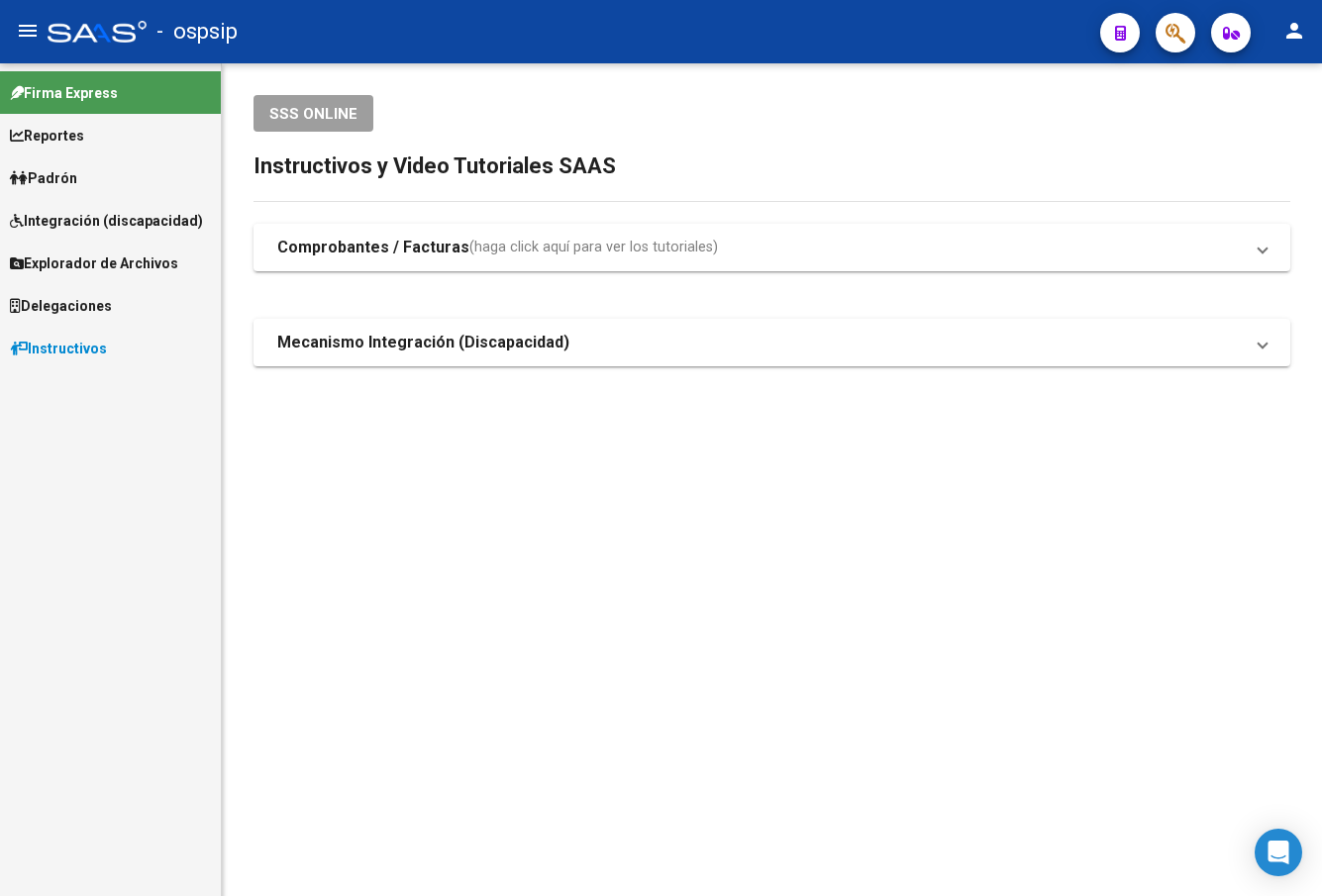scroll, scrollTop: 0, scrollLeft: 0, axis: both 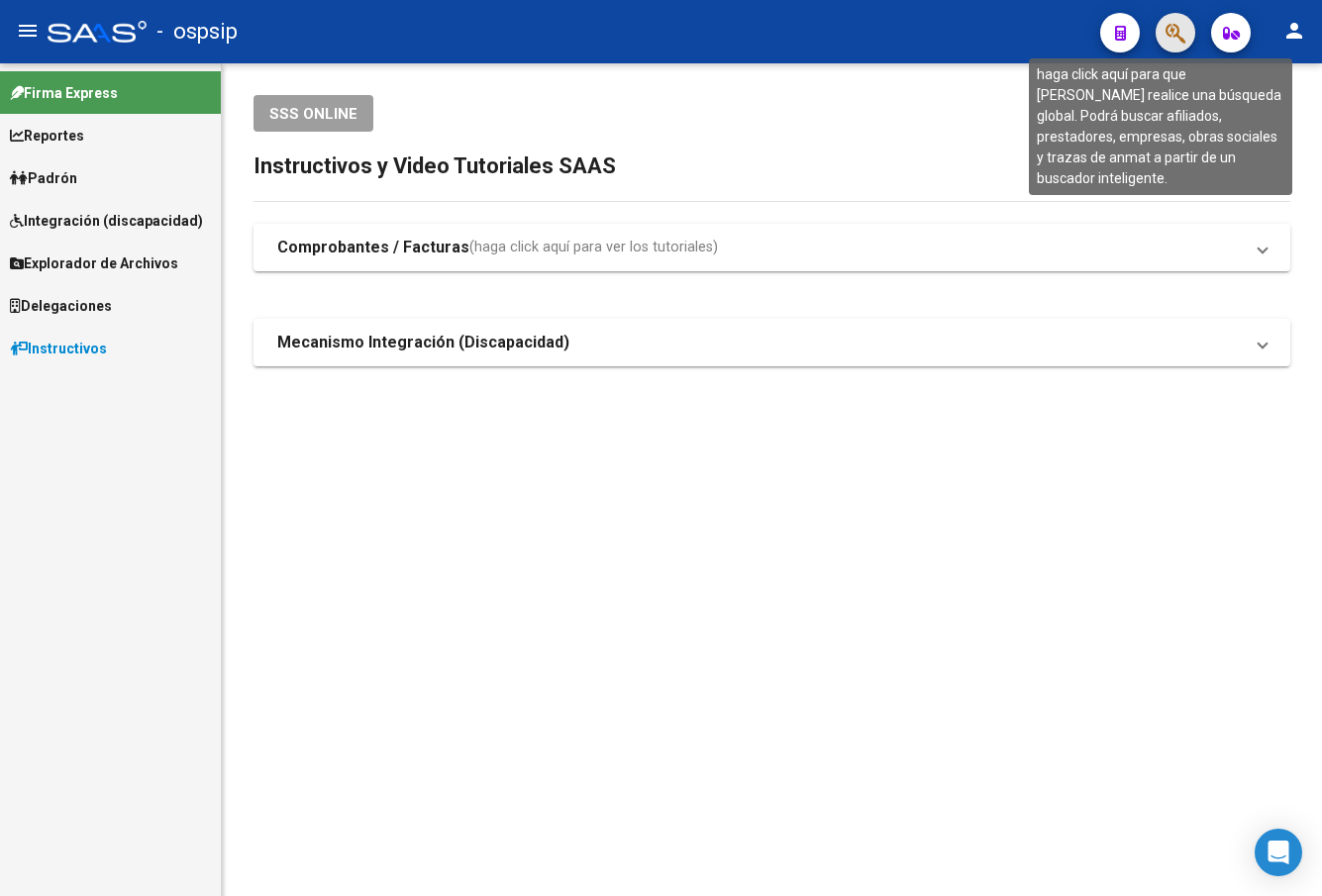 click 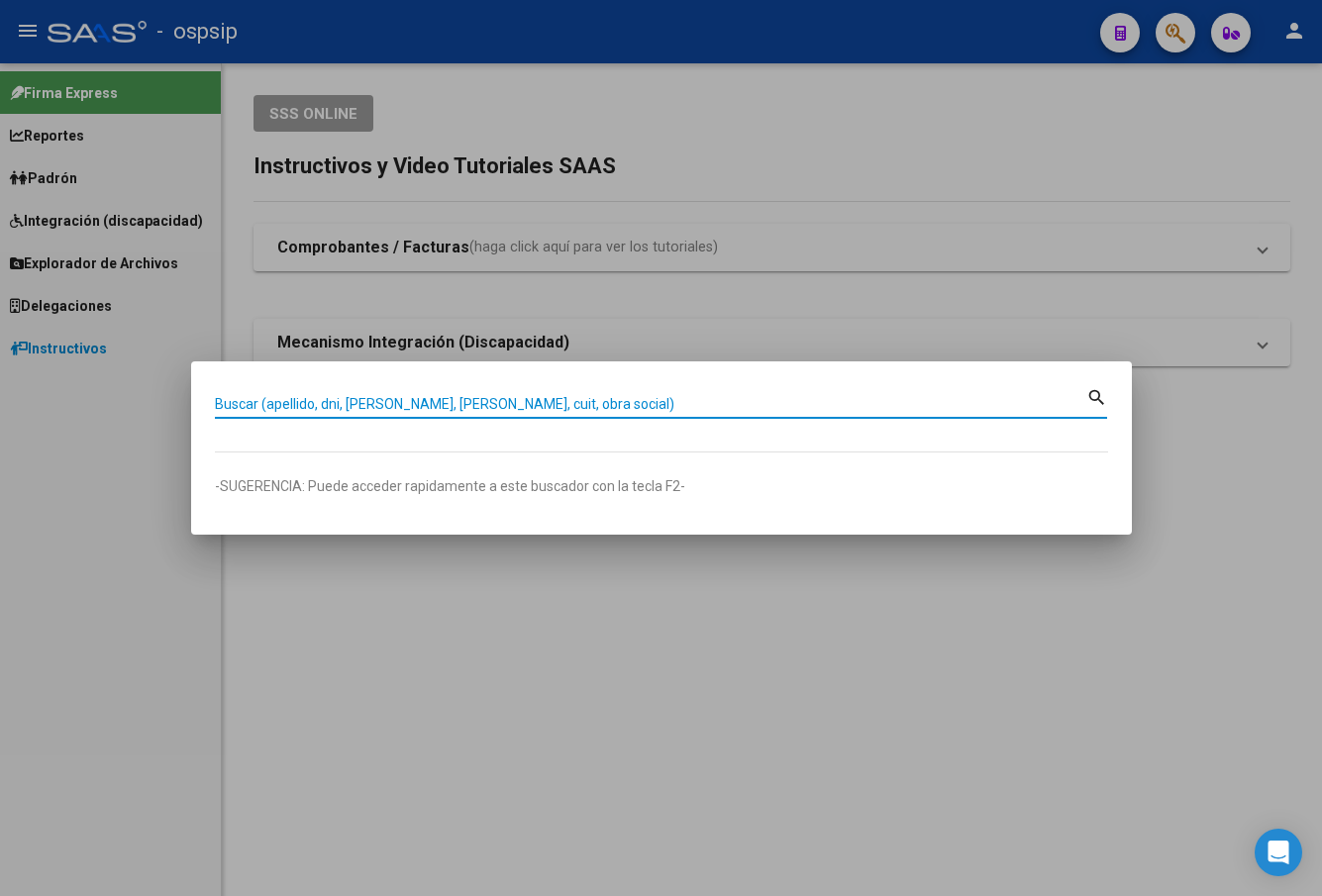 click on "Buscar (apellido, dni, [PERSON_NAME], [PERSON_NAME], cuit, obra social)" at bounding box center (651, 404) 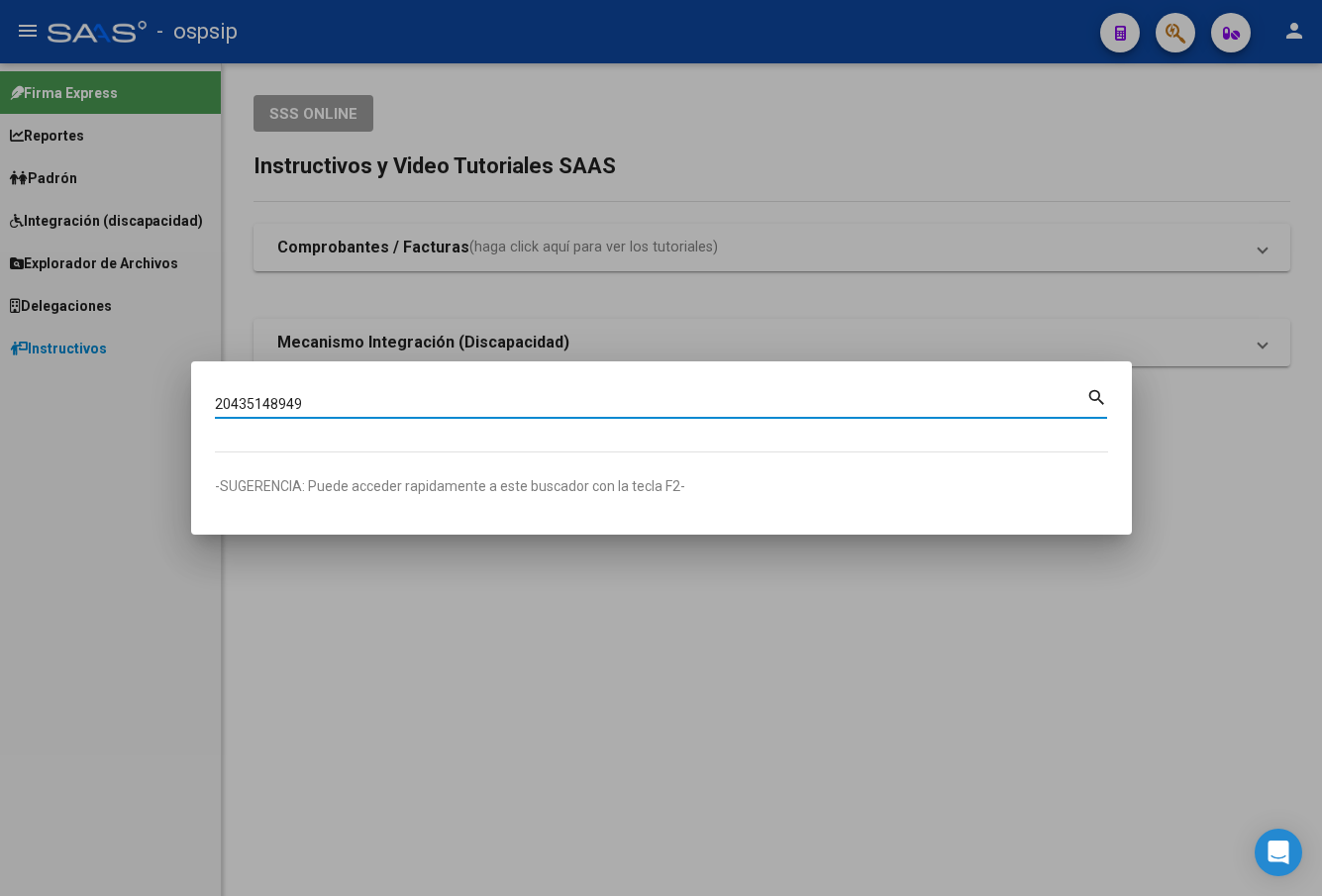 type on "20435148949" 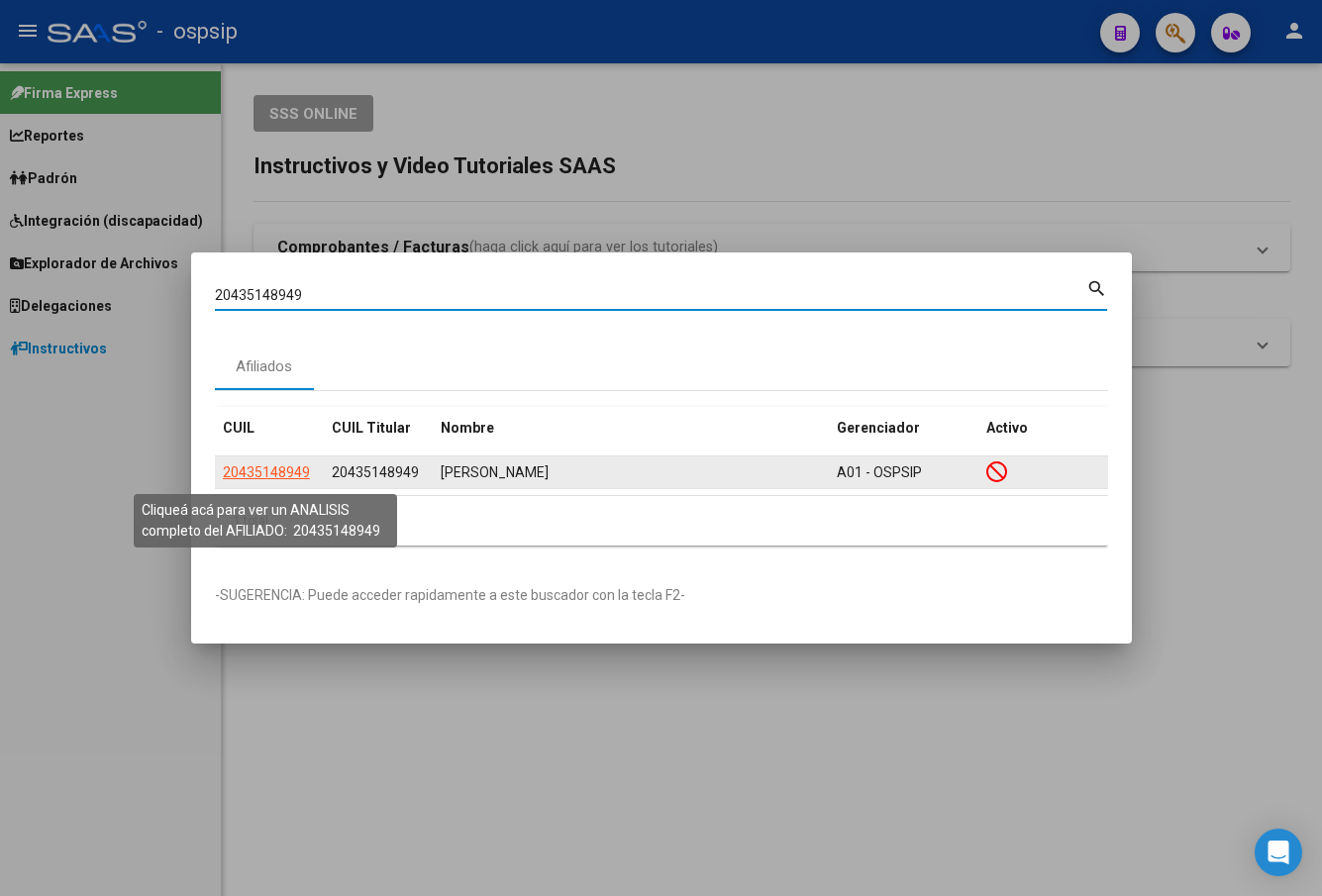 click on "20435148949" 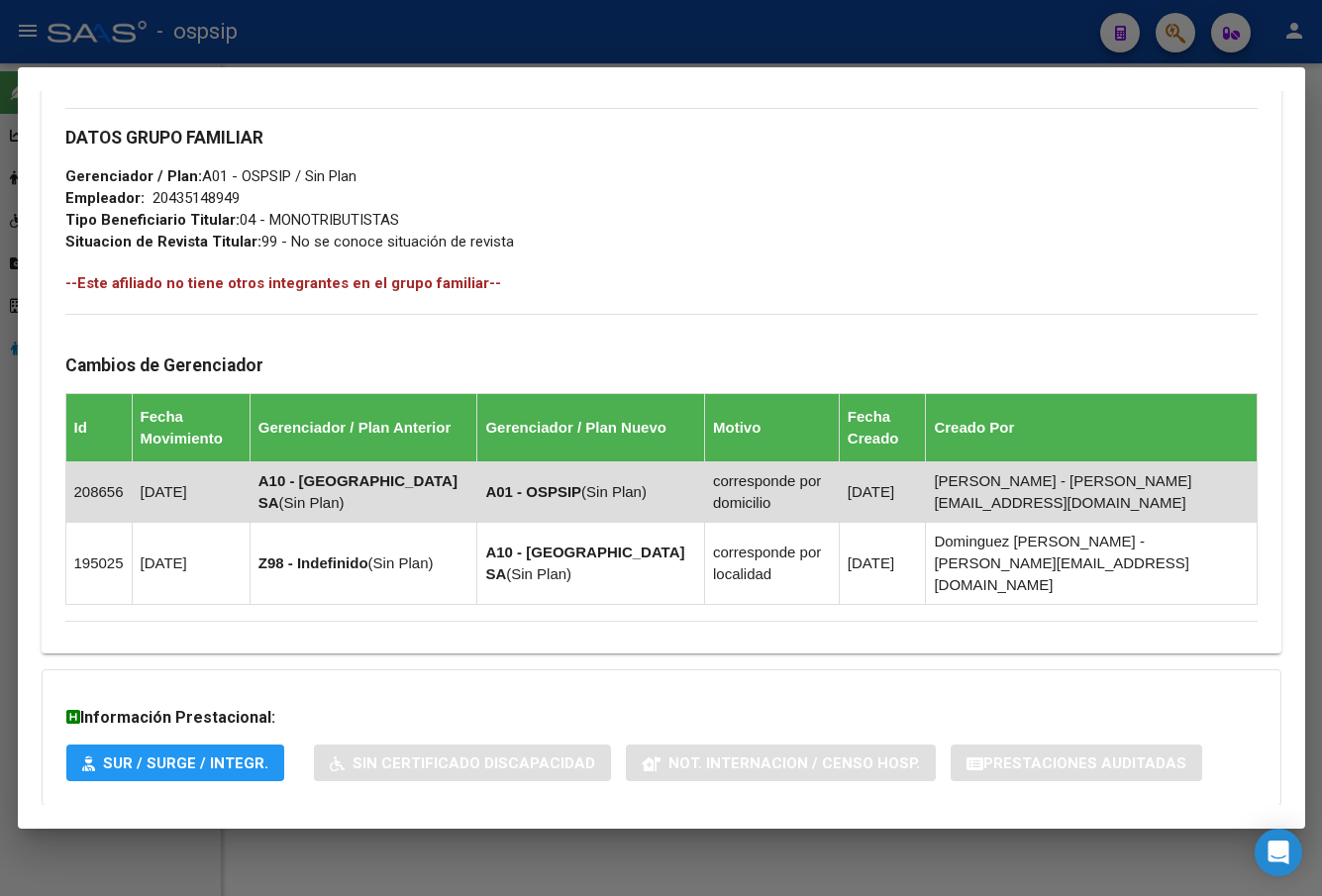 scroll, scrollTop: 1050, scrollLeft: 0, axis: vertical 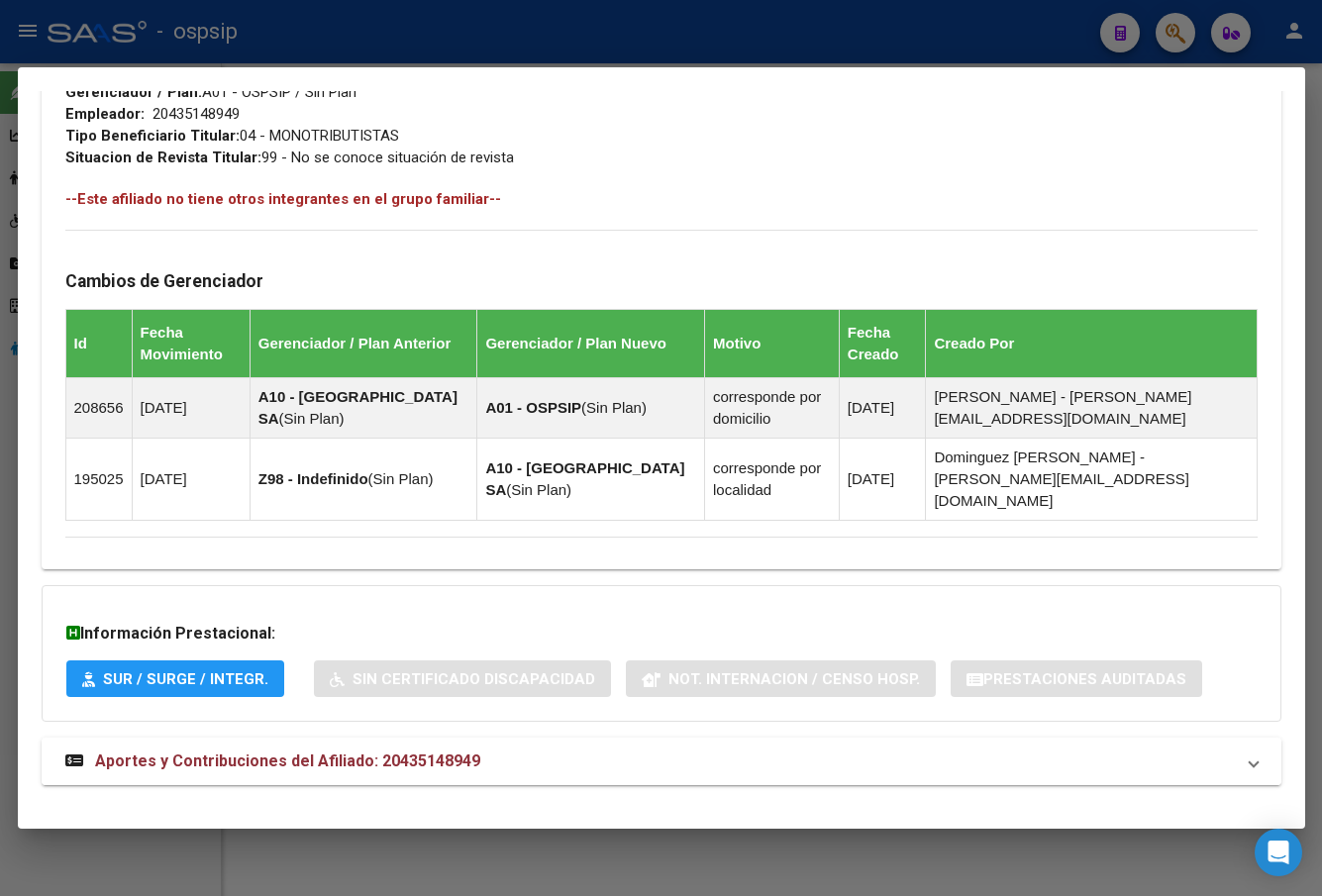 click on "Aportes y Contribuciones del Afiliado: 20435148949" at bounding box center [287, 760] 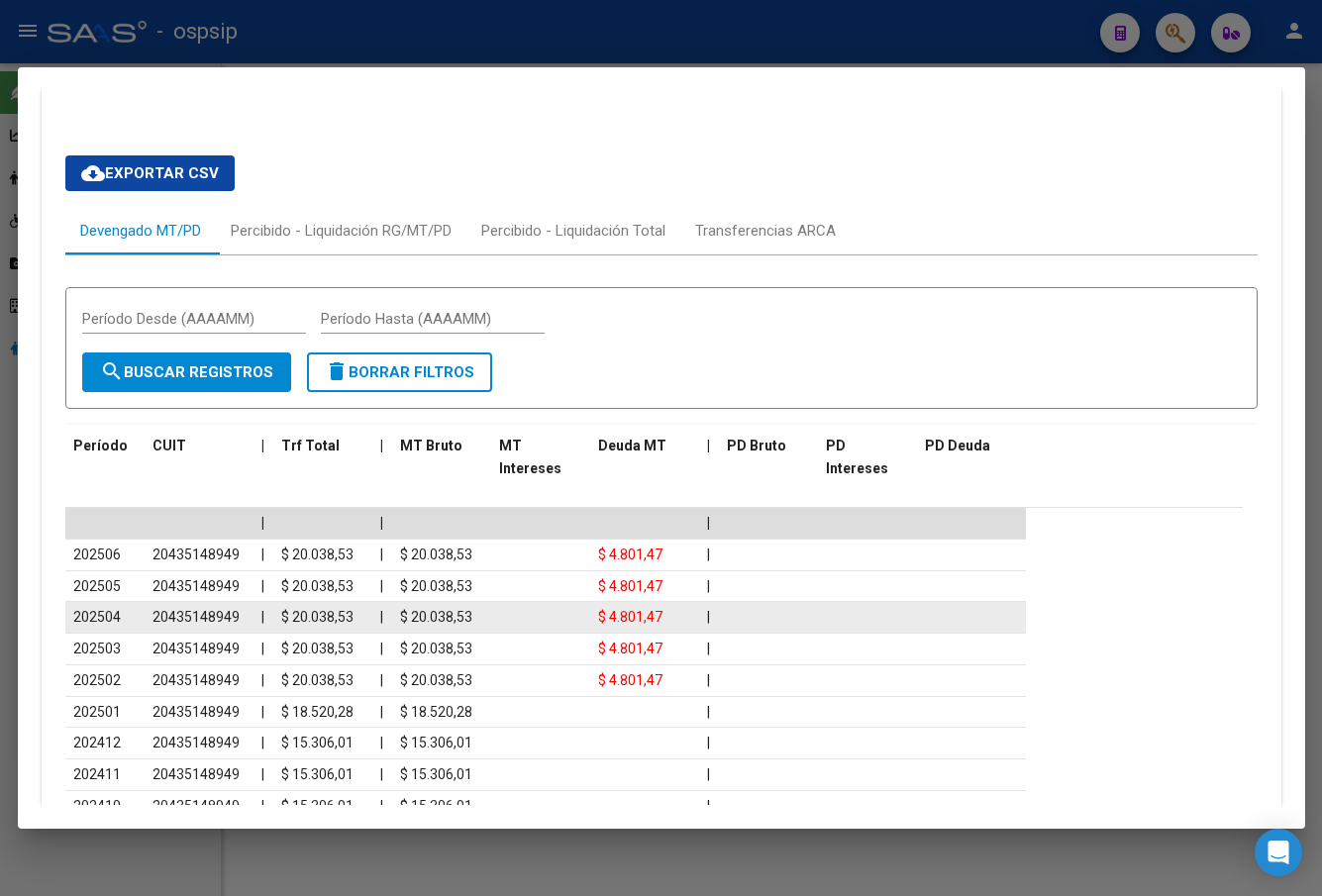 scroll, scrollTop: 1842, scrollLeft: 0, axis: vertical 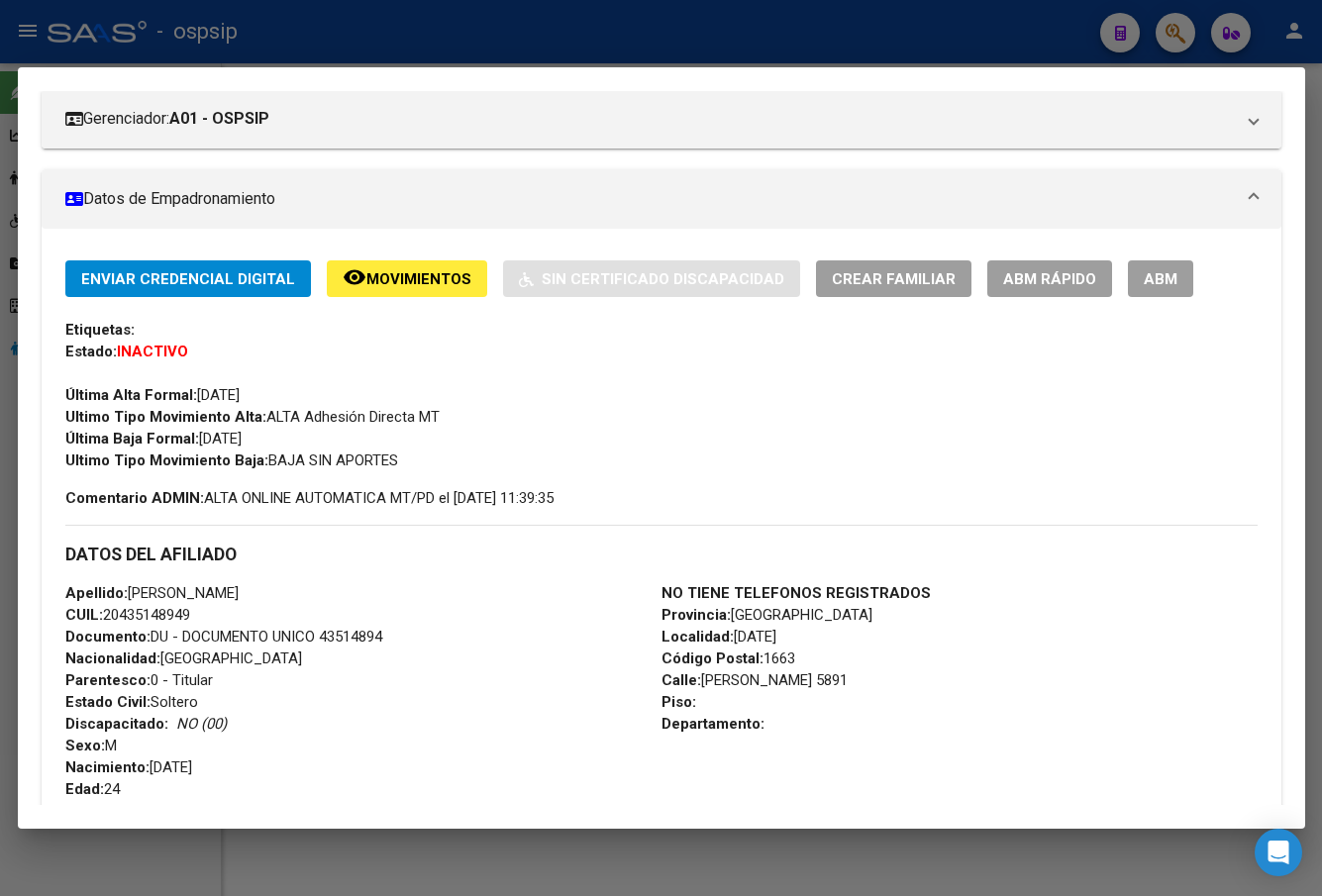 click on "ABM" at bounding box center [1161, 278] 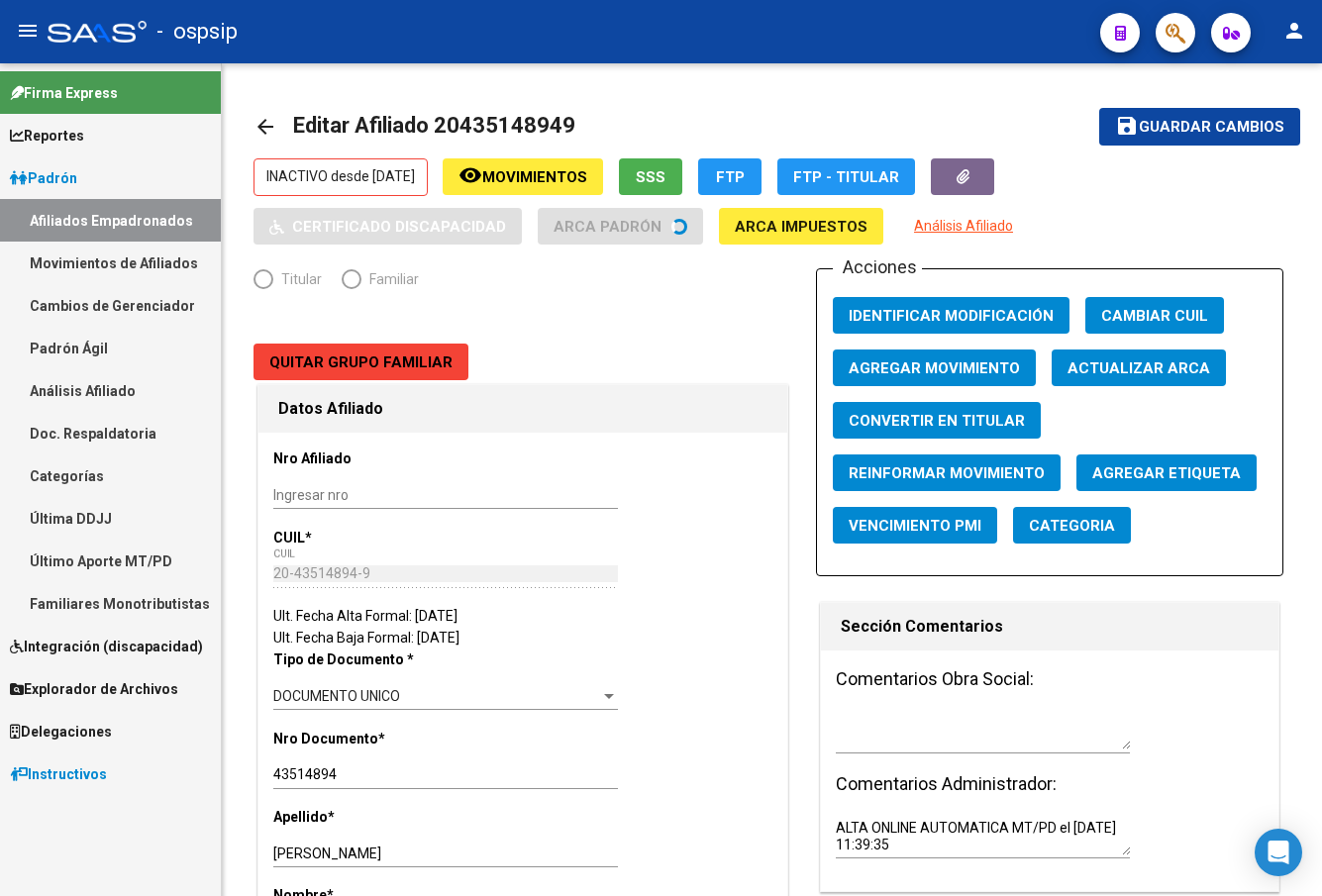radio on "true" 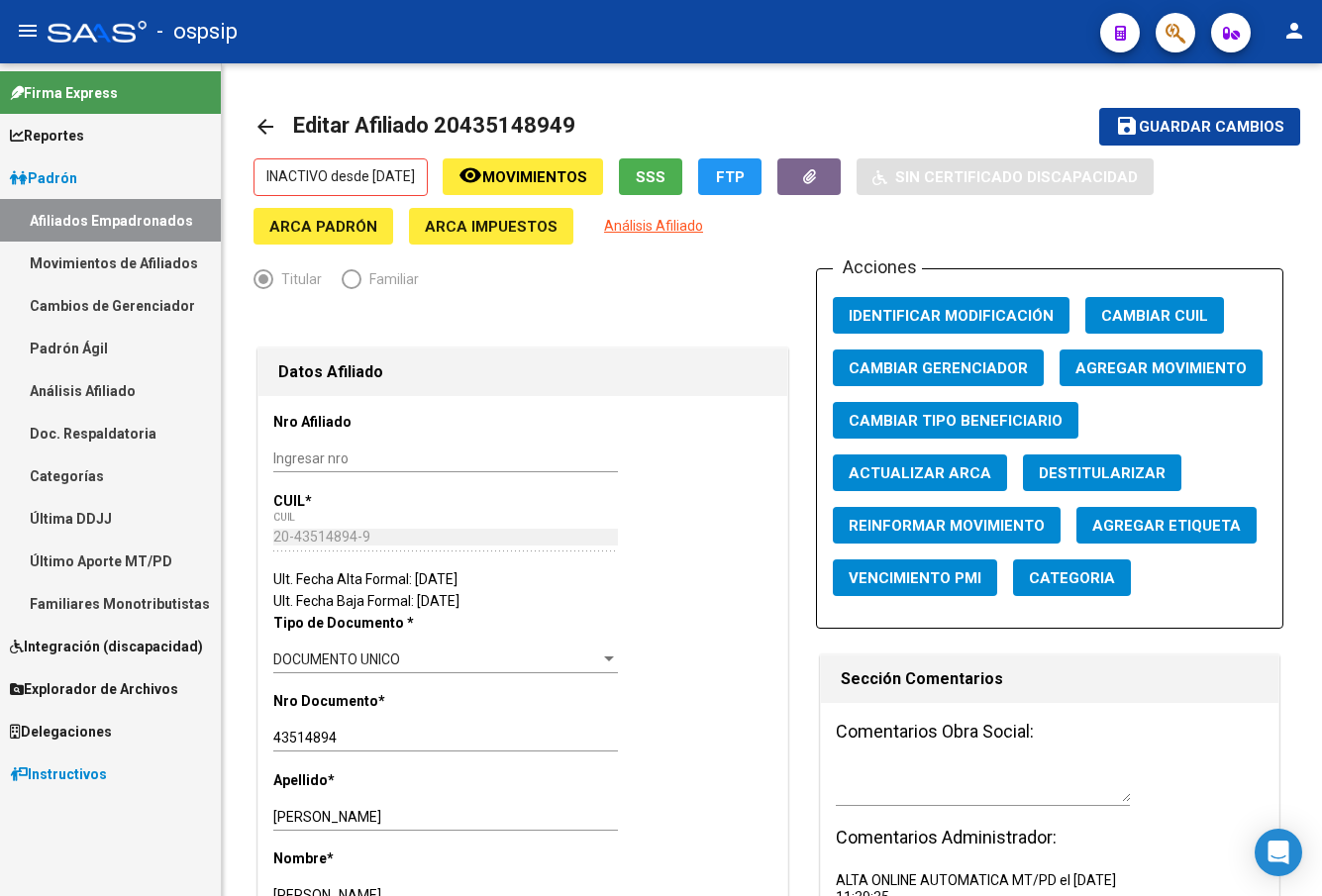 click on "Agregar Movimiento" 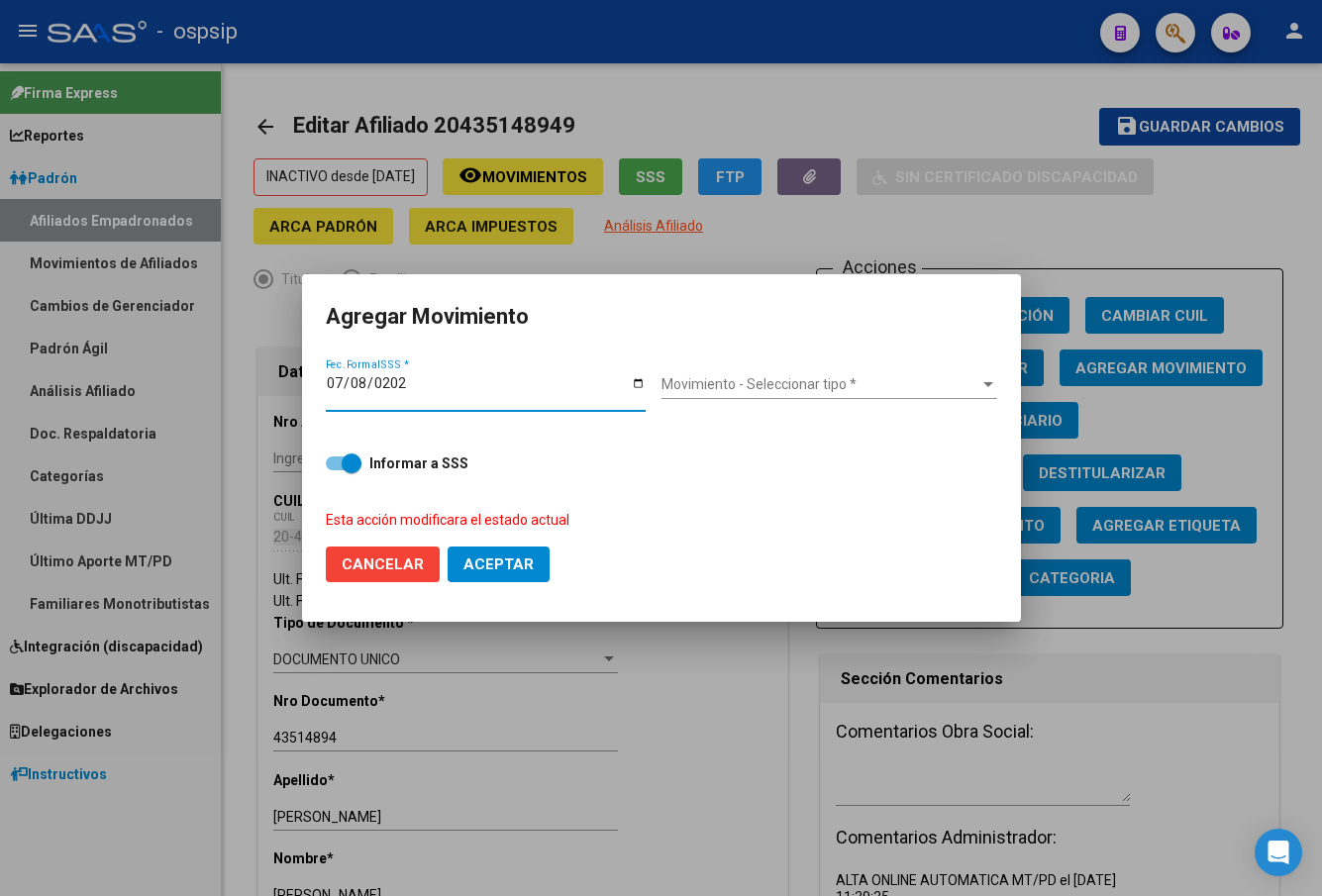 type on "[DATE]" 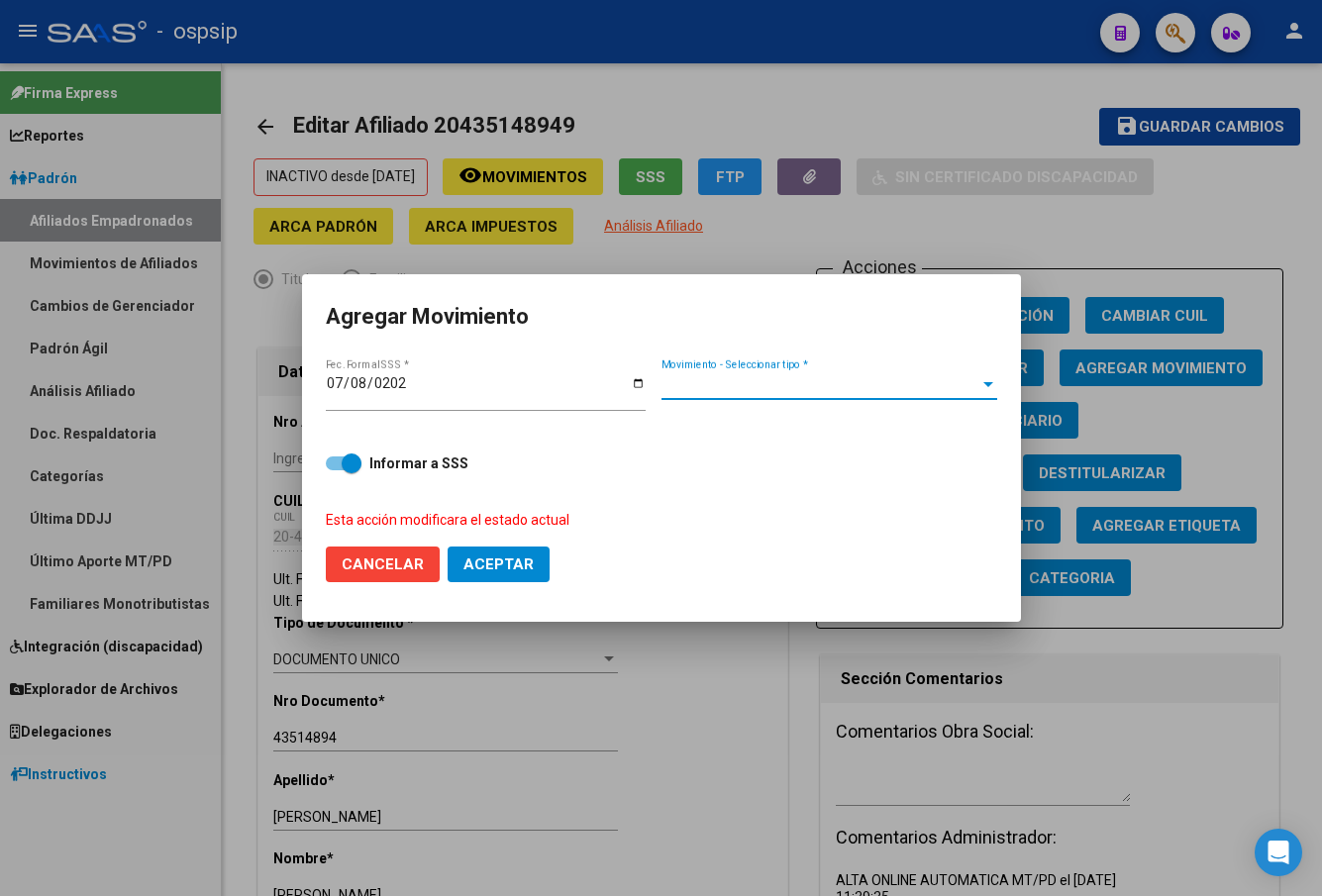 click on "Movimiento - Seleccionar tipo *" at bounding box center [820, 384] 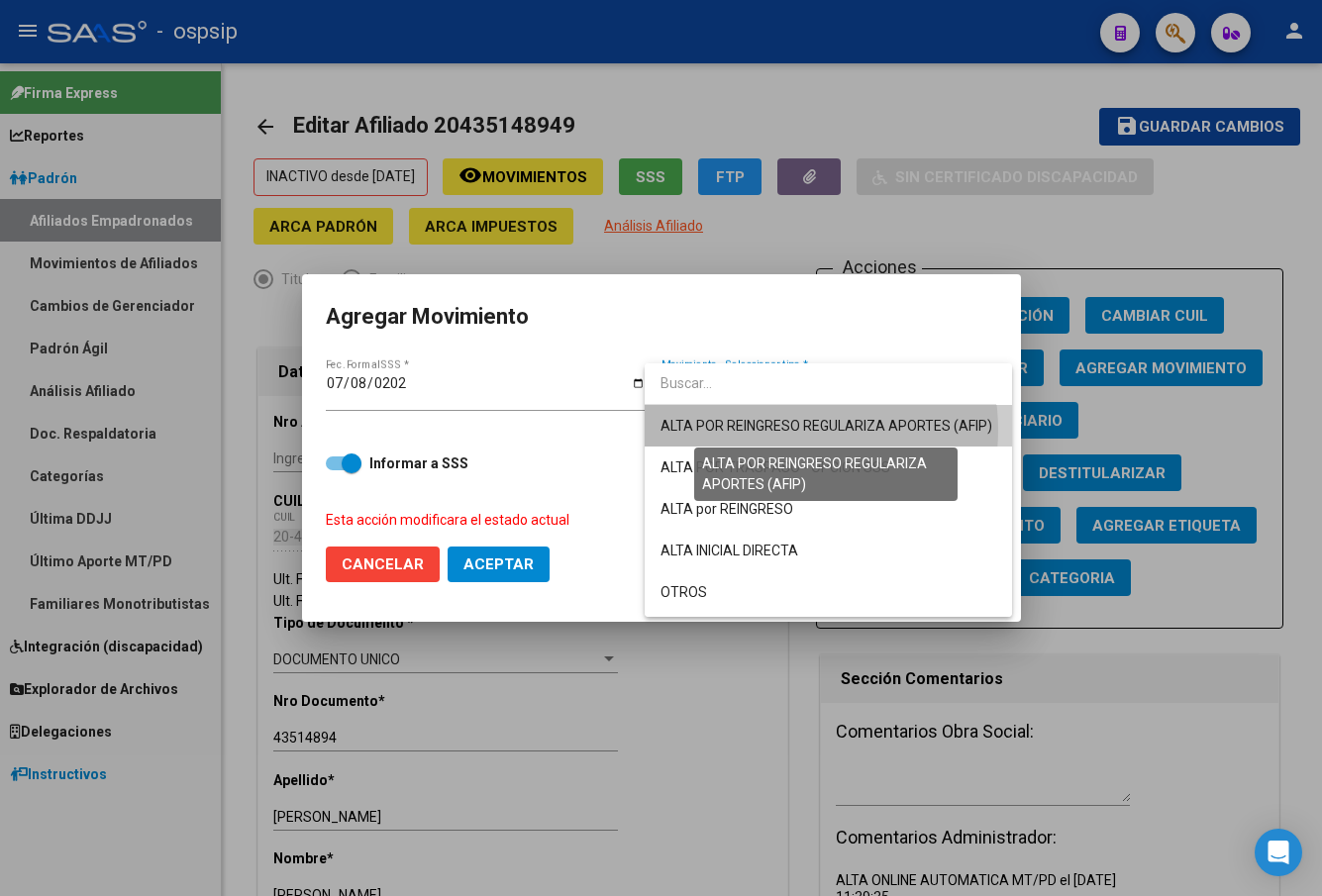 click on "ALTA POR REINGRESO REGULARIZA APORTES (AFIP)" at bounding box center (826, 426) 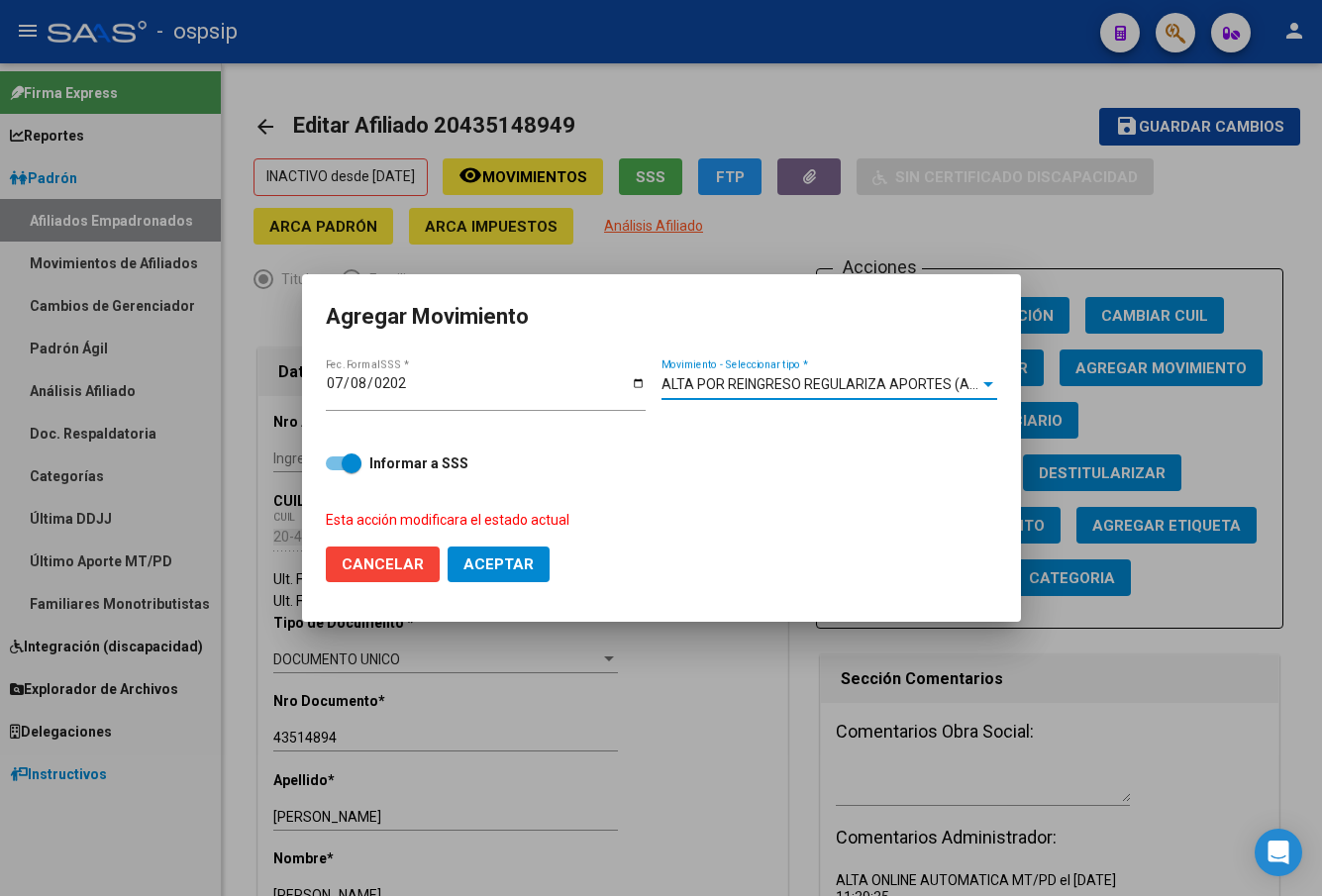 click on "Aceptar" 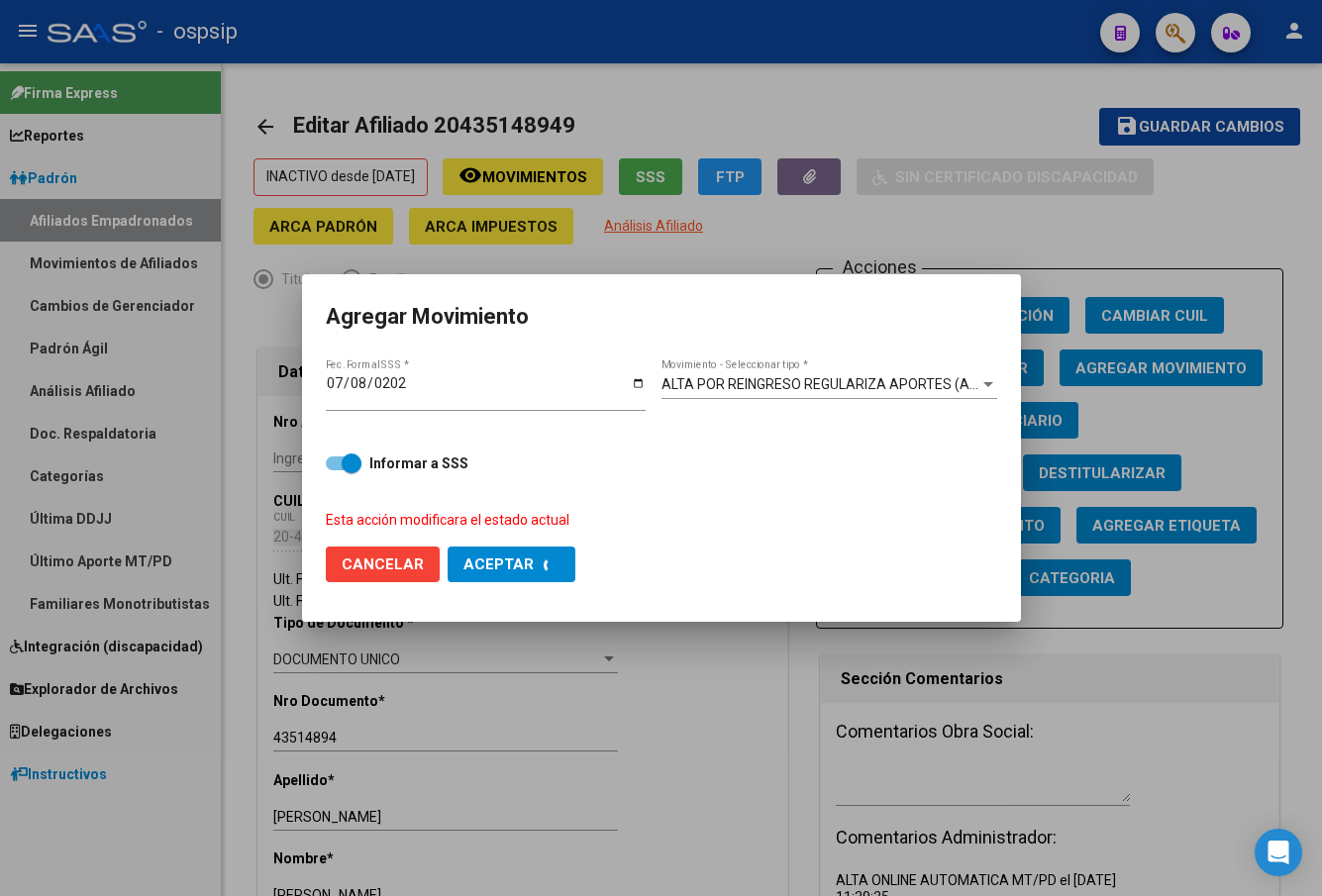 checkbox on "false" 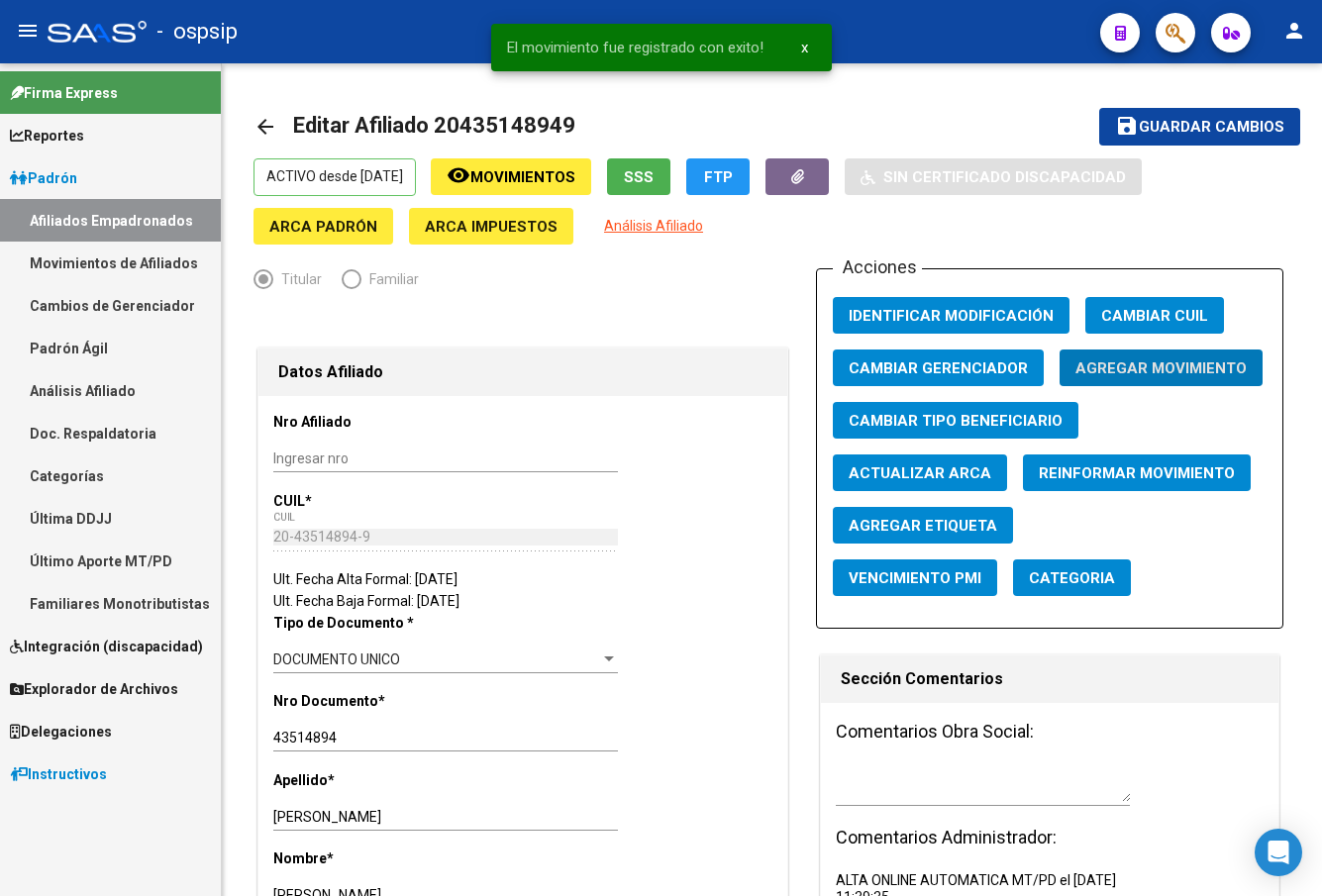 click on "Guardar cambios" 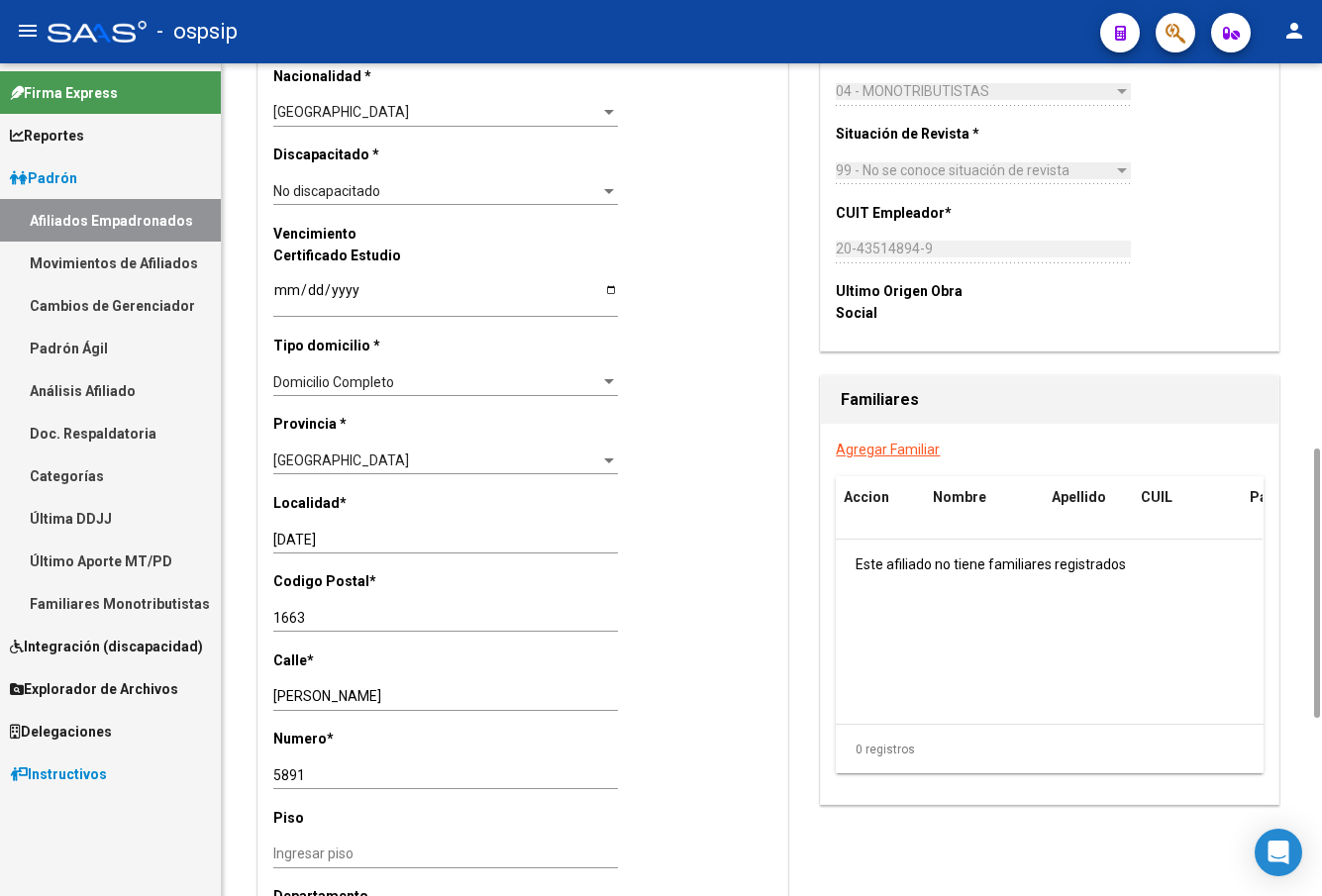 scroll, scrollTop: 1386, scrollLeft: 0, axis: vertical 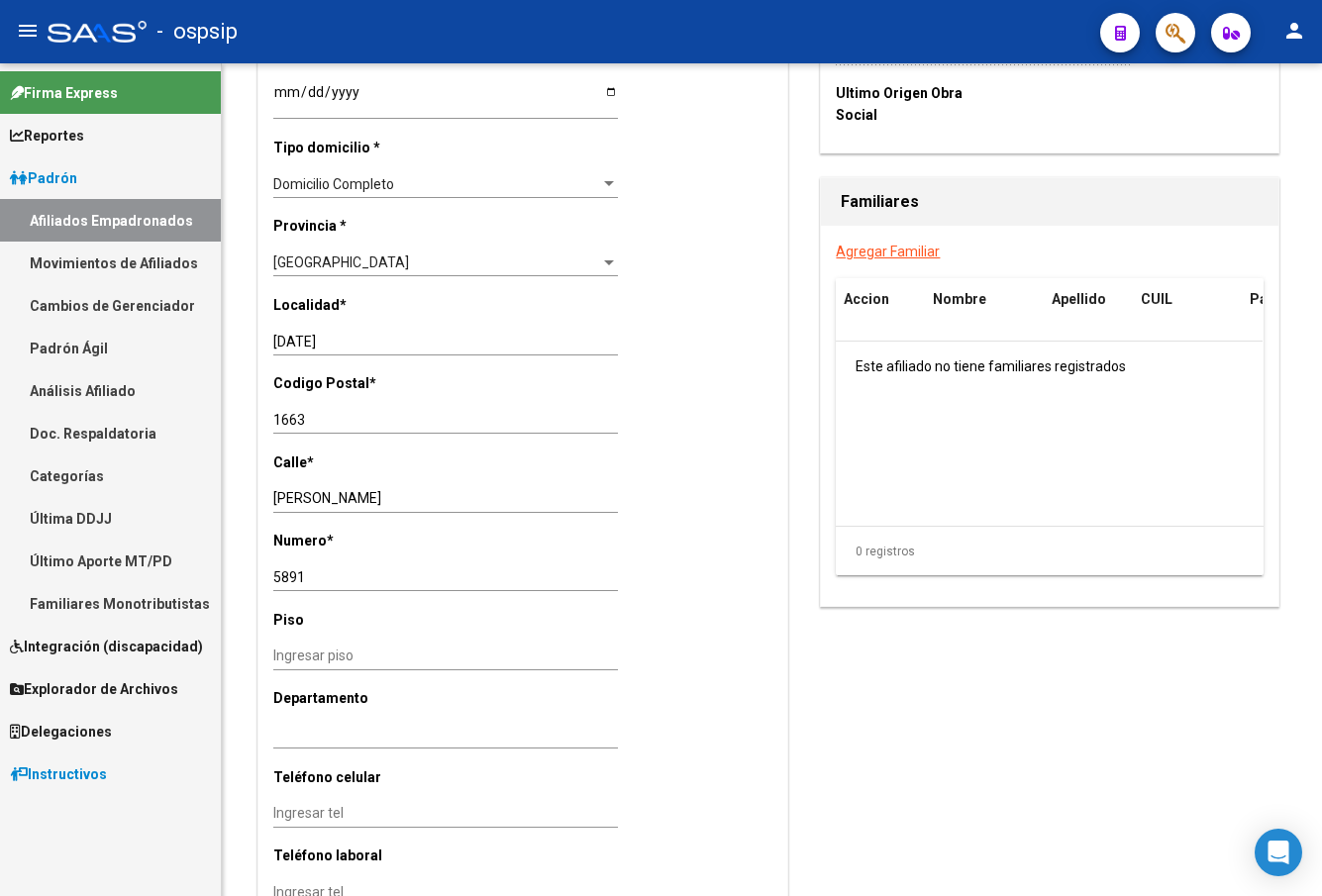 click on "-   ospsip" 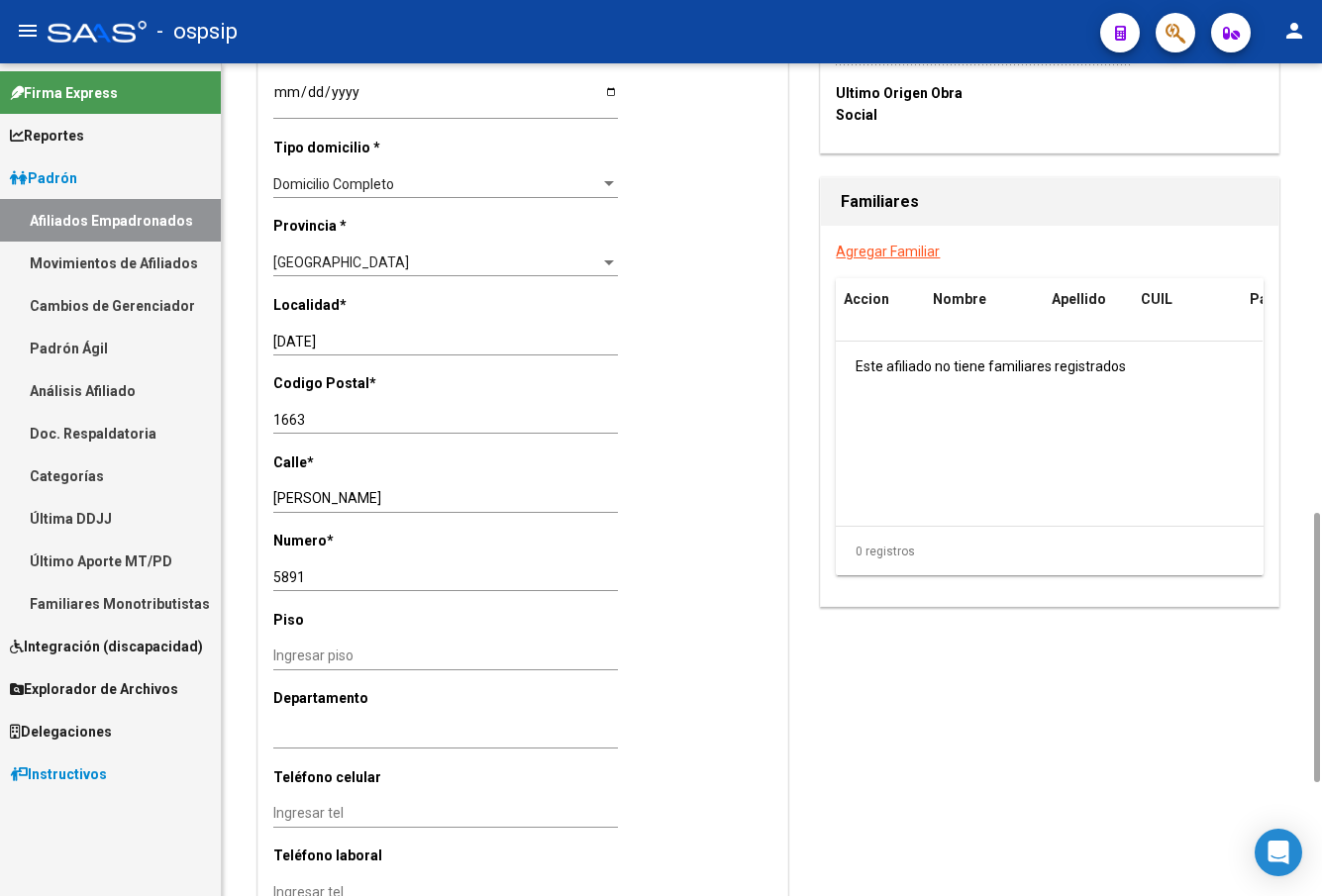 scroll, scrollTop: 396, scrollLeft: 0, axis: vertical 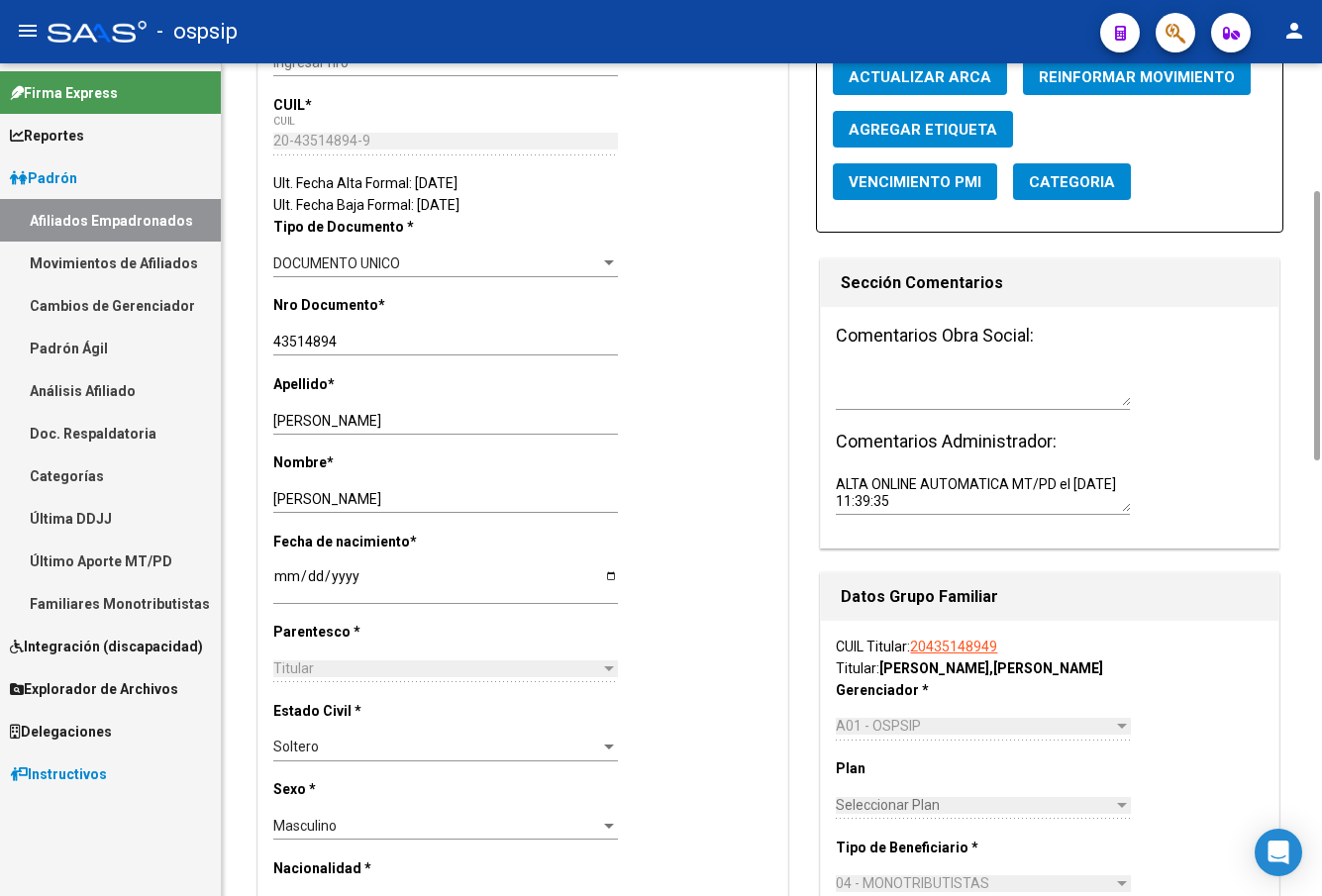 click 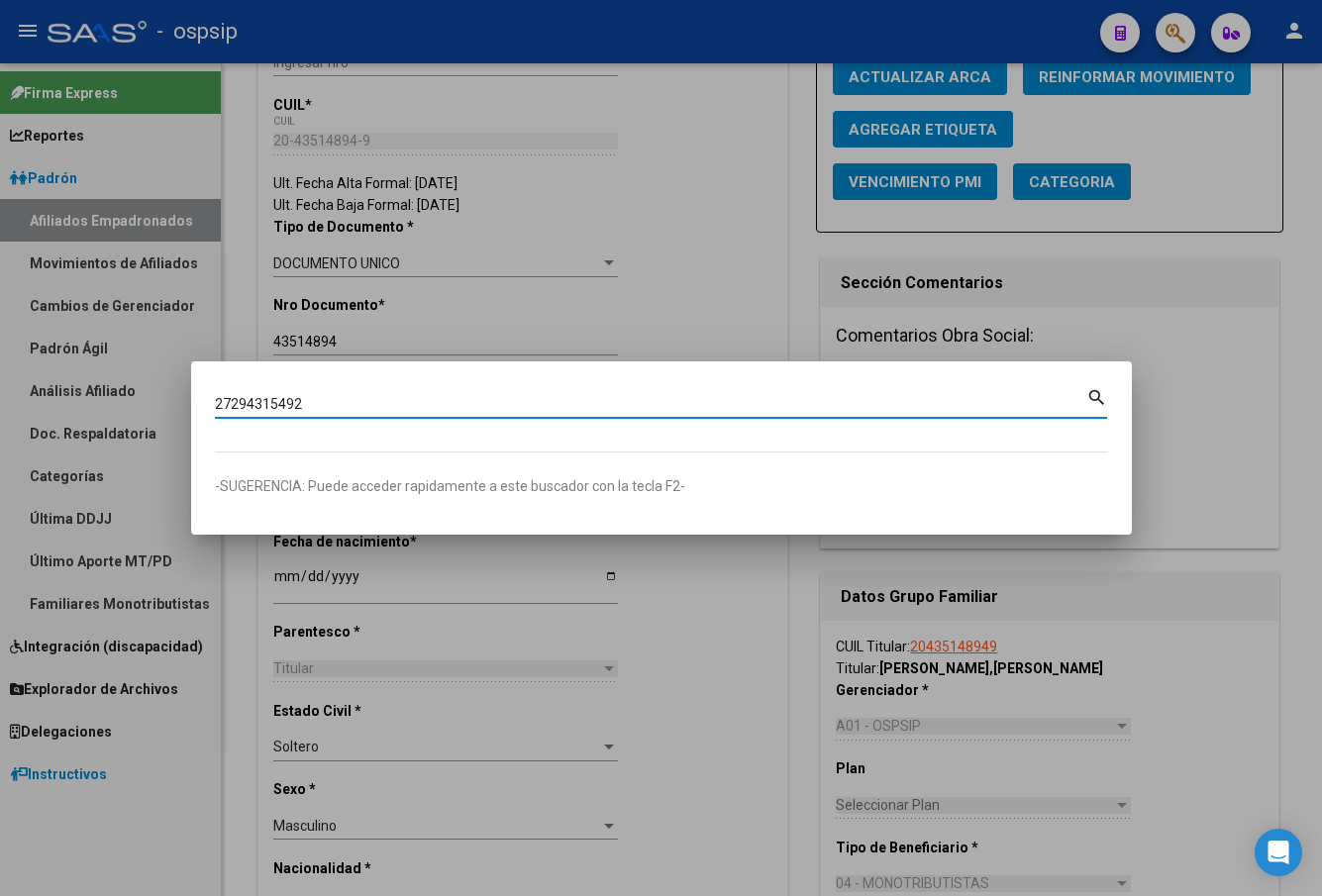 type on "27294315492" 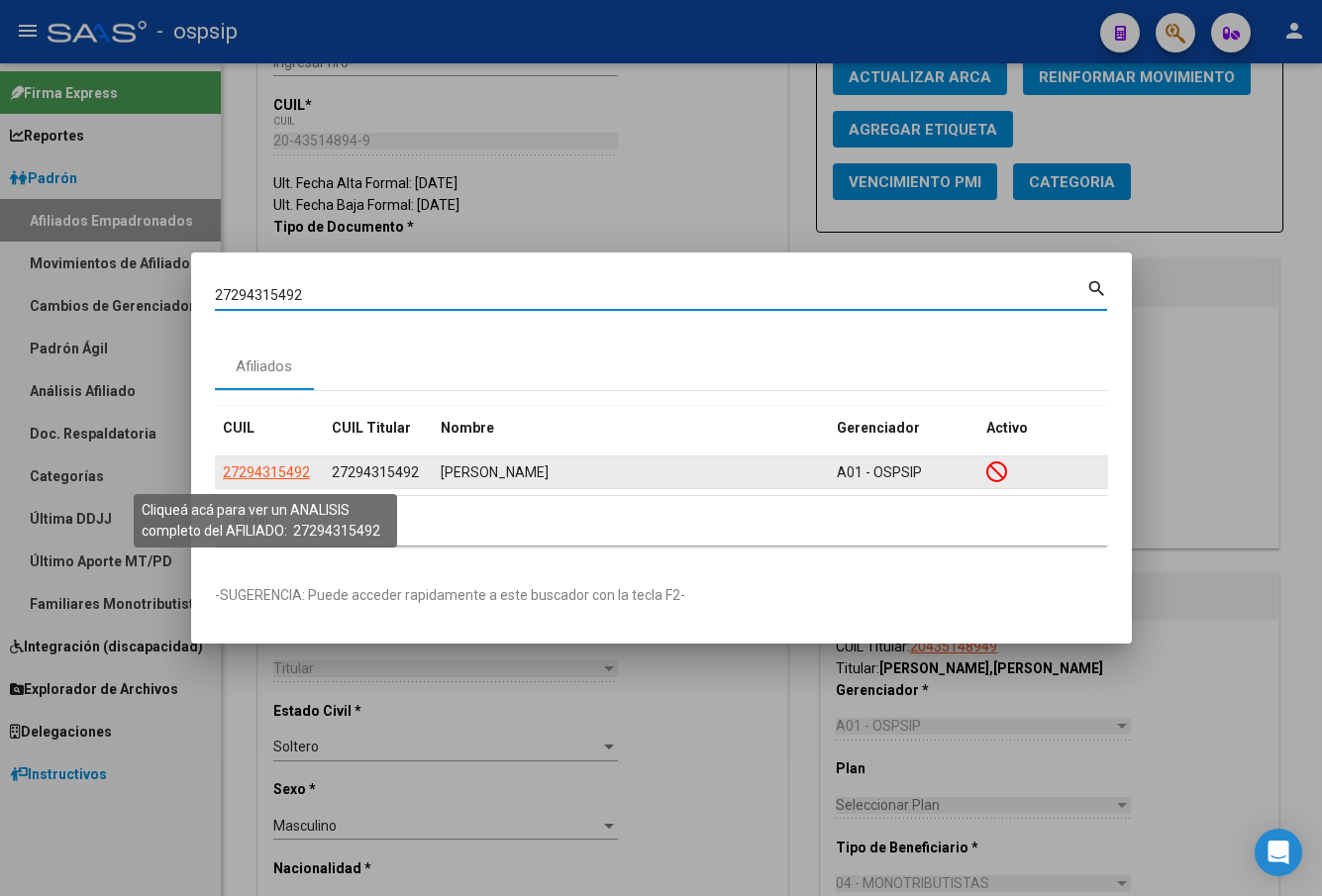 click on "27294315492" 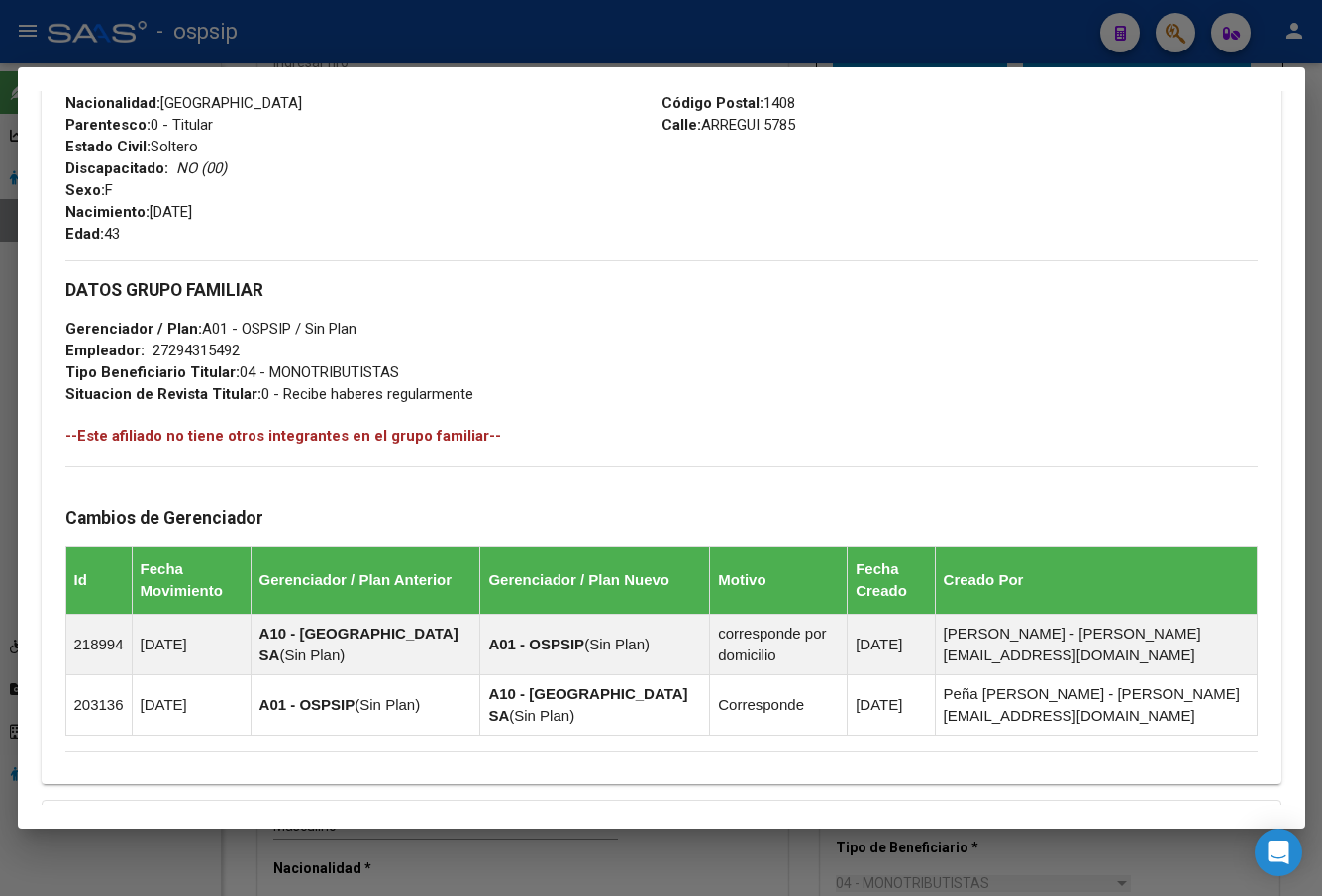 scroll, scrollTop: 1029, scrollLeft: 0, axis: vertical 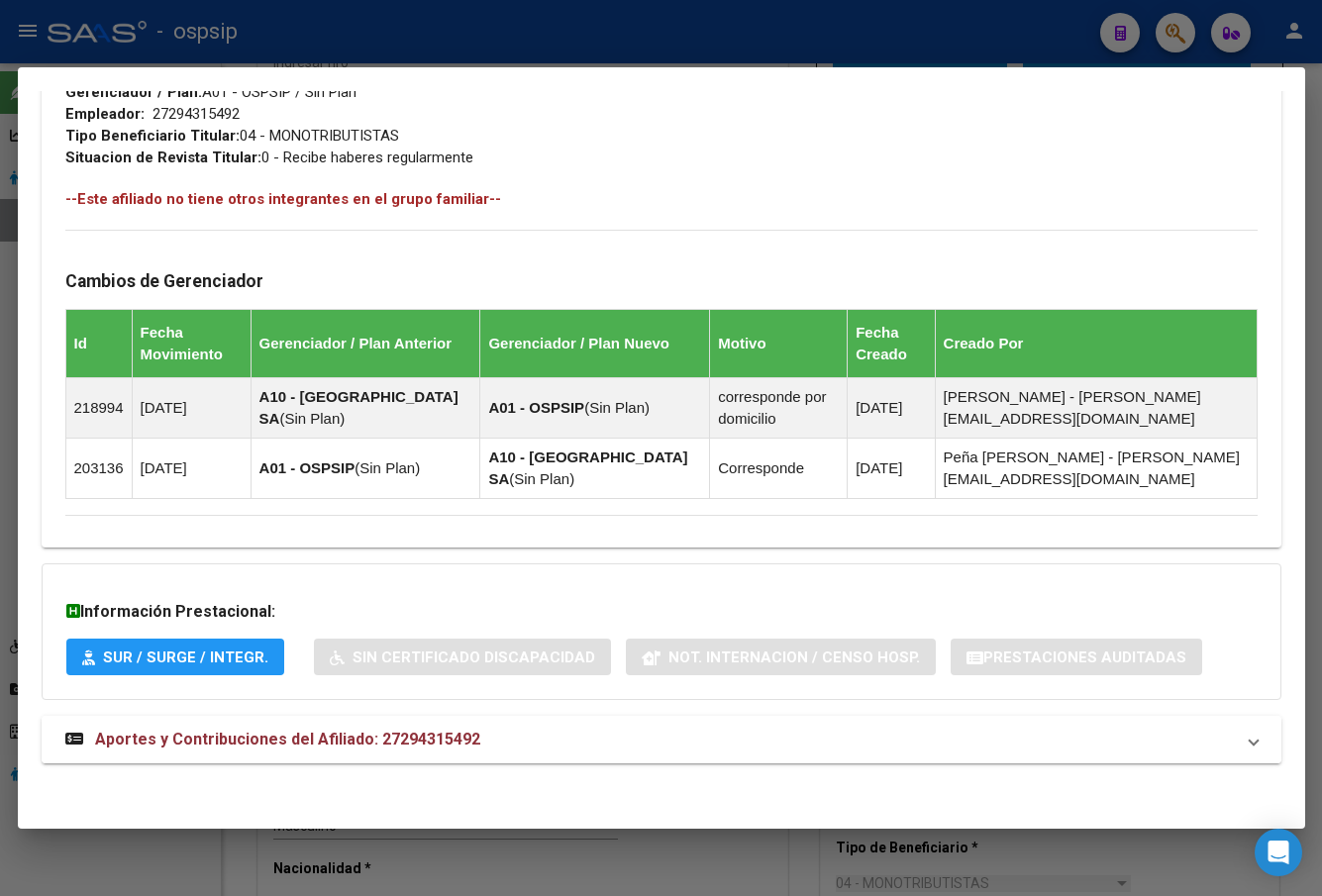 click on "Aportes y Contribuciones del Afiliado: 27294315492" at bounding box center [287, 739] 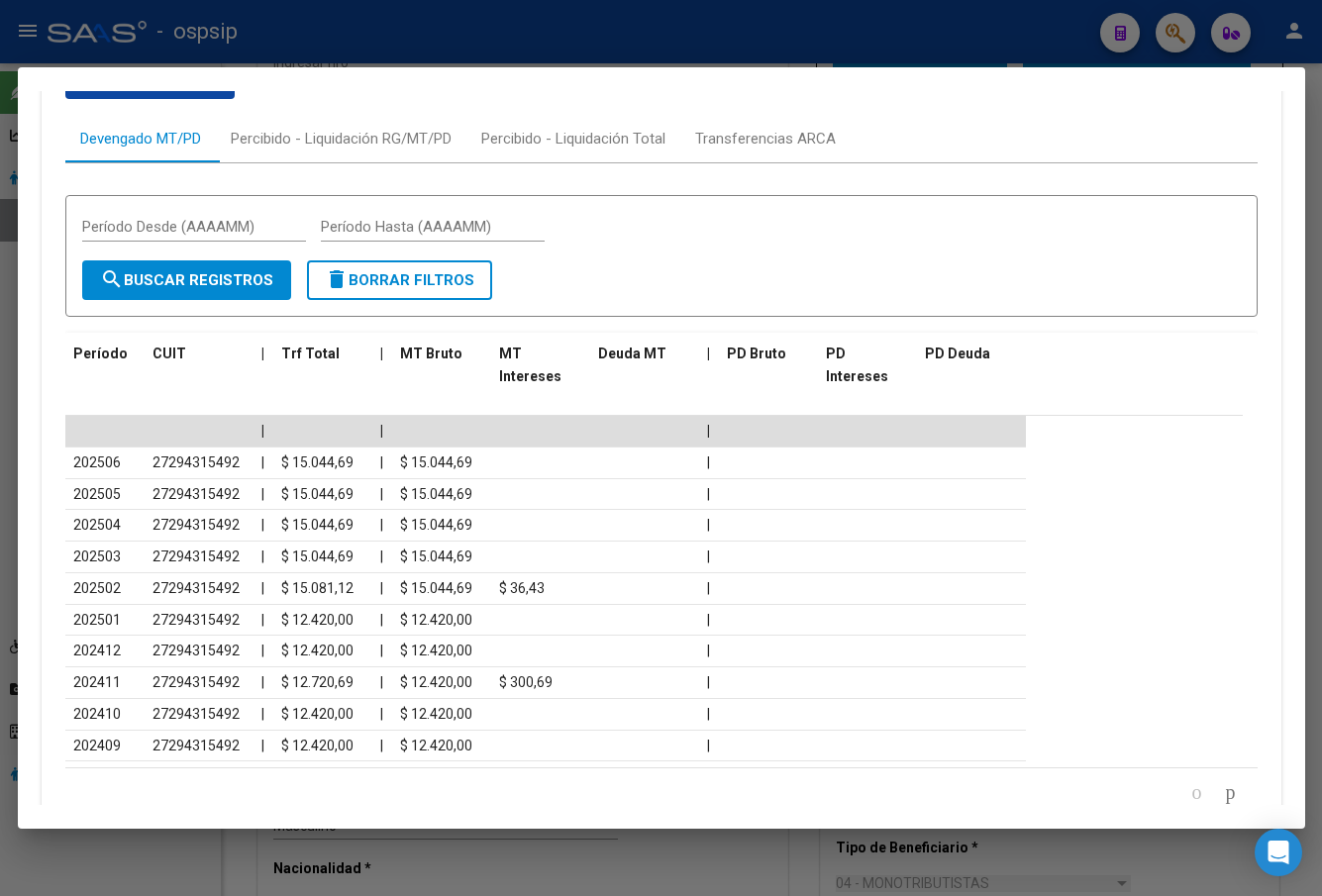 scroll, scrollTop: 1821, scrollLeft: 0, axis: vertical 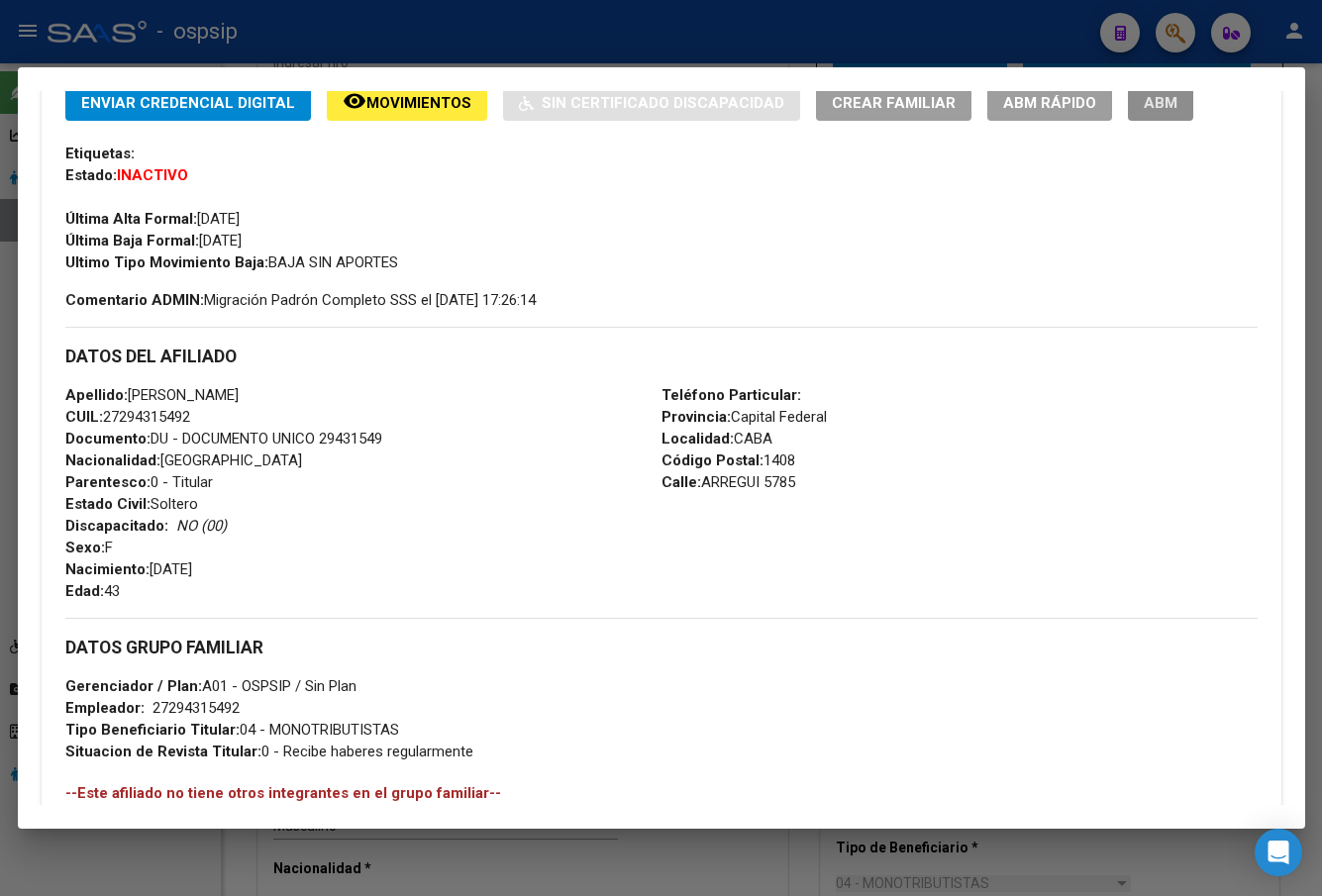 click on "ABM" at bounding box center [1161, 103] 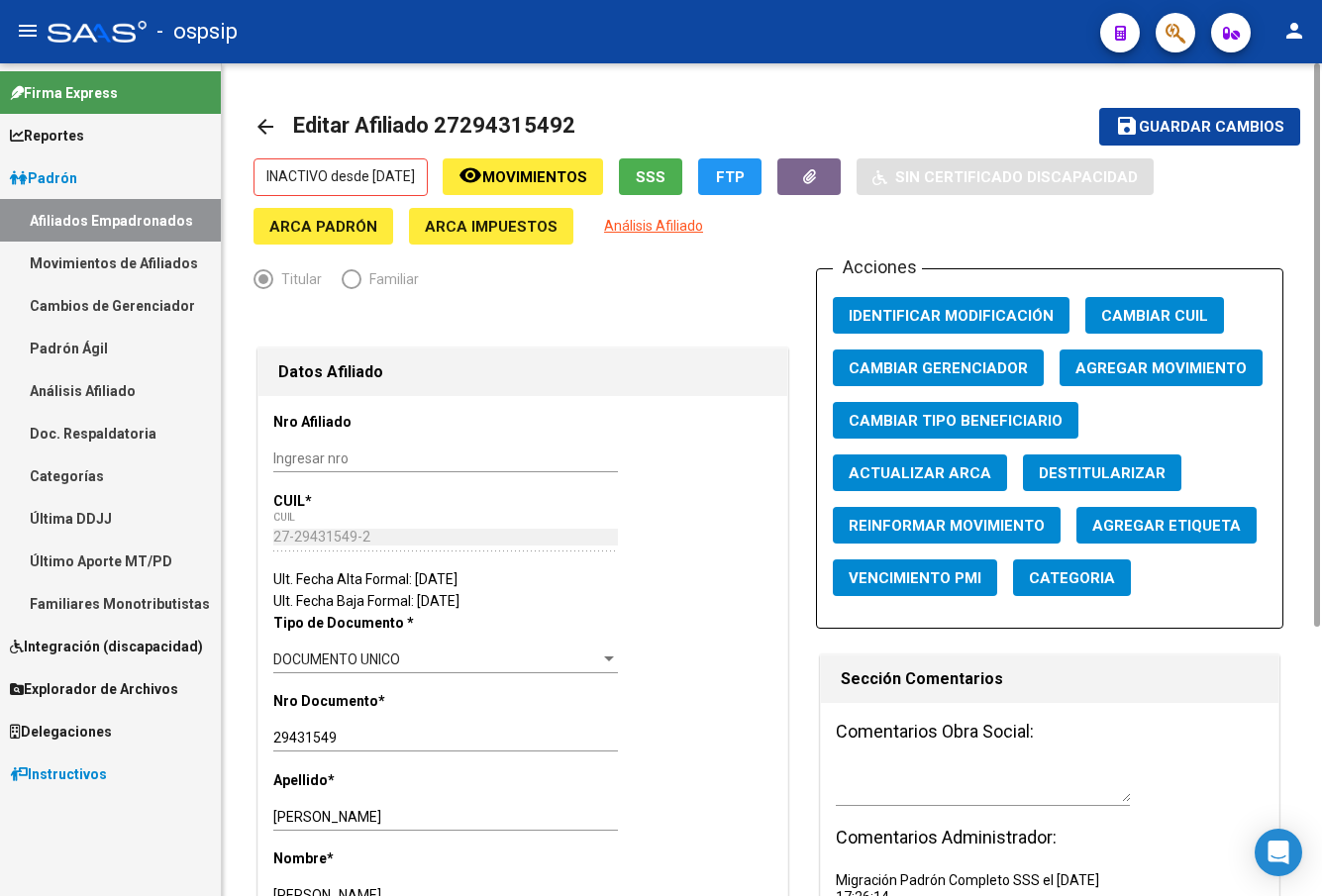 click on "Agregar Movimiento" 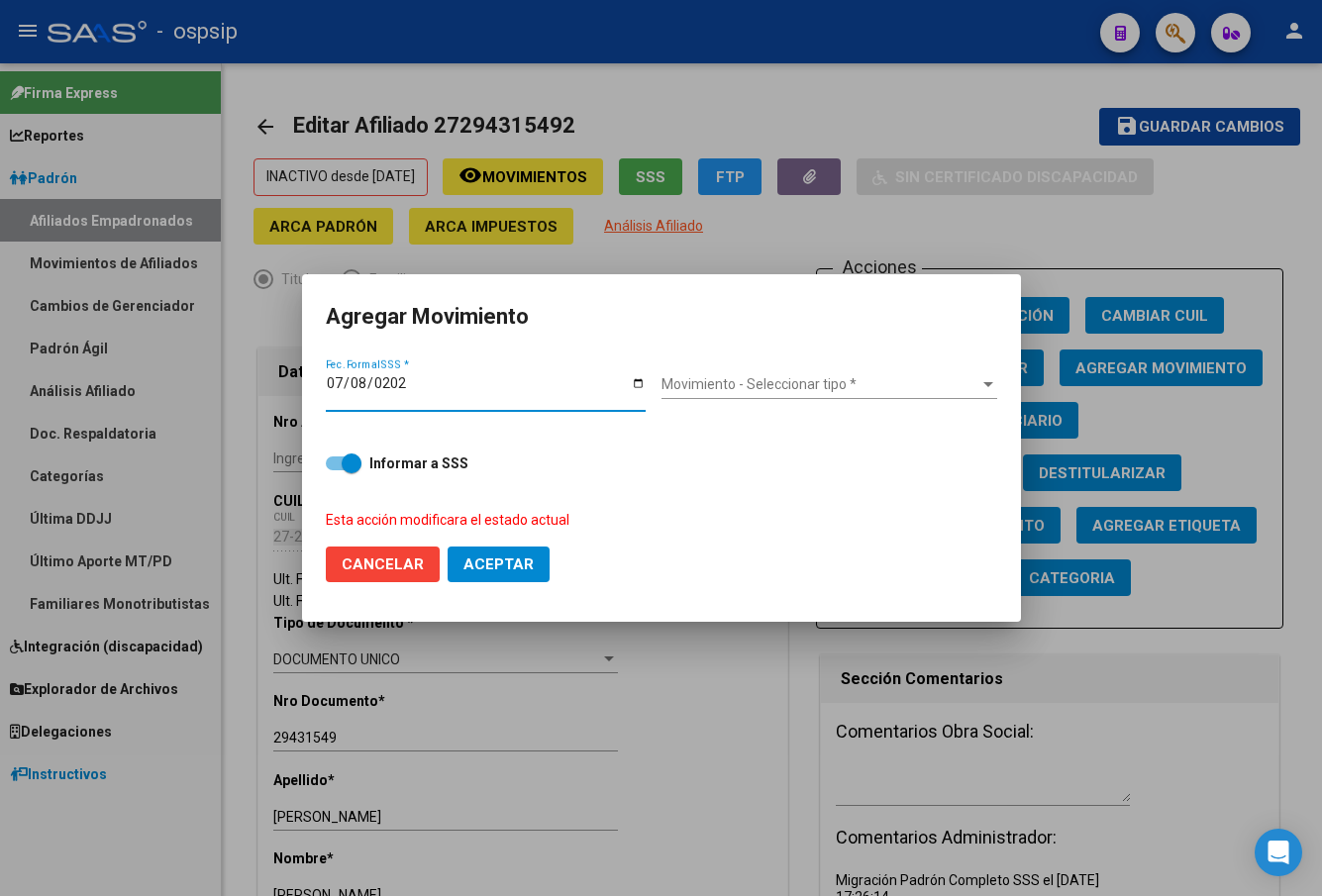type on "[DATE]" 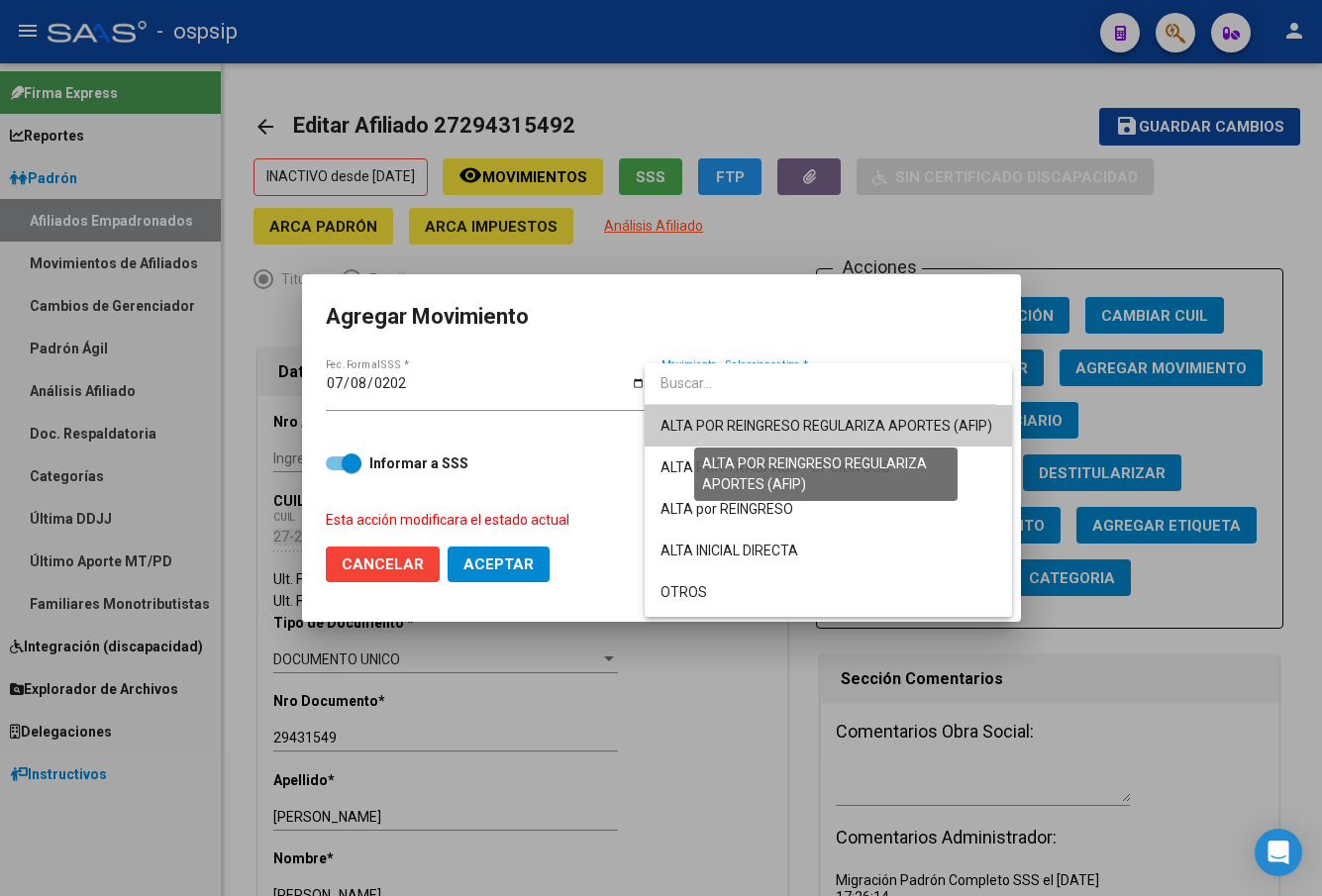 click on "ALTA POR REINGRESO REGULARIZA APORTES (AFIP)" at bounding box center [826, 426] 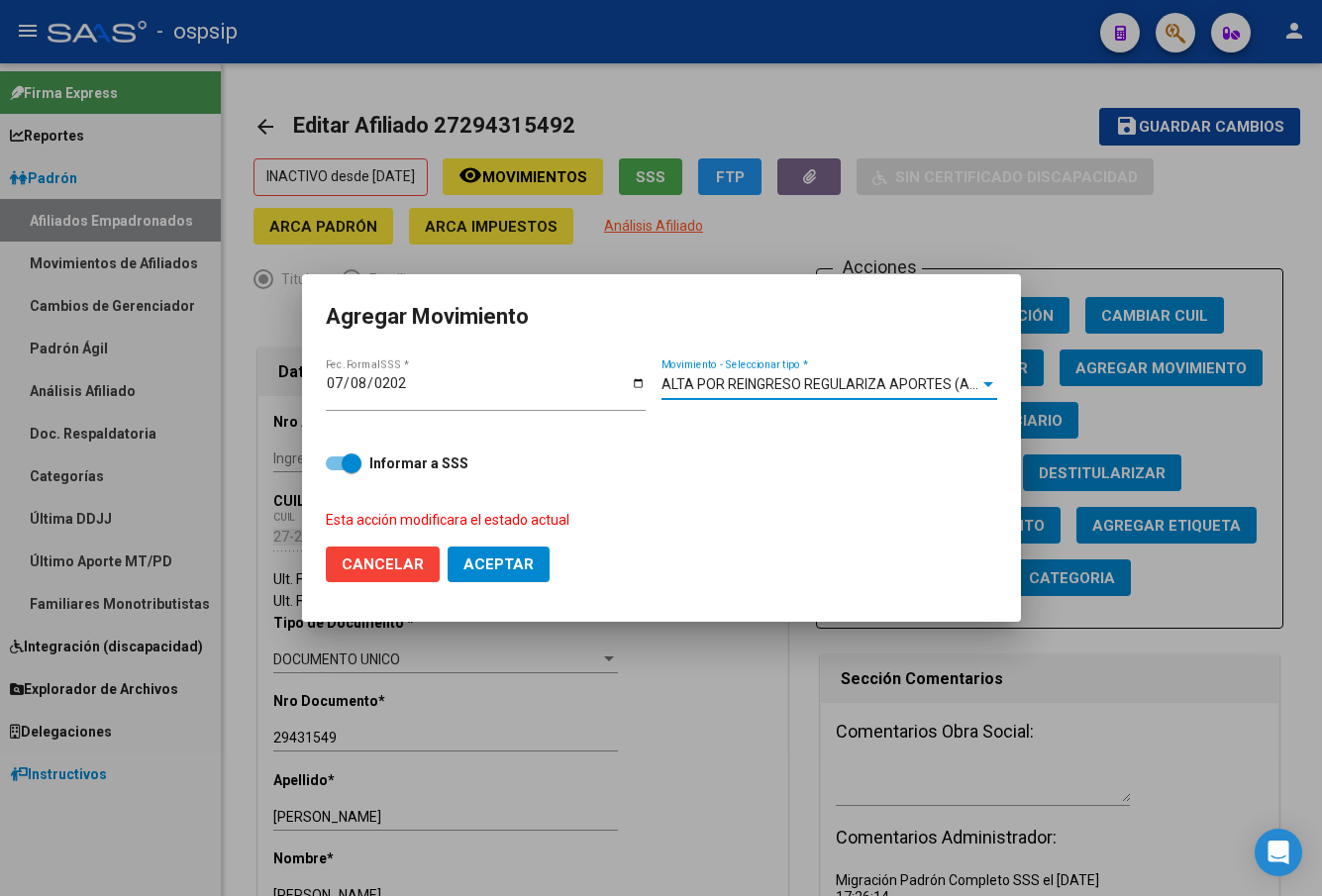 click on "Aceptar" 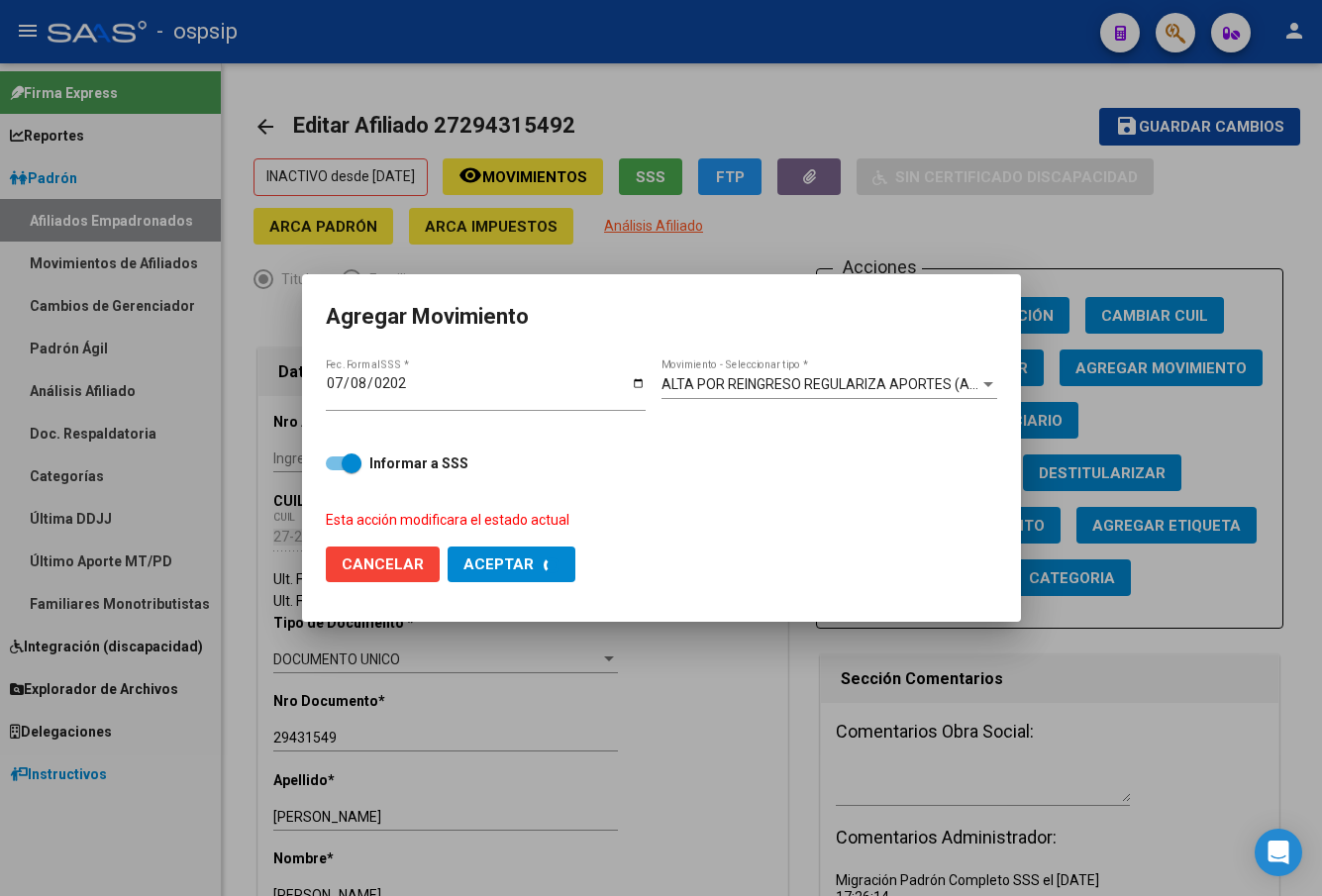 checkbox on "false" 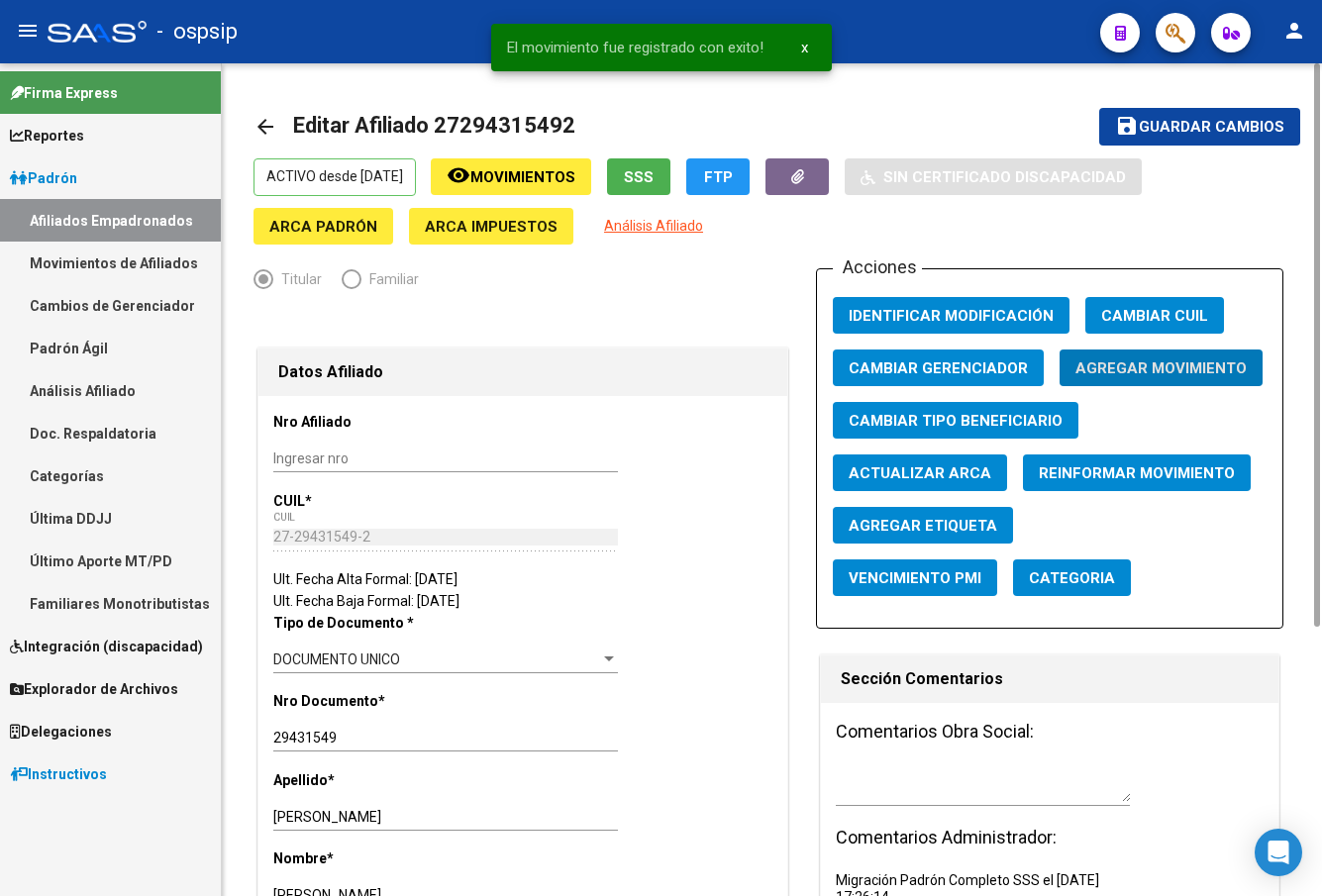 click on "Guardar cambios" 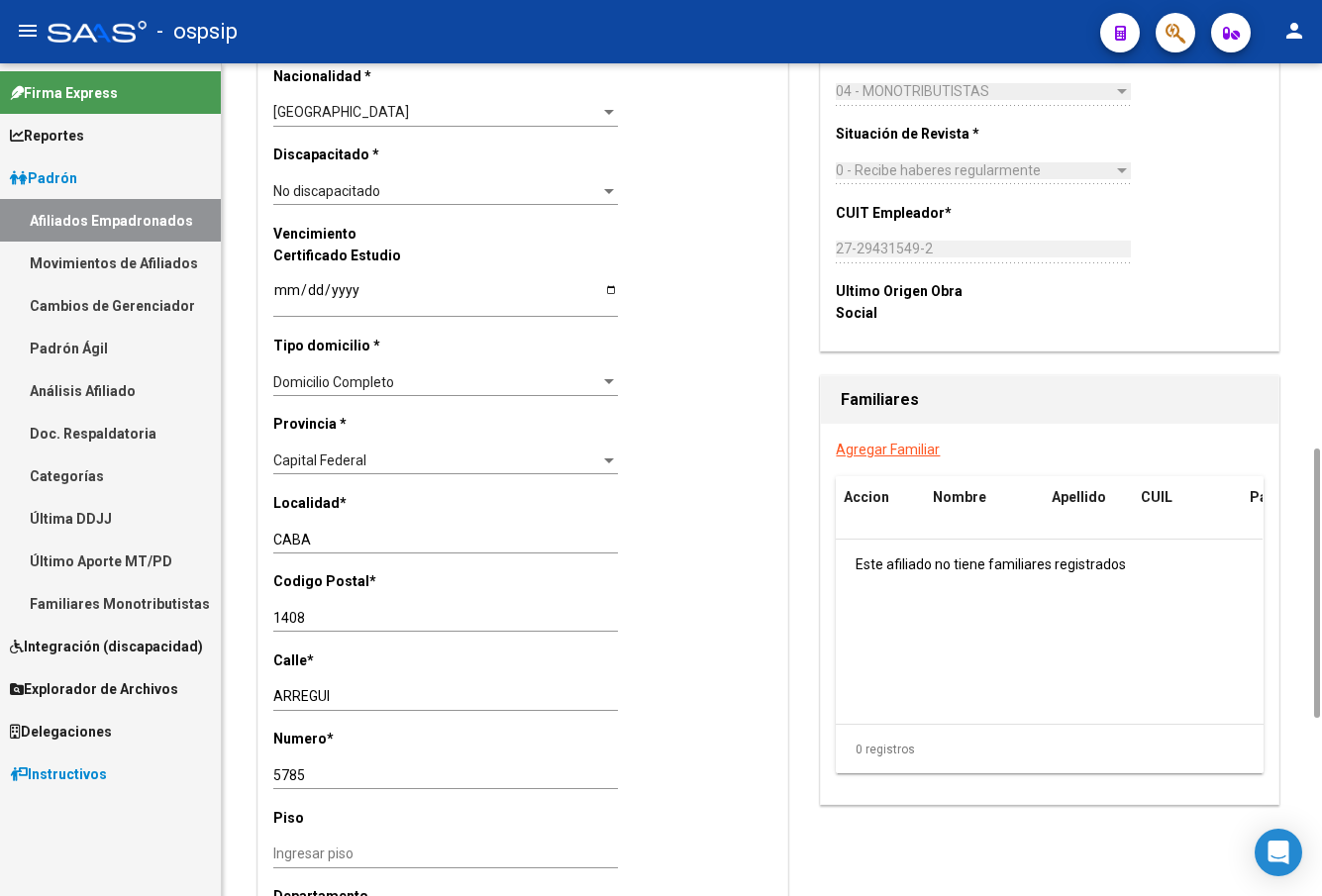 scroll, scrollTop: 1386, scrollLeft: 0, axis: vertical 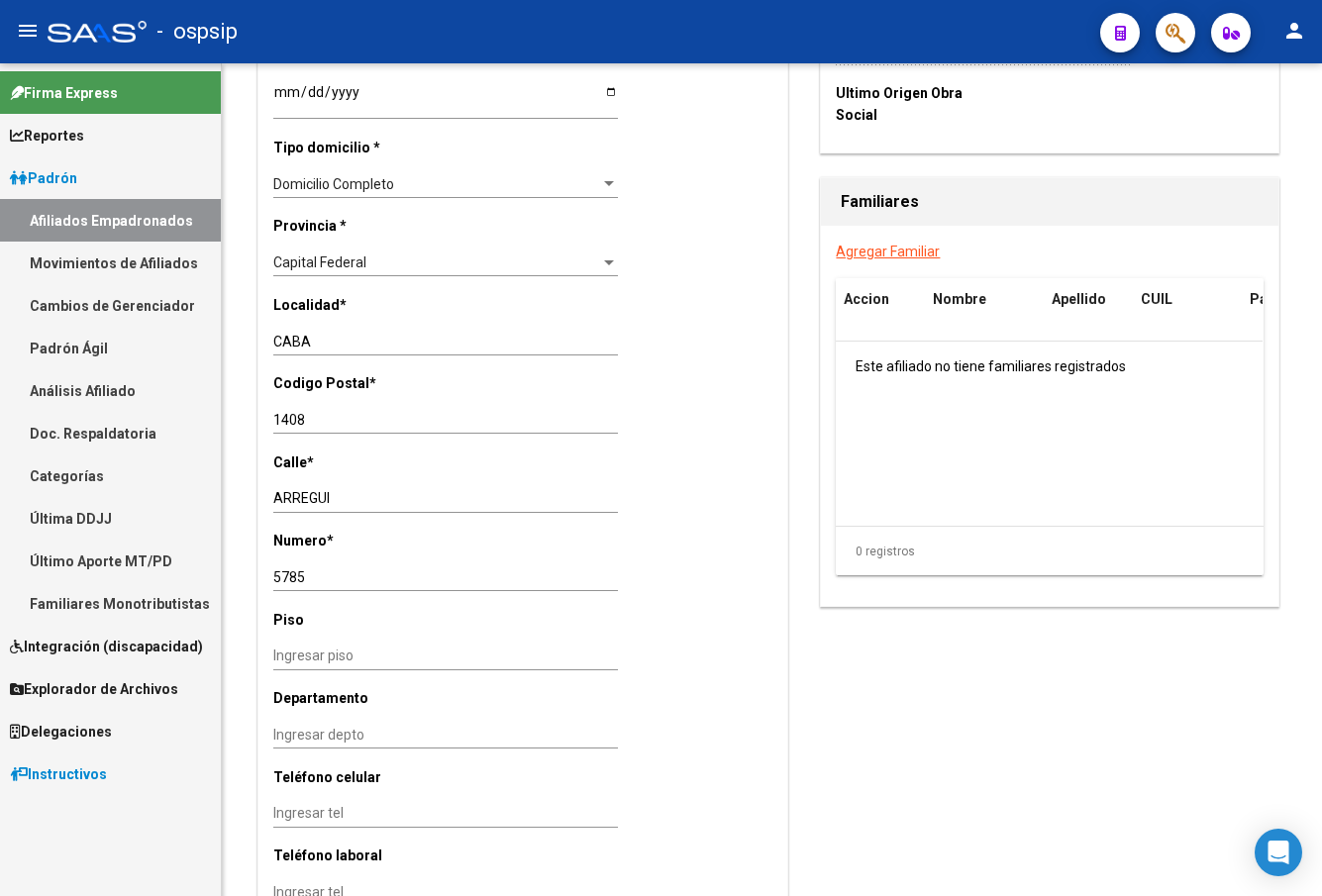 click on "-   ospsip" 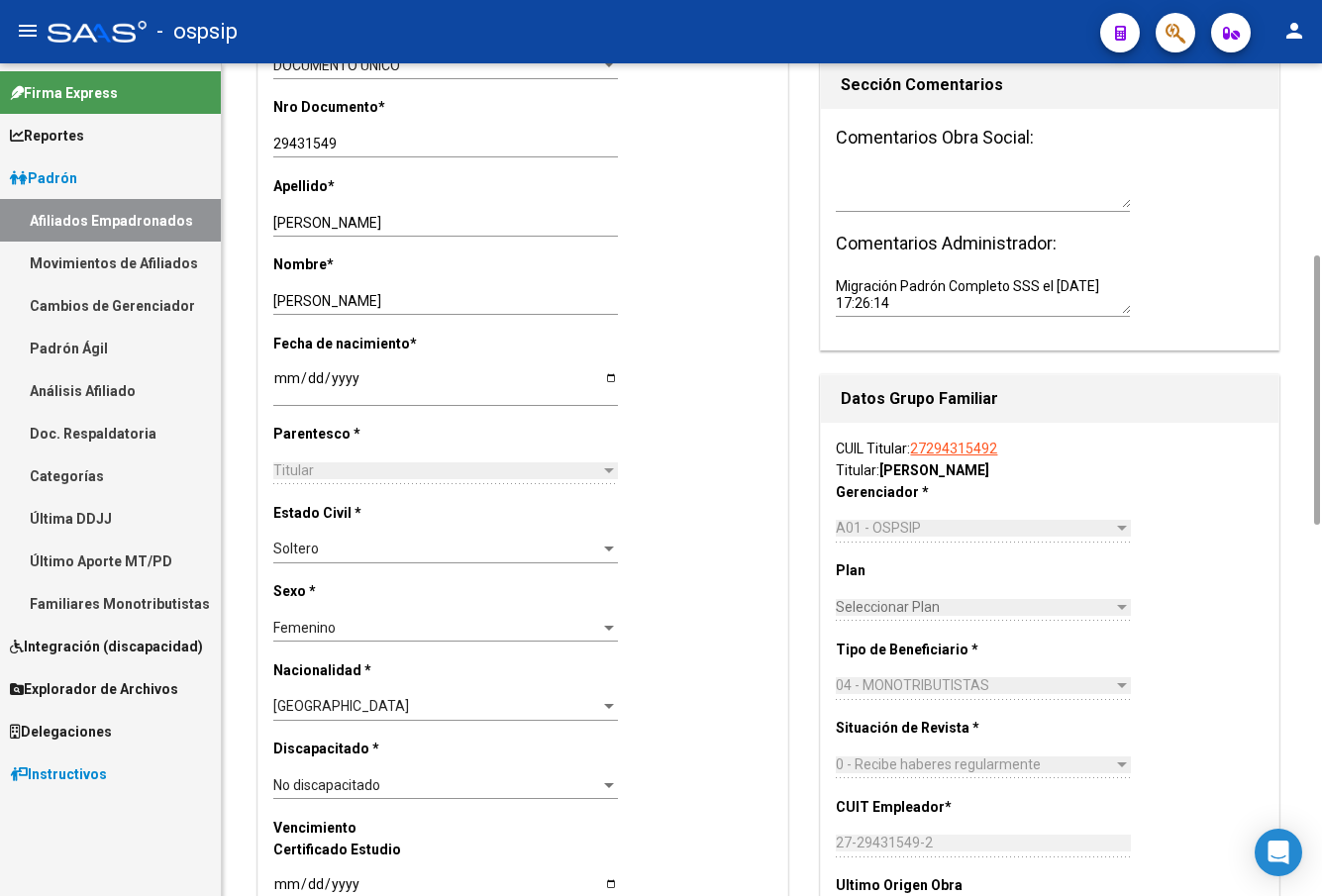 scroll, scrollTop: 0, scrollLeft: 0, axis: both 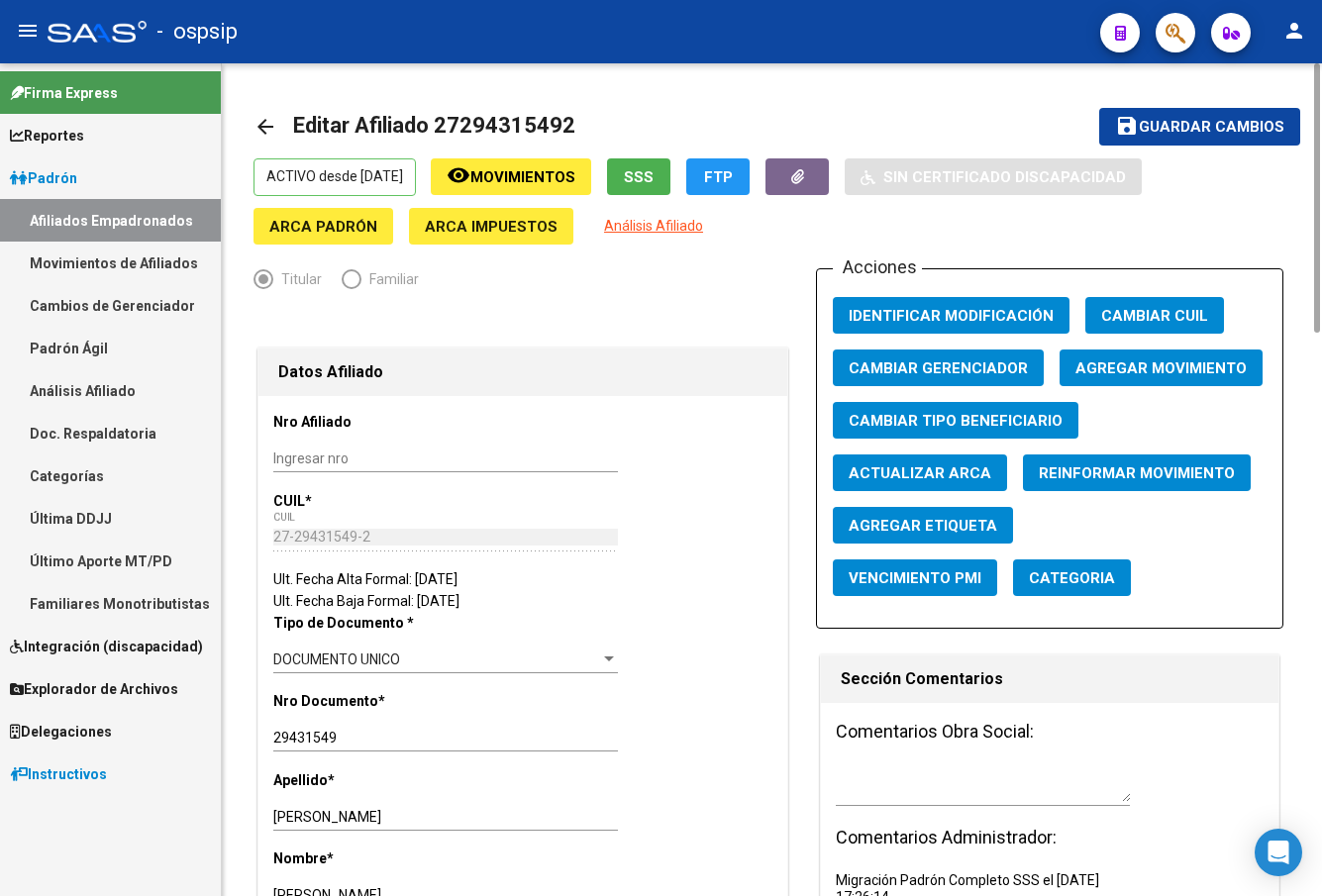 click on "Guardar cambios" 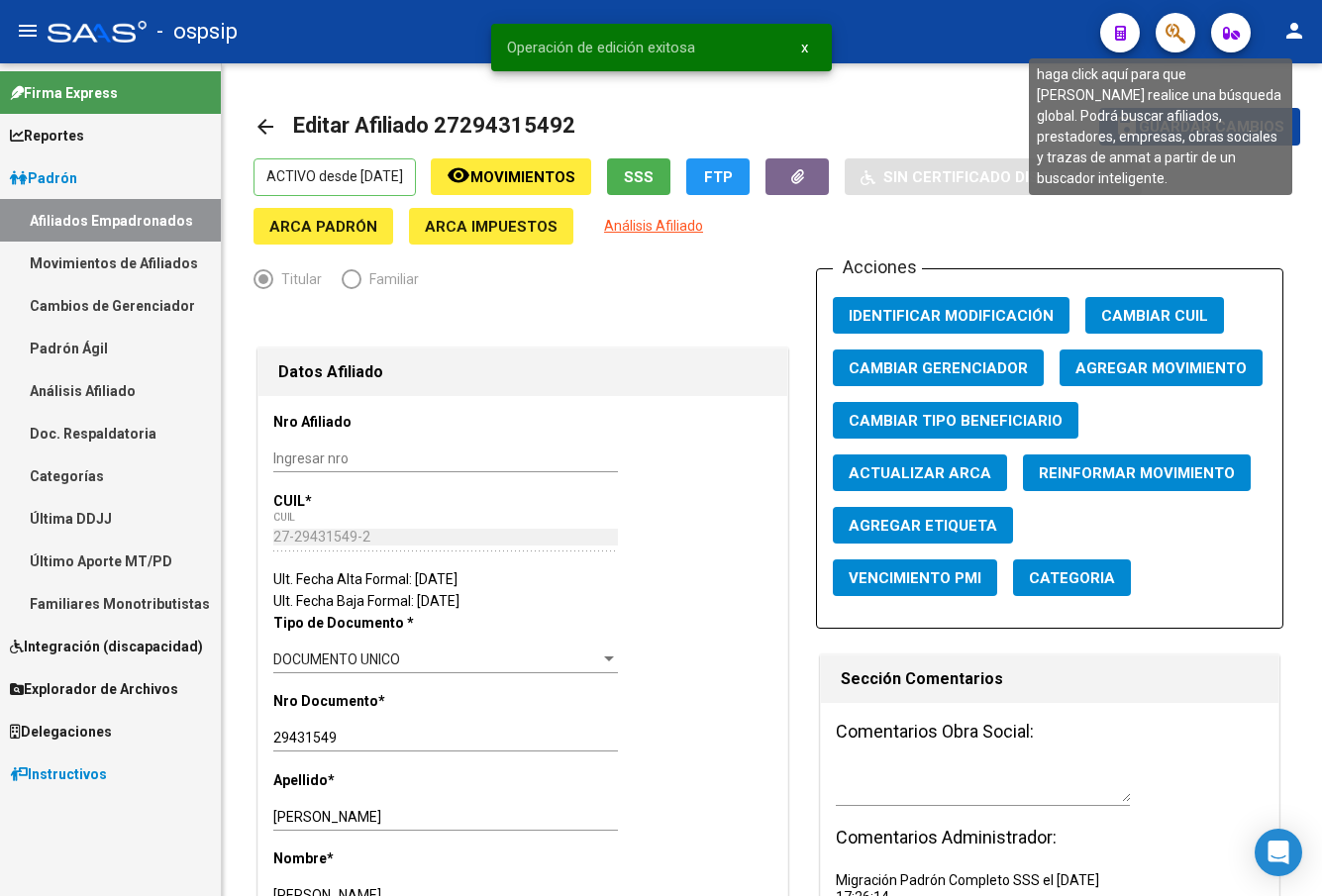 click 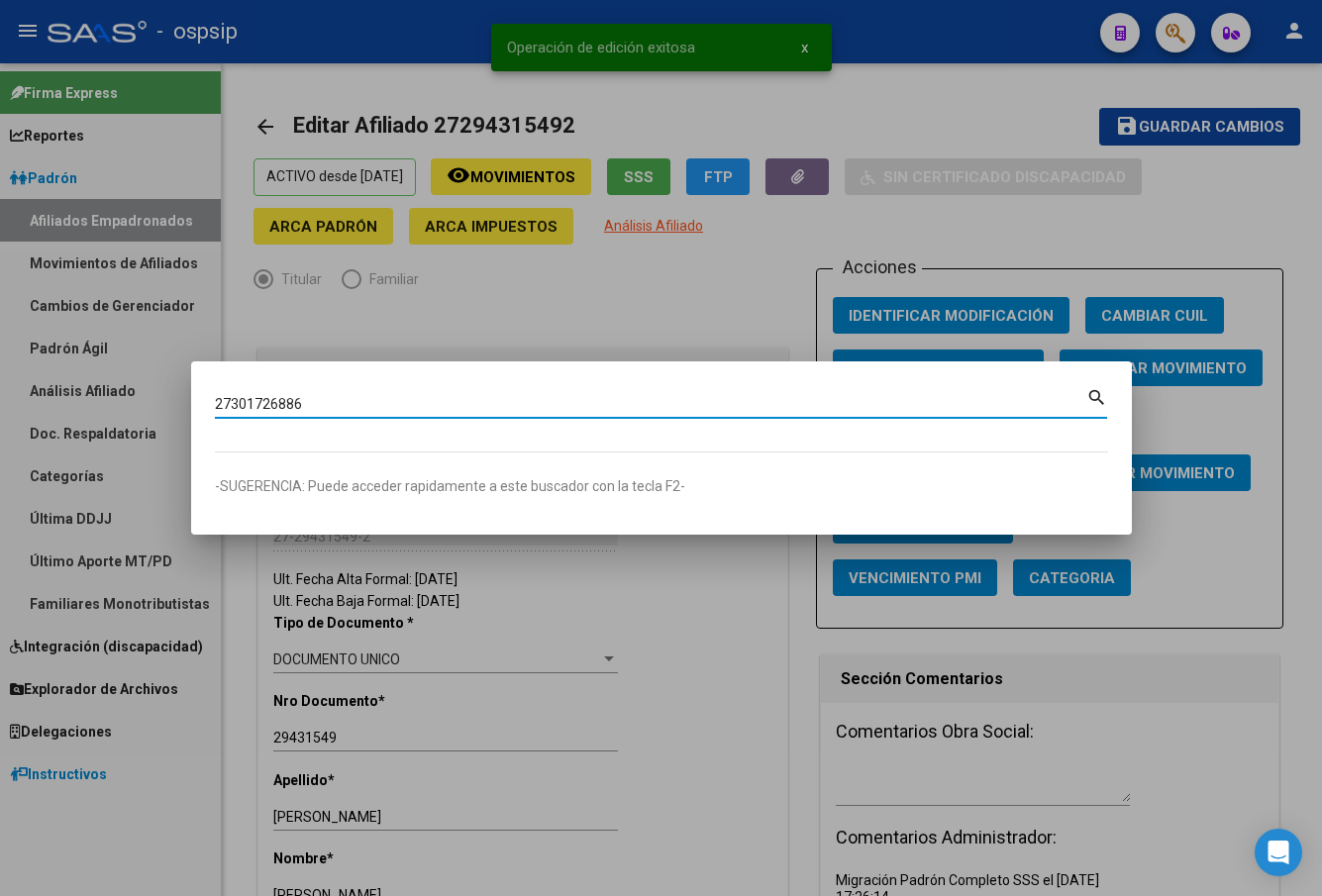 type on "27301726886" 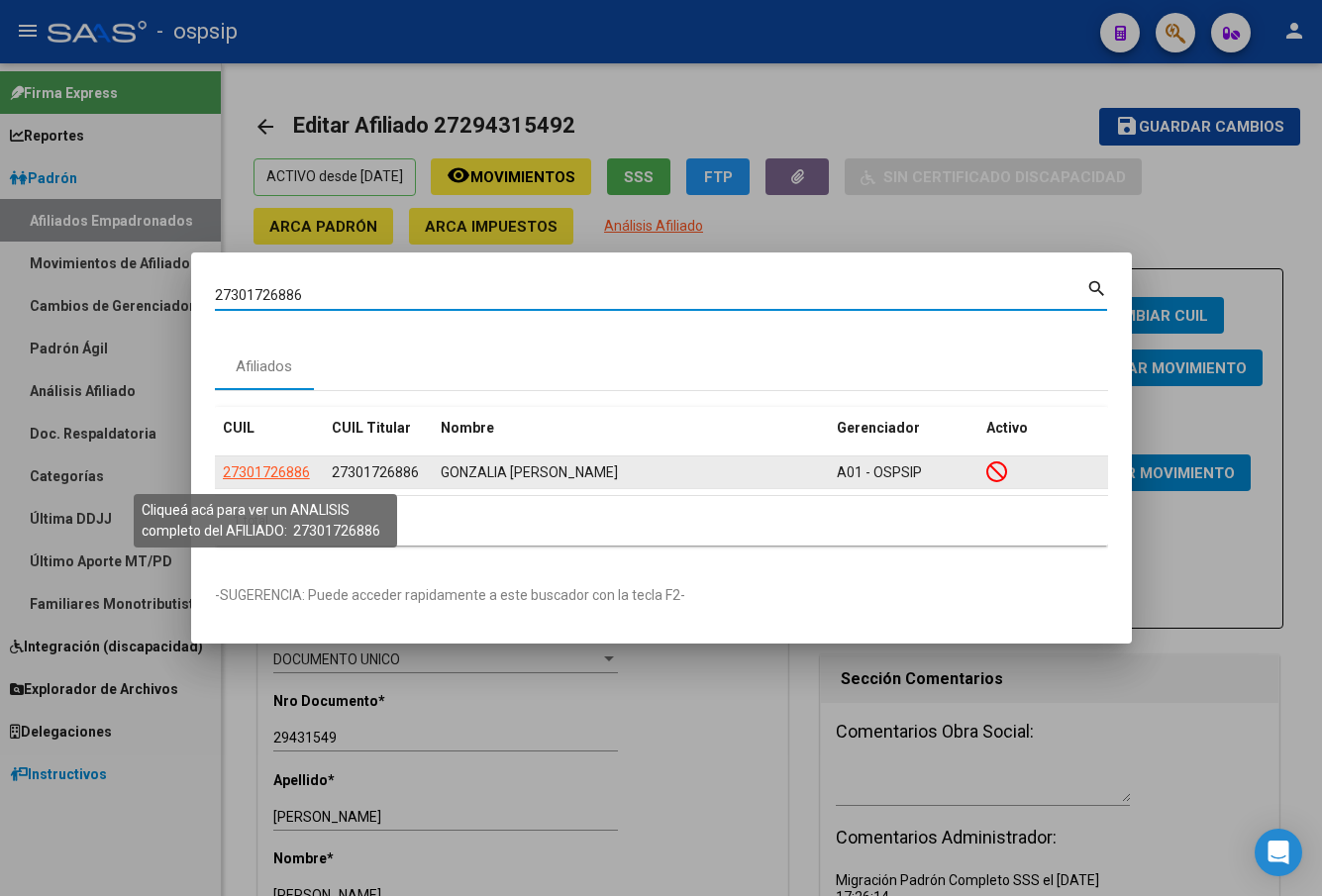 click on "27301726886" 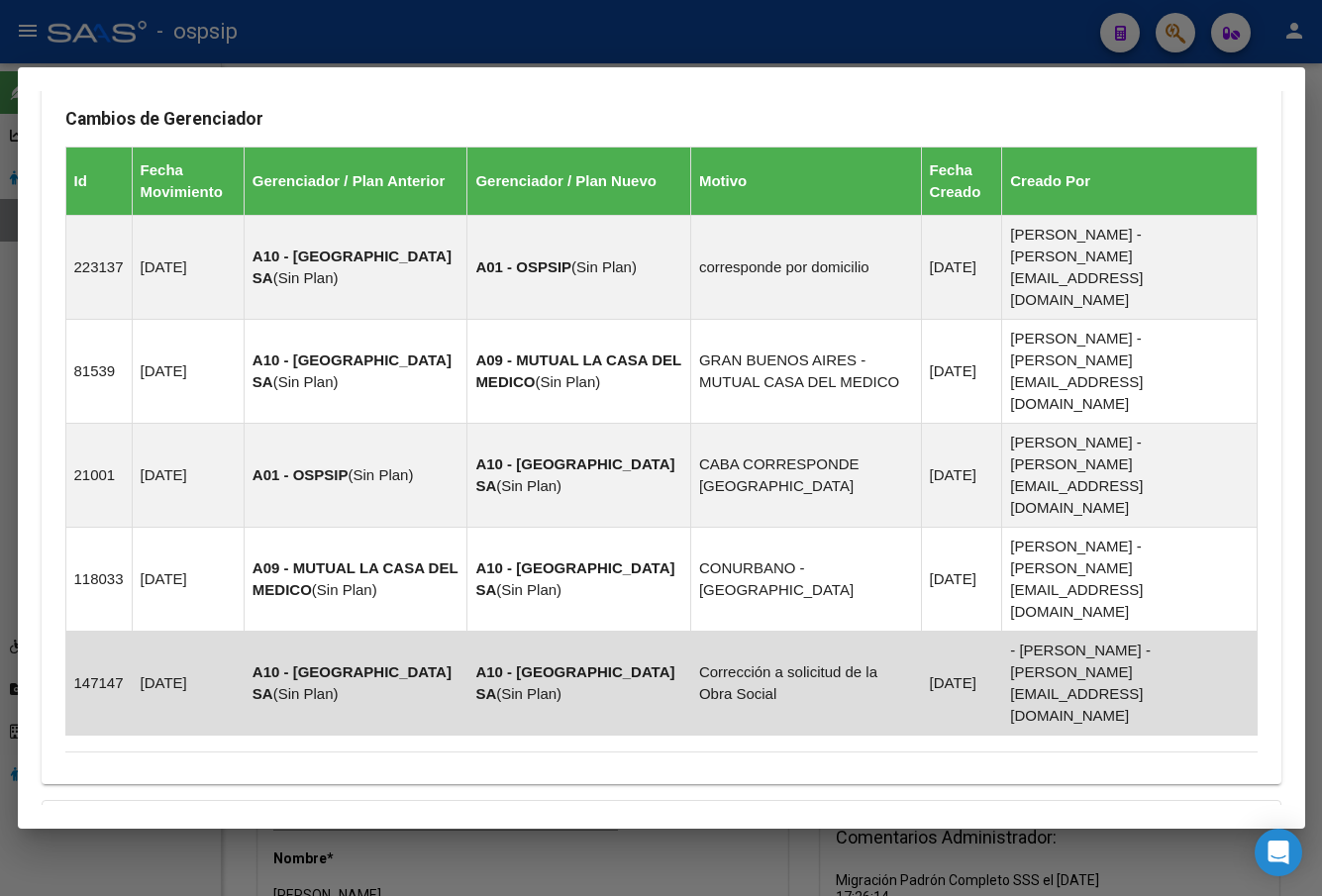 scroll, scrollTop: 1194, scrollLeft: 0, axis: vertical 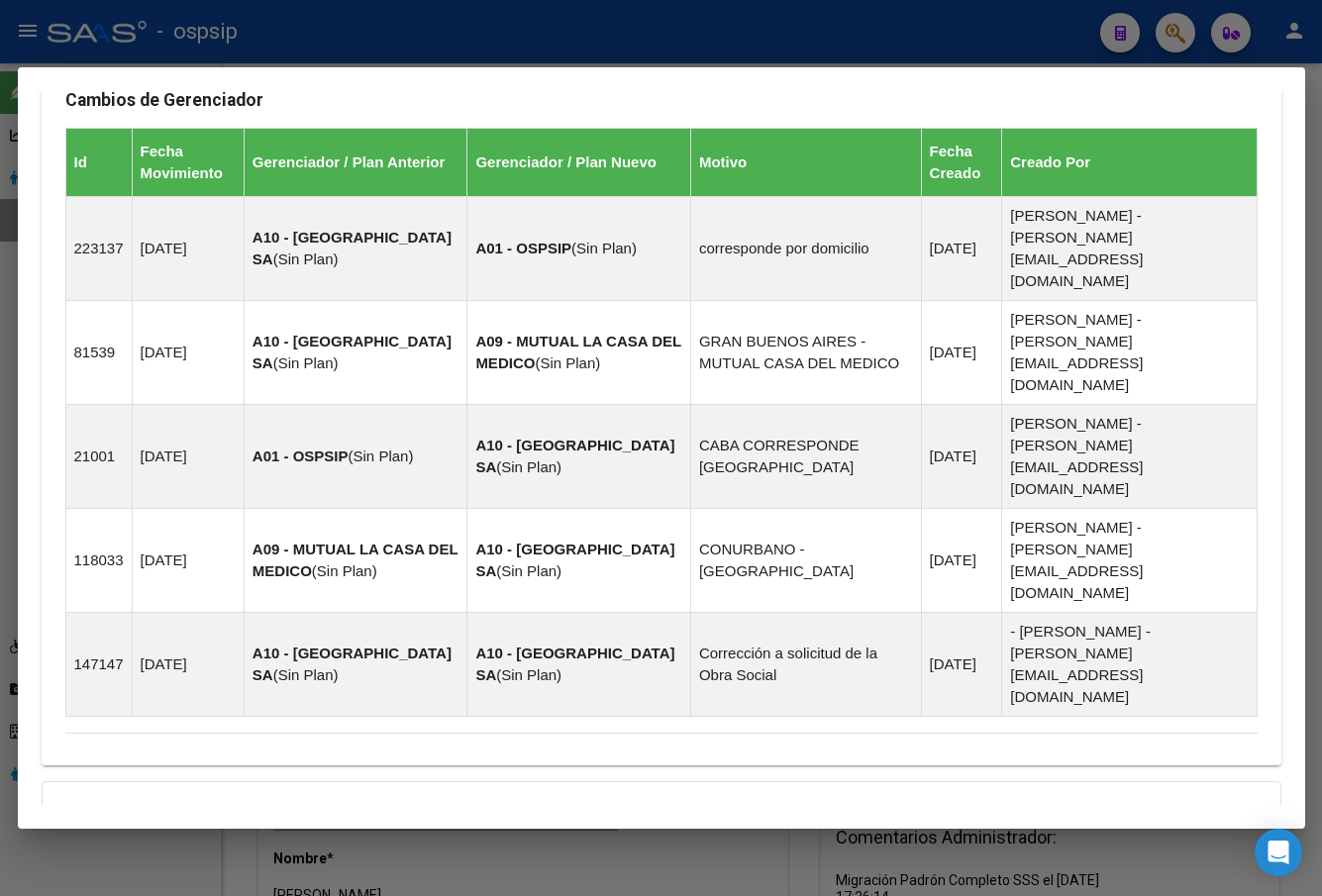 click on "Aportes y Contribuciones del Afiliado: 27301726886" at bounding box center [287, 956] 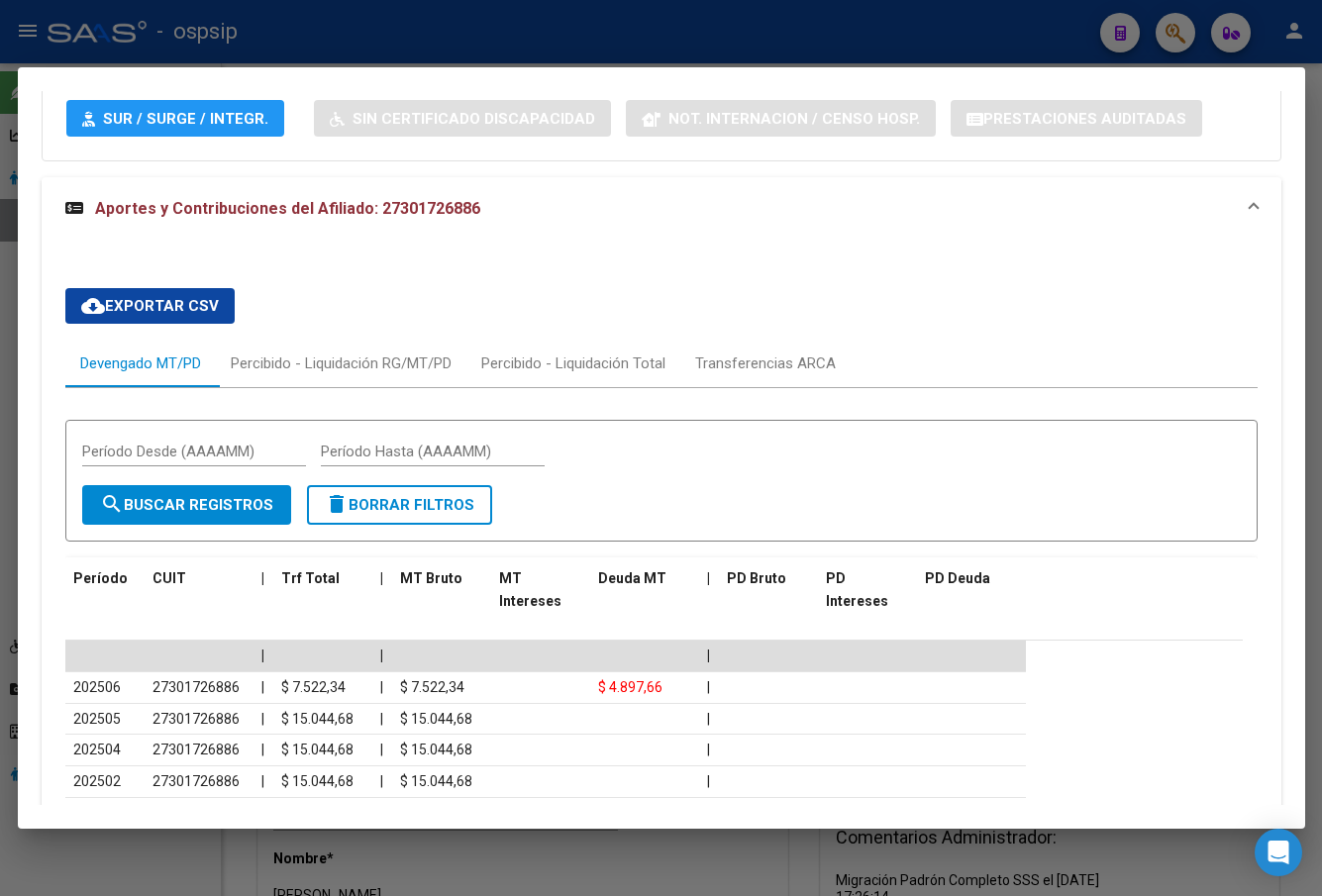 scroll, scrollTop: 1986, scrollLeft: 0, axis: vertical 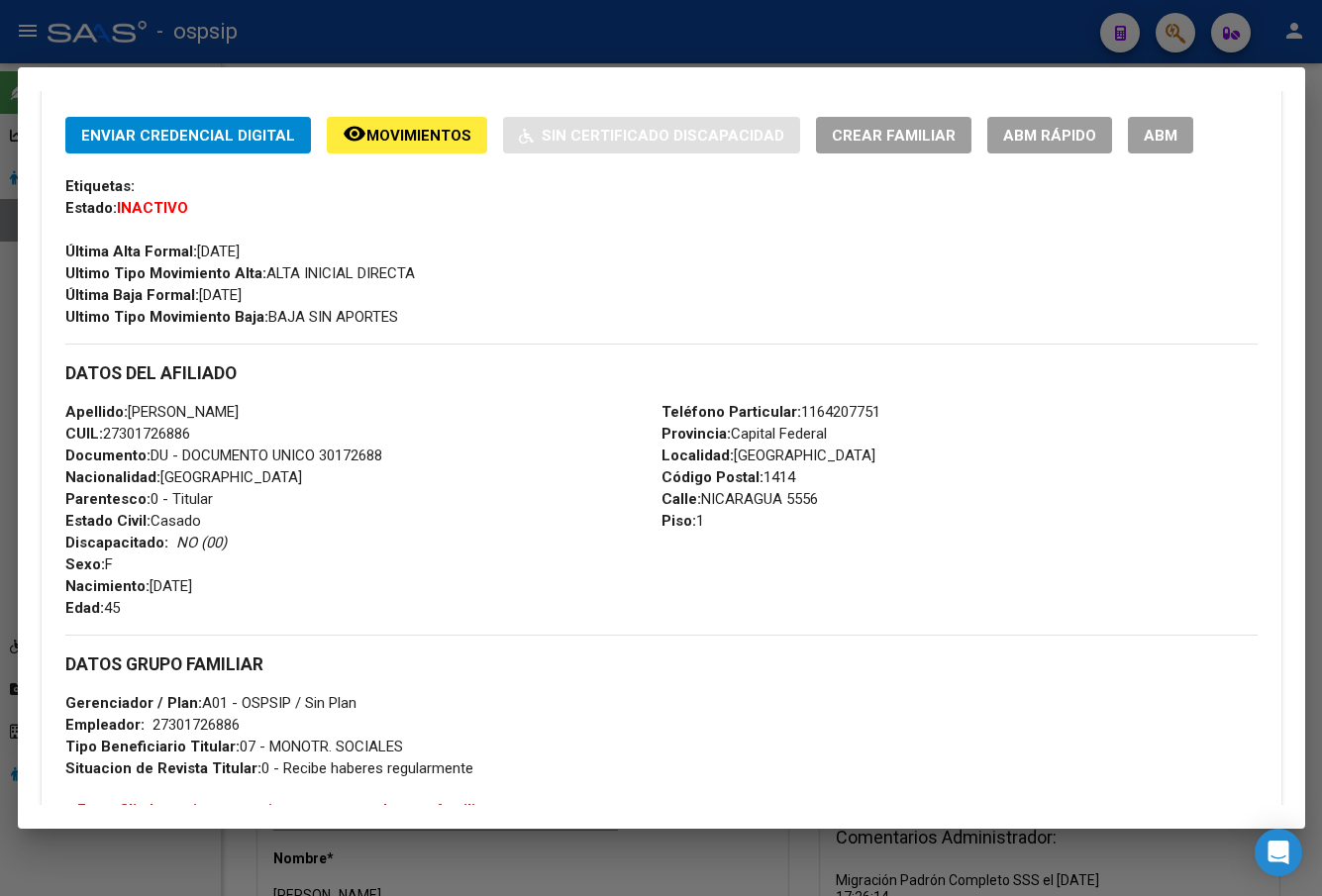 click on "ABM" at bounding box center (1161, 136) 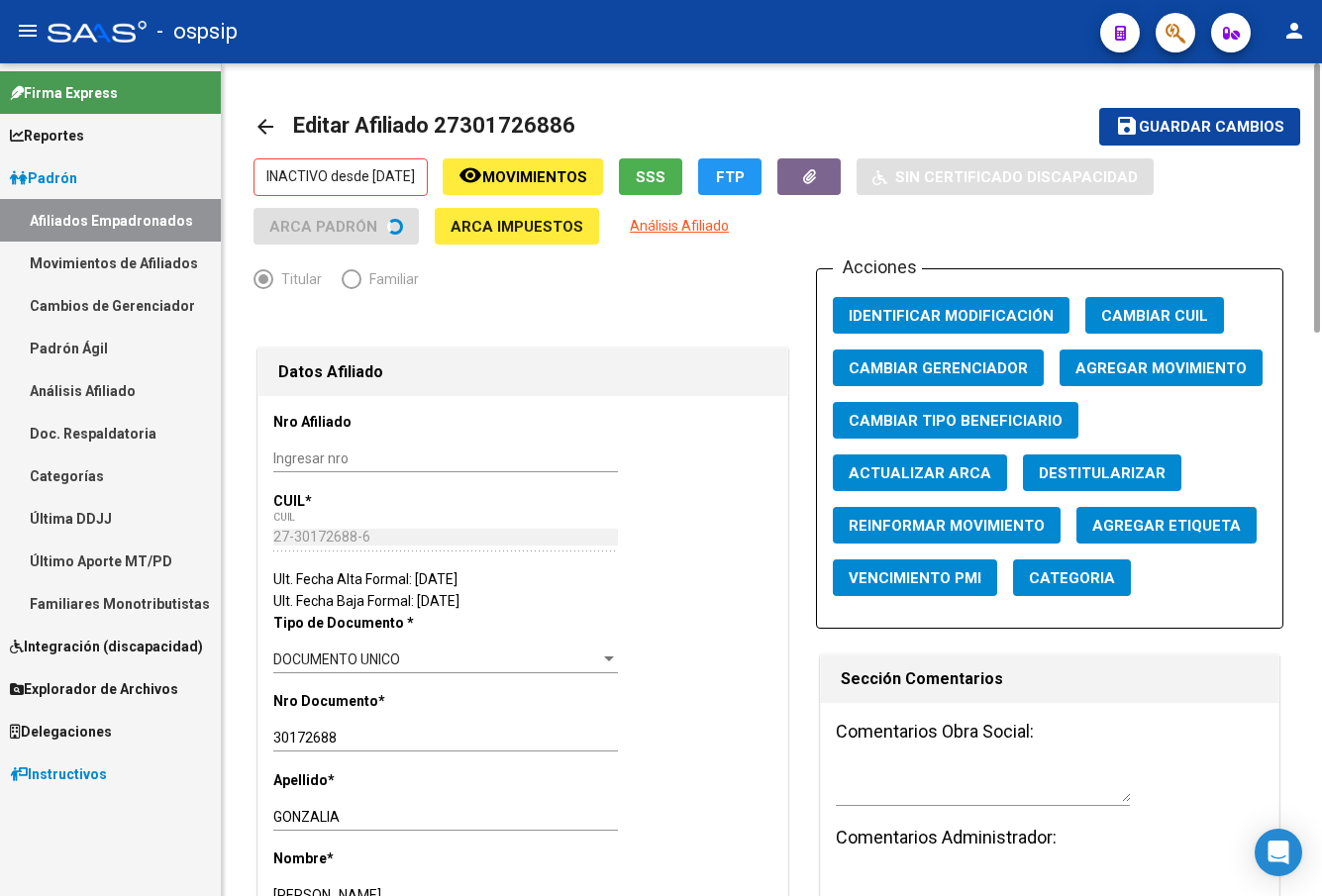 click on "Agregar Movimiento" 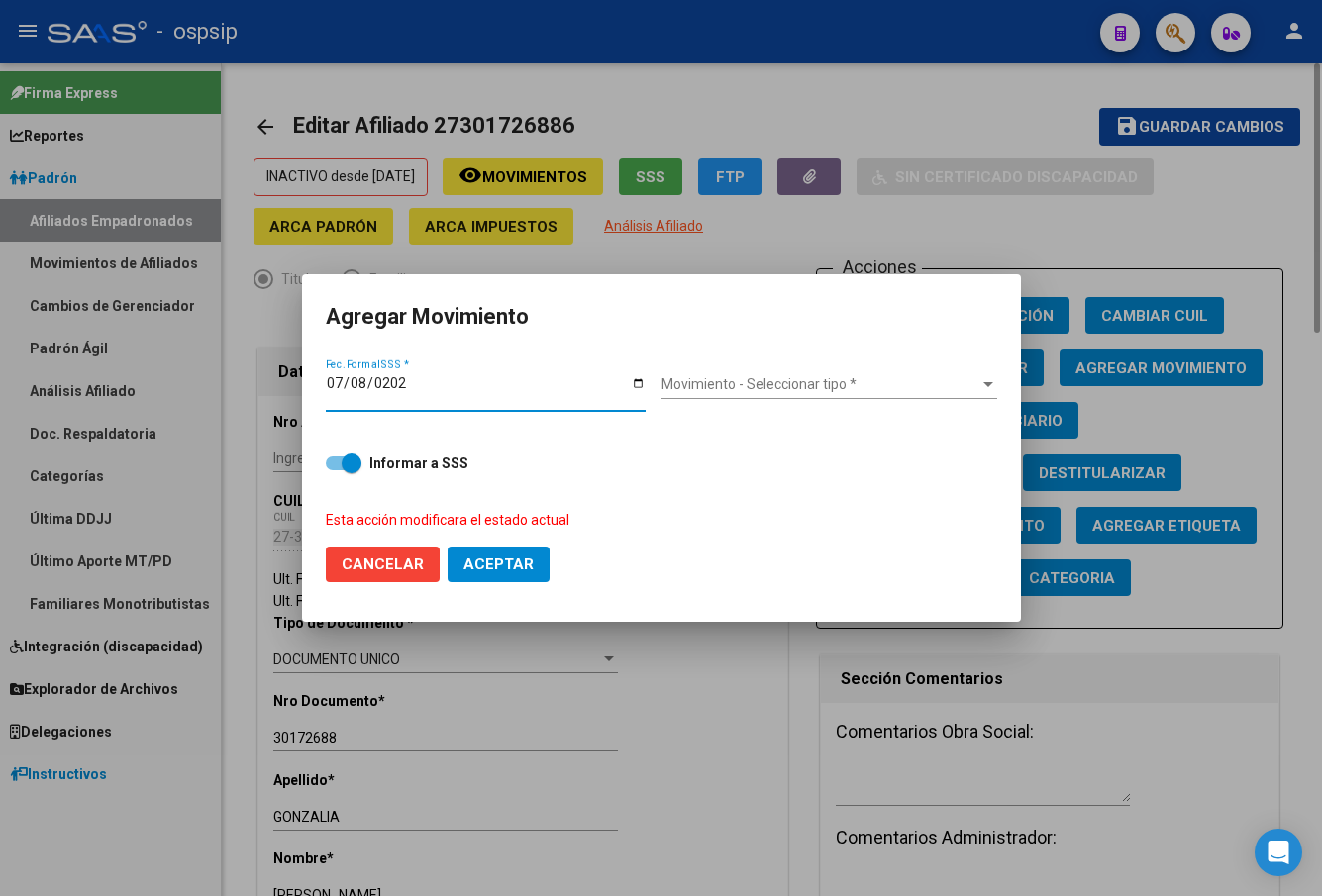 type on "[DATE]" 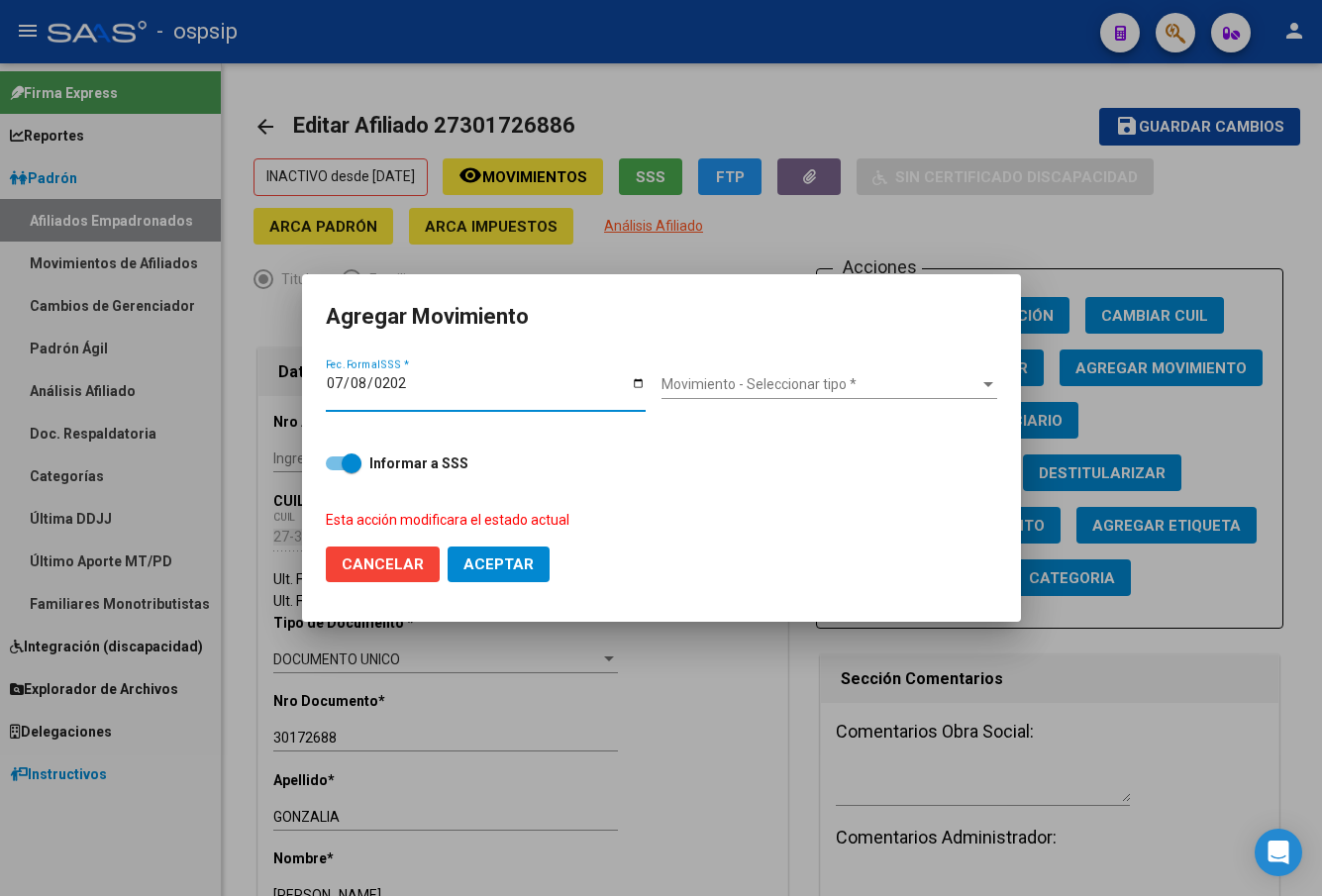 click on "Movimiento - Seleccionar tipo *" at bounding box center [820, 384] 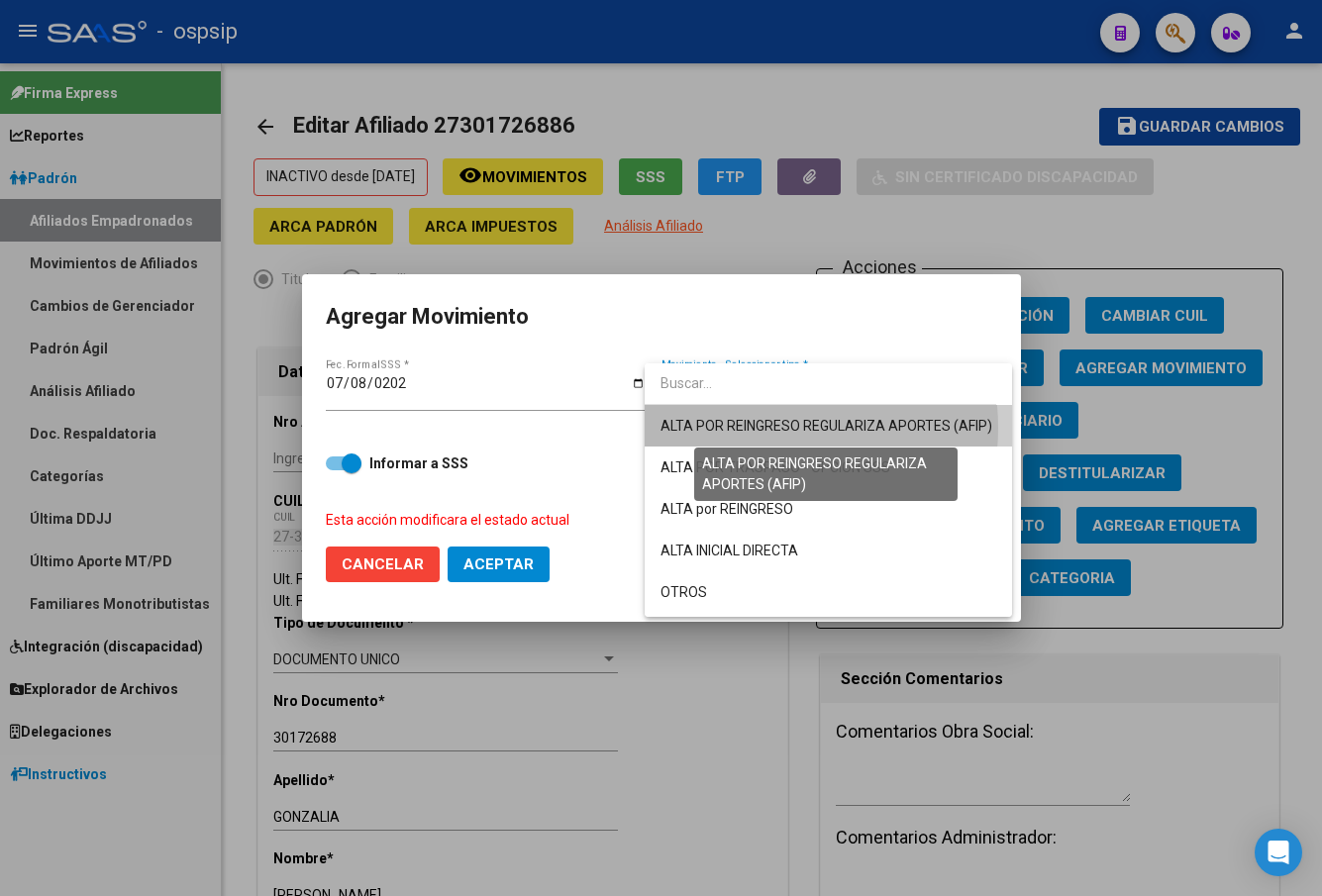 click on "ALTA POR REINGRESO REGULARIZA APORTES (AFIP)" at bounding box center [826, 426] 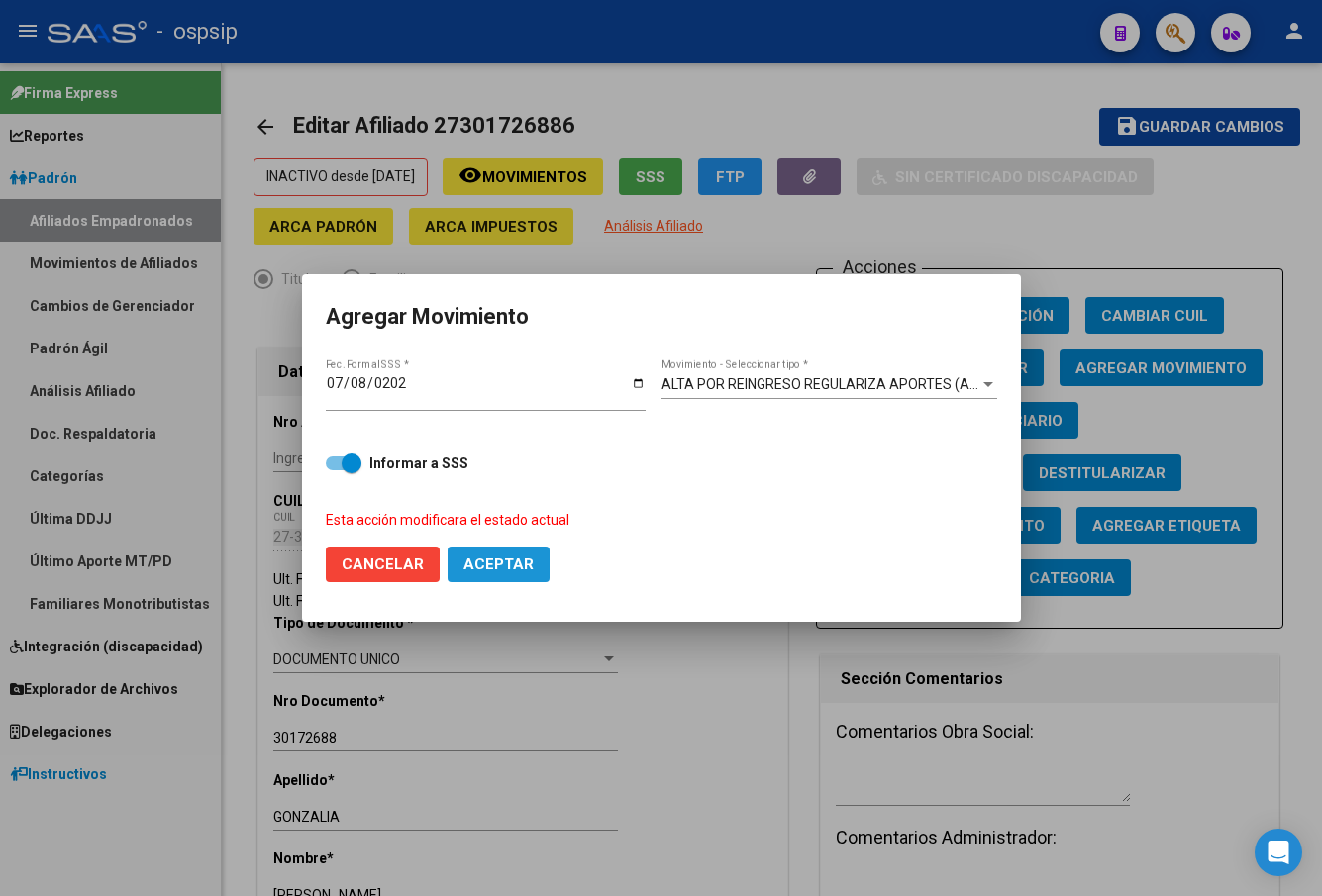 click on "Aceptar" 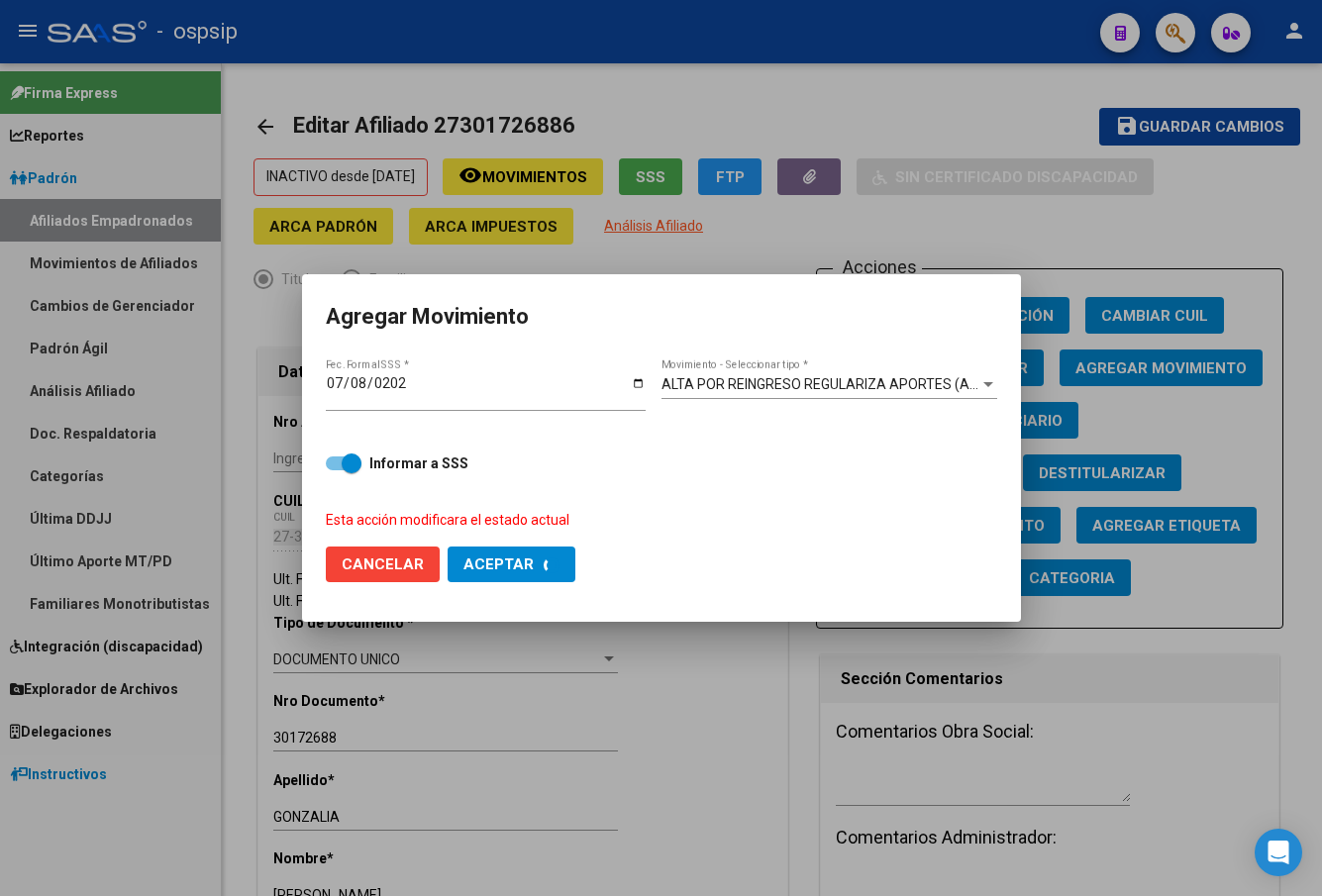 checkbox on "false" 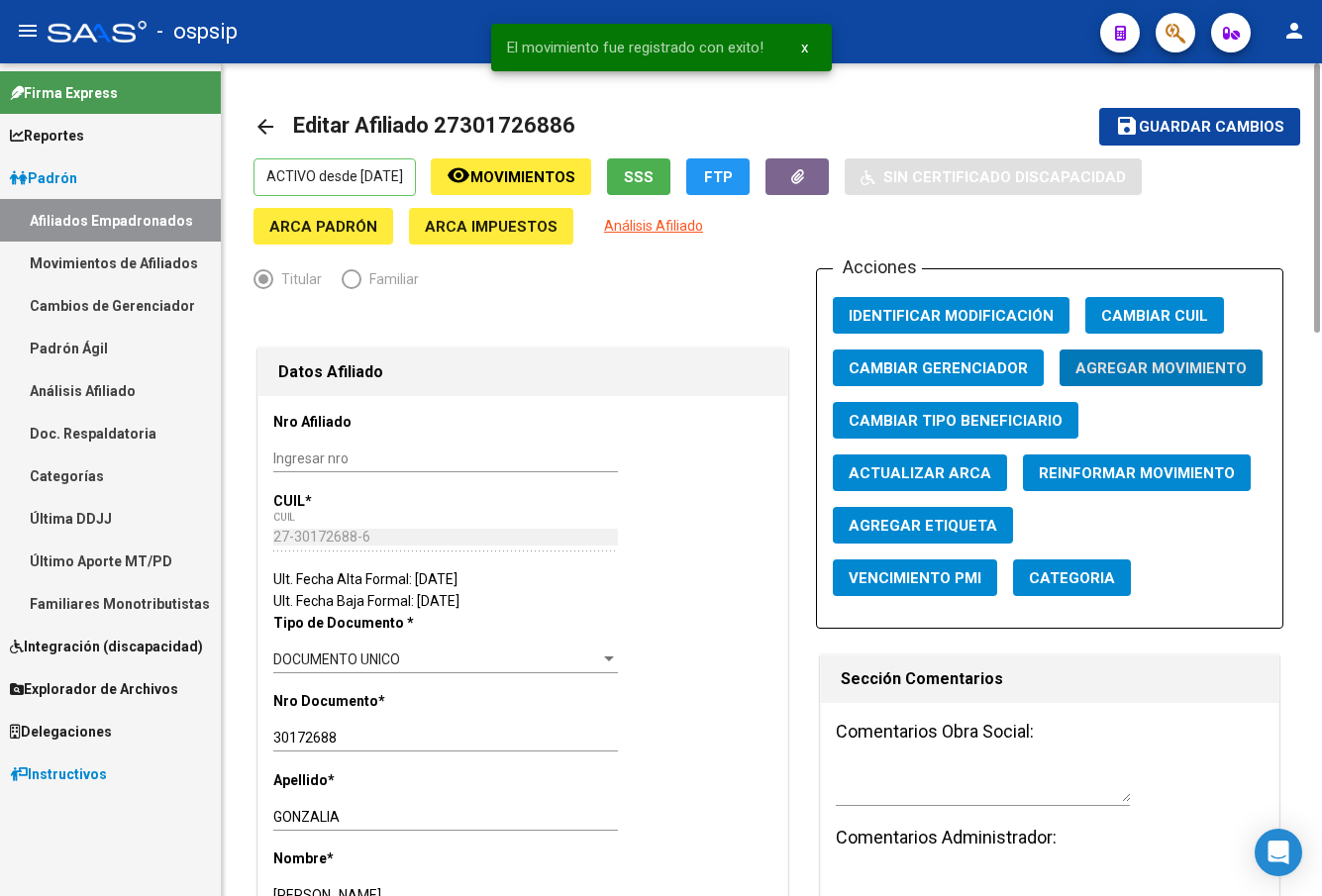 click on "Guardar cambios" 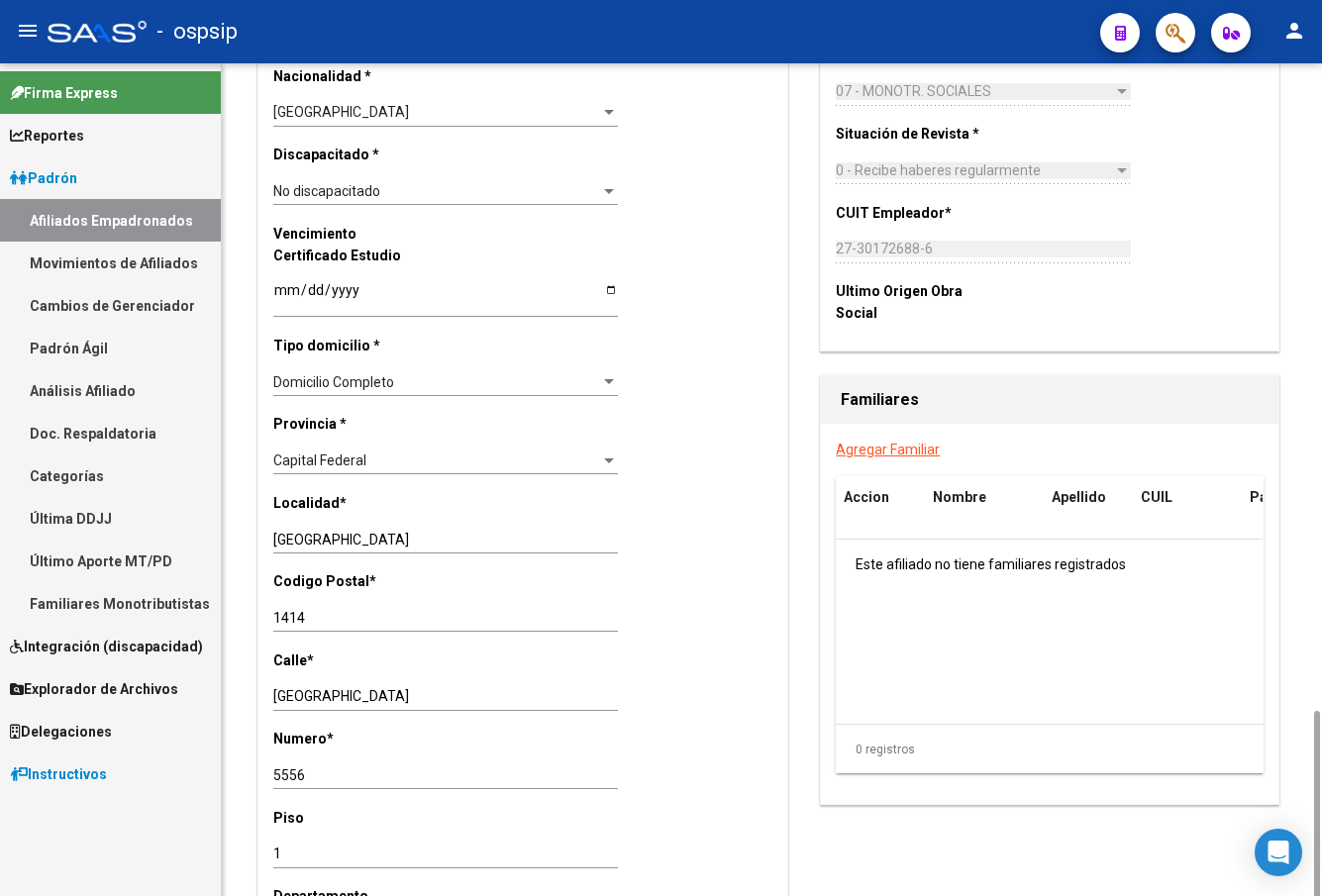 scroll, scrollTop: 1386, scrollLeft: 0, axis: vertical 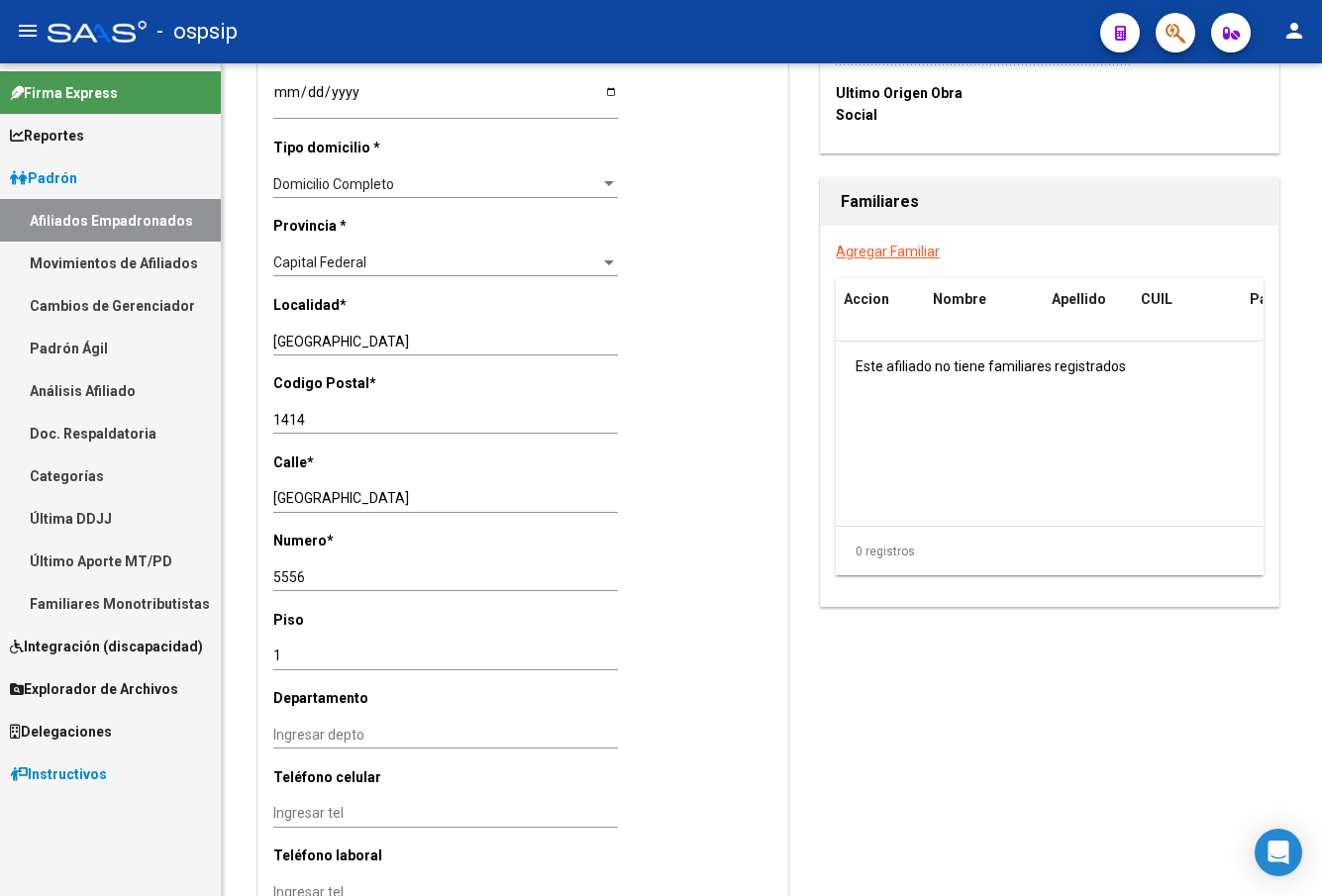 click on "-   ospsip" 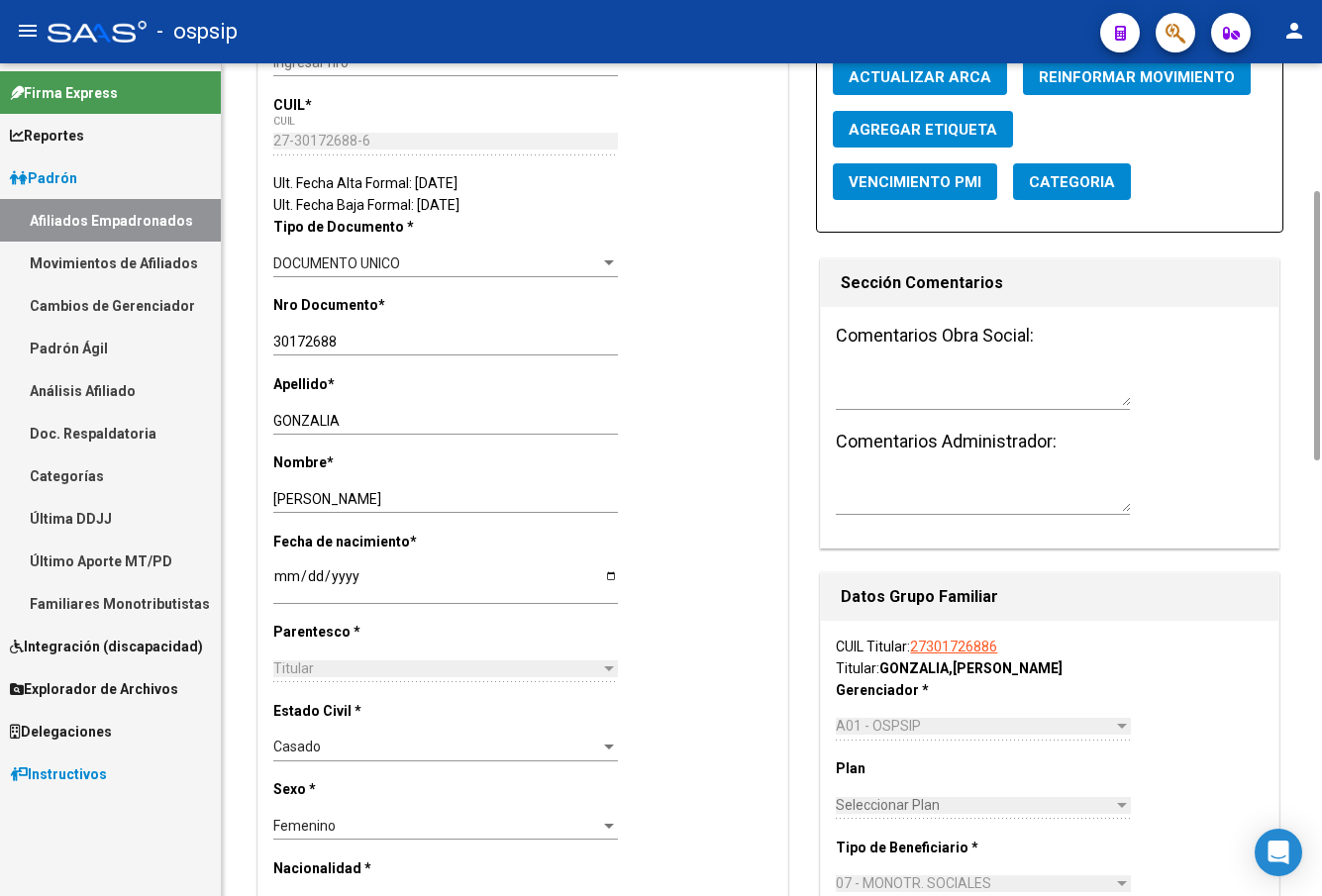 scroll, scrollTop: 198, scrollLeft: 0, axis: vertical 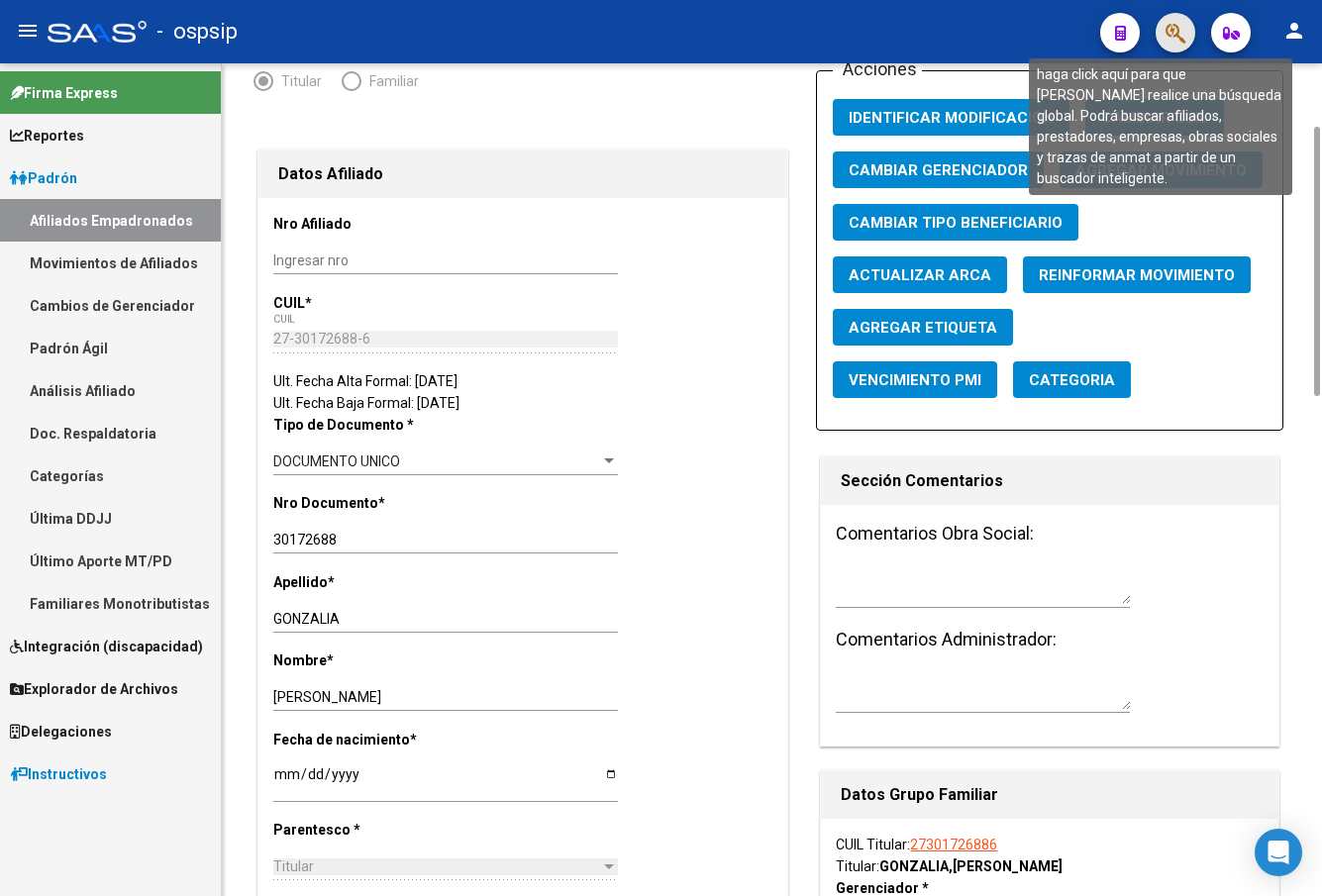 click 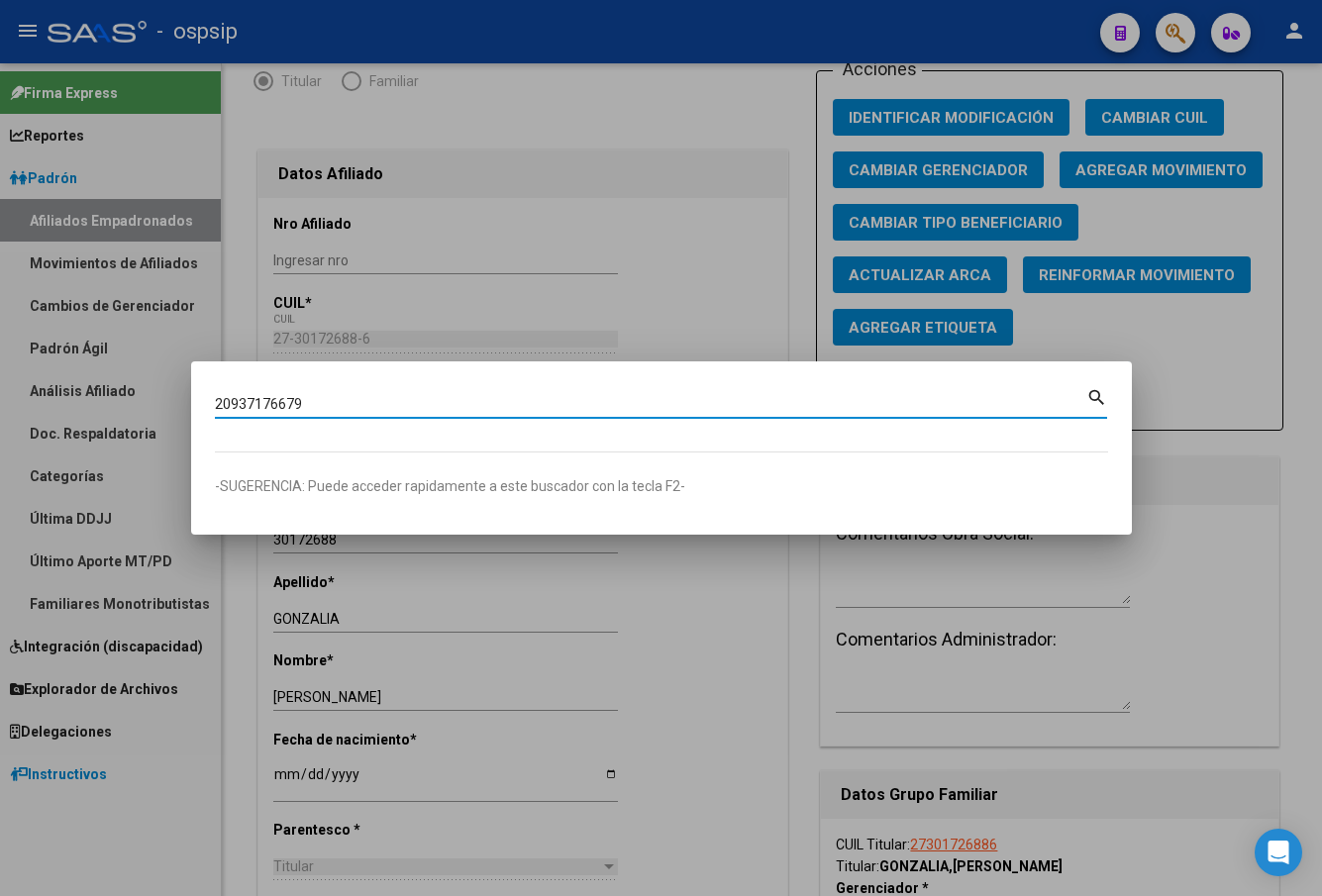 type on "20937176679" 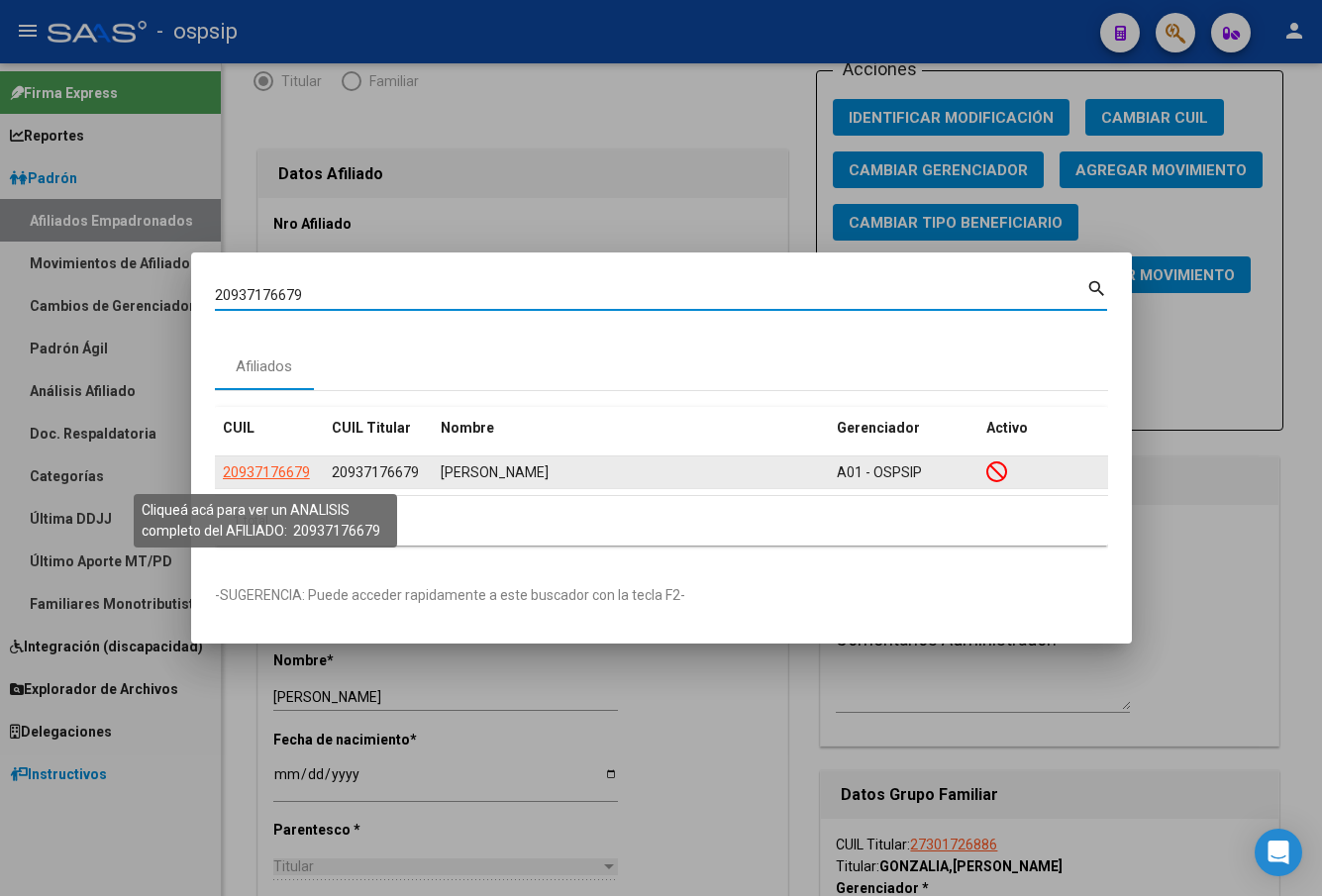 click on "20937176679" 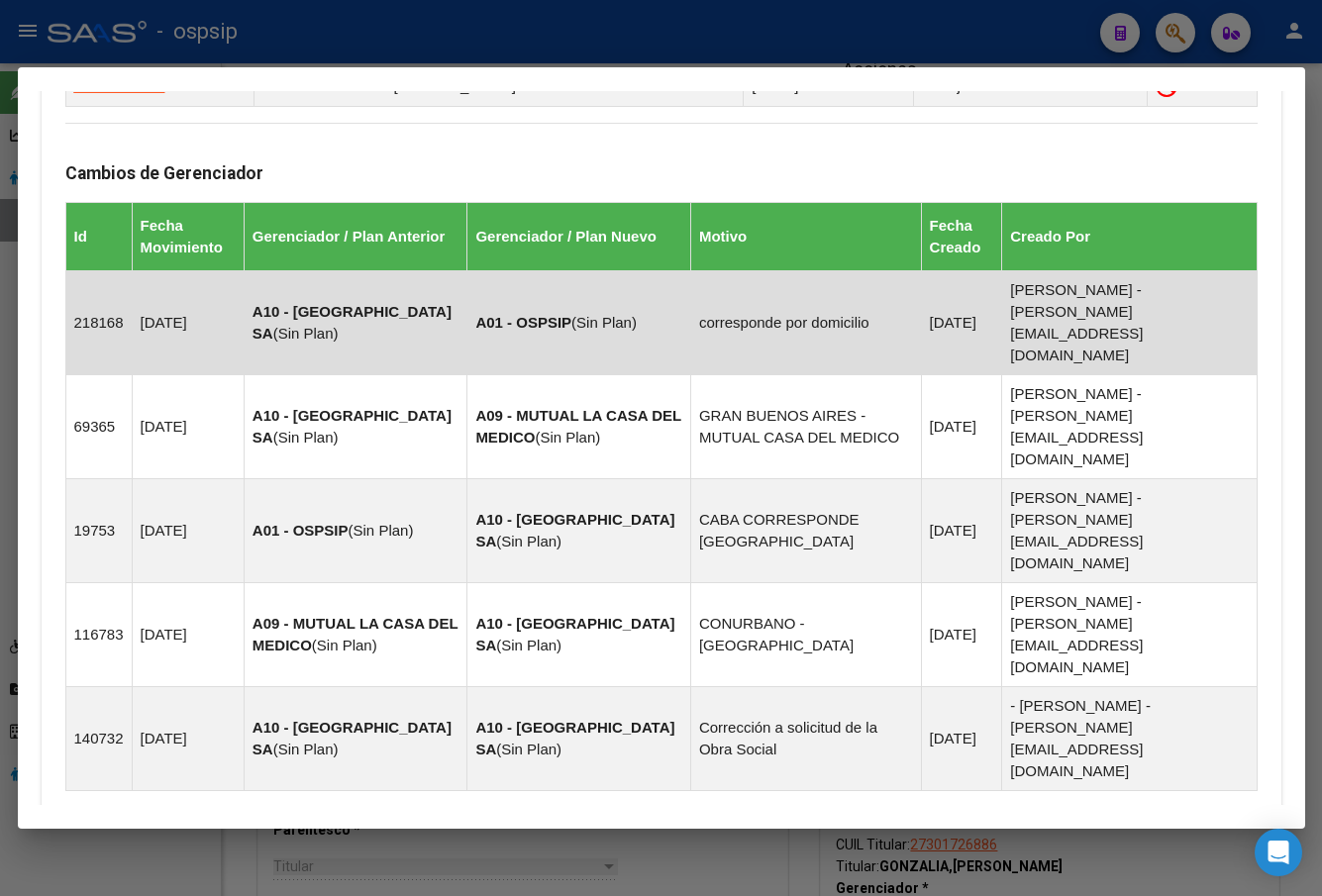 scroll, scrollTop: 1290, scrollLeft: 0, axis: vertical 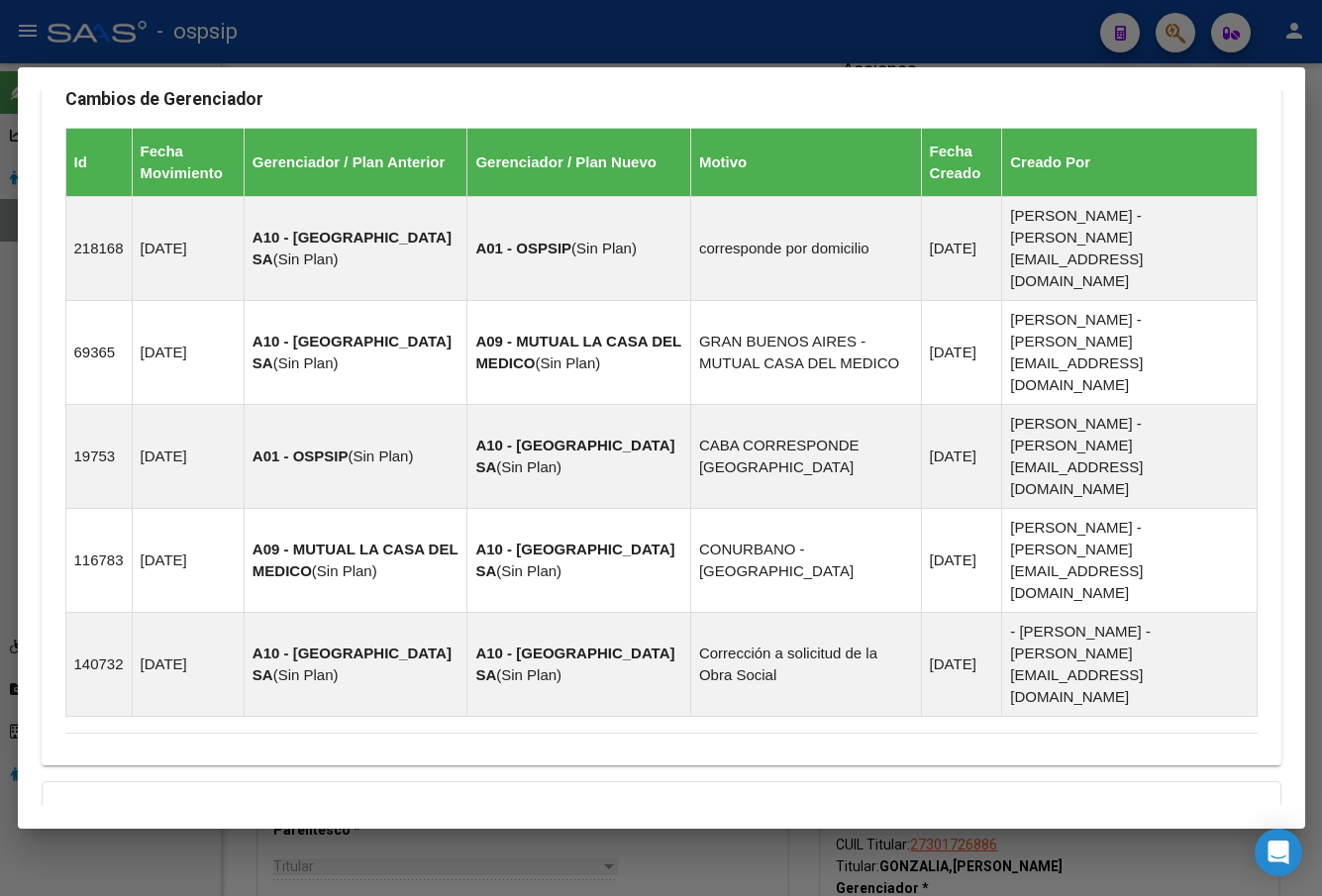 click on "Aportes y Contribuciones del Afiliado: 20937176679" at bounding box center (287, 956) 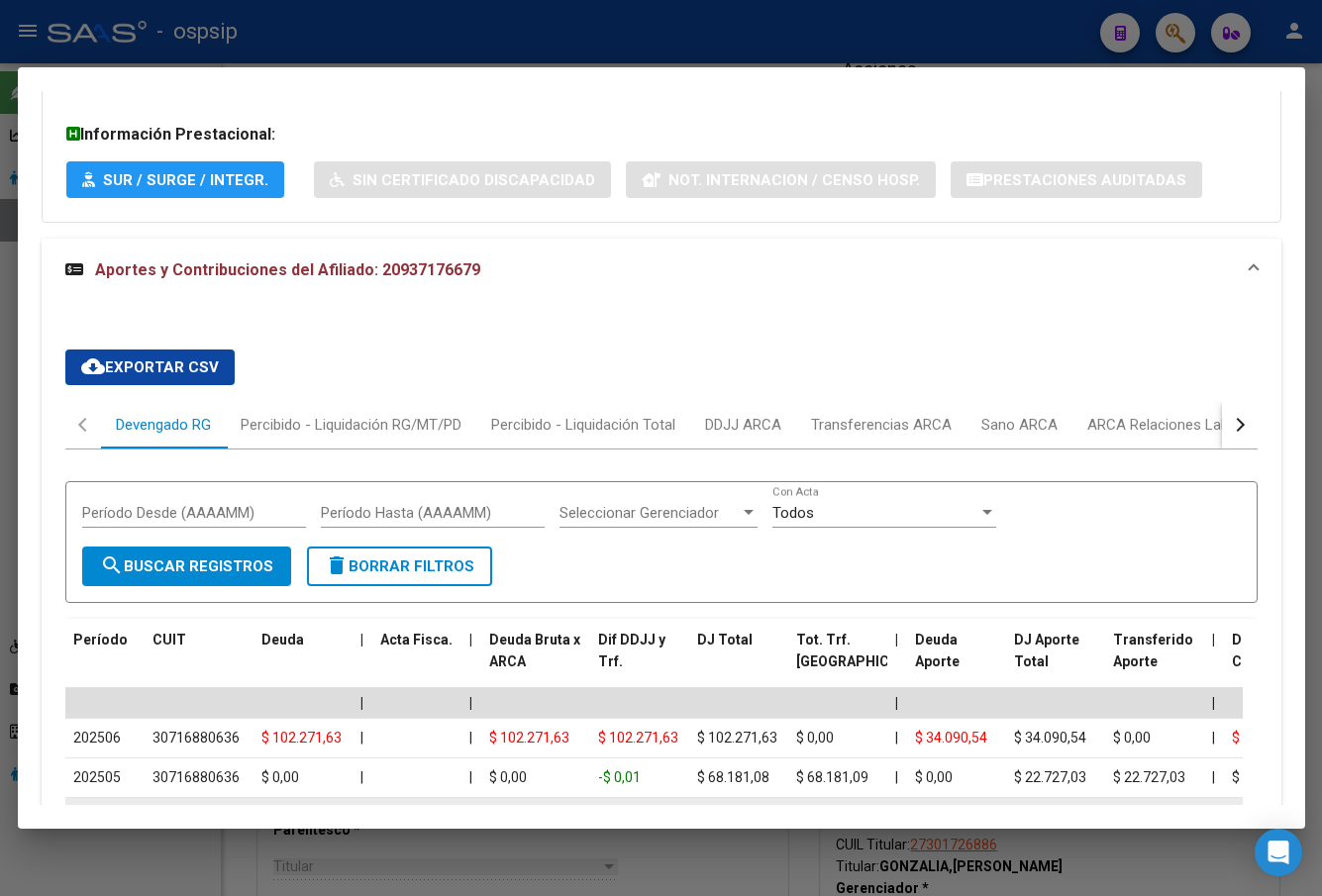 scroll, scrollTop: 1983, scrollLeft: 0, axis: vertical 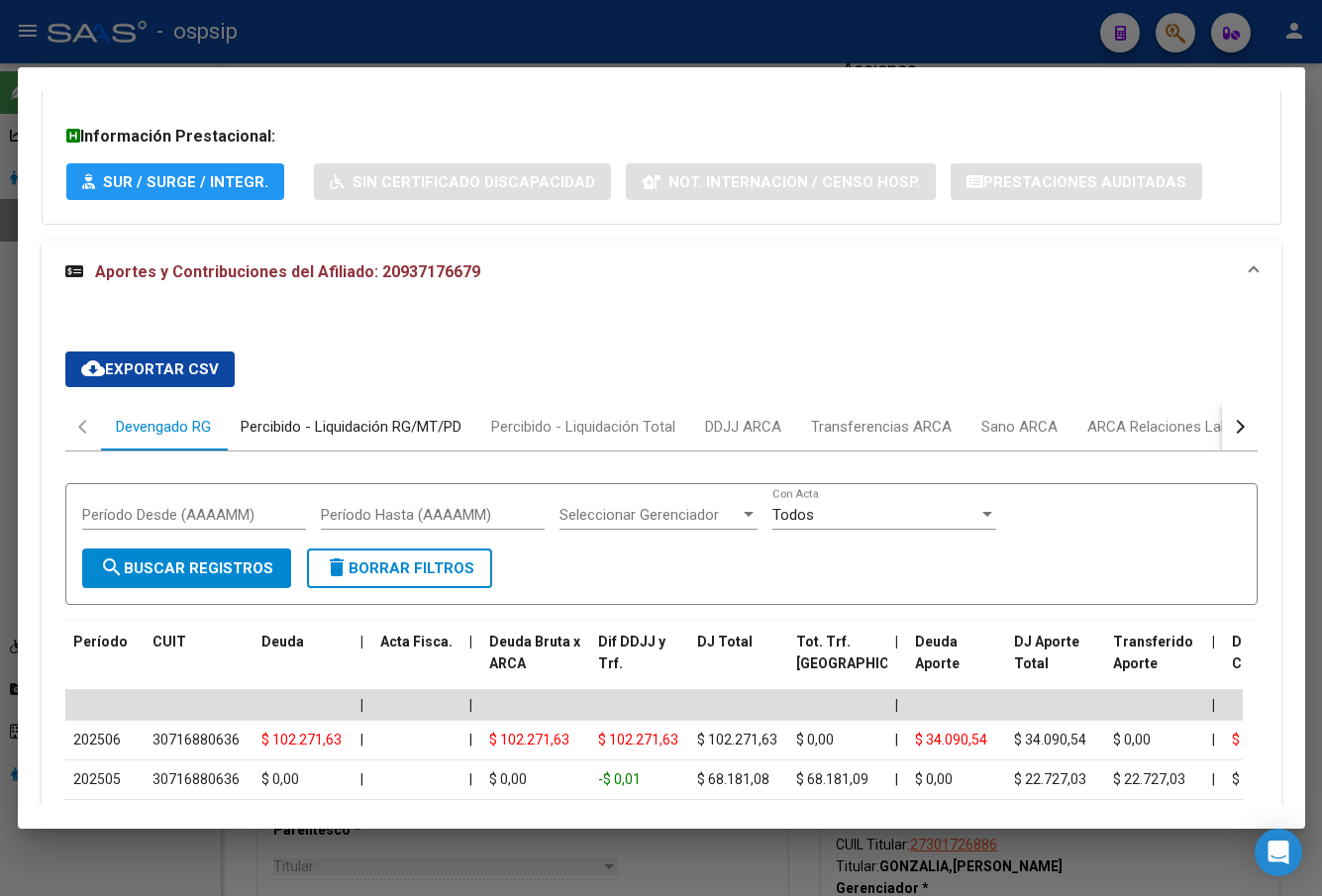 click on "Percibido - Liquidación RG/MT/PD" at bounding box center [351, 427] 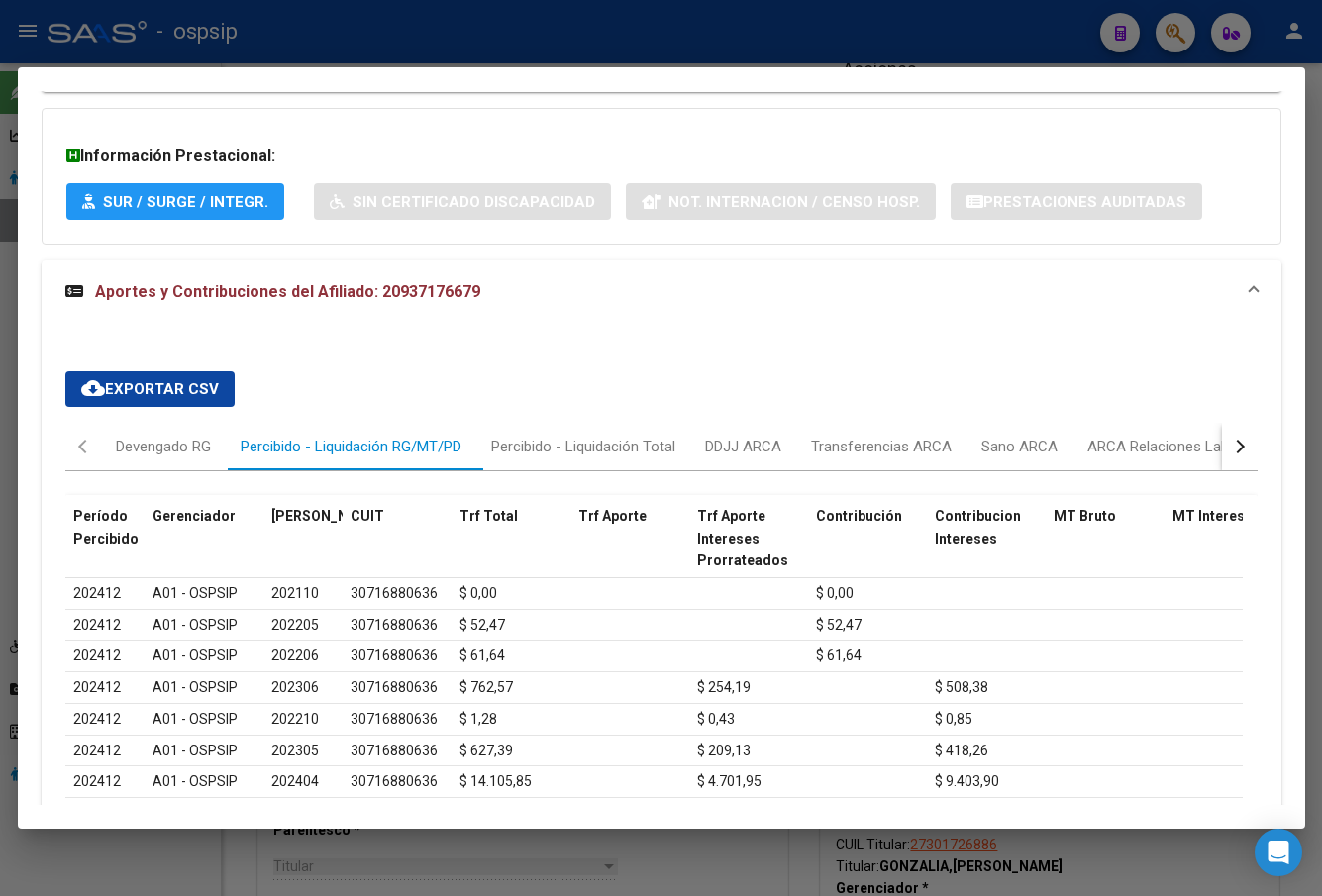 scroll, scrollTop: 1993, scrollLeft: 0, axis: vertical 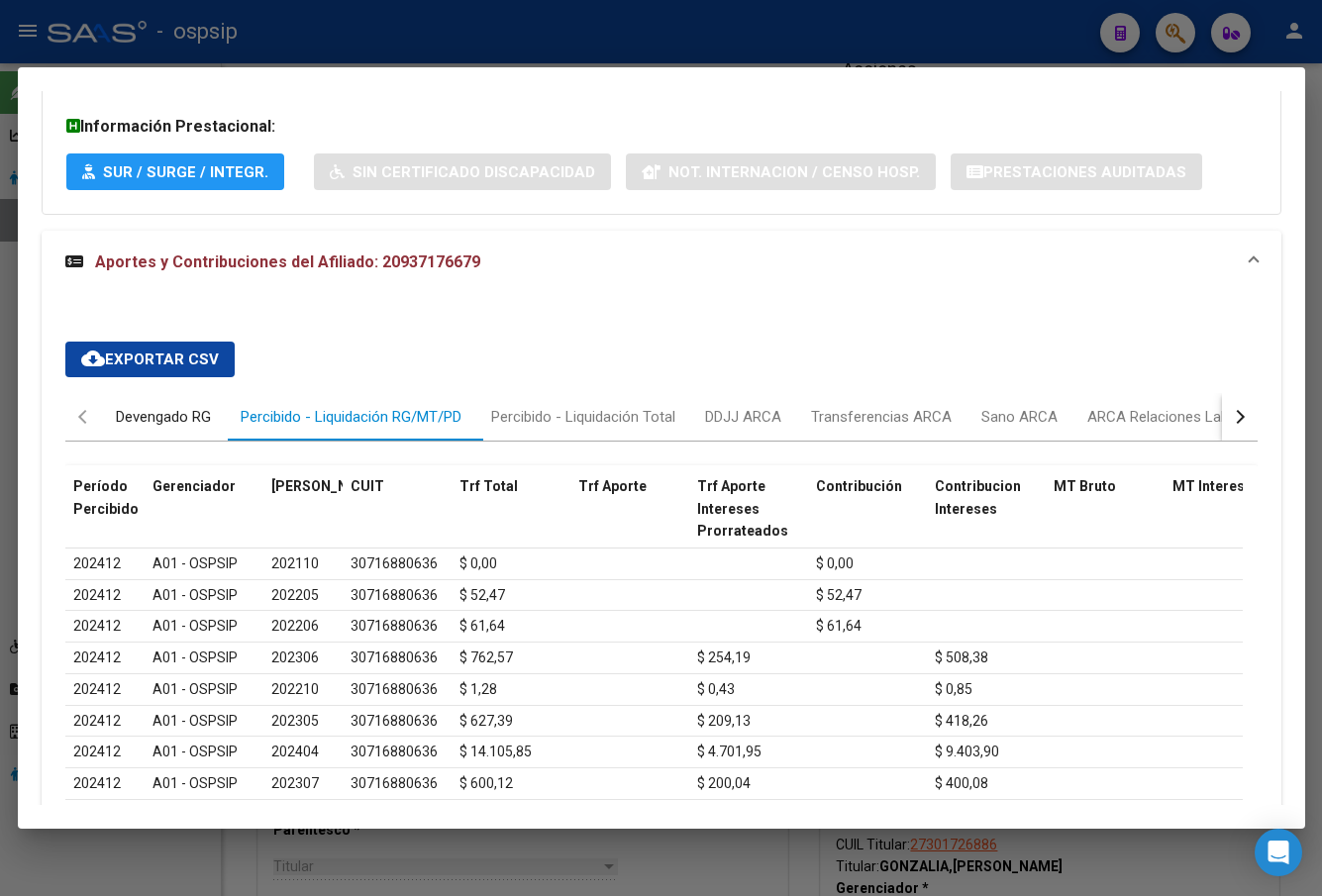 click on "Devengado RG" at bounding box center [163, 417] 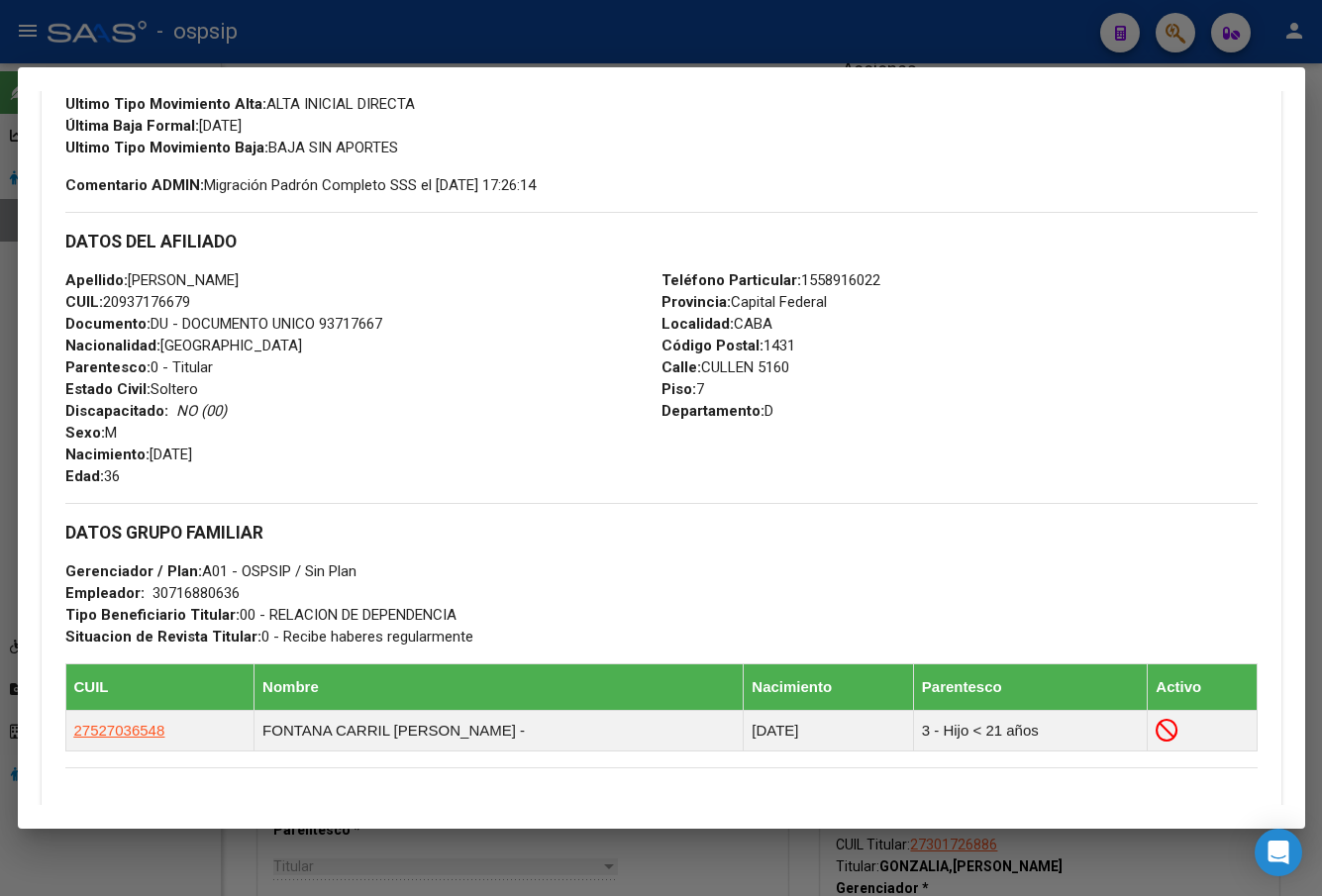 scroll, scrollTop: 274, scrollLeft: 0, axis: vertical 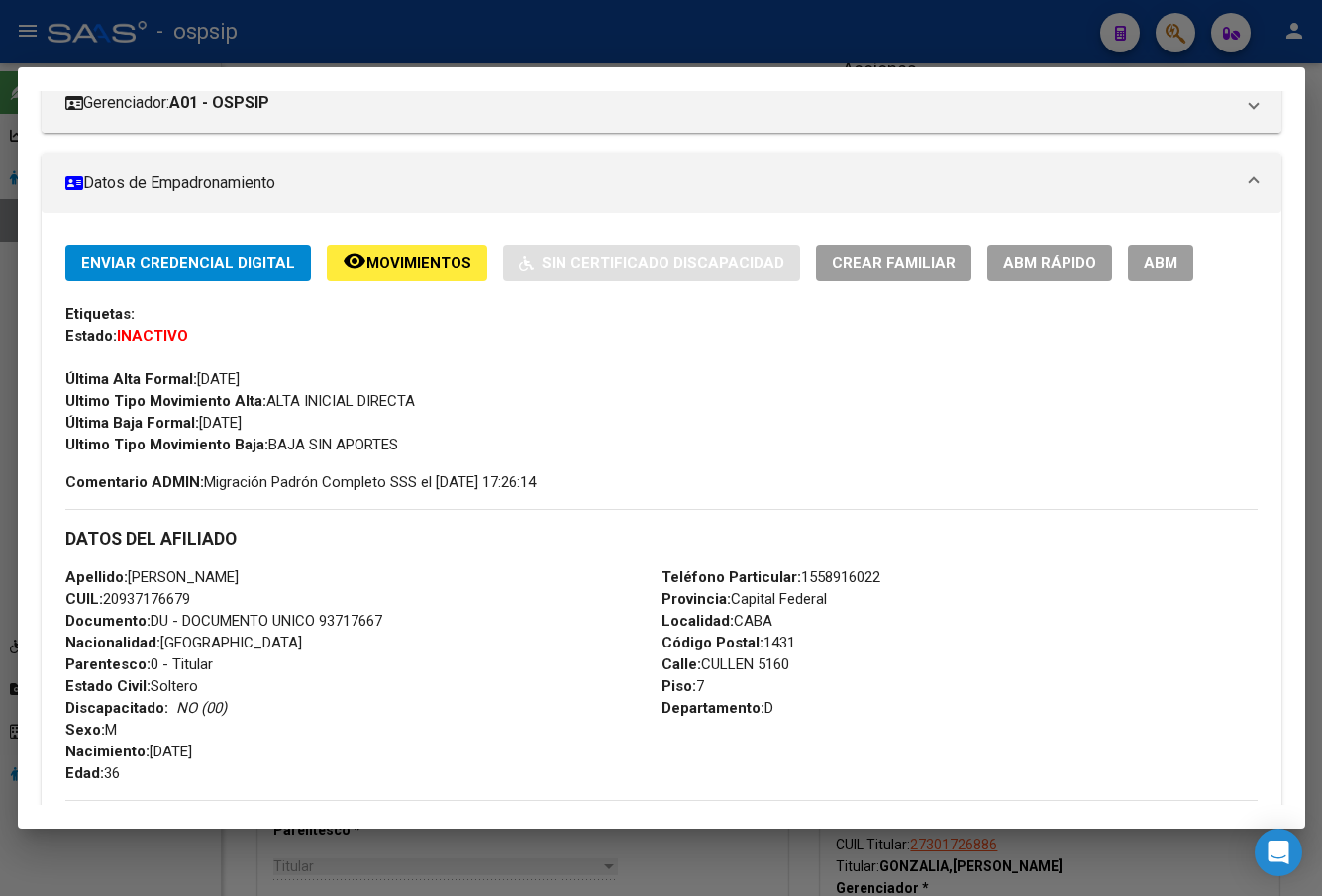 click at bounding box center [661, 448] 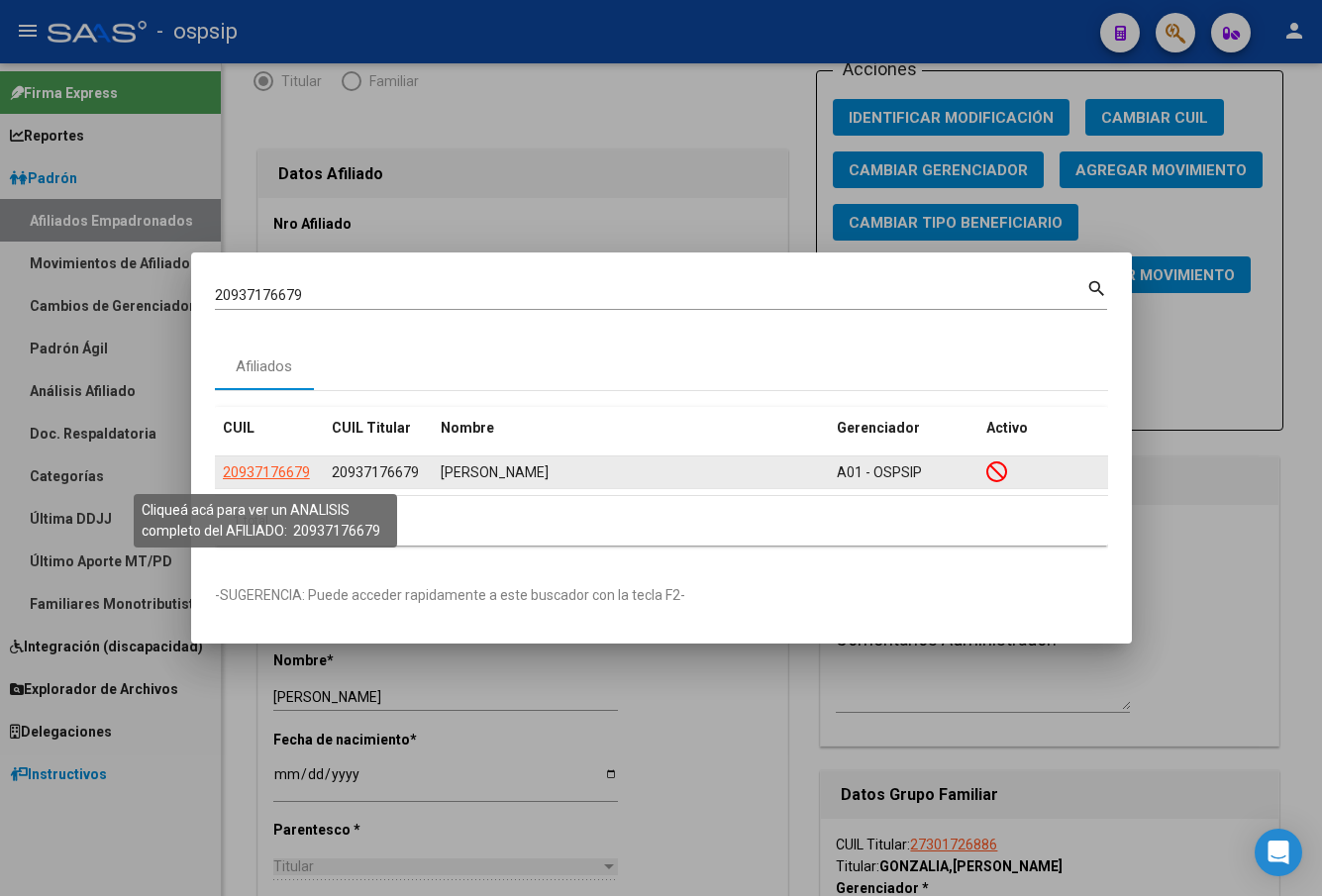 click on "20937176679" 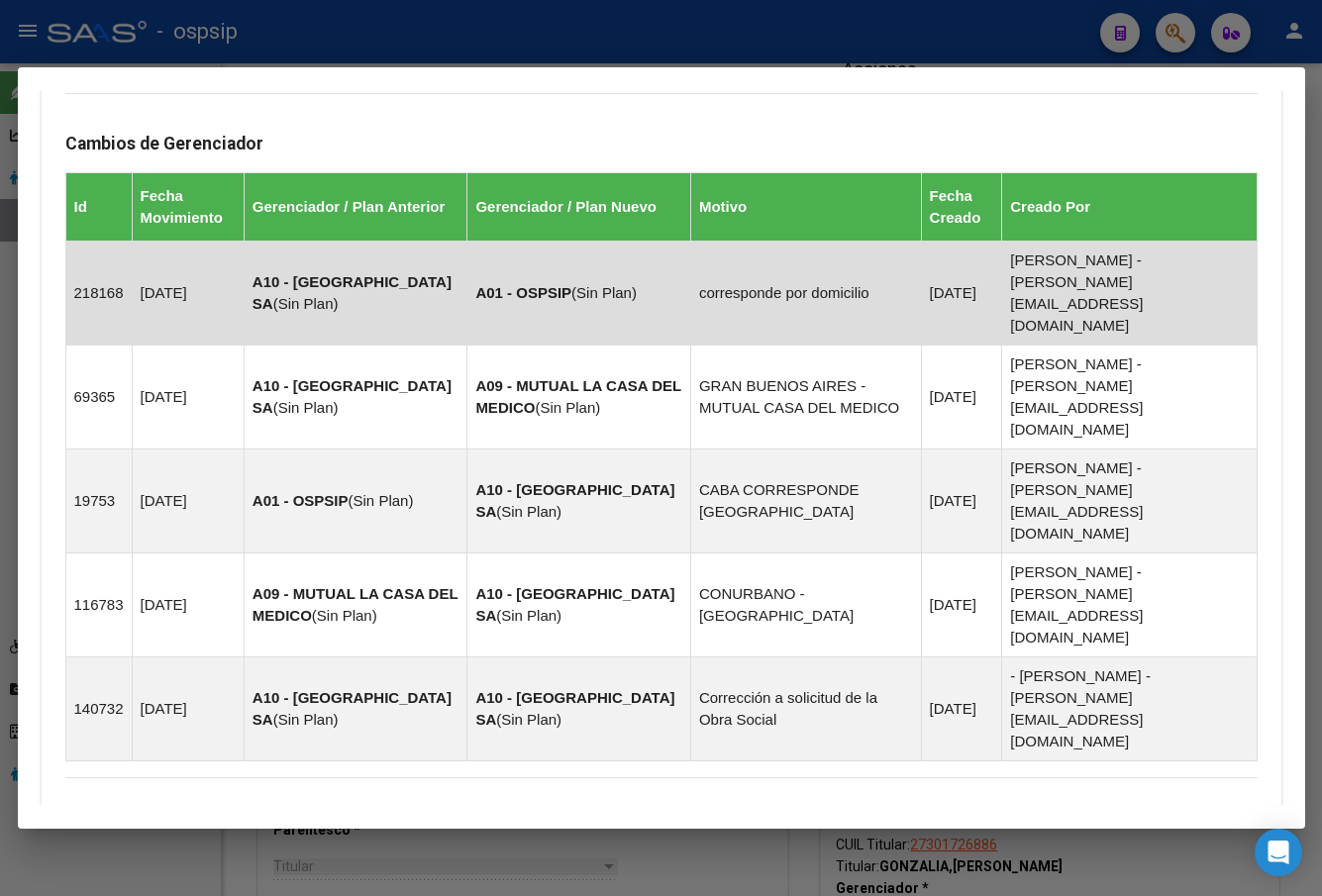 scroll, scrollTop: 1290, scrollLeft: 0, axis: vertical 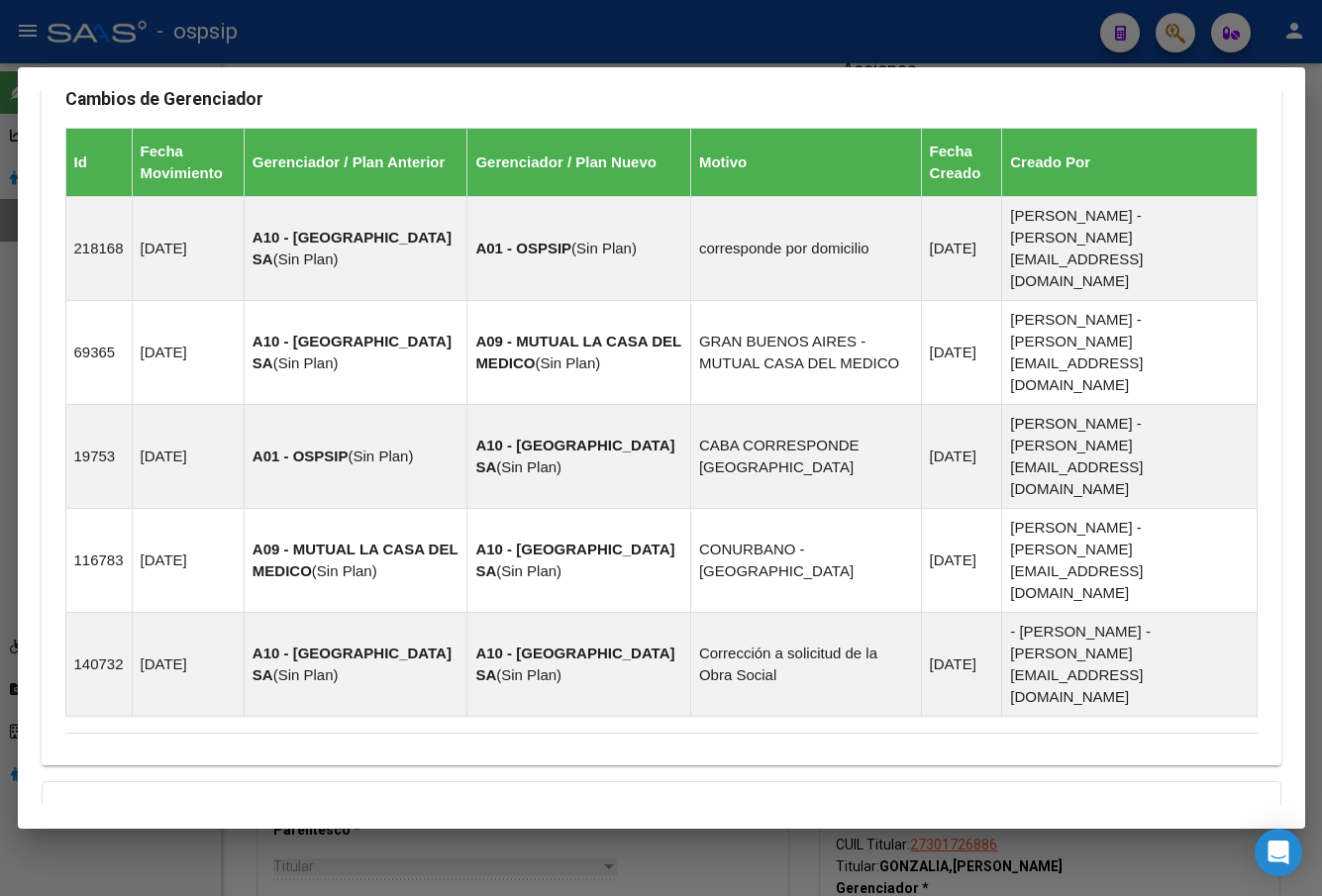 click on "Aportes y Contribuciones del Afiliado: 20937176679" at bounding box center (287, 956) 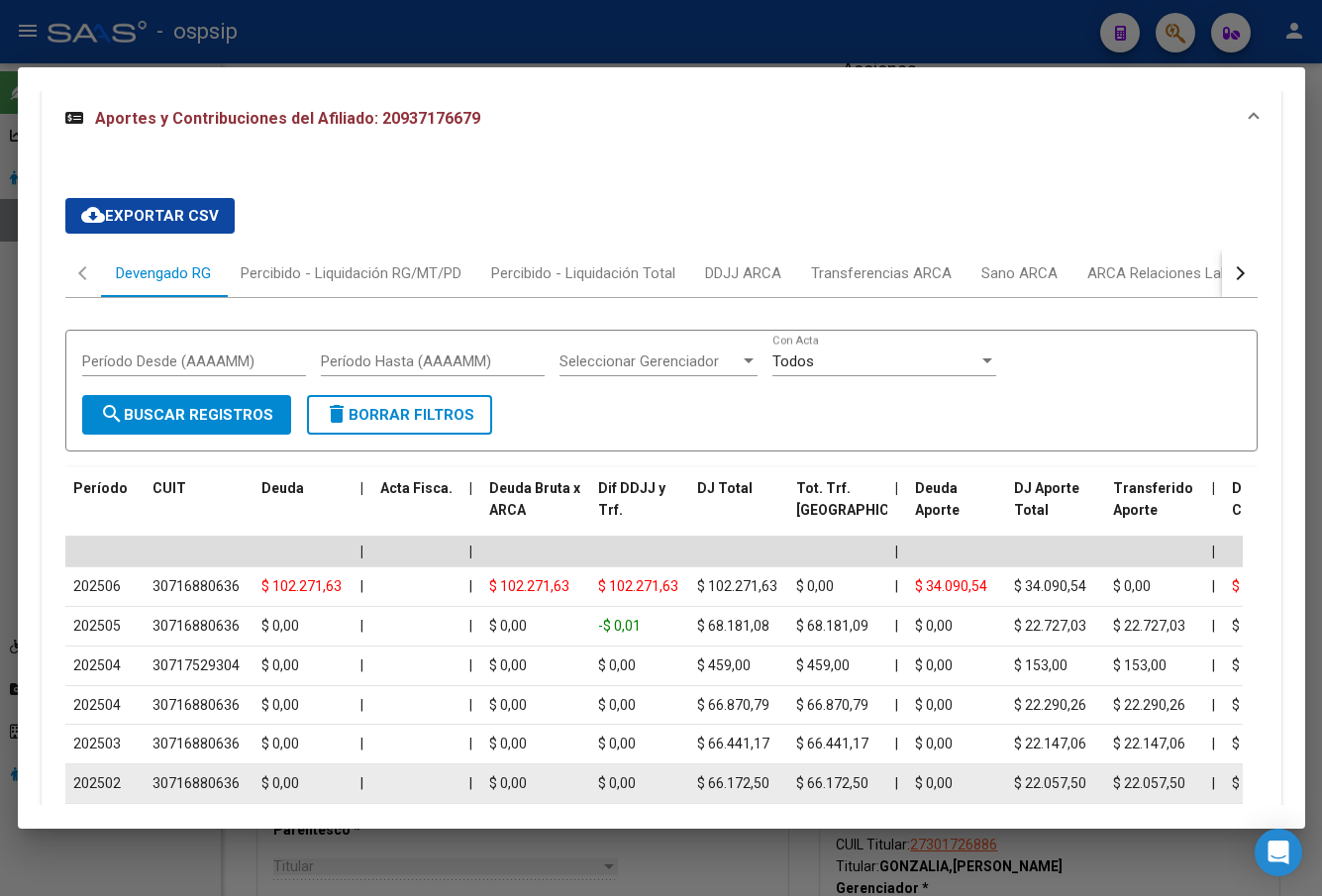 scroll, scrollTop: 2181, scrollLeft: 0, axis: vertical 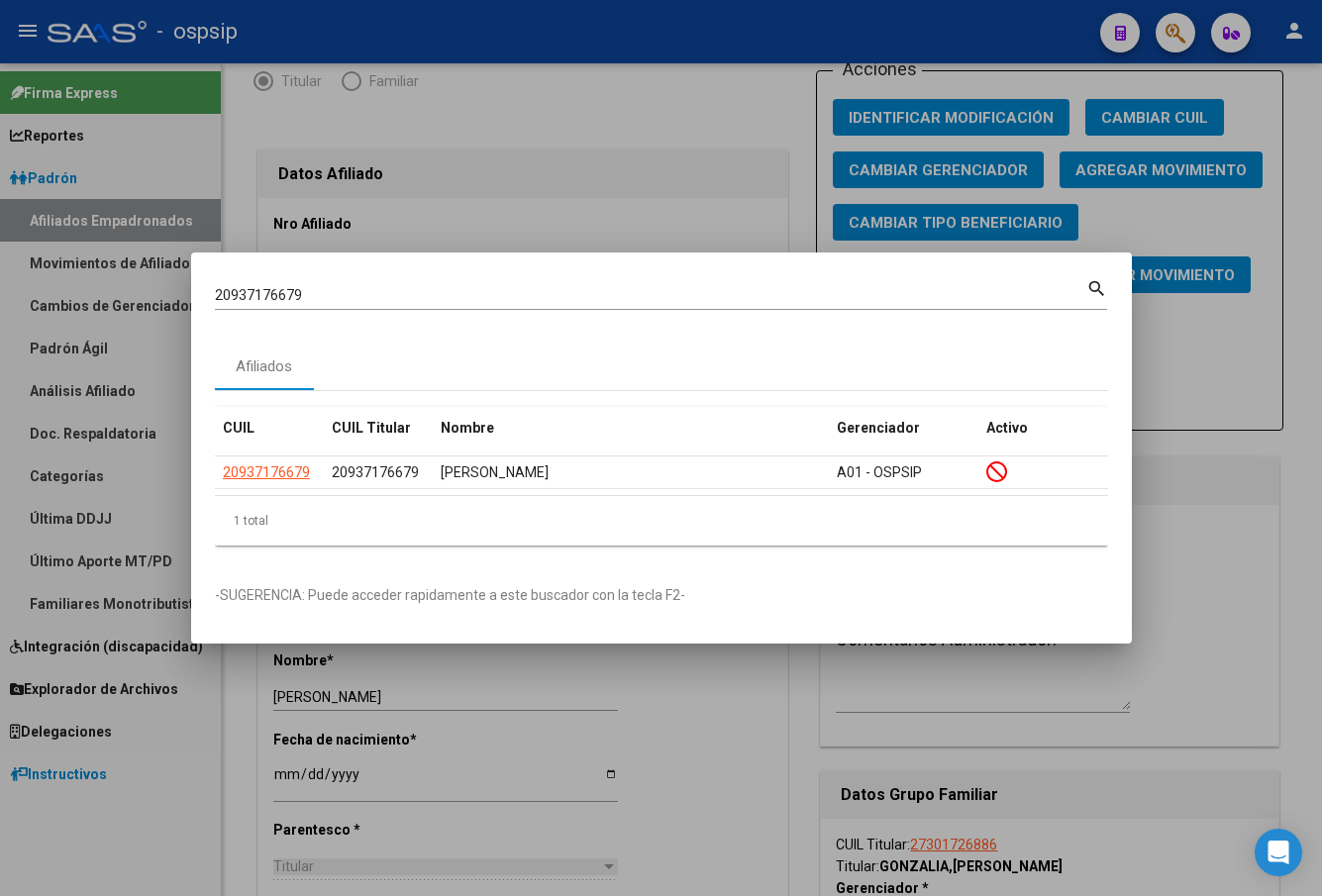 click on "20937176679" at bounding box center [651, 295] 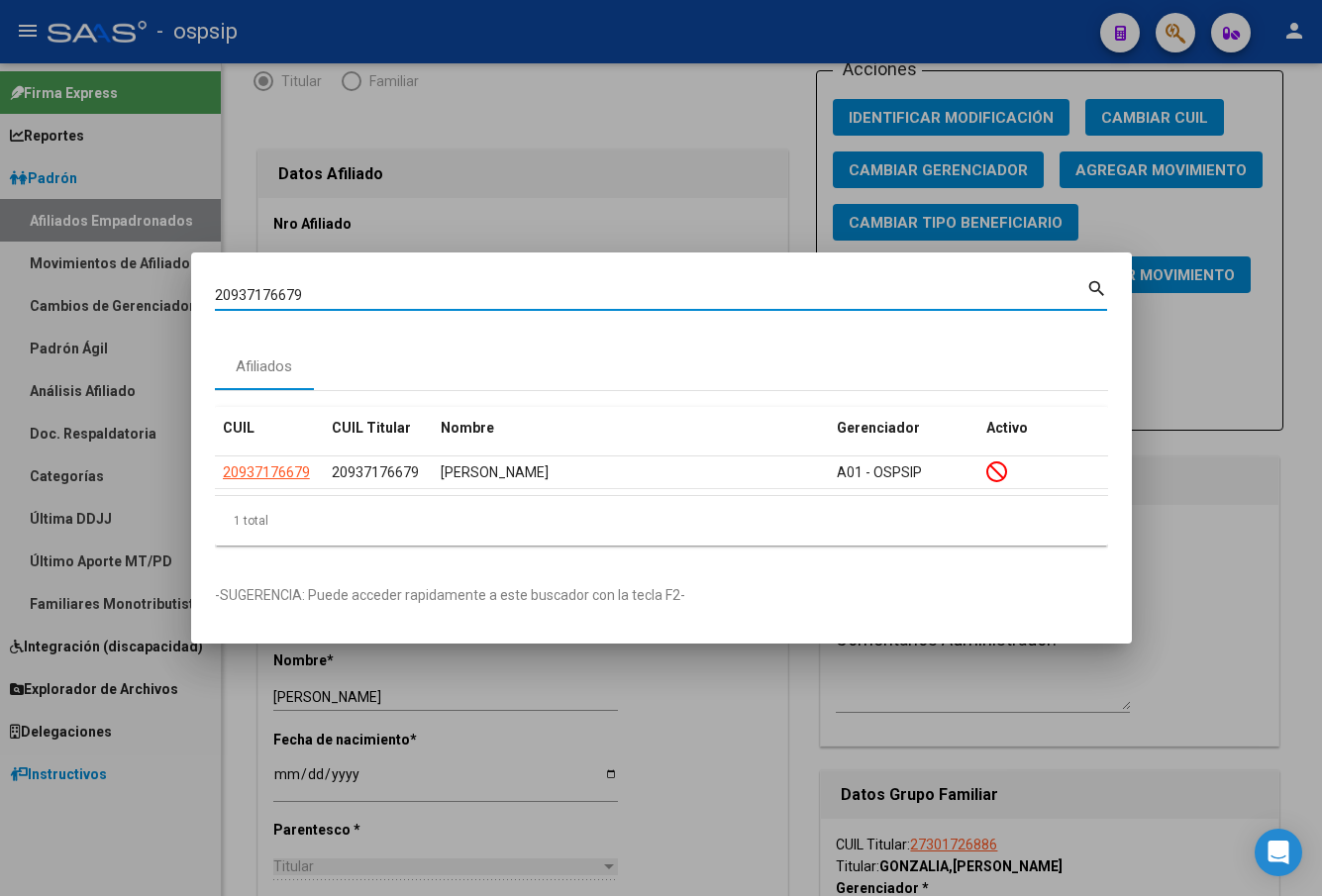 click on "20937176679" at bounding box center (651, 295) 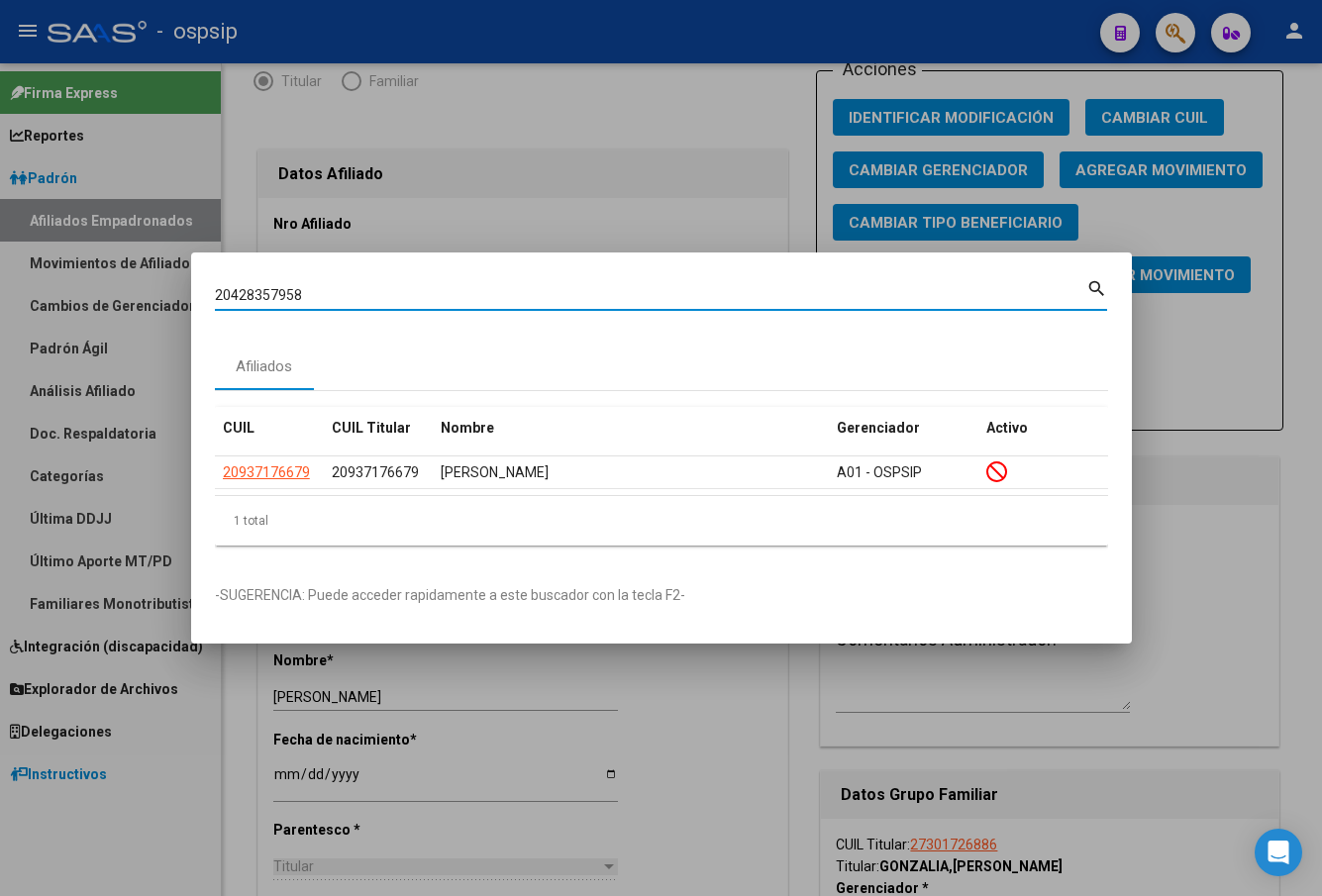 type on "20428357958" 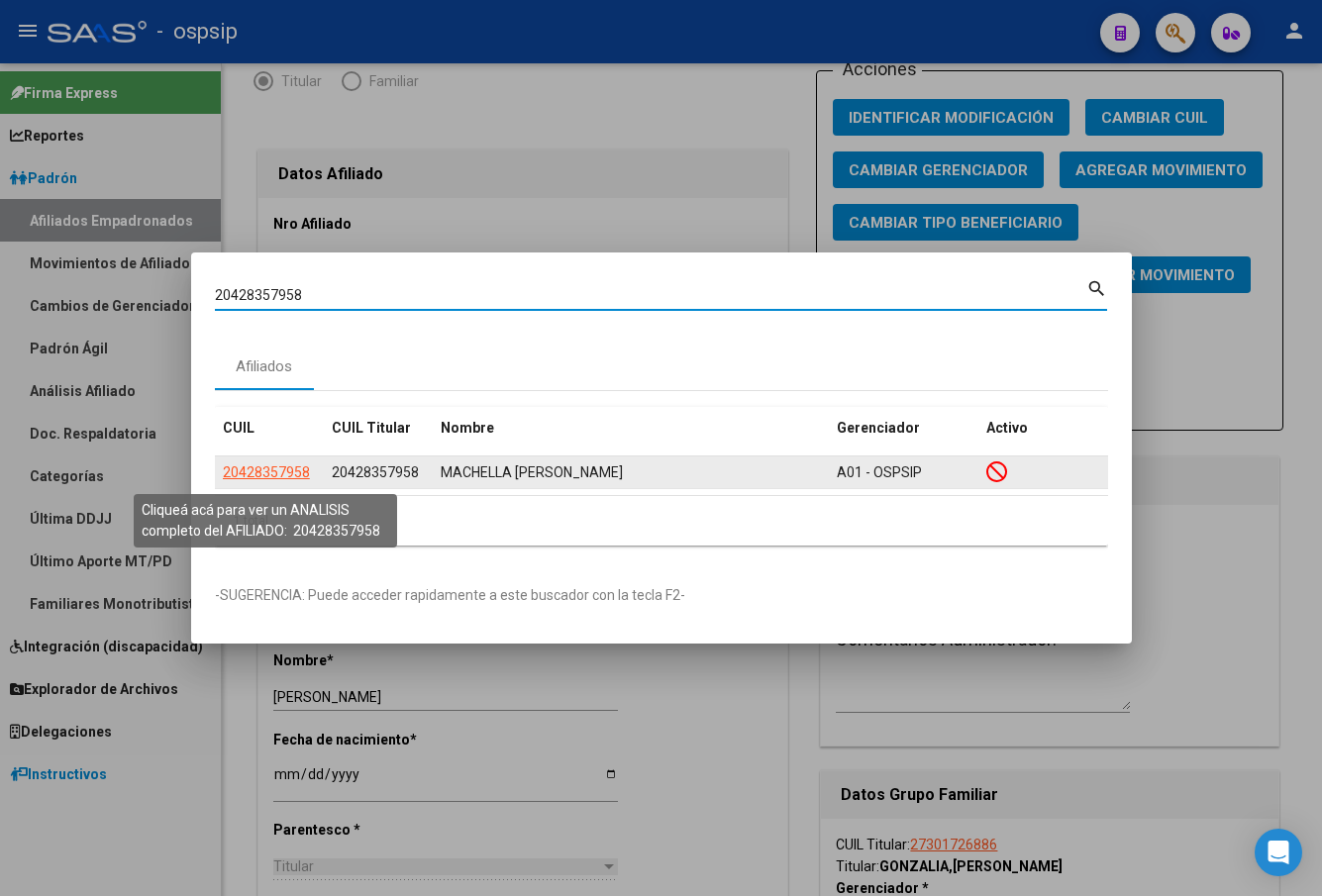 click on "20428357958" 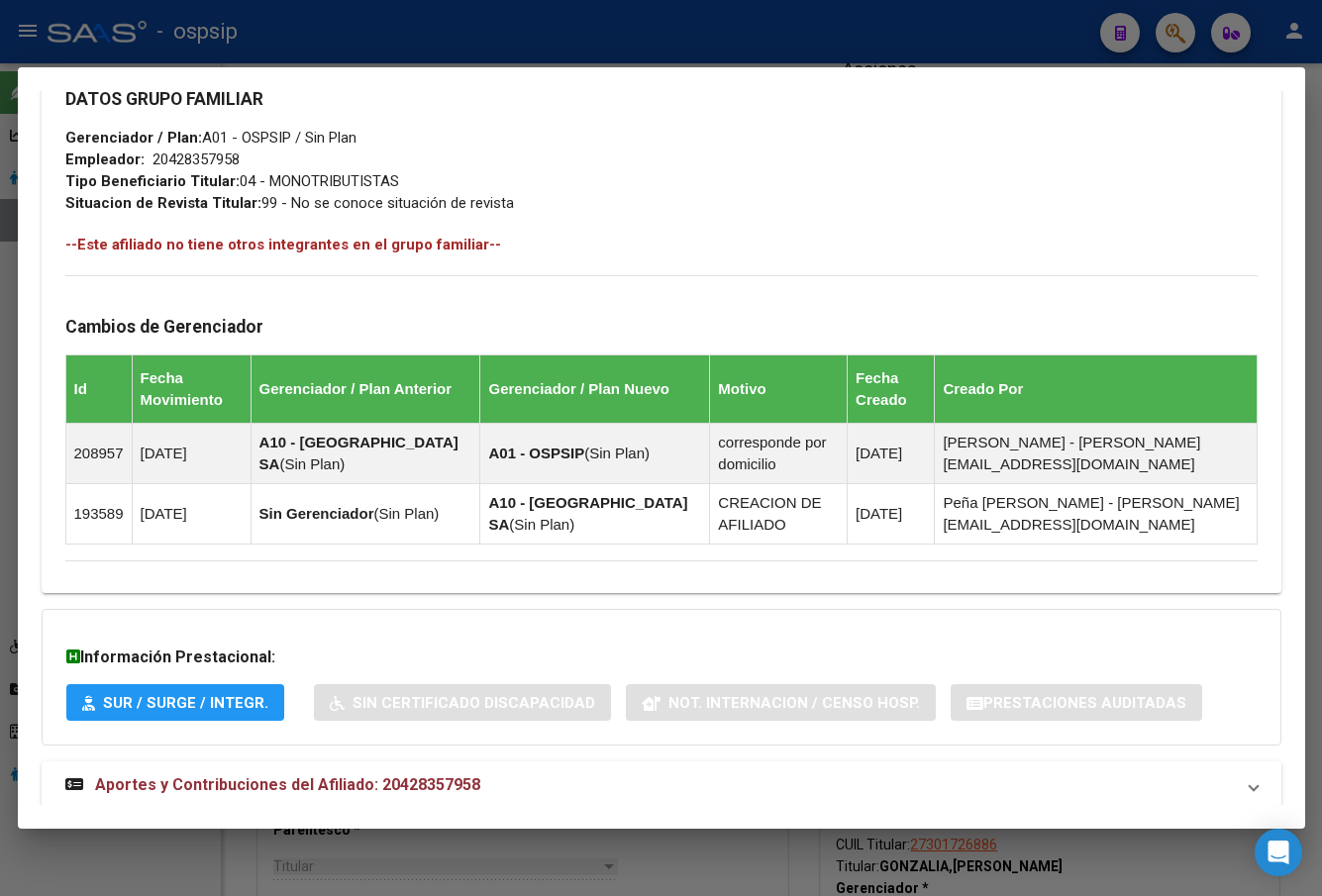 scroll, scrollTop: 991, scrollLeft: 0, axis: vertical 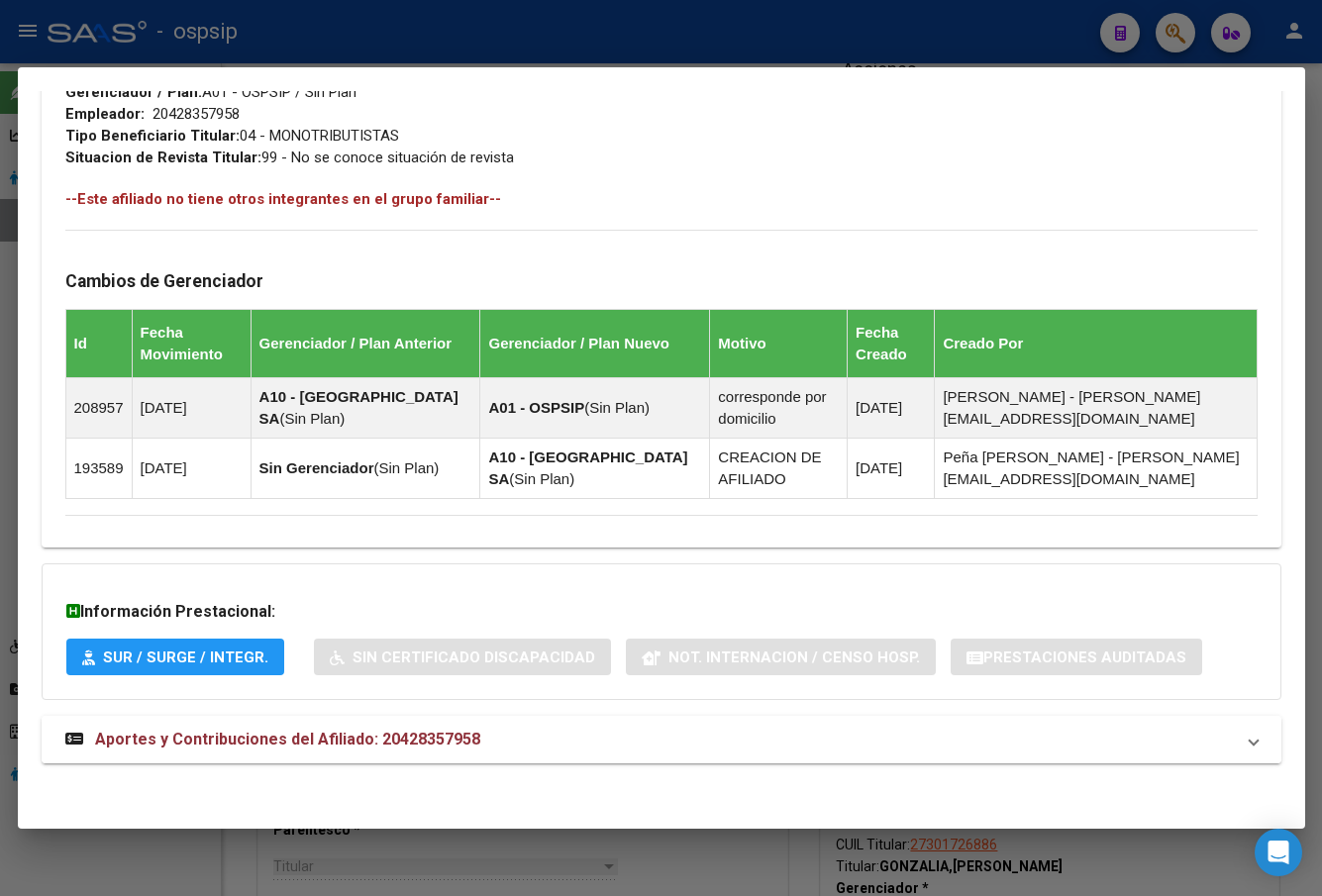 drag, startPoint x: 244, startPoint y: 727, endPoint x: 237, endPoint y: 735, distance: 10.630146 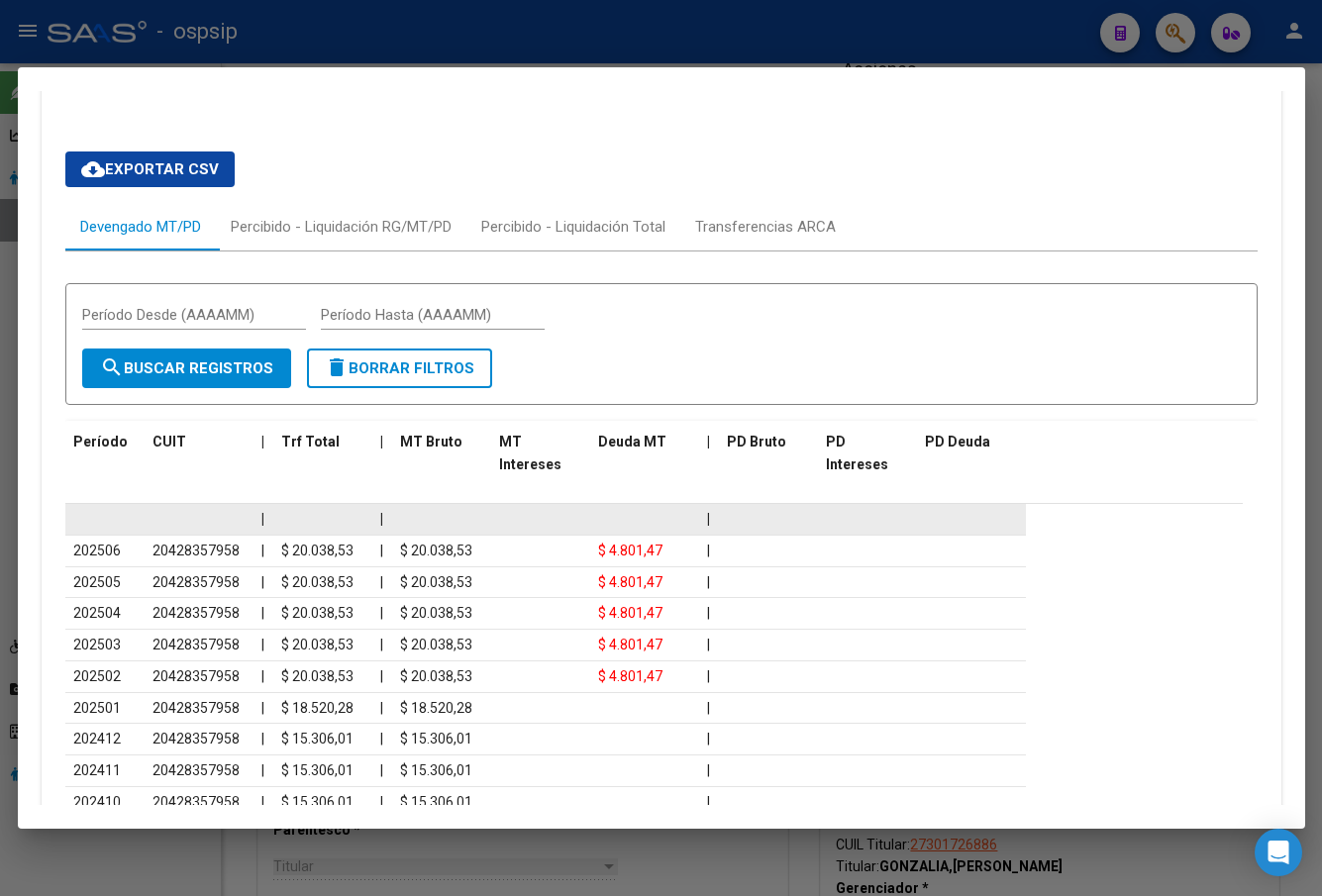 scroll, scrollTop: 1856, scrollLeft: 0, axis: vertical 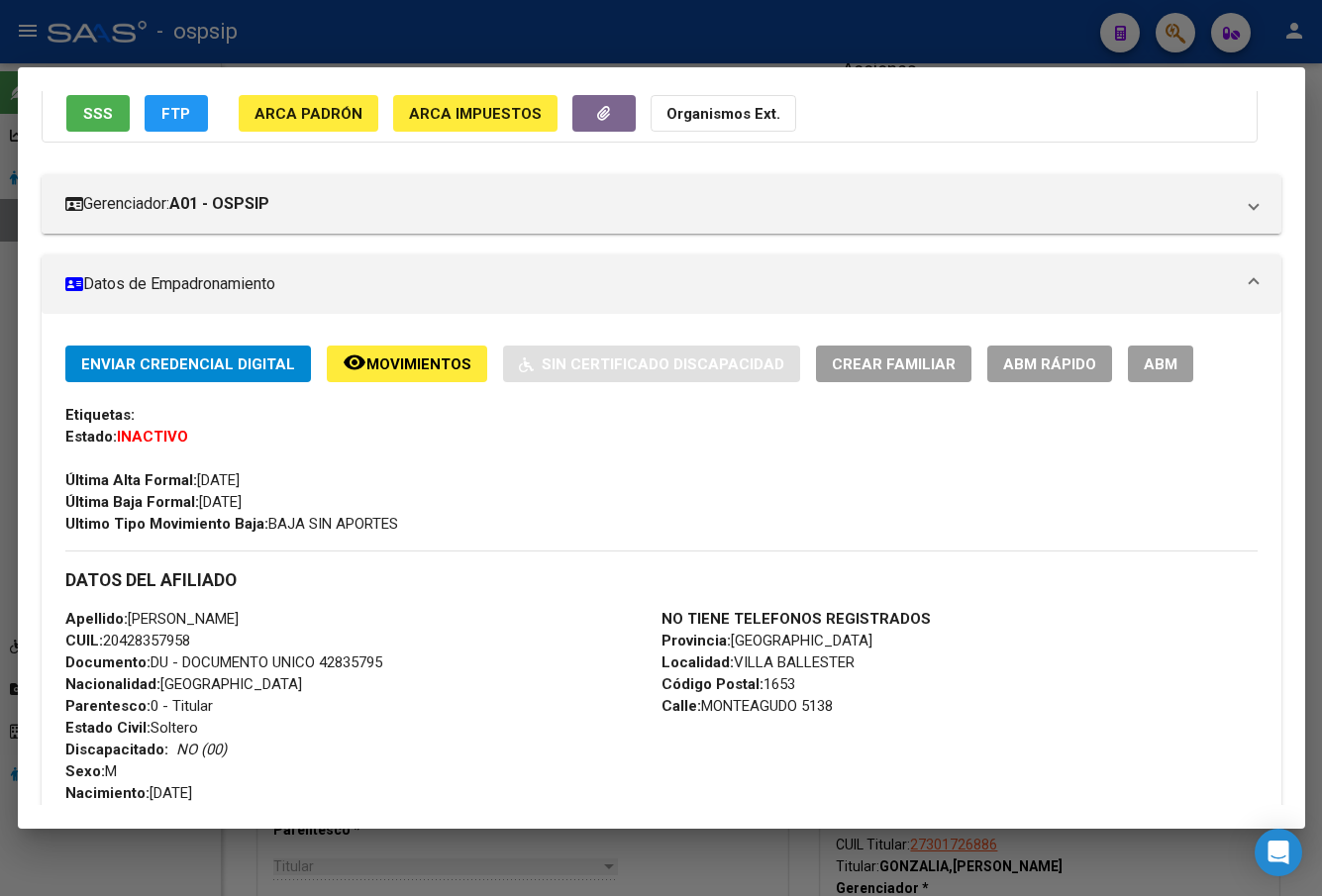 click on "ABM" at bounding box center (1161, 364) 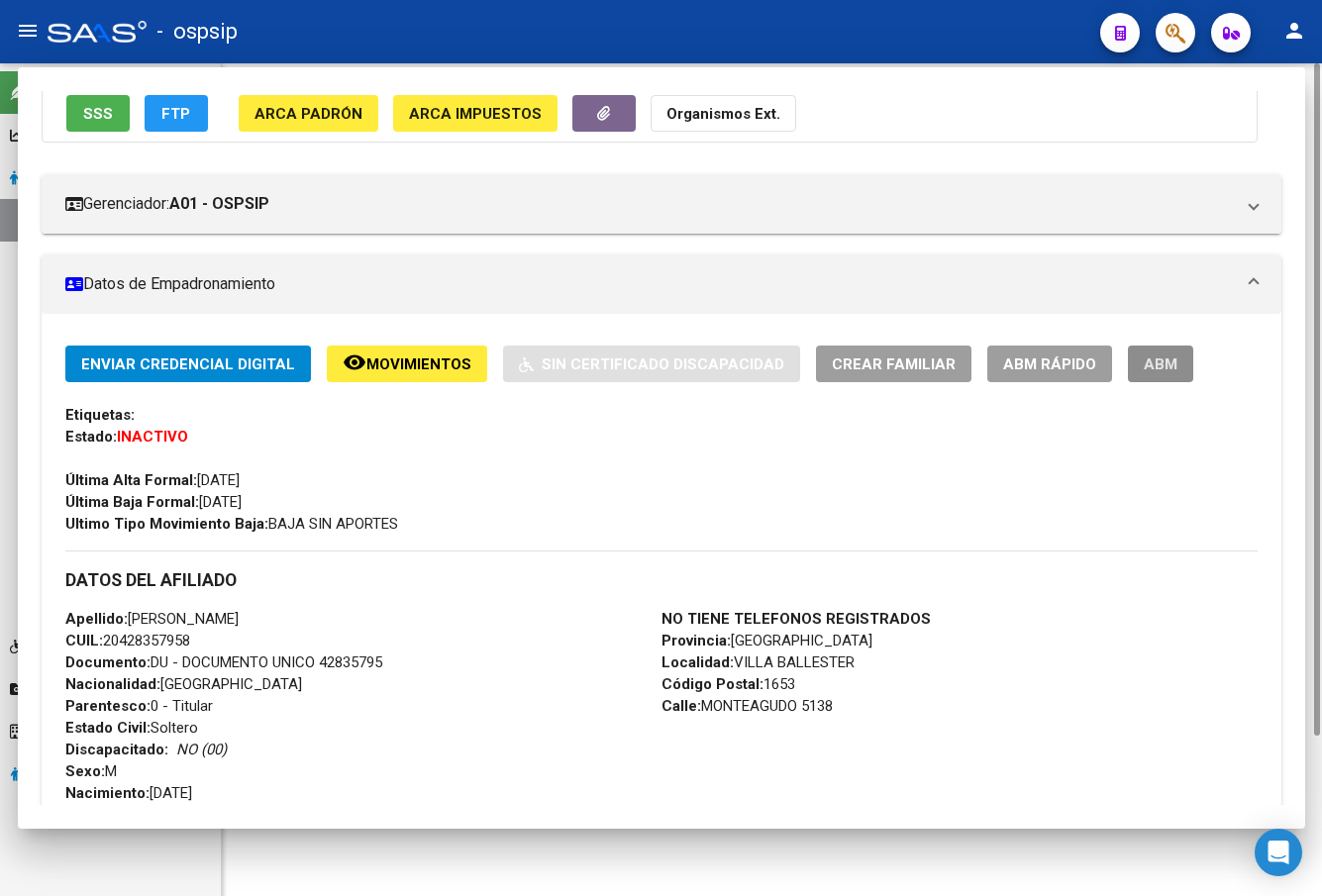 scroll, scrollTop: 0, scrollLeft: 0, axis: both 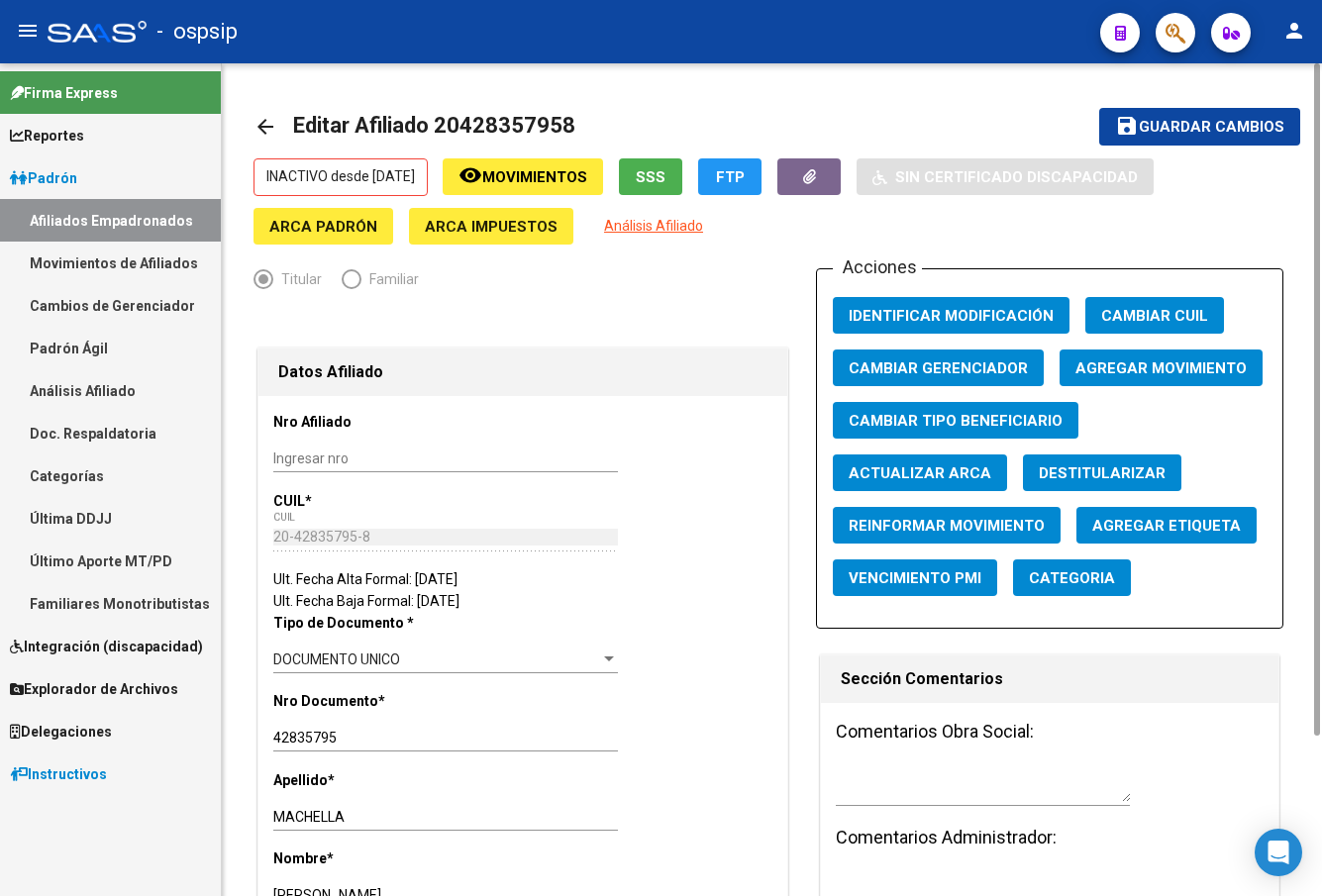 click on "Agregar Movimiento" 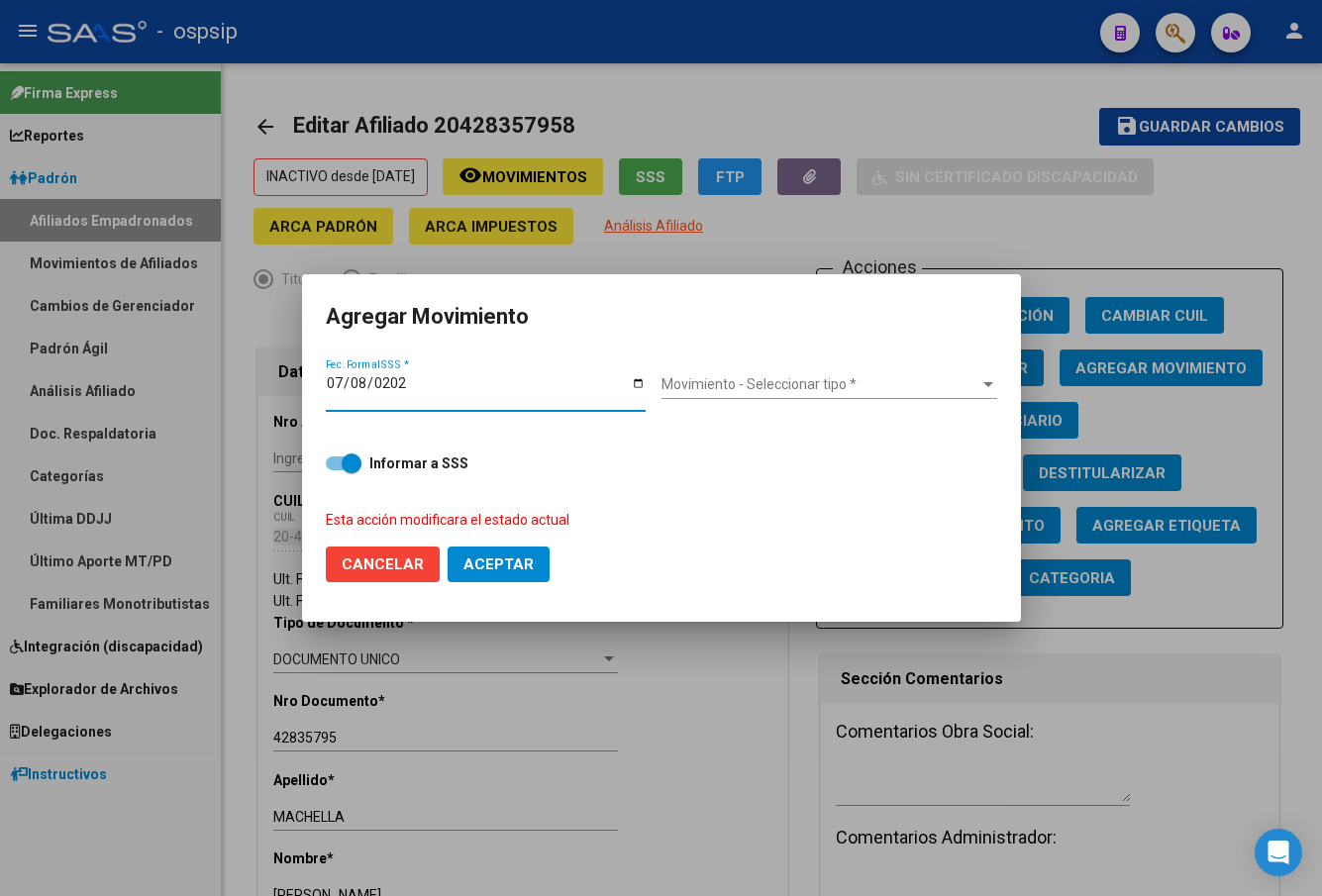type on "[DATE]" 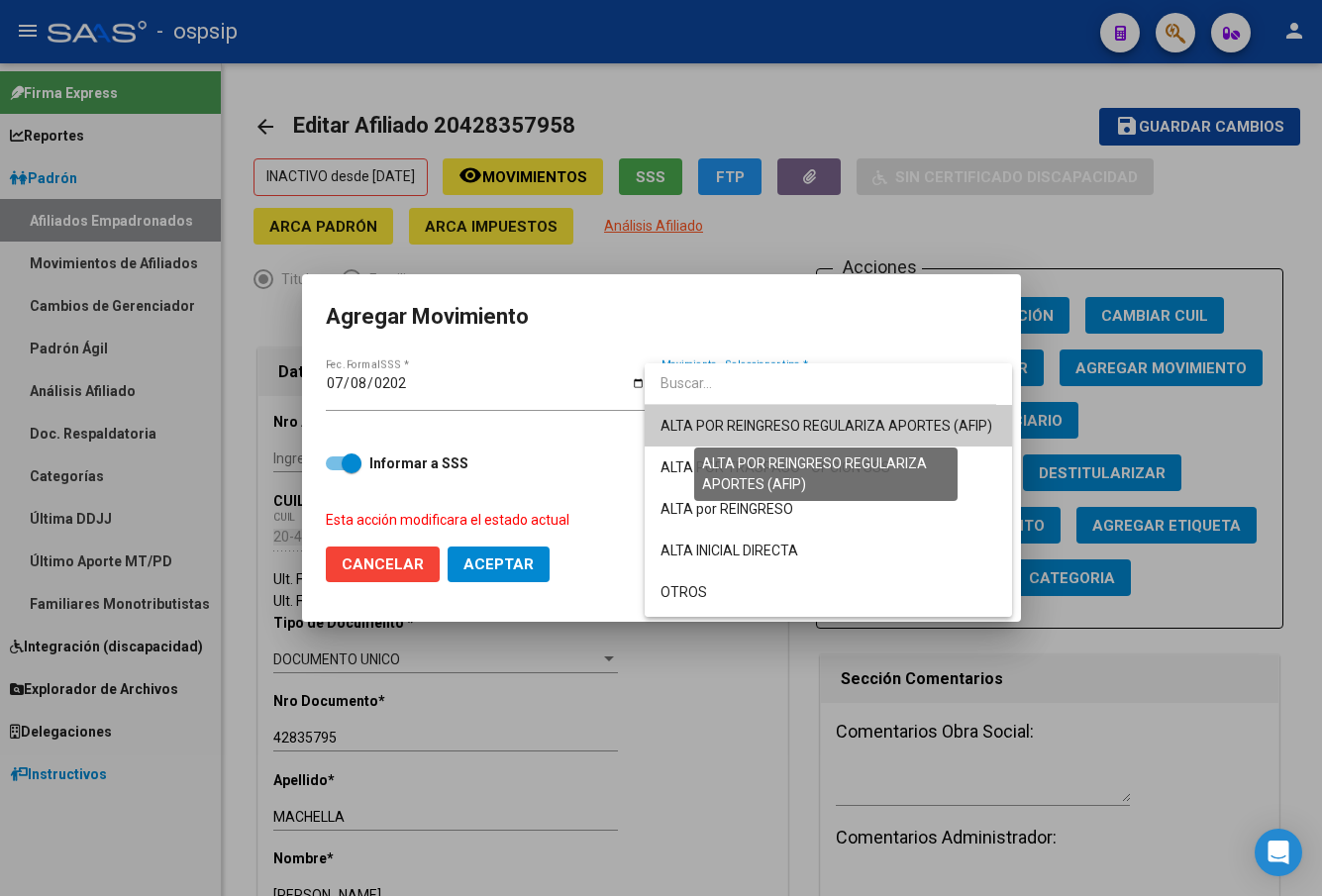 click on "ALTA POR REINGRESO REGULARIZA APORTES (AFIP)" at bounding box center [826, 426] 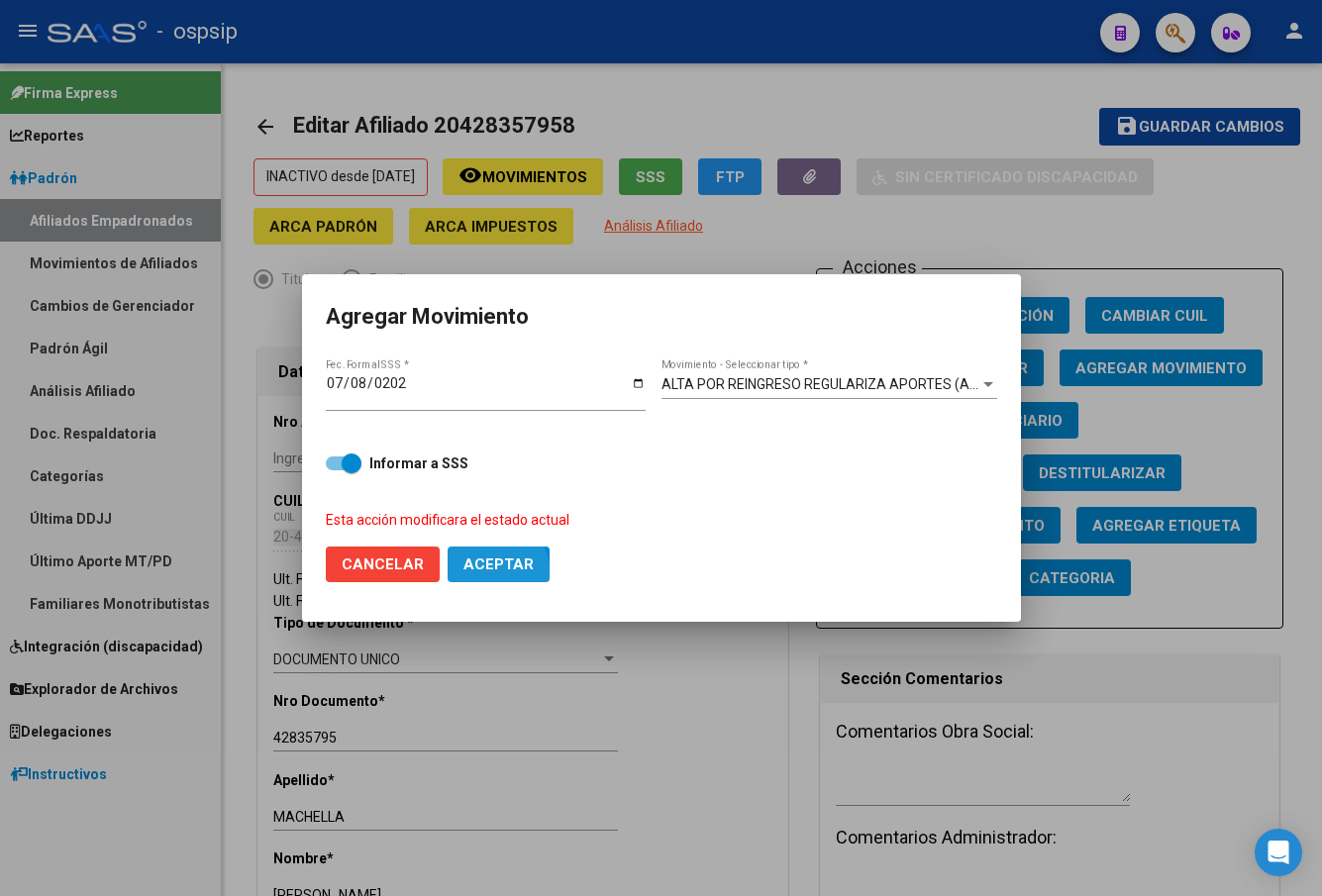 click on "Aceptar" 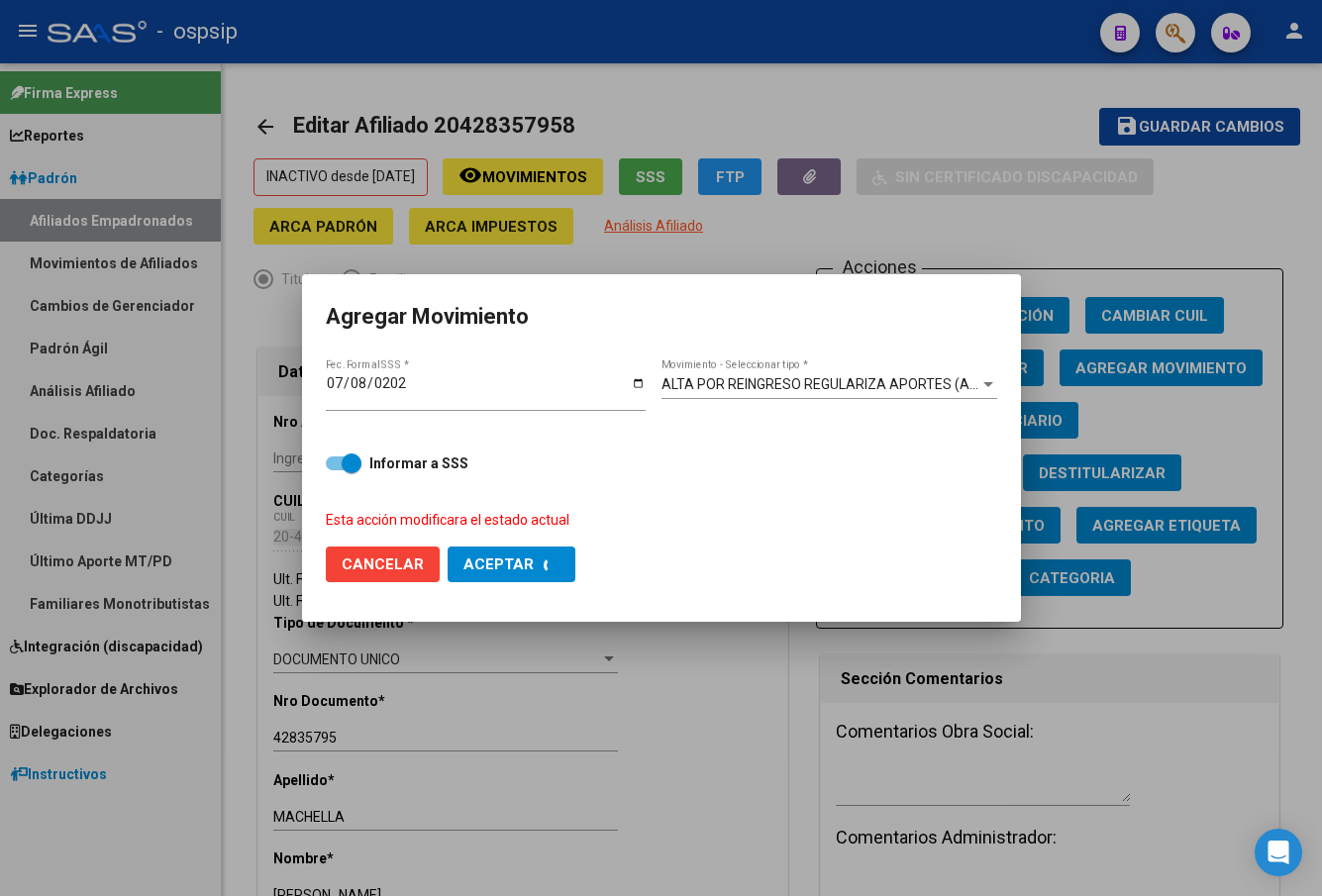 checkbox on "false" 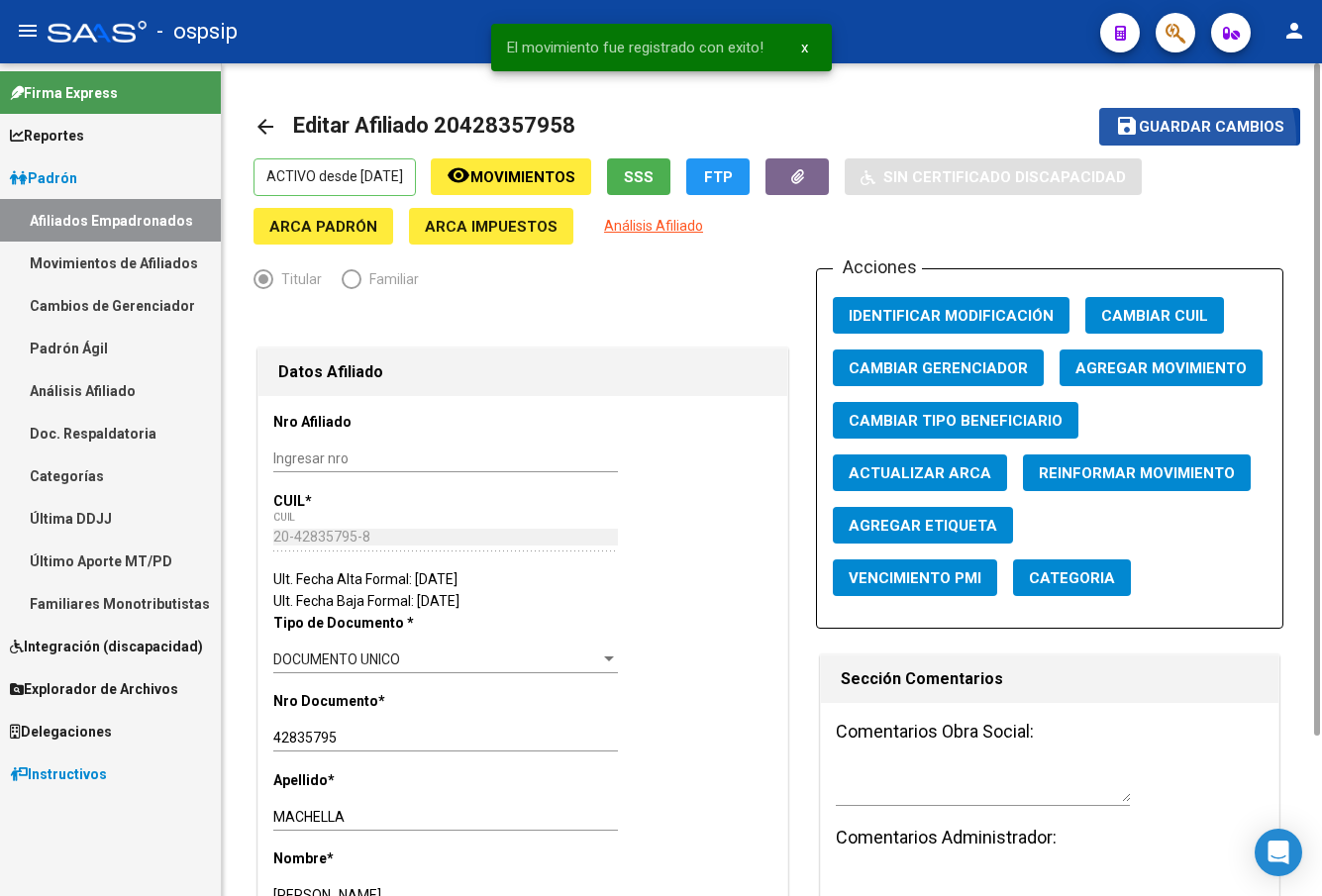 click on "save Guardar cambios" 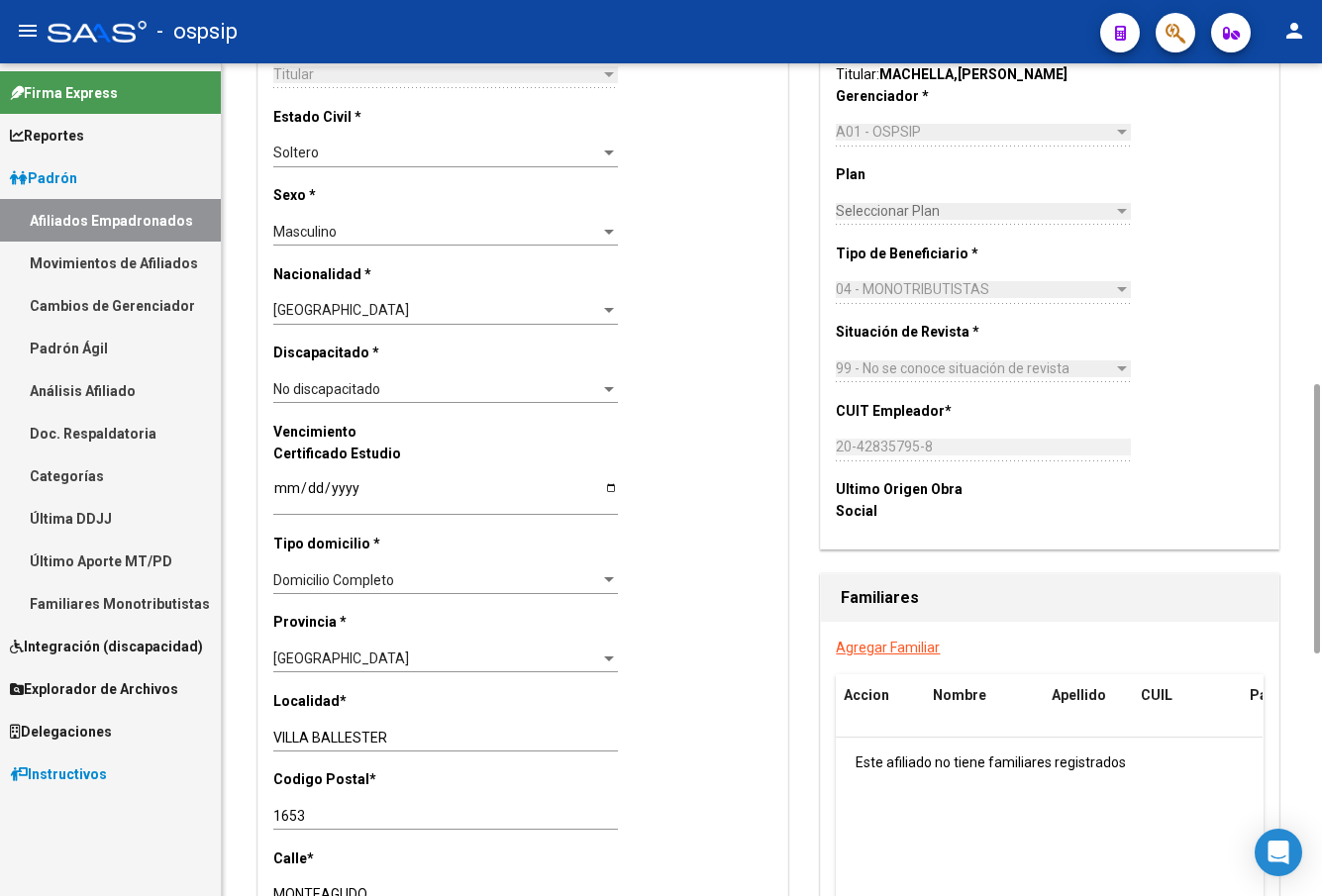 scroll, scrollTop: 1188, scrollLeft: 0, axis: vertical 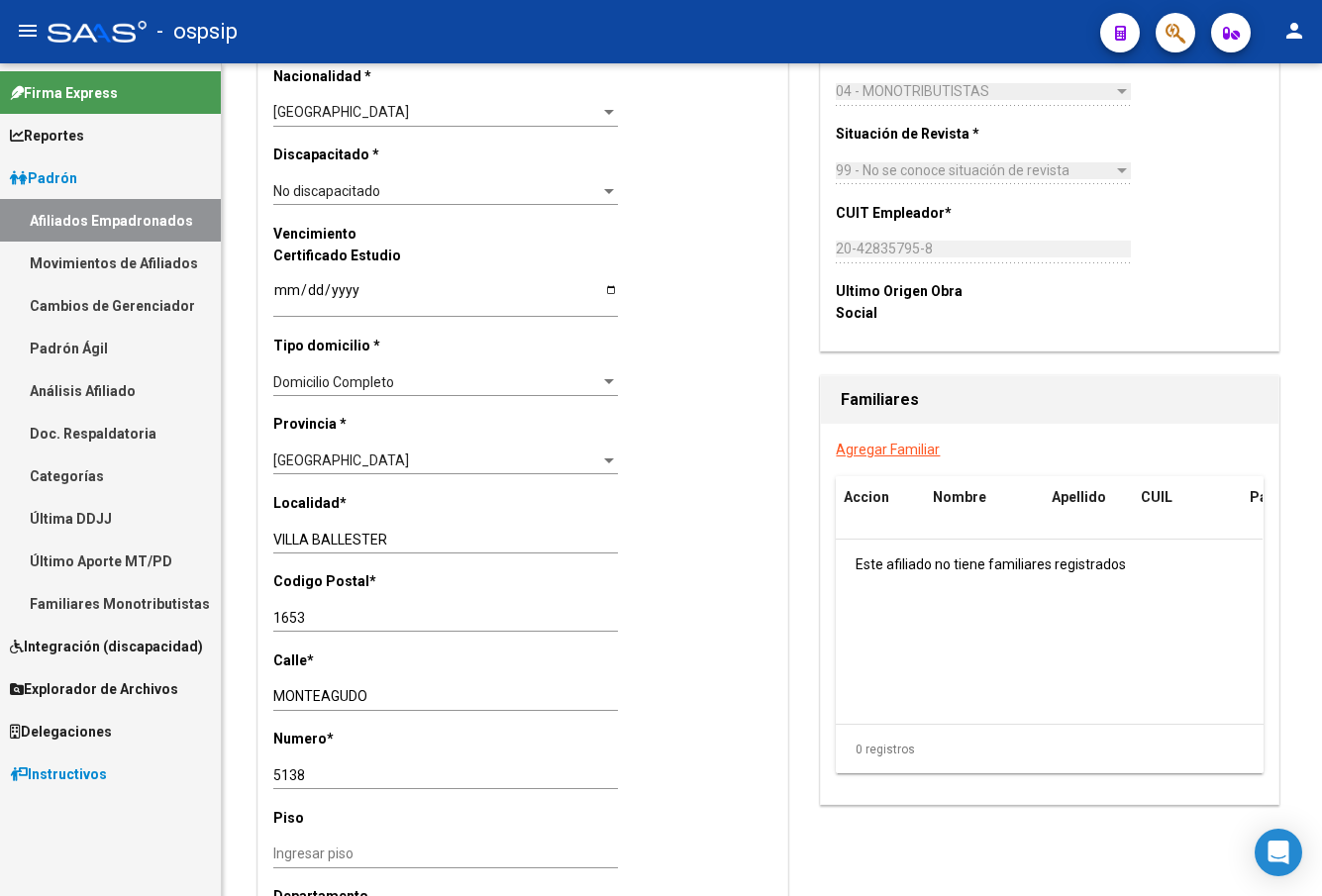 click on "-   ospsip" 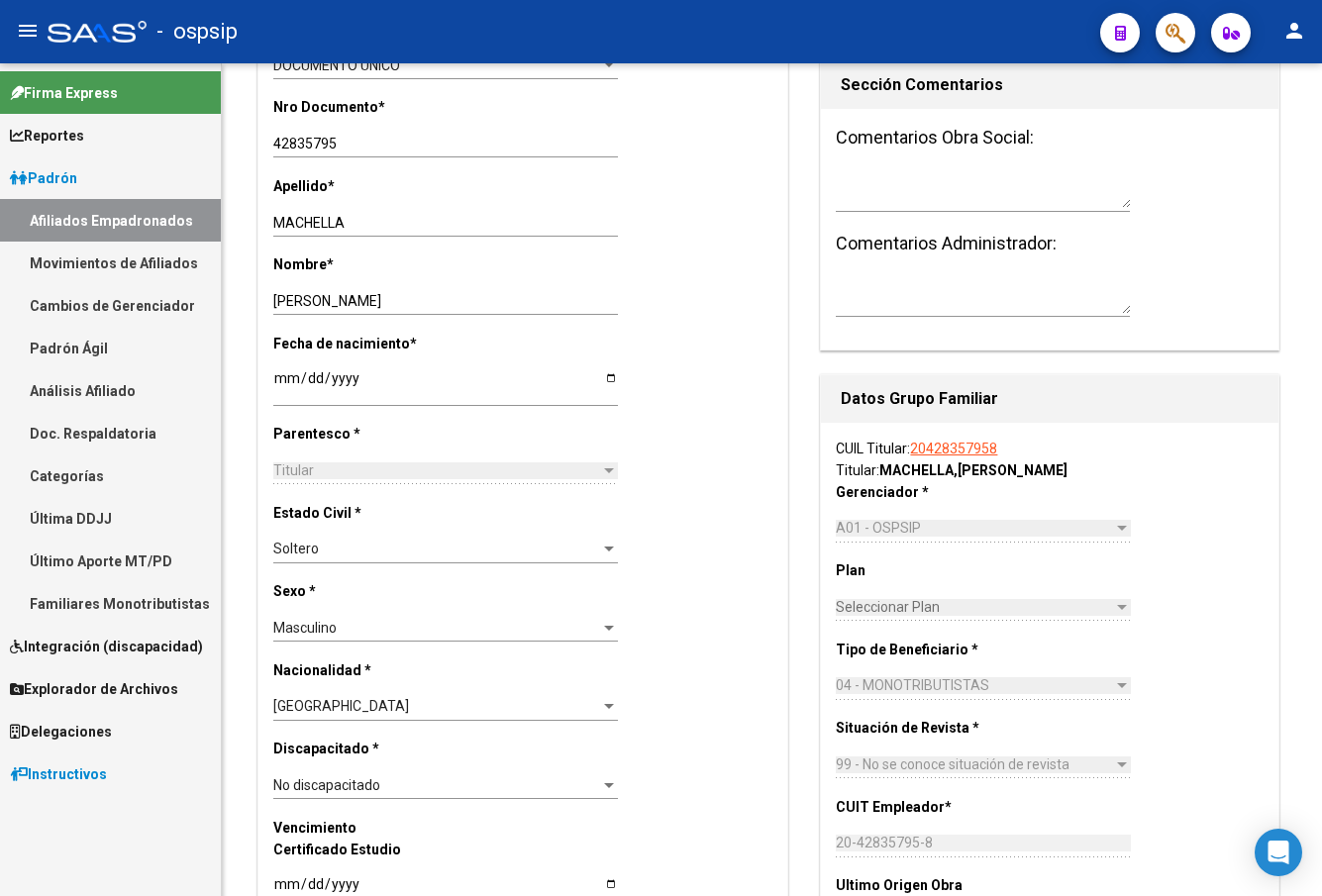 scroll, scrollTop: 0, scrollLeft: 0, axis: both 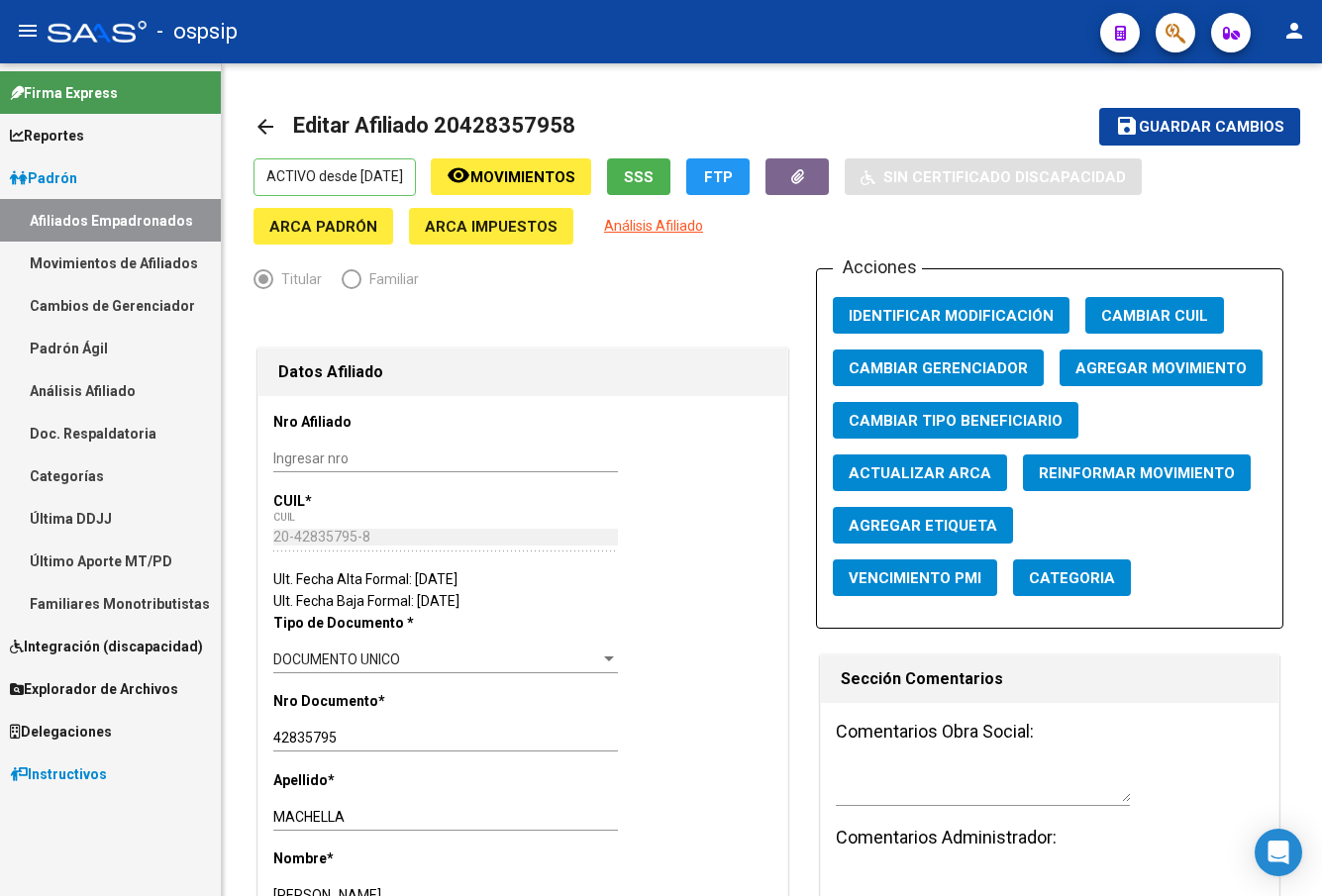 click 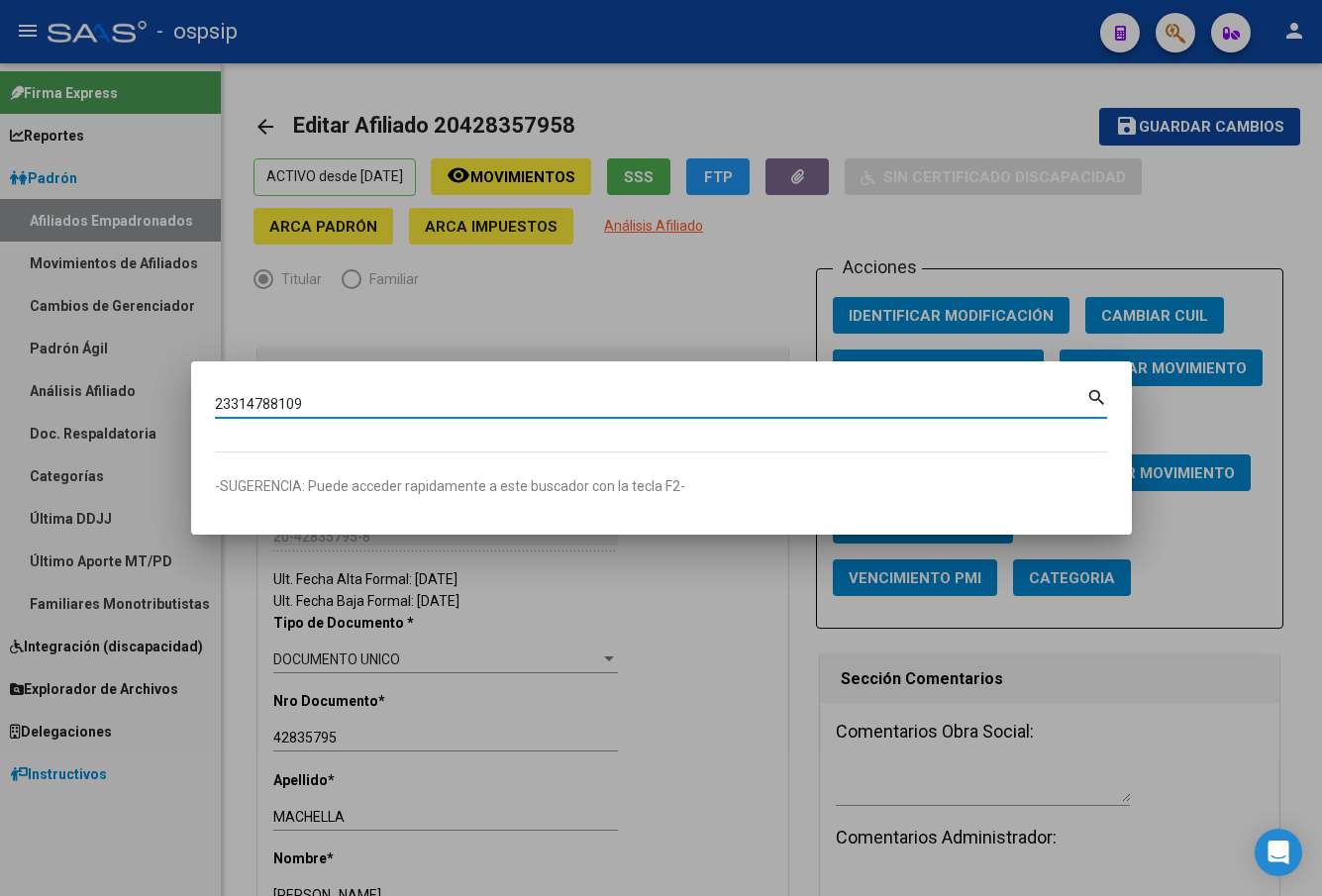 type on "23314788109" 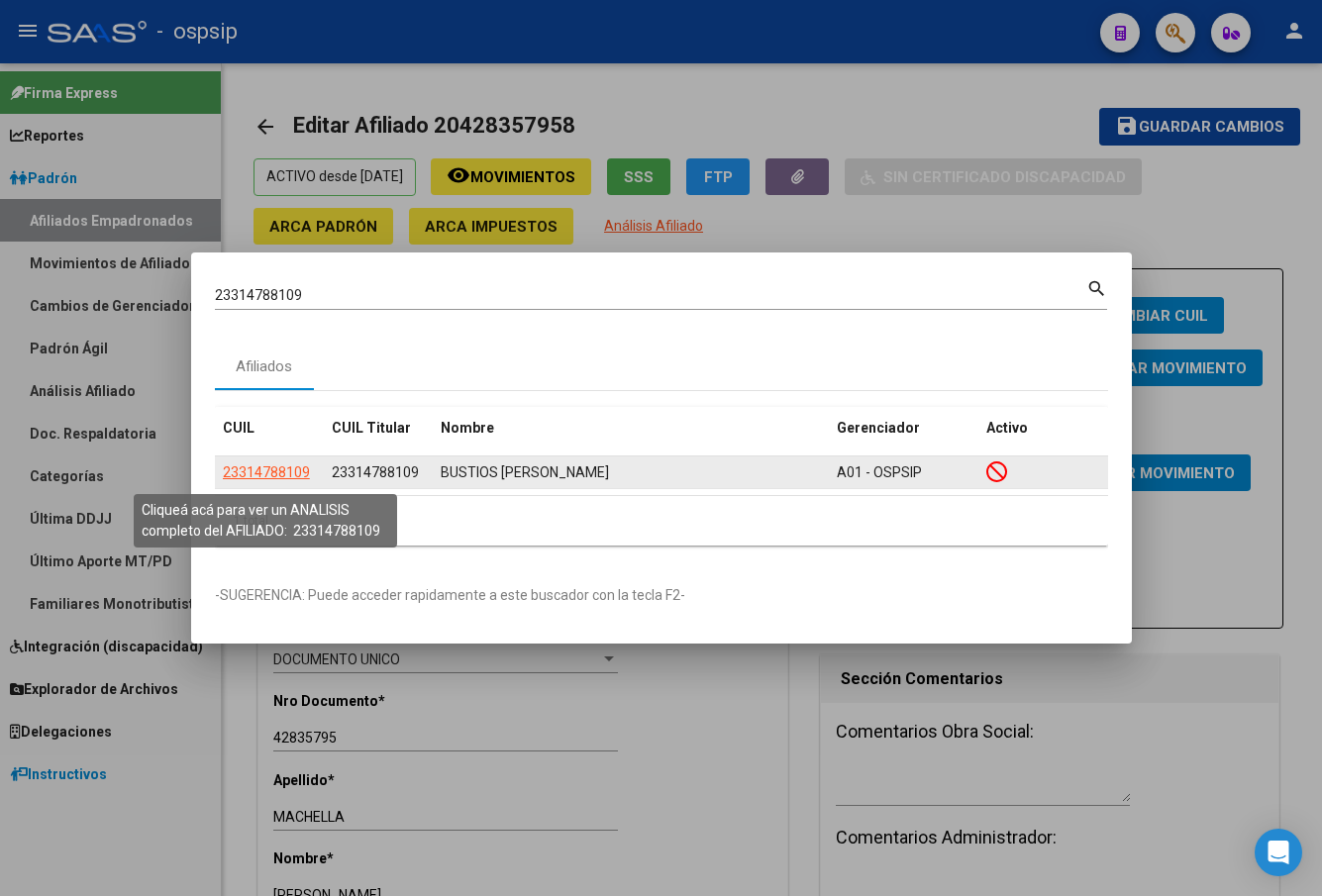click on "23314788109" 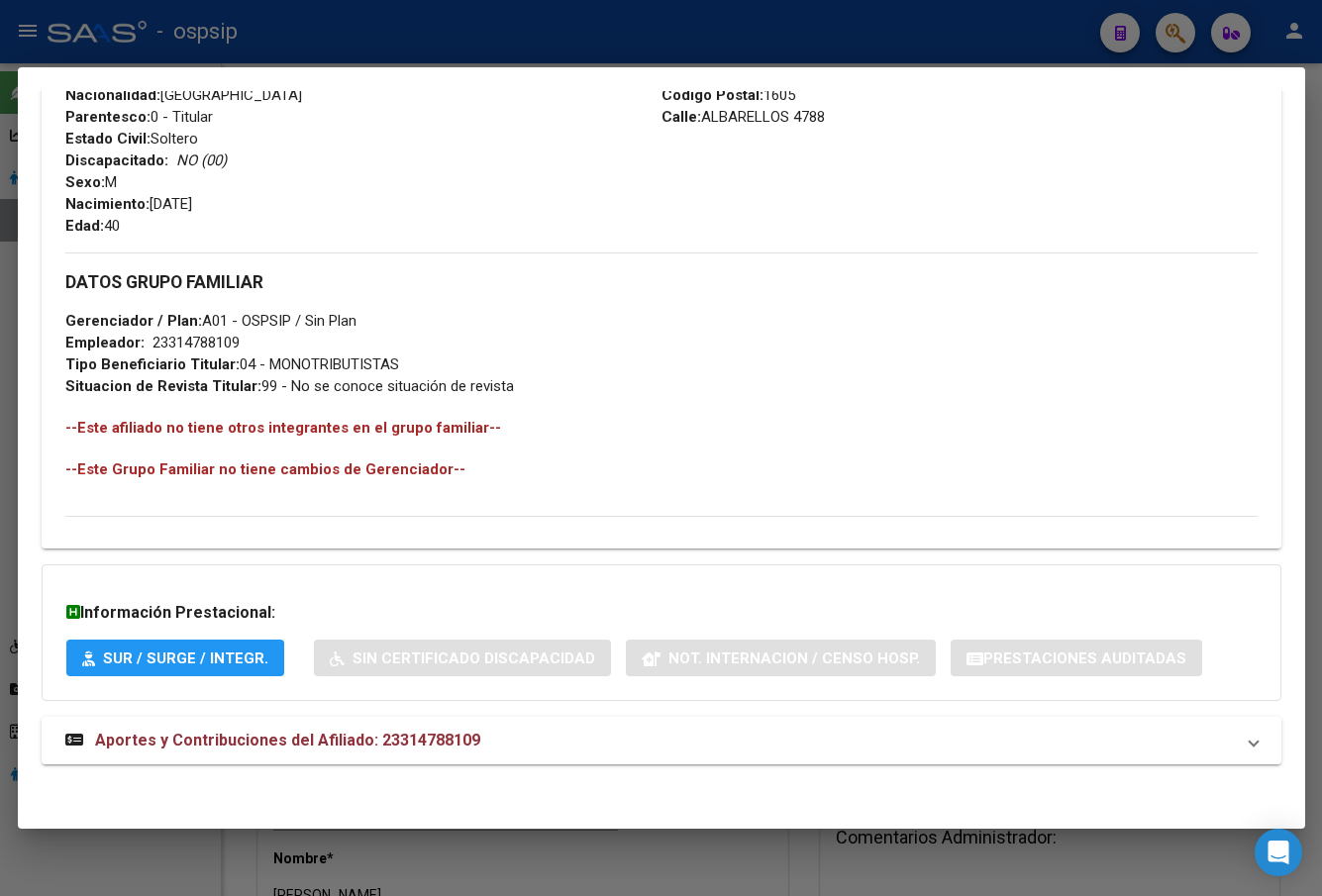 scroll, scrollTop: 785, scrollLeft: 0, axis: vertical 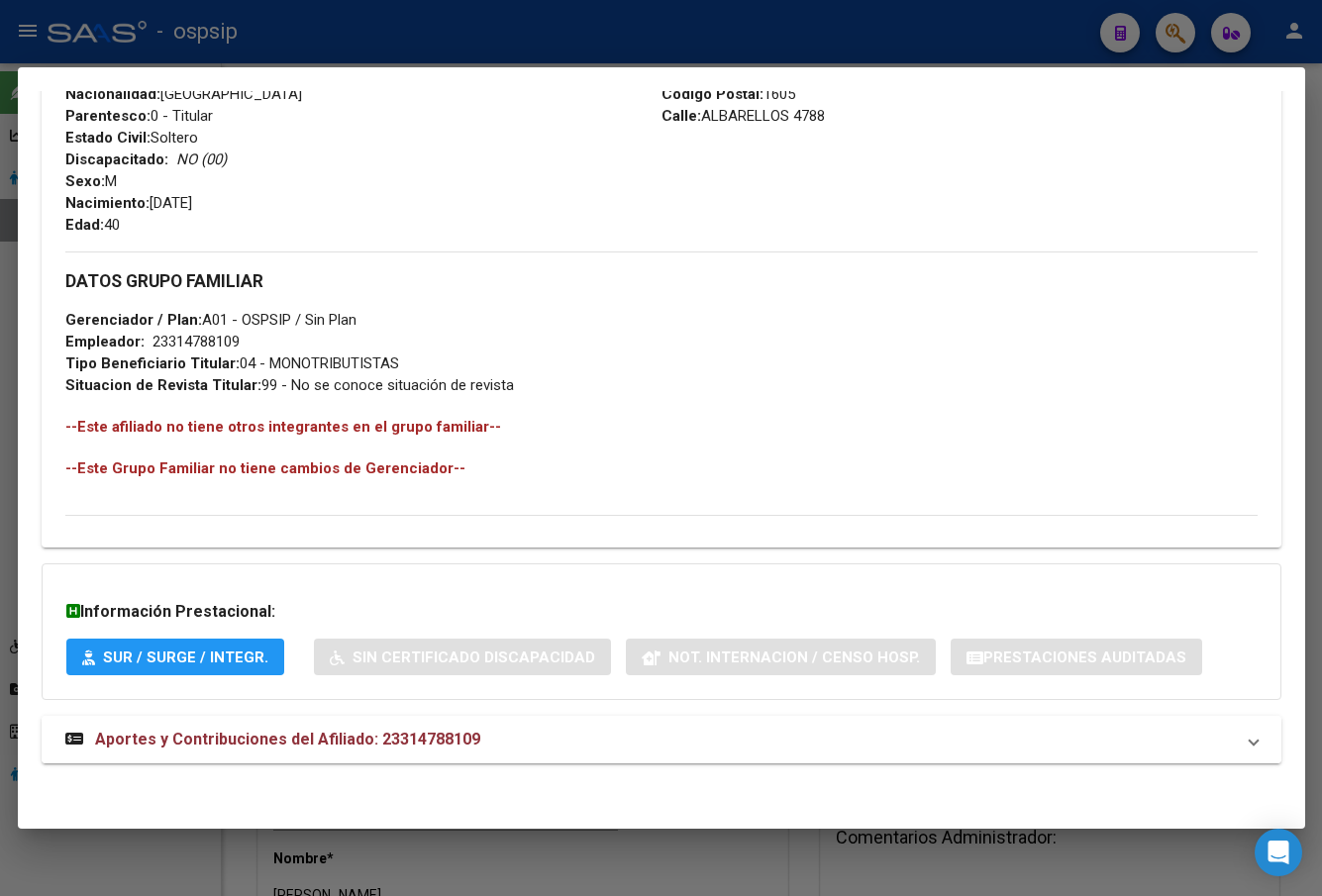 click on "Aportes y Contribuciones del Afiliado: 23314788109" at bounding box center (272, 740) 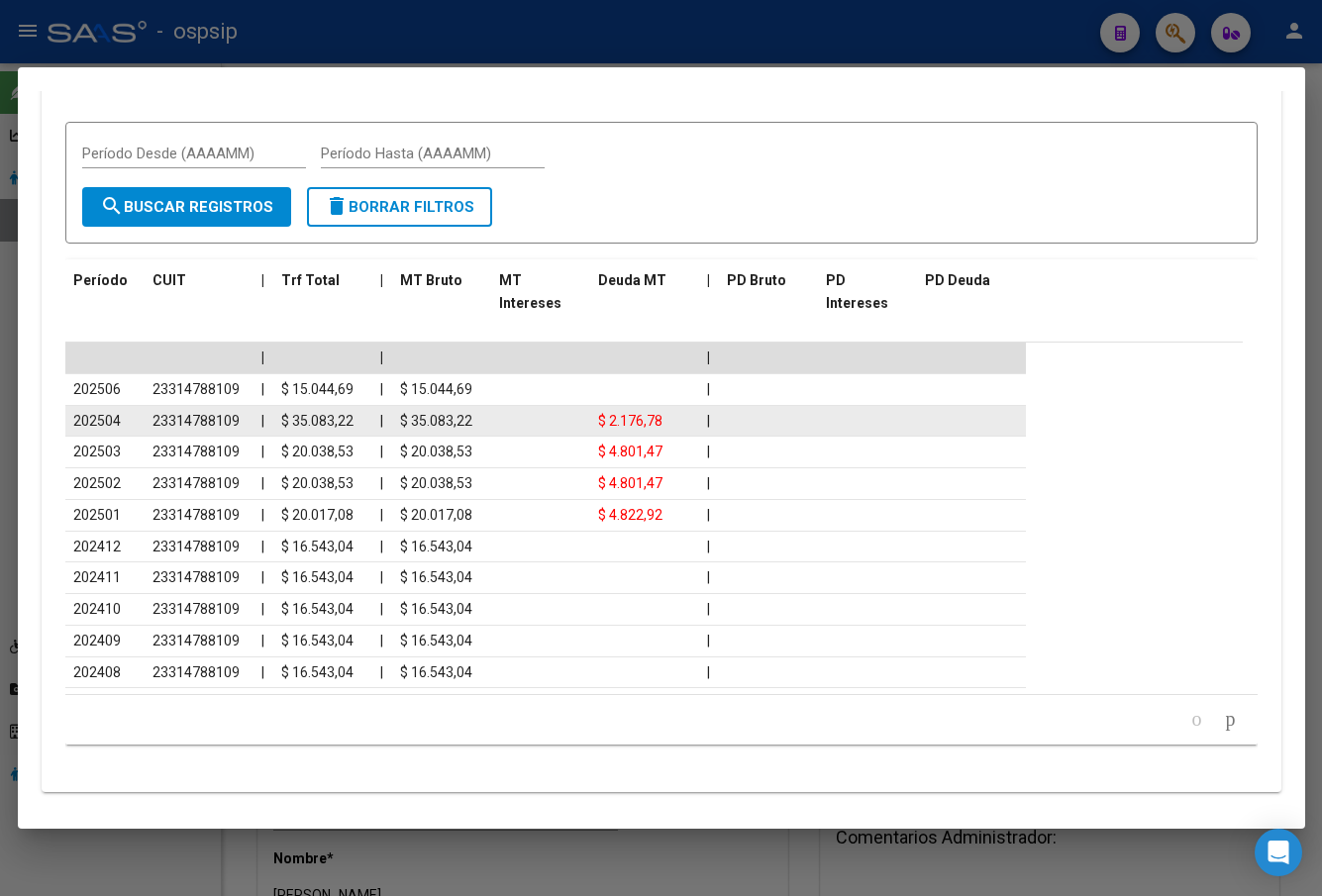 scroll, scrollTop: 1650, scrollLeft: 0, axis: vertical 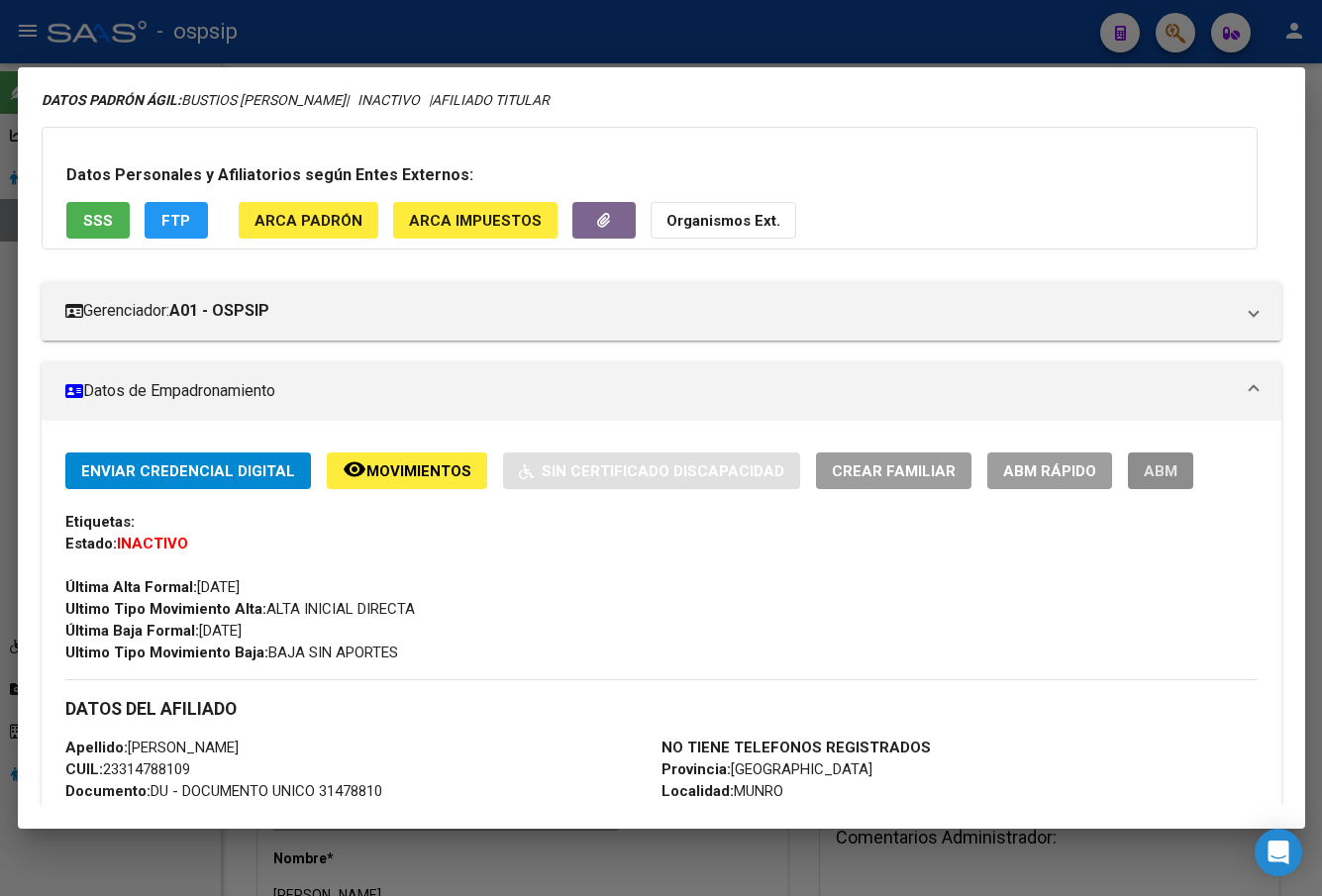 click on "ABM" at bounding box center (1161, 471) 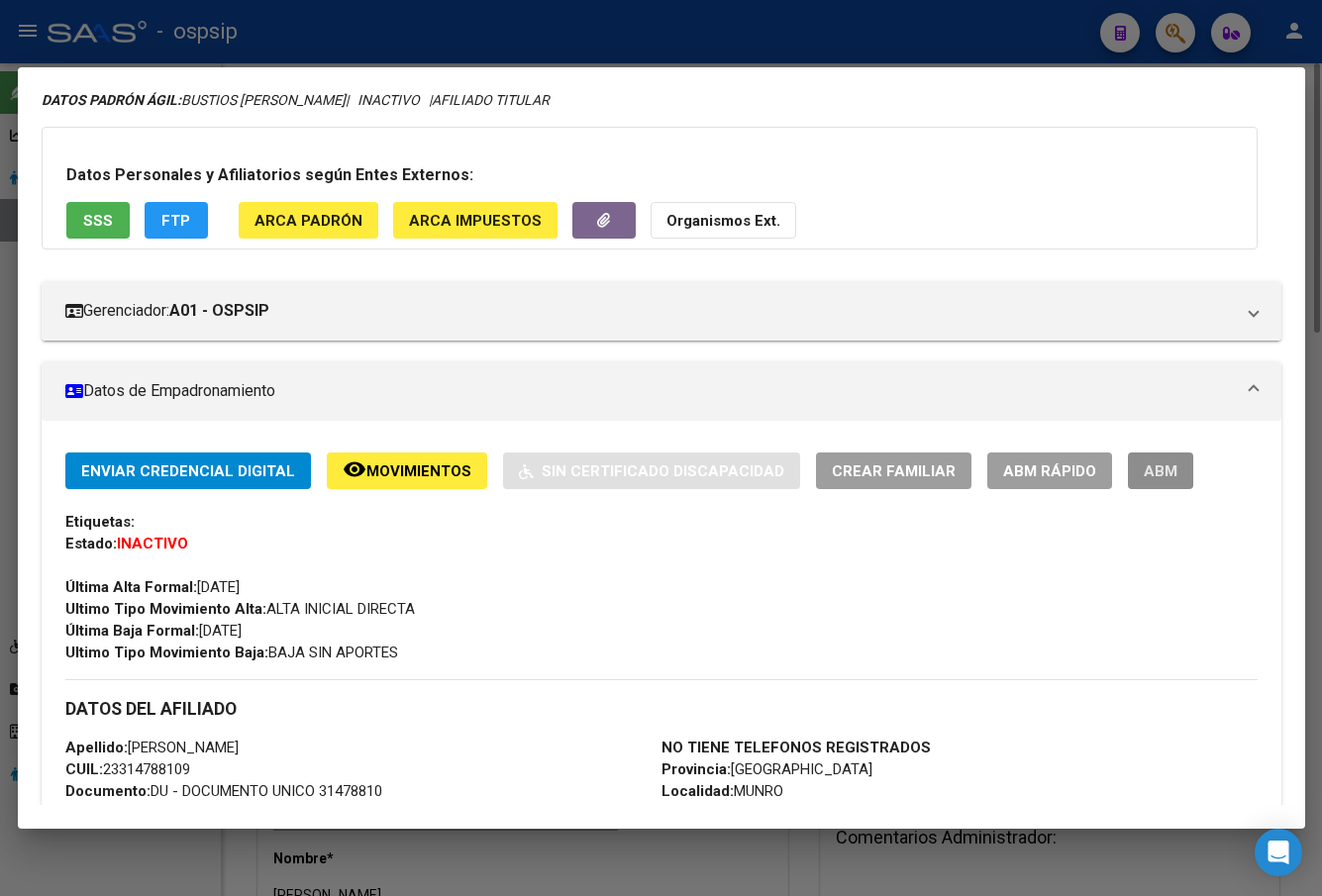 type 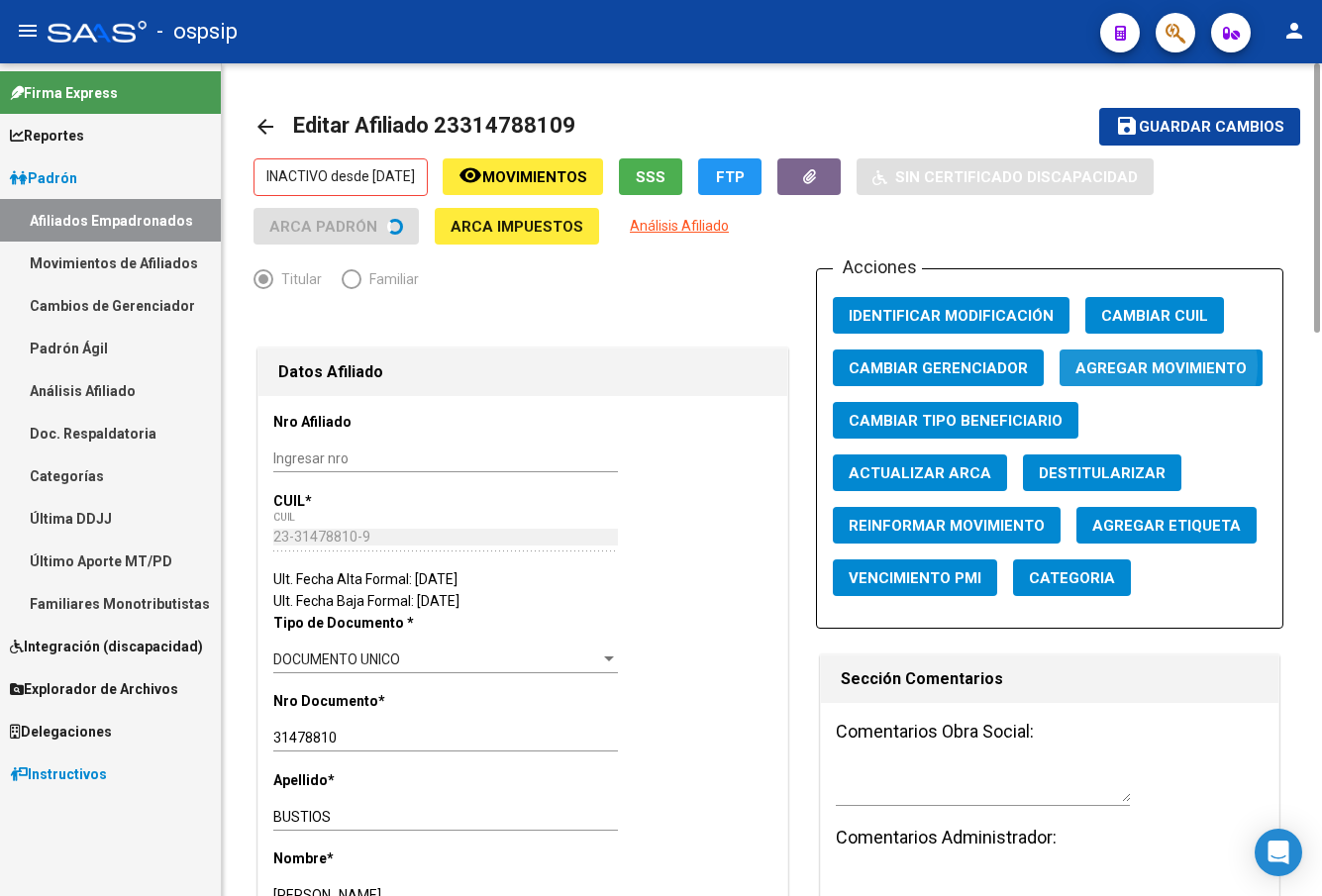 click on "Agregar Movimiento" 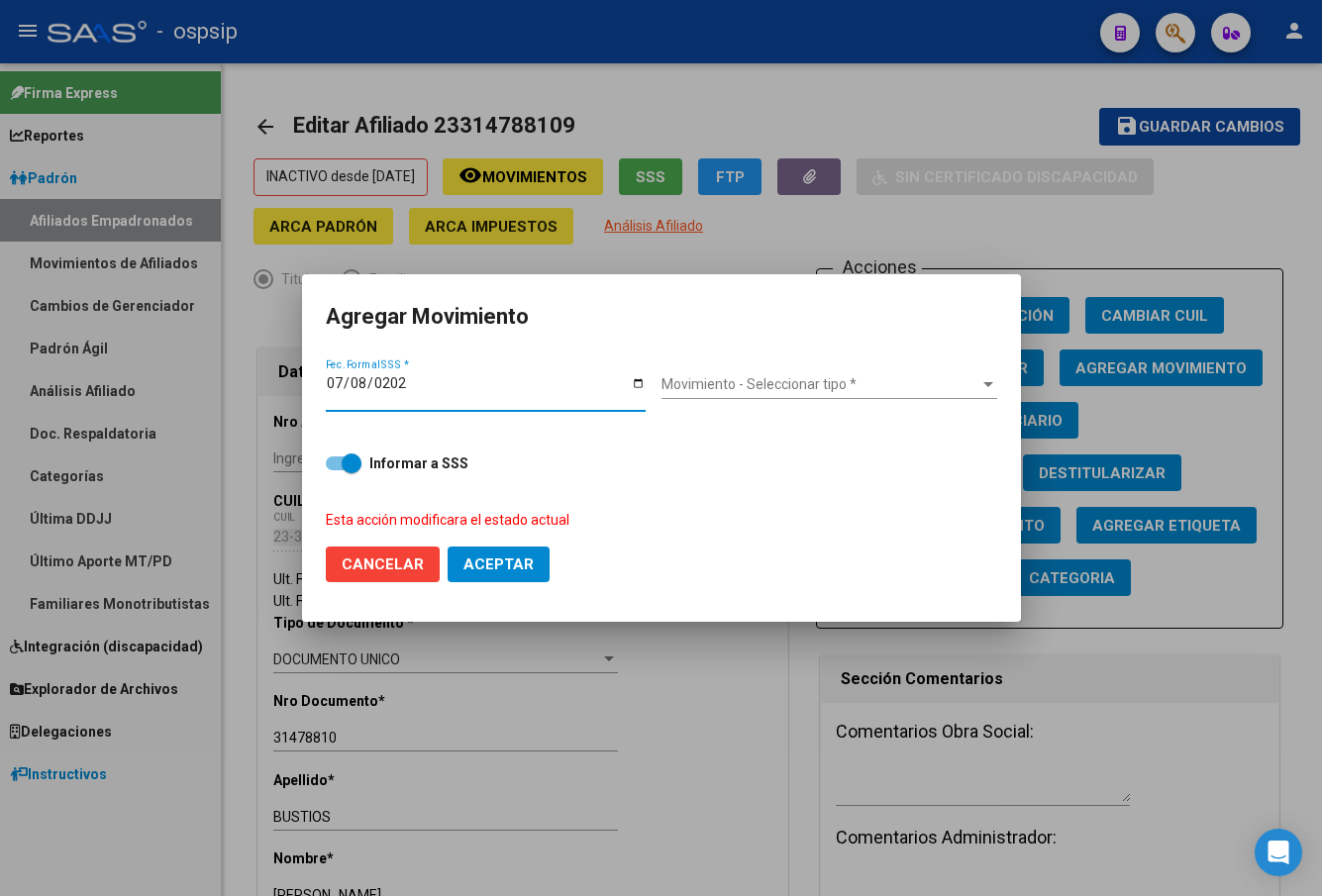 type on "[DATE]" 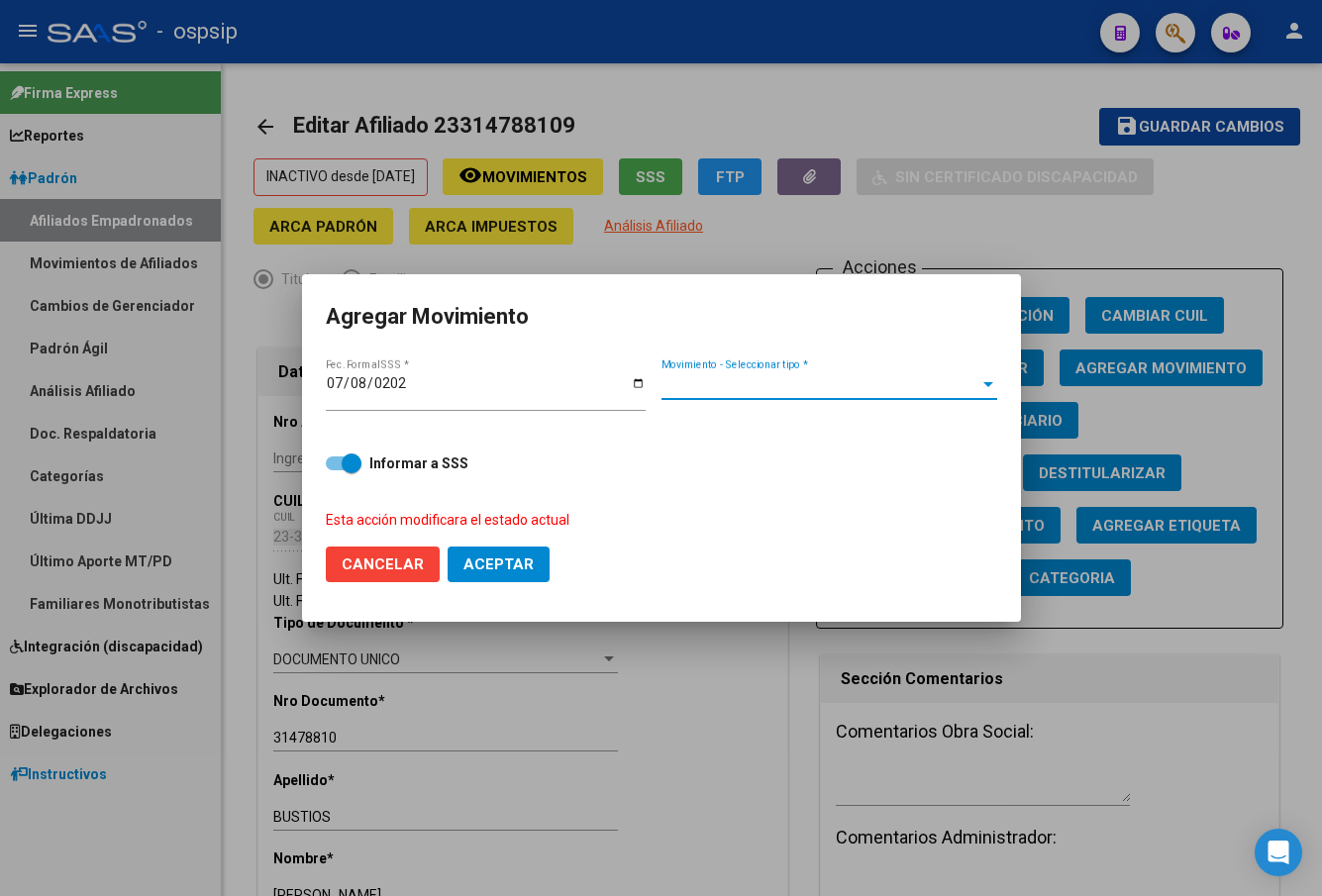 click on "Movimiento - Seleccionar tipo *" at bounding box center (820, 384) 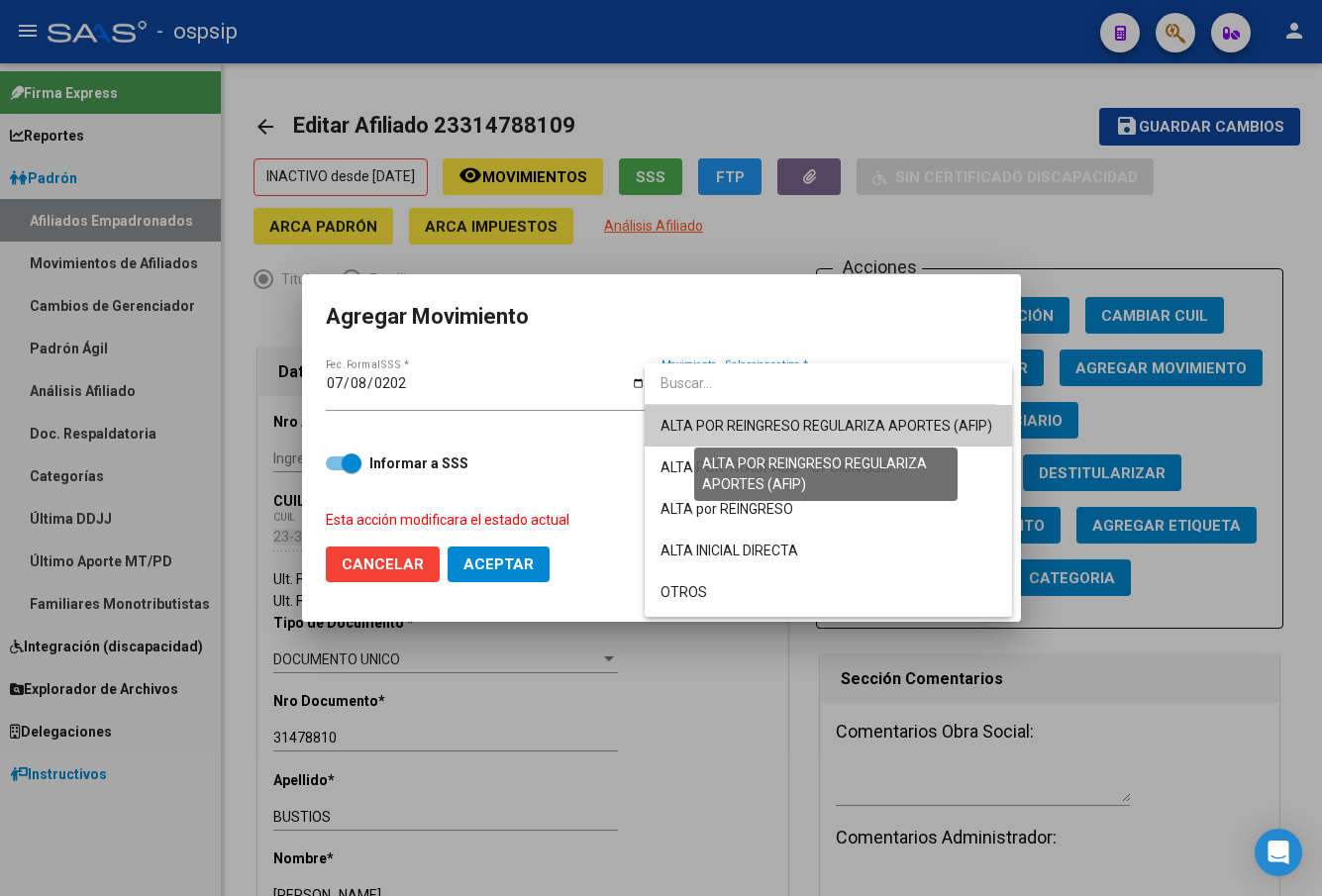click on "ALTA POR REINGRESO REGULARIZA APORTES (AFIP)" at bounding box center [826, 426] 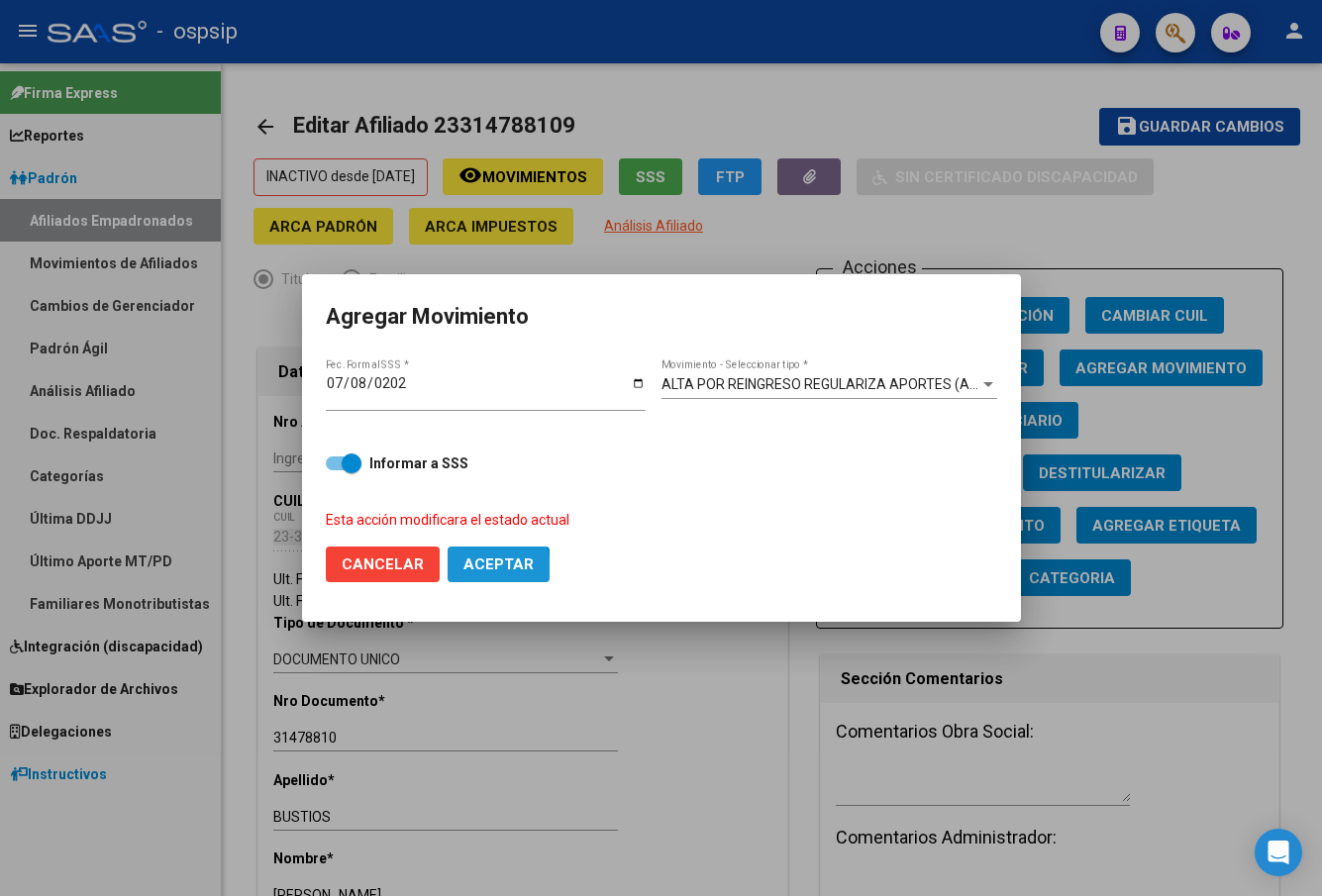 click on "Aceptar" 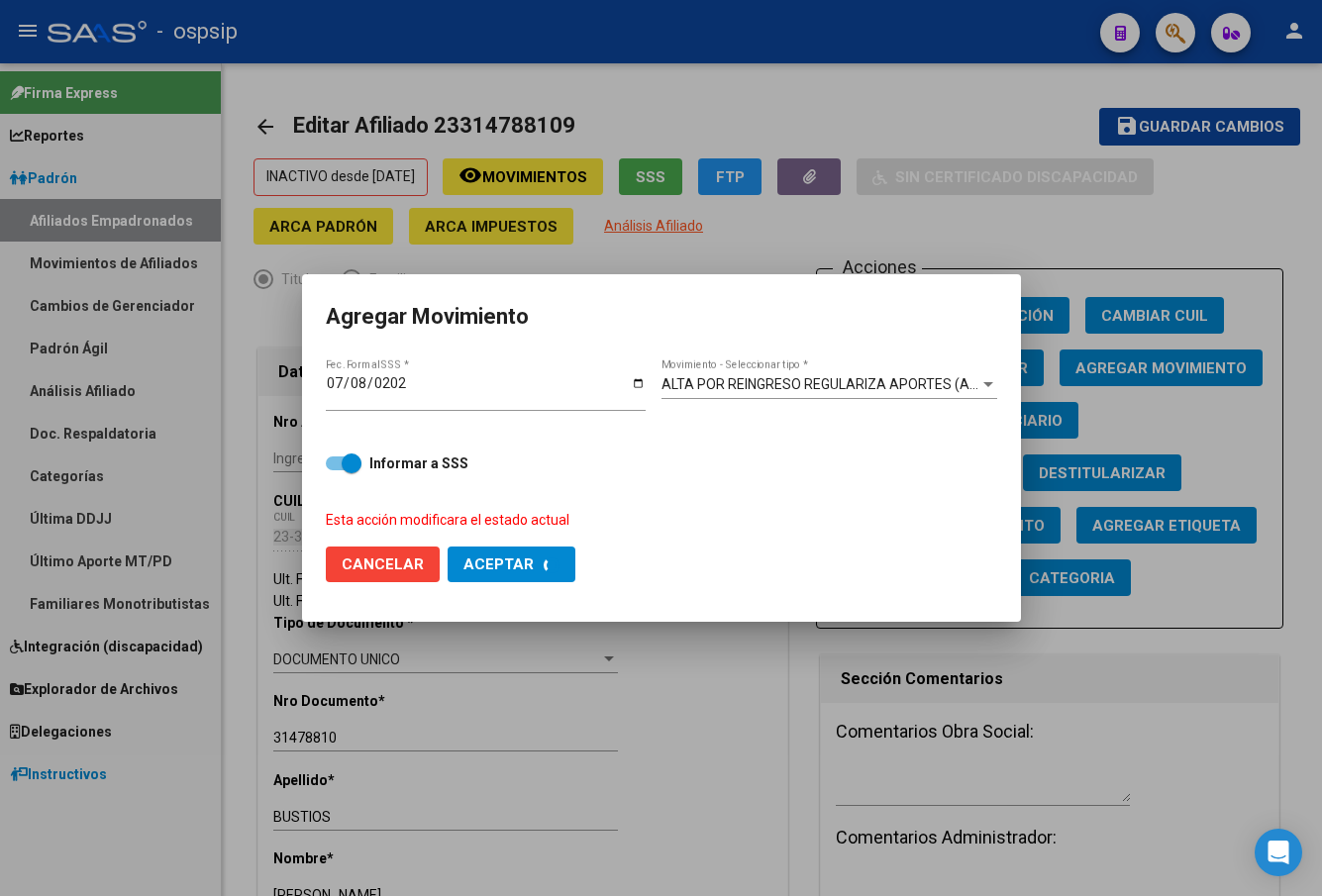 checkbox on "false" 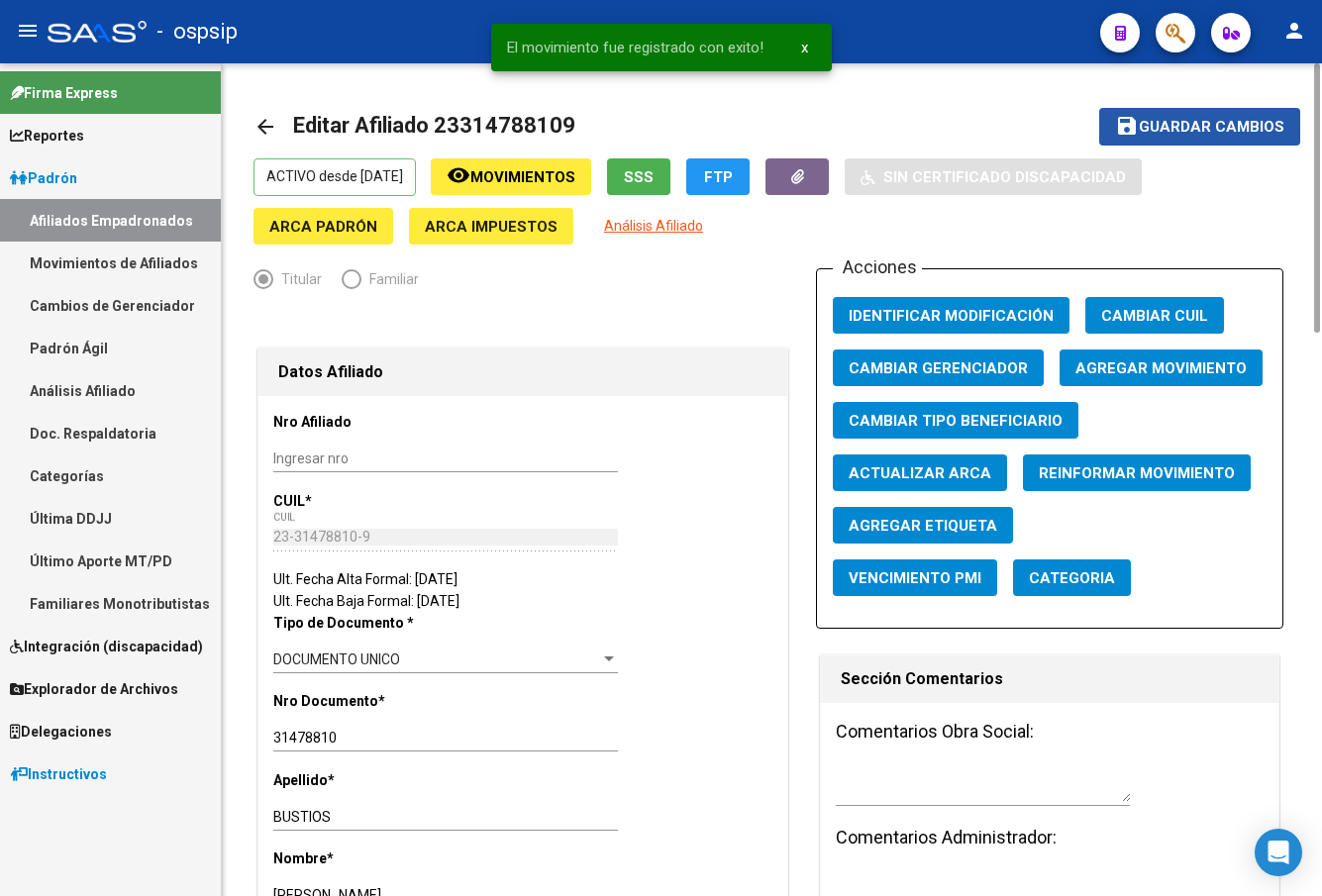 click on "Guardar cambios" 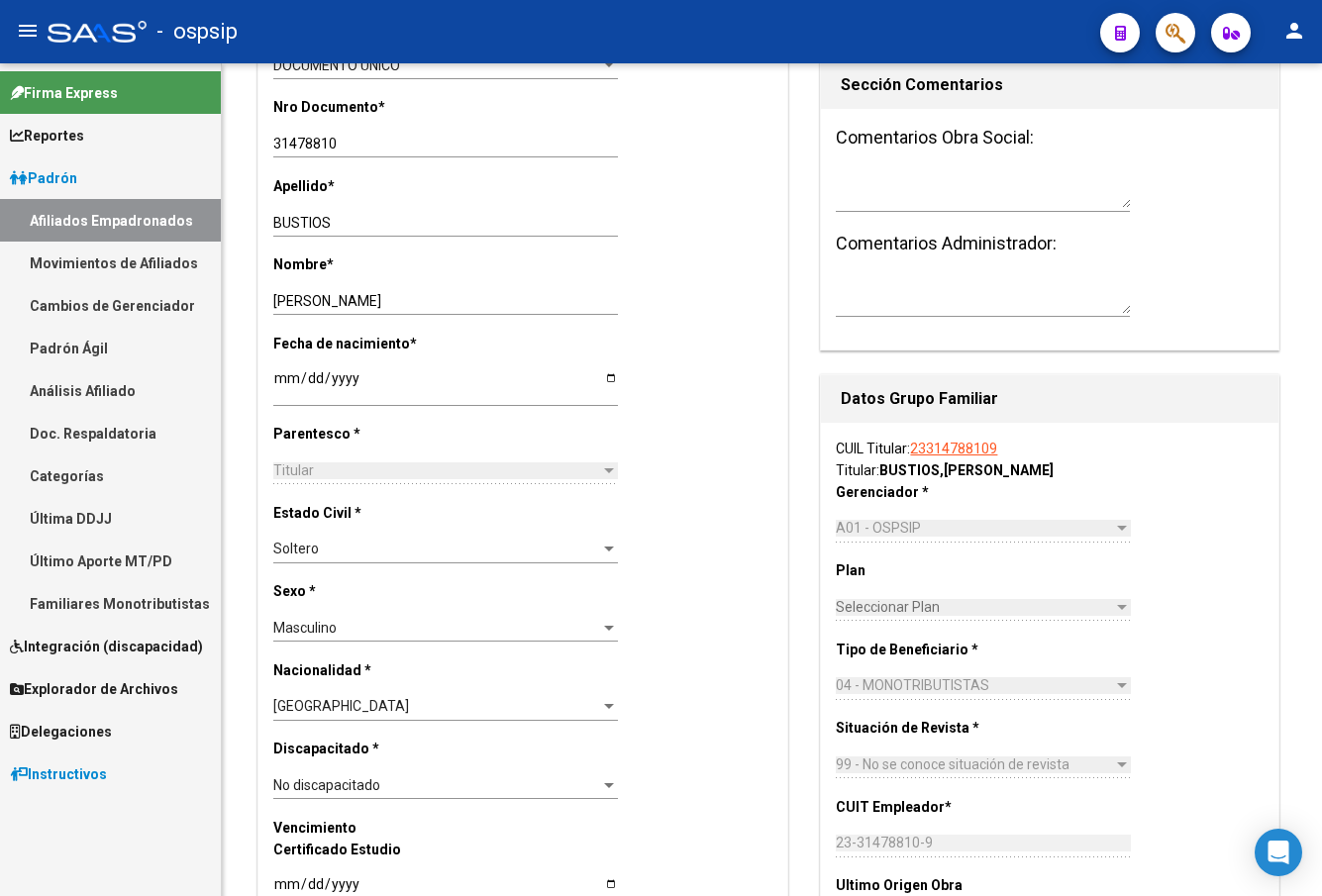 scroll, scrollTop: 0, scrollLeft: 0, axis: both 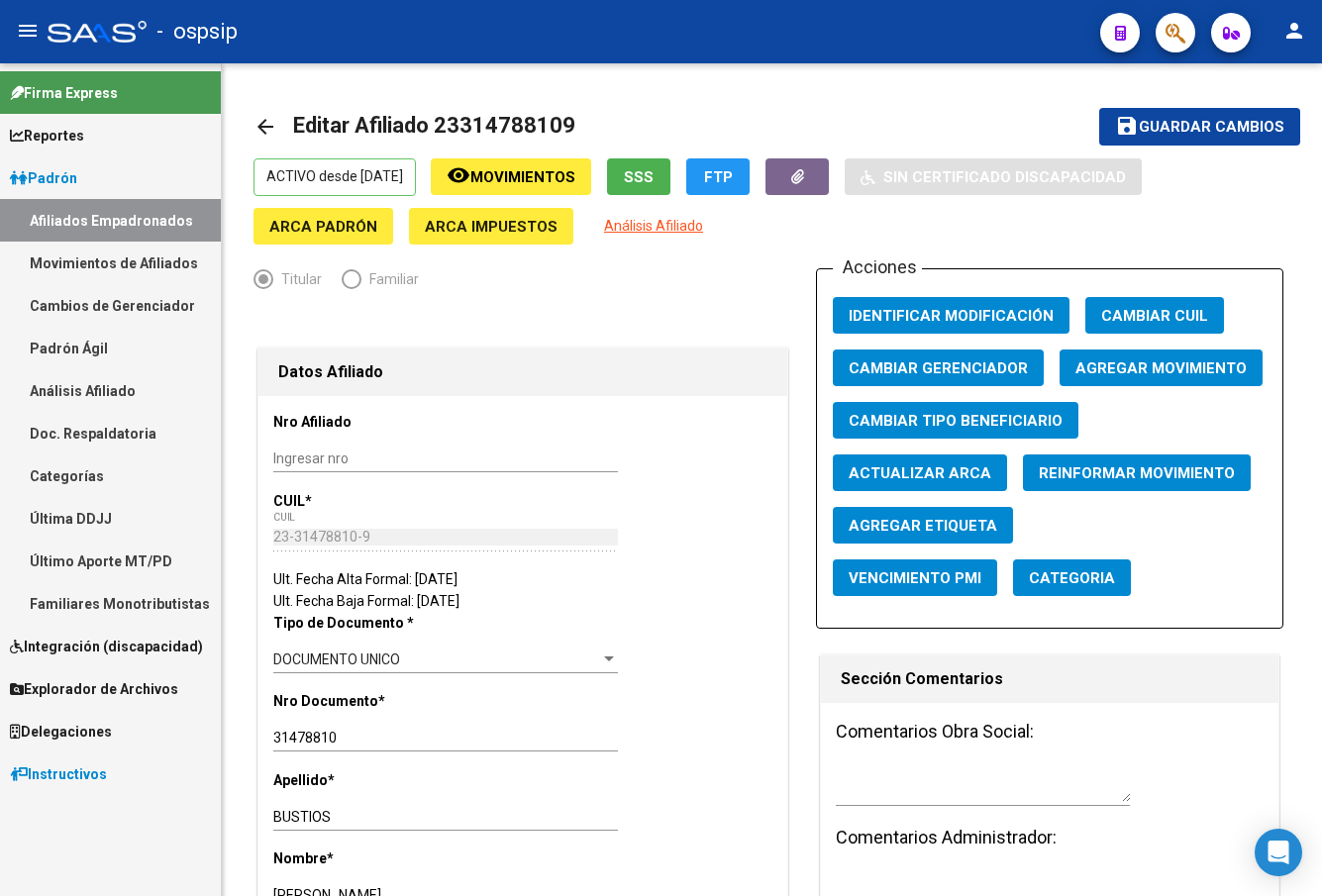 click on "-   ospsip" 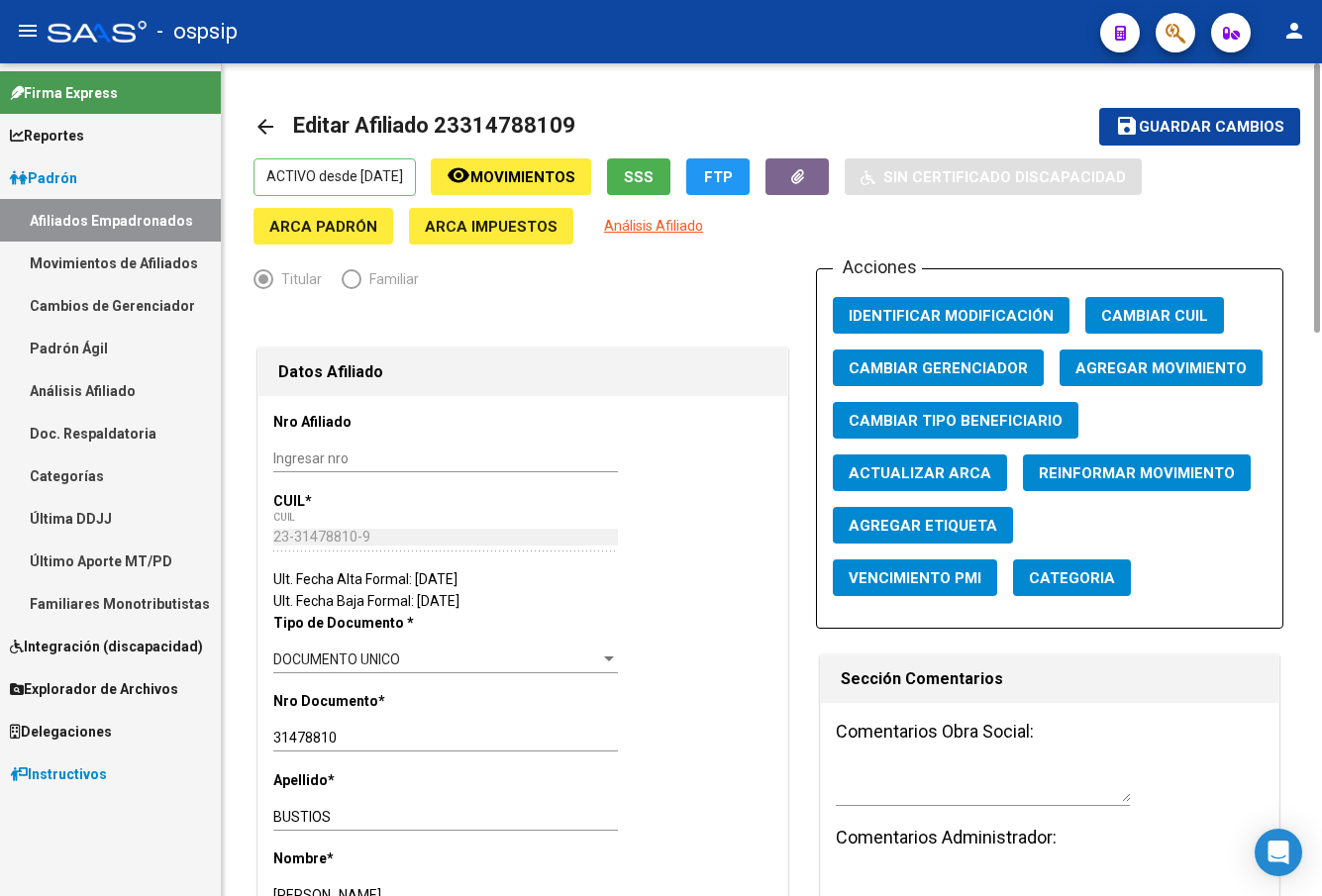click on "save Guardar cambios" 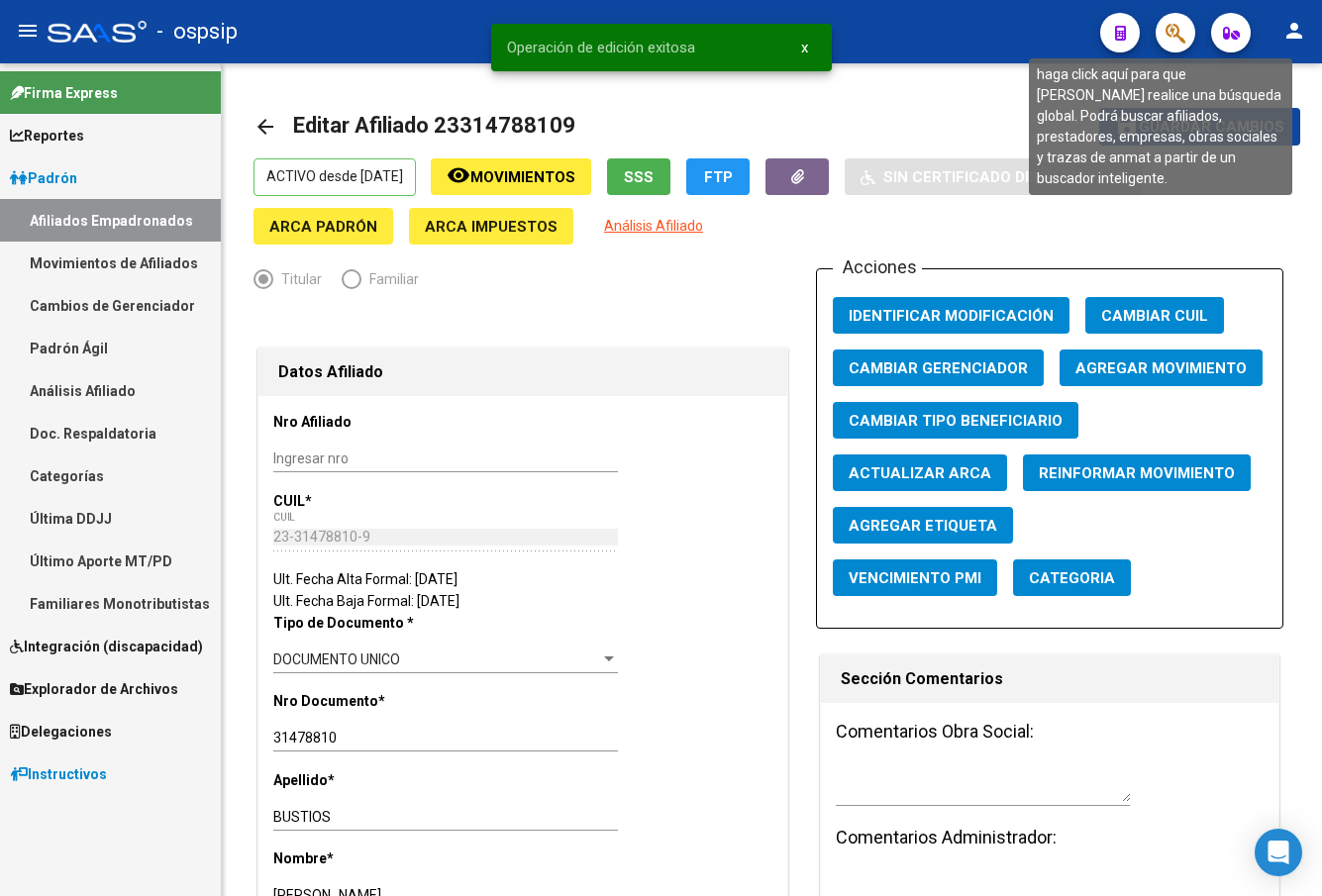 click 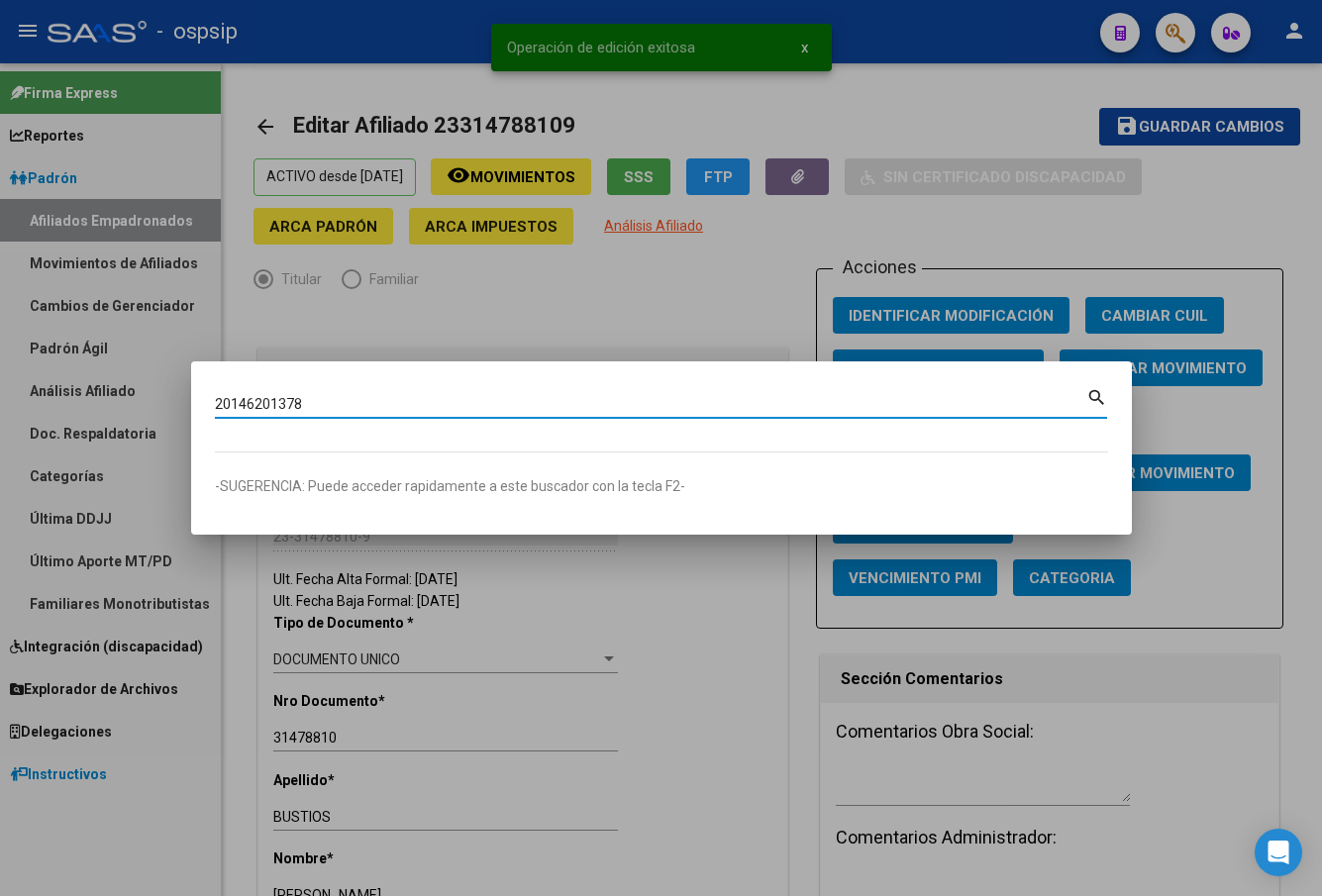 type on "20146201378" 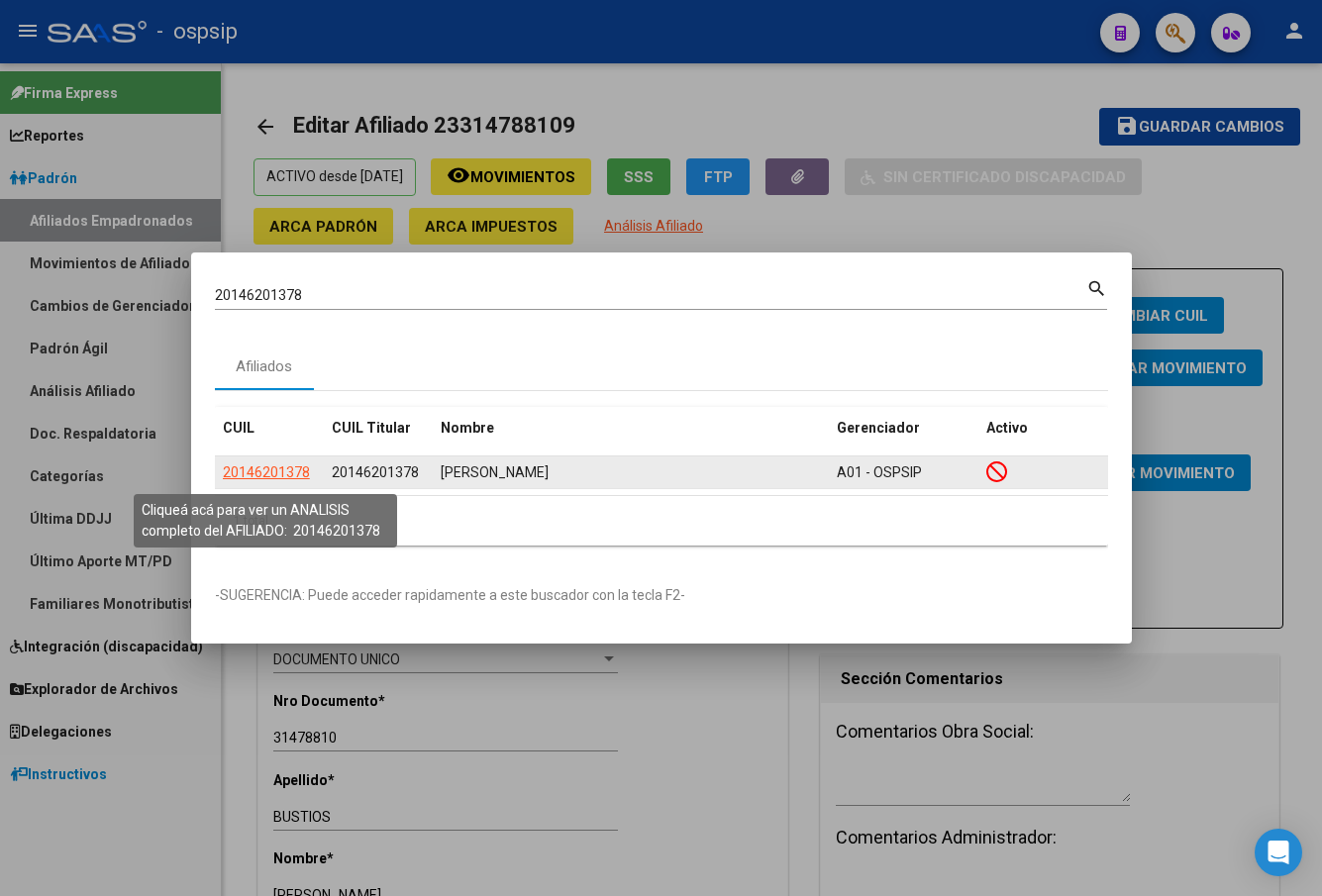 click on "20146201378" 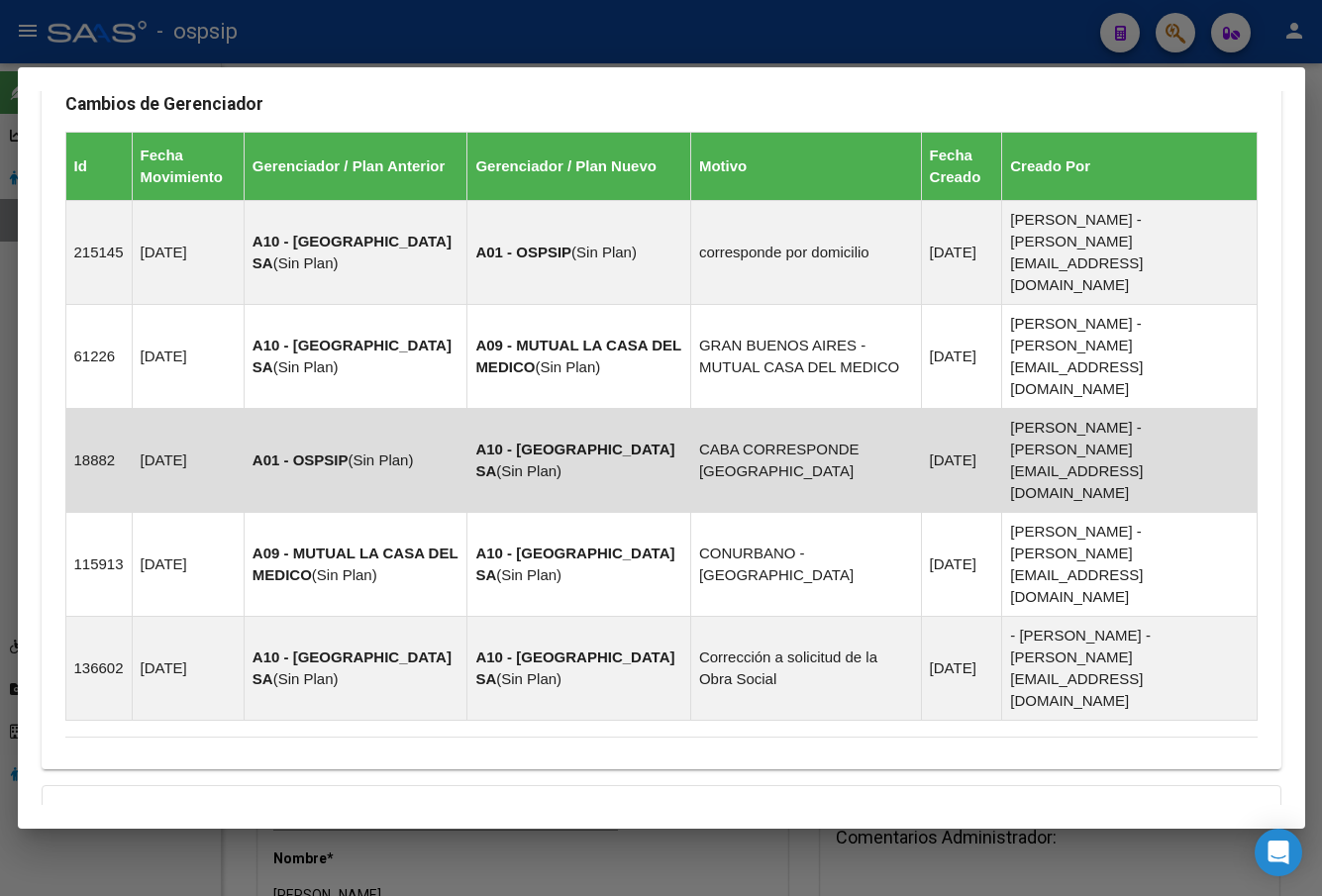scroll, scrollTop: 1232, scrollLeft: 0, axis: vertical 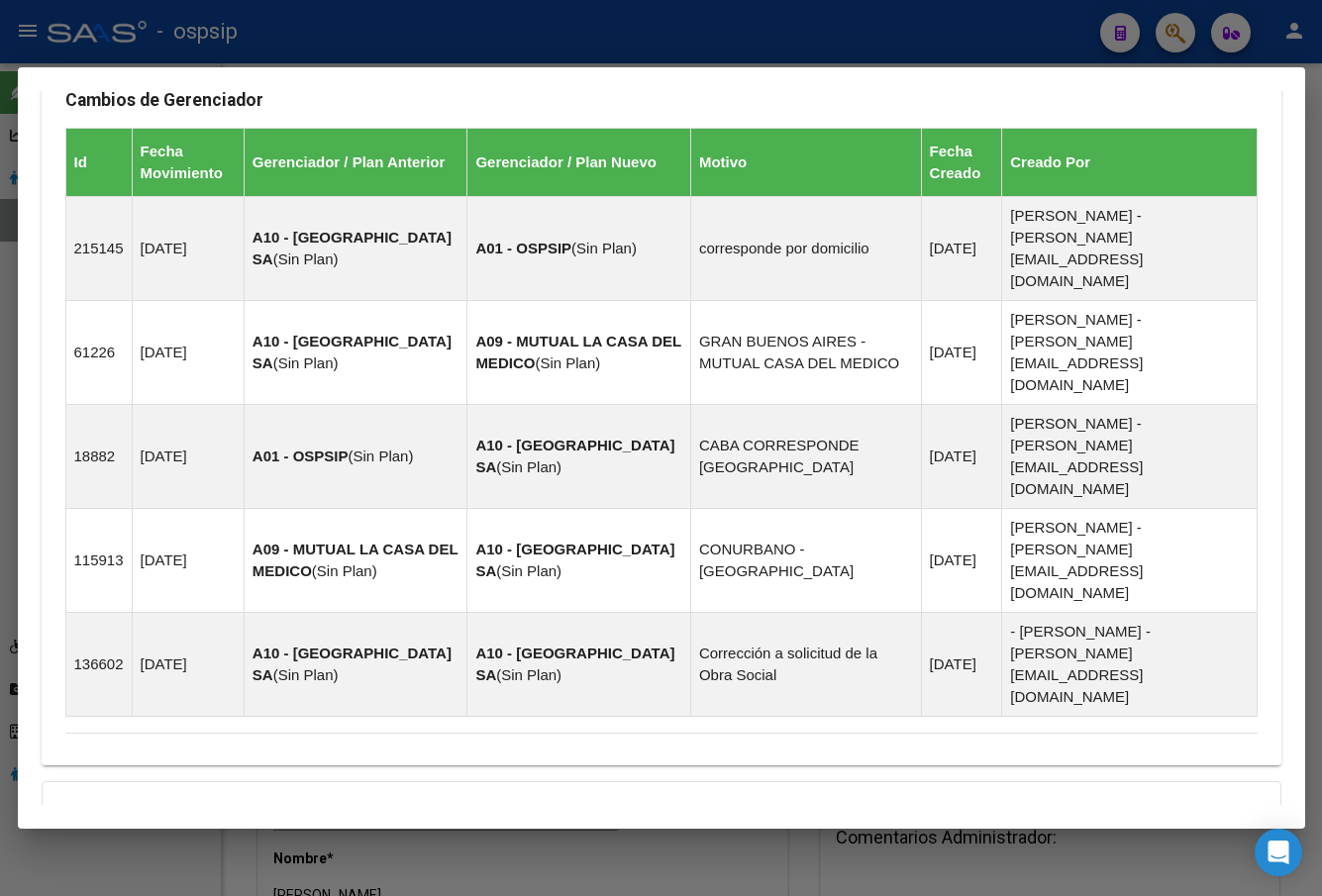 click on "Aportes y Contribuciones del Afiliado: 20146201378" at bounding box center [287, 956] 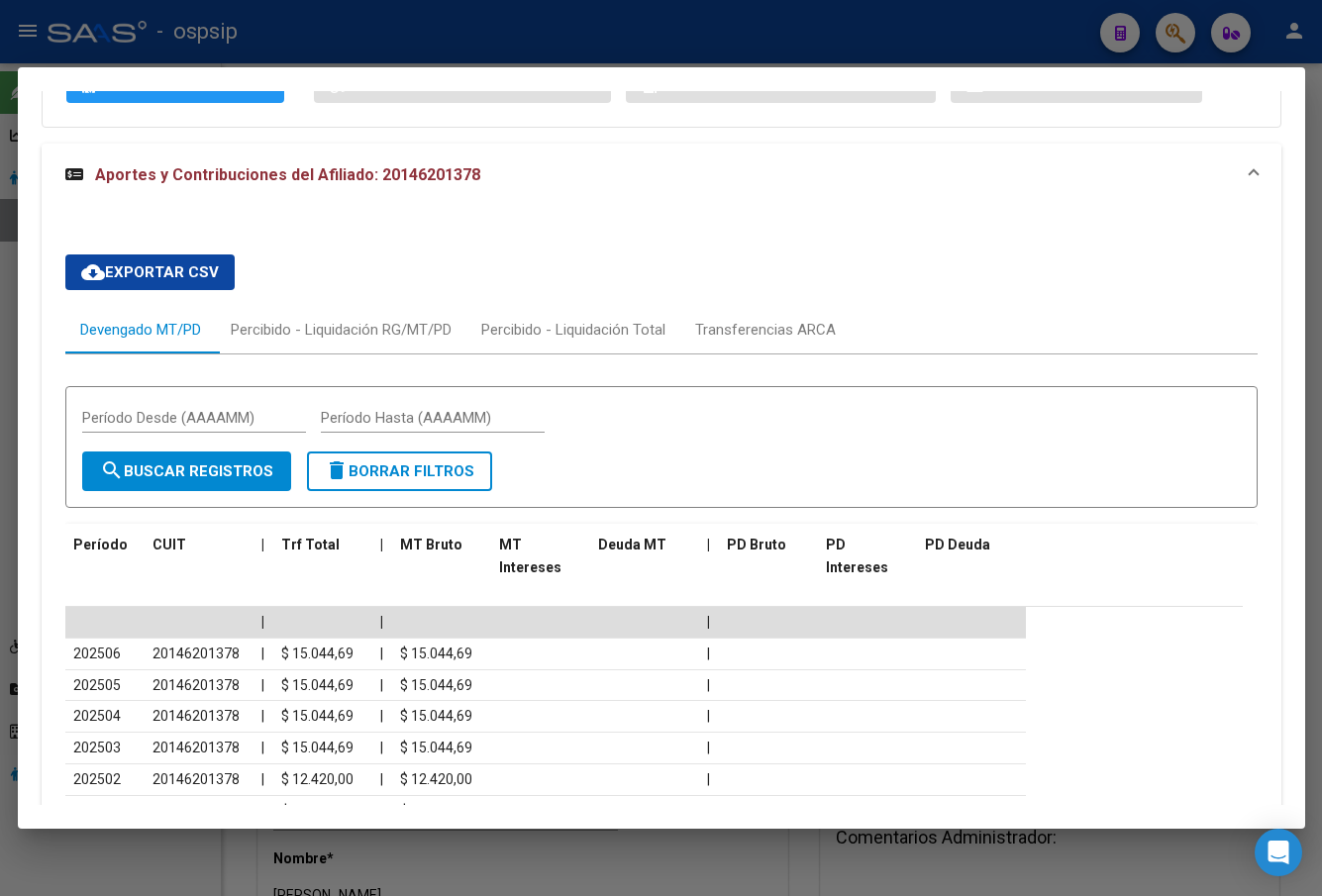 scroll, scrollTop: 2024, scrollLeft: 0, axis: vertical 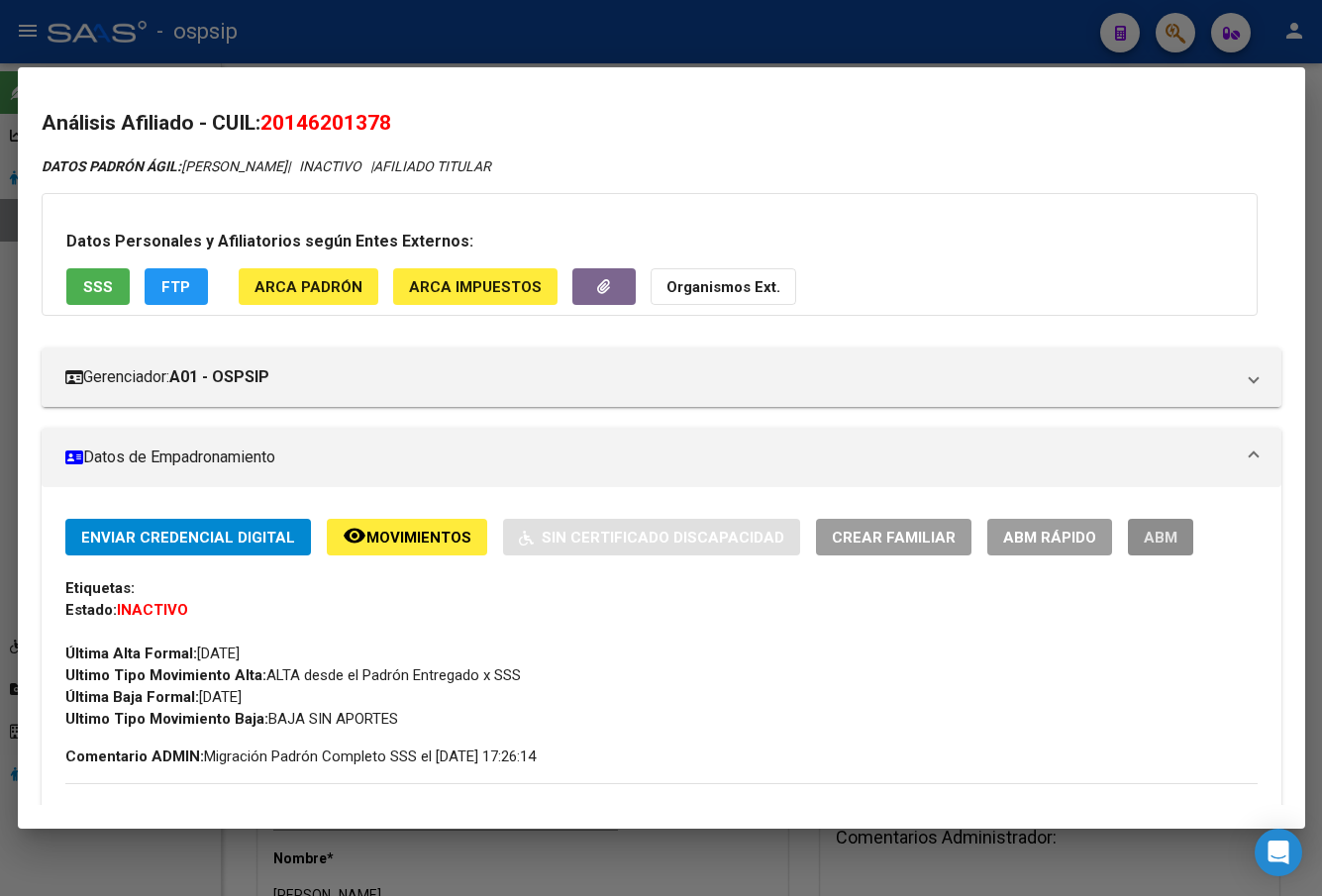 click on "ABM" at bounding box center [1161, 538] 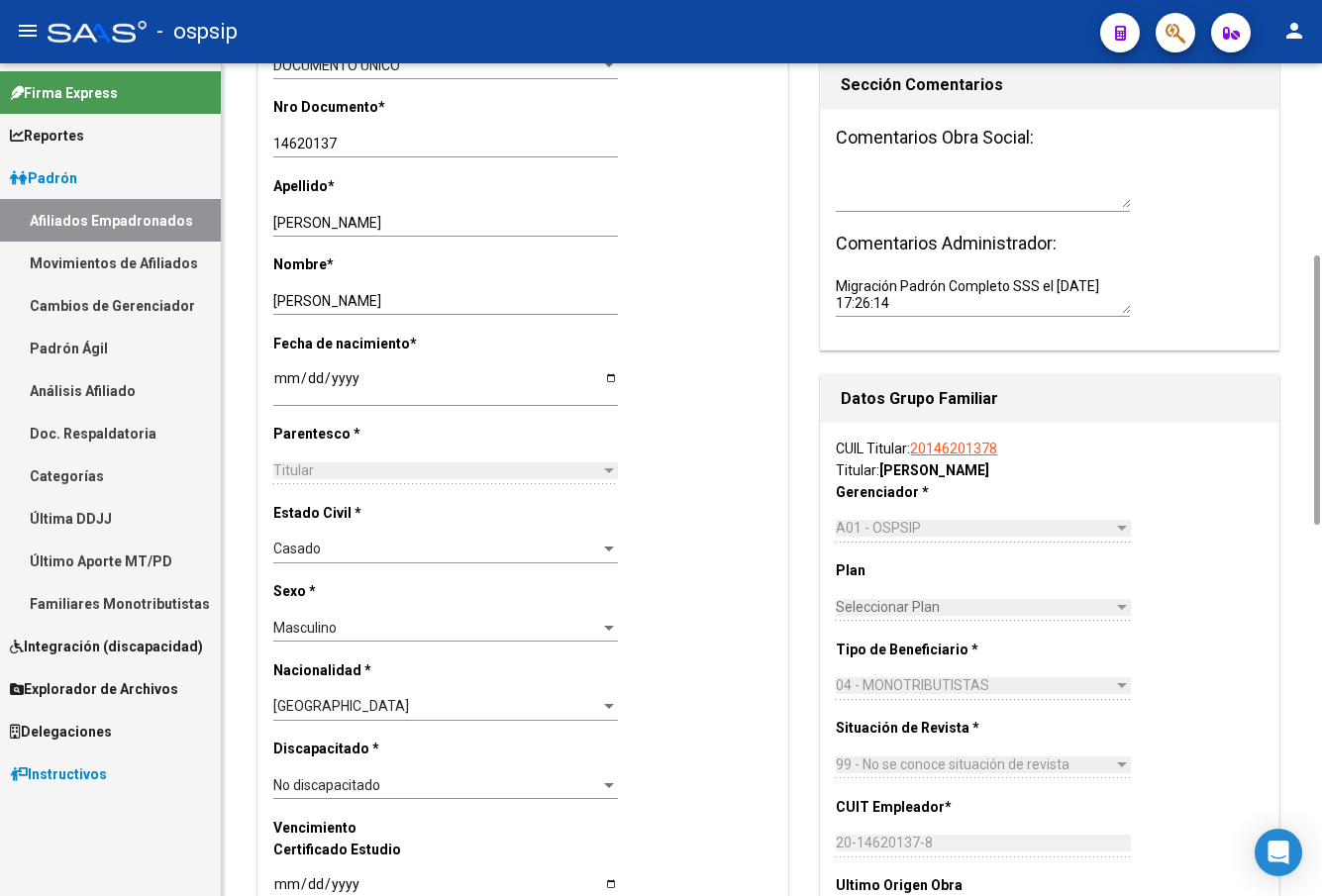 scroll, scrollTop: 0, scrollLeft: 0, axis: both 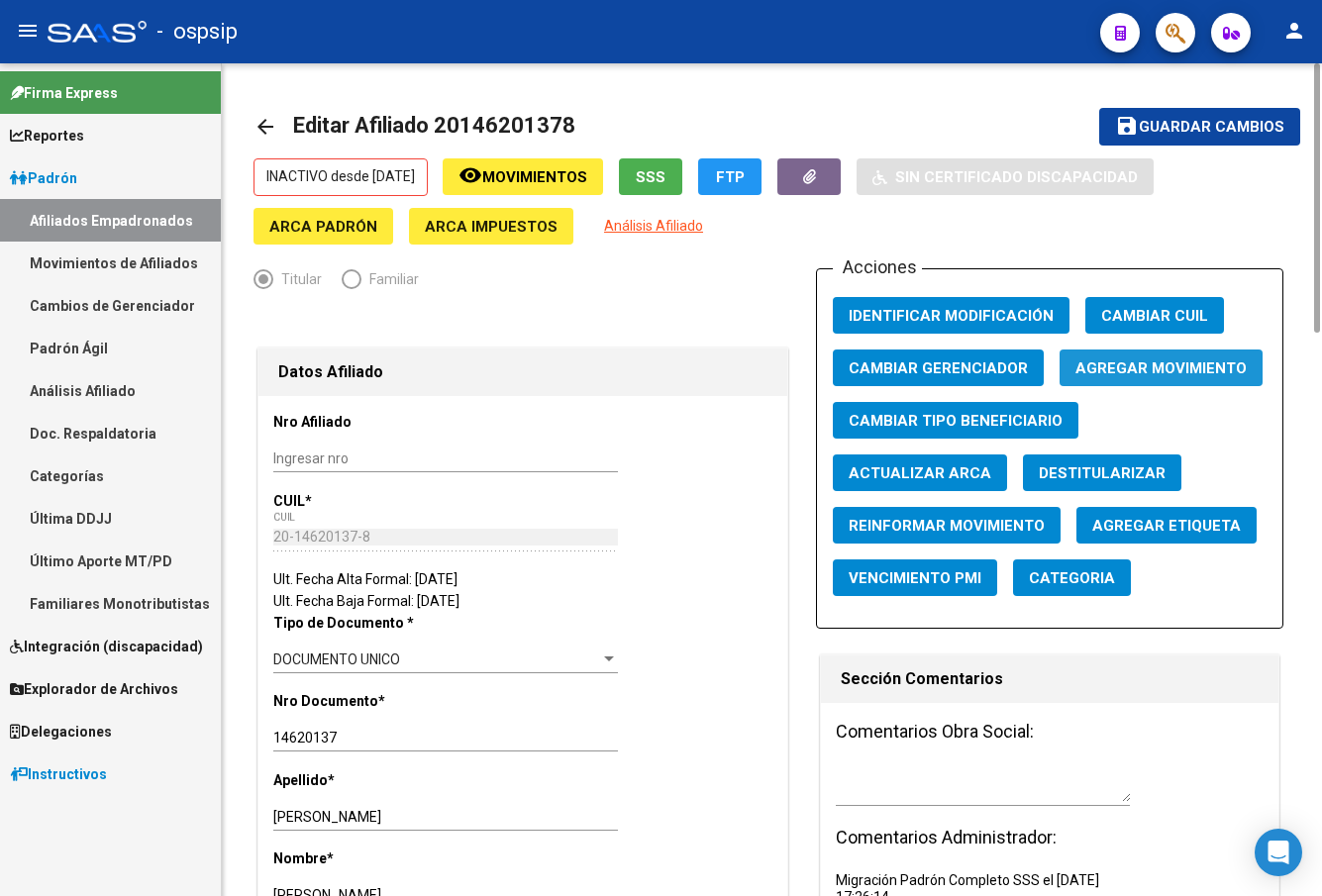 click on "Agregar Movimiento" 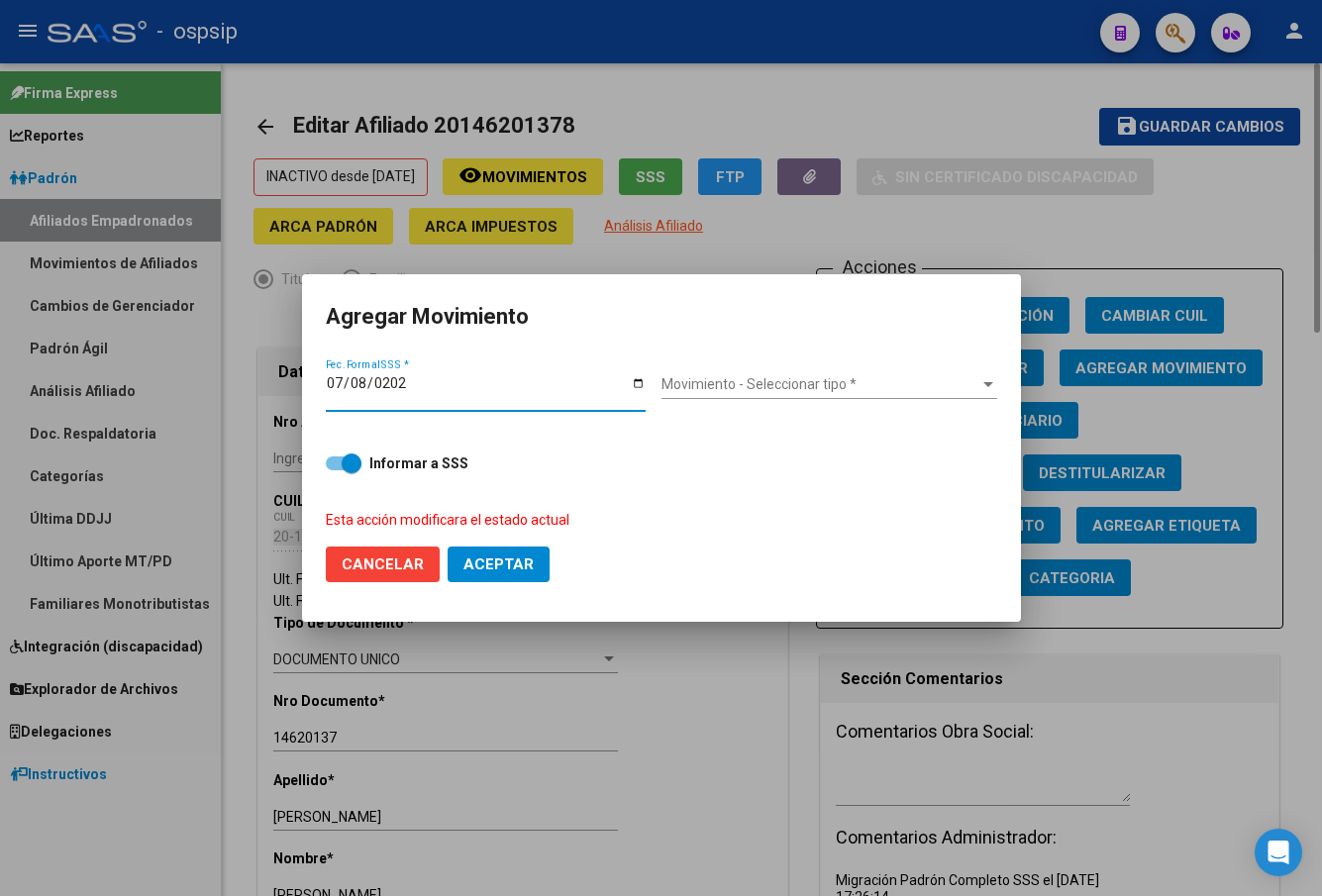 type on "[DATE]" 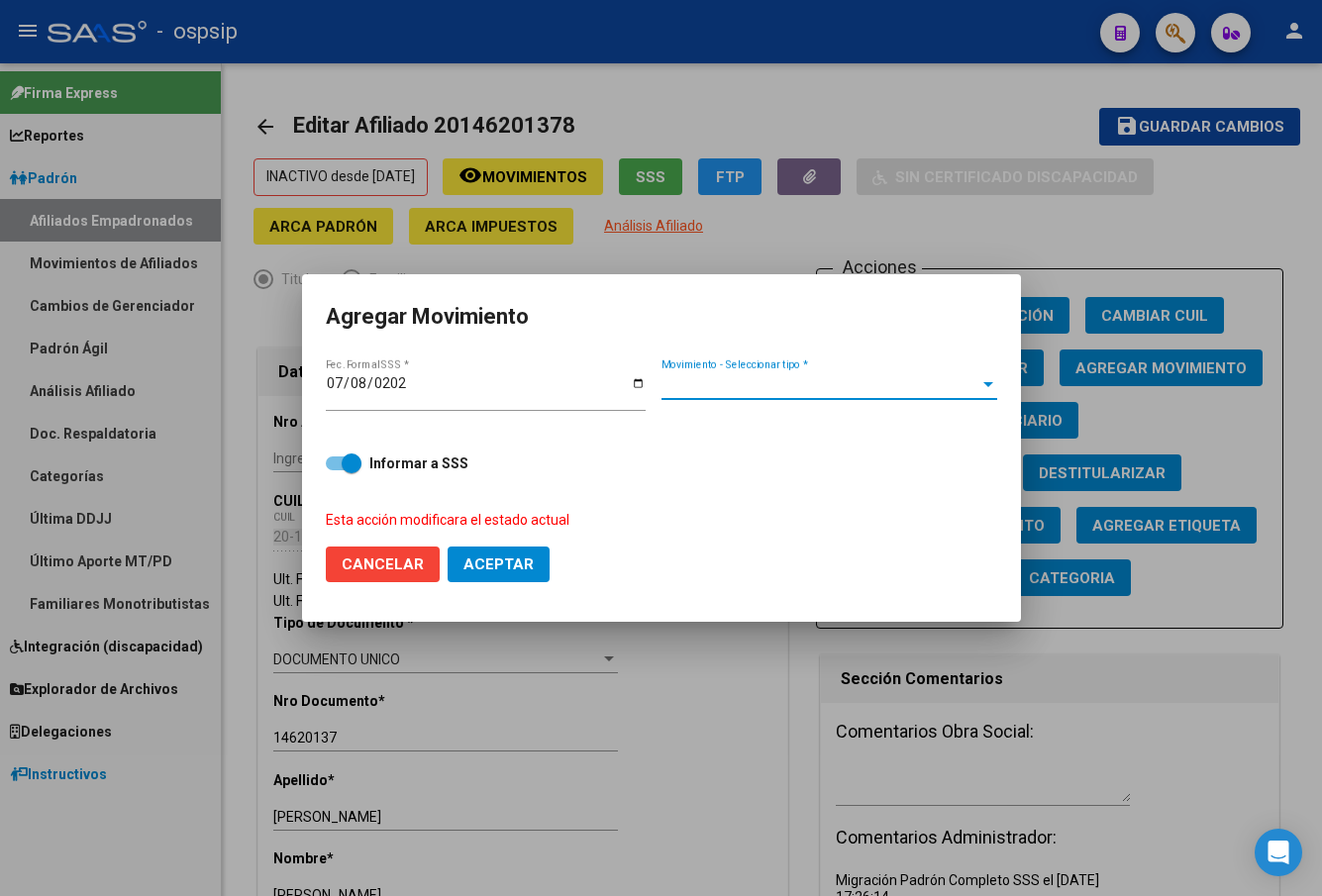 click on "Movimiento - Seleccionar tipo *" at bounding box center (820, 384) 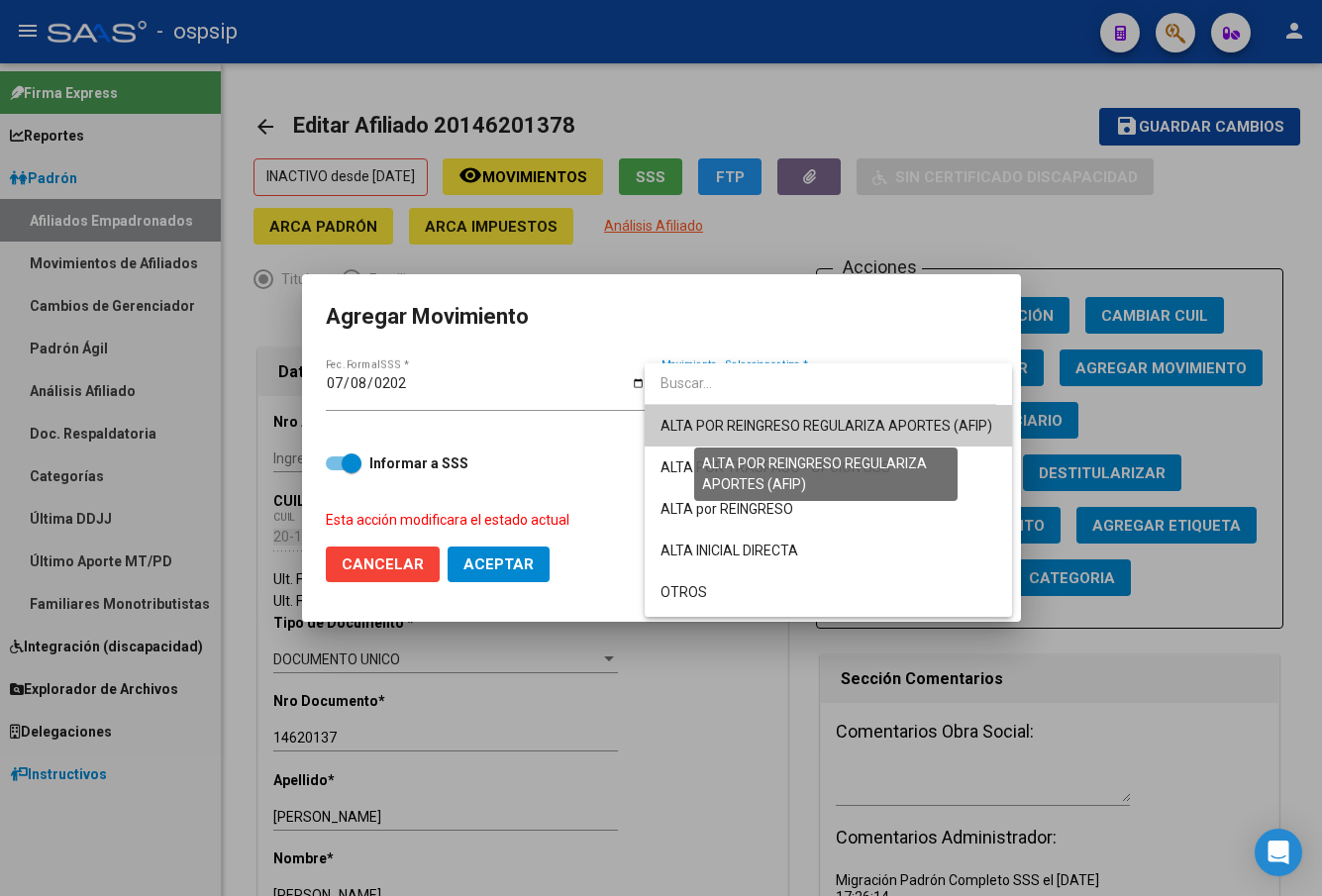 click on "ALTA POR REINGRESO REGULARIZA APORTES (AFIP)" at bounding box center [826, 426] 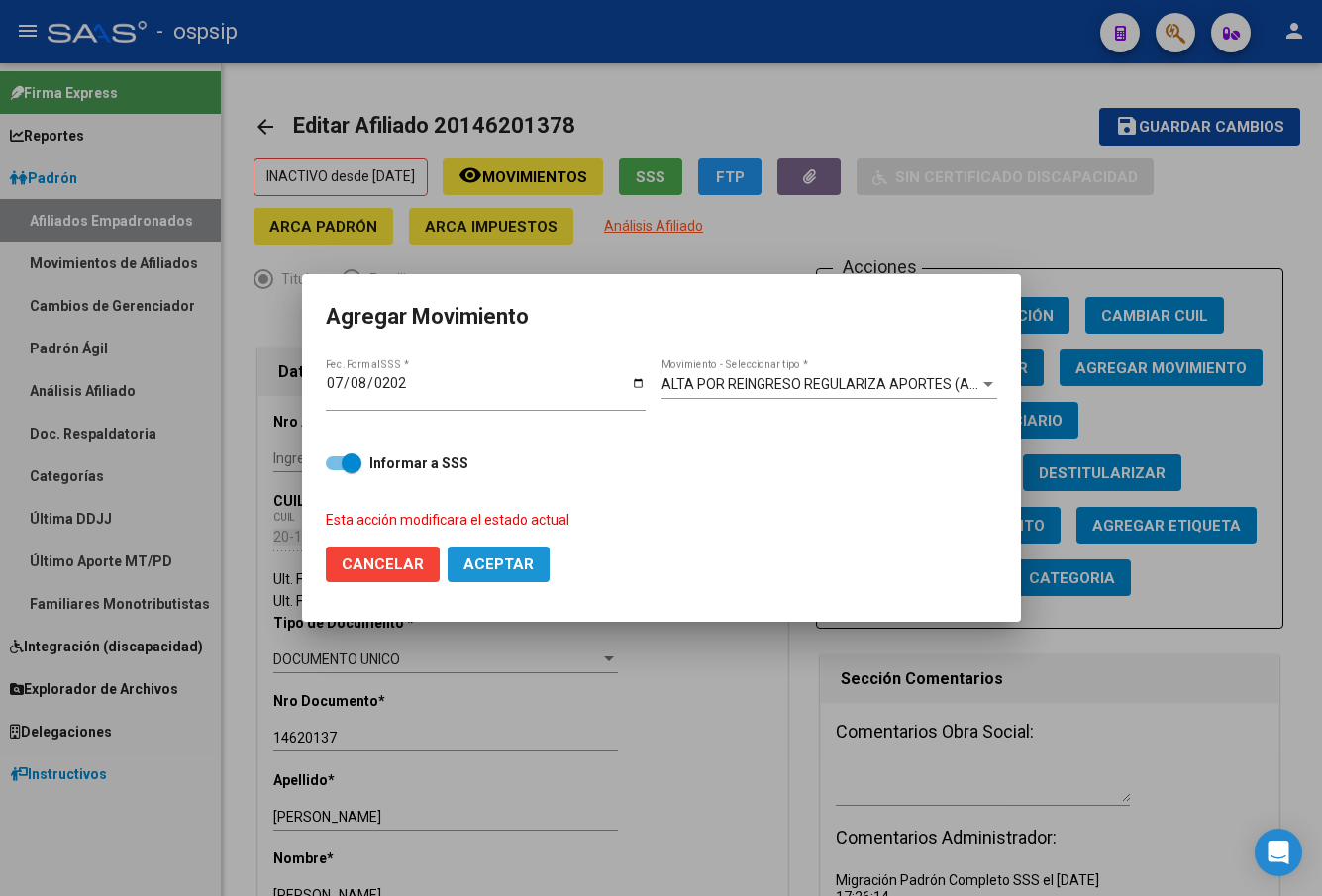 click on "Aceptar" 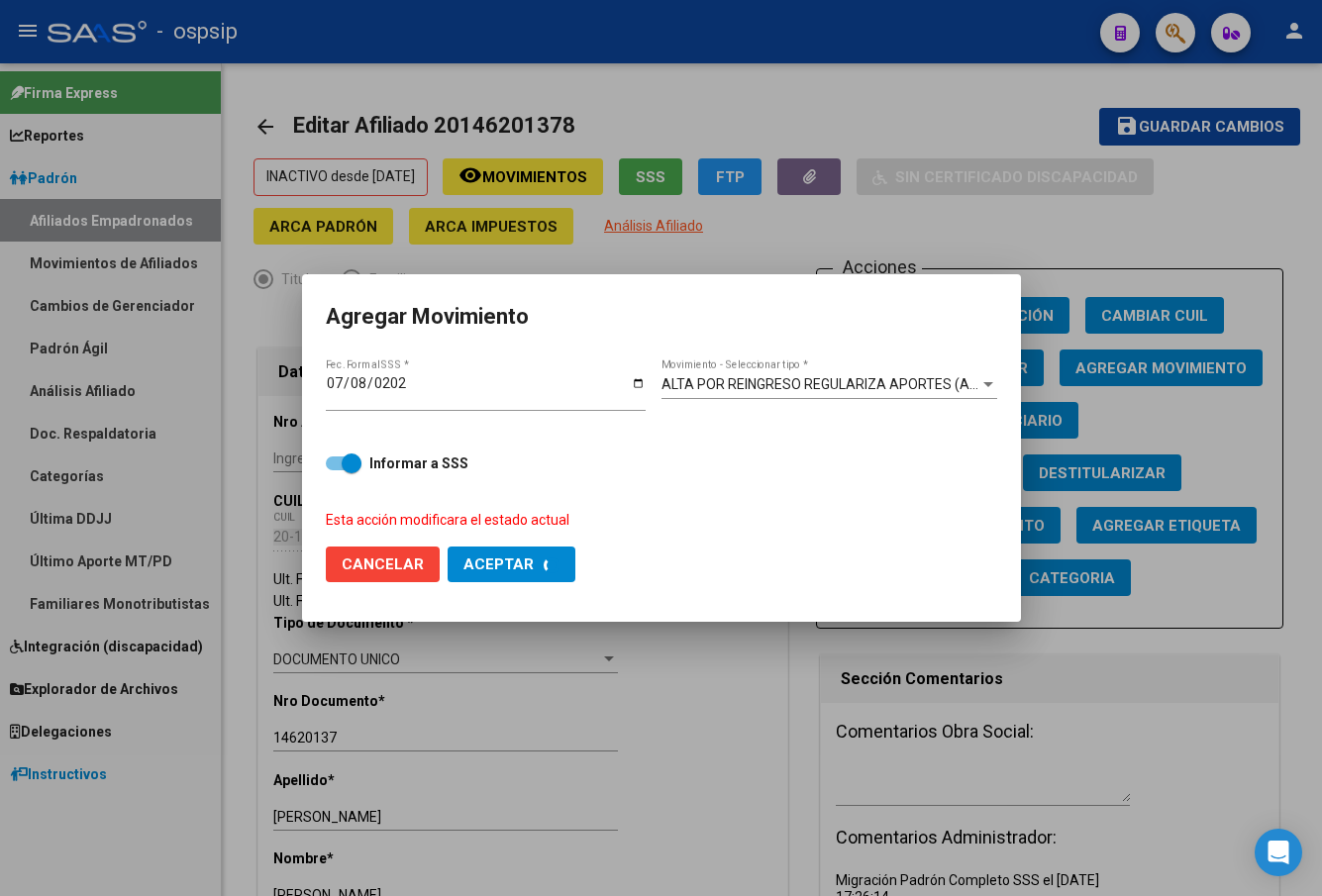 checkbox on "false" 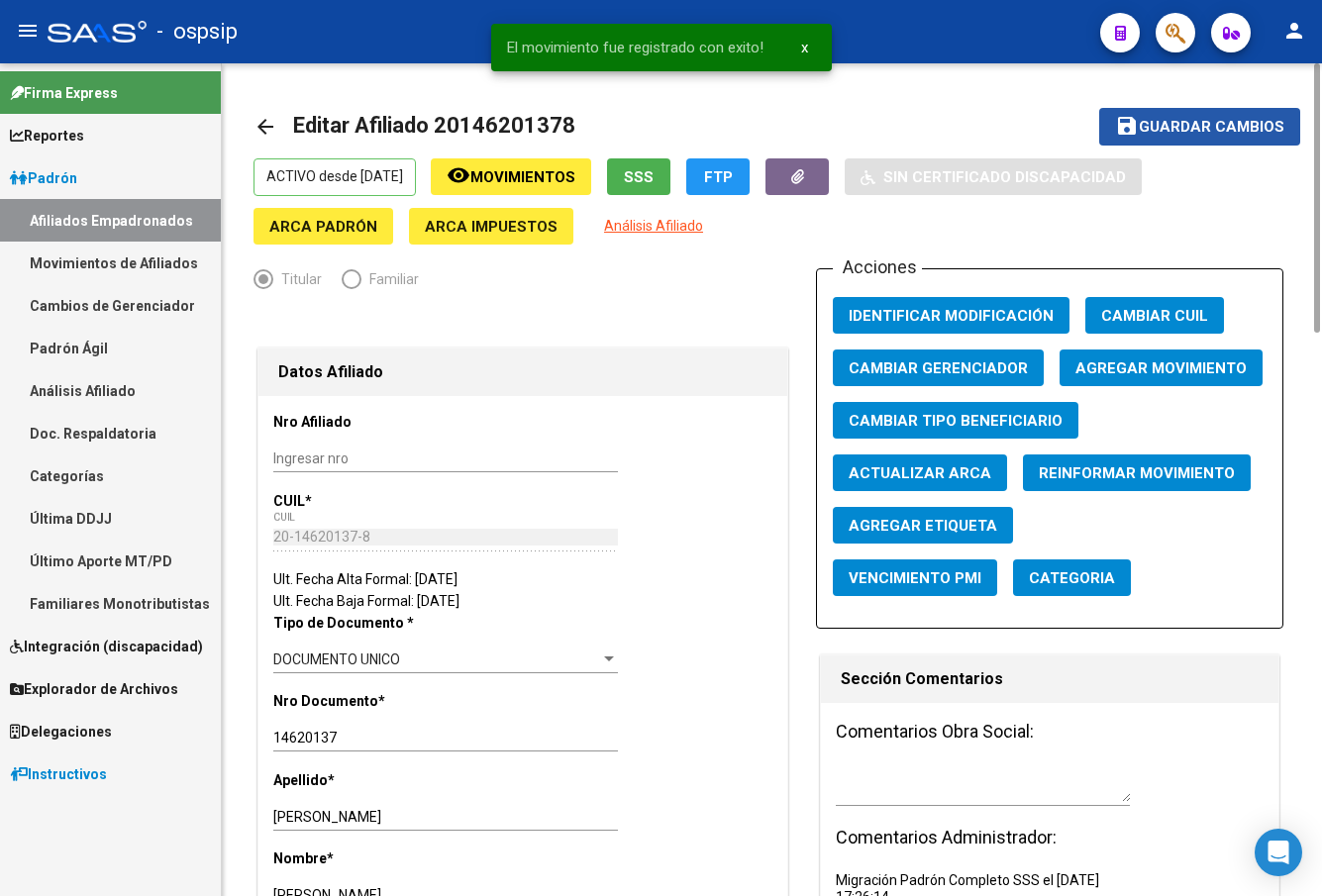 click on "save Guardar cambios" 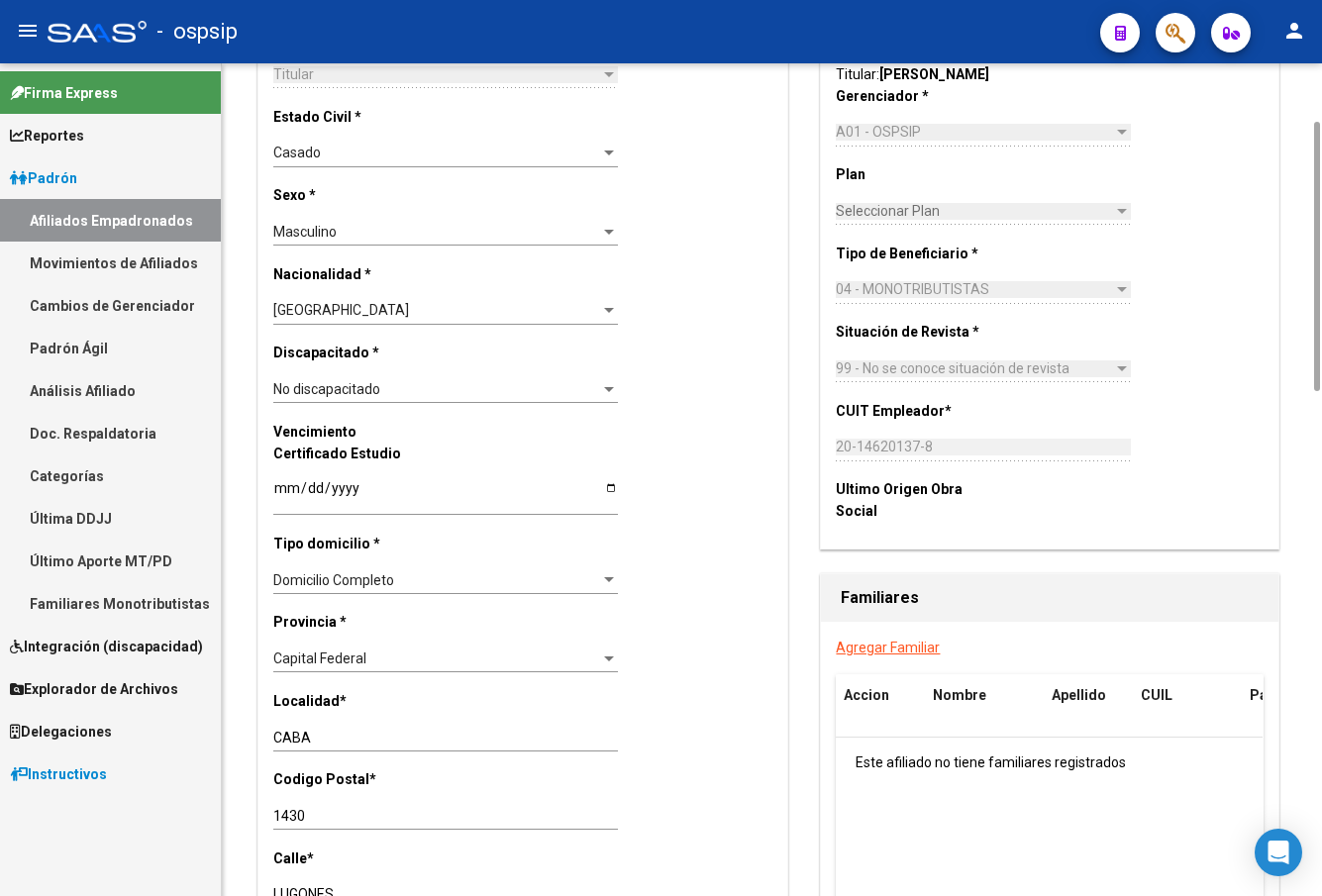 scroll, scrollTop: 1188, scrollLeft: 0, axis: vertical 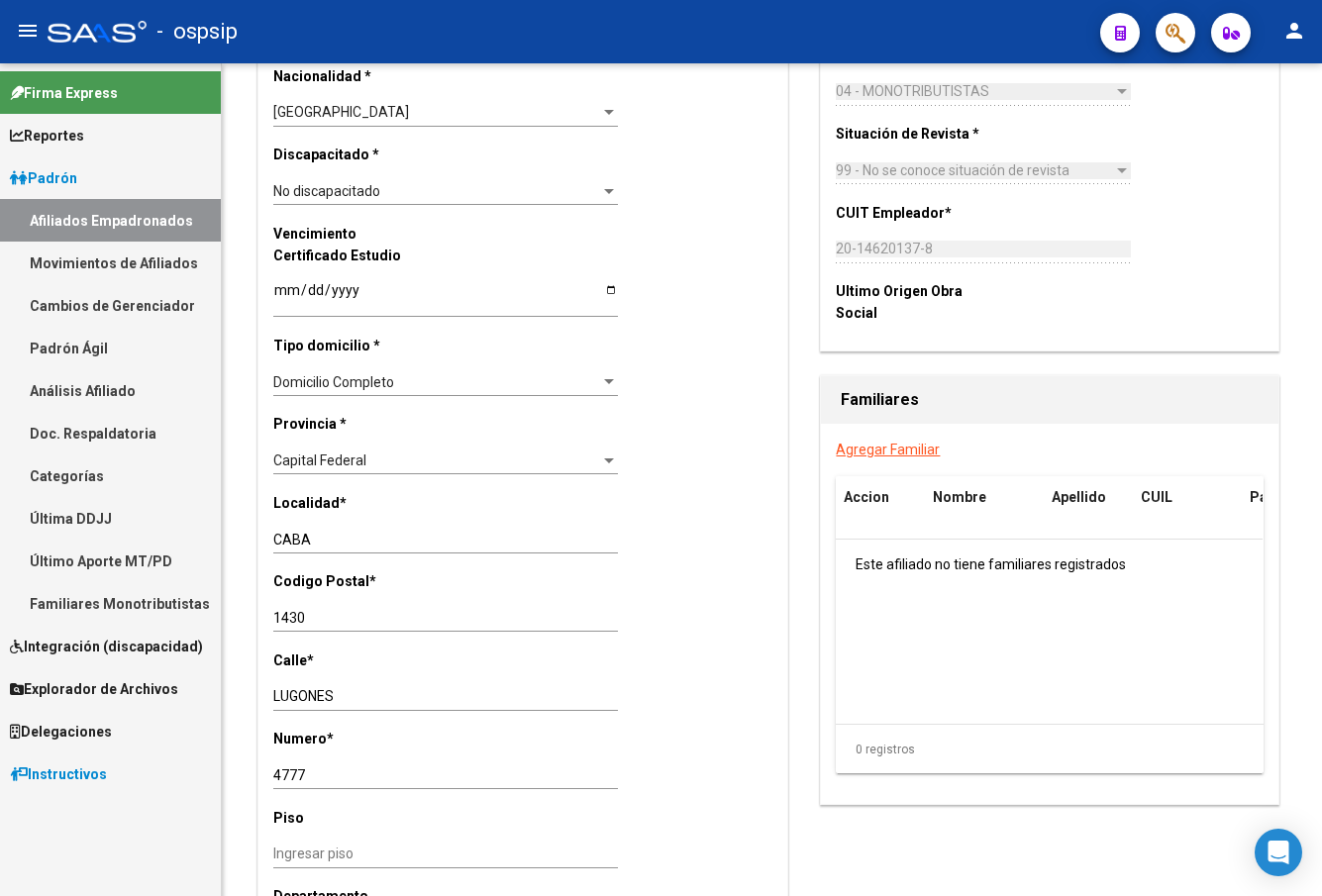 click on "-   ospsip" 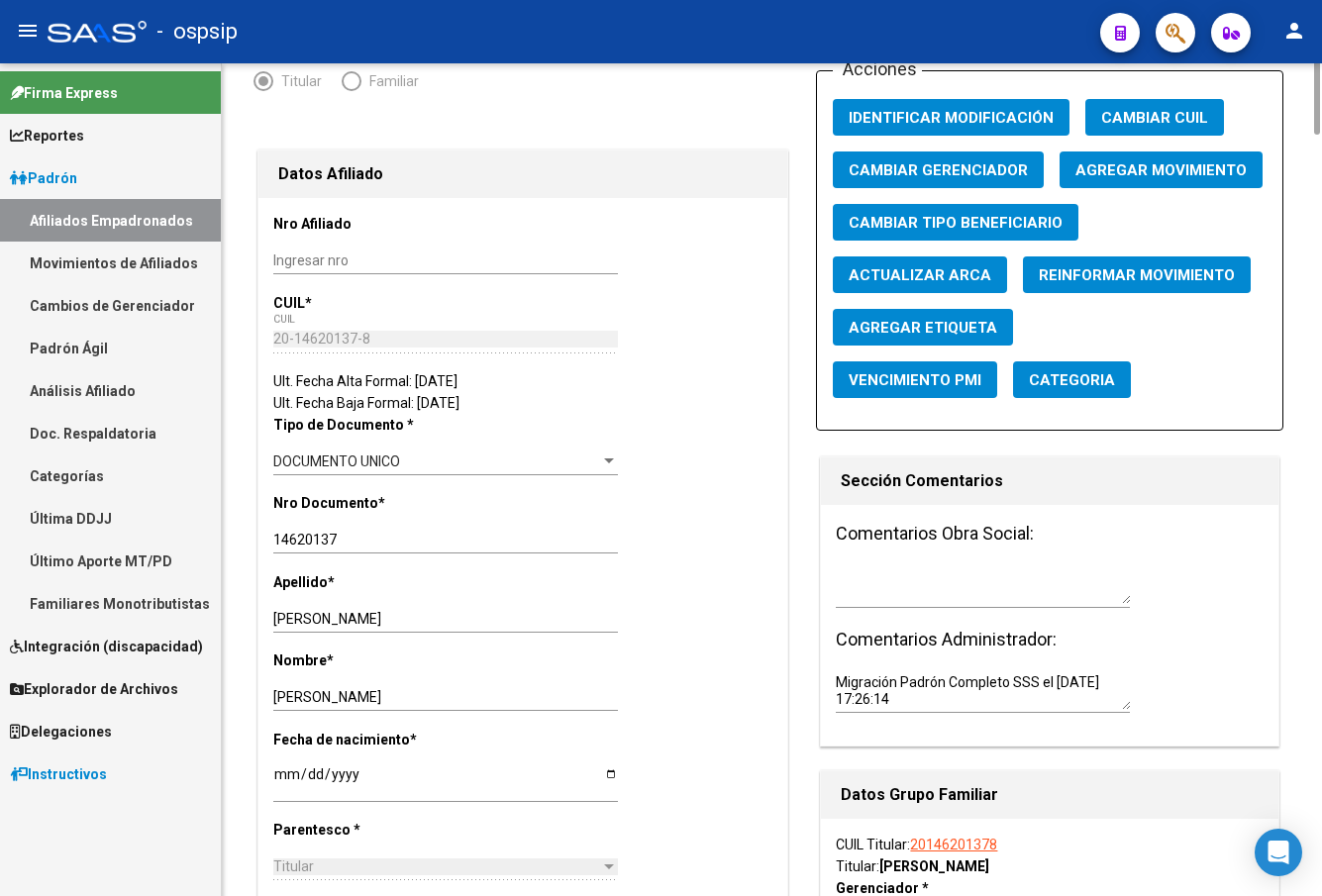 scroll, scrollTop: 0, scrollLeft: 0, axis: both 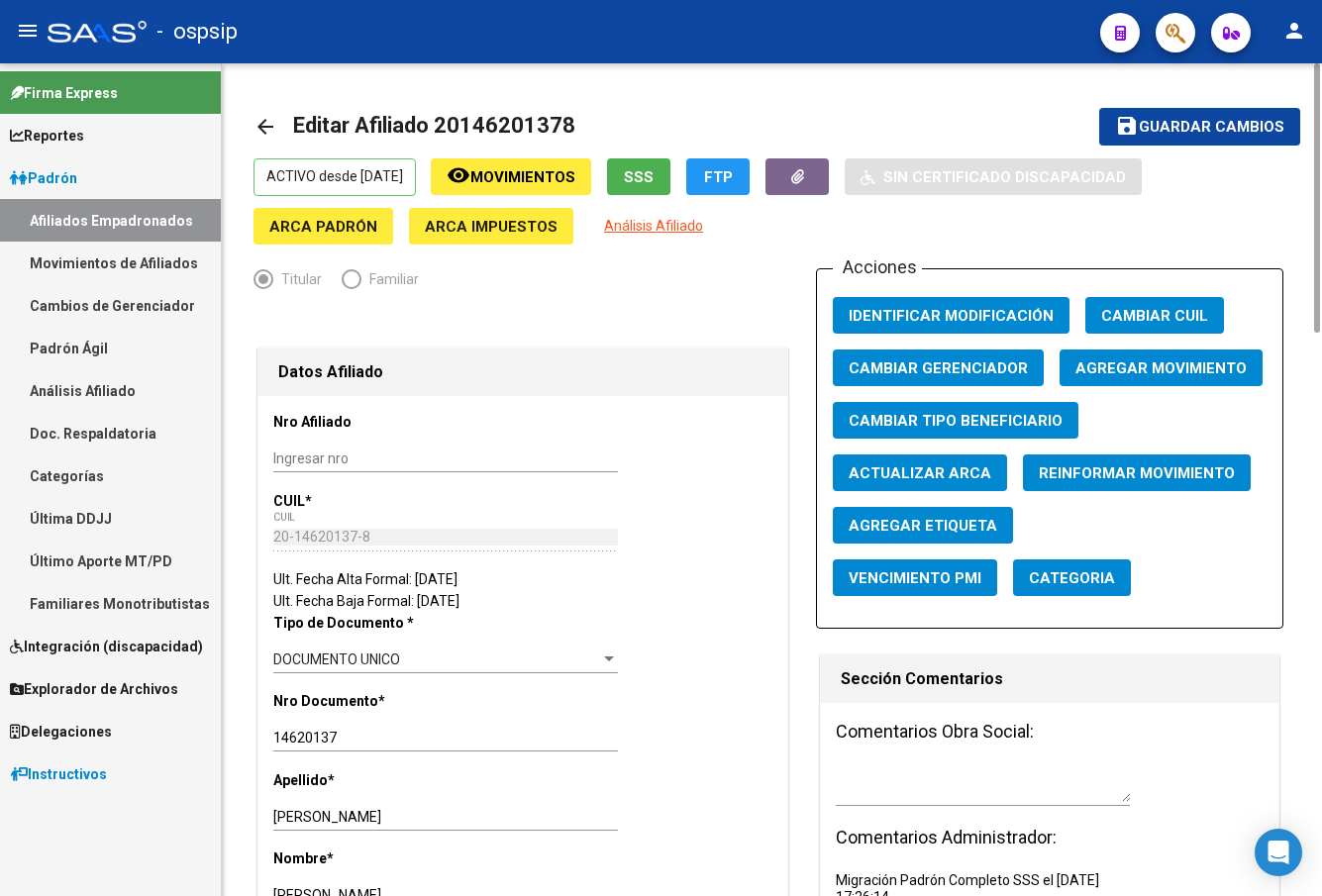 drag, startPoint x: 409, startPoint y: 349, endPoint x: 420, endPoint y: 347, distance: 11.18034 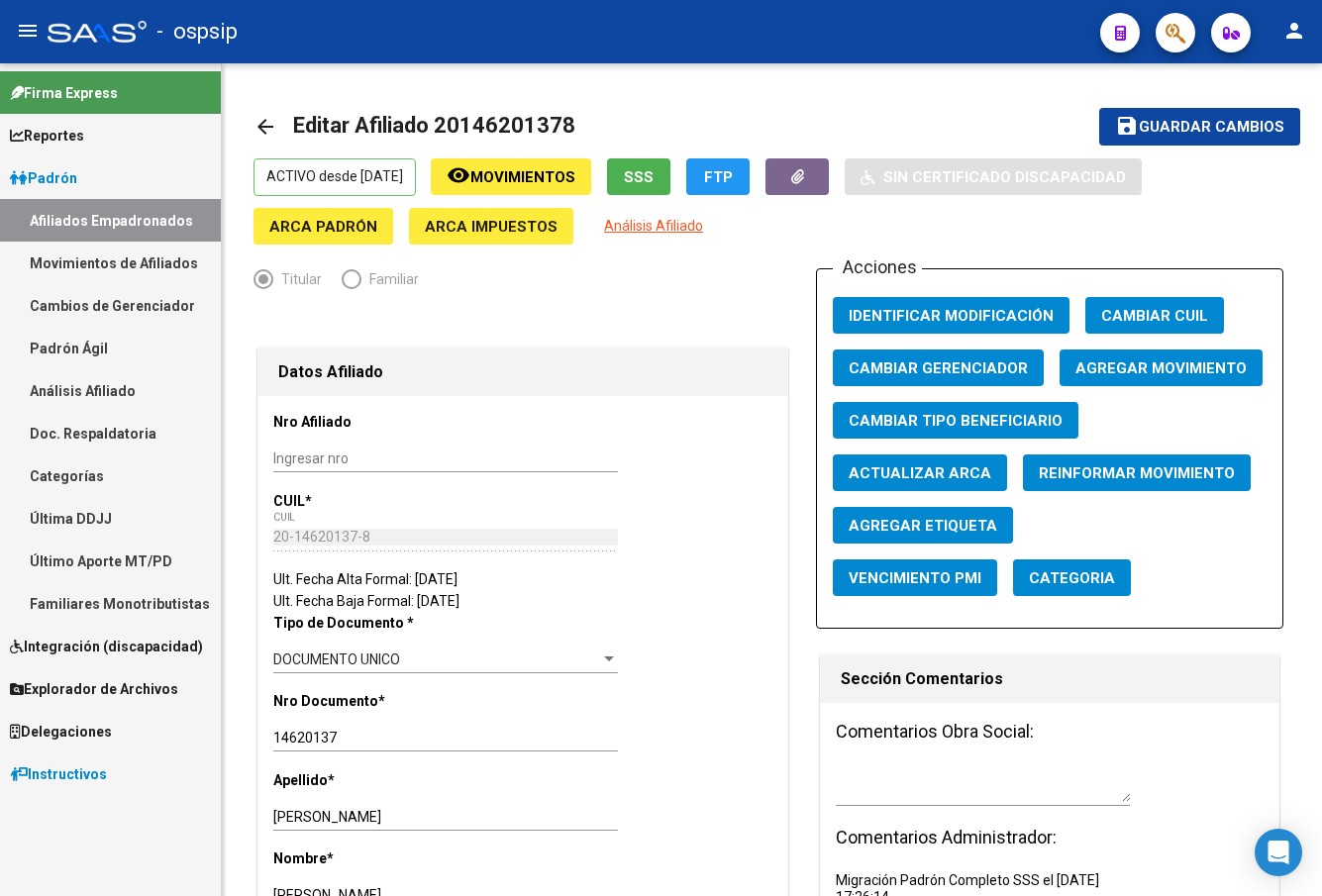 click 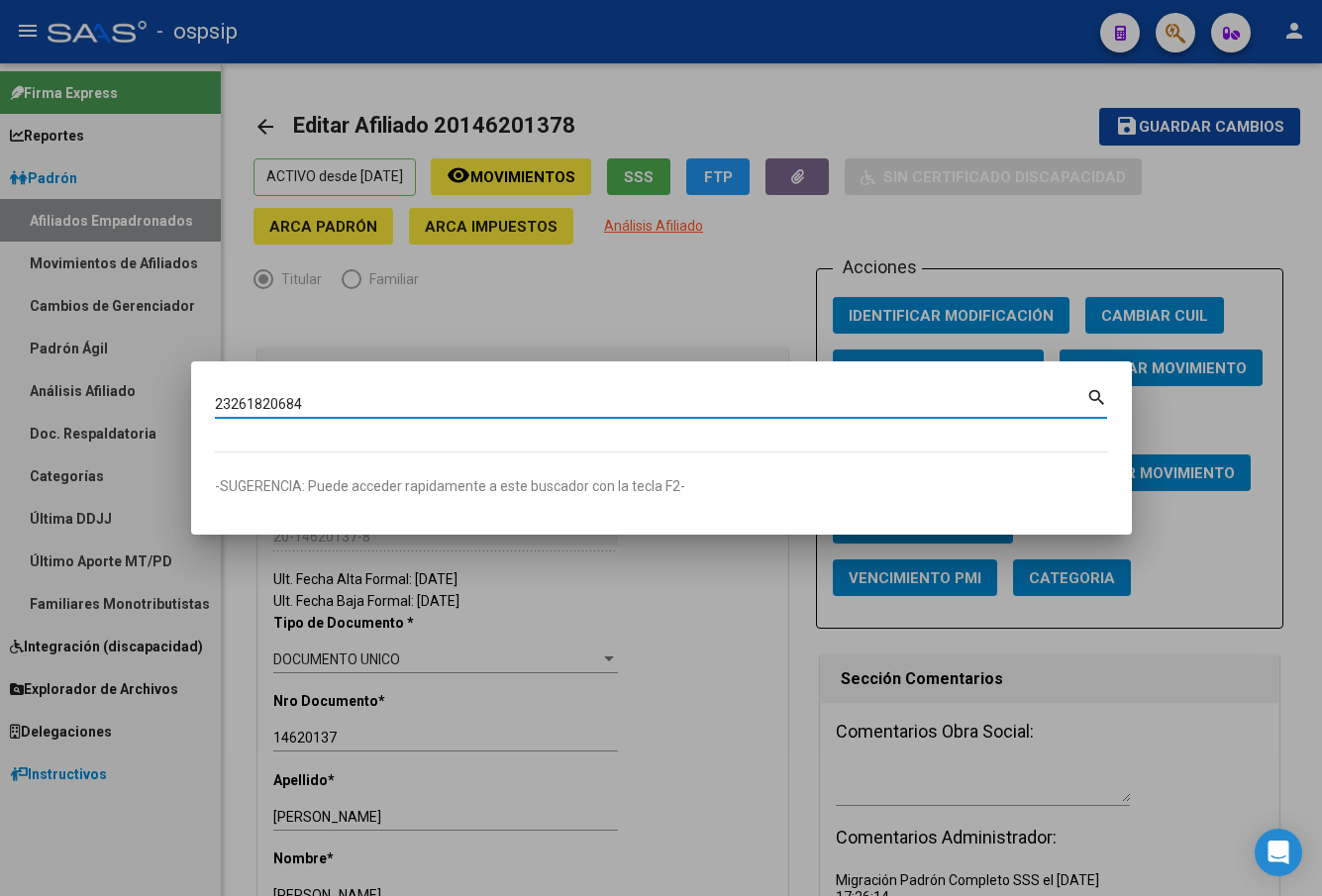 type on "23261820684" 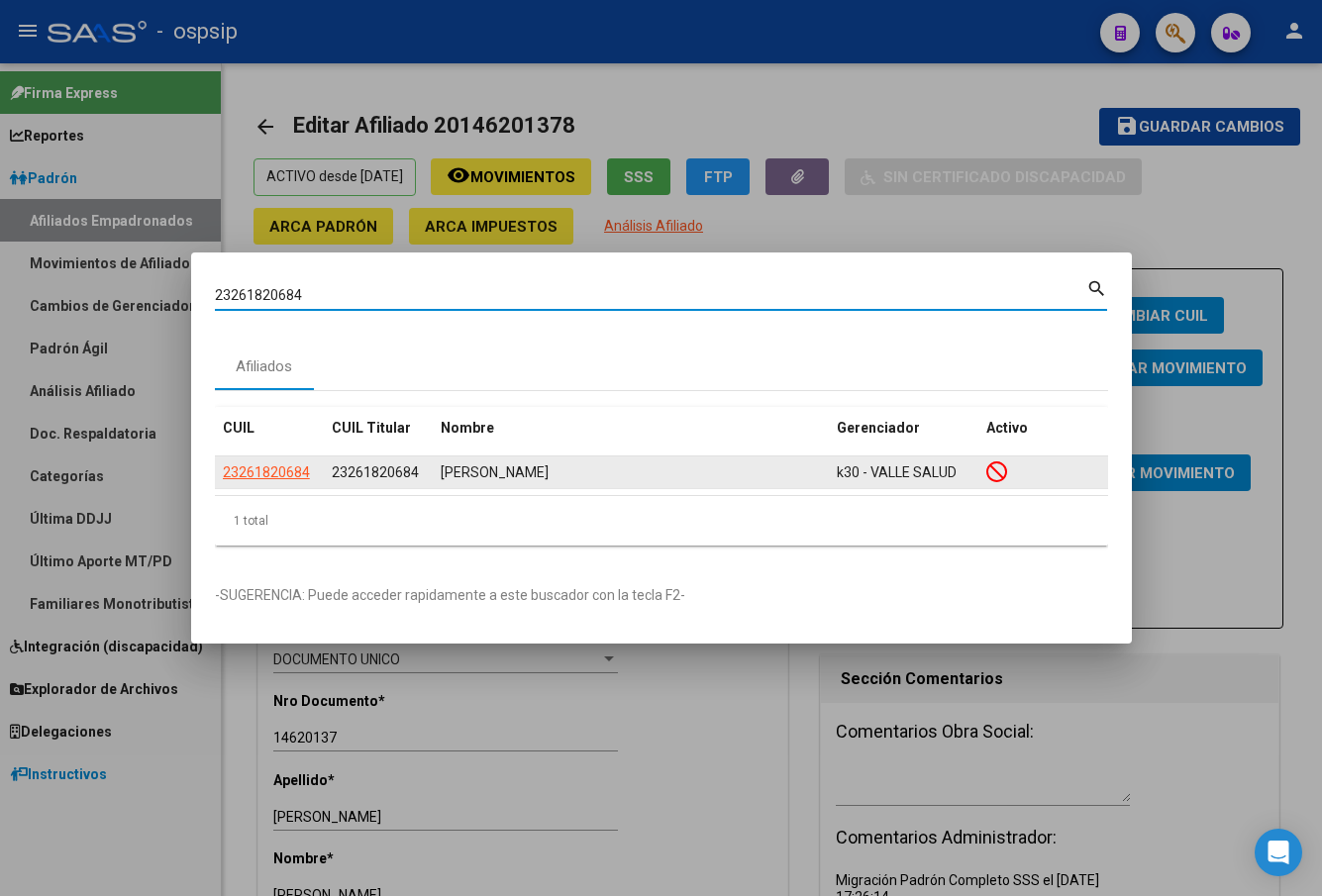 click on "23261820684" 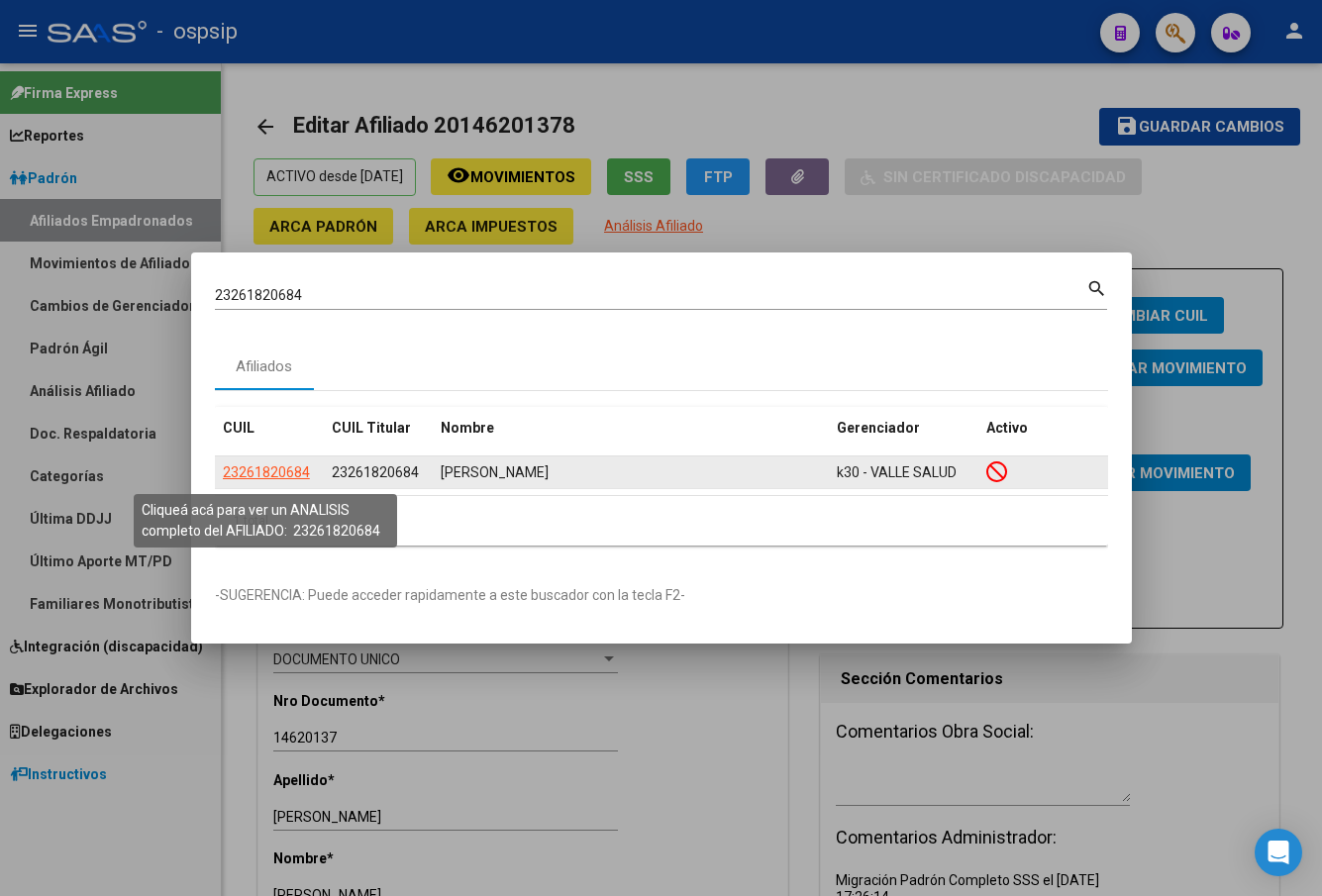 click on "23261820684" 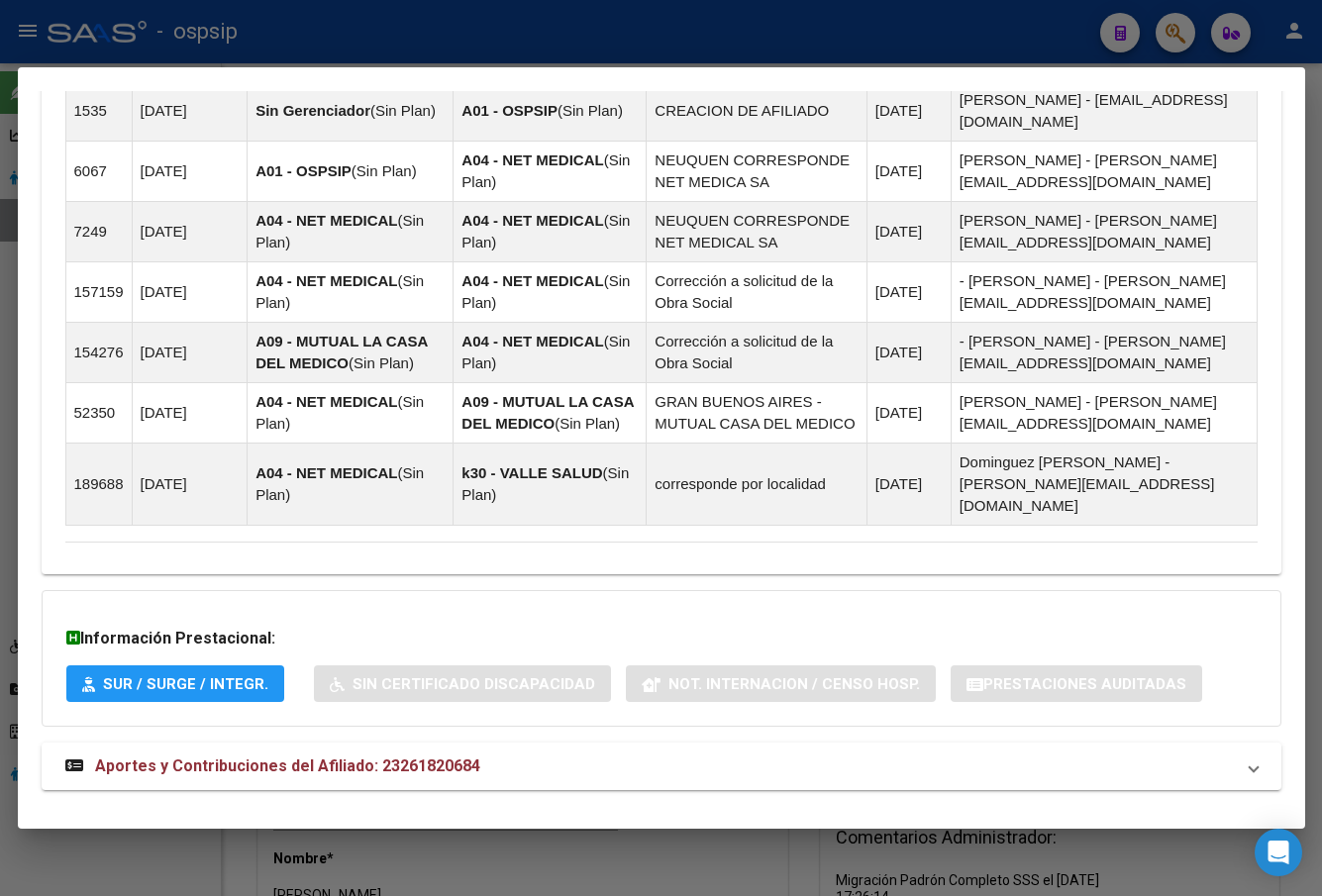 scroll, scrollTop: 1337, scrollLeft: 0, axis: vertical 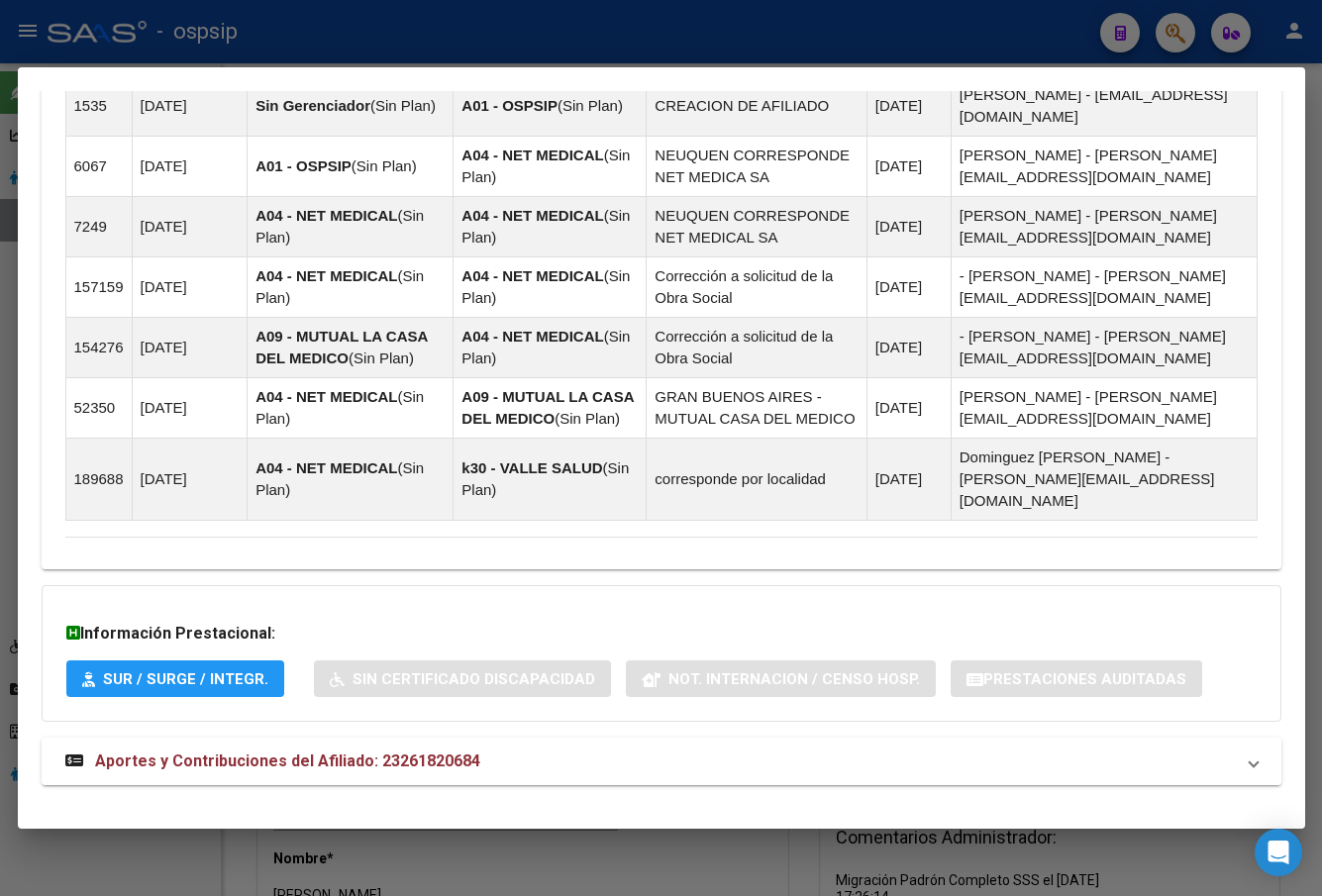click on "Aportes y Contribuciones del Afiliado: 23261820684" at bounding box center [287, 760] 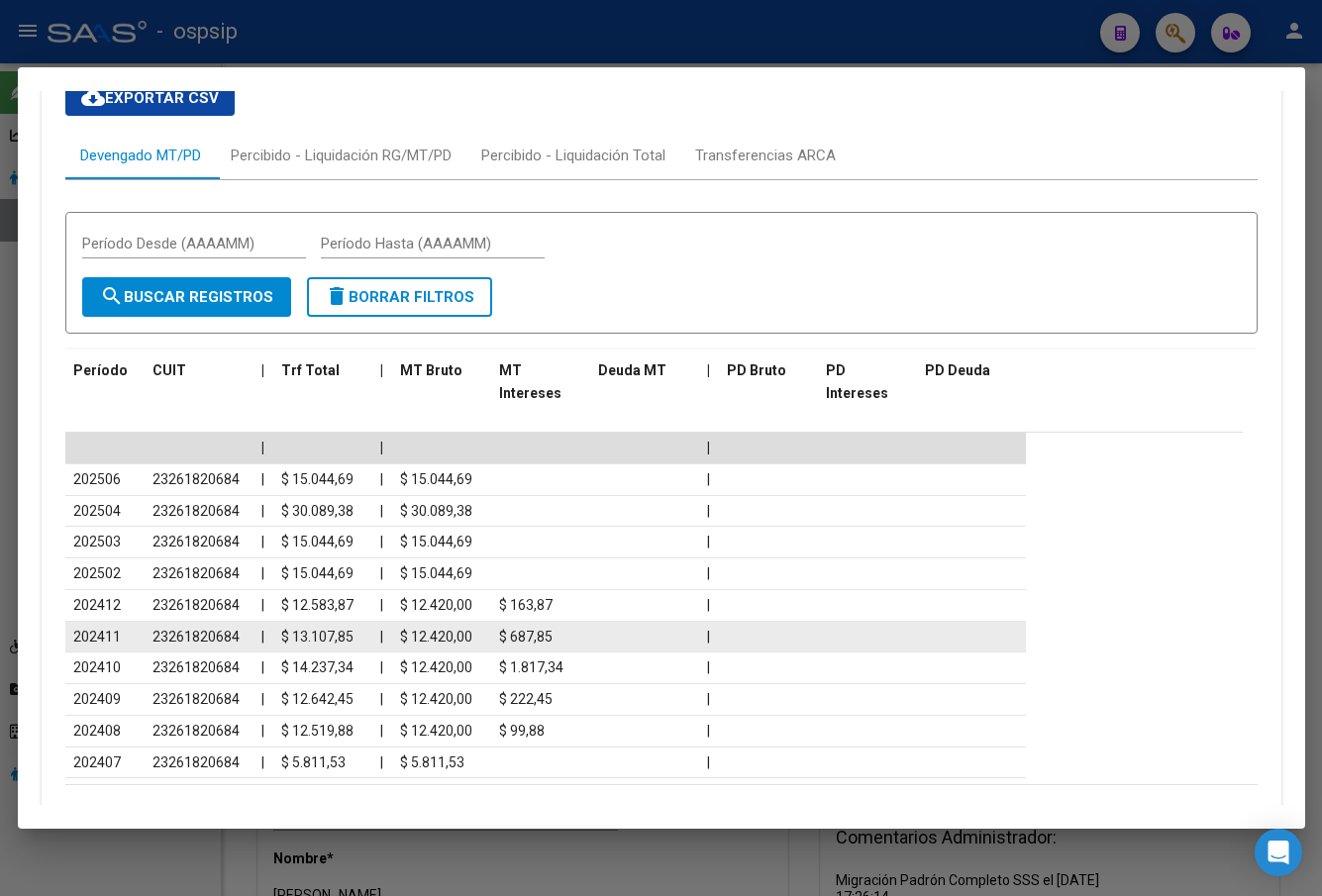 scroll, scrollTop: 2202, scrollLeft: 0, axis: vertical 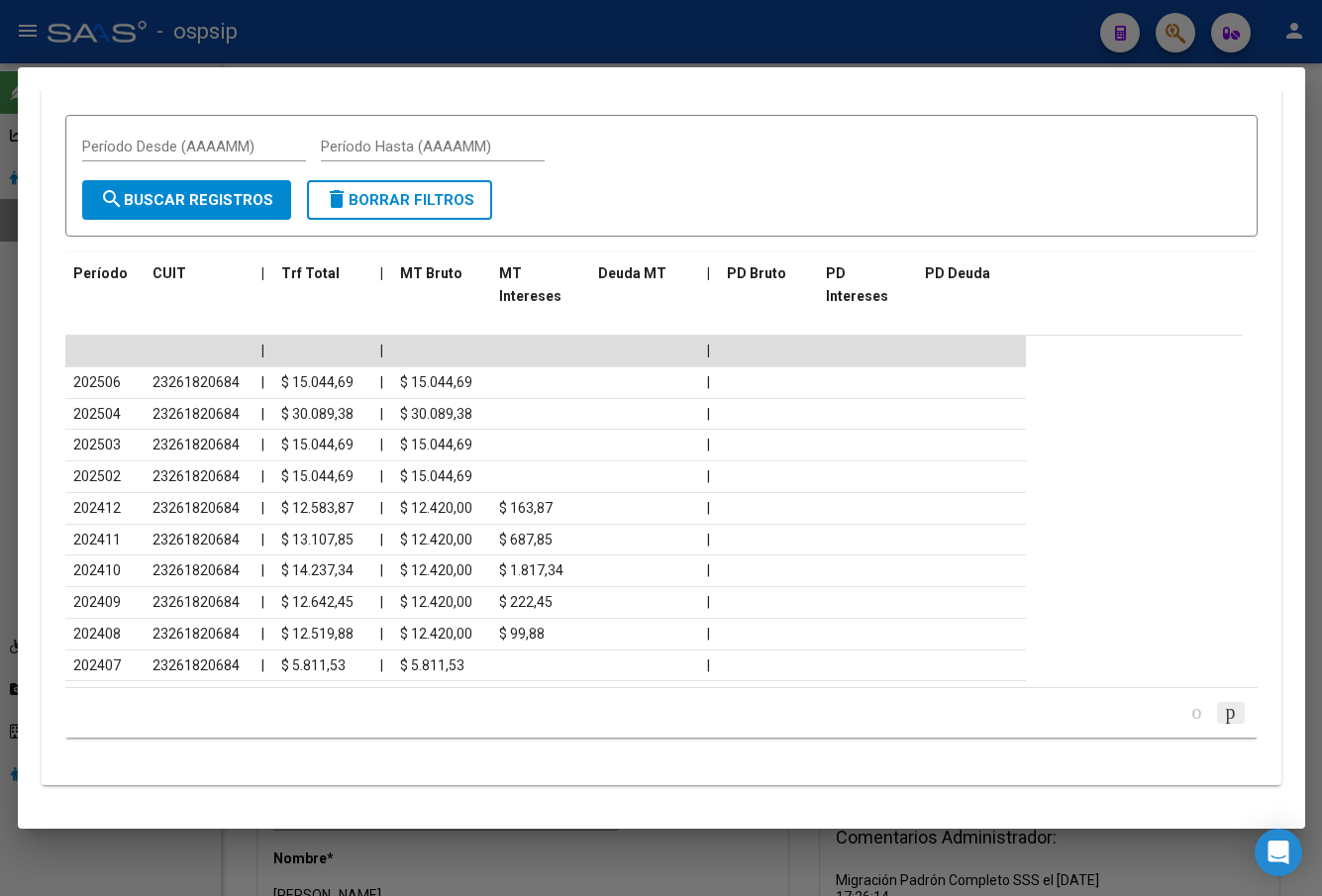 click 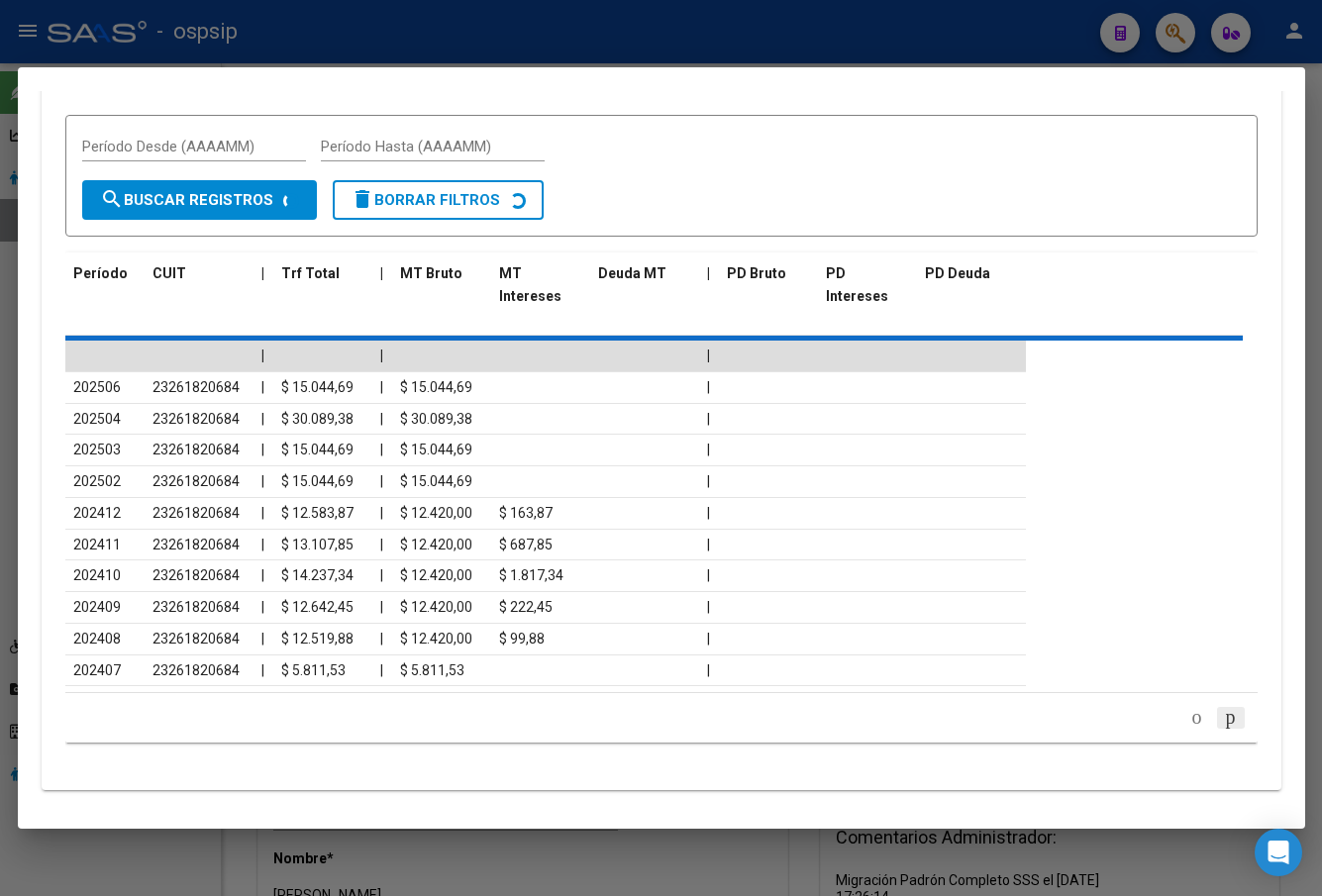 scroll, scrollTop: 2202, scrollLeft: 0, axis: vertical 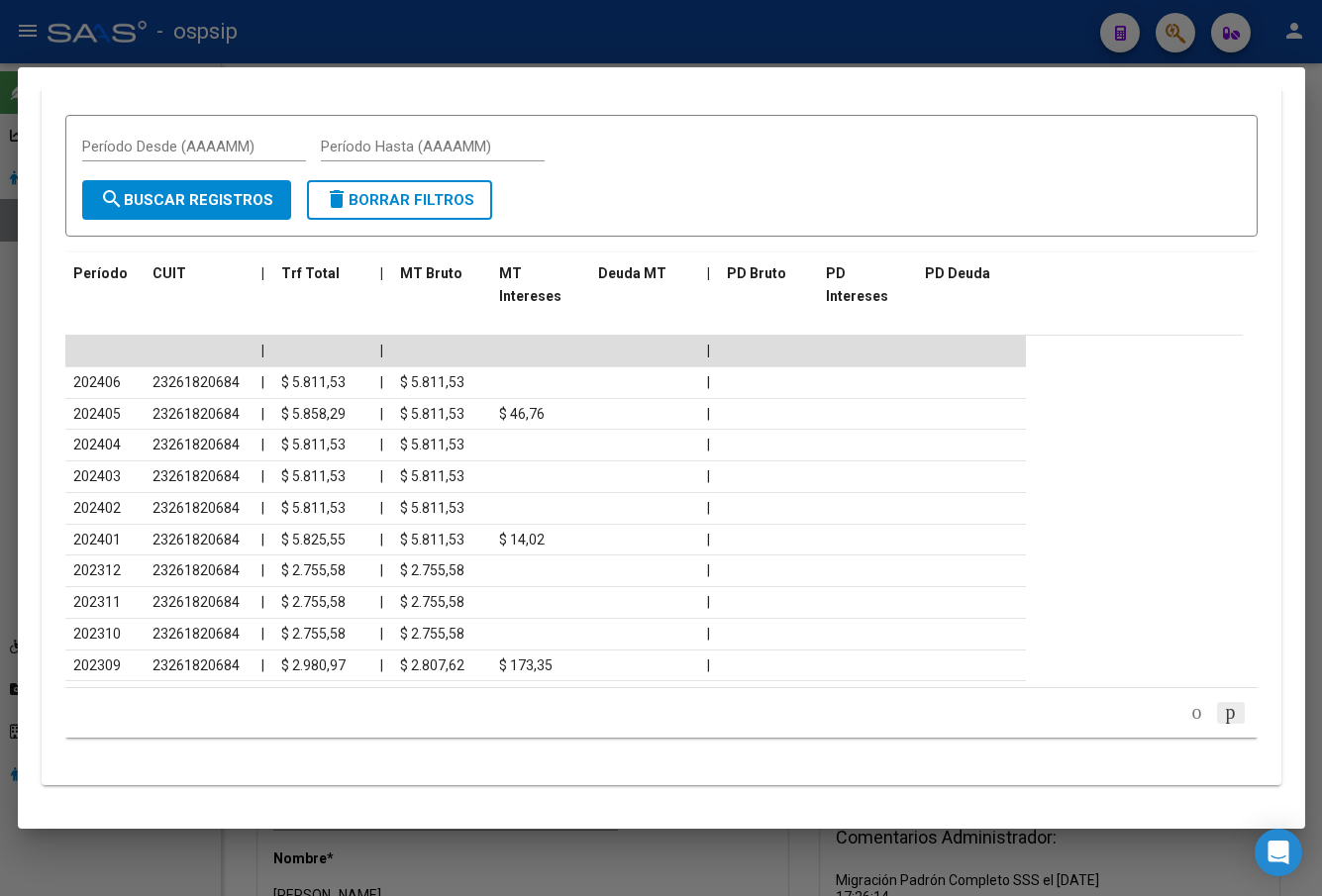 click 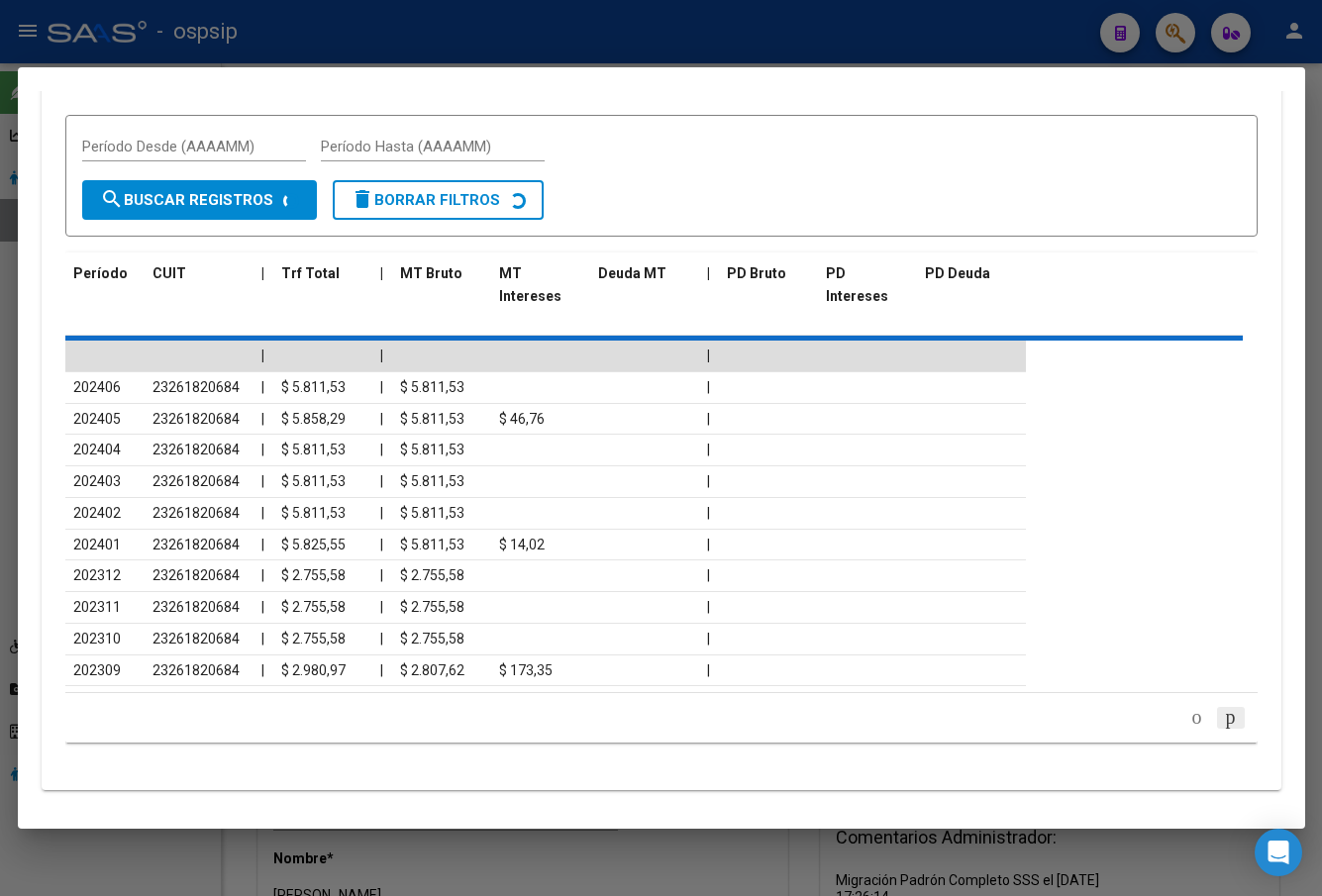 scroll, scrollTop: 2202, scrollLeft: 0, axis: vertical 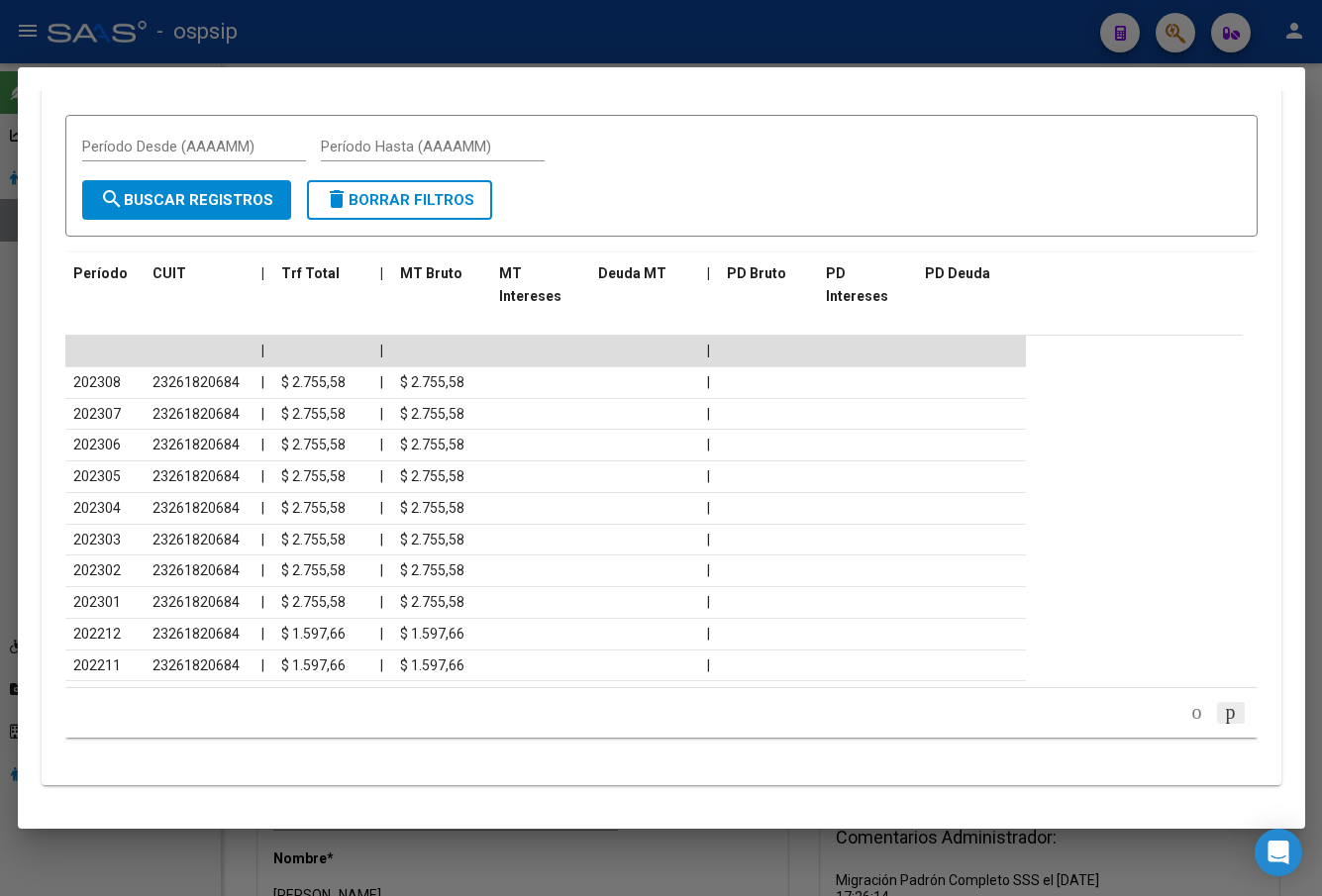 click 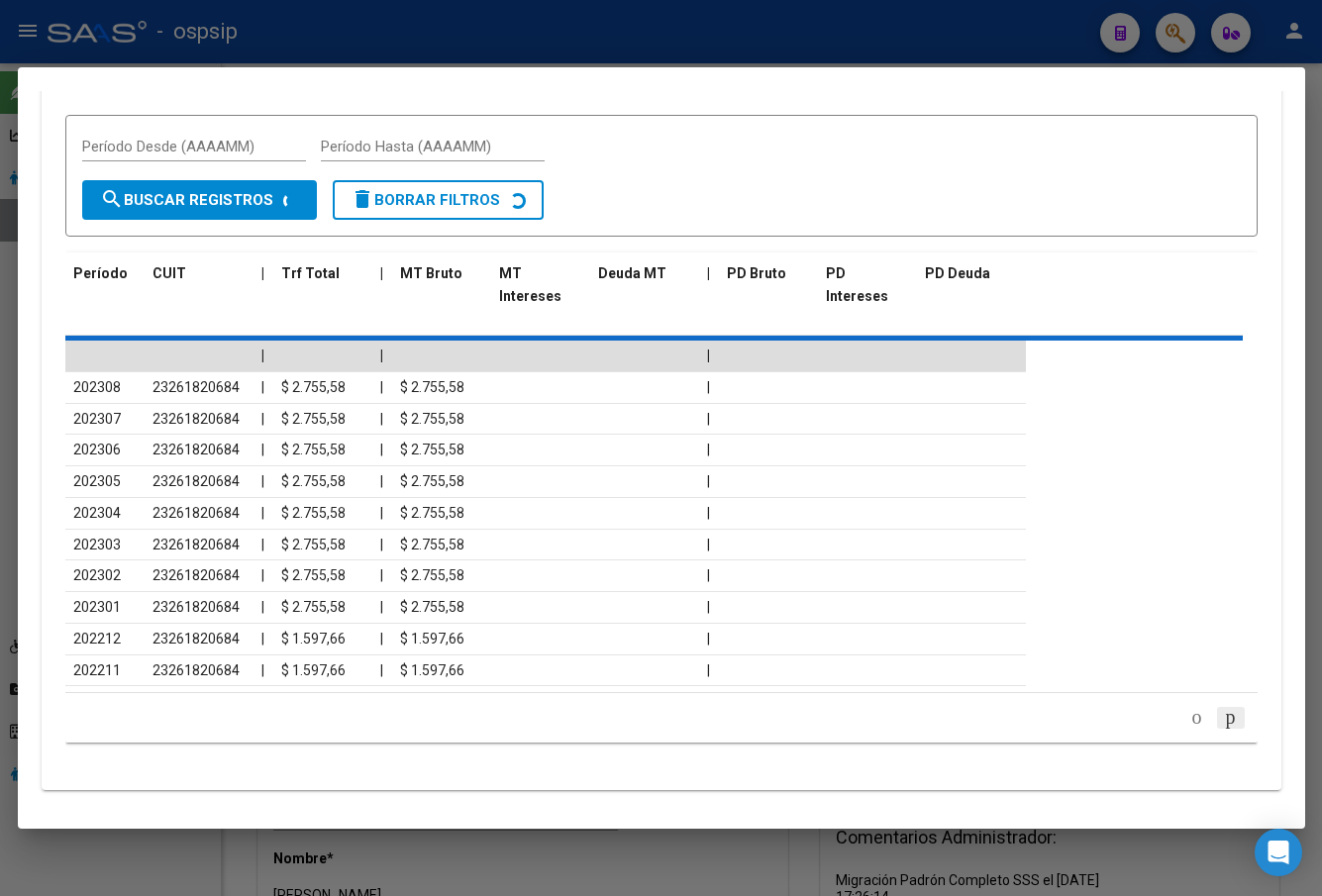scroll, scrollTop: 2202, scrollLeft: 0, axis: vertical 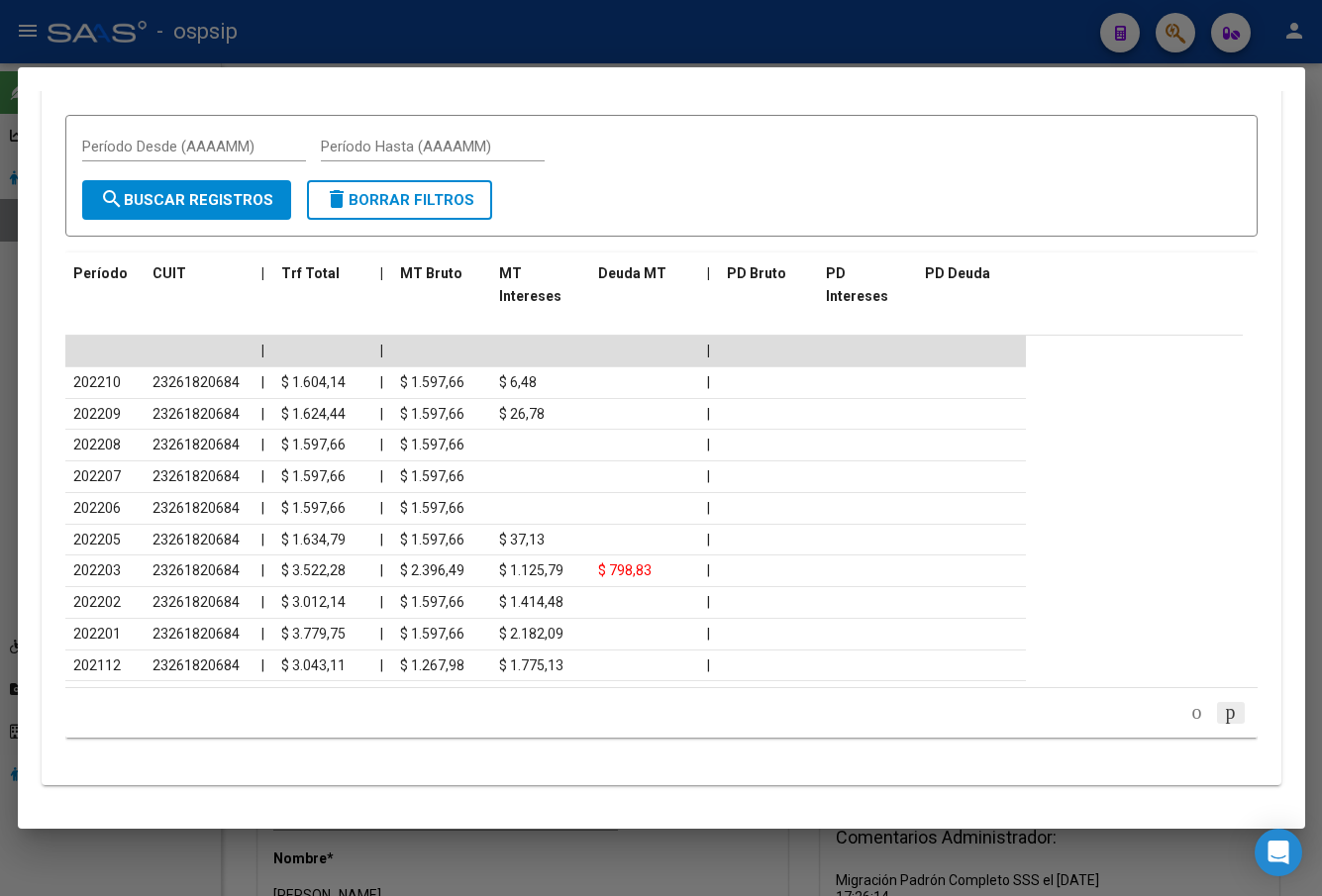 click 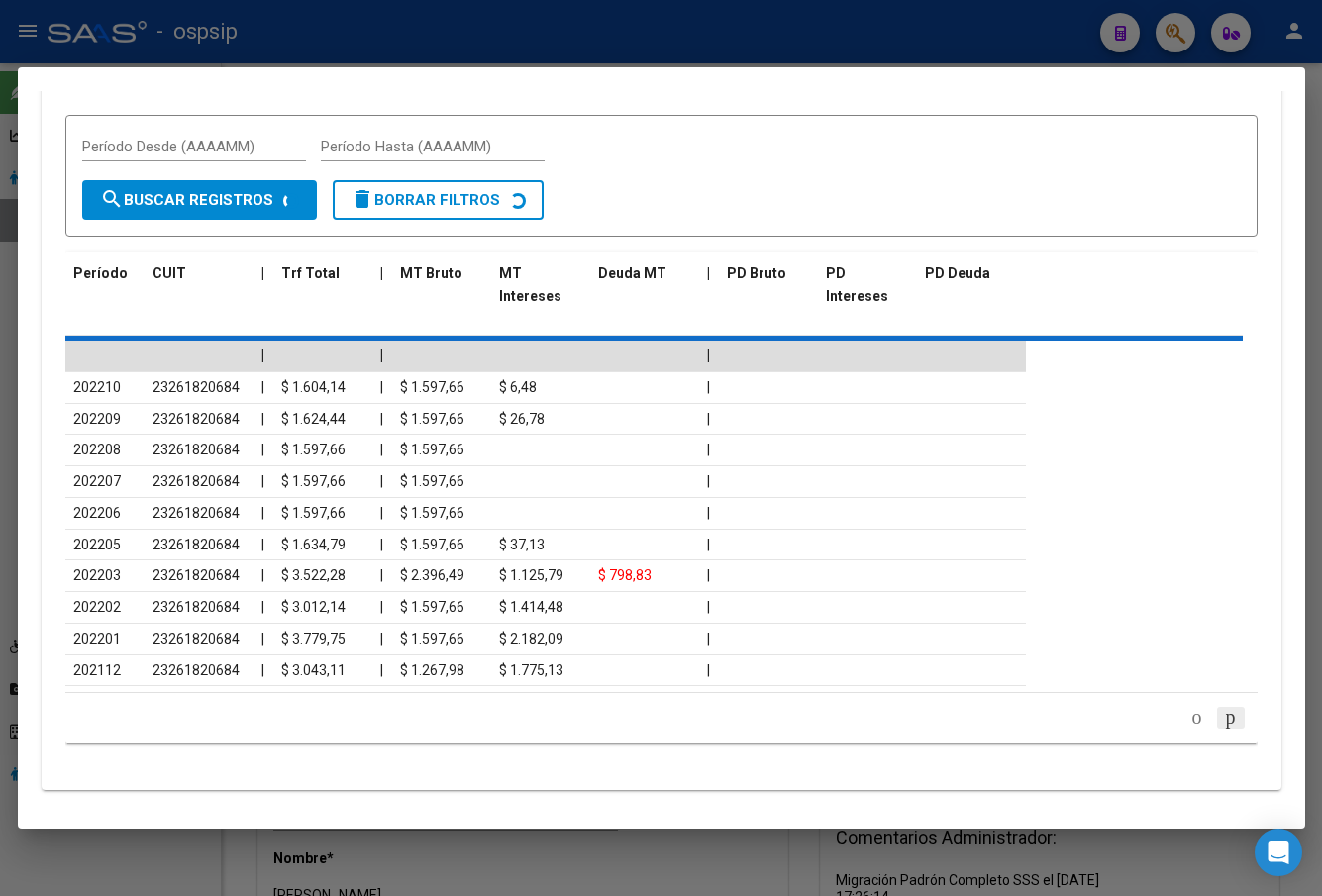 scroll, scrollTop: 2202, scrollLeft: 0, axis: vertical 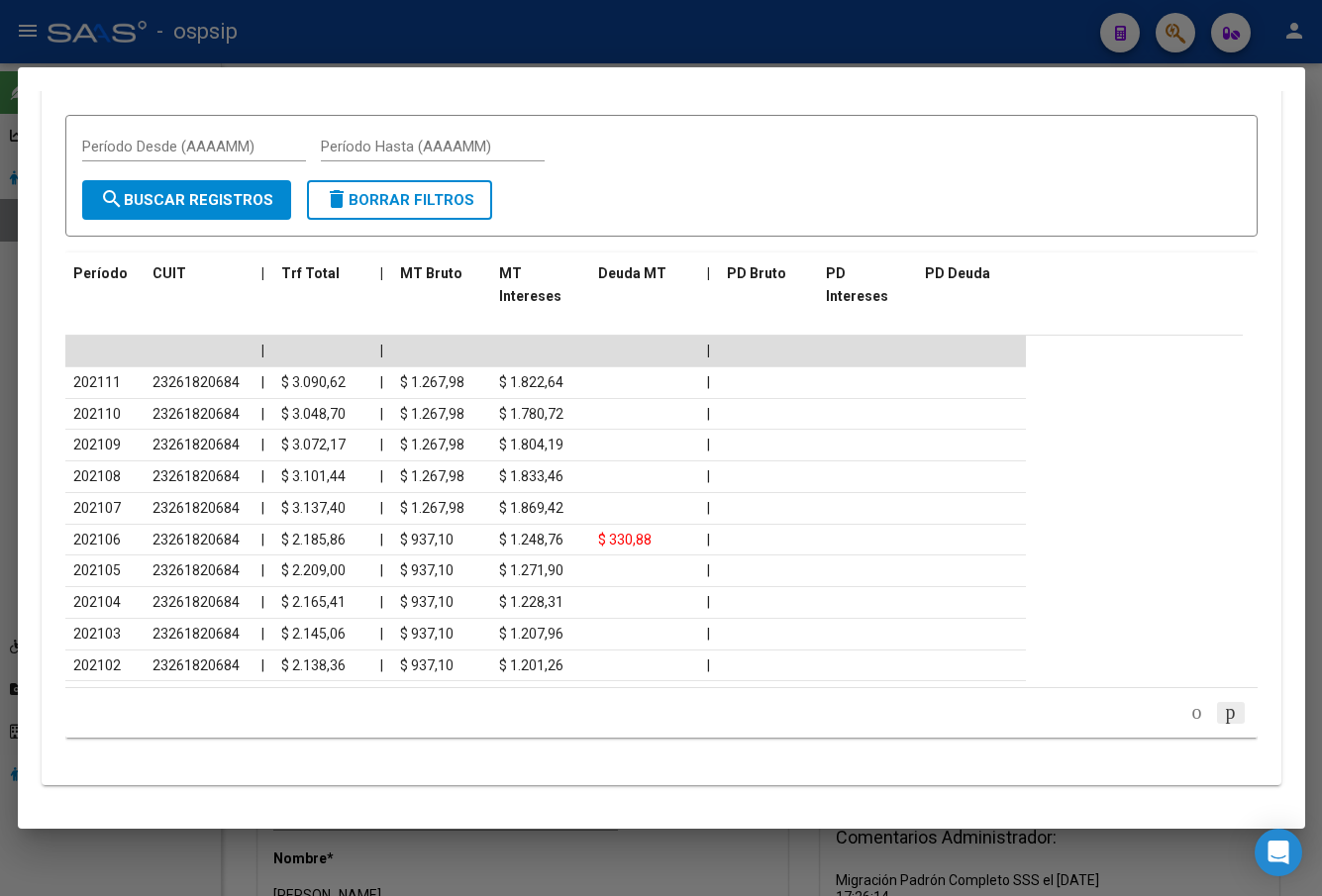 click 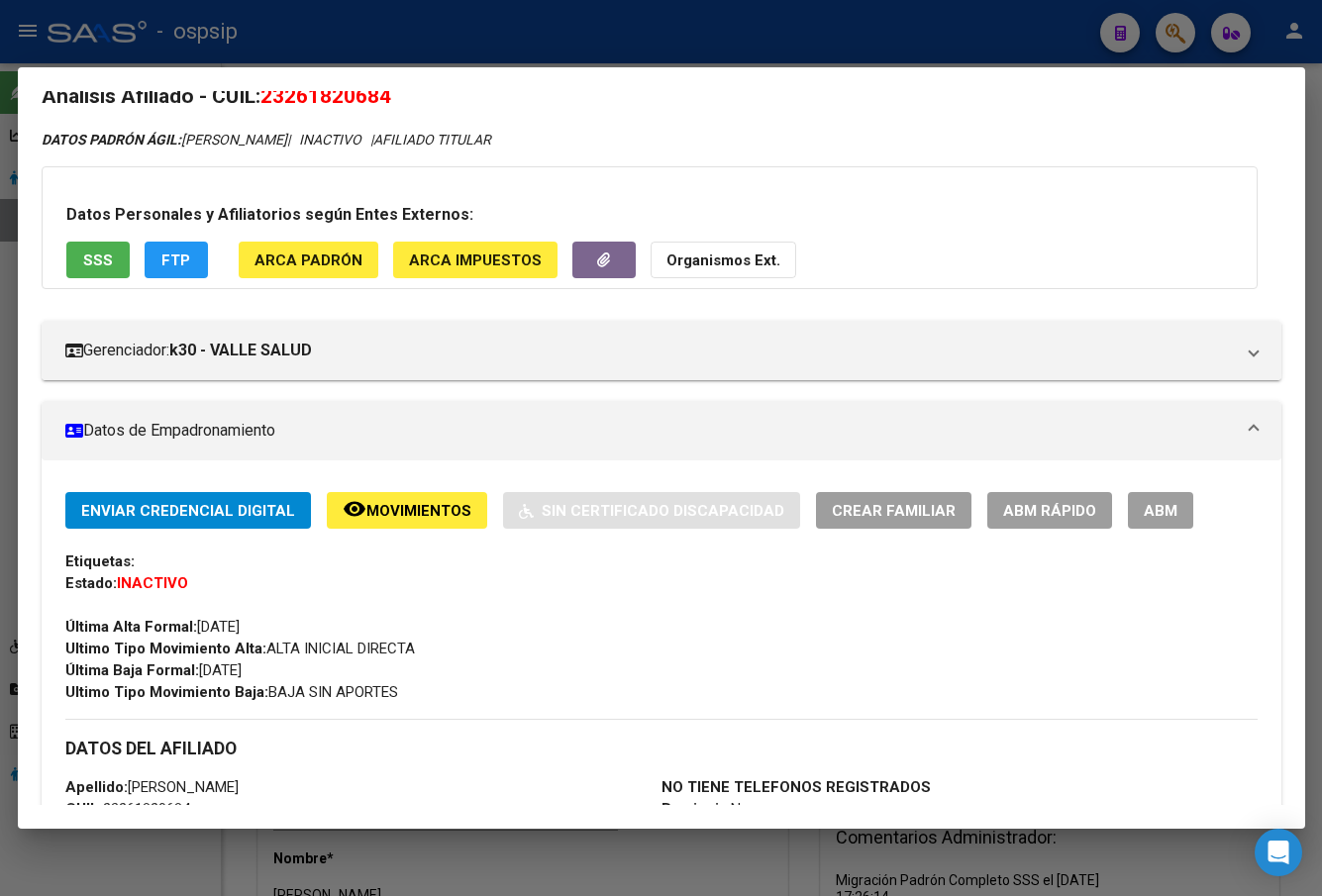 scroll, scrollTop: 24, scrollLeft: 0, axis: vertical 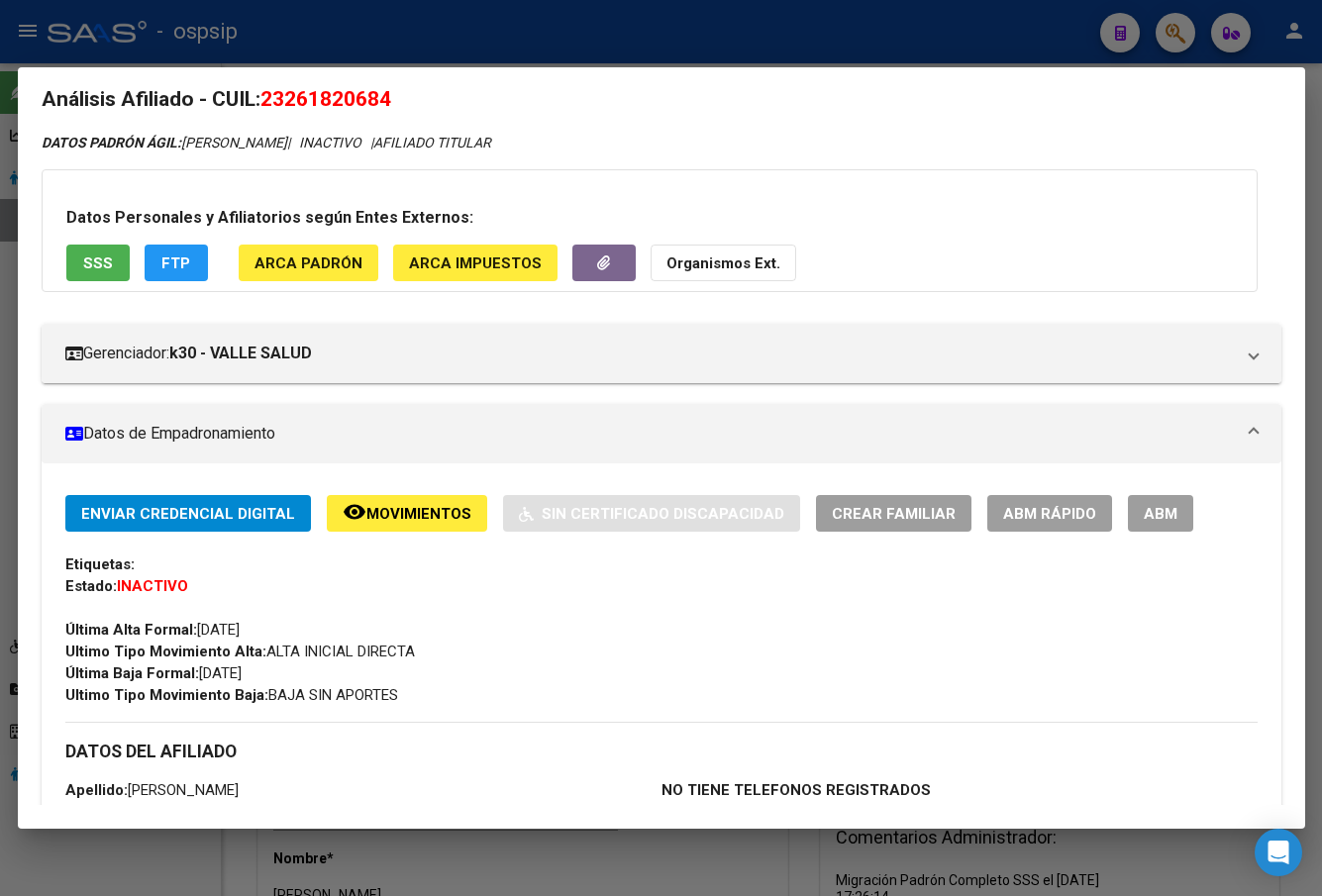 click on "ABM" at bounding box center (1161, 514) 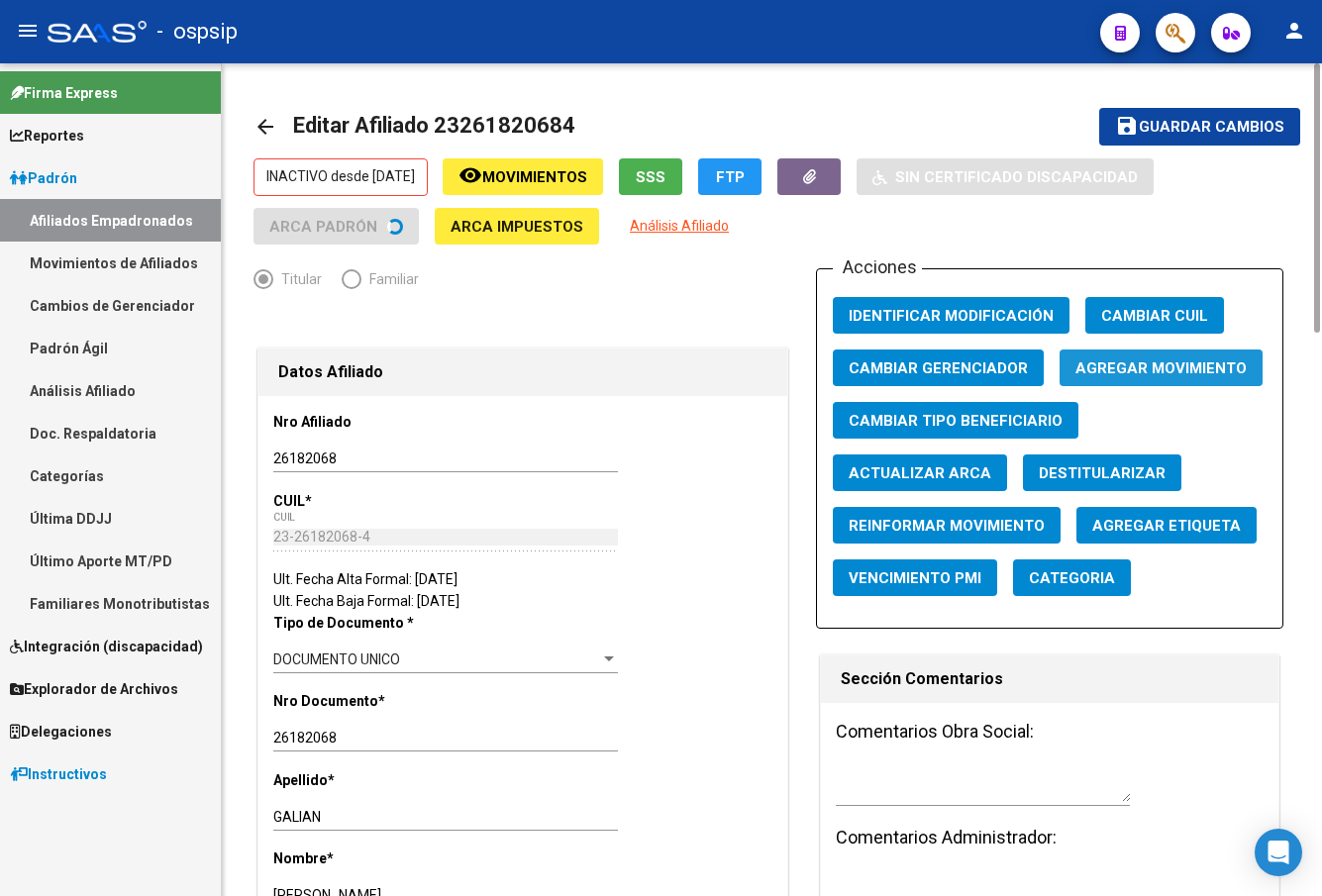 click on "Agregar Movimiento" 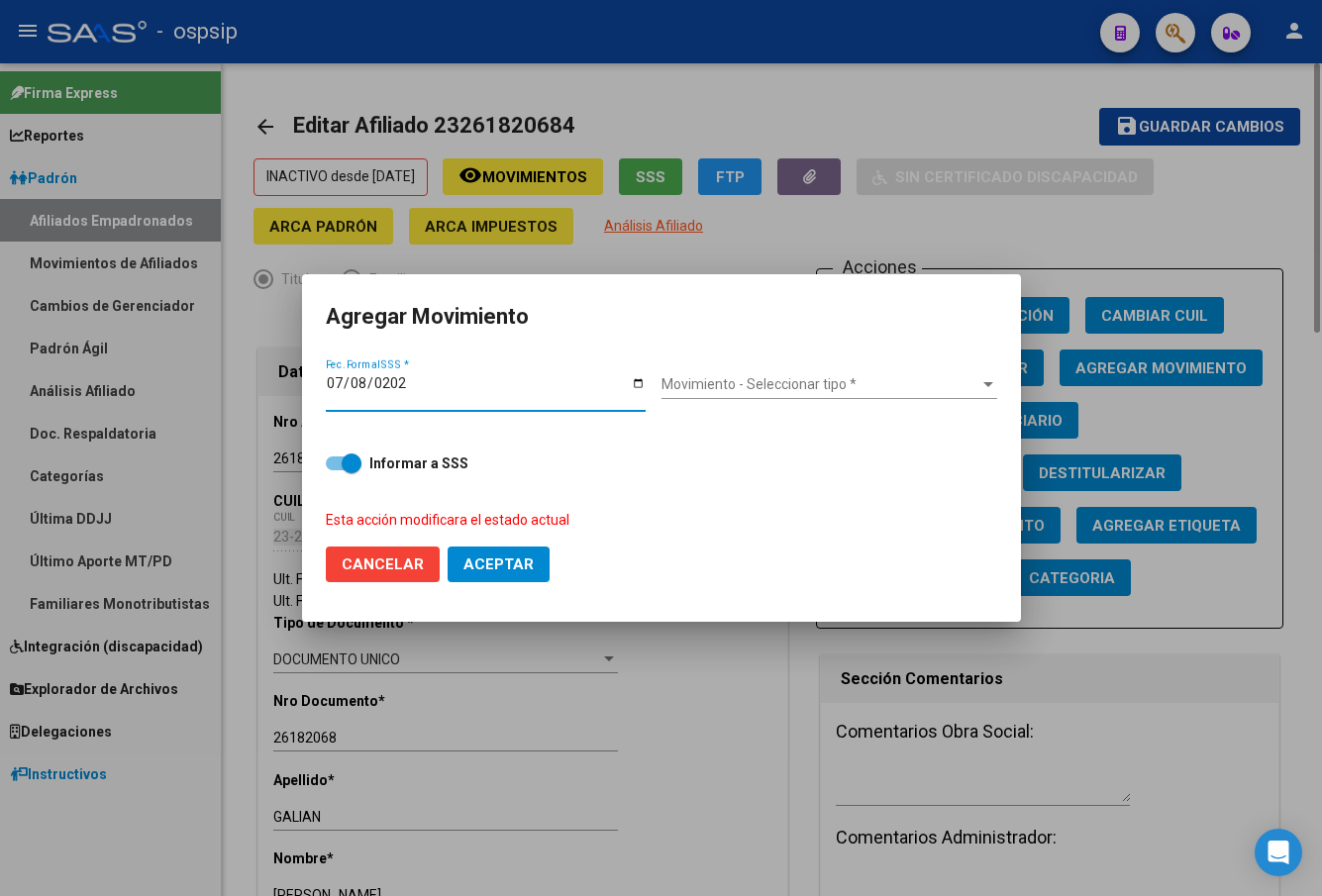 type on "[DATE]" 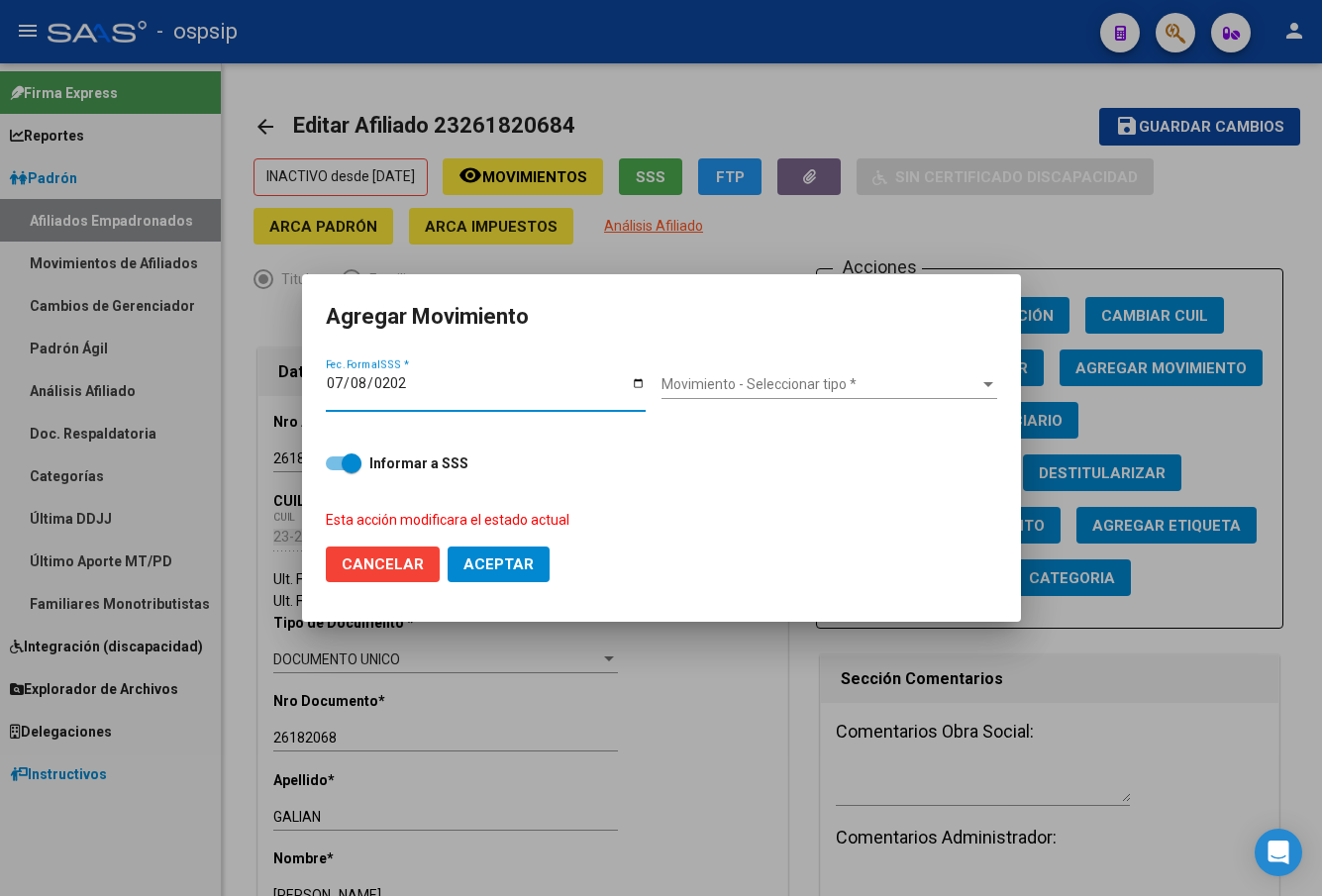 click on "Movimiento - Seleccionar tipo *" at bounding box center (820, 384) 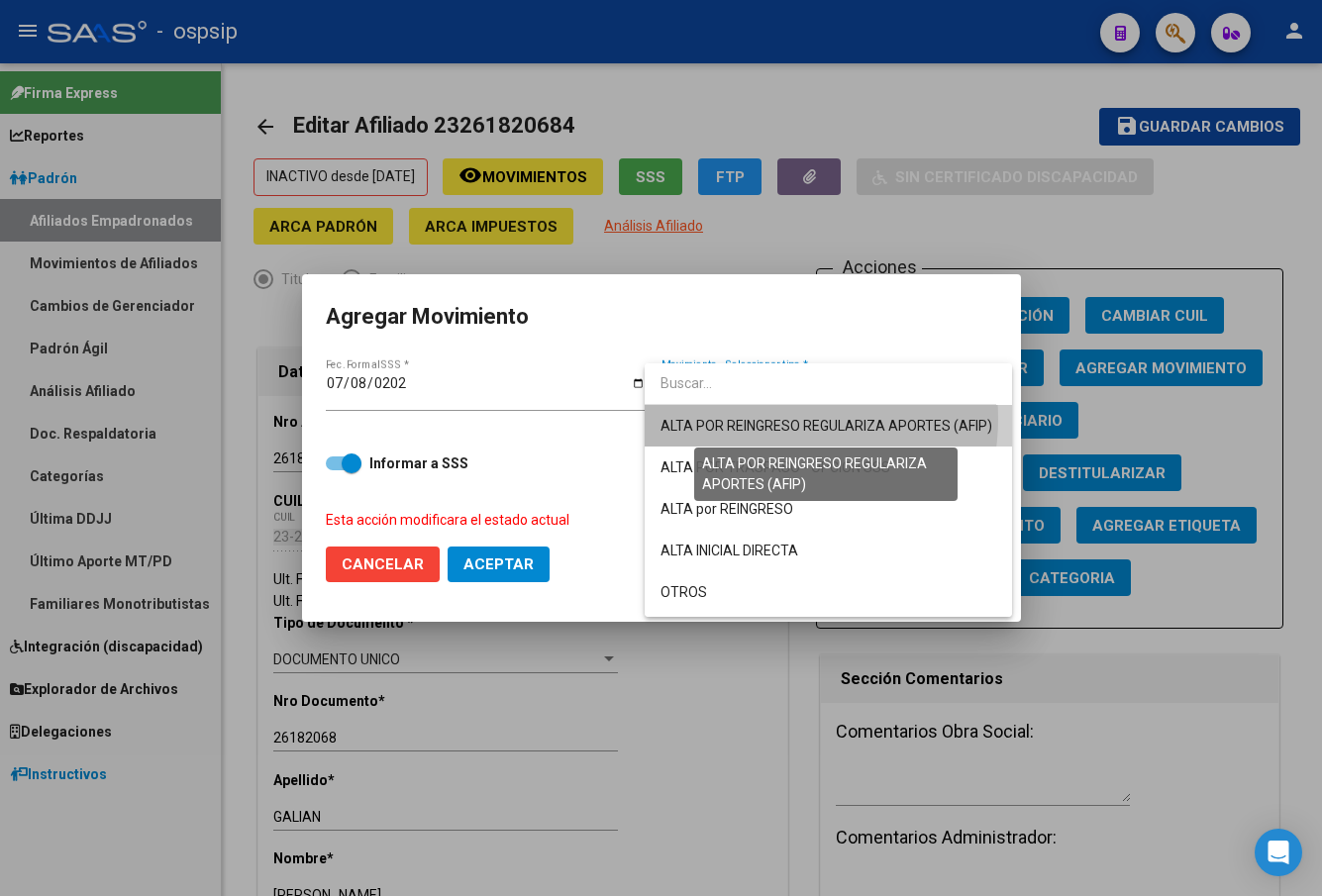 click on "ALTA POR REINGRESO REGULARIZA APORTES (AFIP)" at bounding box center (826, 426) 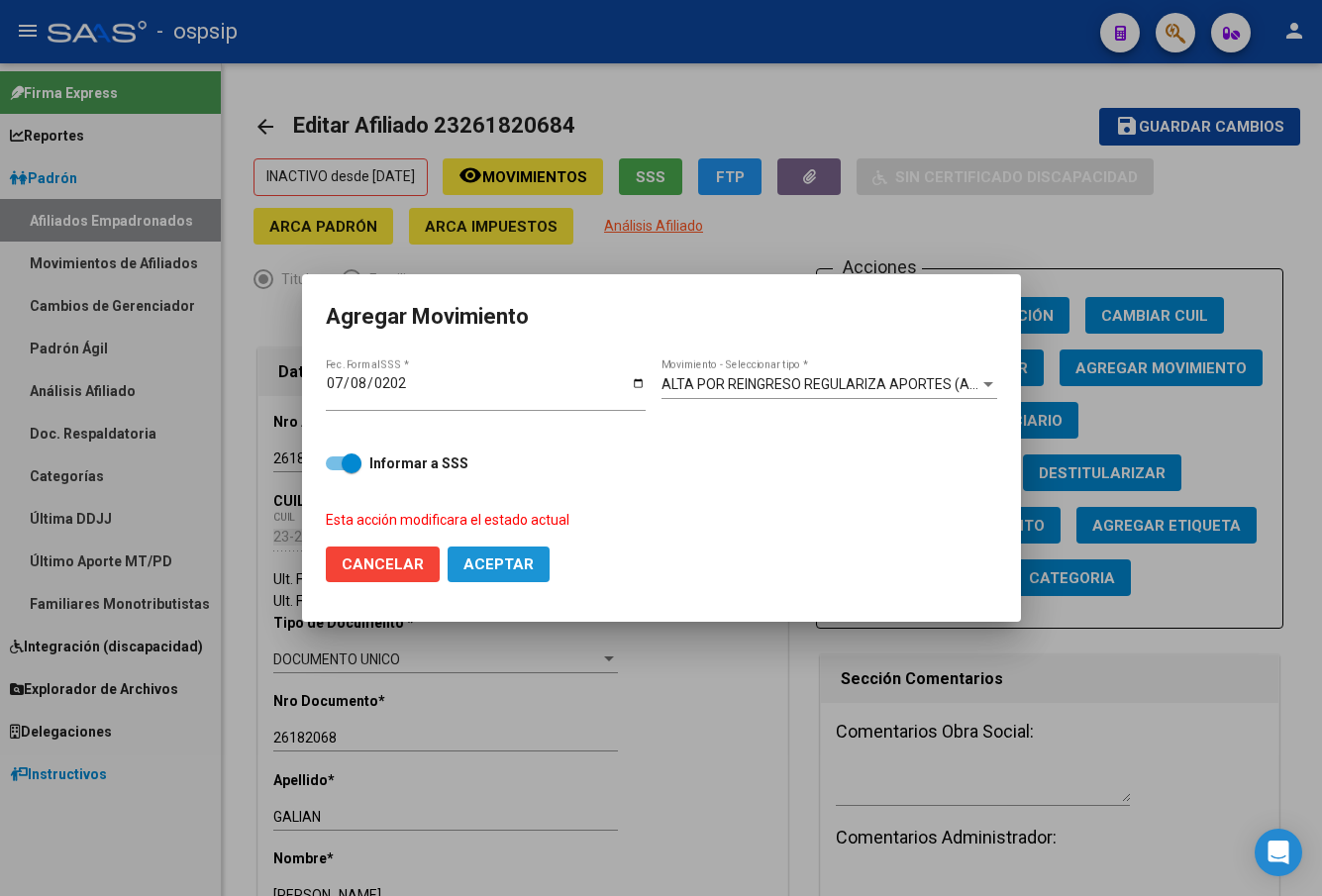 click on "Aceptar" 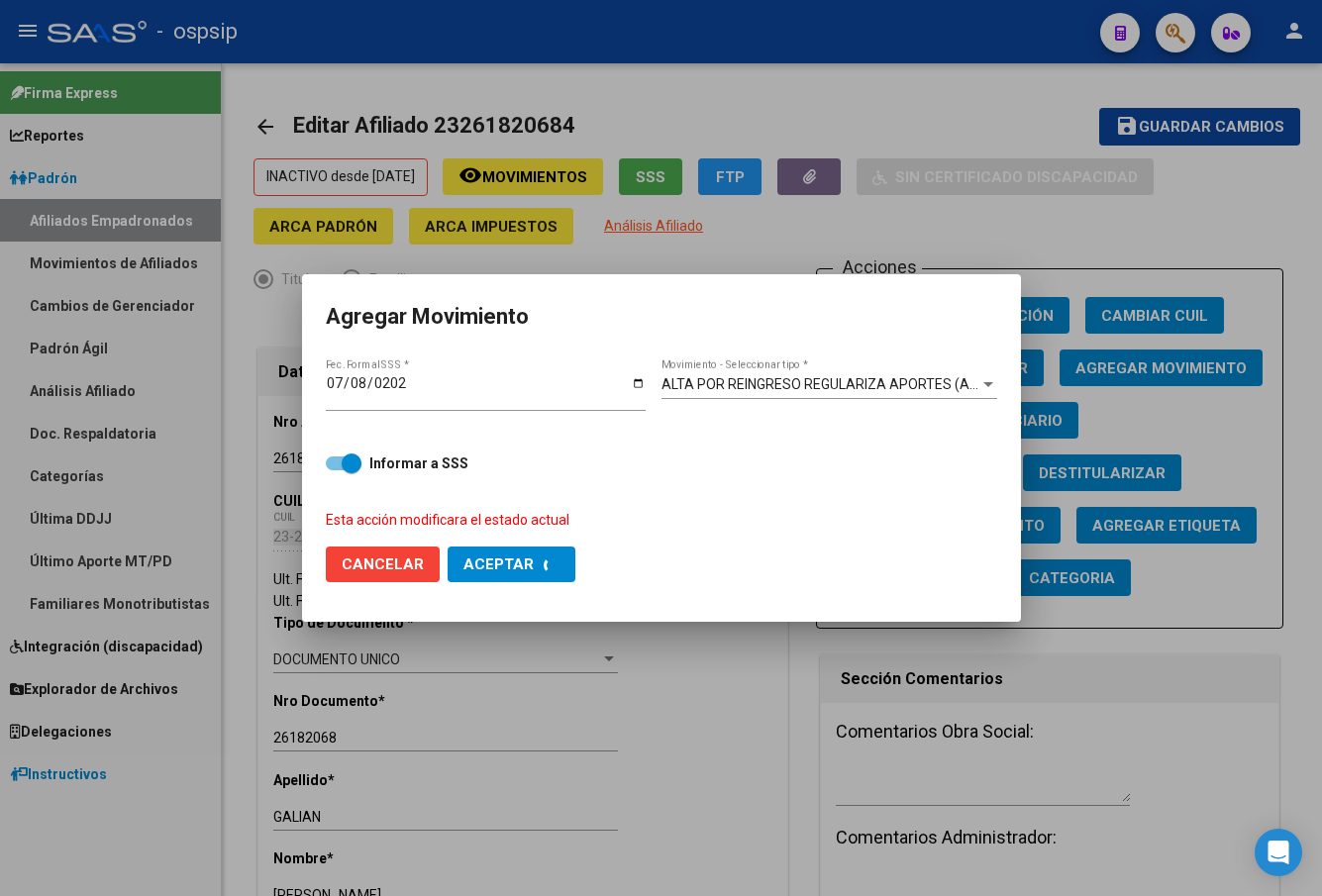 checkbox on "false" 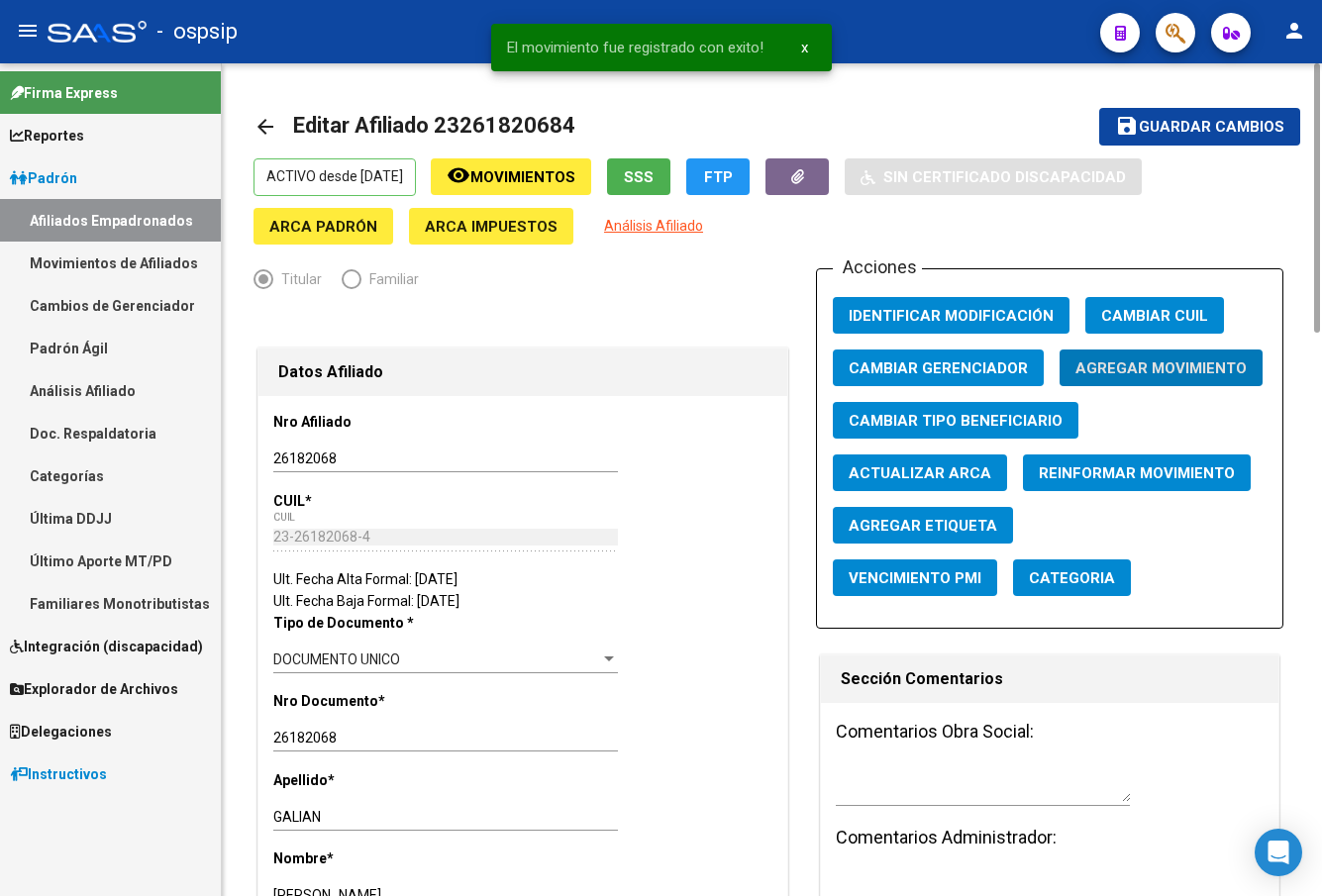 click on "Guardar cambios" 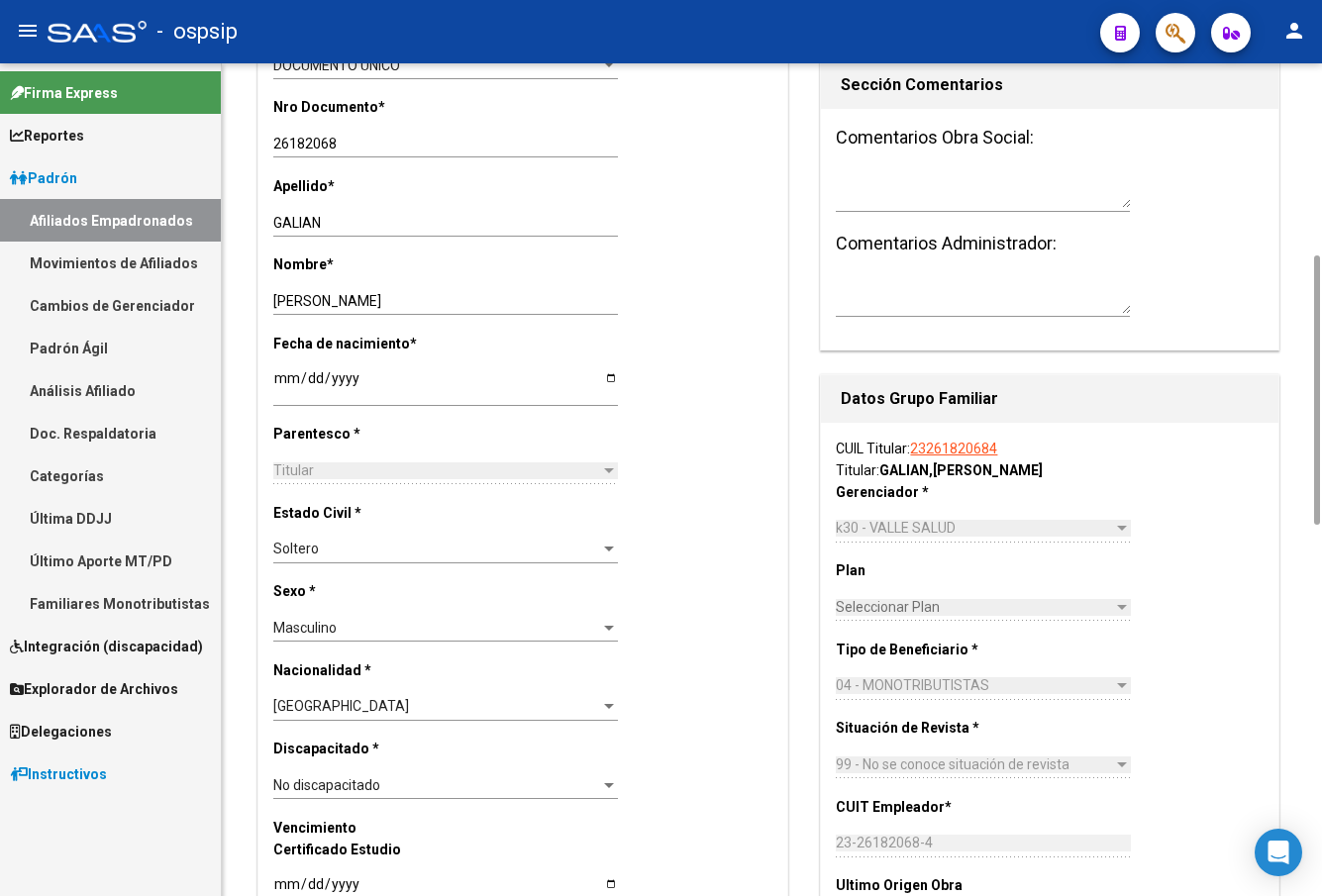 scroll, scrollTop: 1188, scrollLeft: 0, axis: vertical 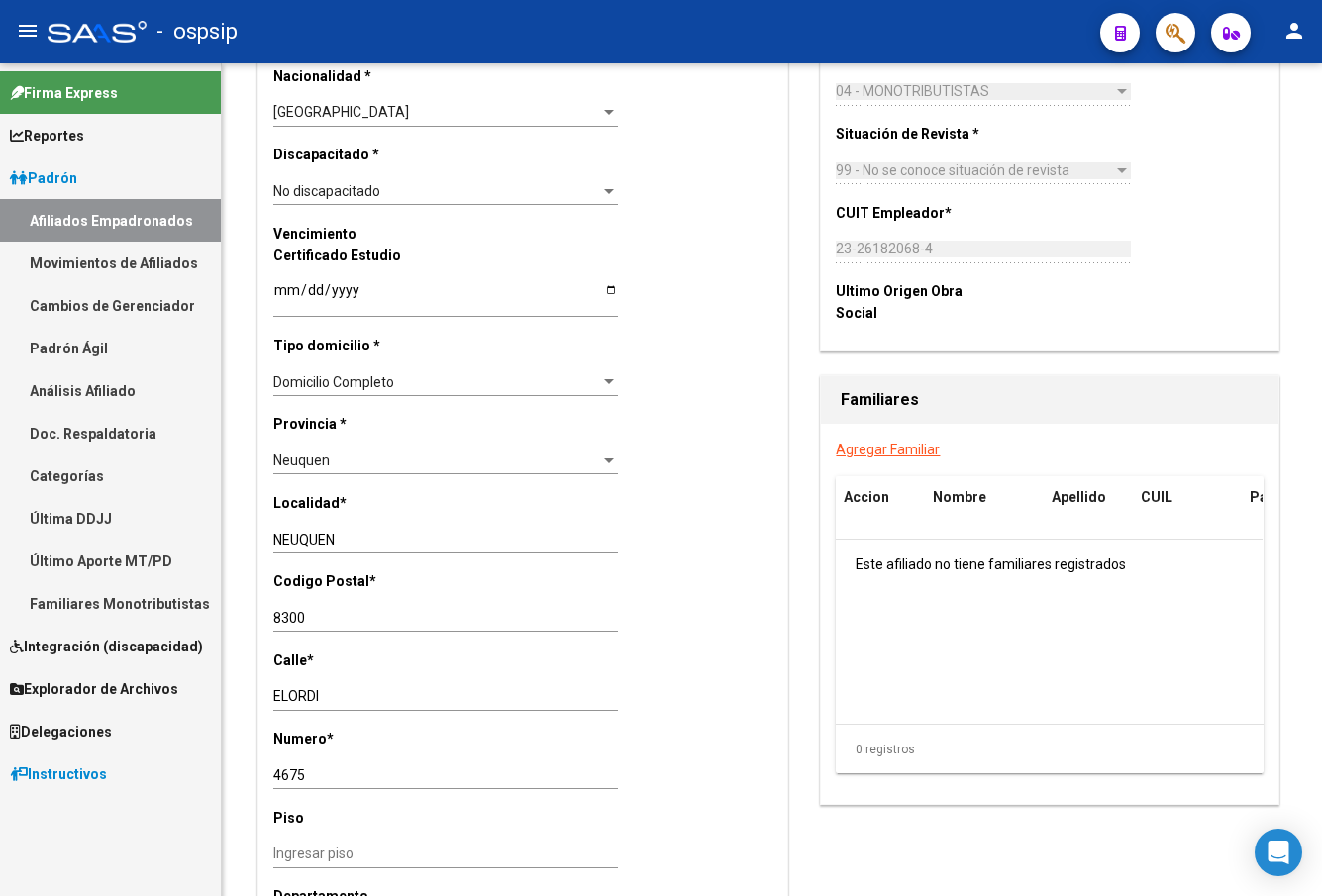 click on "-   ospsip" 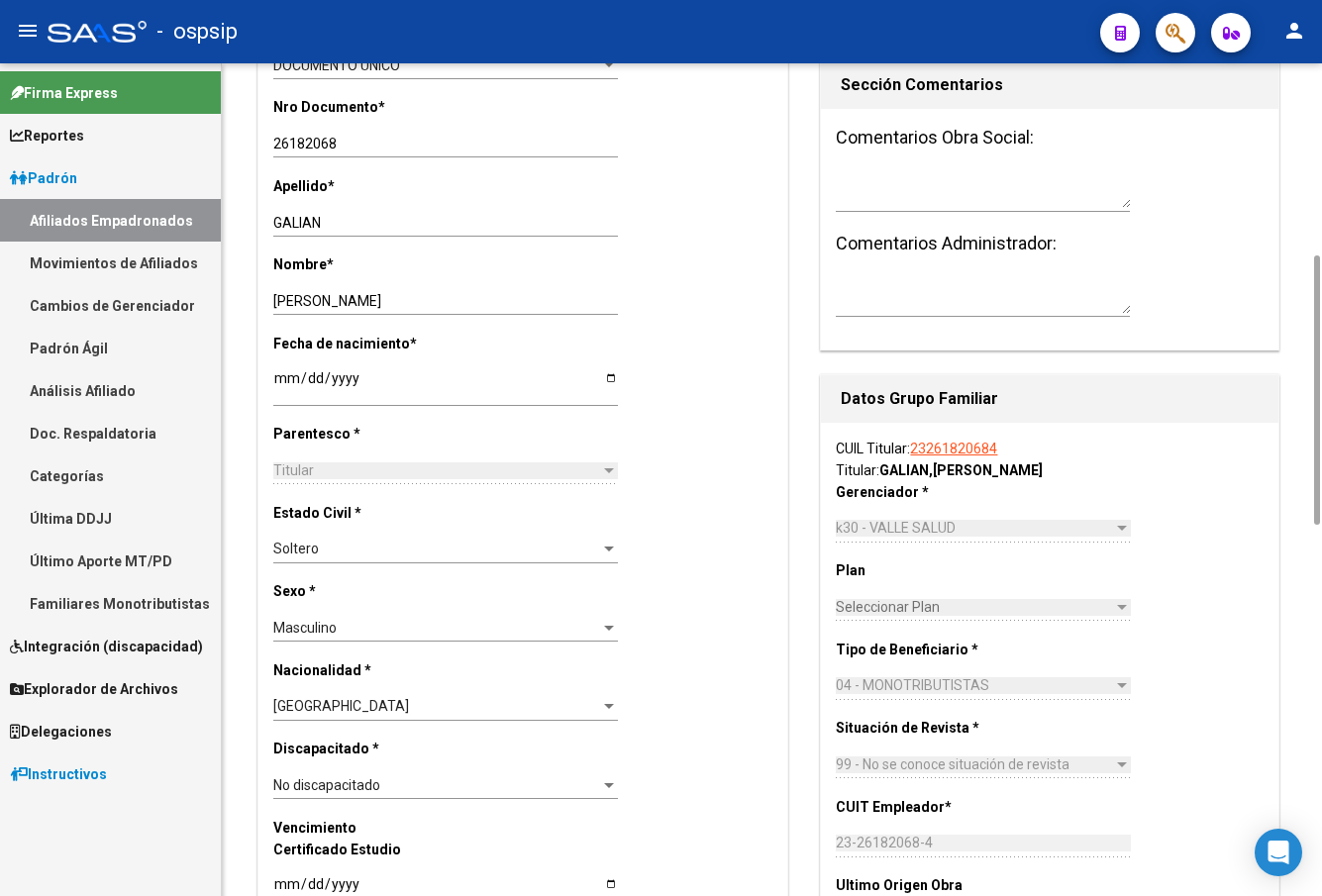 scroll, scrollTop: 0, scrollLeft: 0, axis: both 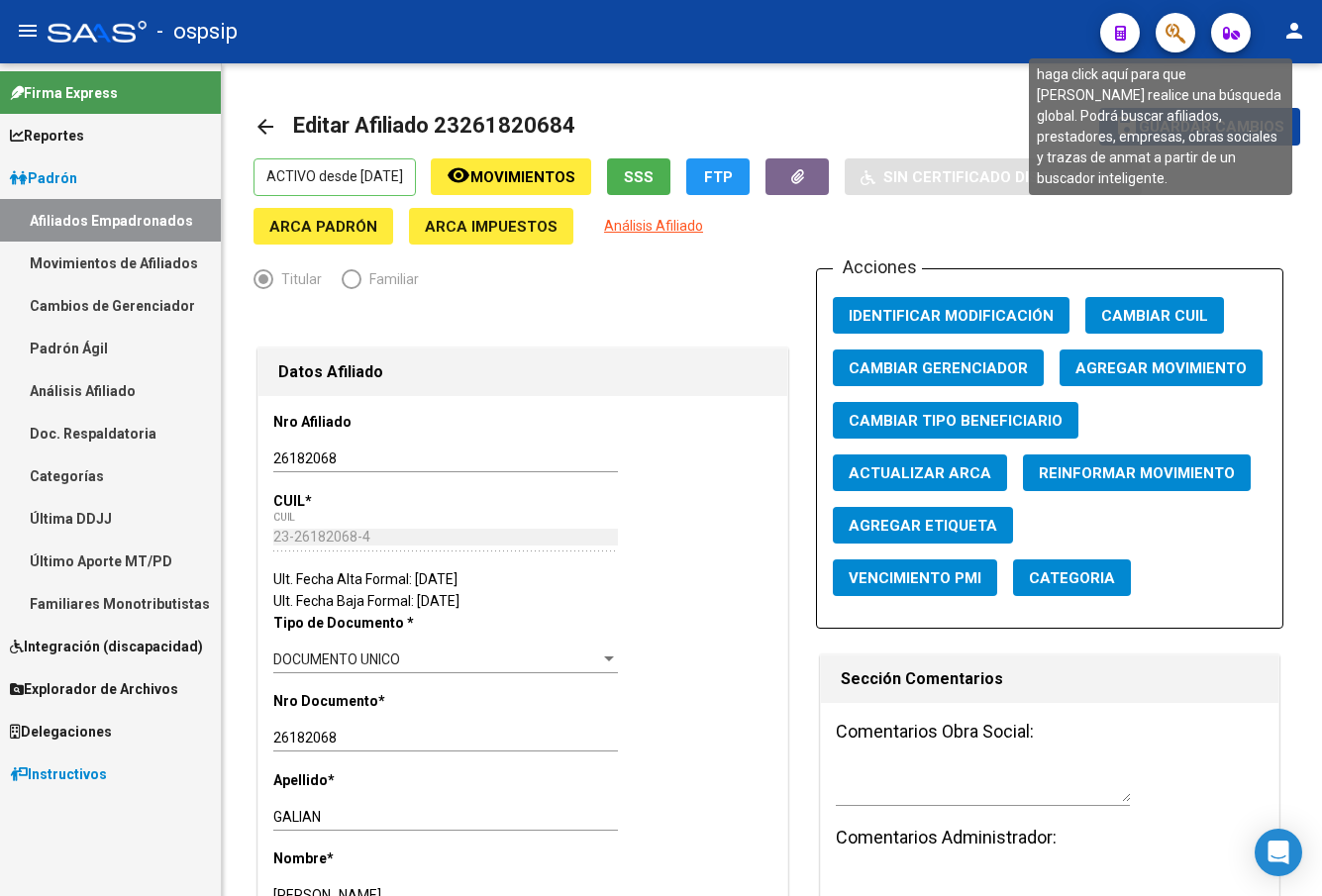 click 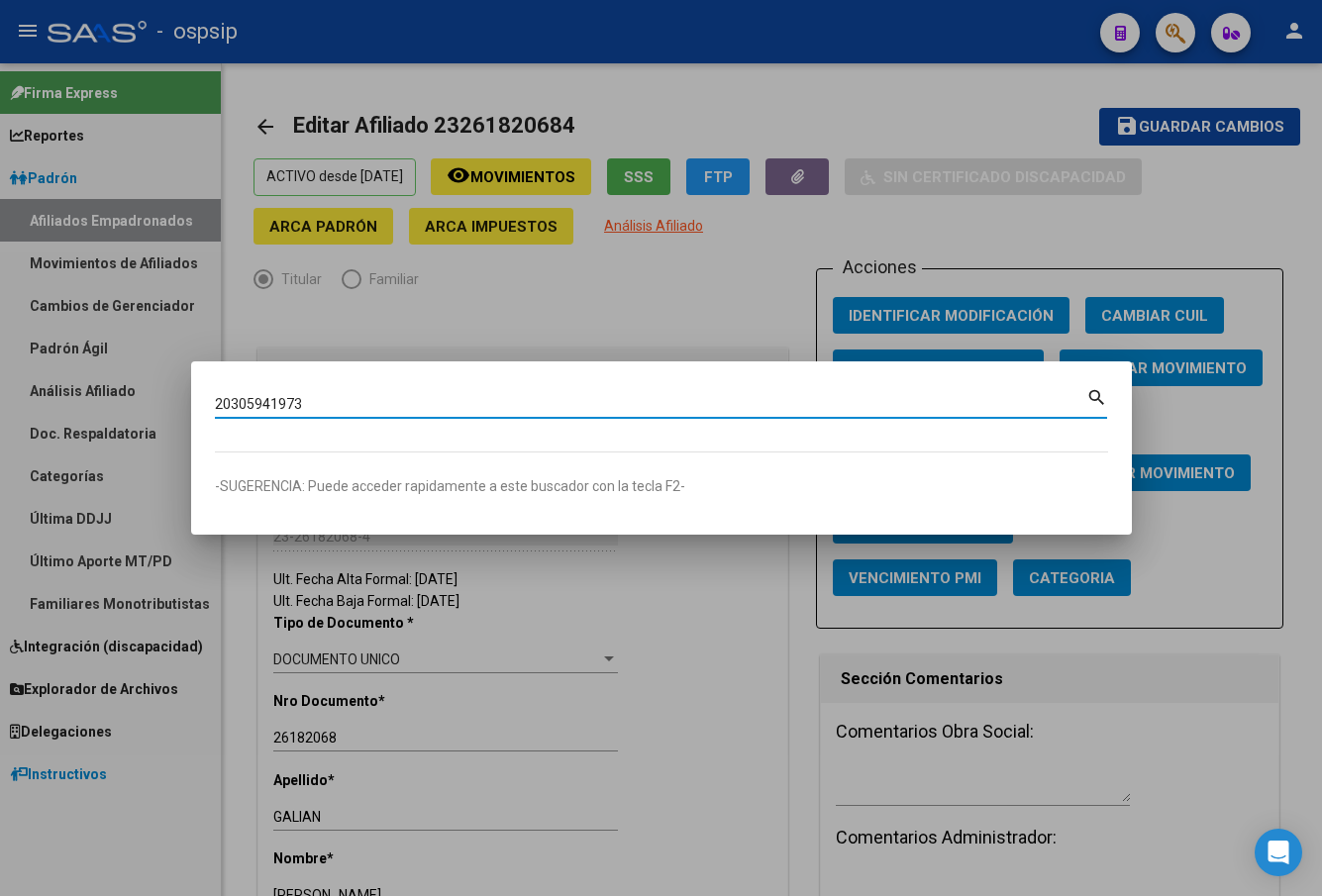 type on "20305941973" 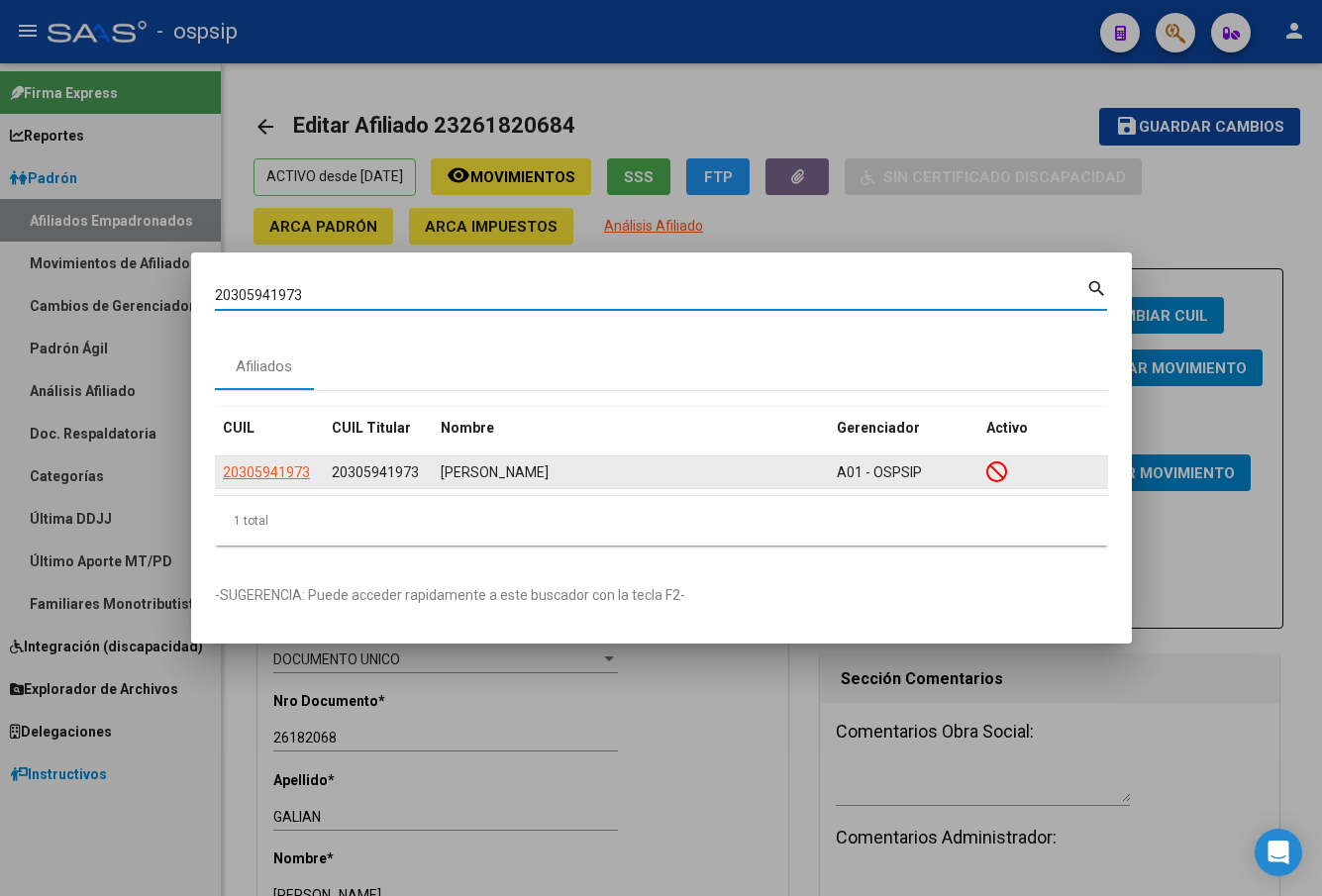 click on "20305941973" 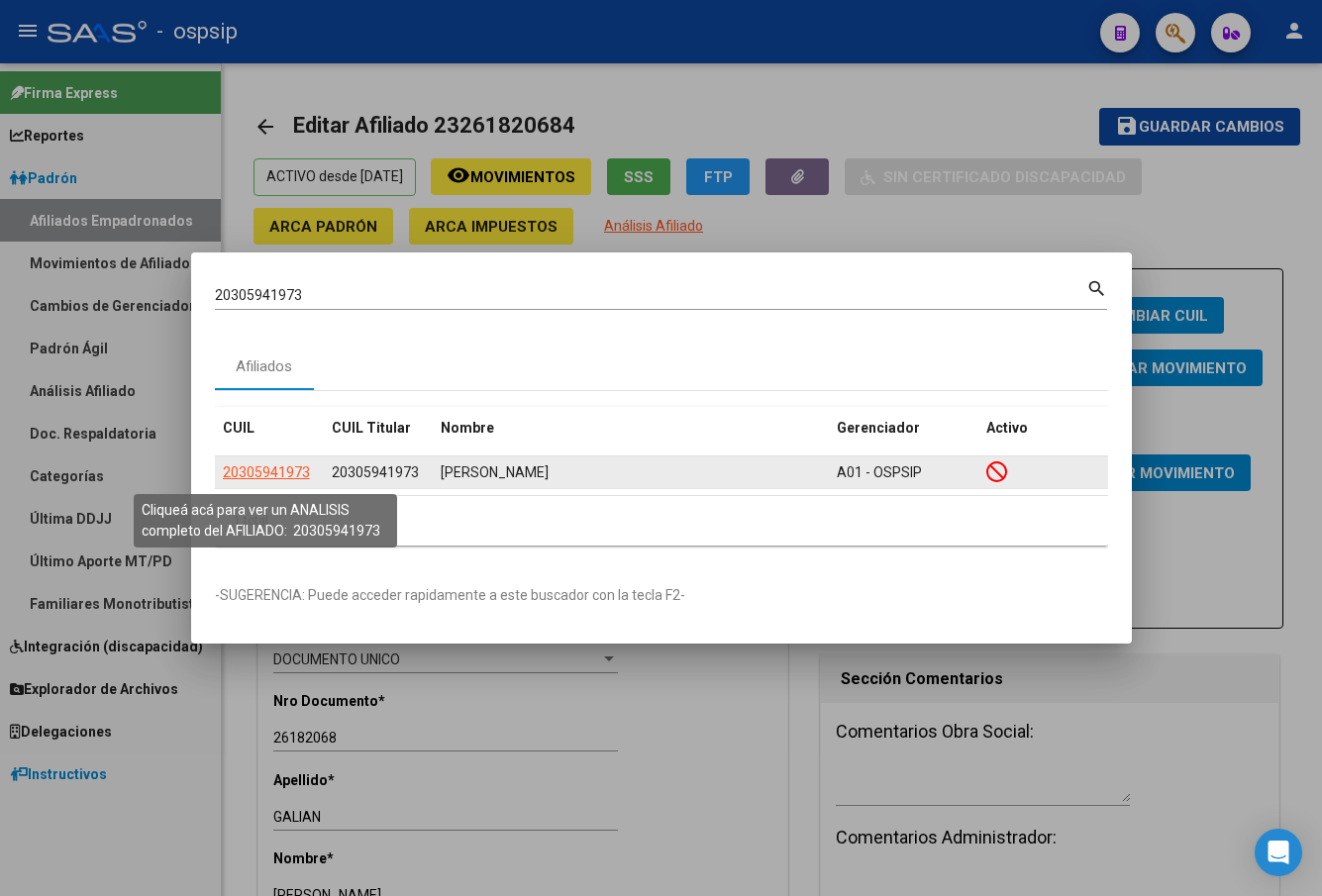 click on "20305941973" 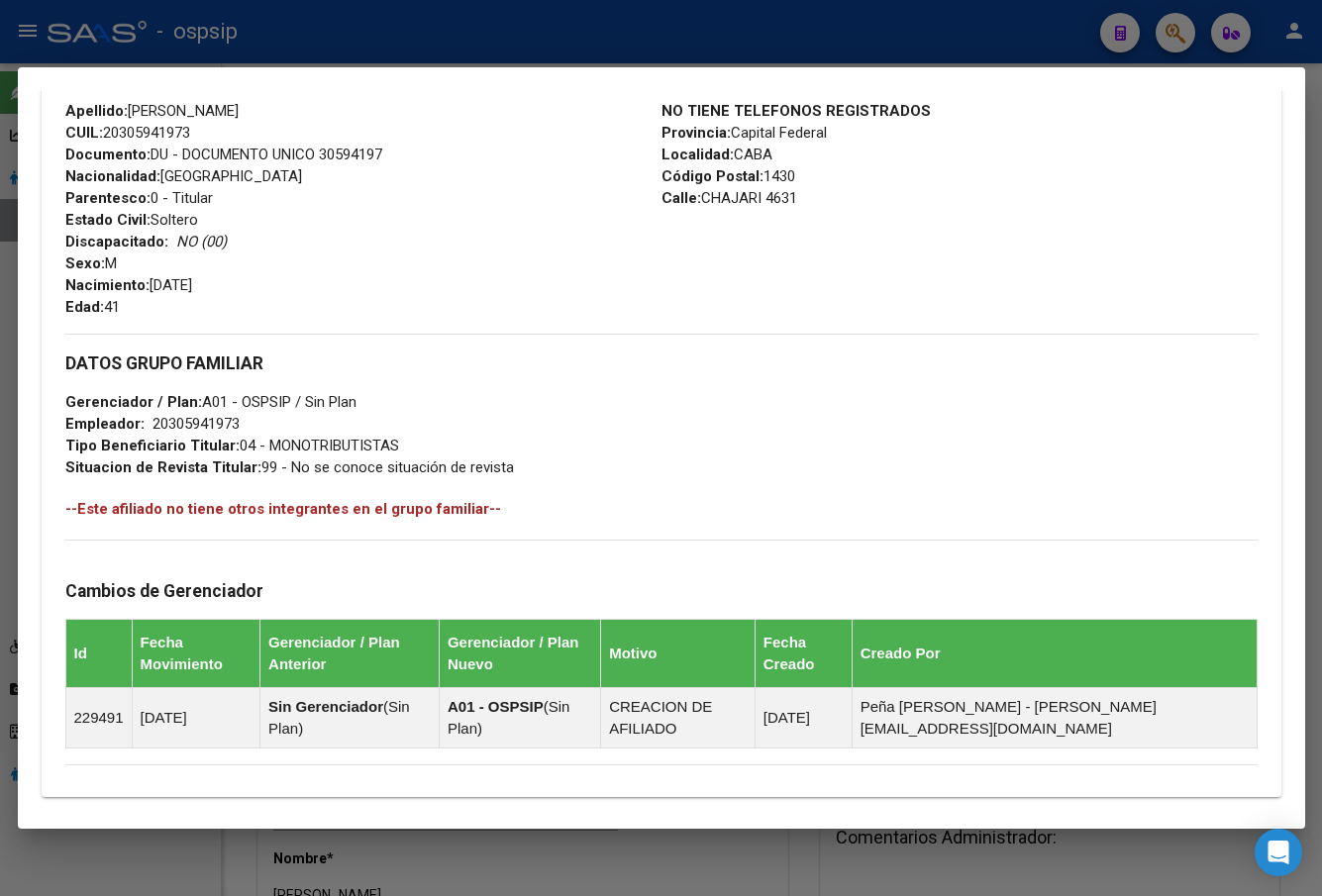 scroll, scrollTop: 925, scrollLeft: 0, axis: vertical 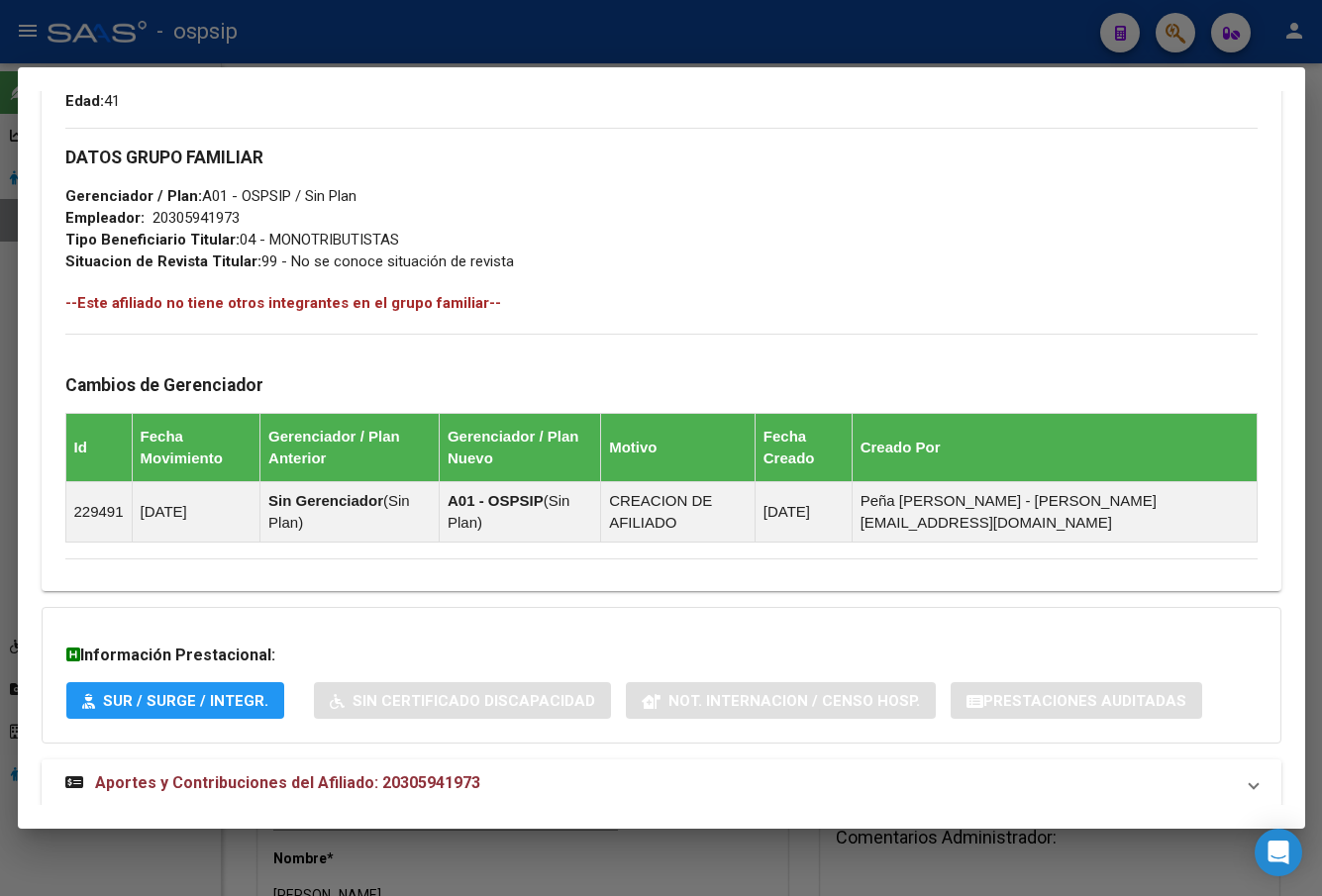 click on "Aportes y Contribuciones del Afiliado: 20305941973" at bounding box center [287, 782] 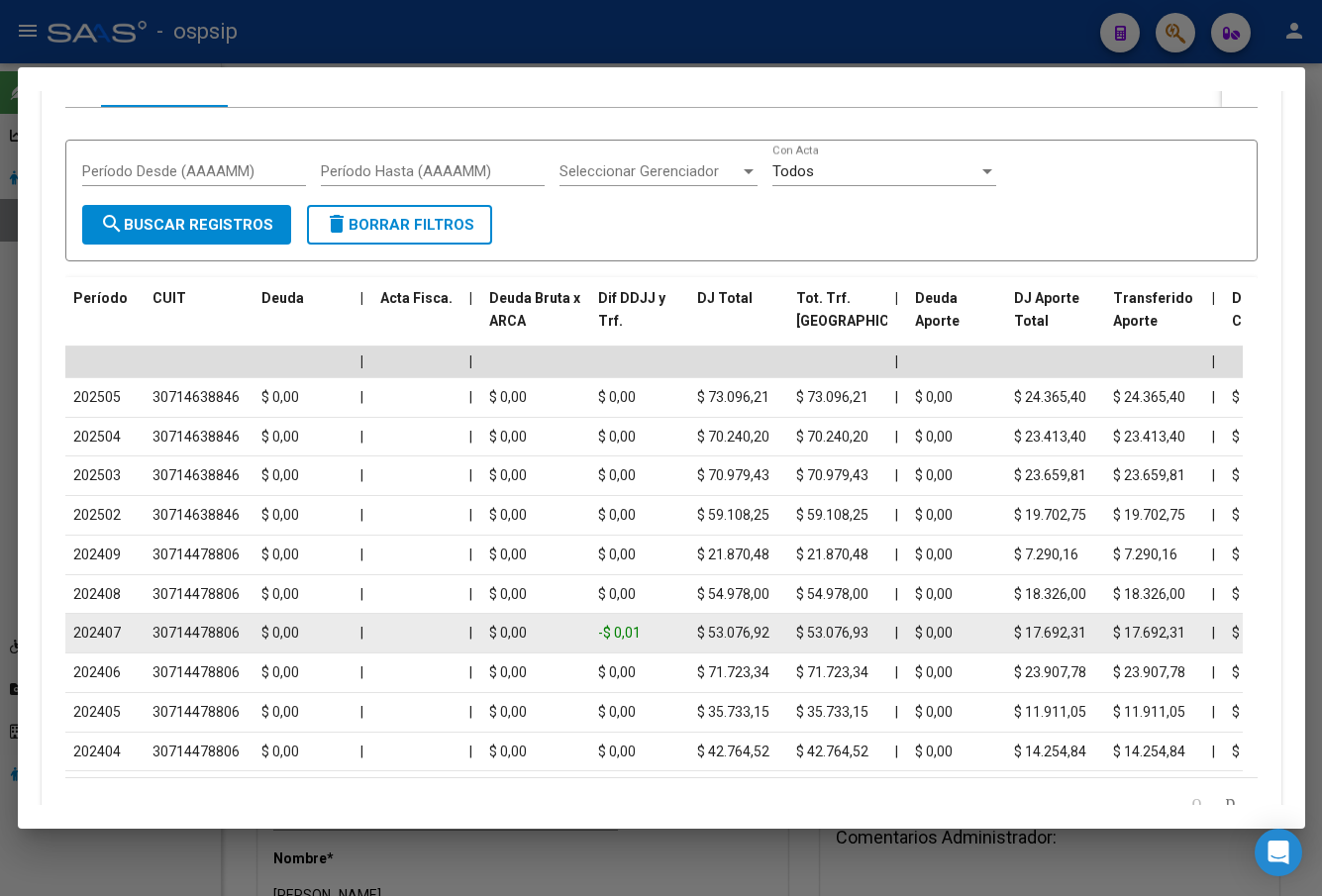scroll, scrollTop: 1816, scrollLeft: 0, axis: vertical 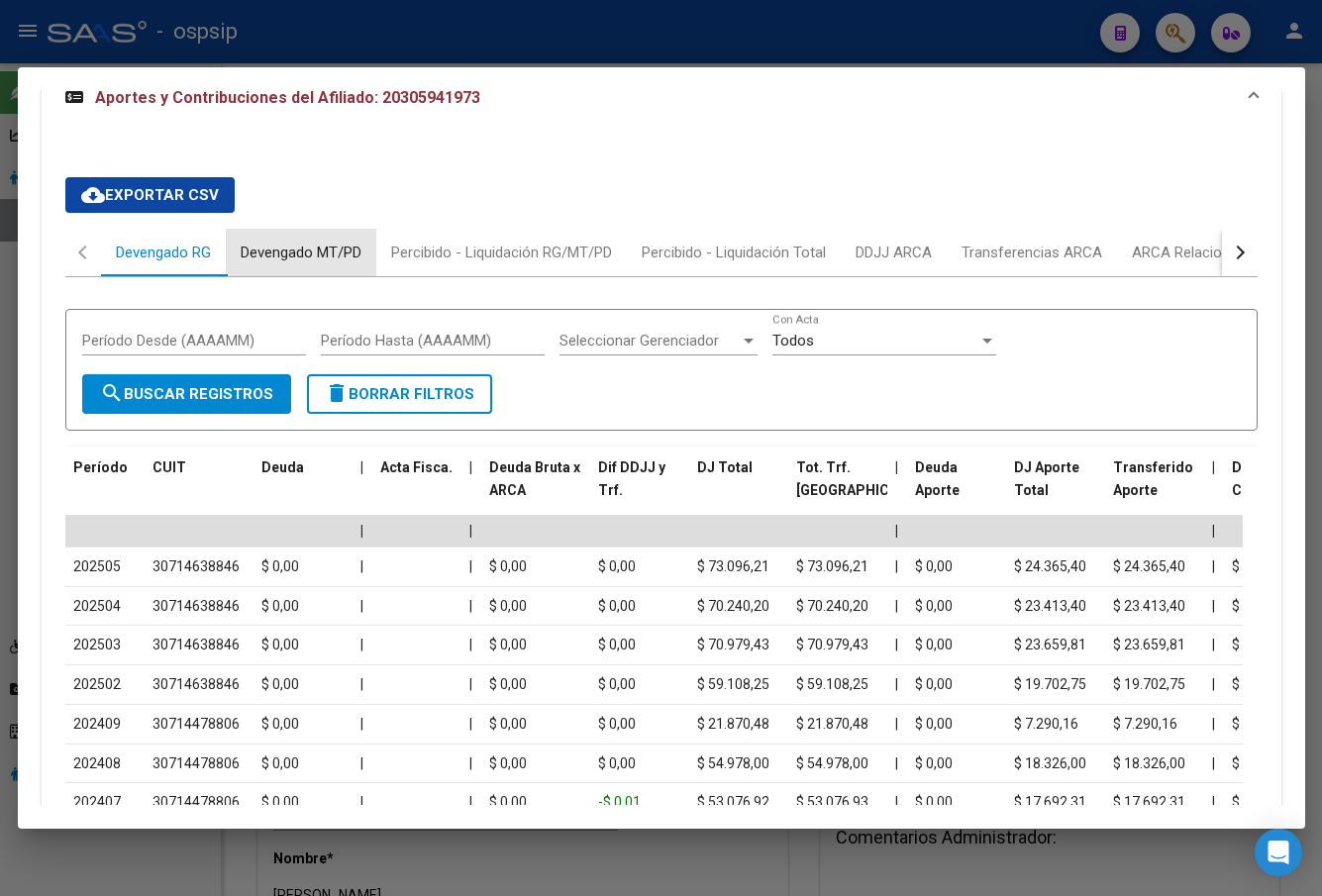 click on "Devengado MT/PD" at bounding box center [301, 252] 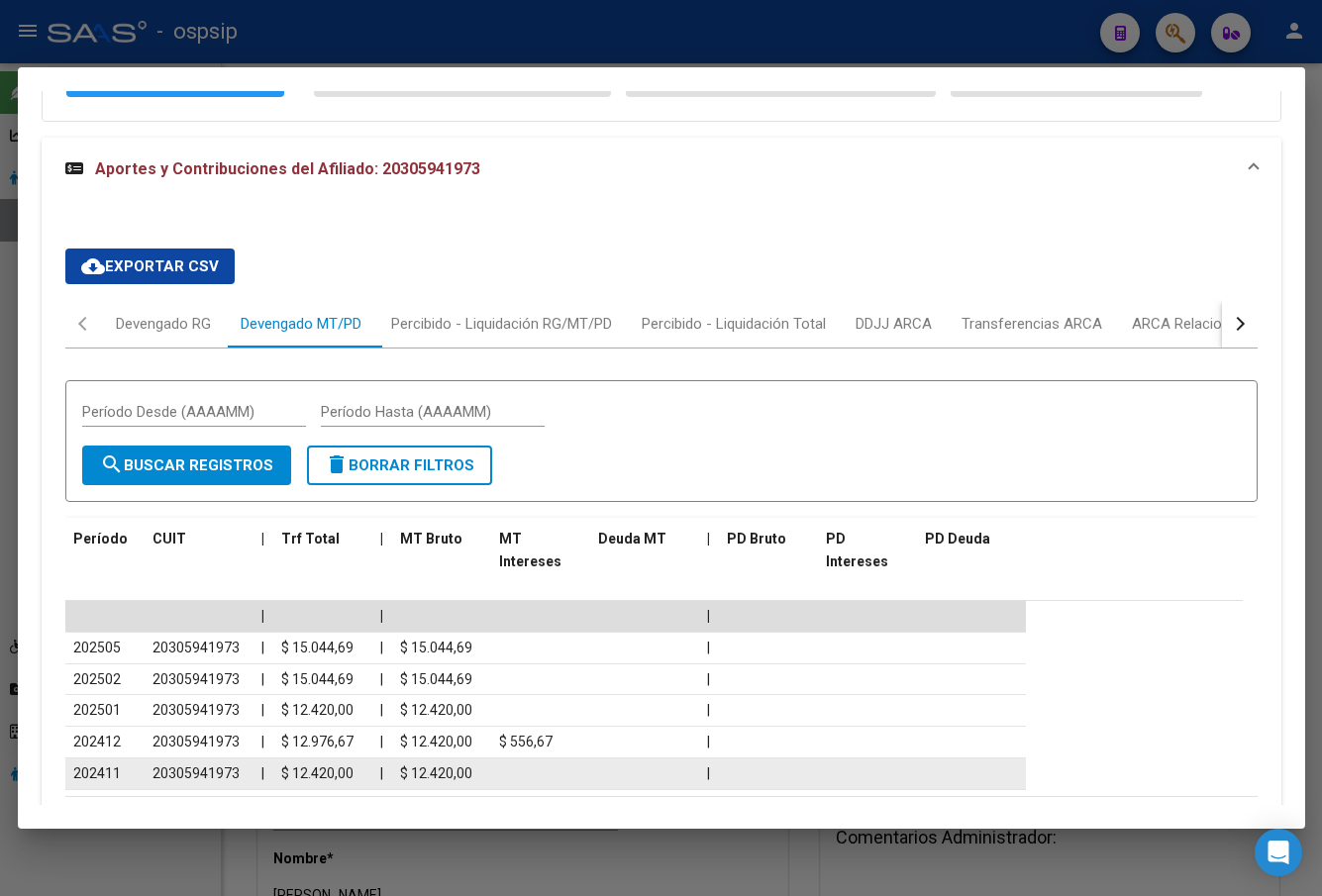 scroll, scrollTop: 1634, scrollLeft: 0, axis: vertical 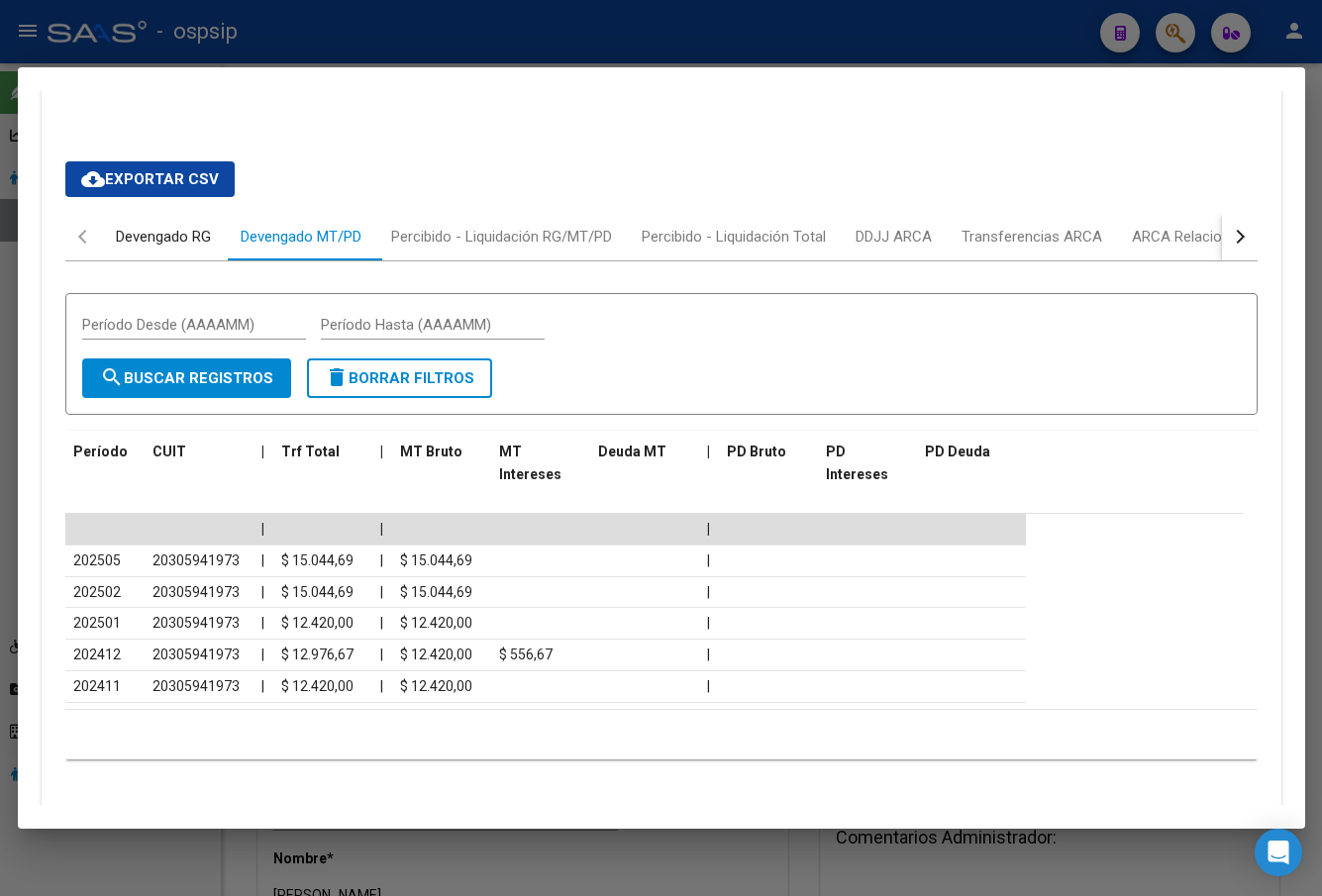 click on "Devengado RG" at bounding box center (163, 237) 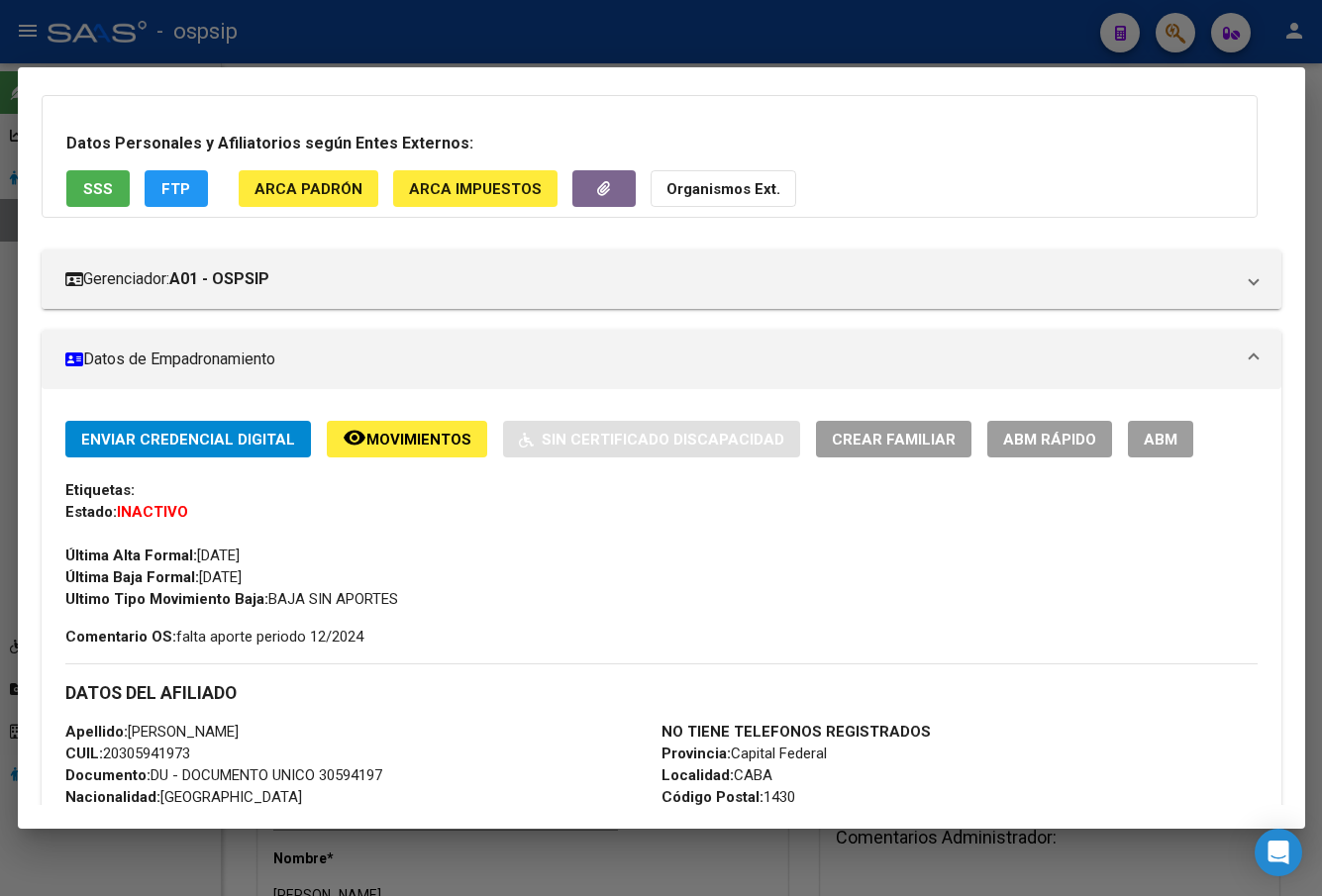 scroll, scrollTop: 0, scrollLeft: 0, axis: both 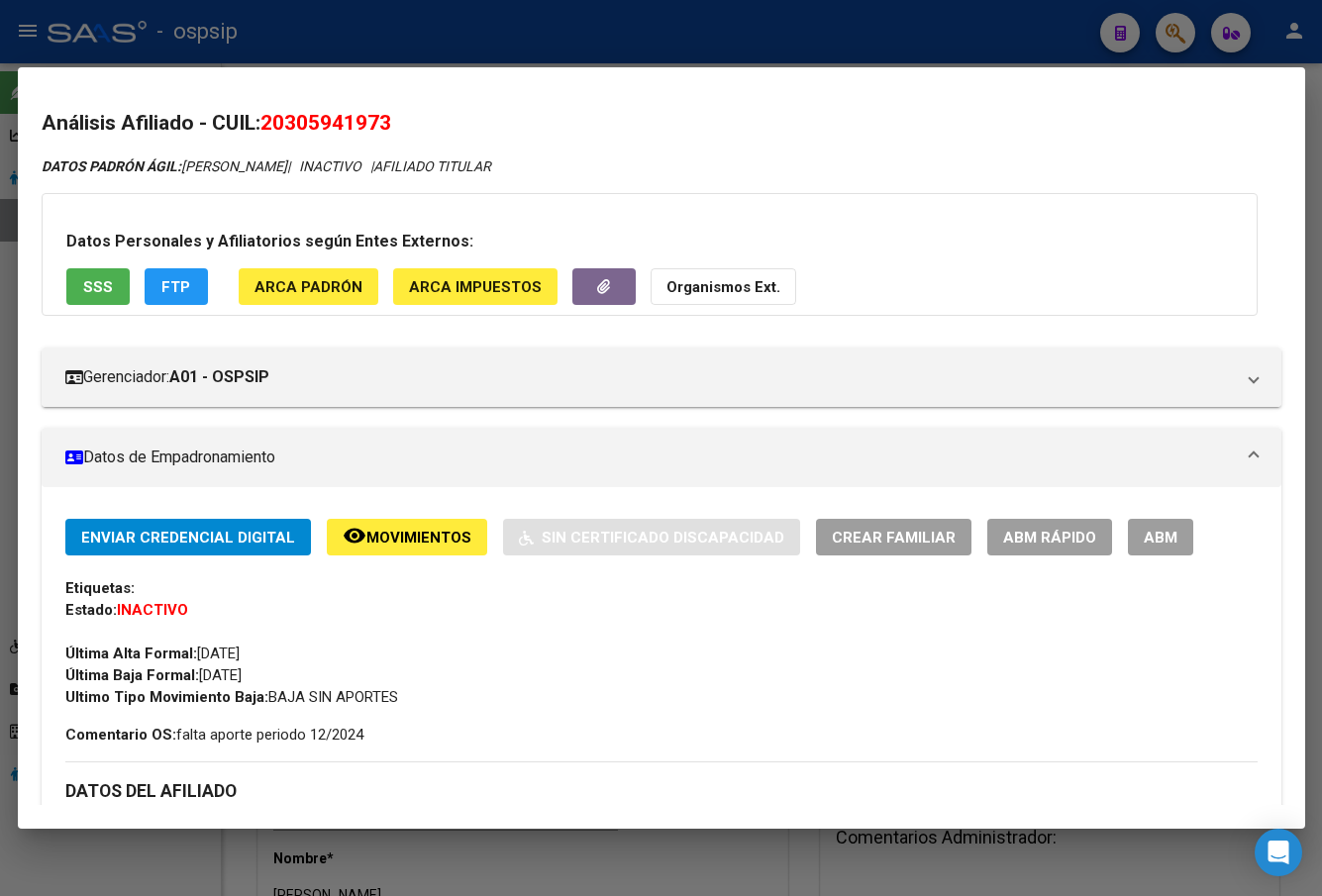 click on "SSS" at bounding box center (98, 287) 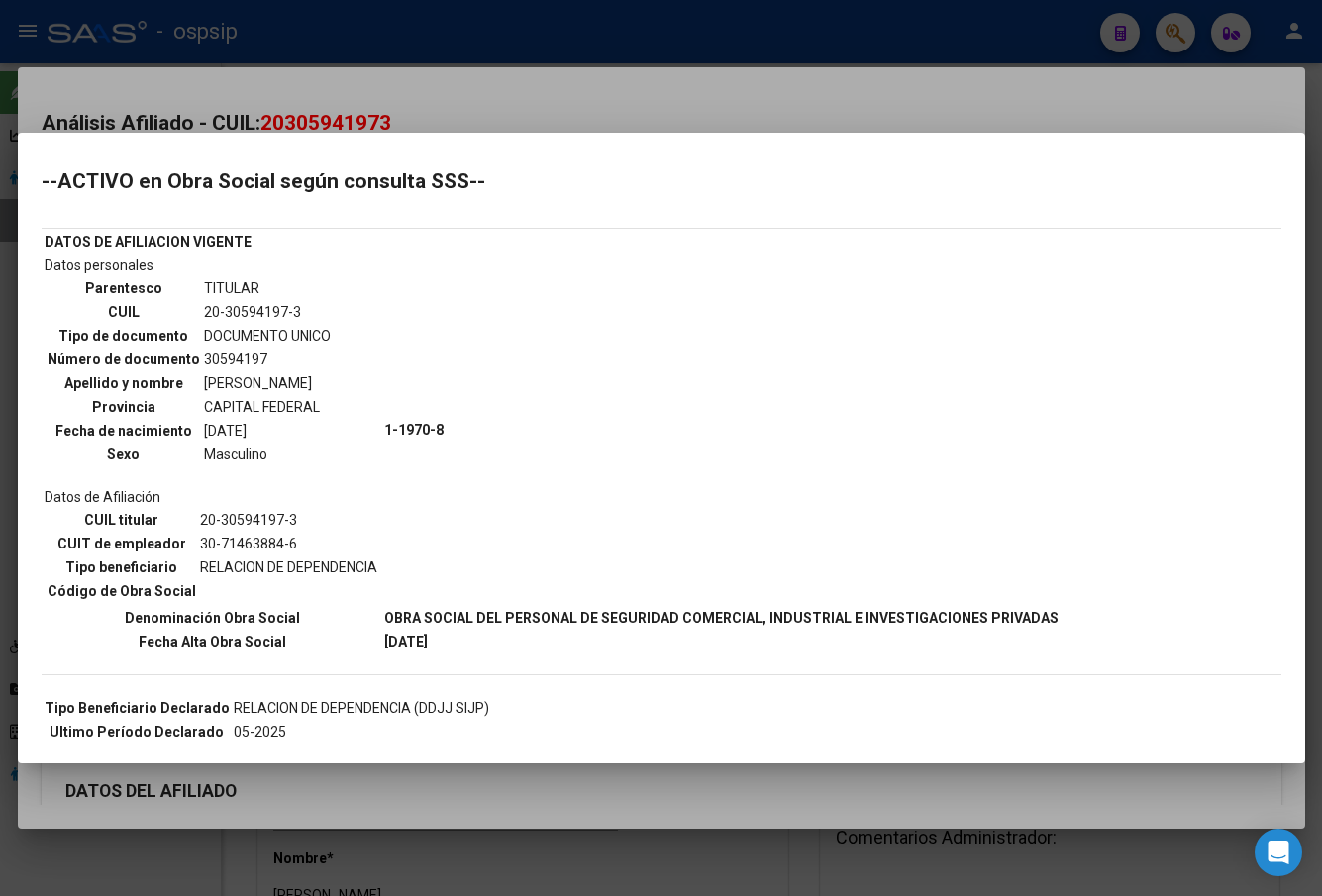 scroll, scrollTop: 0, scrollLeft: 0, axis: both 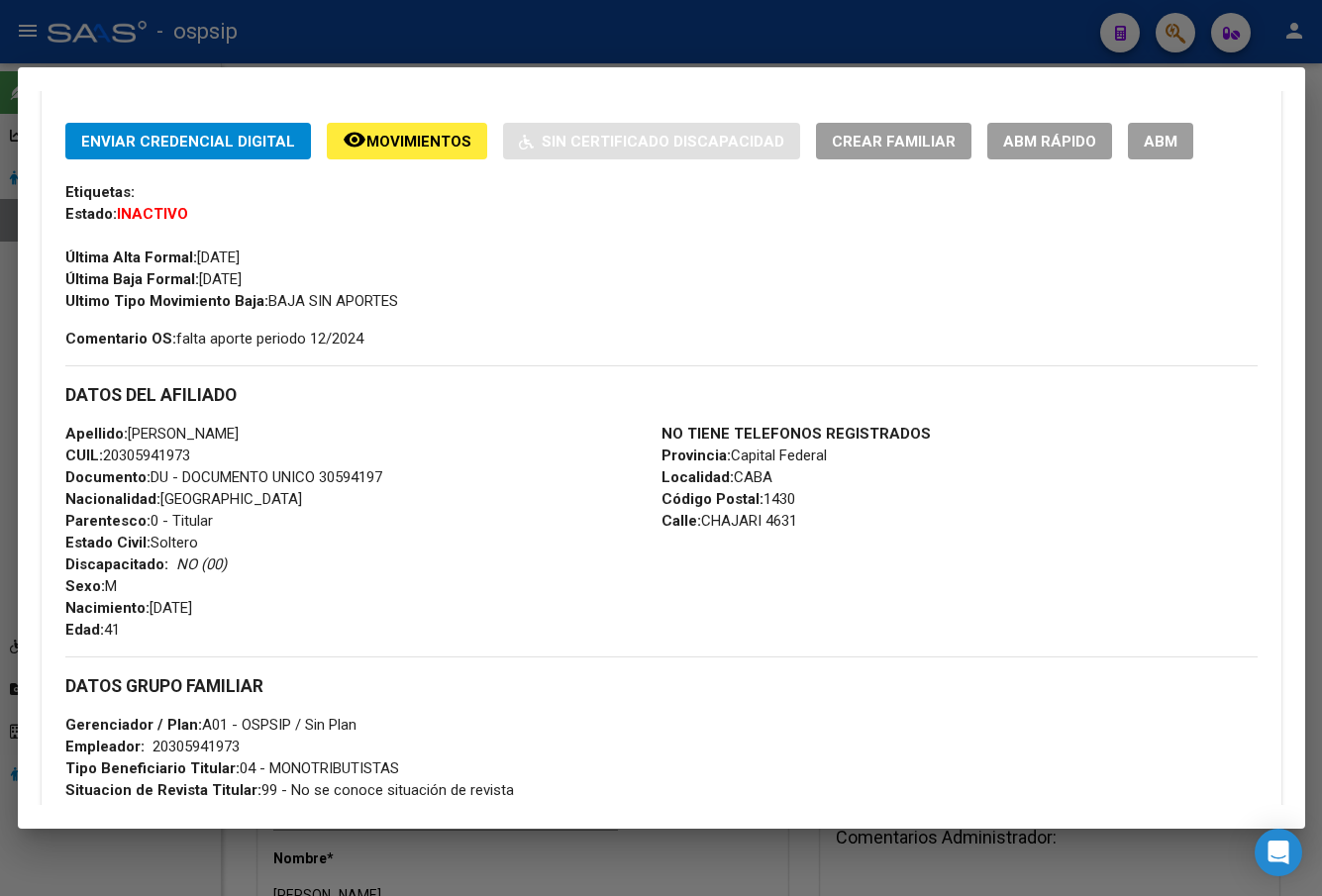 click on "ABM" at bounding box center [1161, 142] 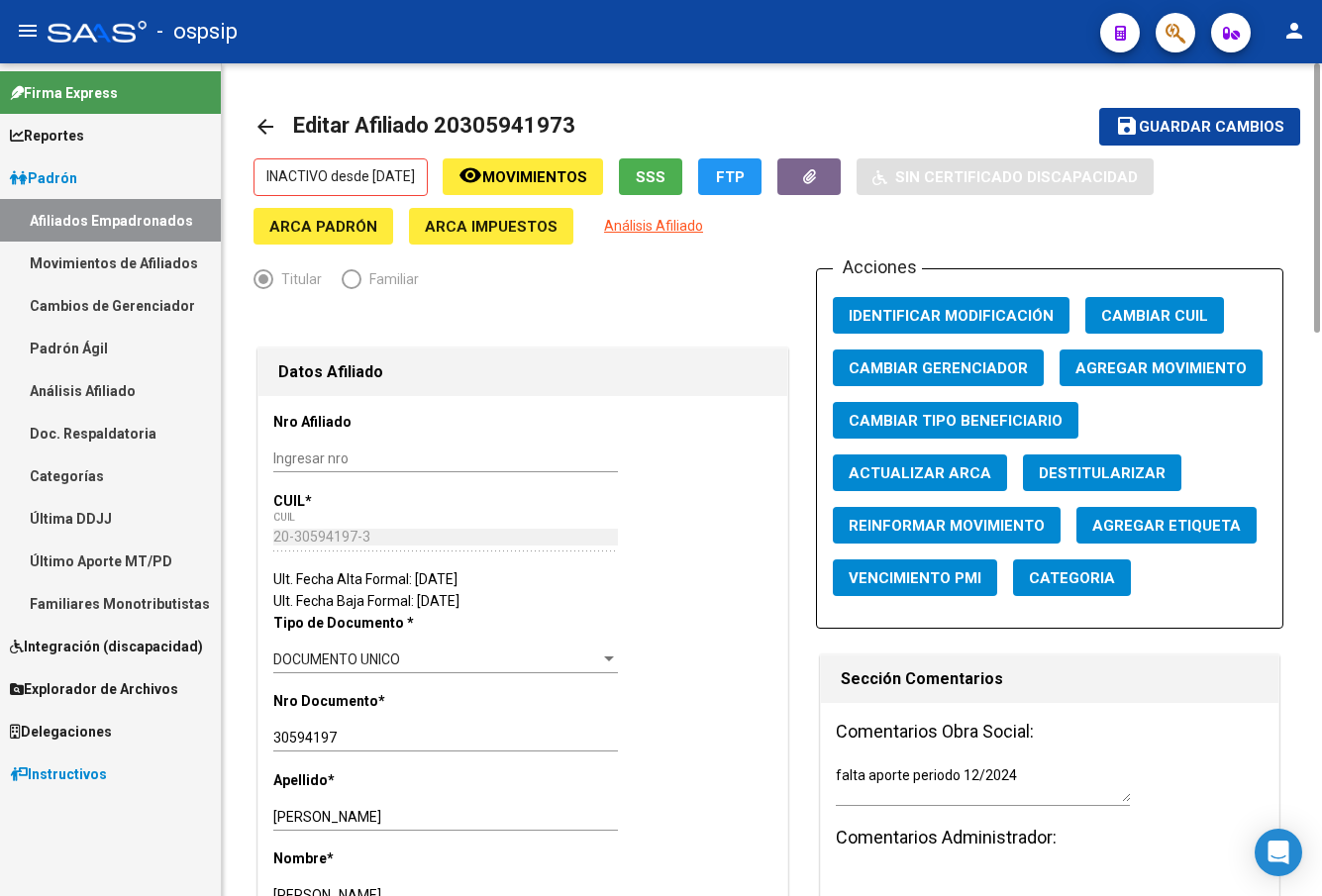 click on "Agregar Movimiento" 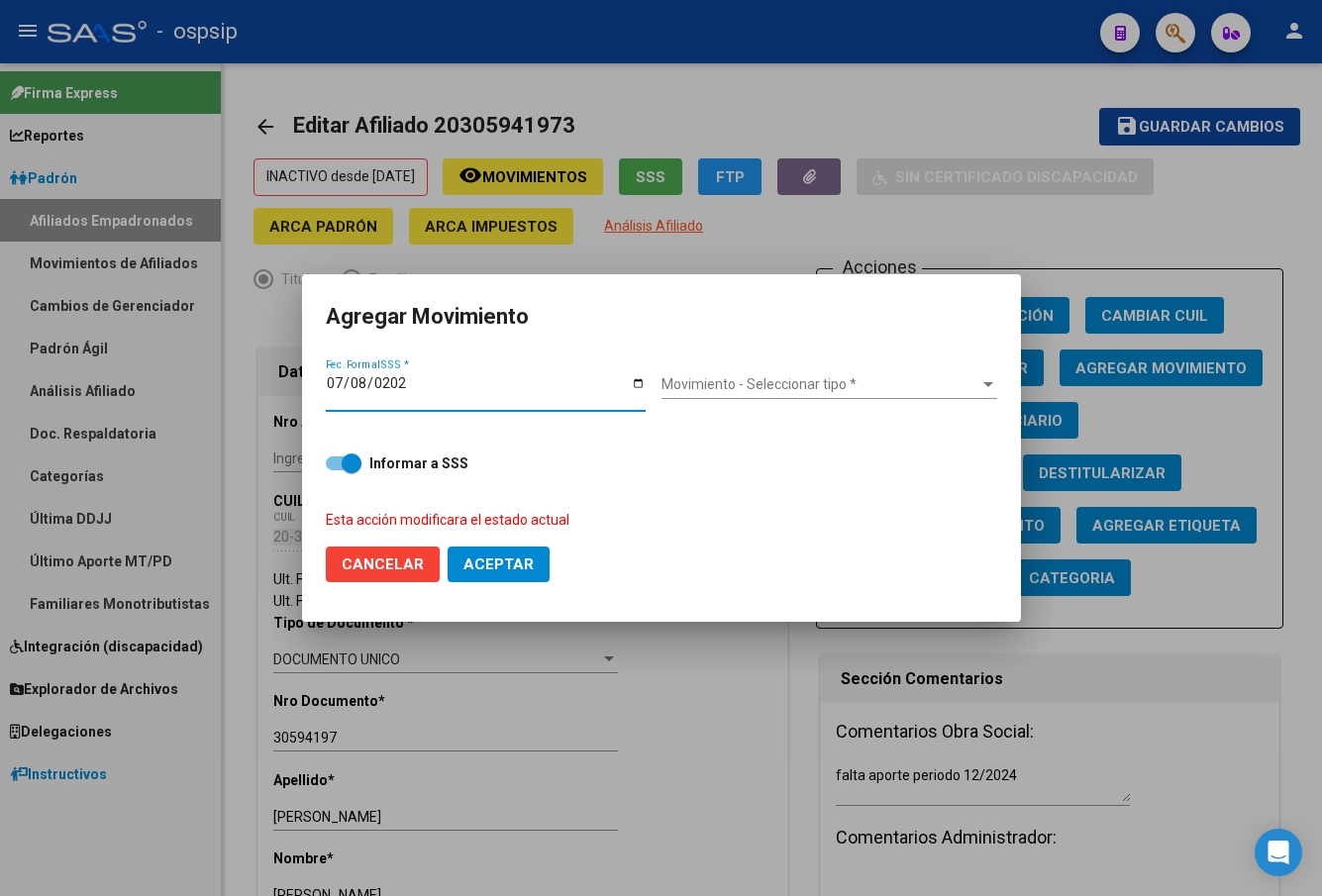 type on "[DATE]" 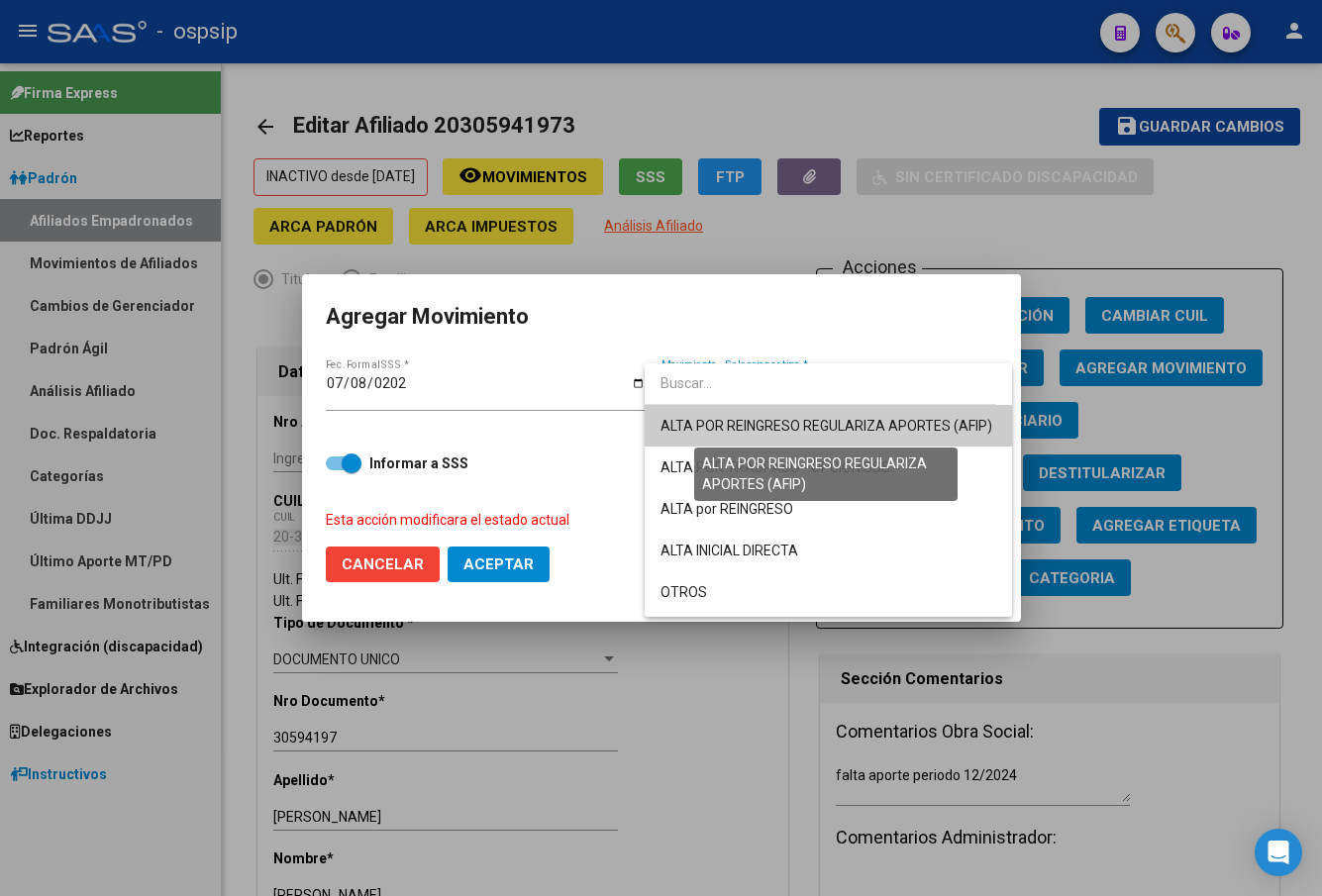 click on "ALTA POR REINGRESO REGULARIZA APORTES (AFIP)" at bounding box center (826, 426) 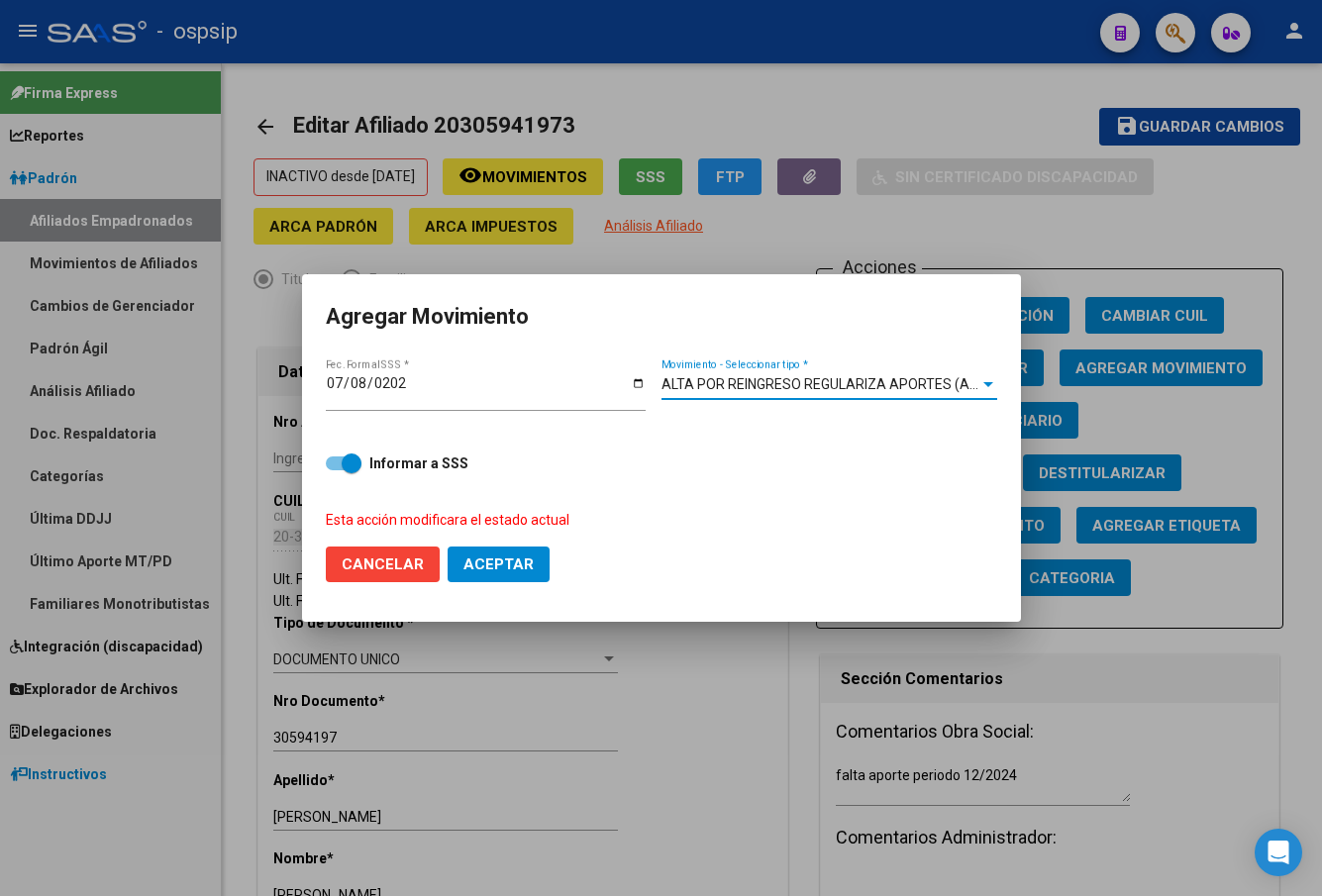 click on "Aceptar" 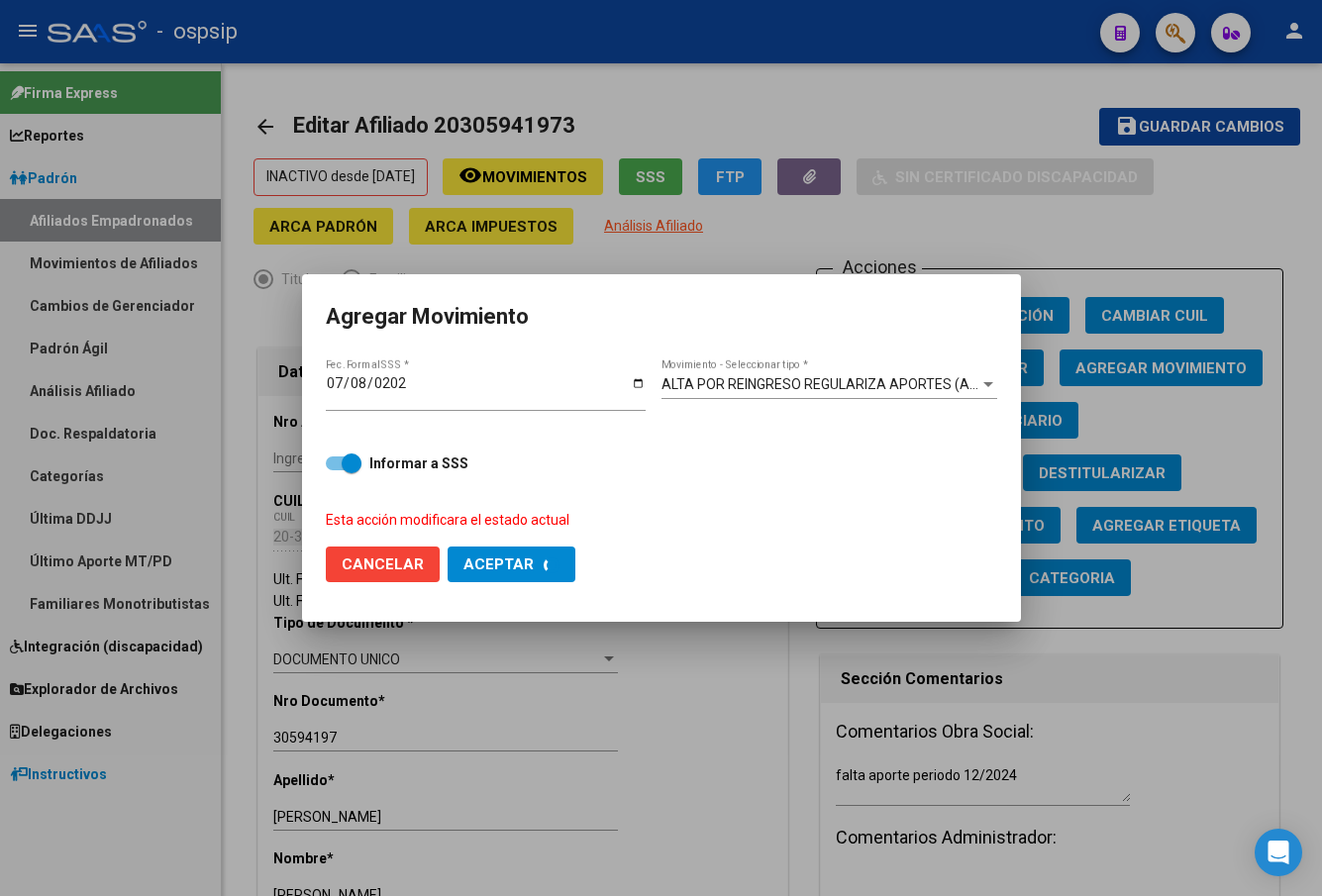 checkbox on "false" 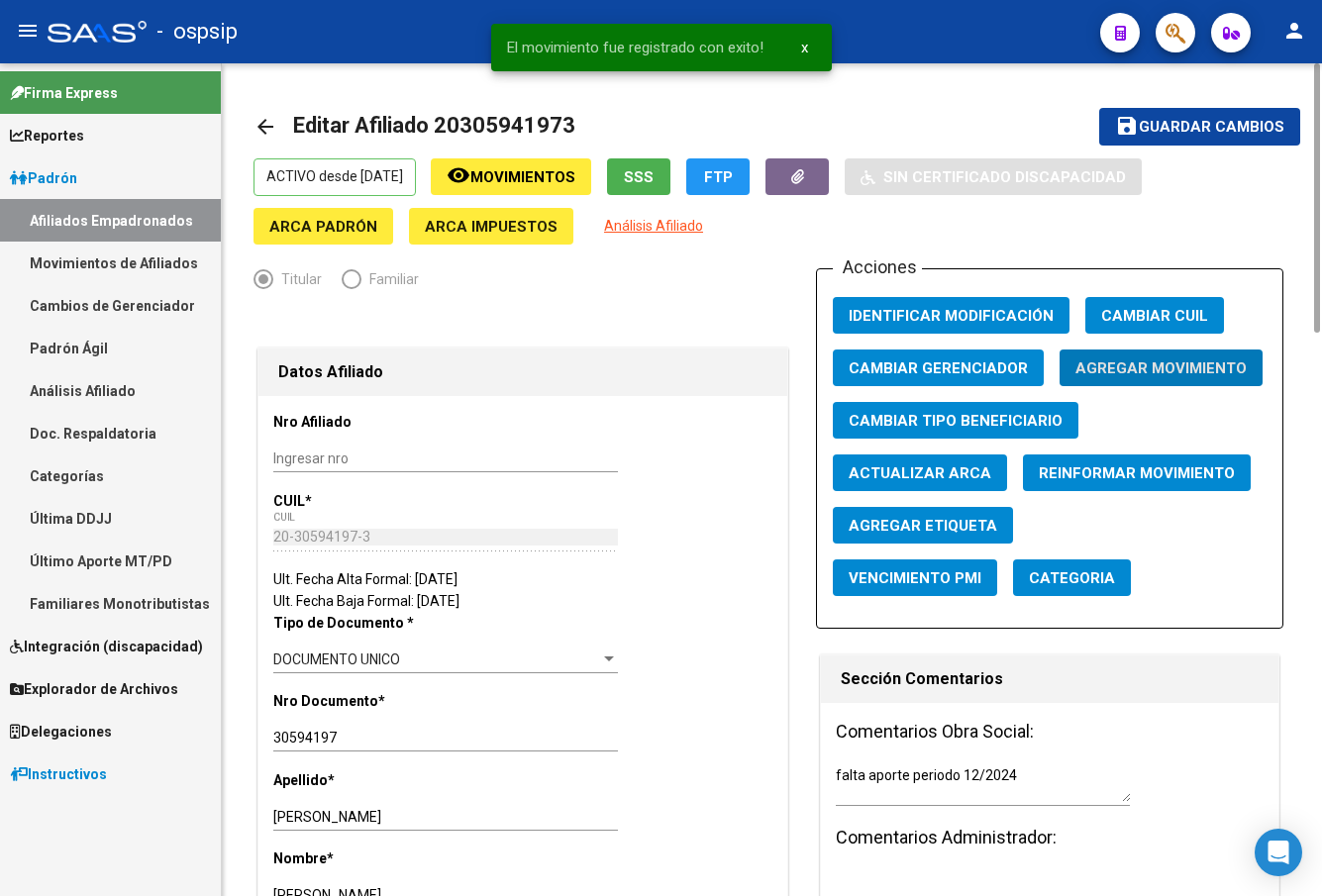 click on "Guardar cambios" 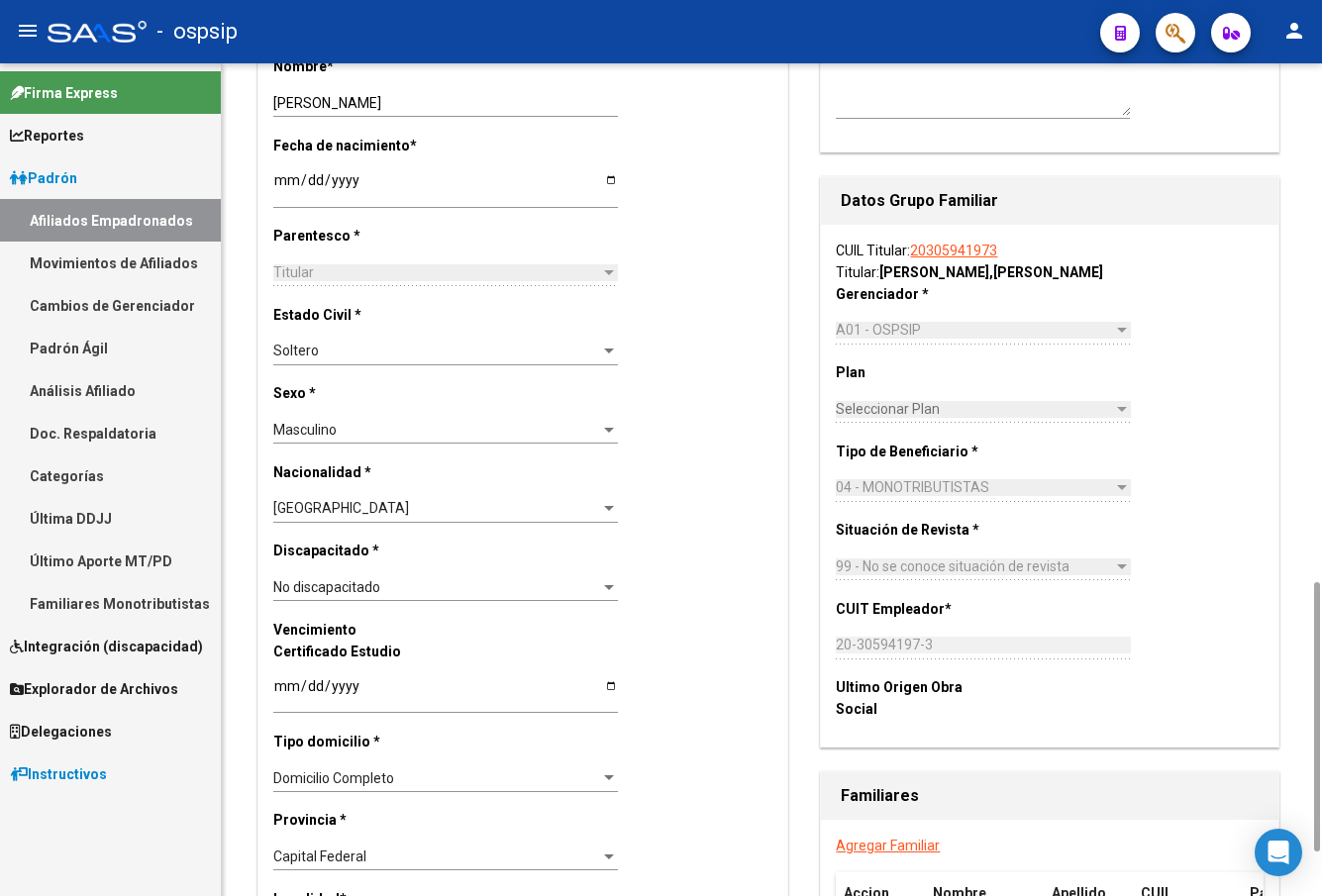 scroll, scrollTop: 1188, scrollLeft: 0, axis: vertical 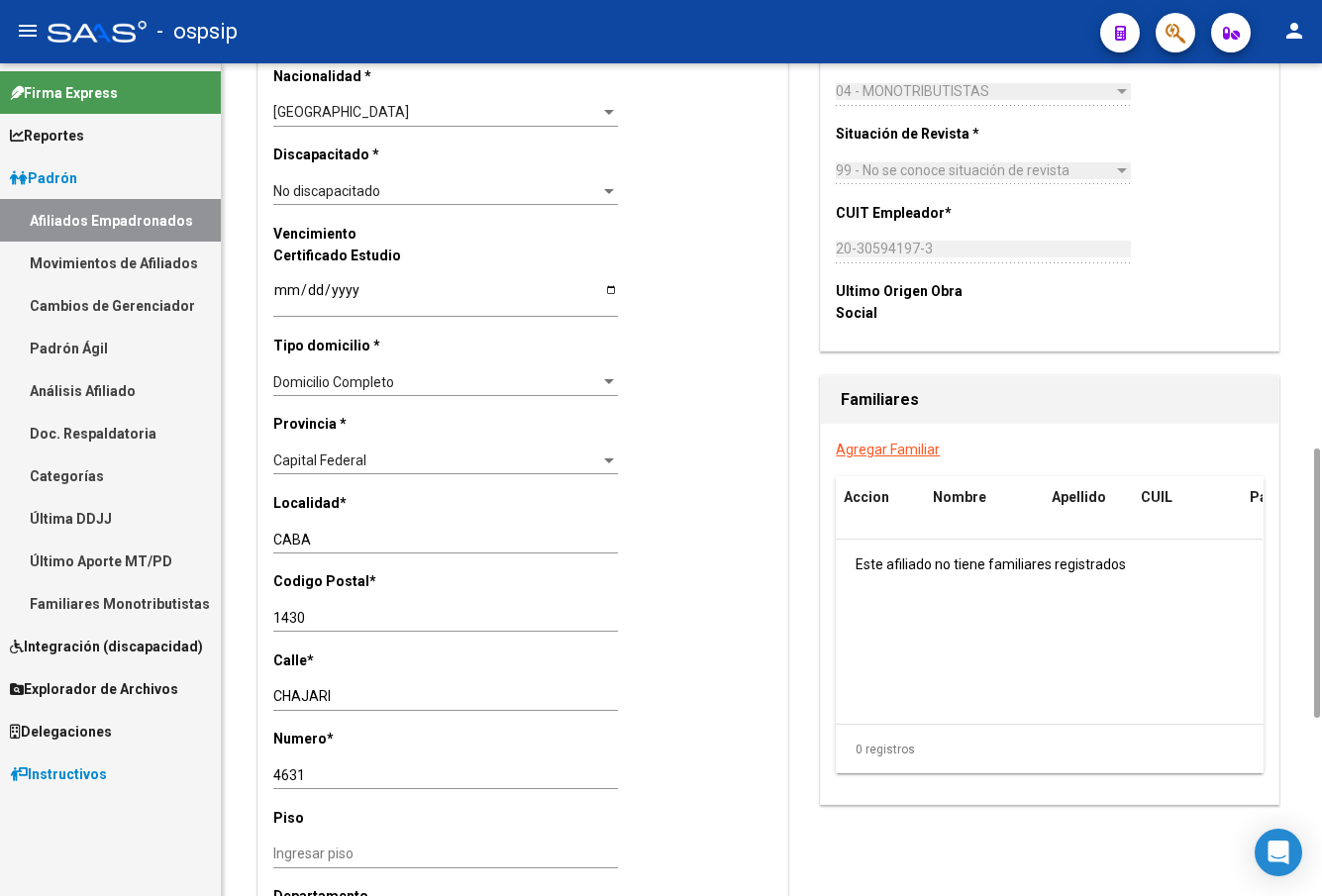 click on "Ingresar fecha" 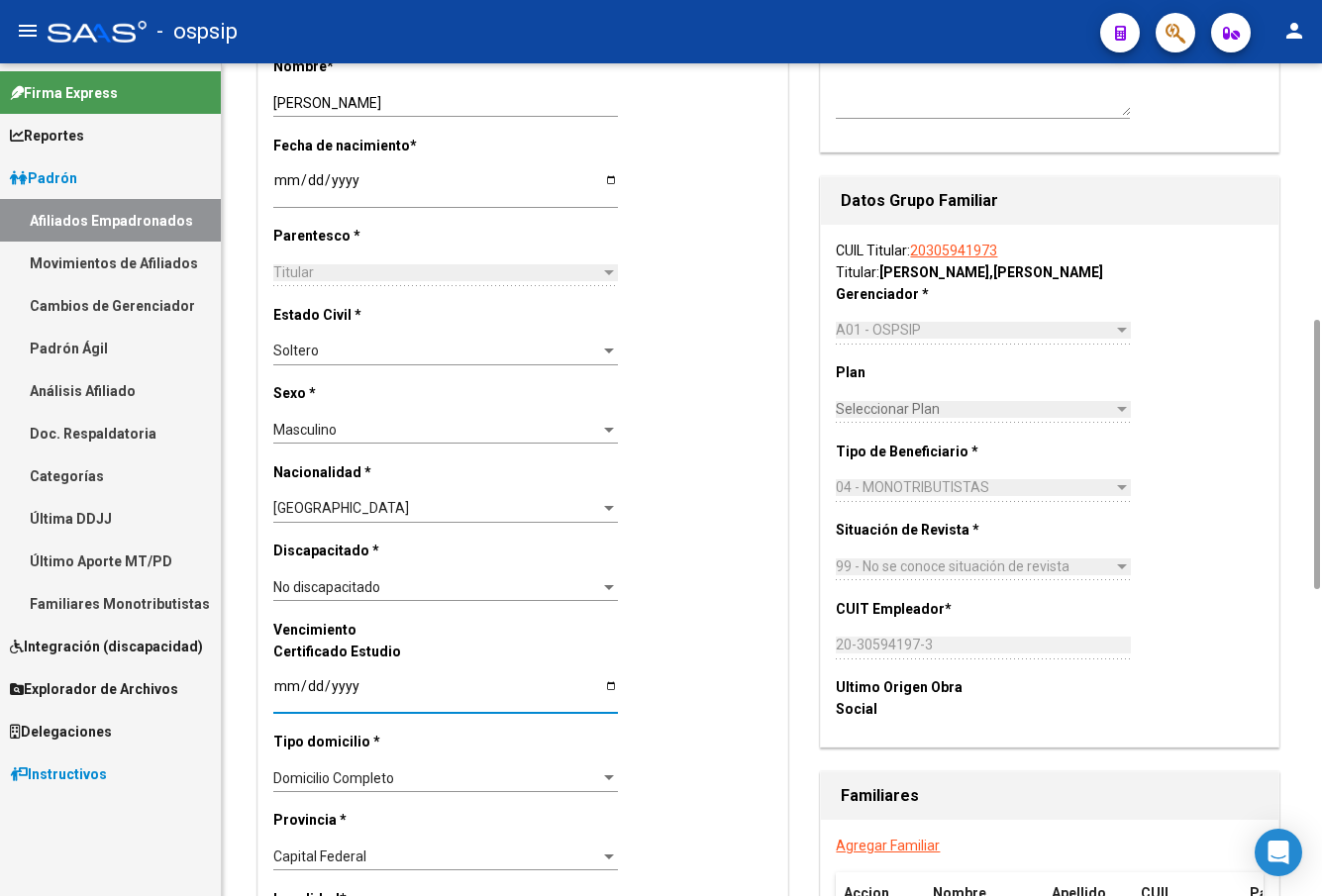 scroll, scrollTop: 198, scrollLeft: 0, axis: vertical 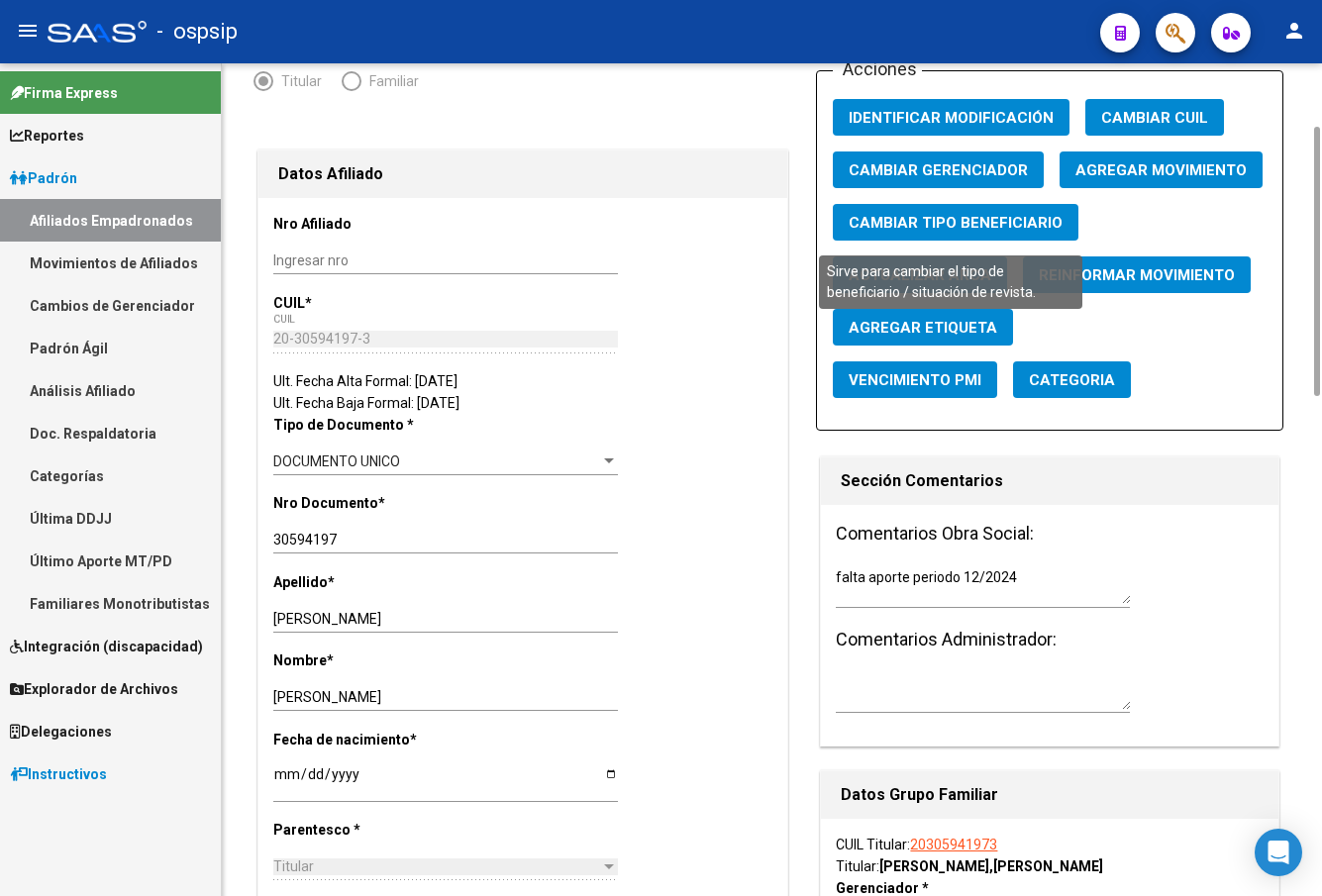 click on "Cambiar Tipo Beneficiario" 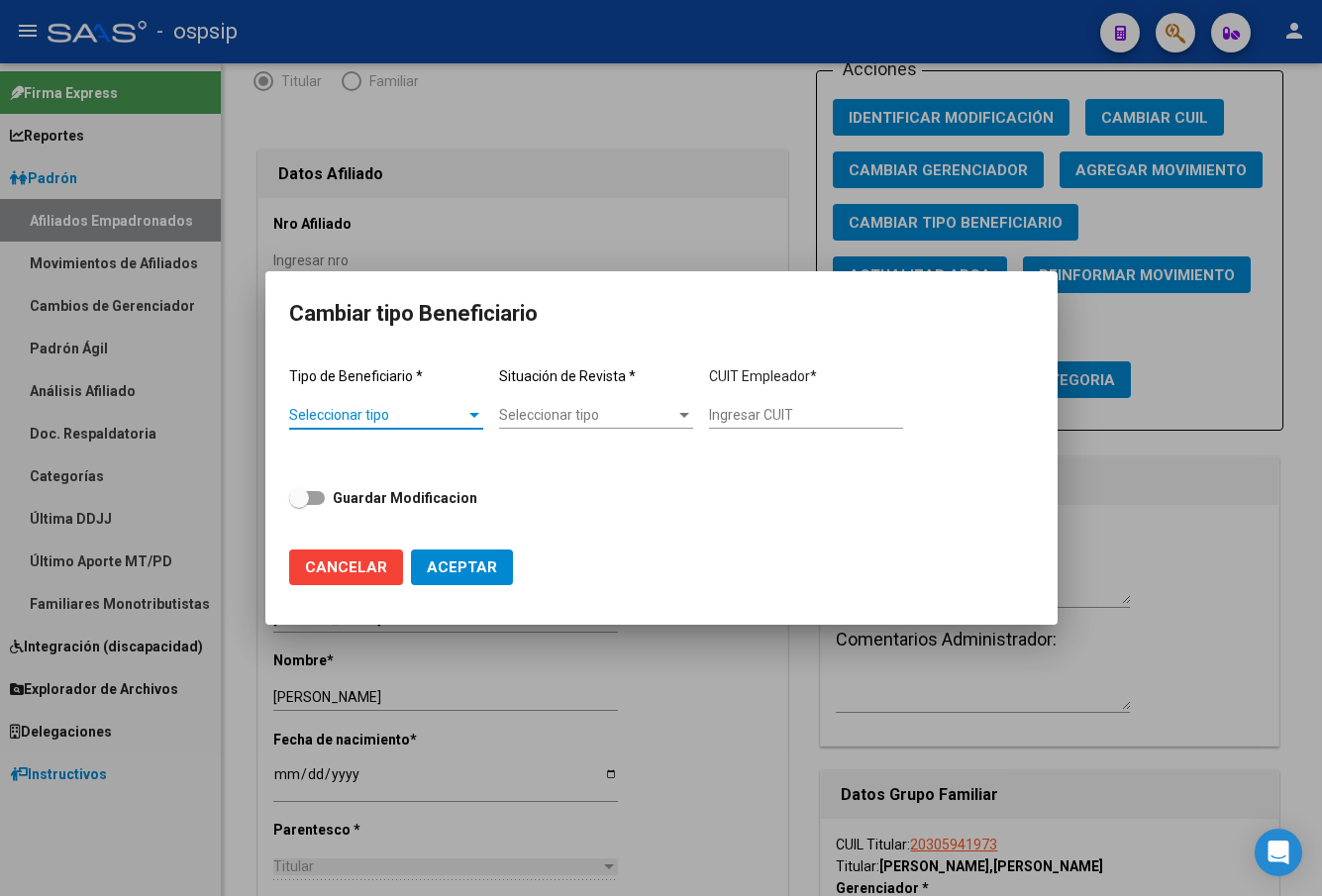 click on "Seleccionar tipo" at bounding box center [377, 415] 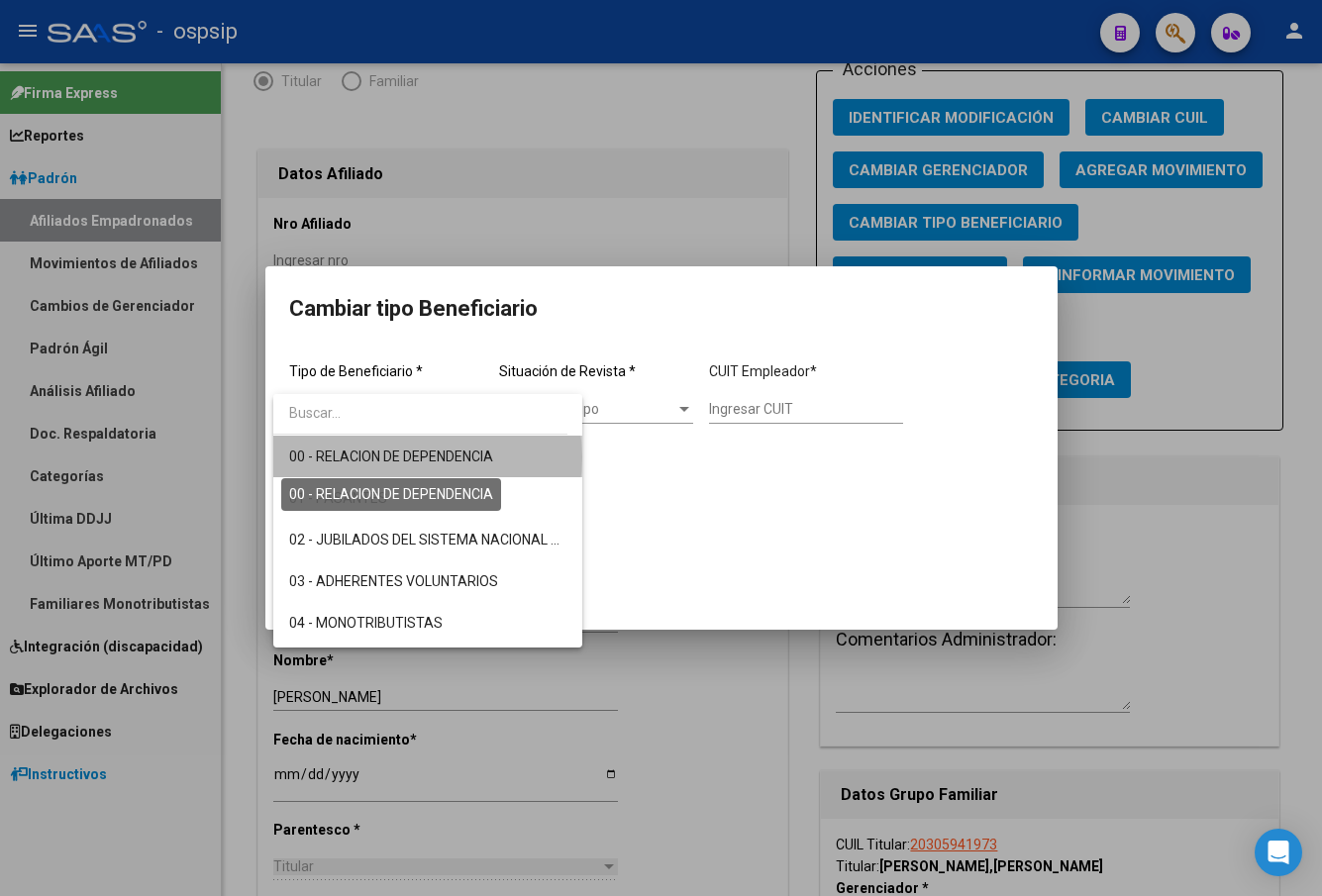 click on "00 - RELACION DE DEPENDENCIA" at bounding box center [391, 456] 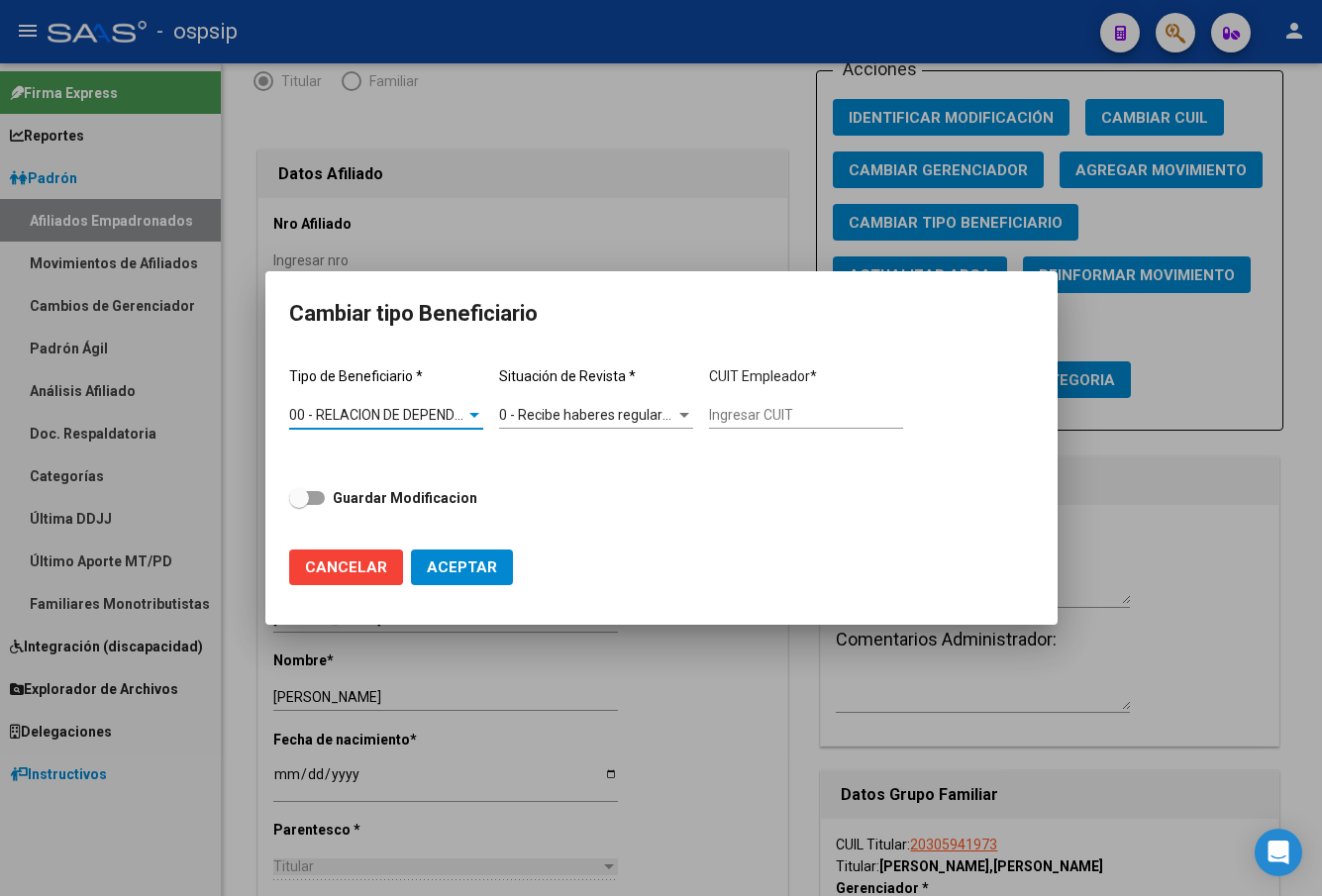 type on "30-71463884-6" 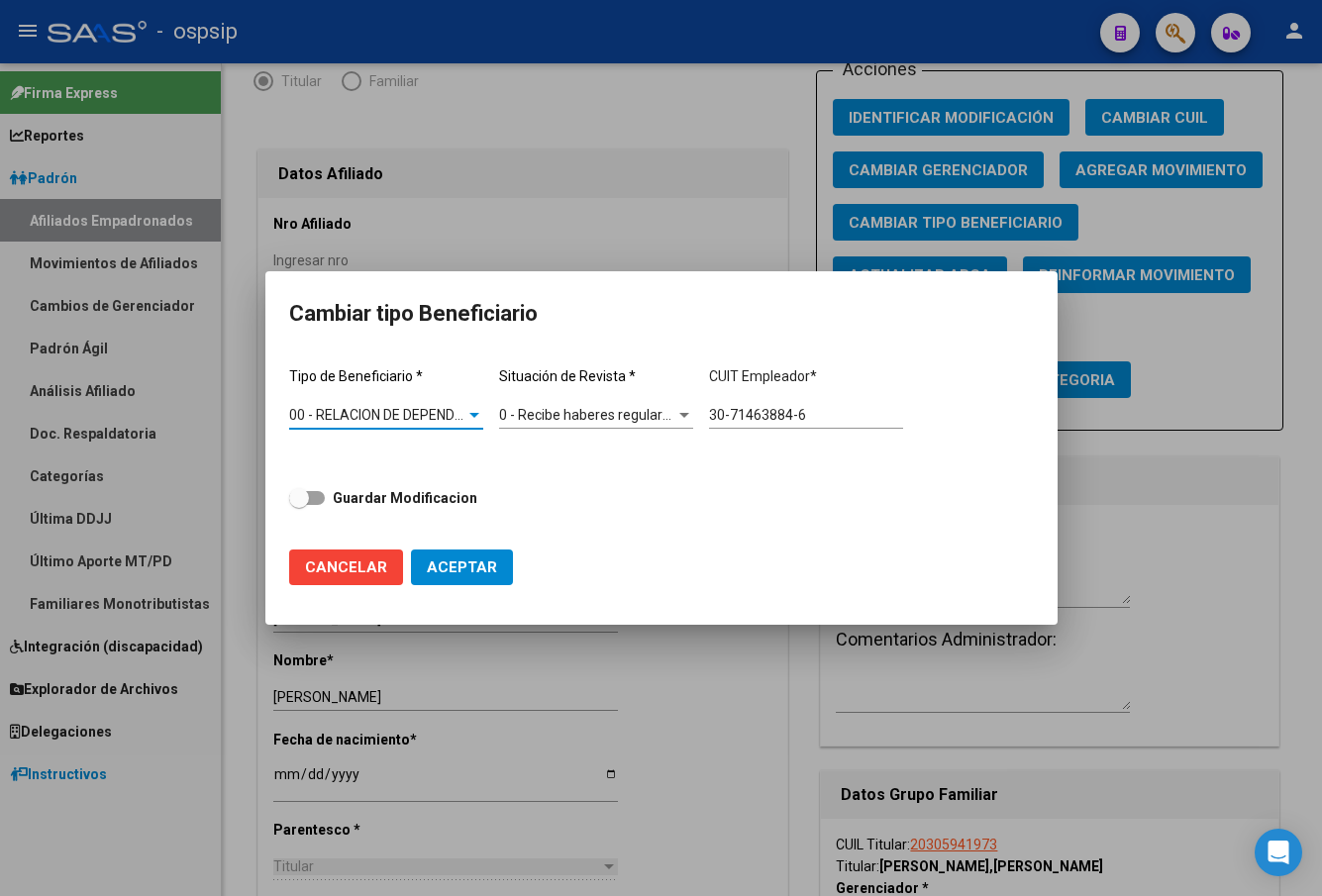click at bounding box center (307, 498) 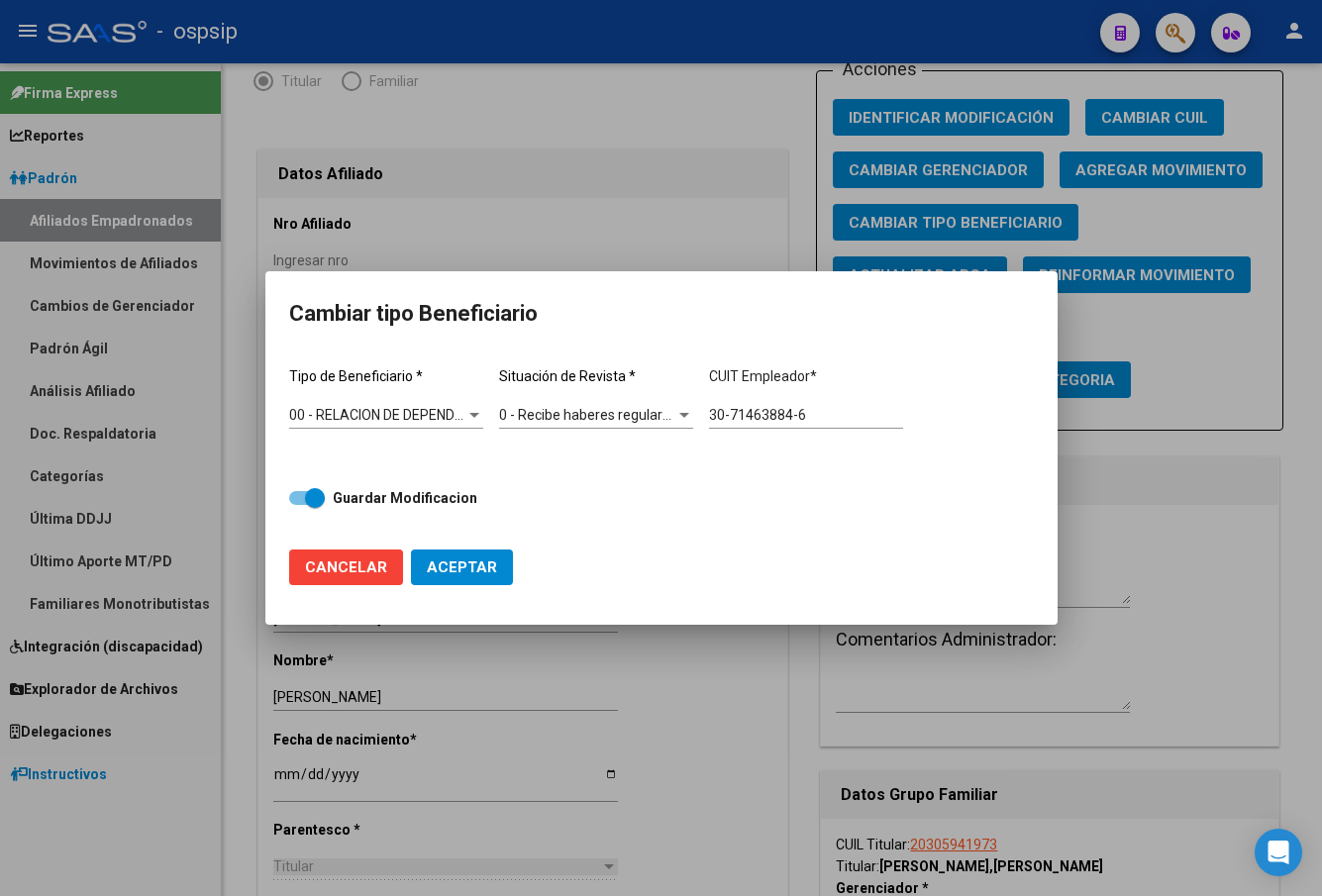 click on "Aceptar" 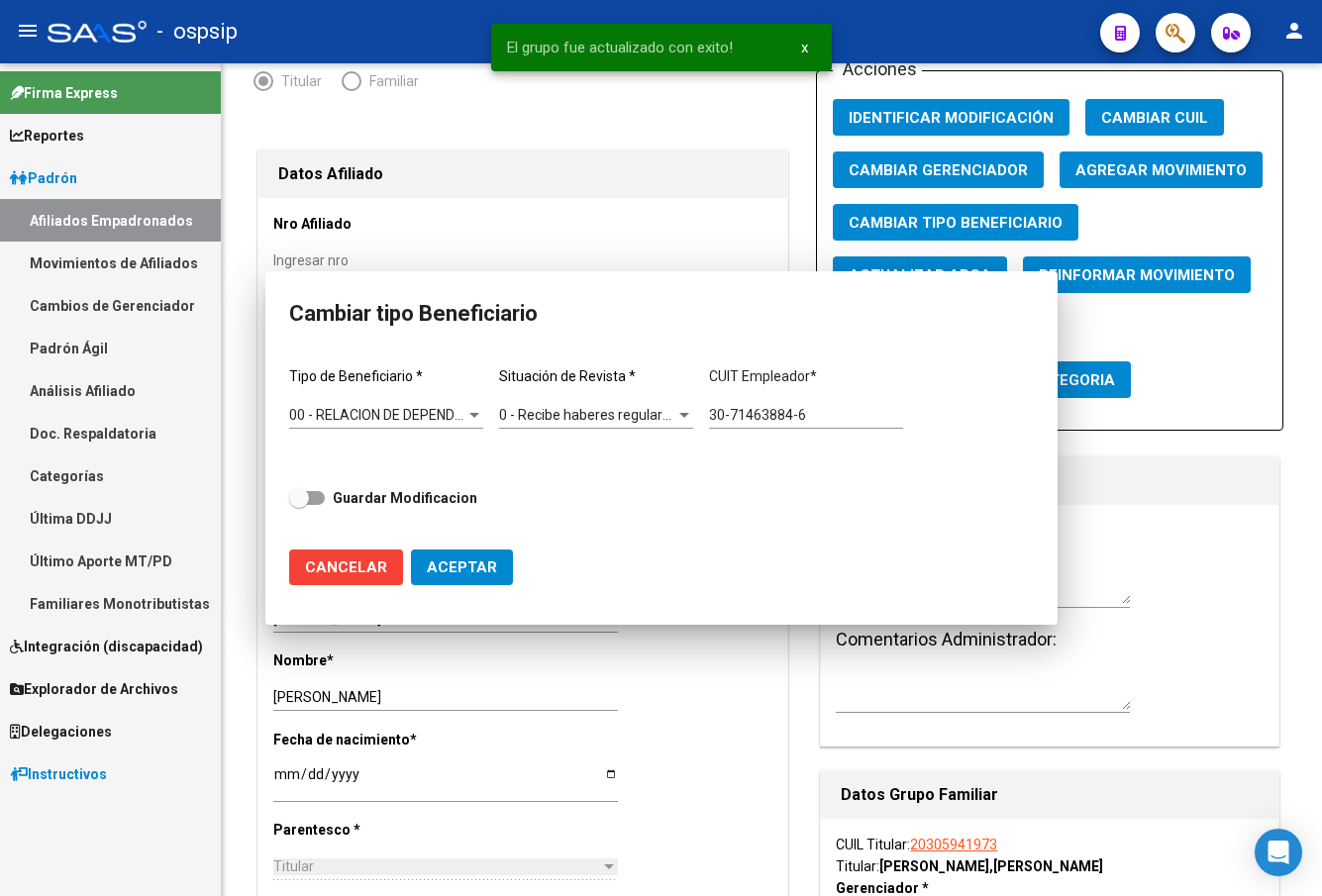 type on "30-71463884-6" 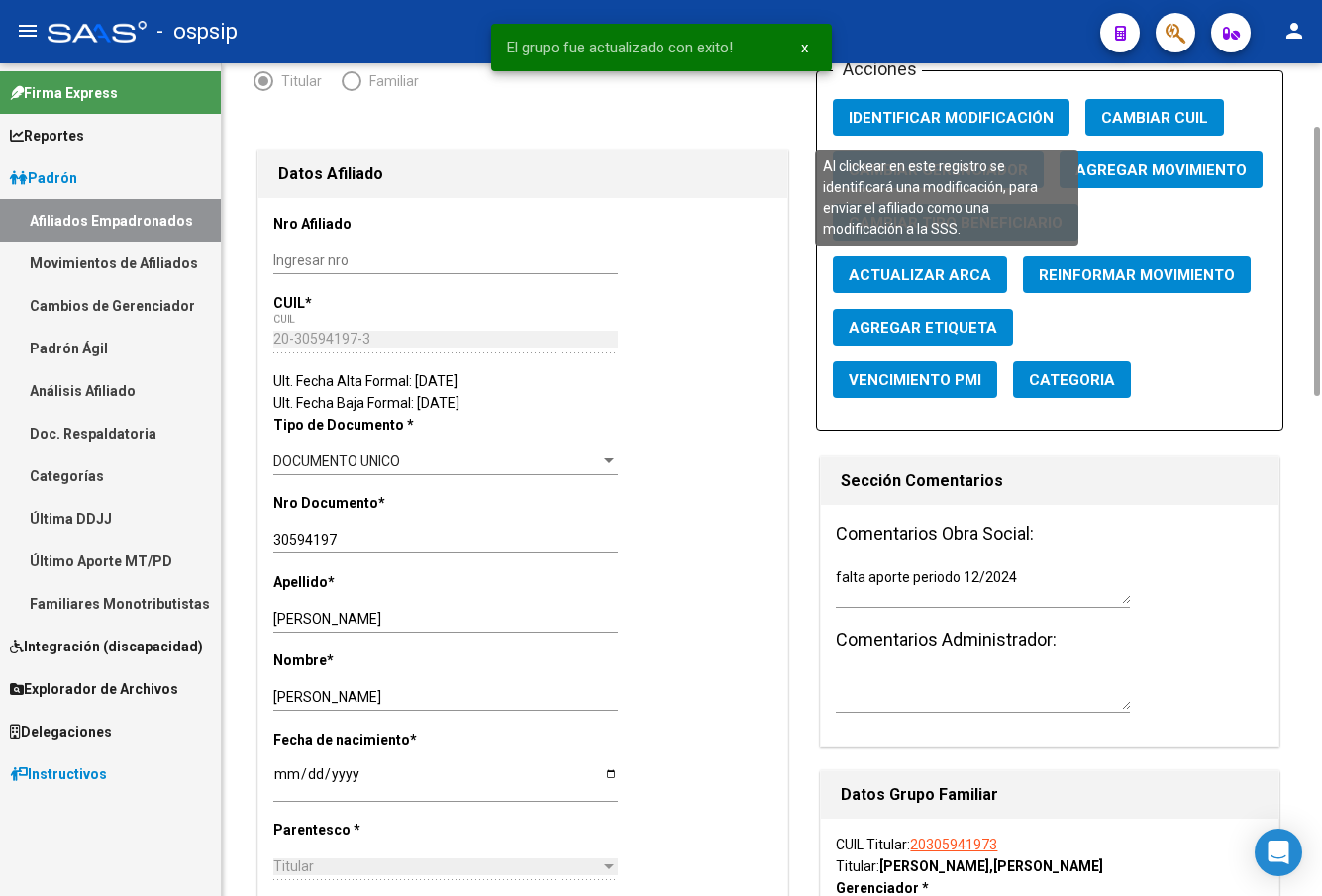 click on "Identificar Modificación" 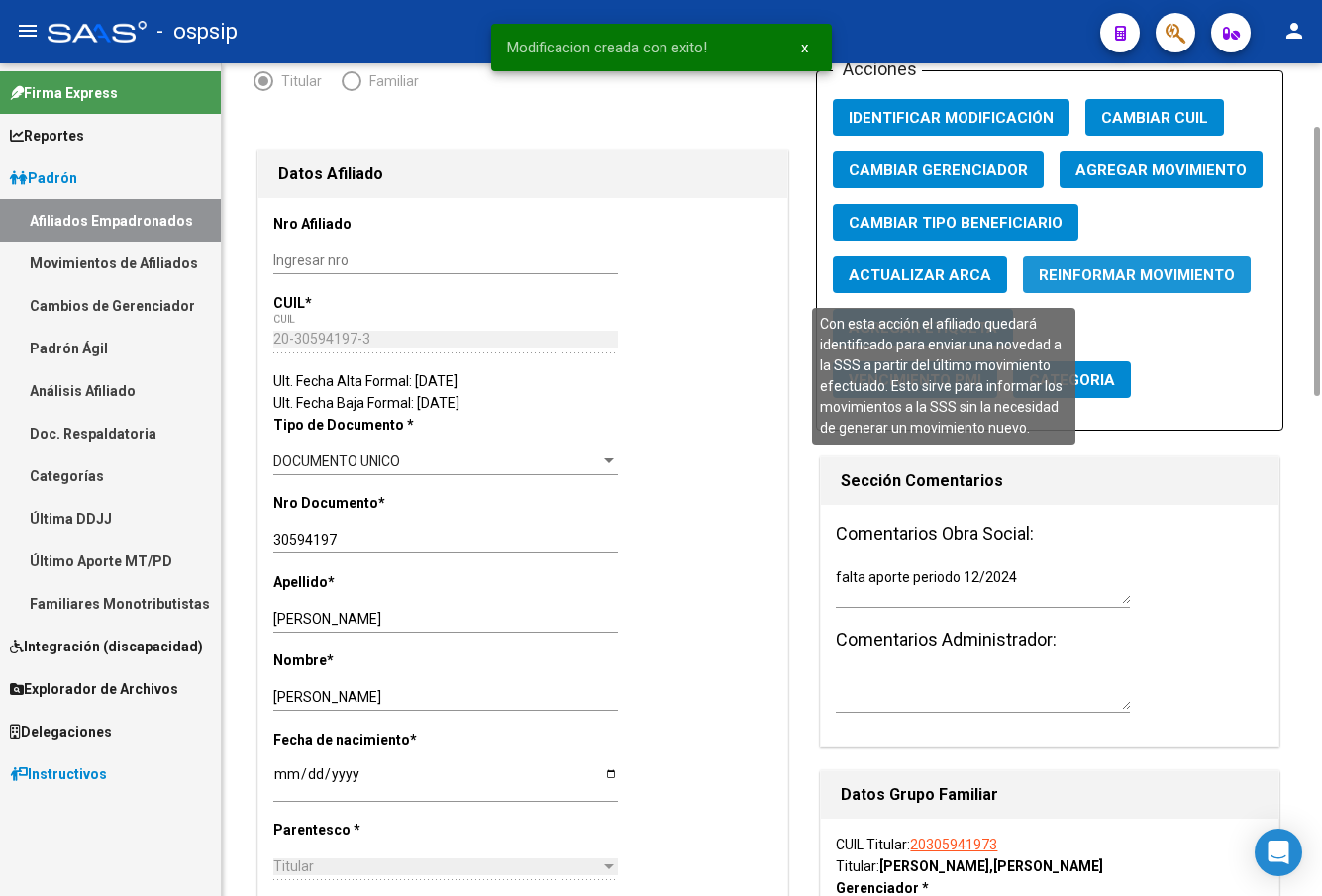 click on "Reinformar Movimiento" 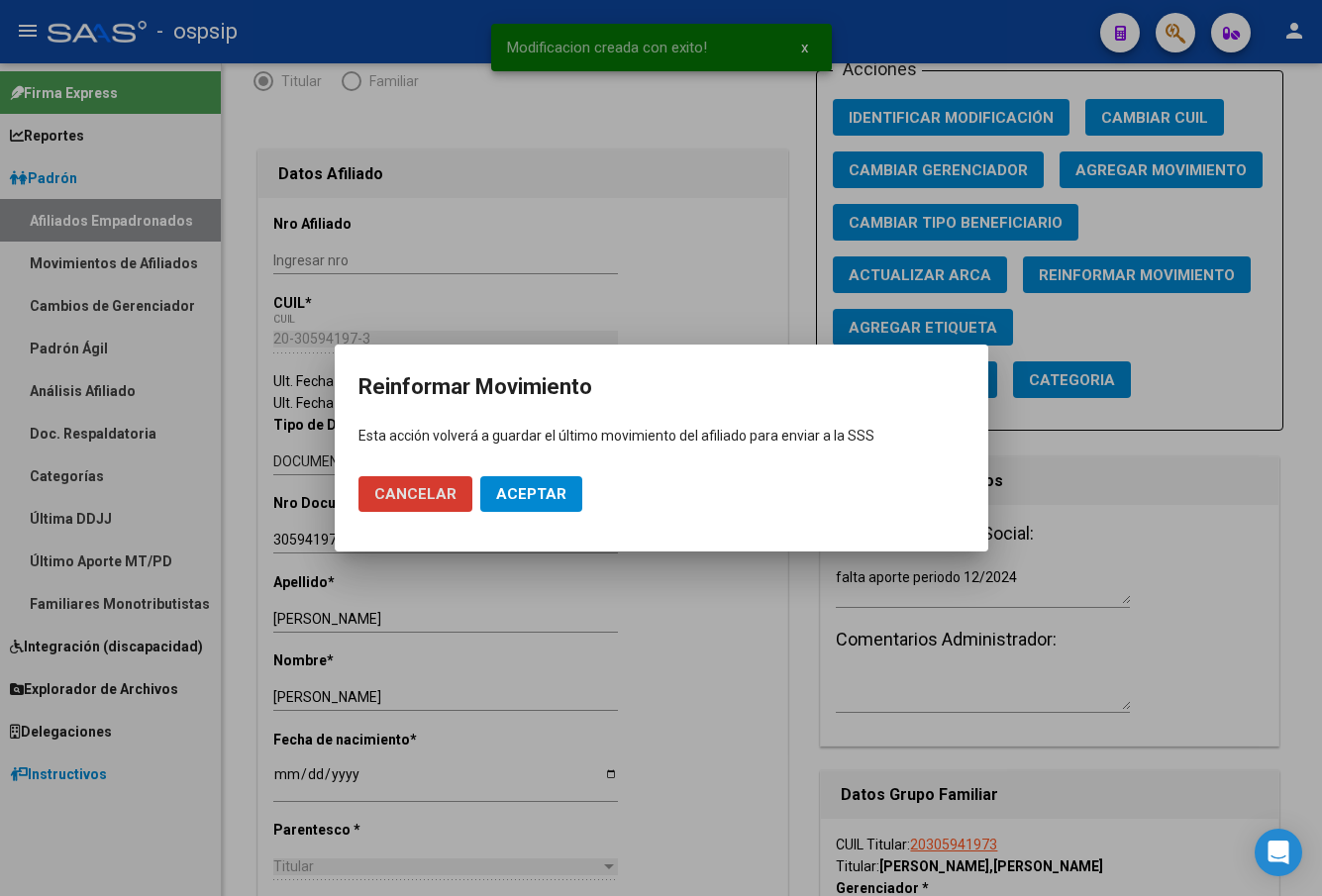click on "Aceptar" at bounding box center [531, 494] 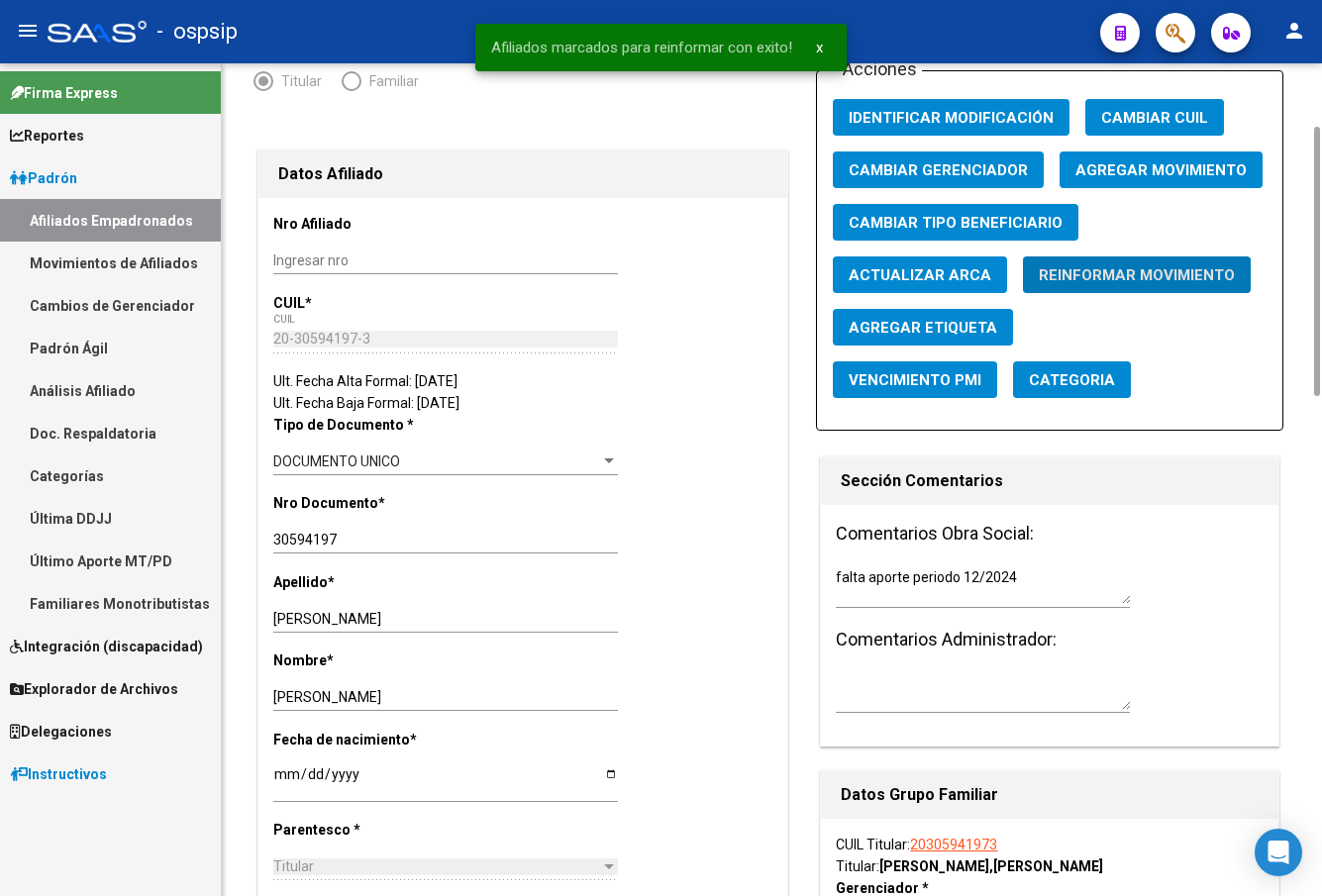 scroll, scrollTop: 0, scrollLeft: 0, axis: both 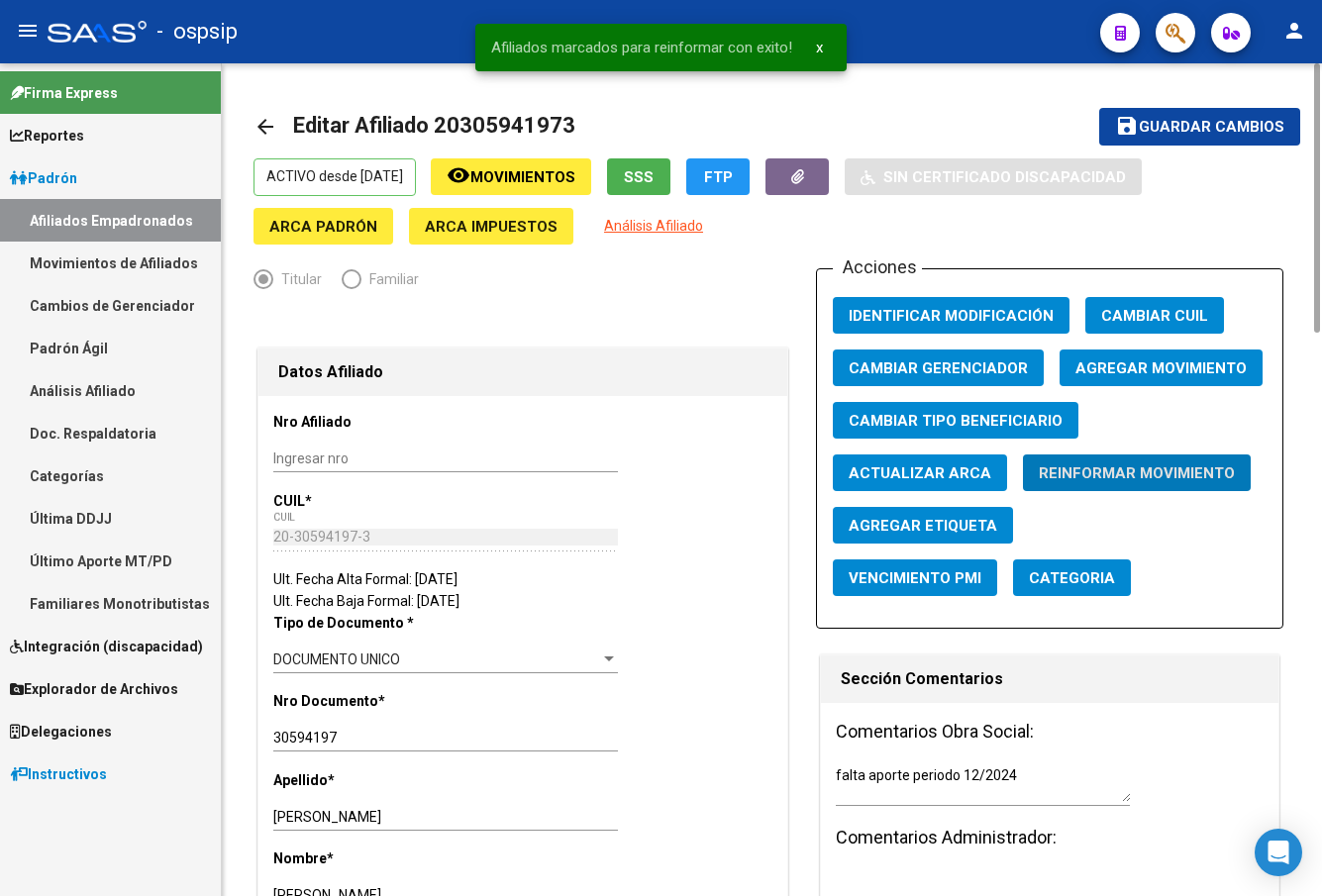 click on "Guardar cambios" 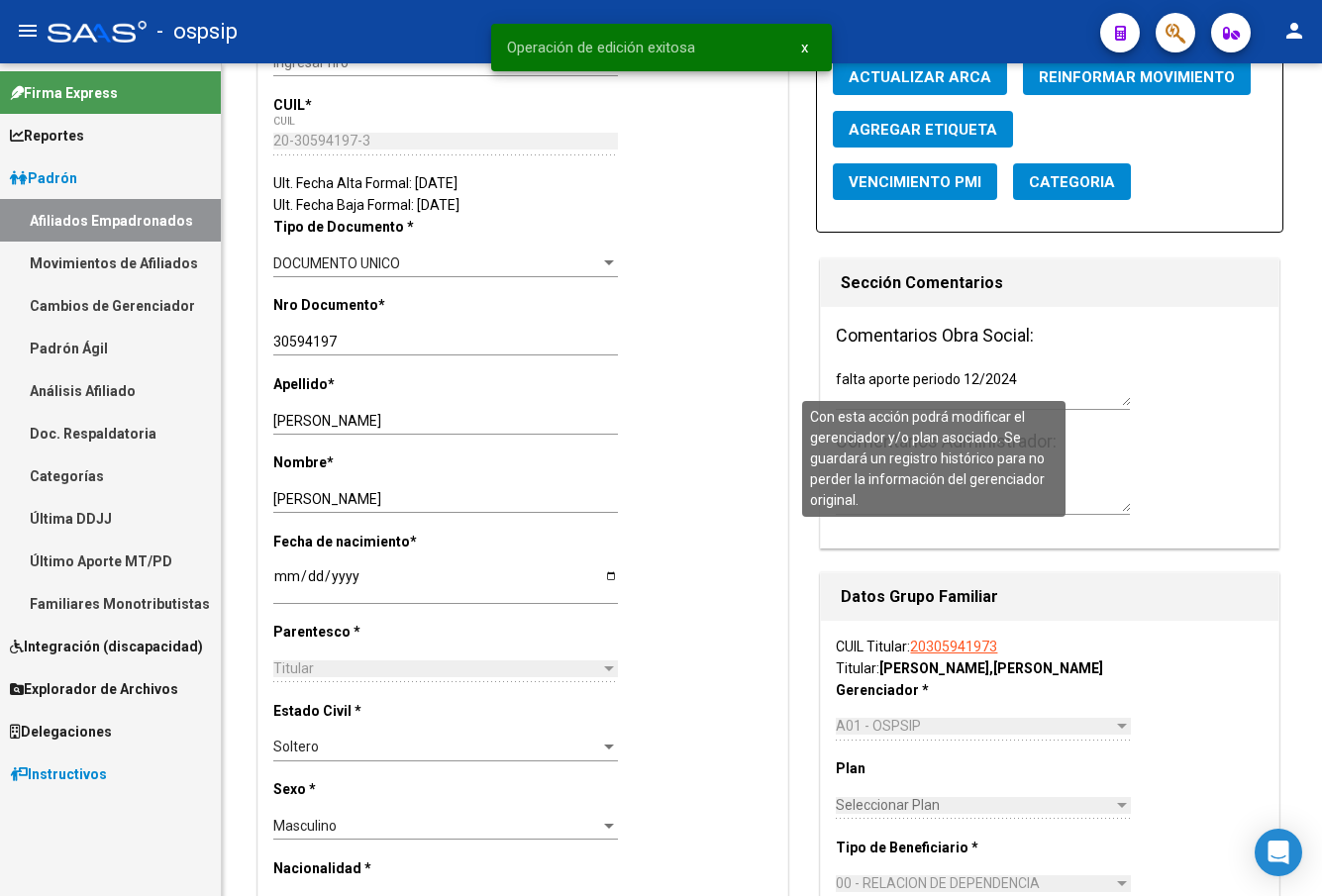 scroll, scrollTop: 0, scrollLeft: 0, axis: both 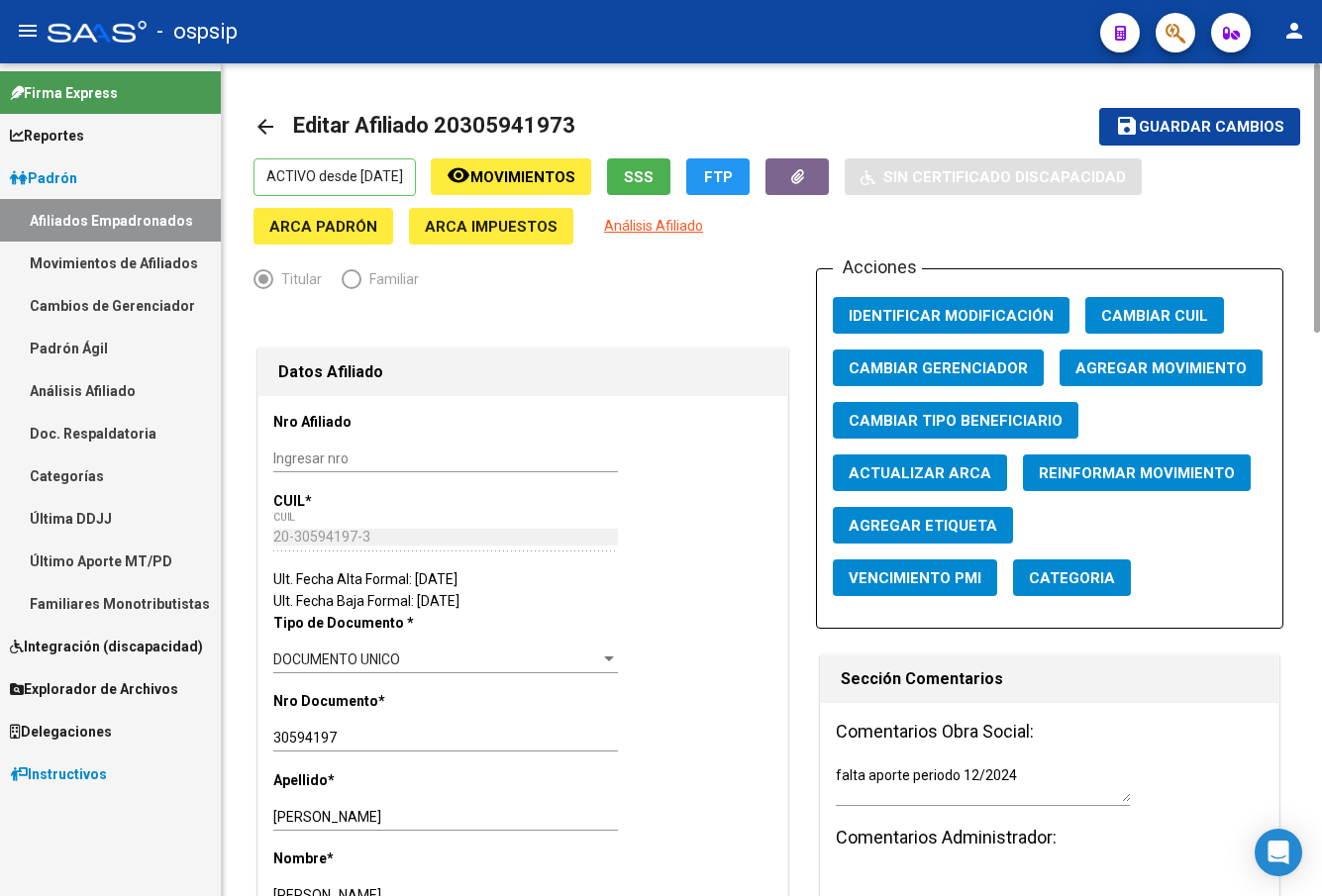 click on "arrow_back" 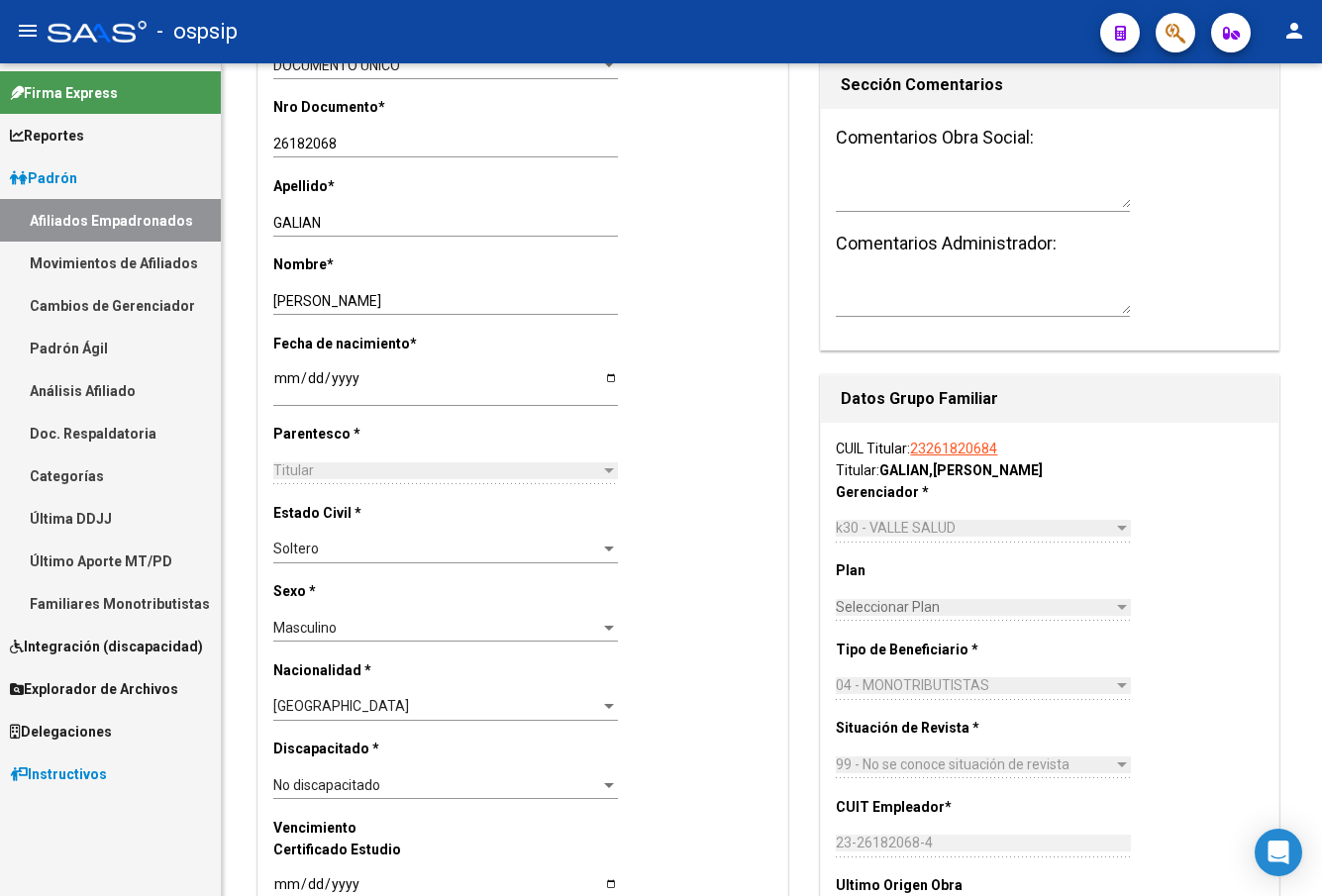scroll, scrollTop: 0, scrollLeft: 0, axis: both 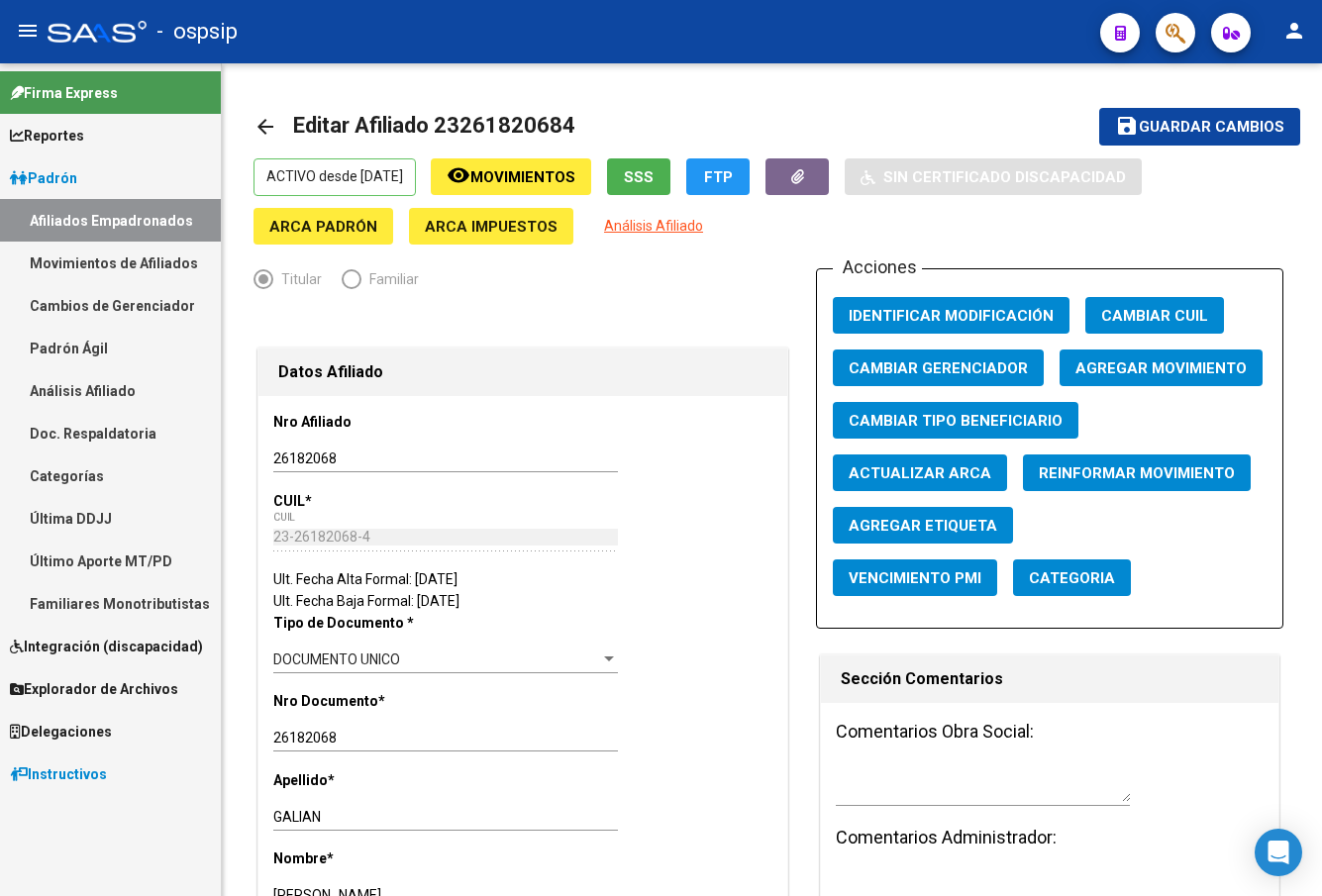 click 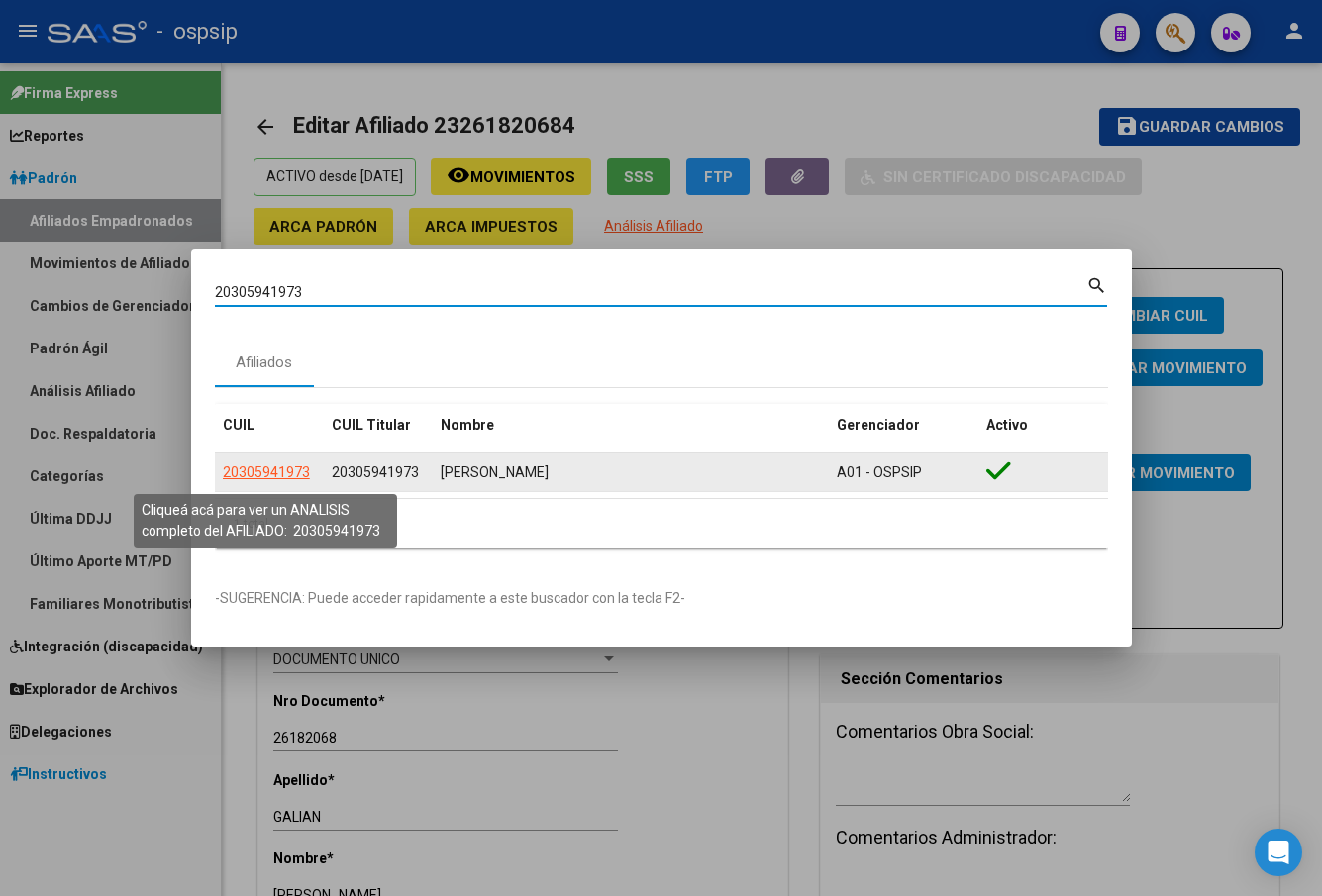 click on "20305941973" 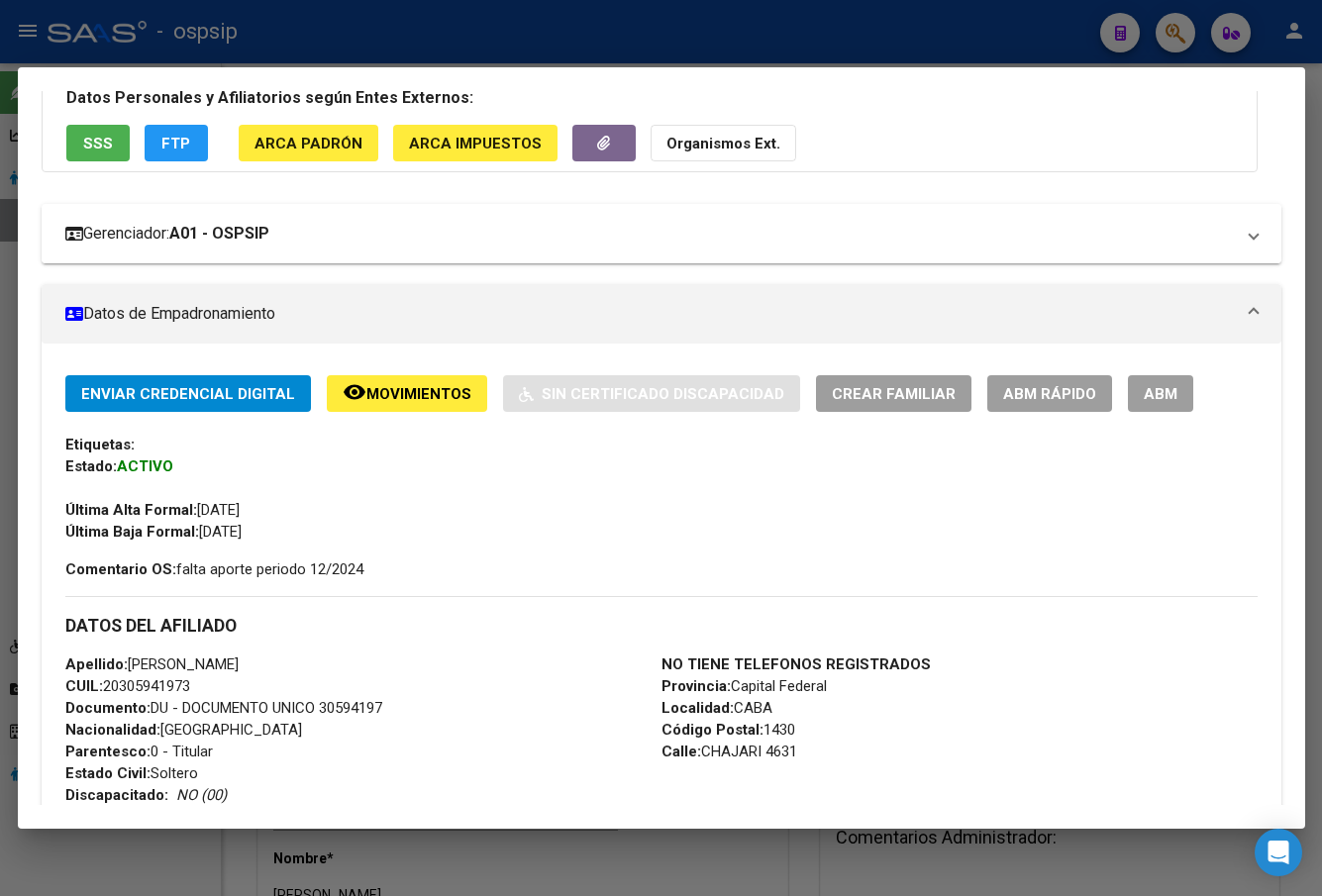 scroll, scrollTop: 396, scrollLeft: 0, axis: vertical 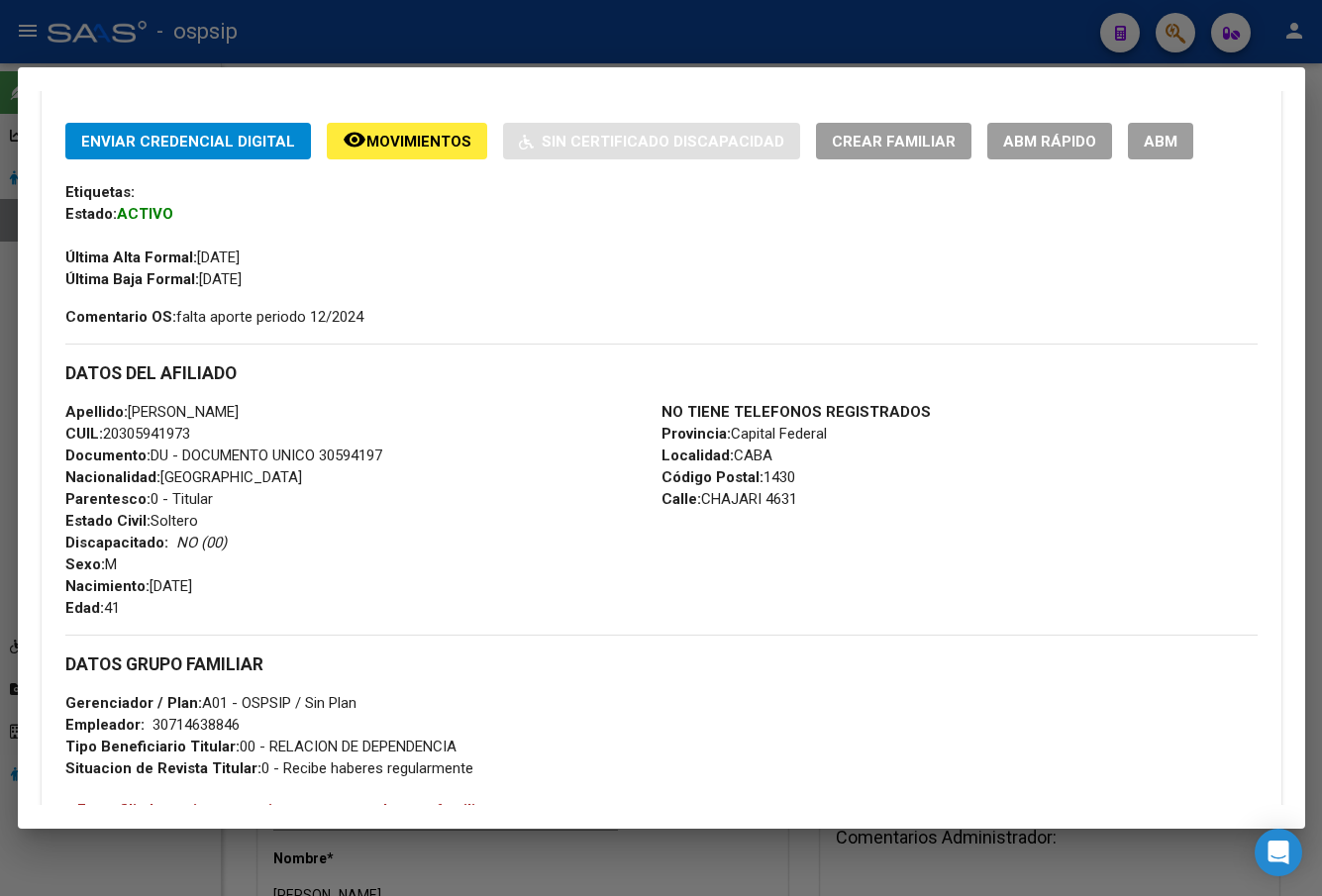 drag, startPoint x: 228, startPoint y: 721, endPoint x: 157, endPoint y: 726, distance: 71.17584 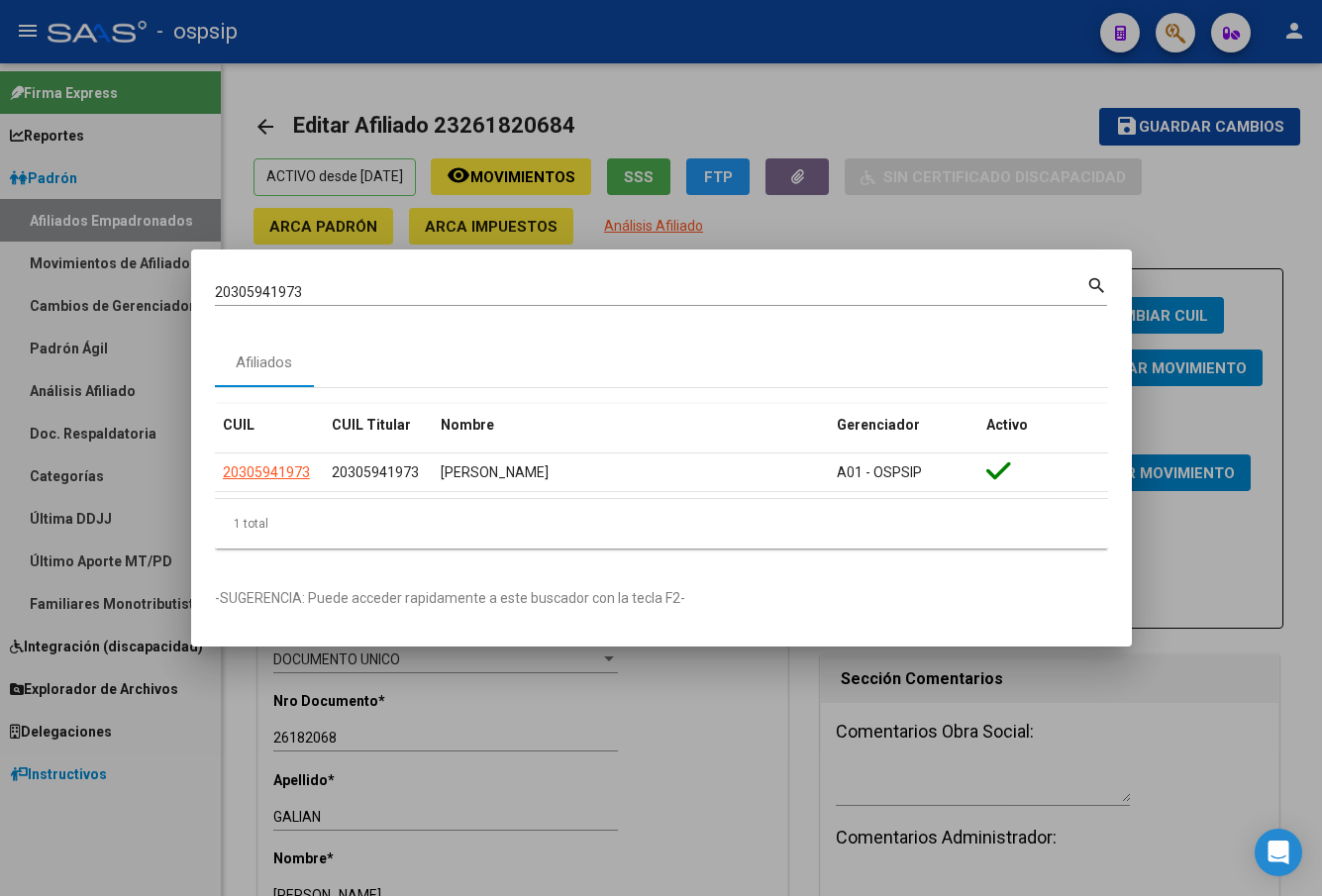 click on "20305941973" at bounding box center [651, 292] 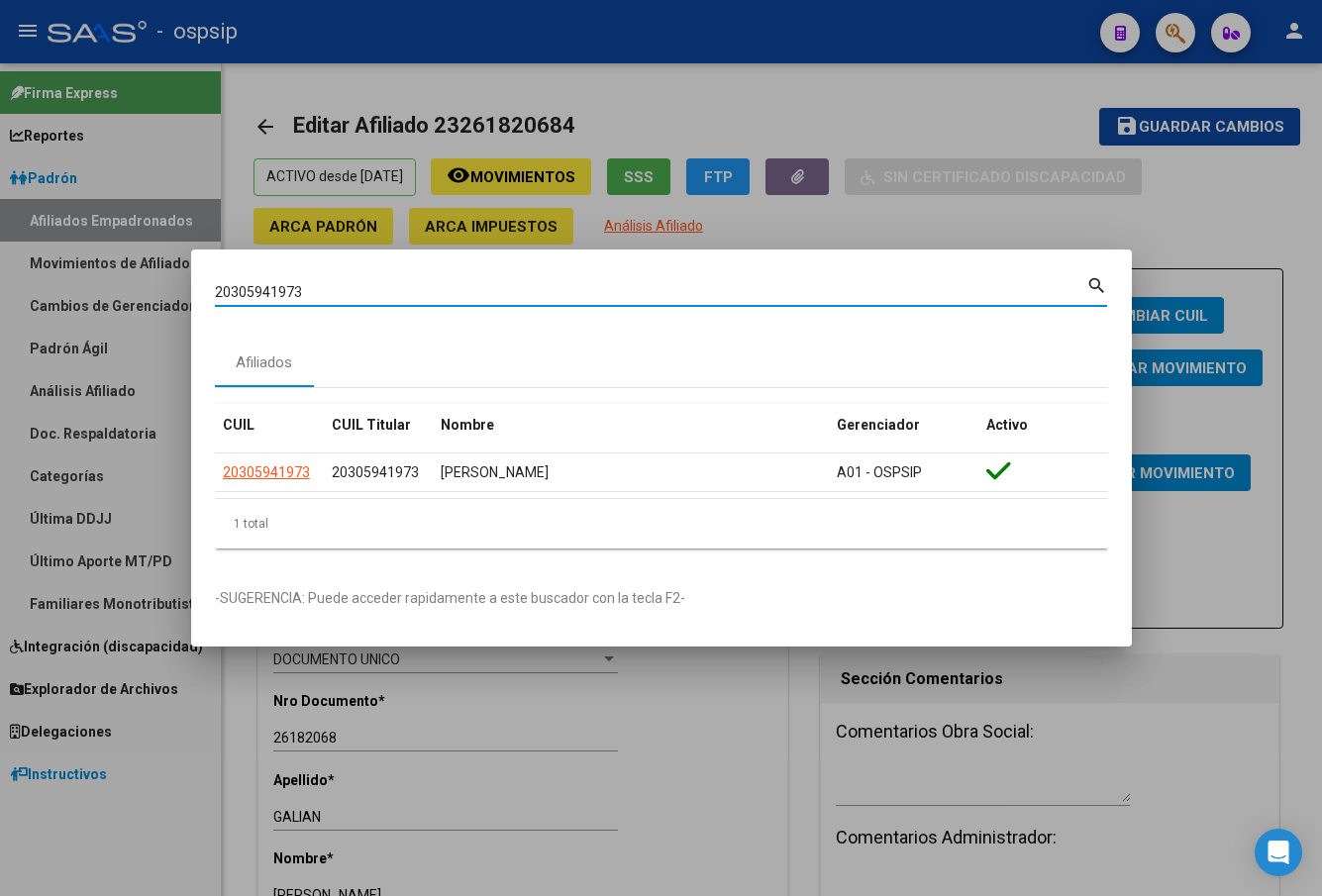 click on "20305941973" at bounding box center [651, 292] 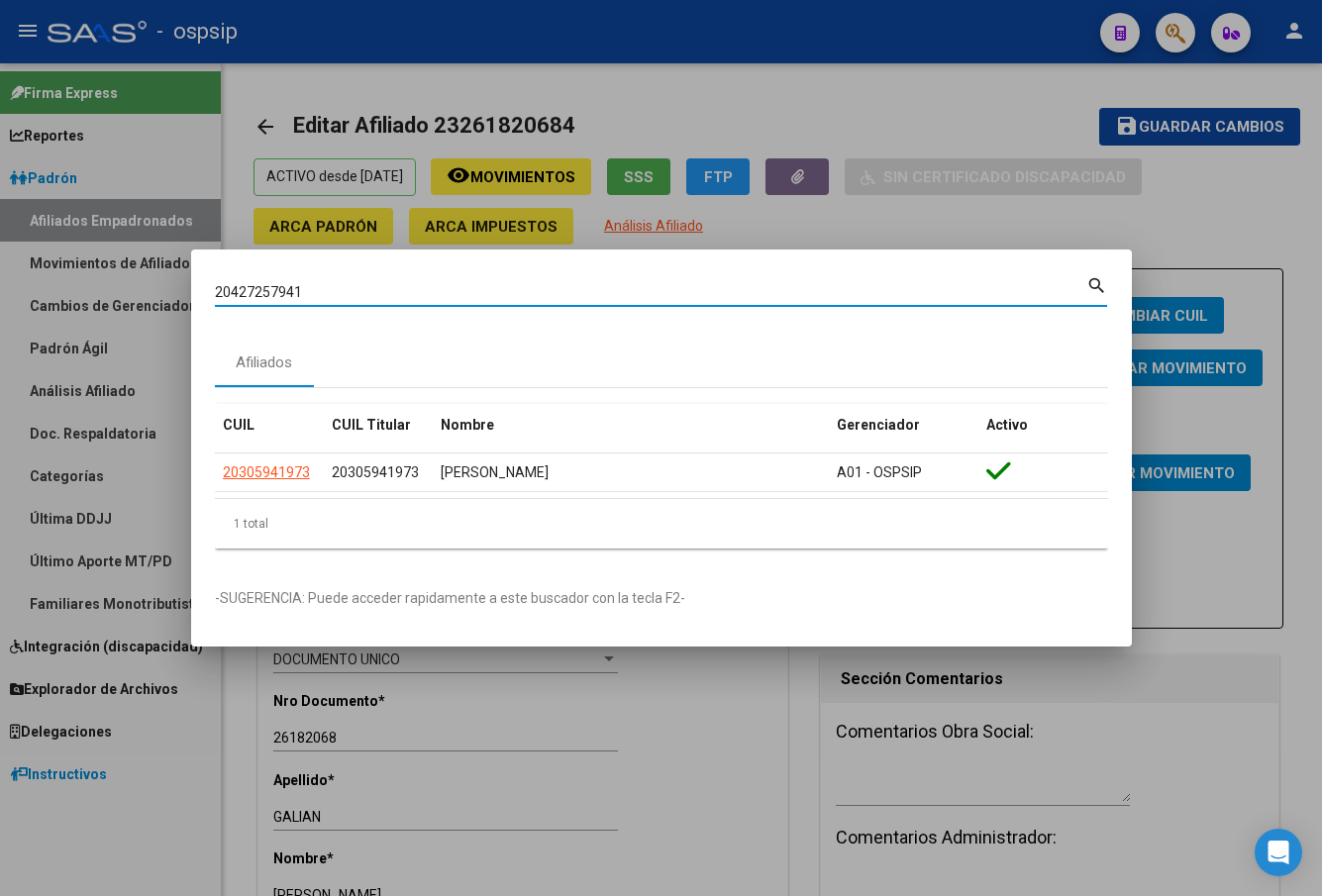 type on "20427257941" 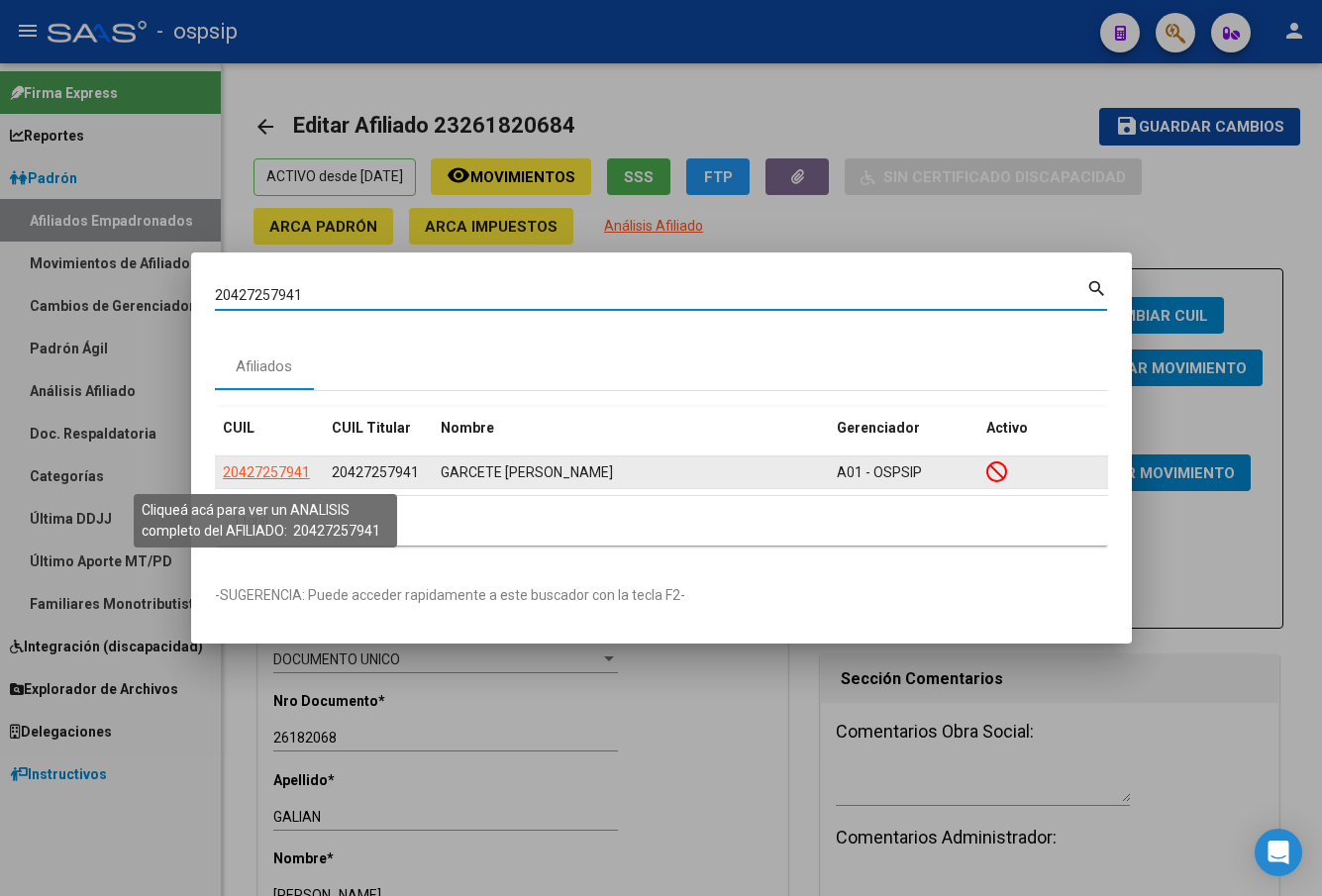 click on "20427257941" 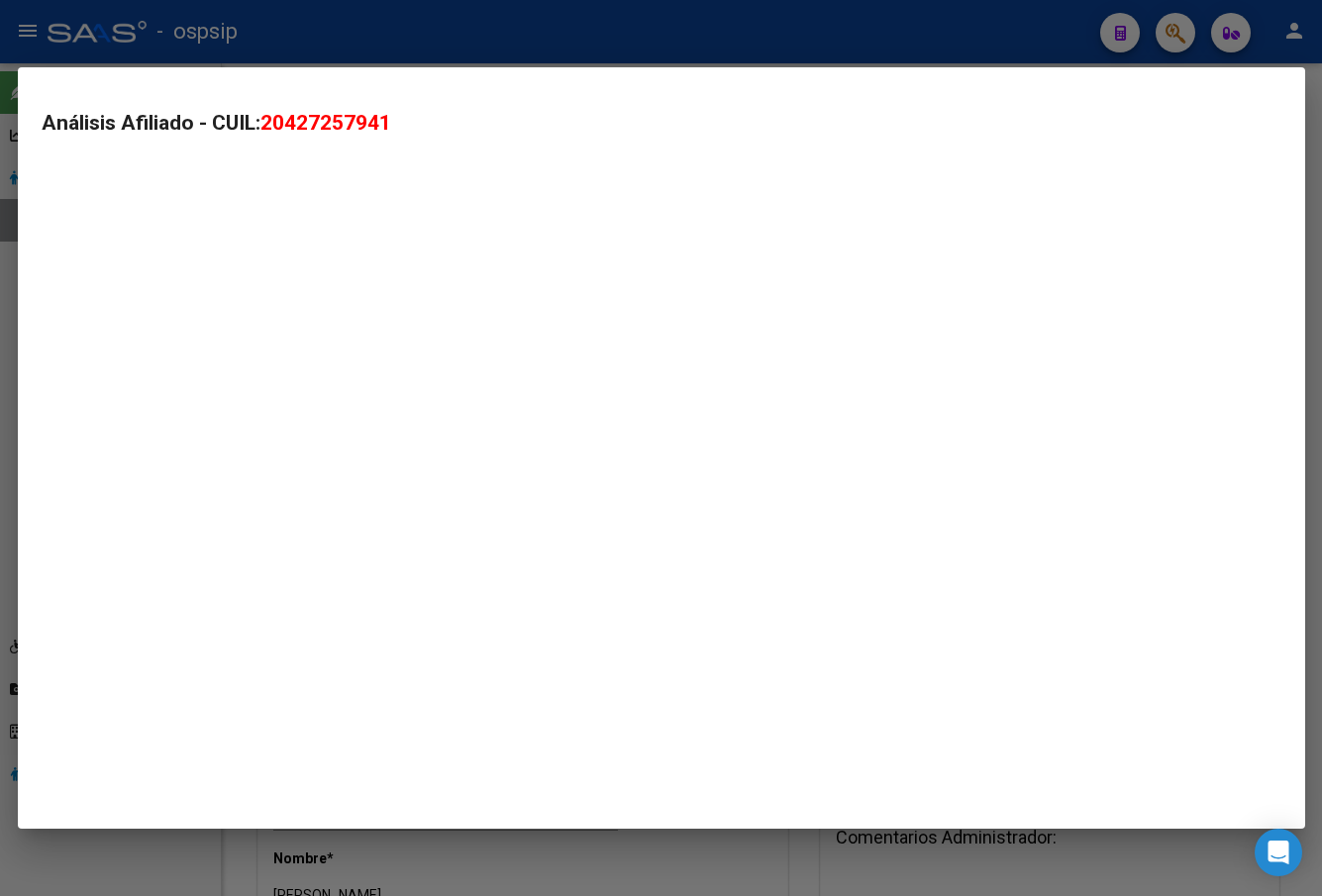 type on "20427257941" 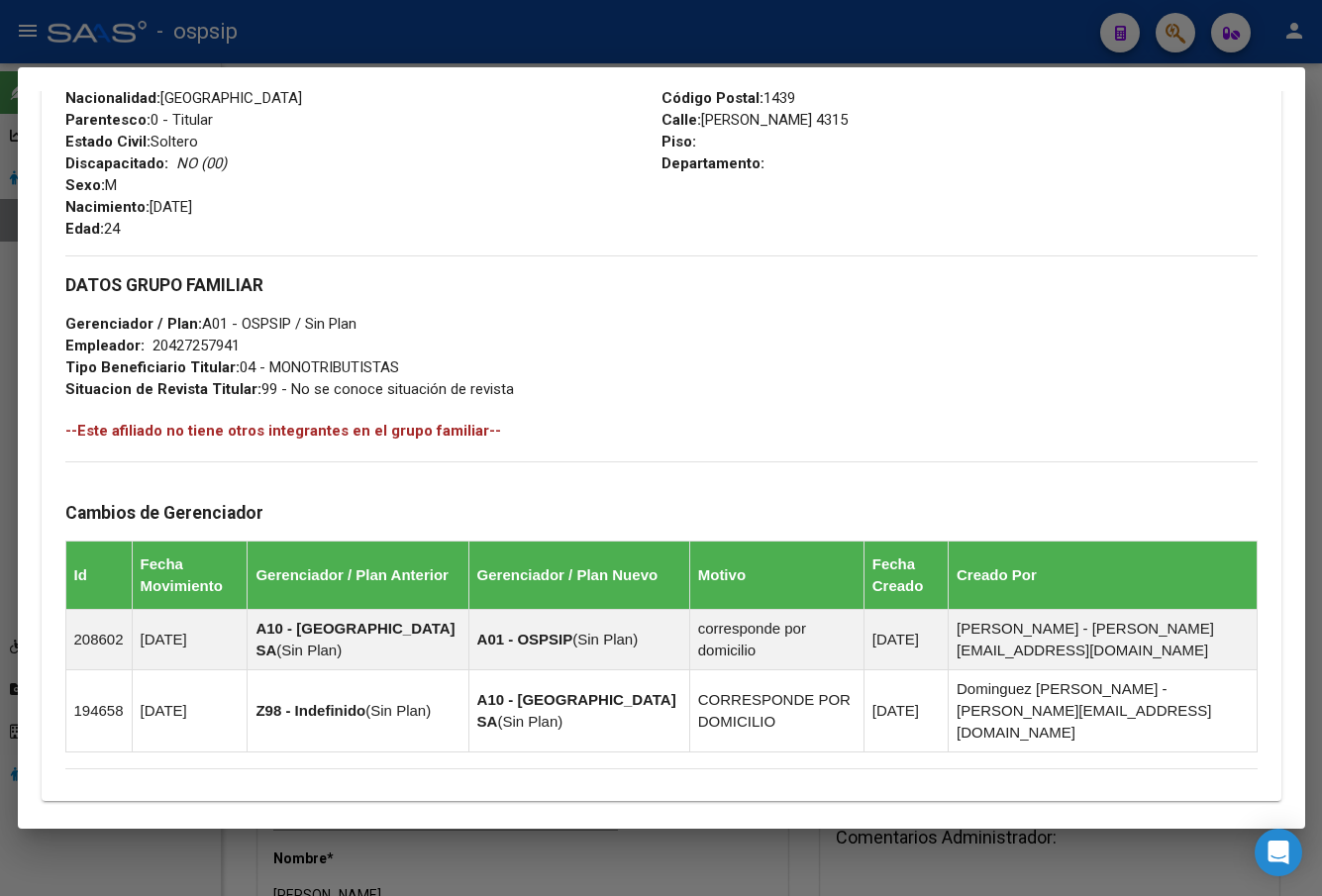 scroll, scrollTop: 1050, scrollLeft: 0, axis: vertical 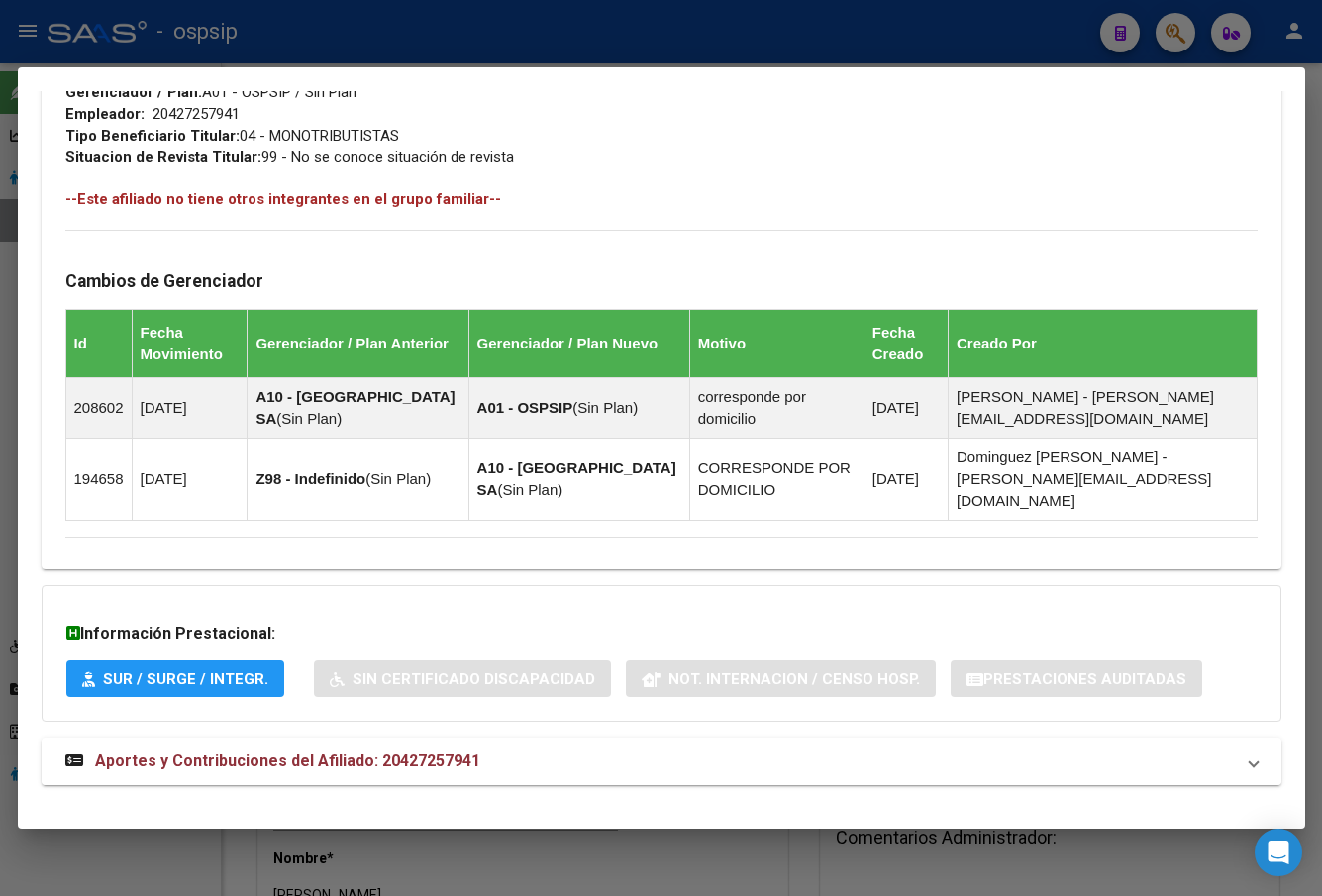 click on "Aportes y Contribuciones del Afiliado: 20427257941" at bounding box center [287, 760] 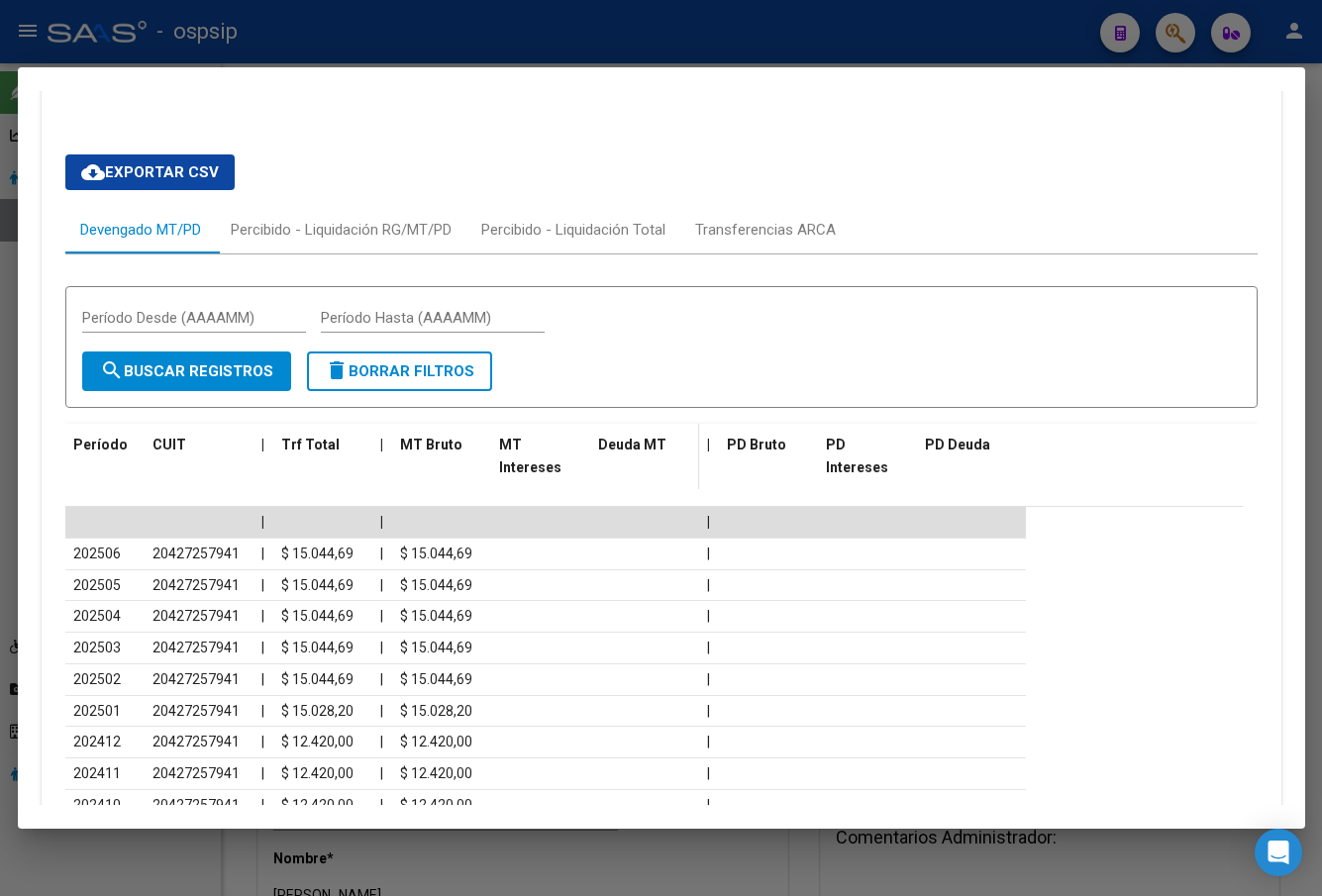 scroll, scrollTop: 1916, scrollLeft: 0, axis: vertical 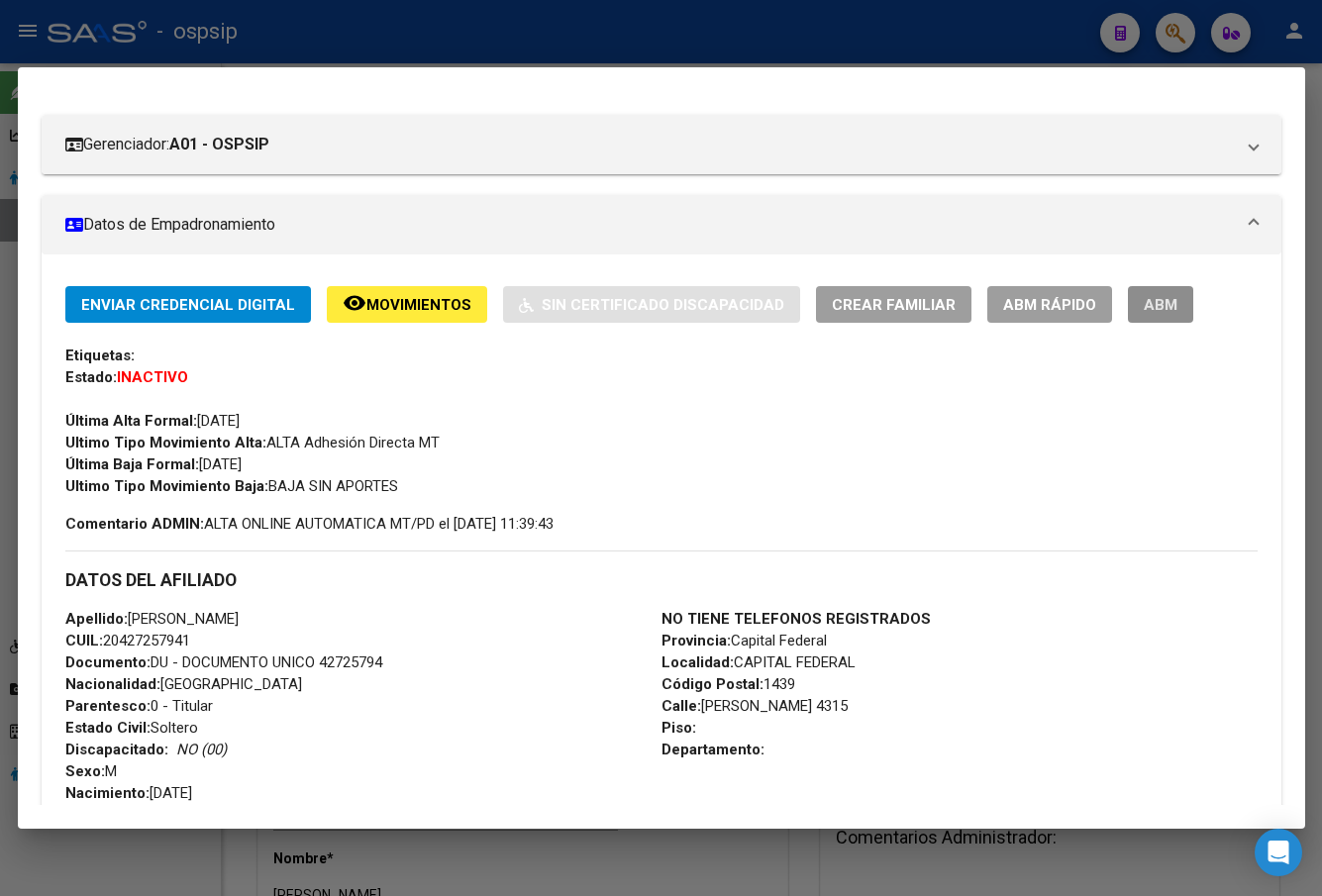 click on "ABM" at bounding box center (1161, 304) 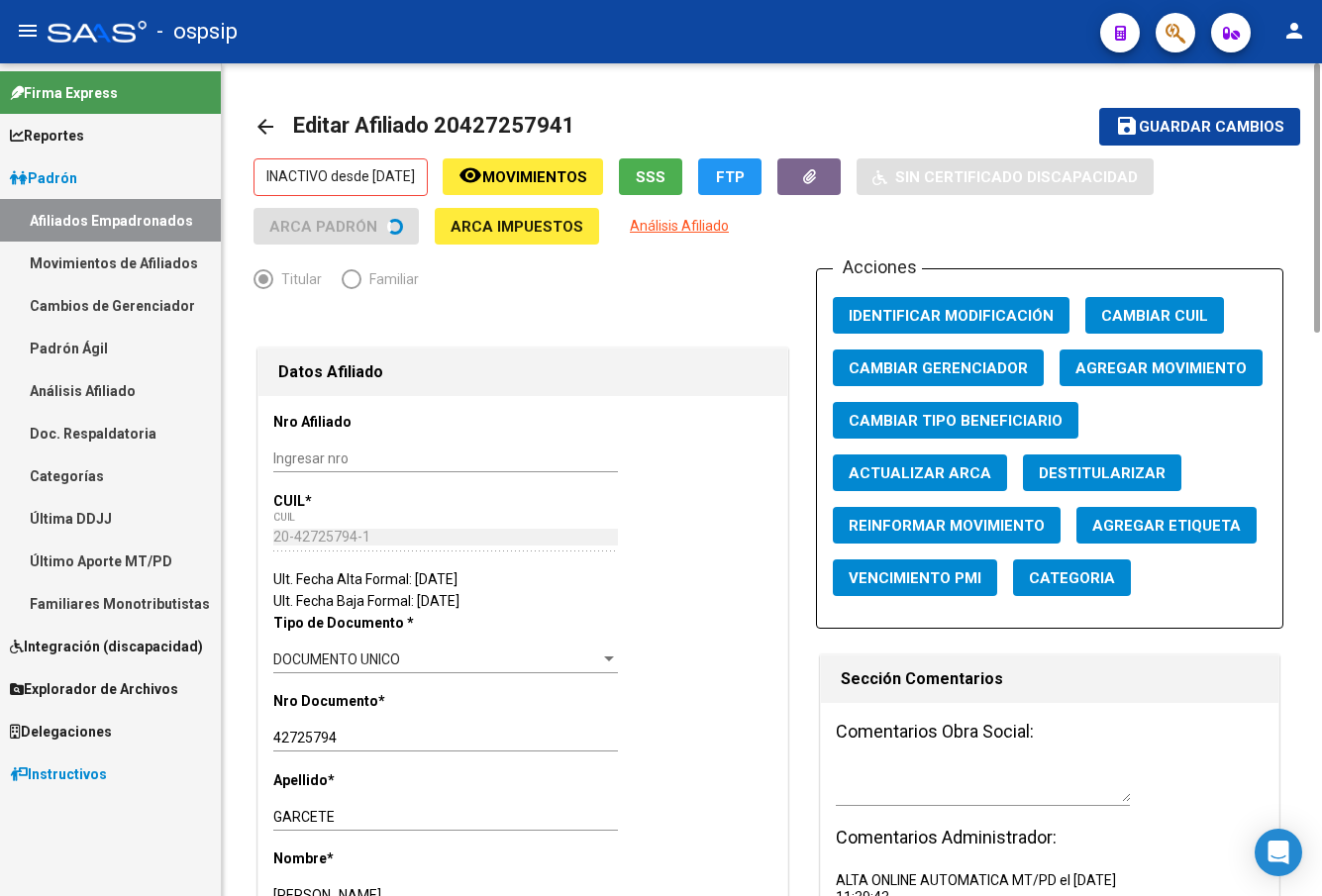 click on "Agregar Movimiento" 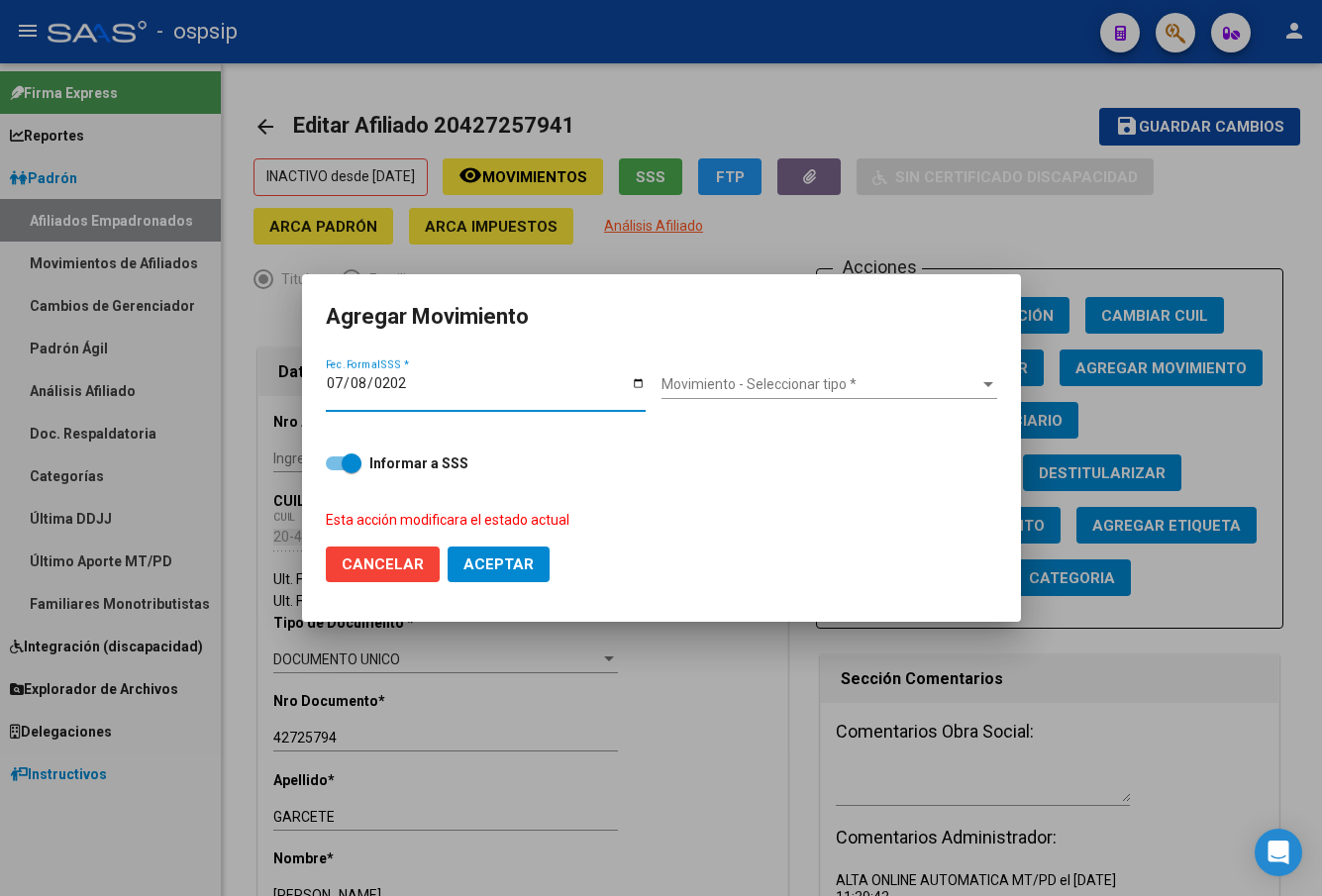 type on "[DATE]" 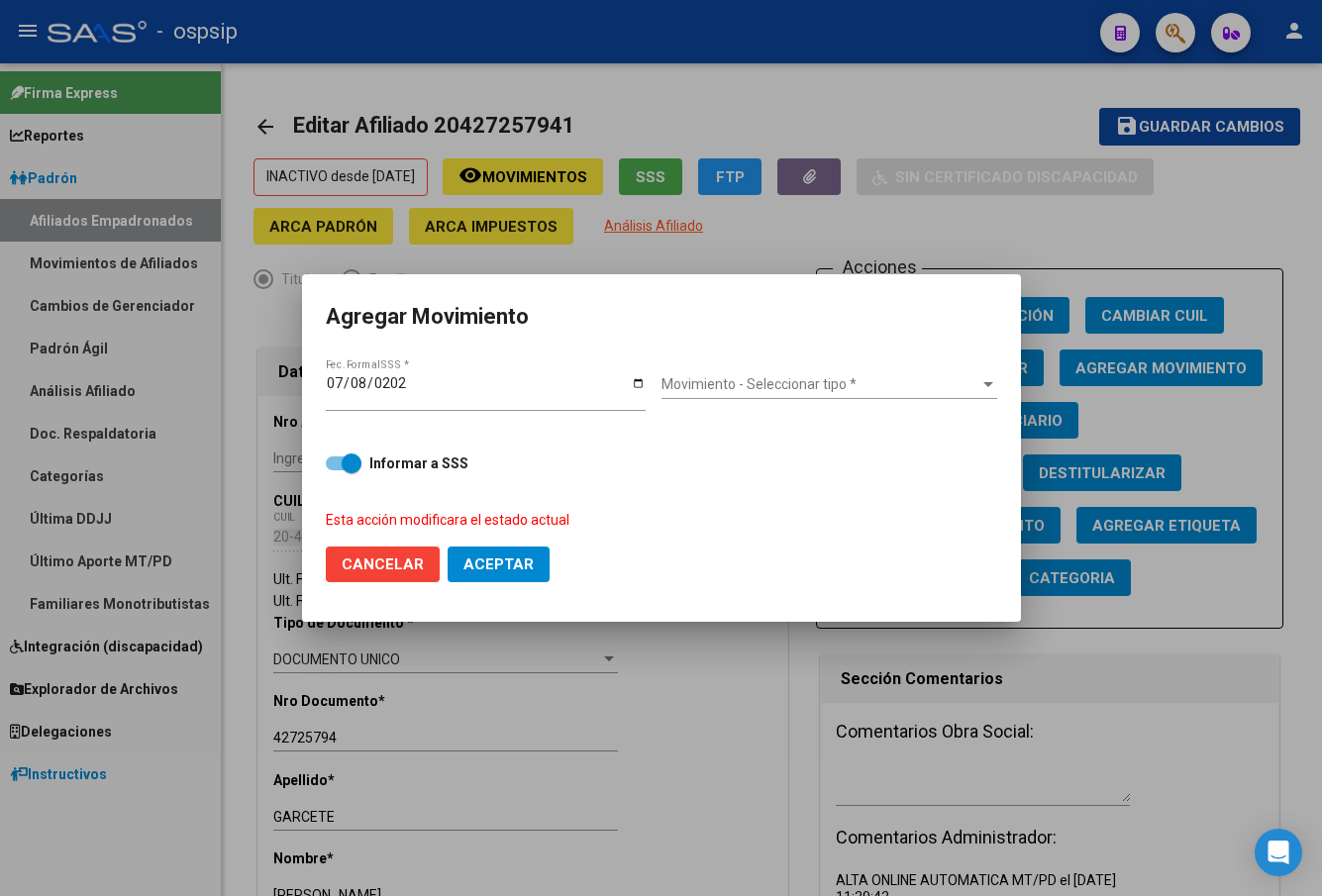 click on "Movimiento - Seleccionar tipo * Movimiento - Seleccionar tipo *" at bounding box center (829, 391) 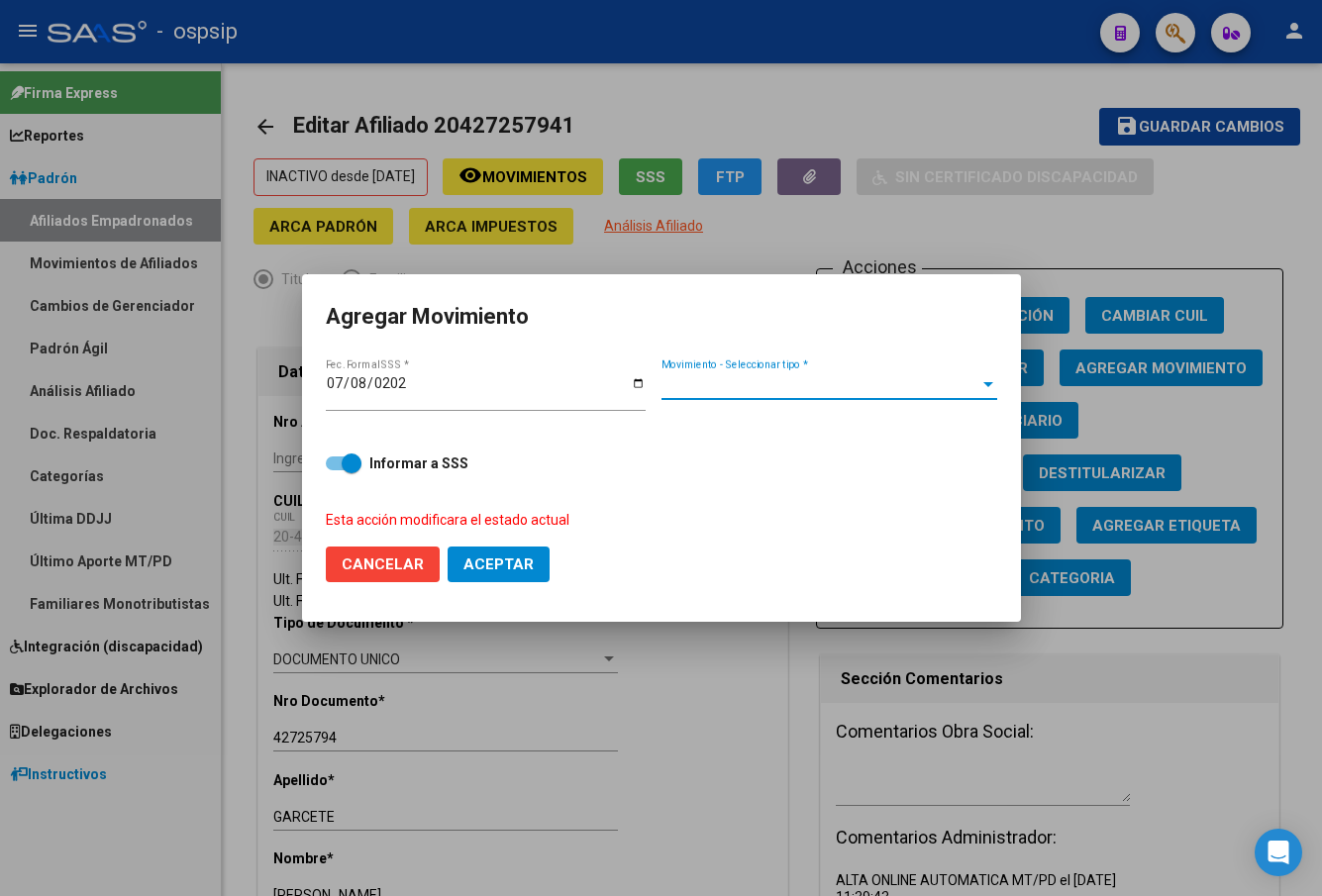 click on "Movimiento - Seleccionar tipo *" at bounding box center [820, 384] 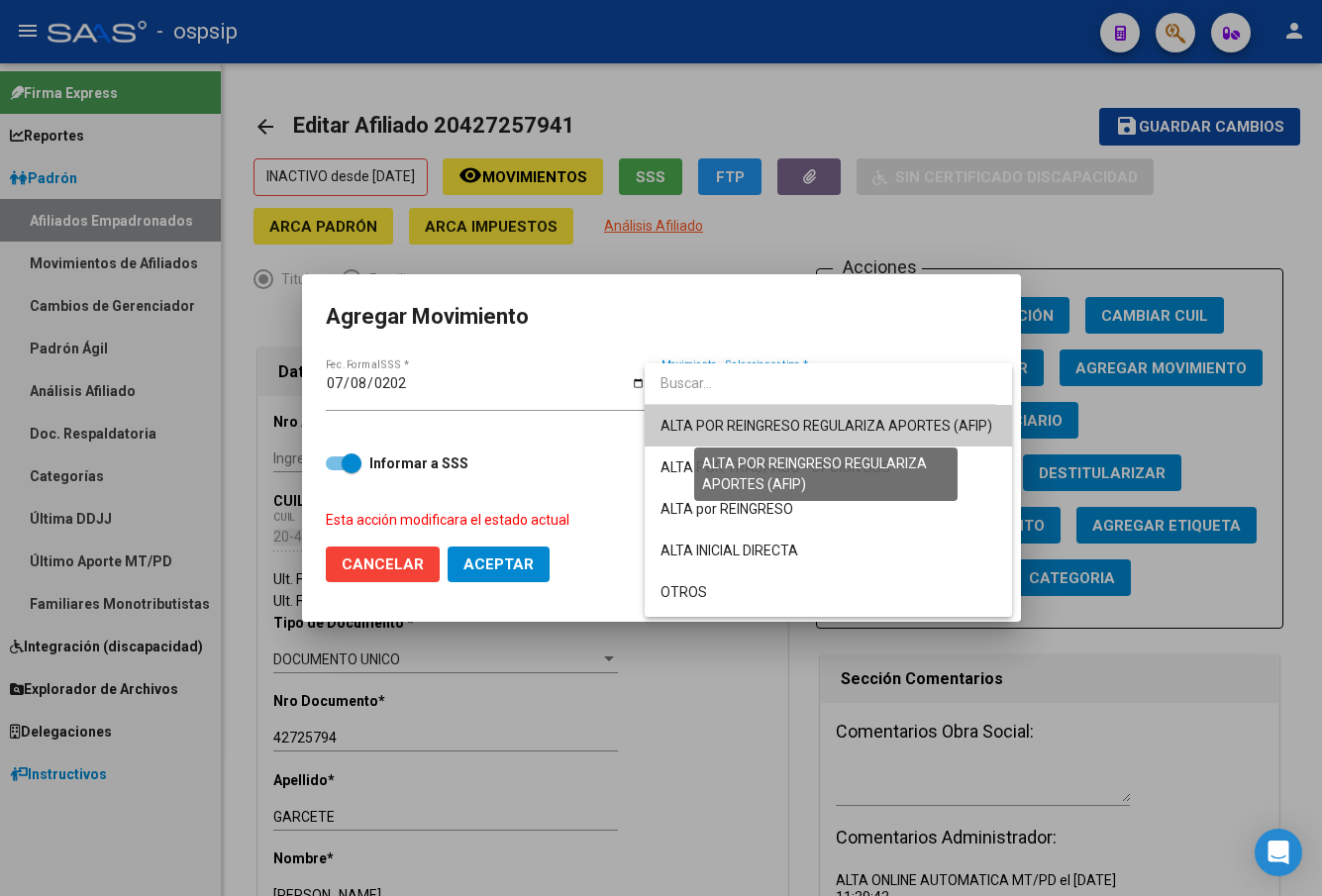 click on "ALTA POR REINGRESO REGULARIZA APORTES (AFIP)" at bounding box center (826, 426) 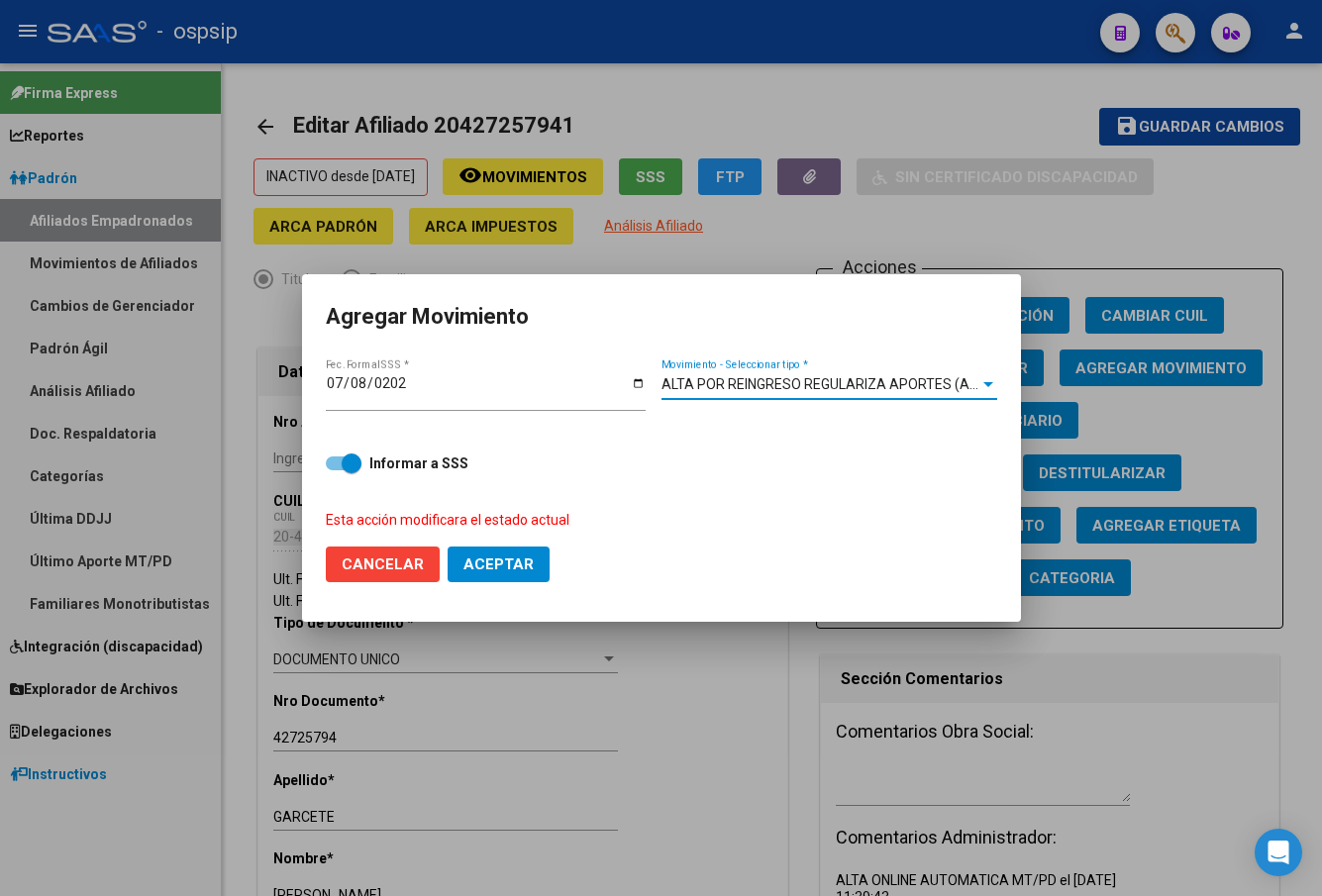 click on "Aceptar" 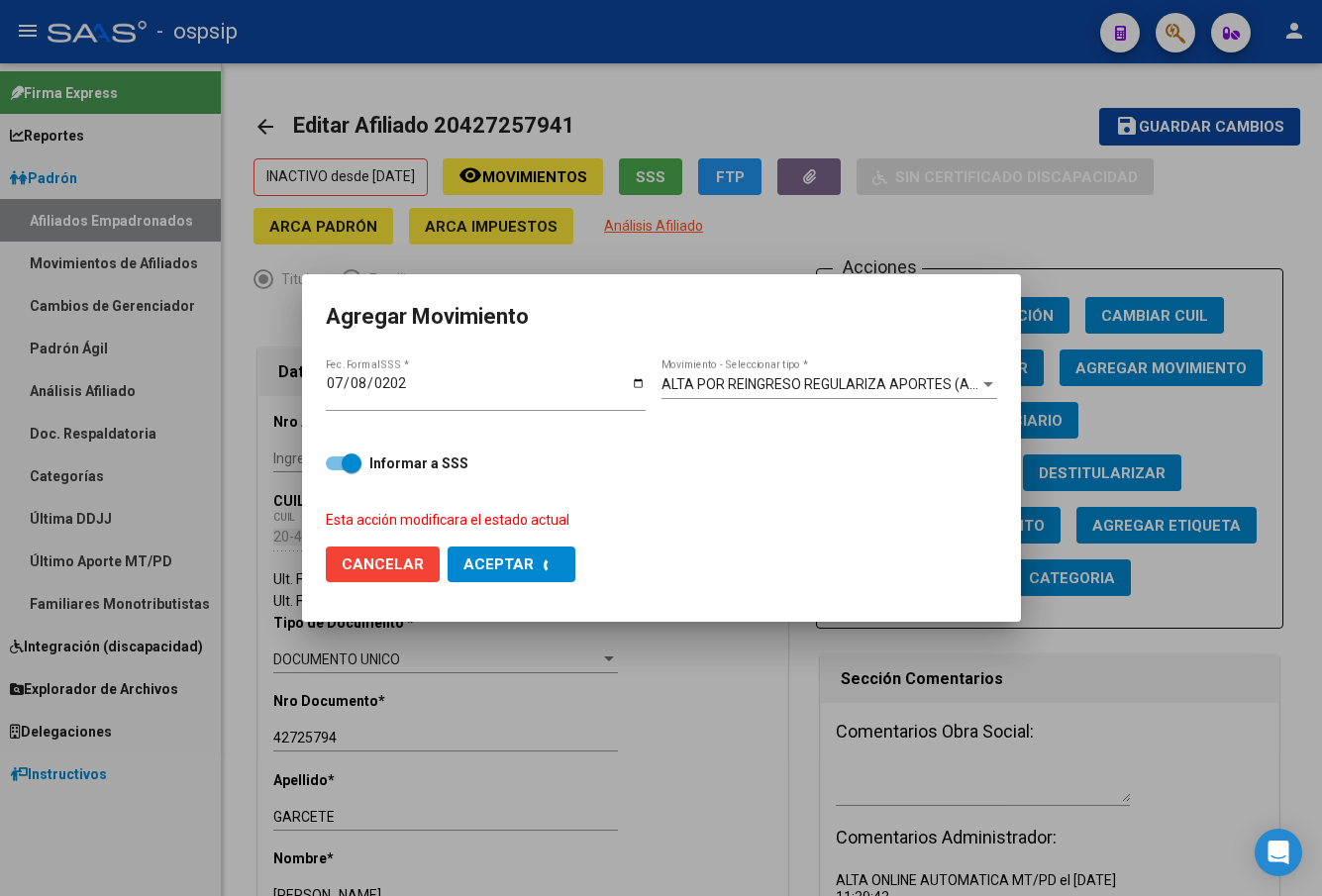 checkbox on "false" 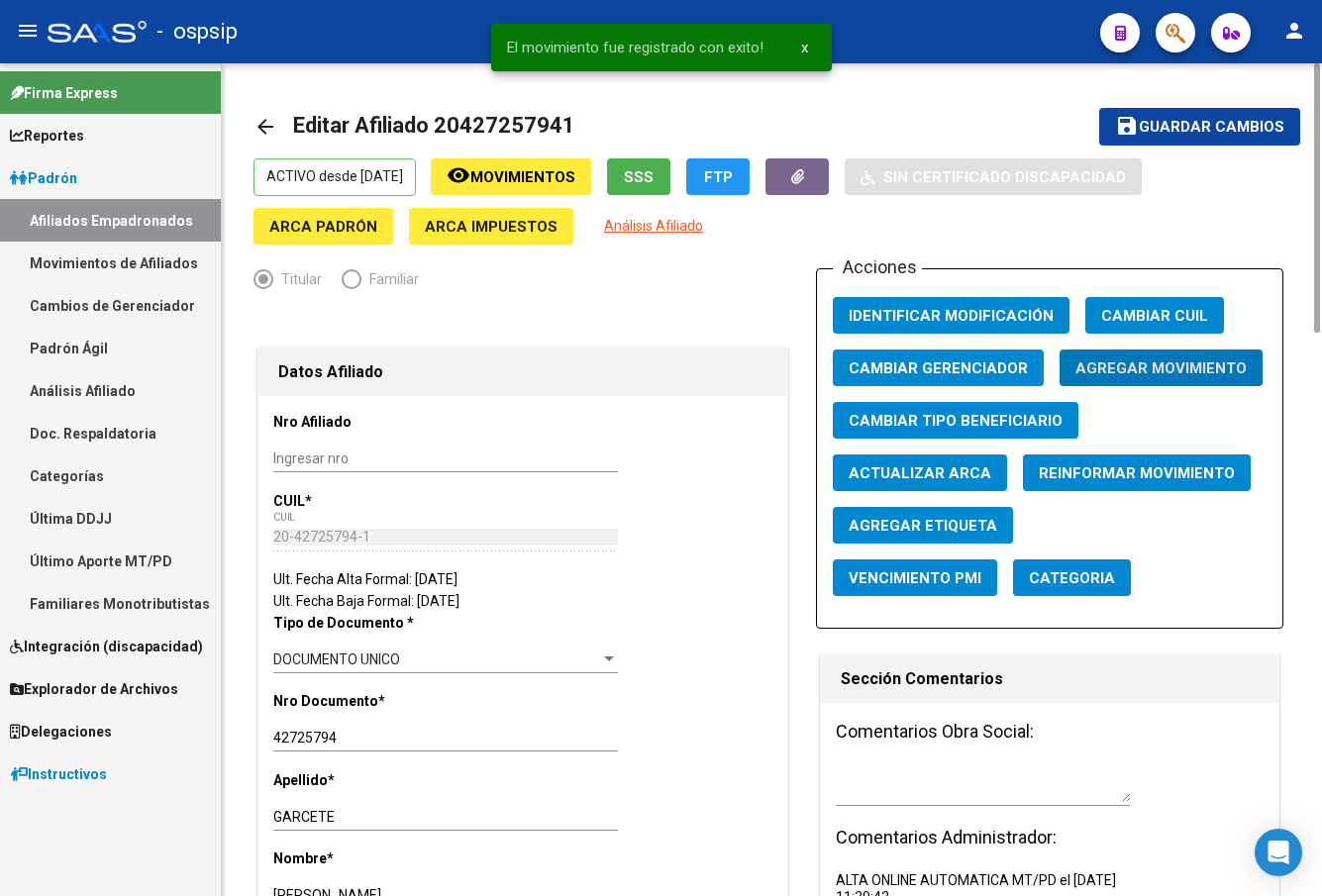 click on "Guardar cambios" 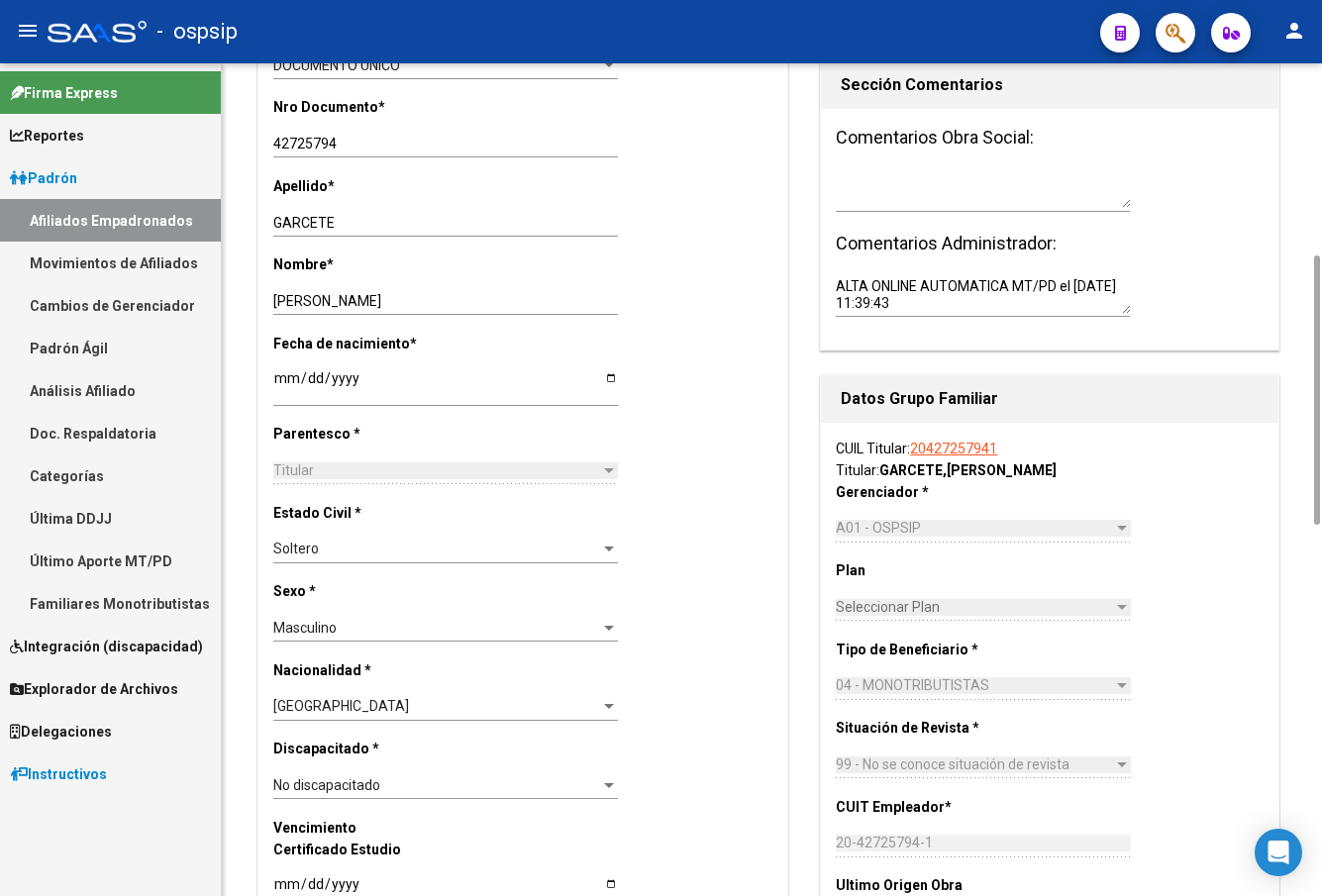scroll, scrollTop: 1188, scrollLeft: 0, axis: vertical 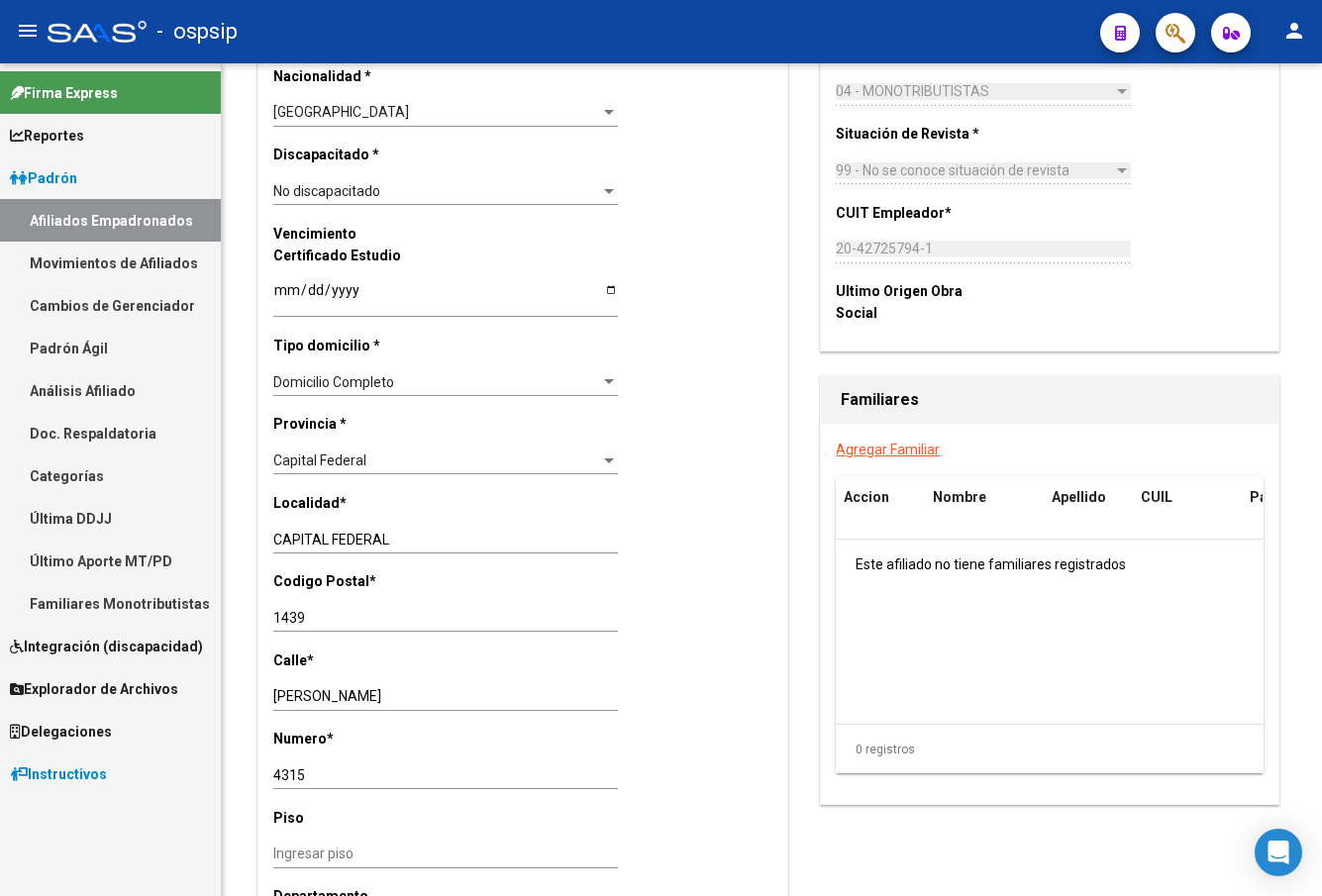 click on "-   ospsip" 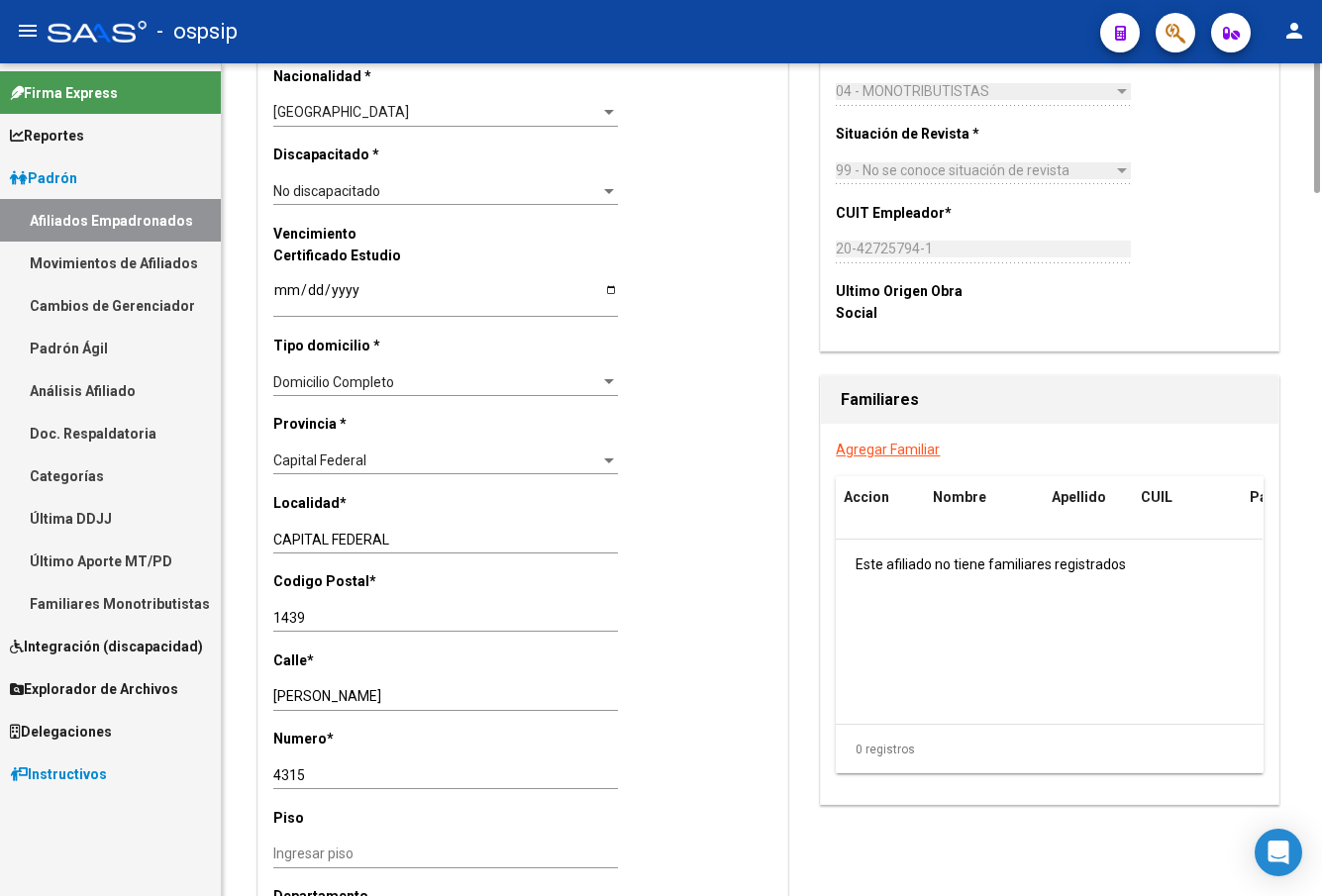 scroll, scrollTop: 396, scrollLeft: 0, axis: vertical 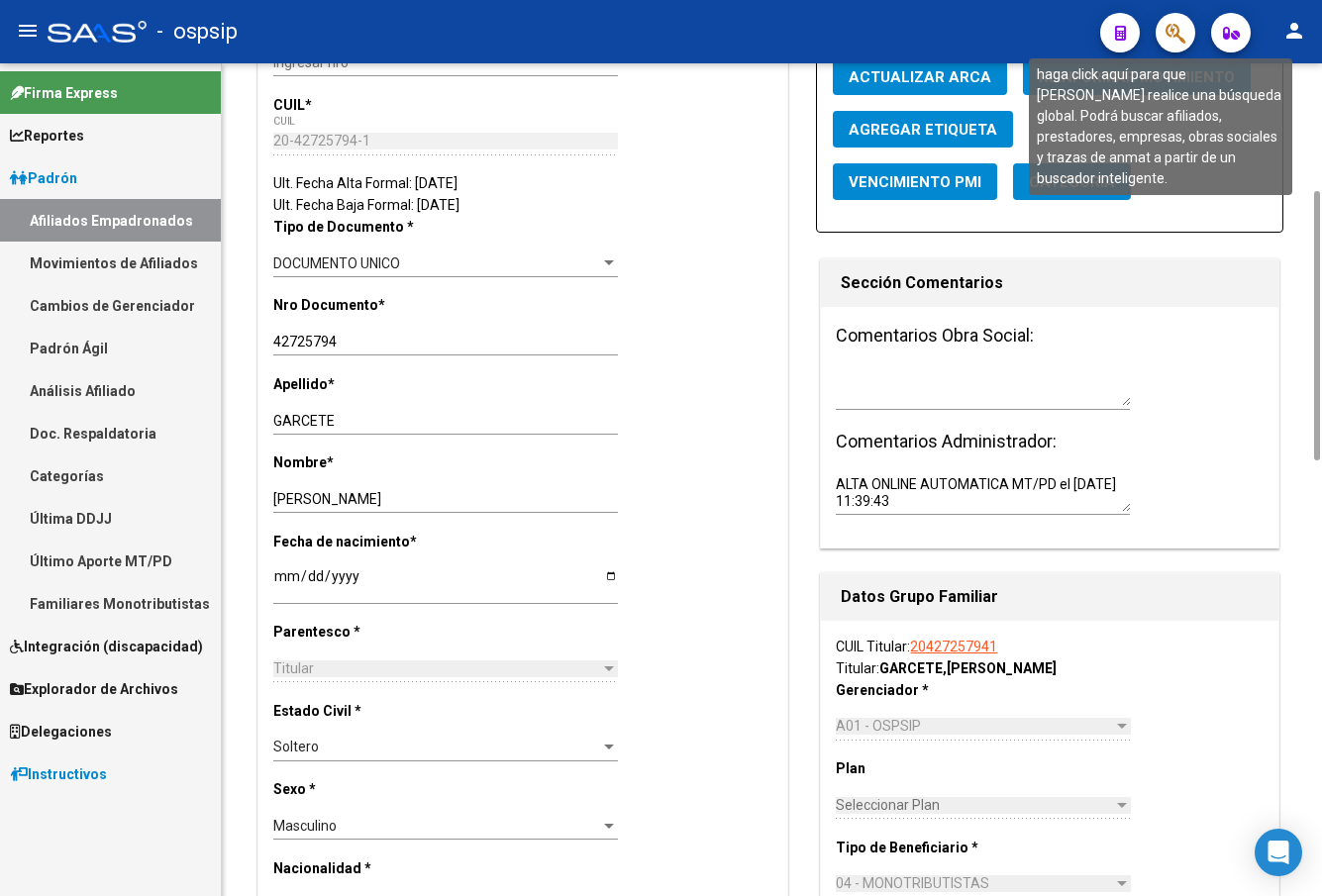 click 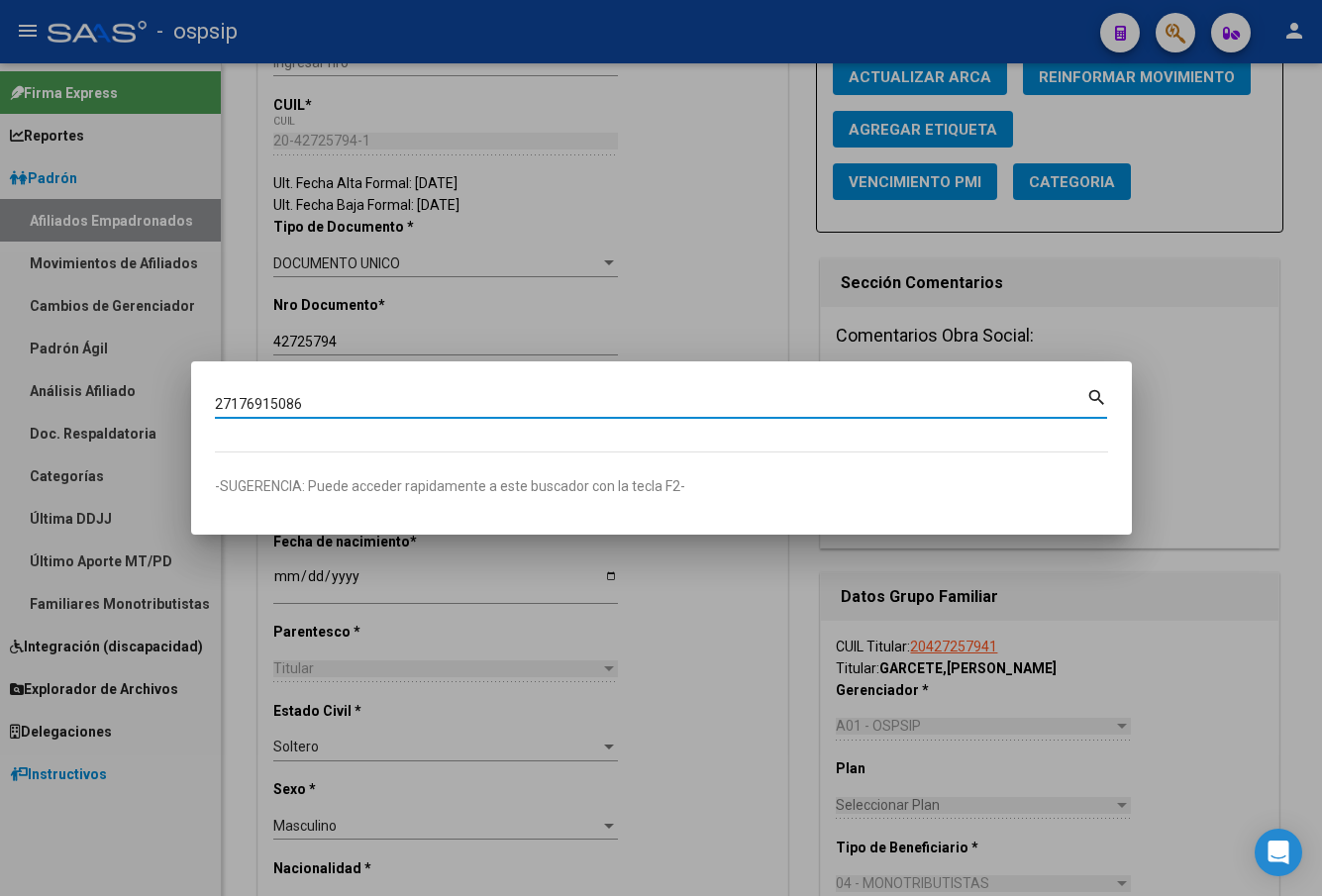 type on "27176915086" 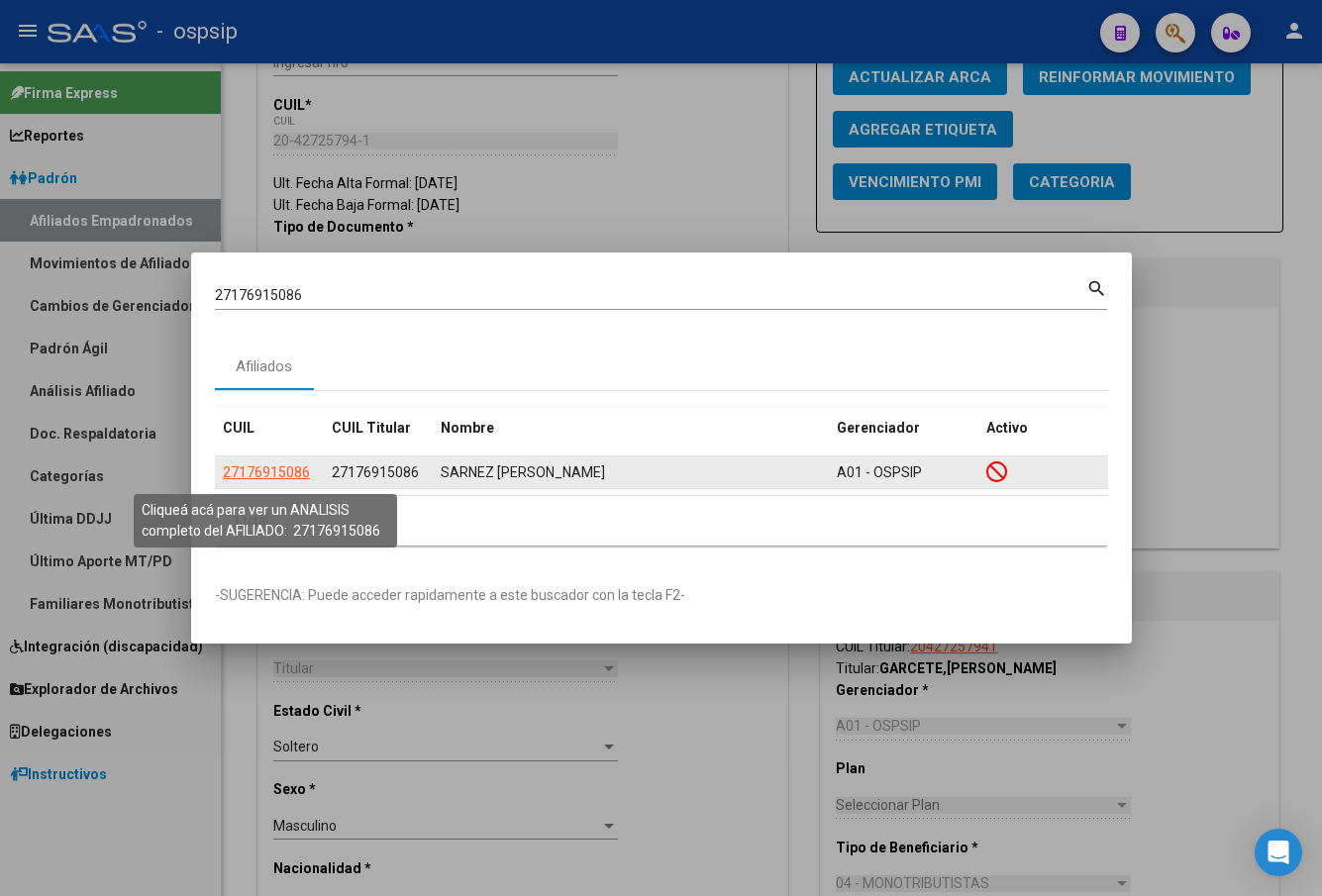 click on "27176915086" 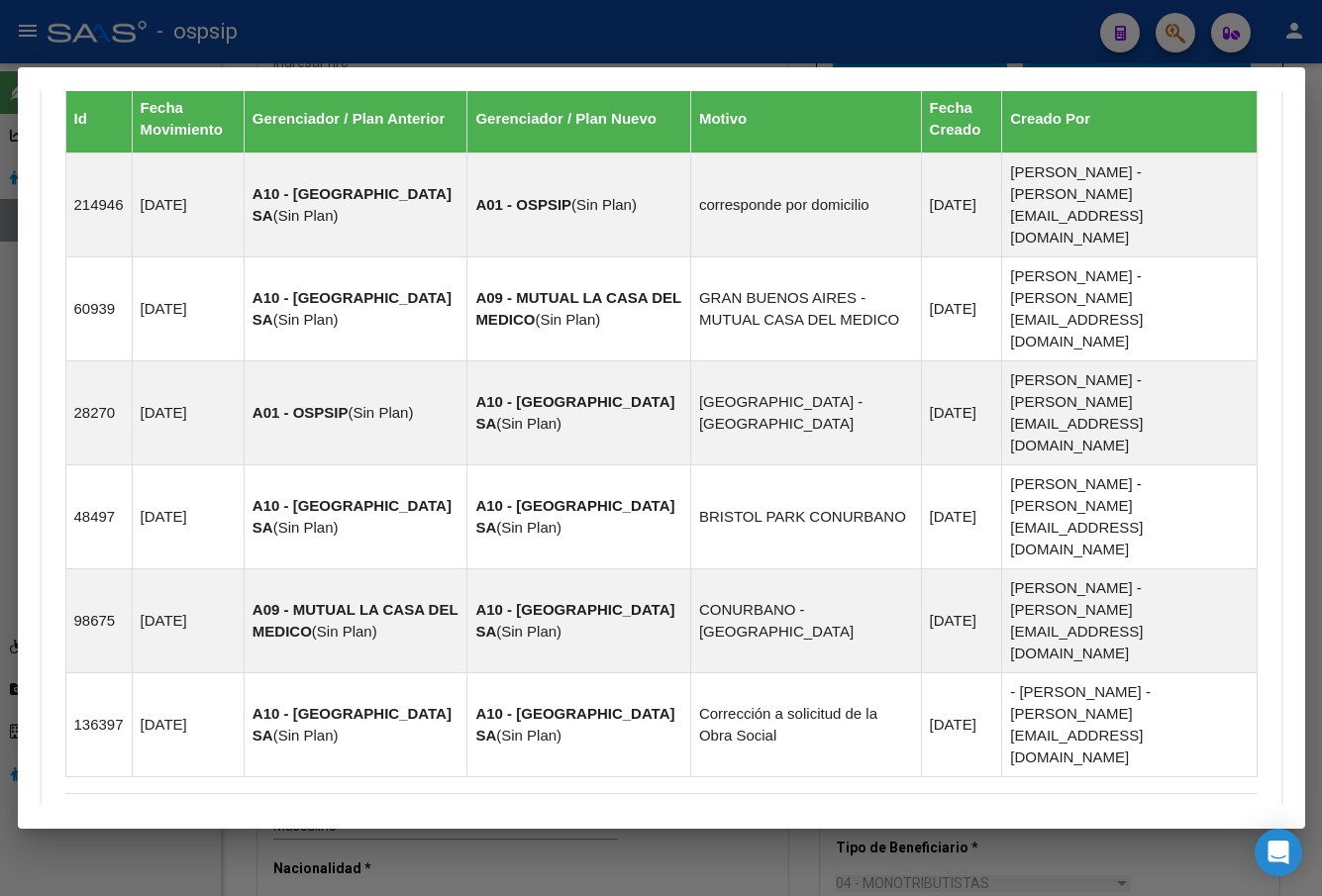 scroll, scrollTop: 1287, scrollLeft: 0, axis: vertical 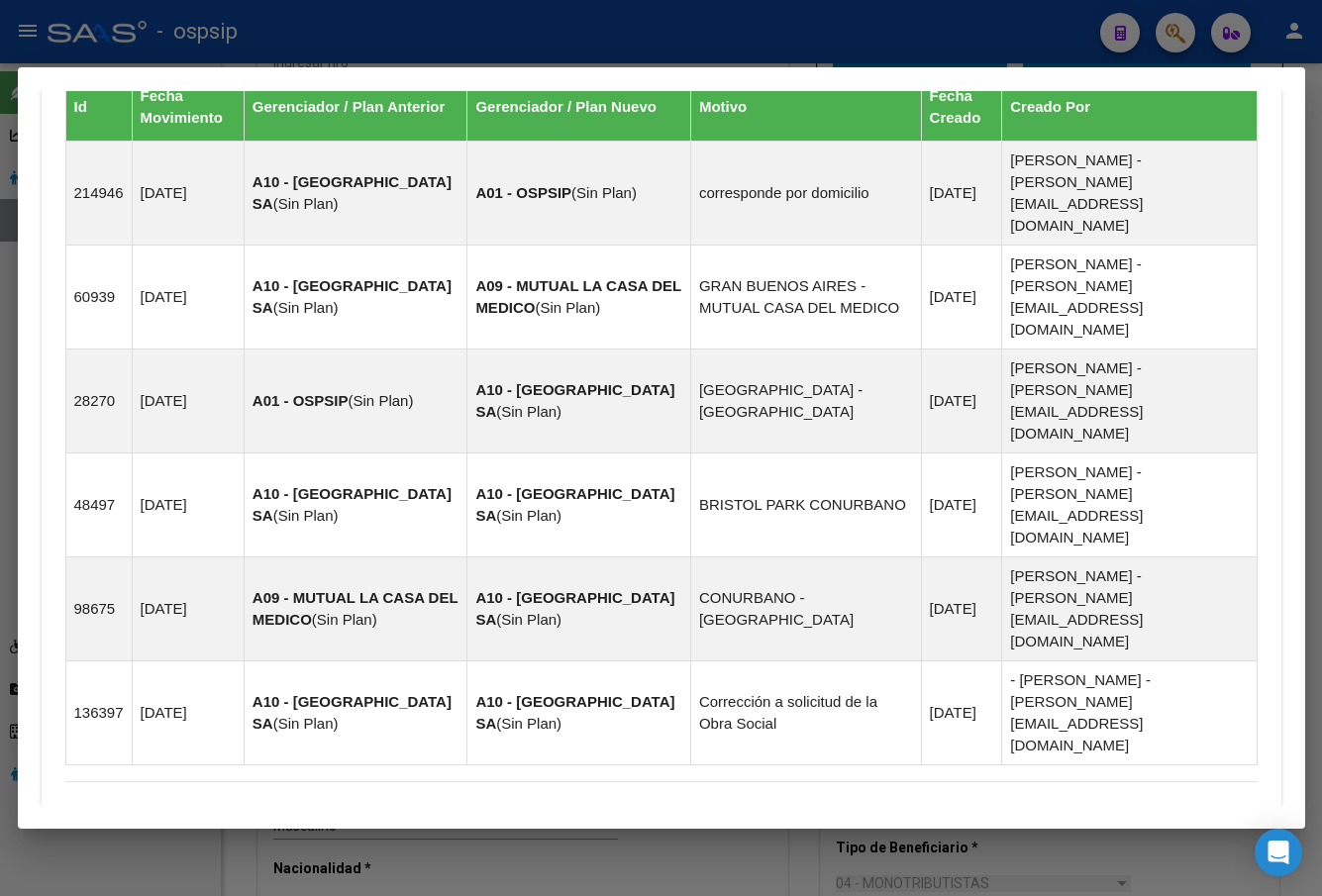 drag, startPoint x: 233, startPoint y: 746, endPoint x: 256, endPoint y: 729, distance: 28.600699 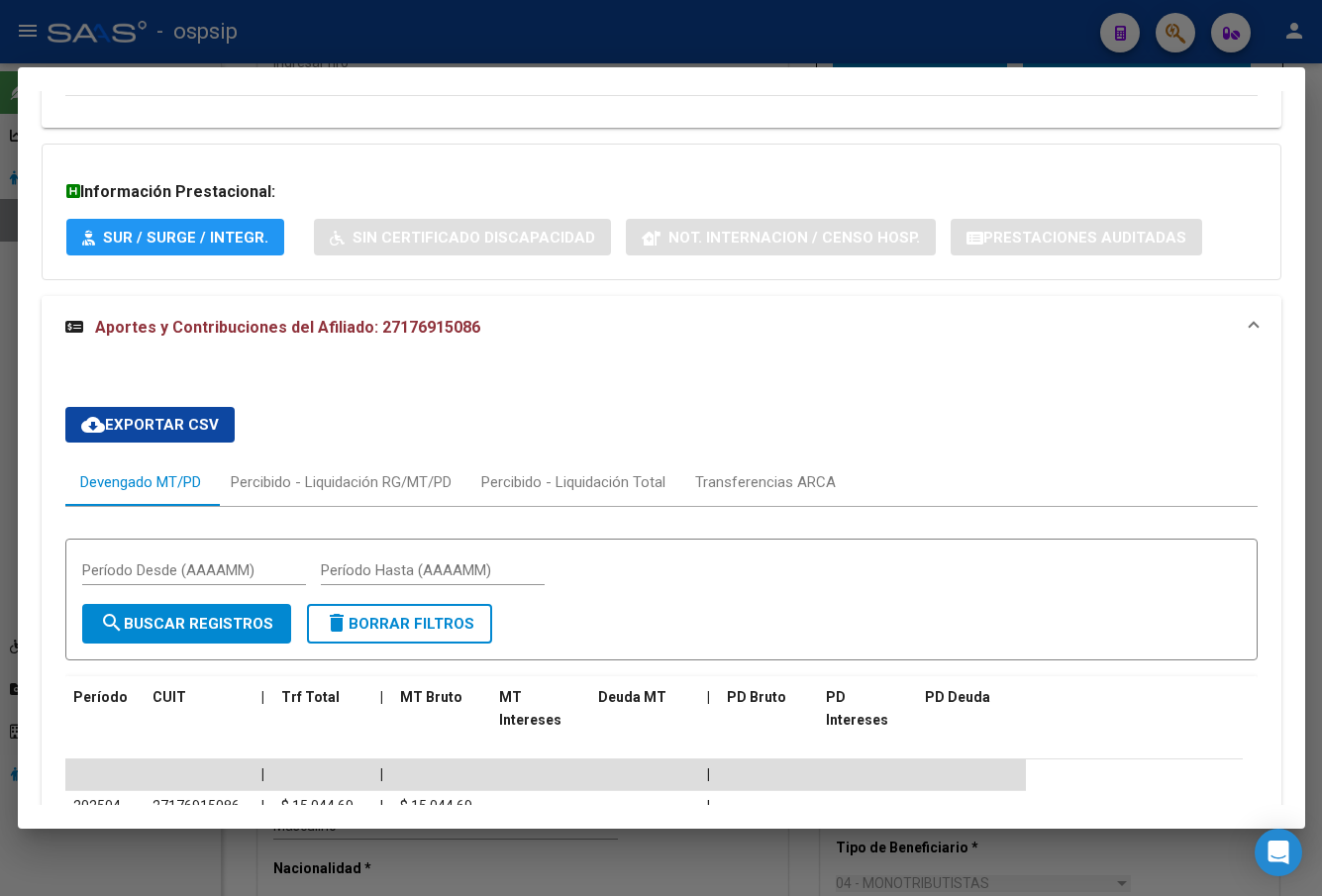 scroll, scrollTop: 1980, scrollLeft: 0, axis: vertical 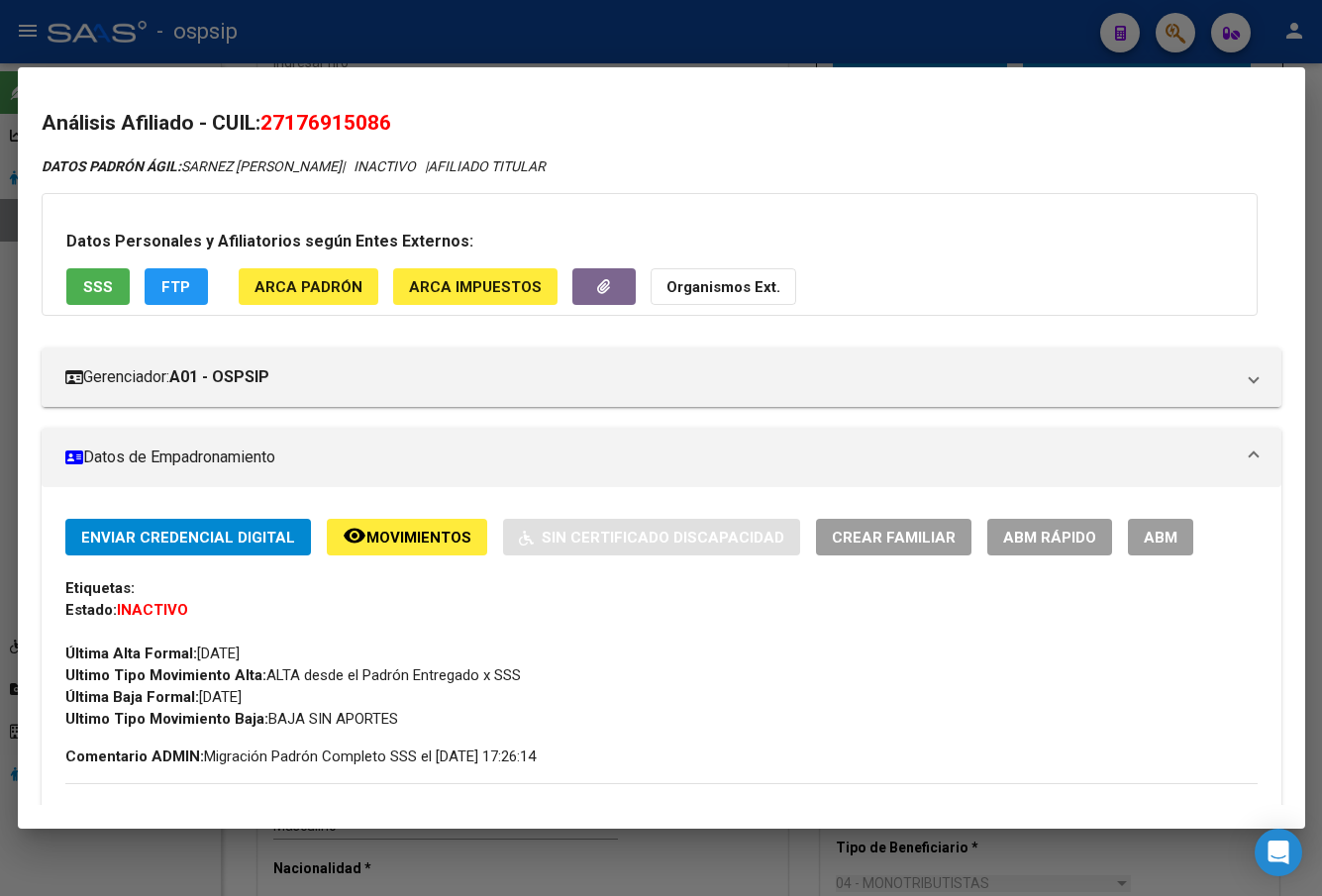 click at bounding box center (661, 448) 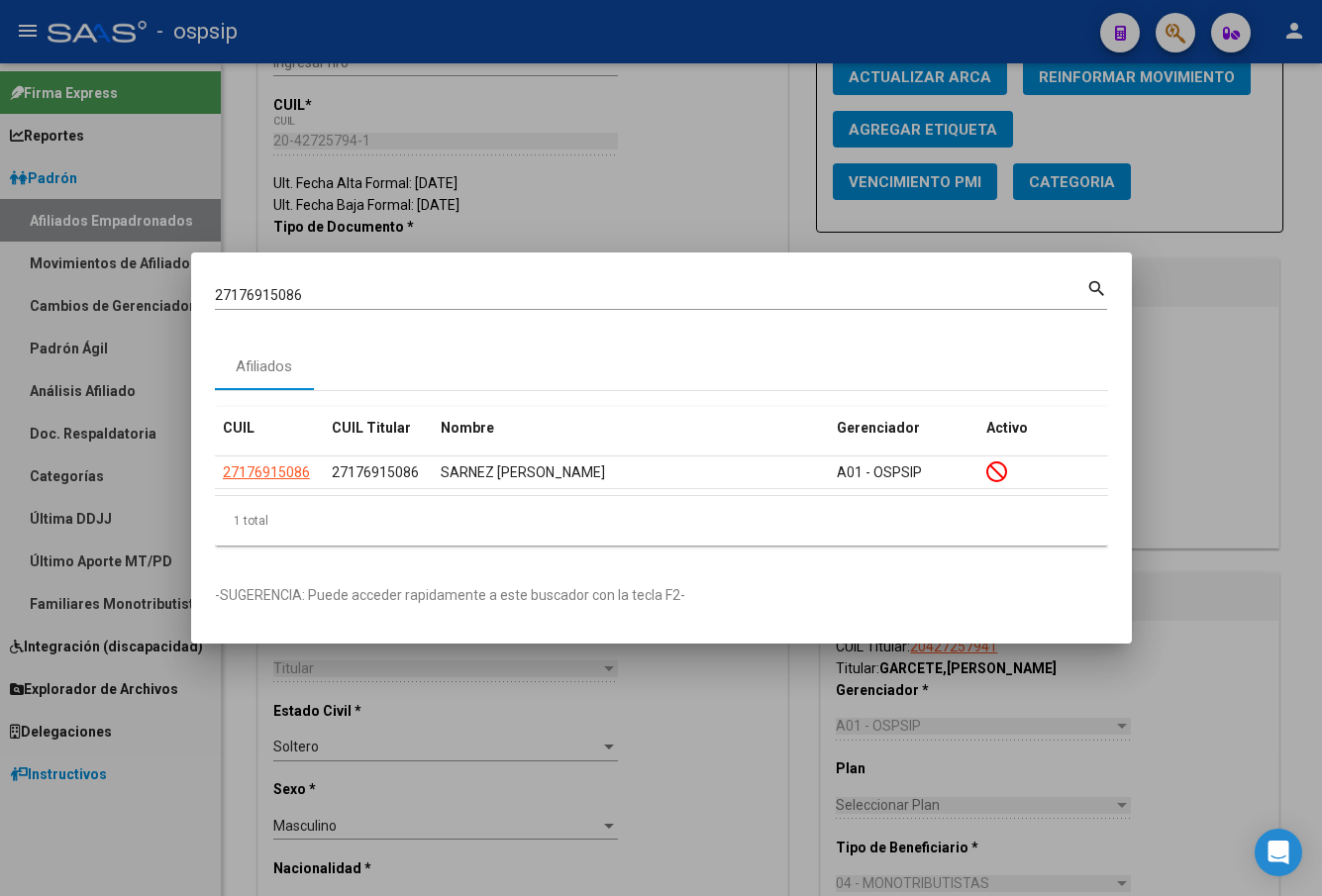 click on "27176915086" at bounding box center (651, 295) 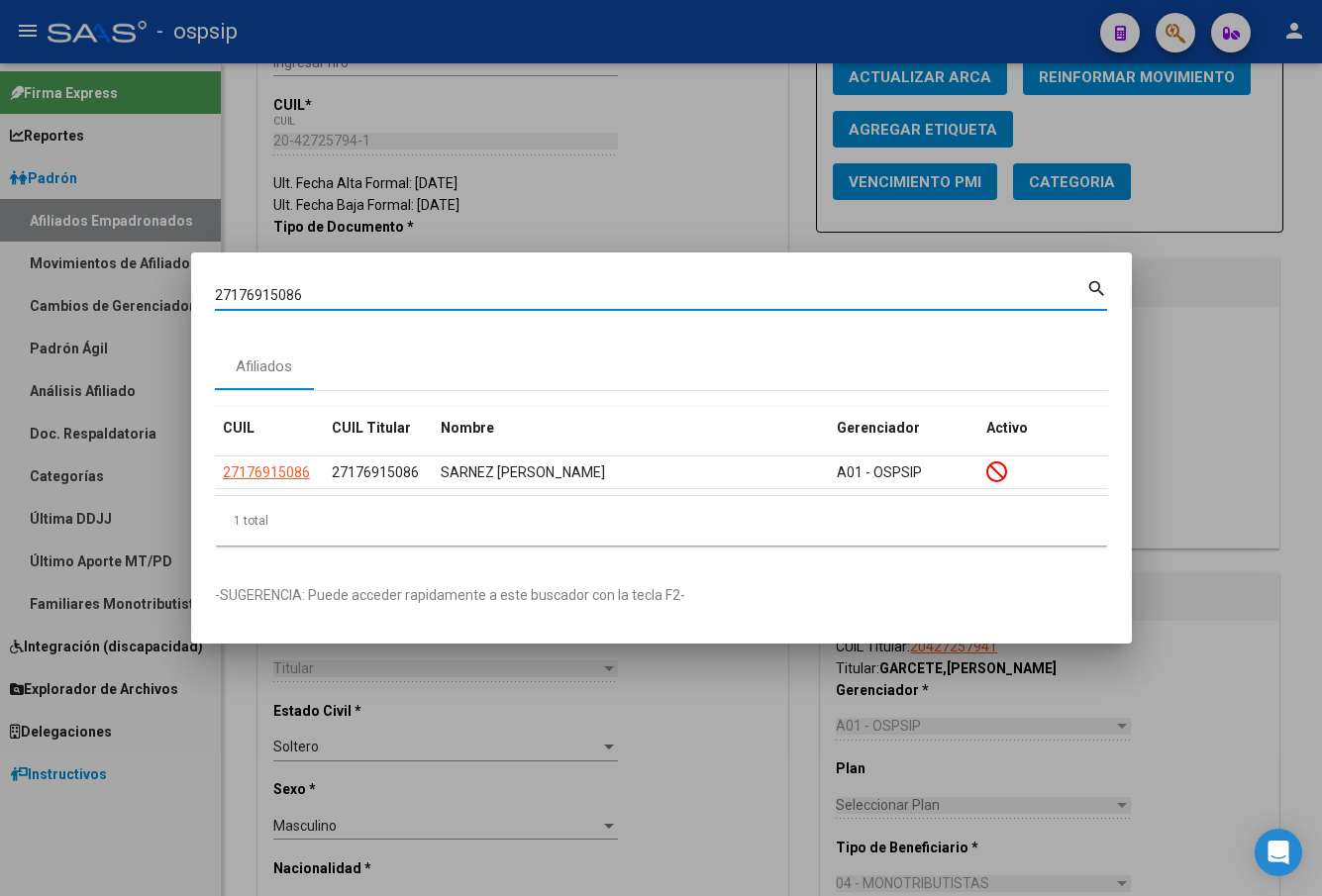 click on "27176915086" at bounding box center (651, 295) 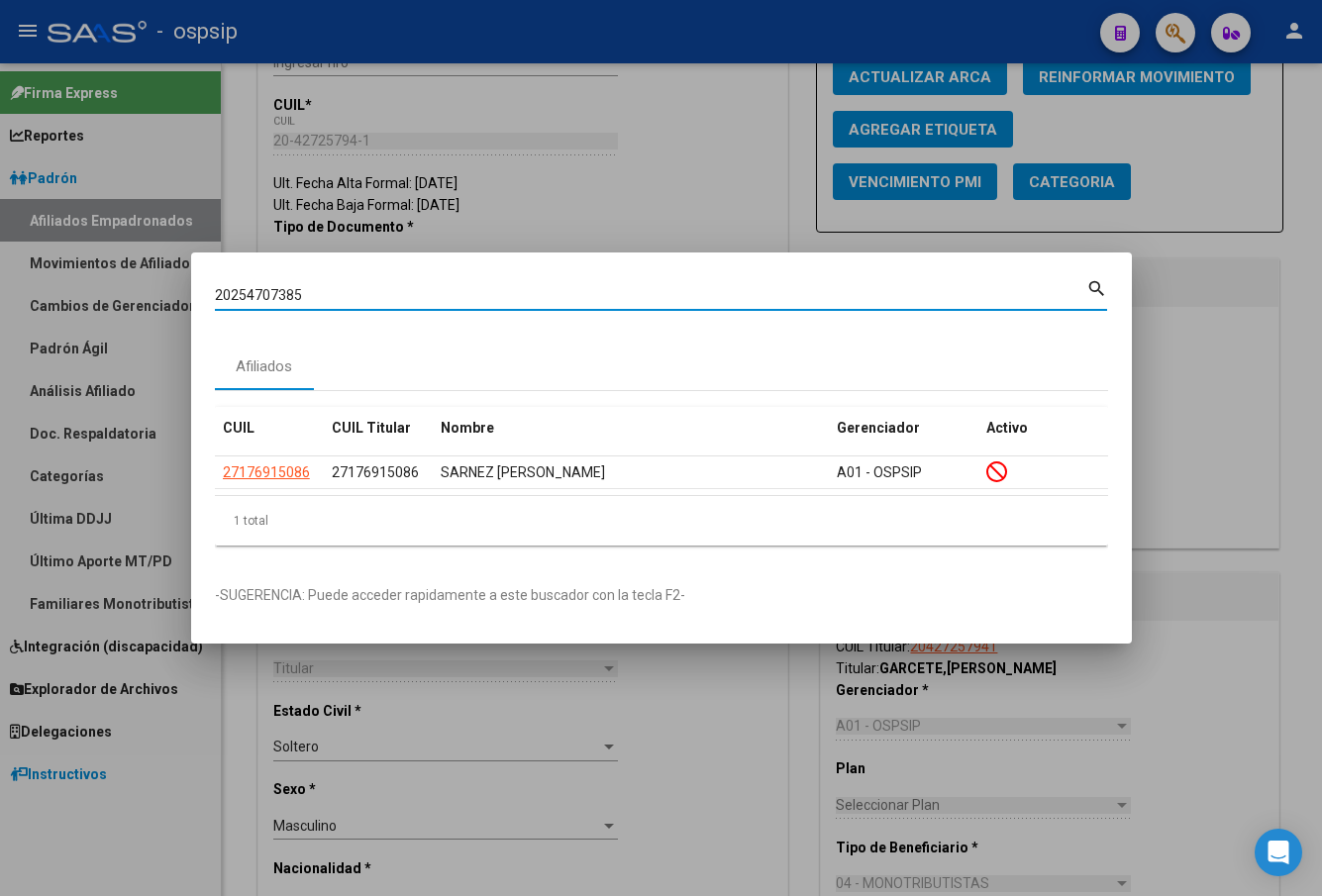 type on "20254707385" 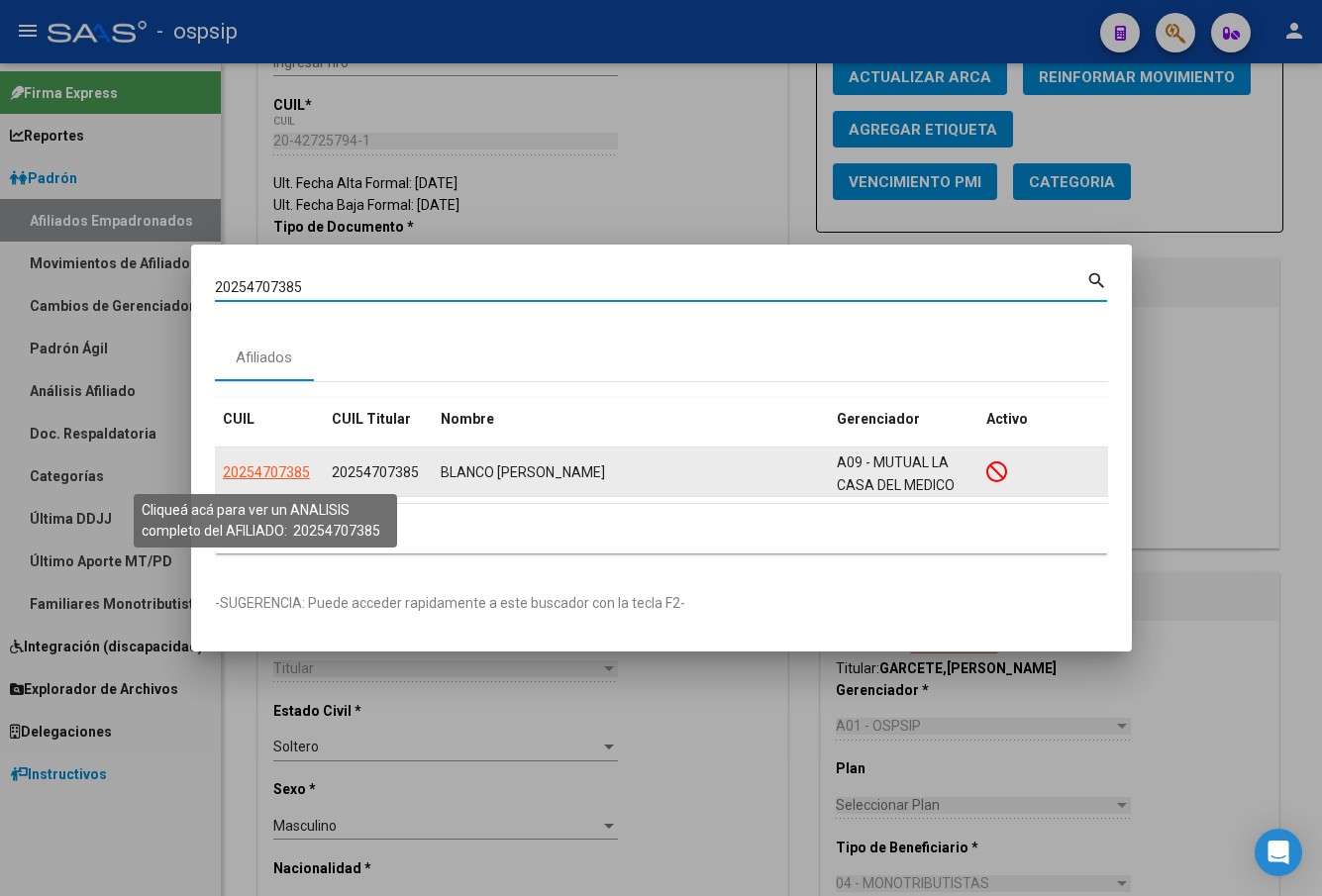 click on "20254707385" 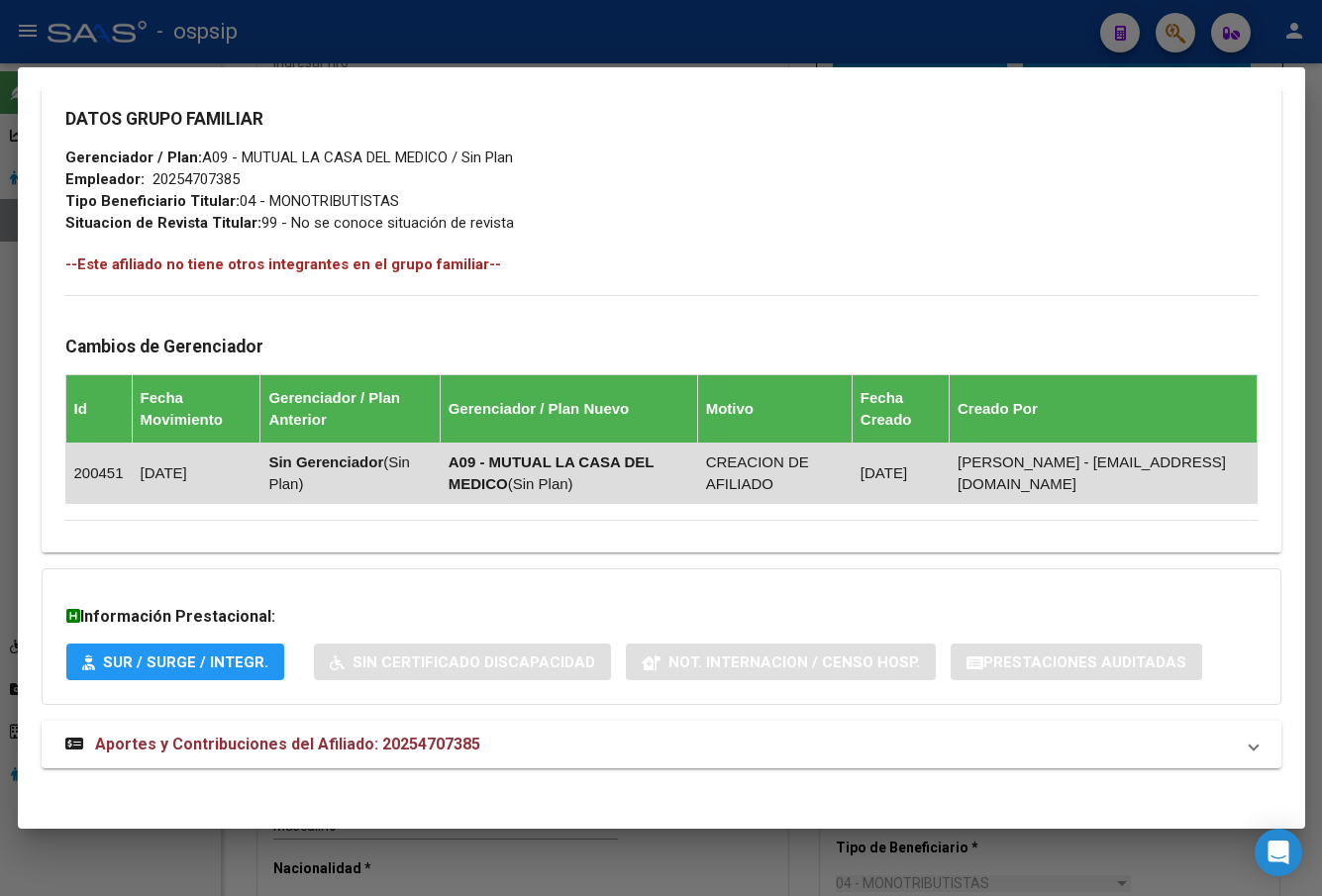 scroll, scrollTop: 1012, scrollLeft: 0, axis: vertical 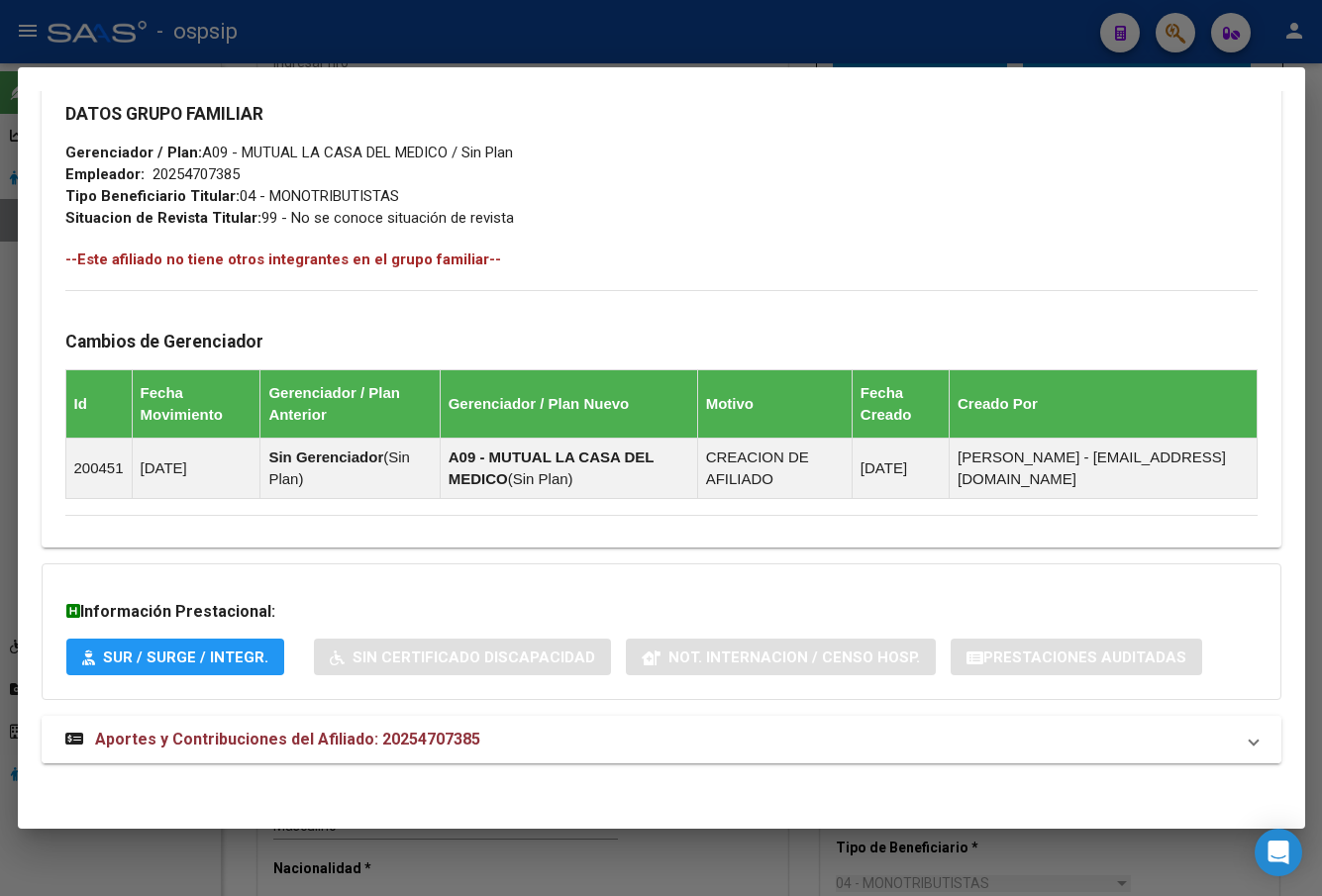 click on "Aportes y Contribuciones del Afiliado: 20254707385" at bounding box center (287, 739) 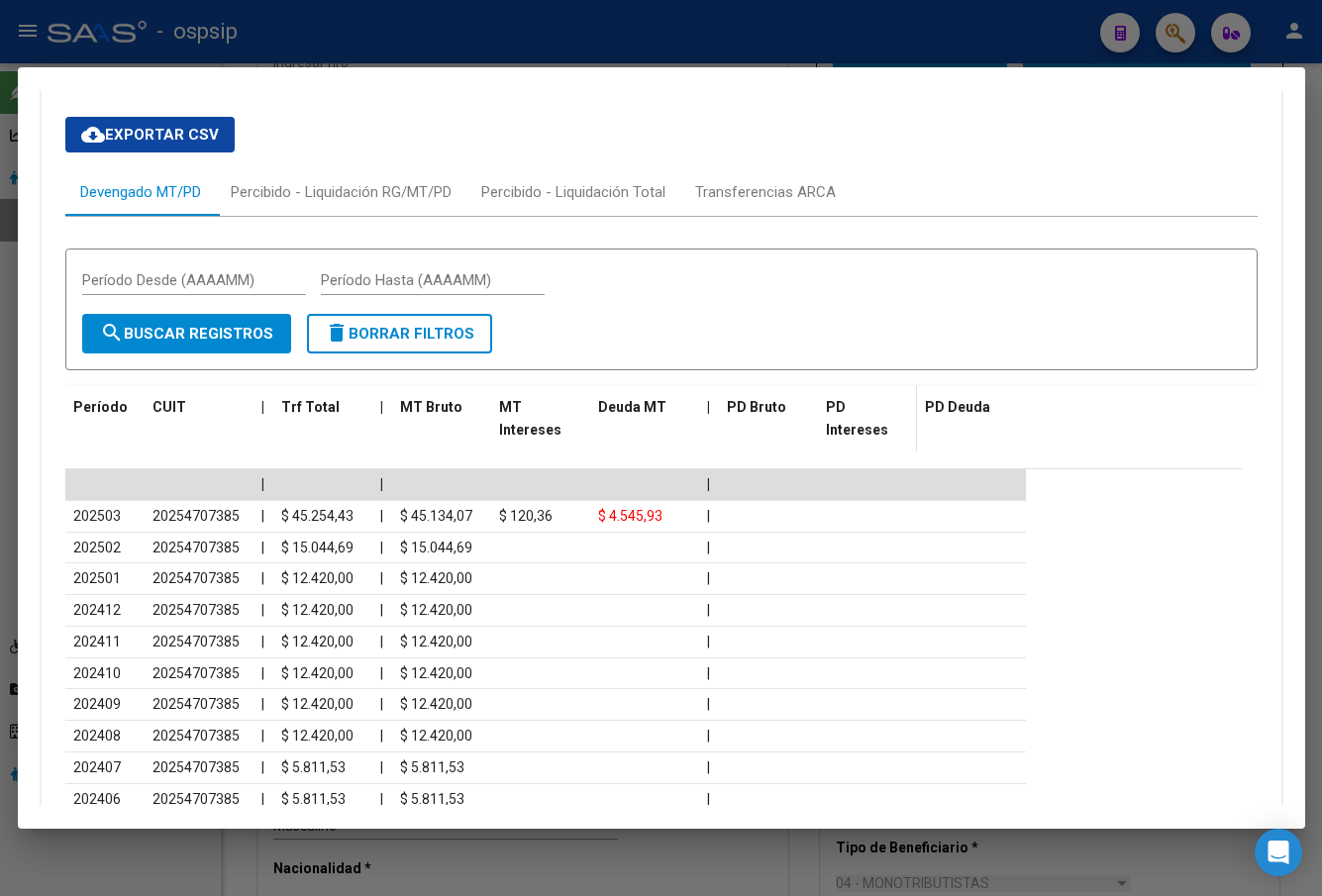 scroll, scrollTop: 1877, scrollLeft: 0, axis: vertical 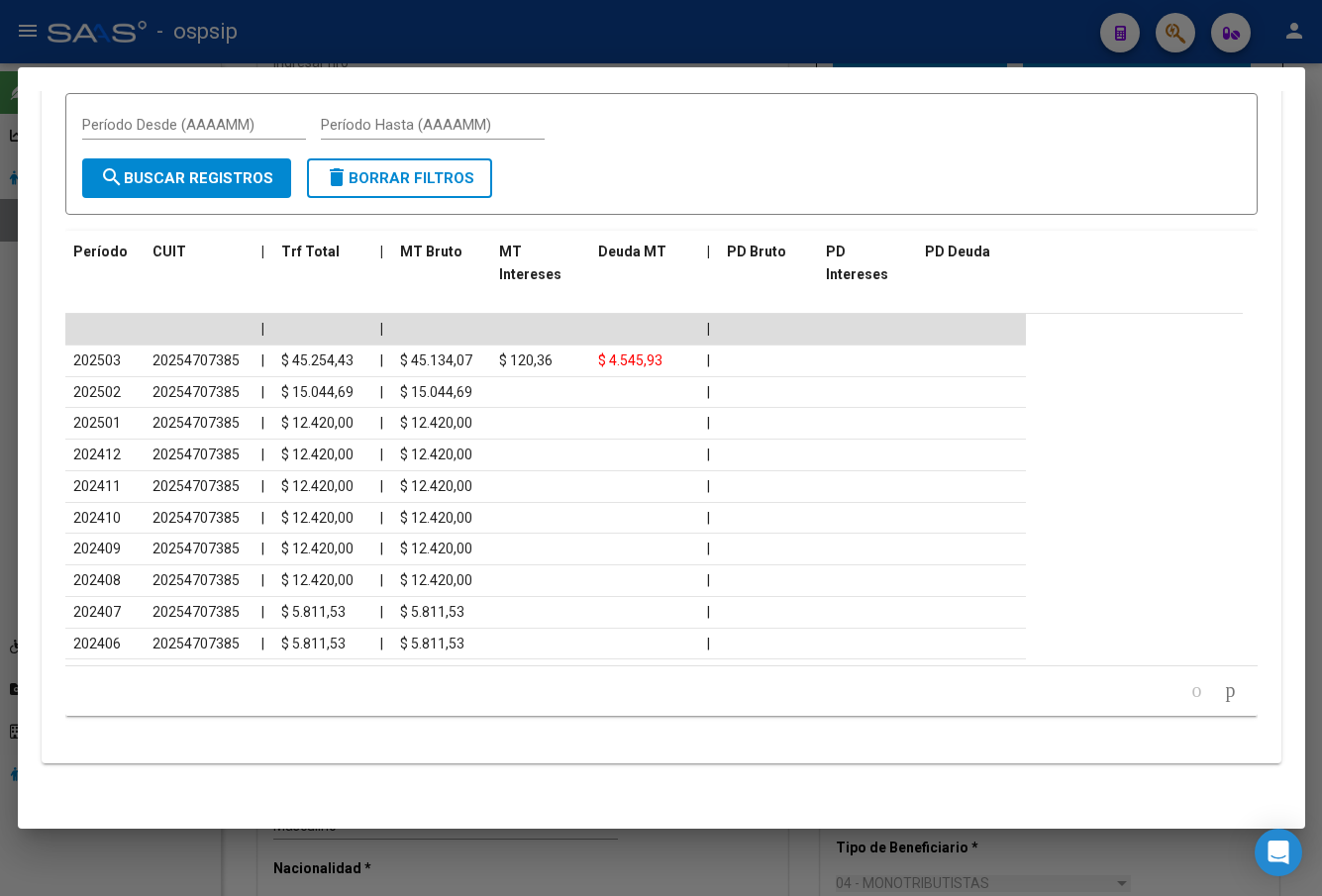 click at bounding box center (661, 448) 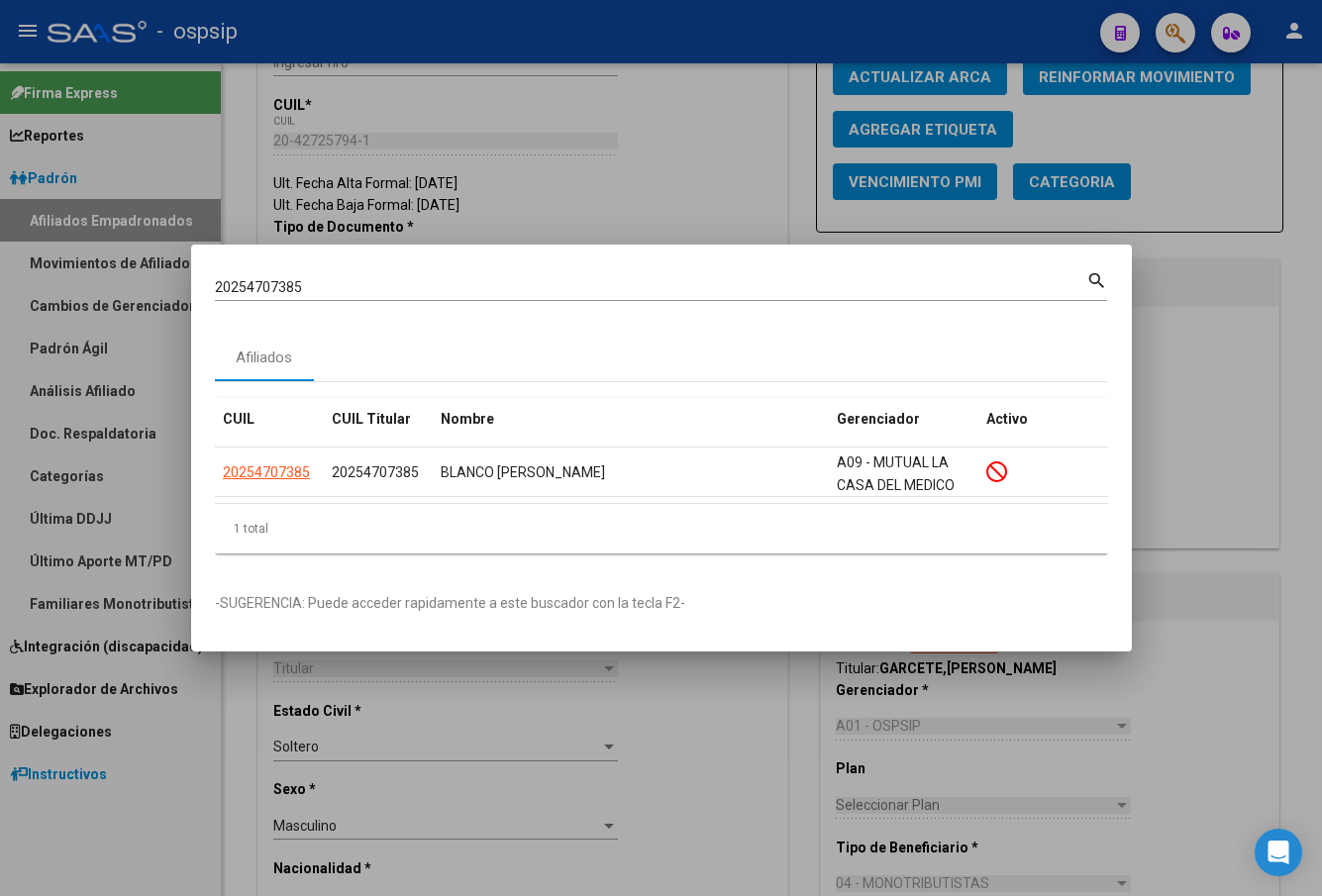 click on "20254707385 Buscar (apellido, dni, cuil, [PERSON_NAME], cuit, obra social) search" at bounding box center [661, 284] 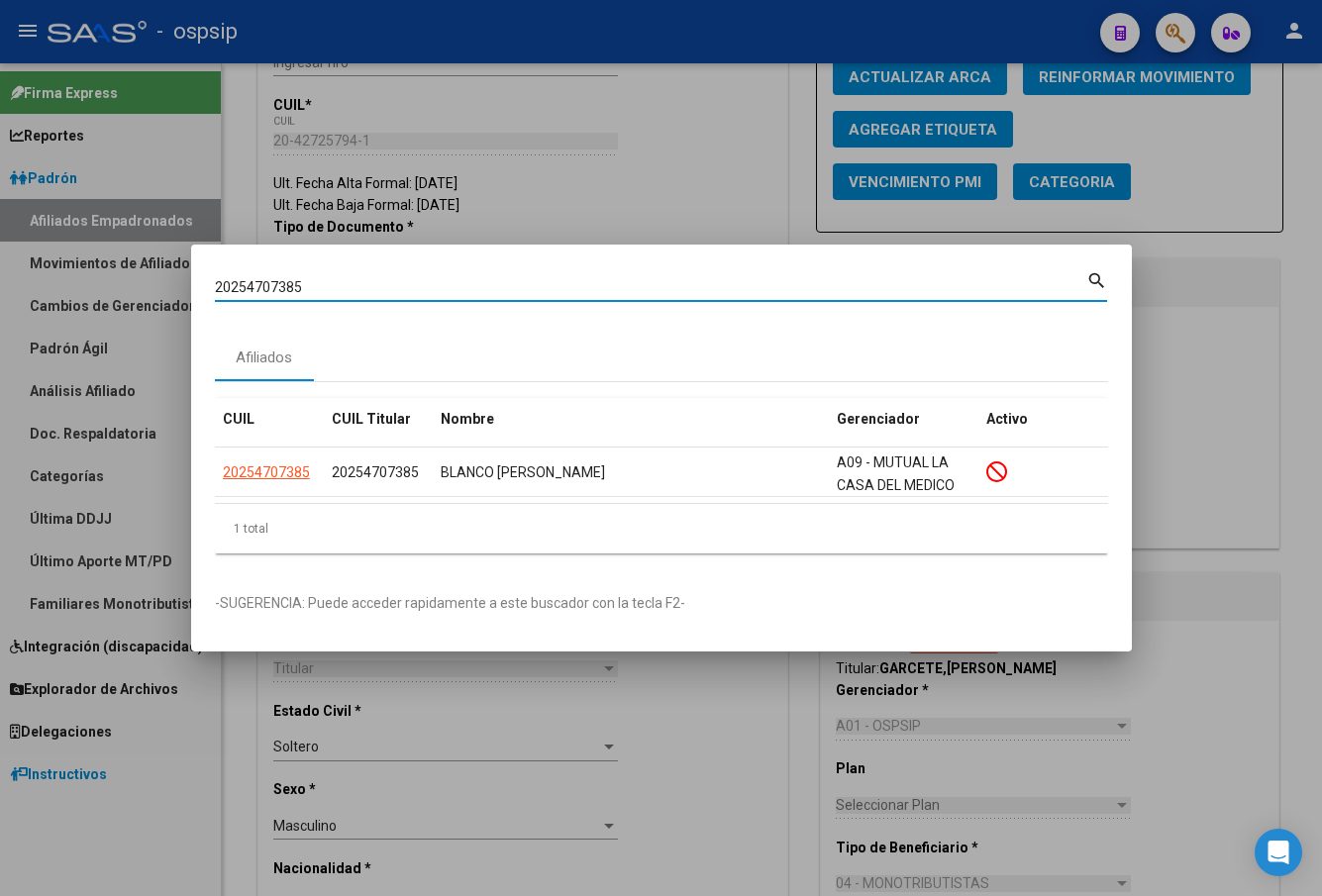 click on "20254707385 Buscar (apellido, dni, cuil, [PERSON_NAME], cuit, obra social) search" at bounding box center [661, 284] 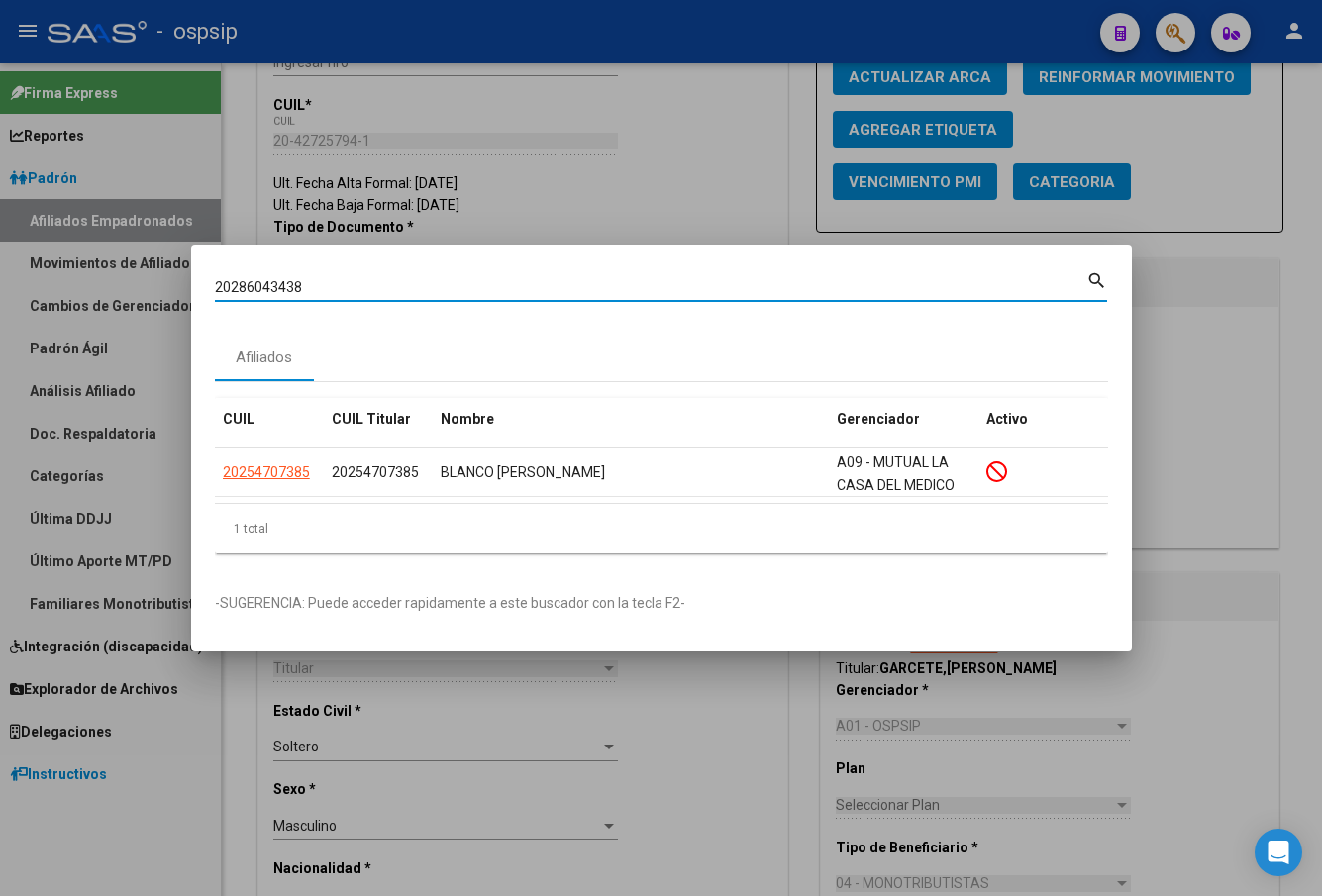 type on "20286043438" 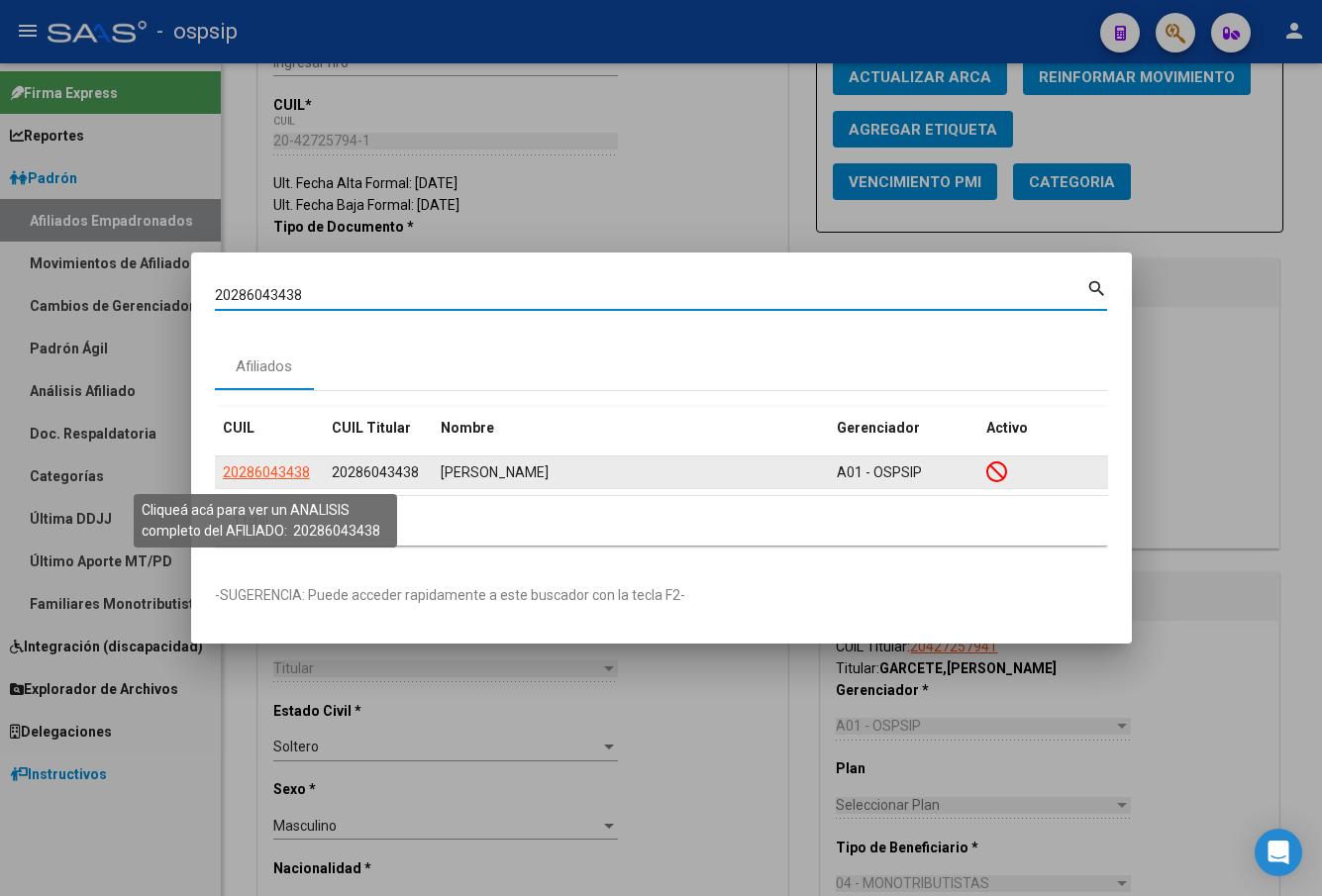 click on "20286043438" 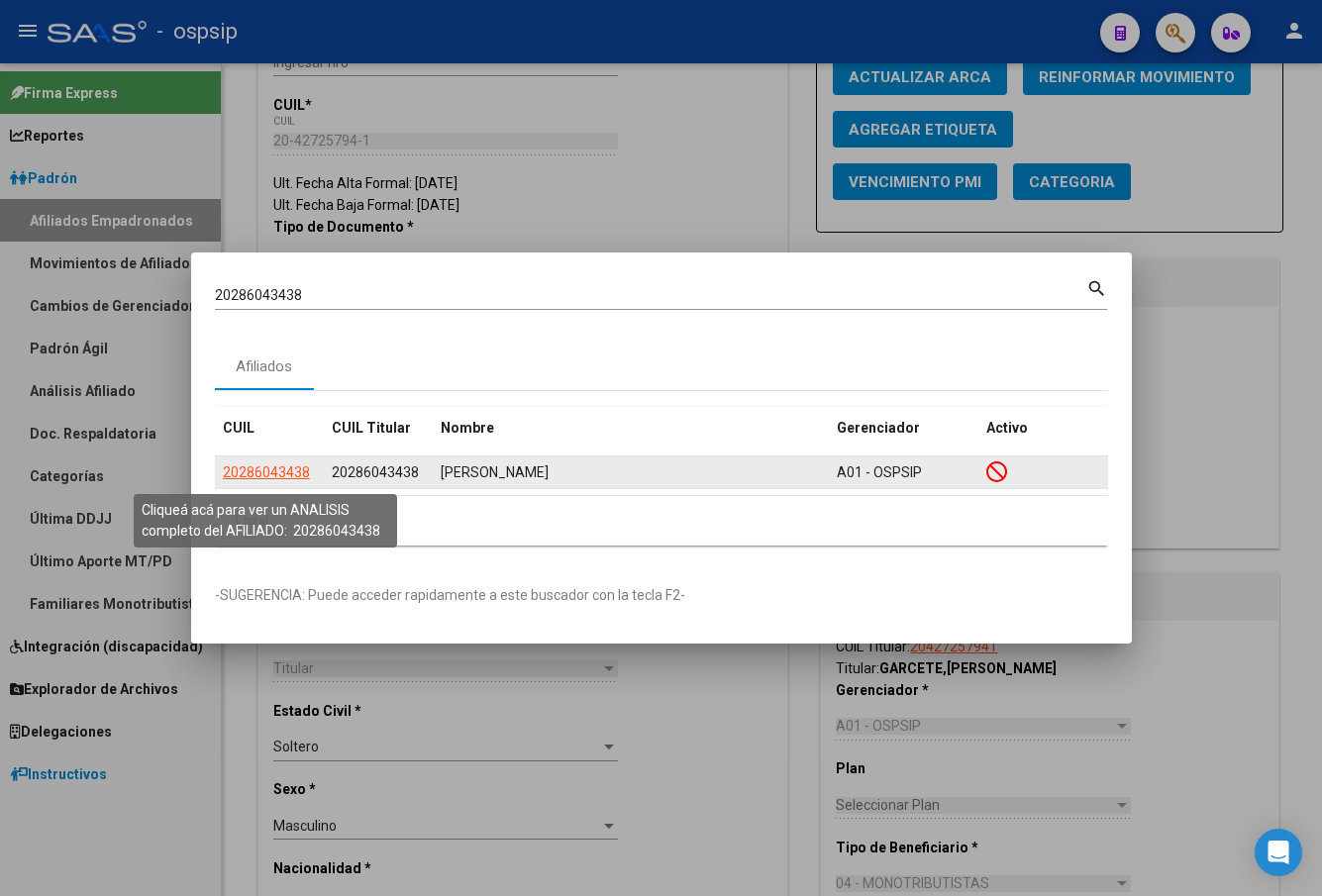 click on "20286043438" 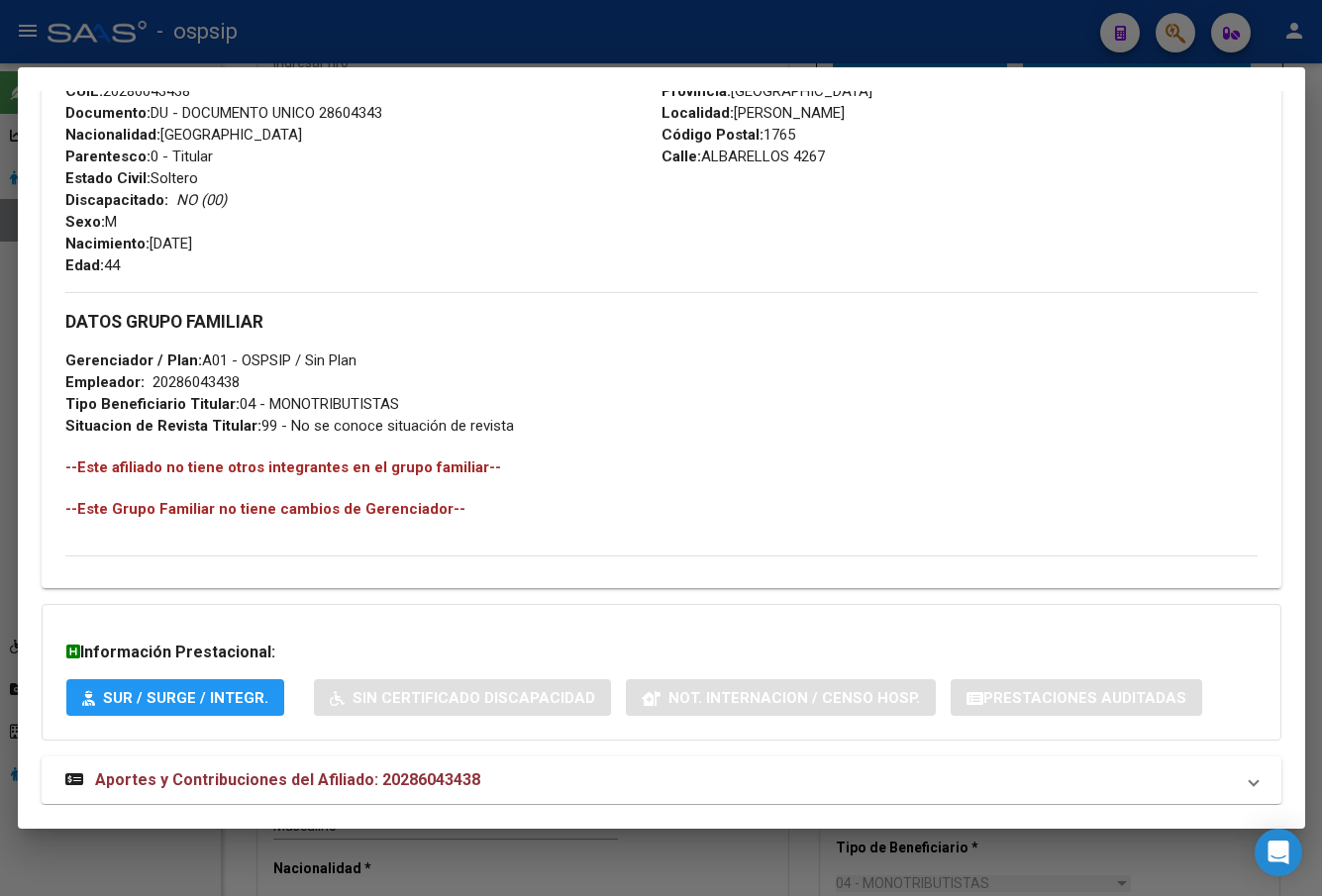scroll, scrollTop: 763, scrollLeft: 0, axis: vertical 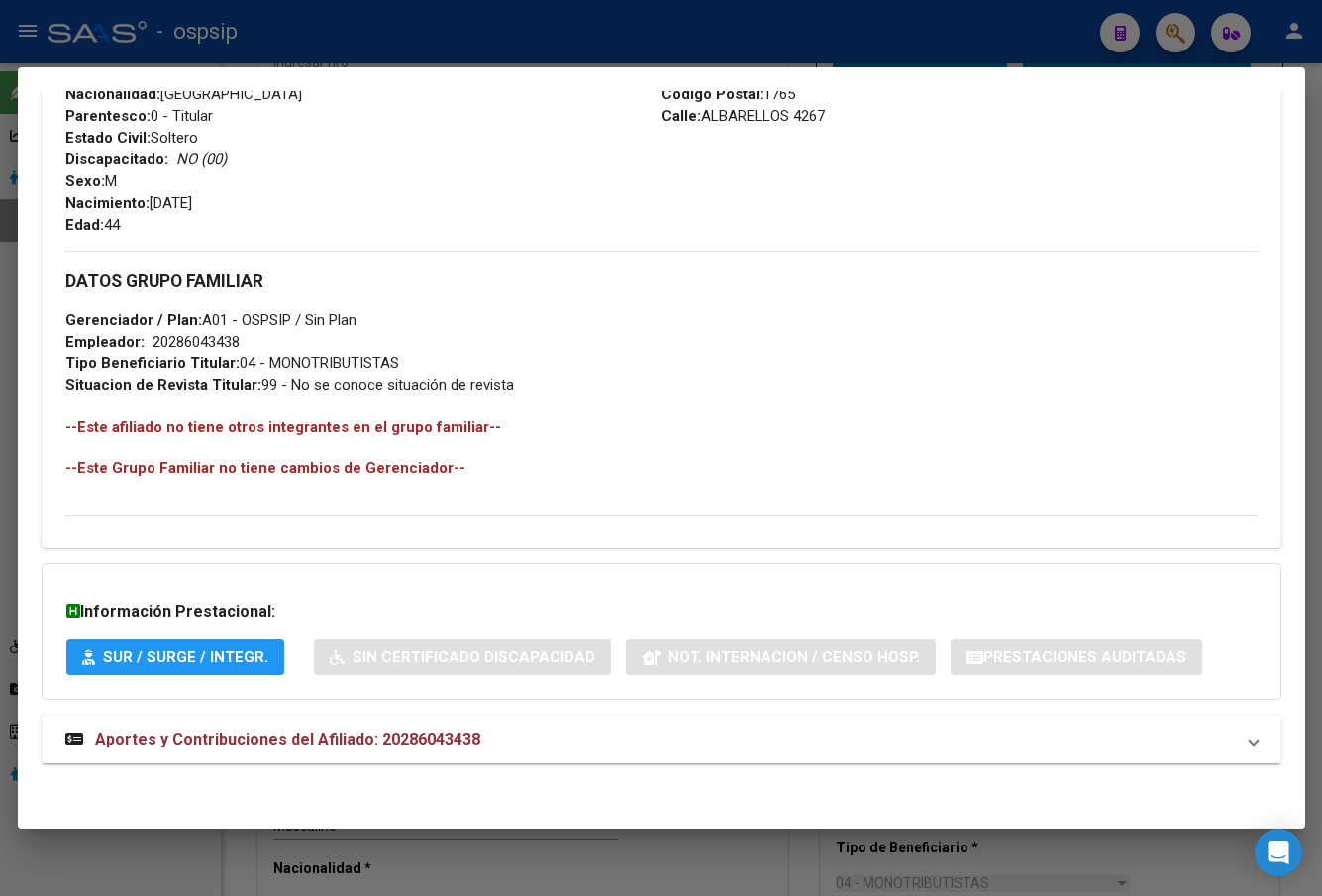 click on "Aportes y Contribuciones del Afiliado: 20286043438" at bounding box center [287, 739] 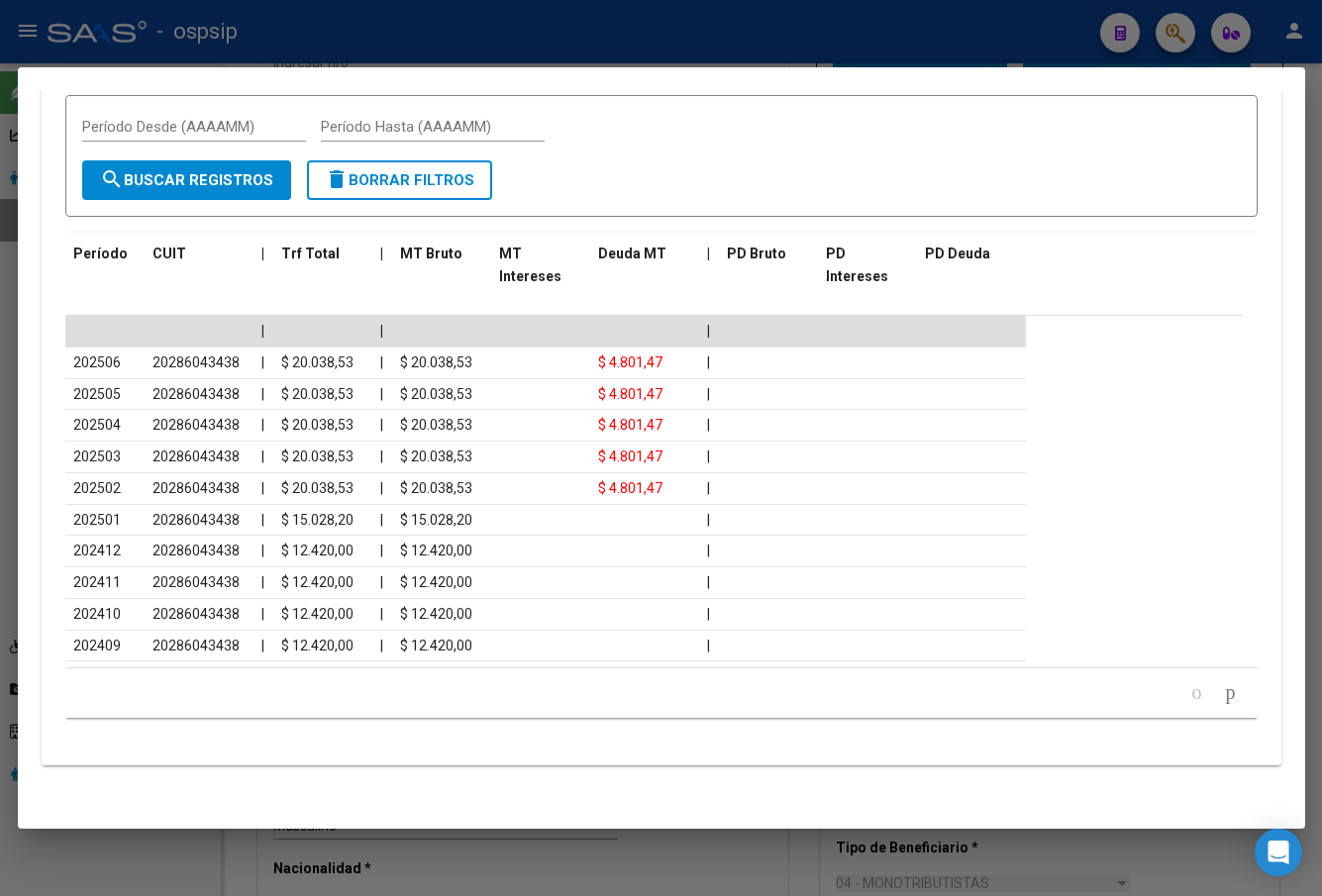 scroll, scrollTop: 1629, scrollLeft: 0, axis: vertical 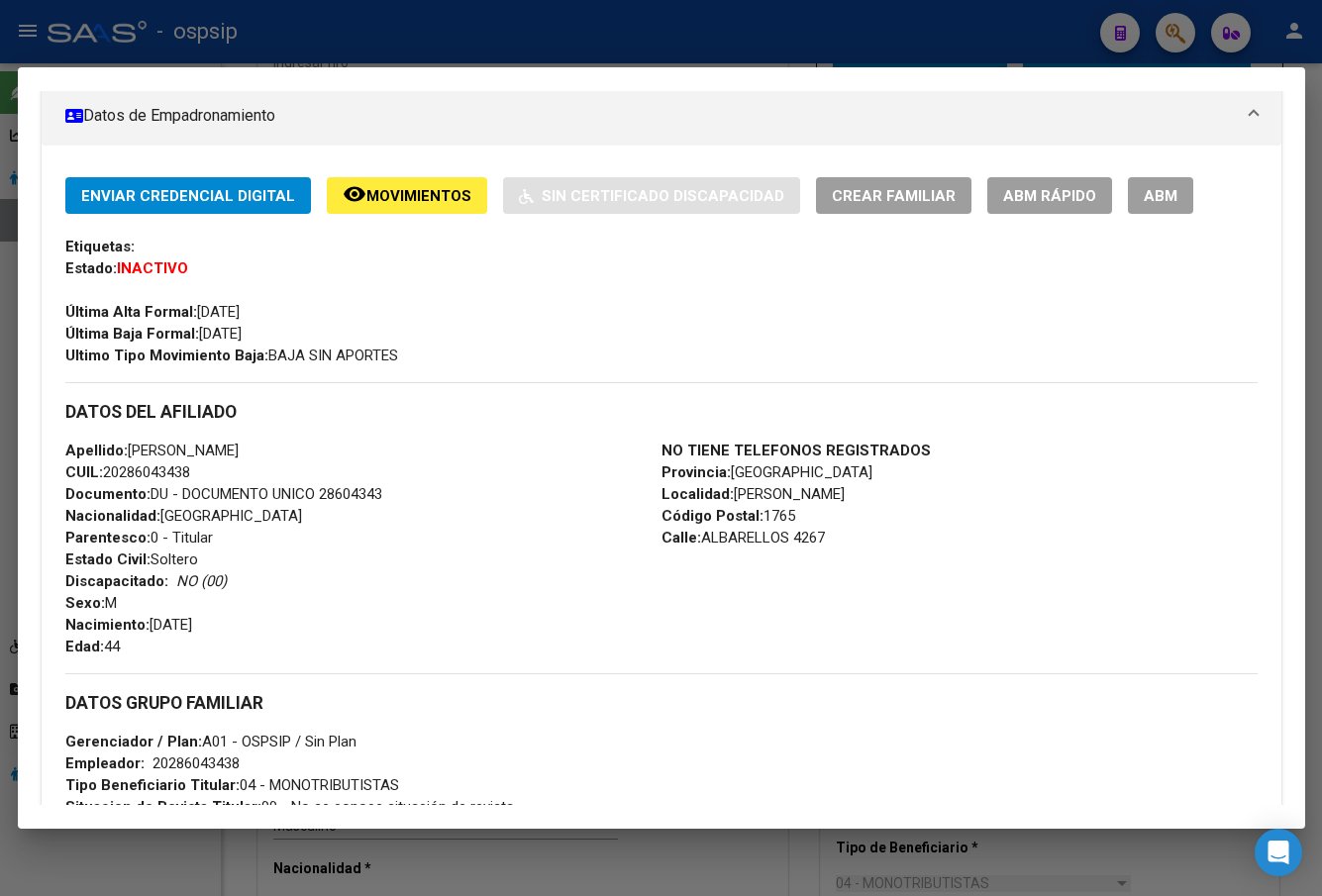 click on "ABM" at bounding box center (1161, 196) 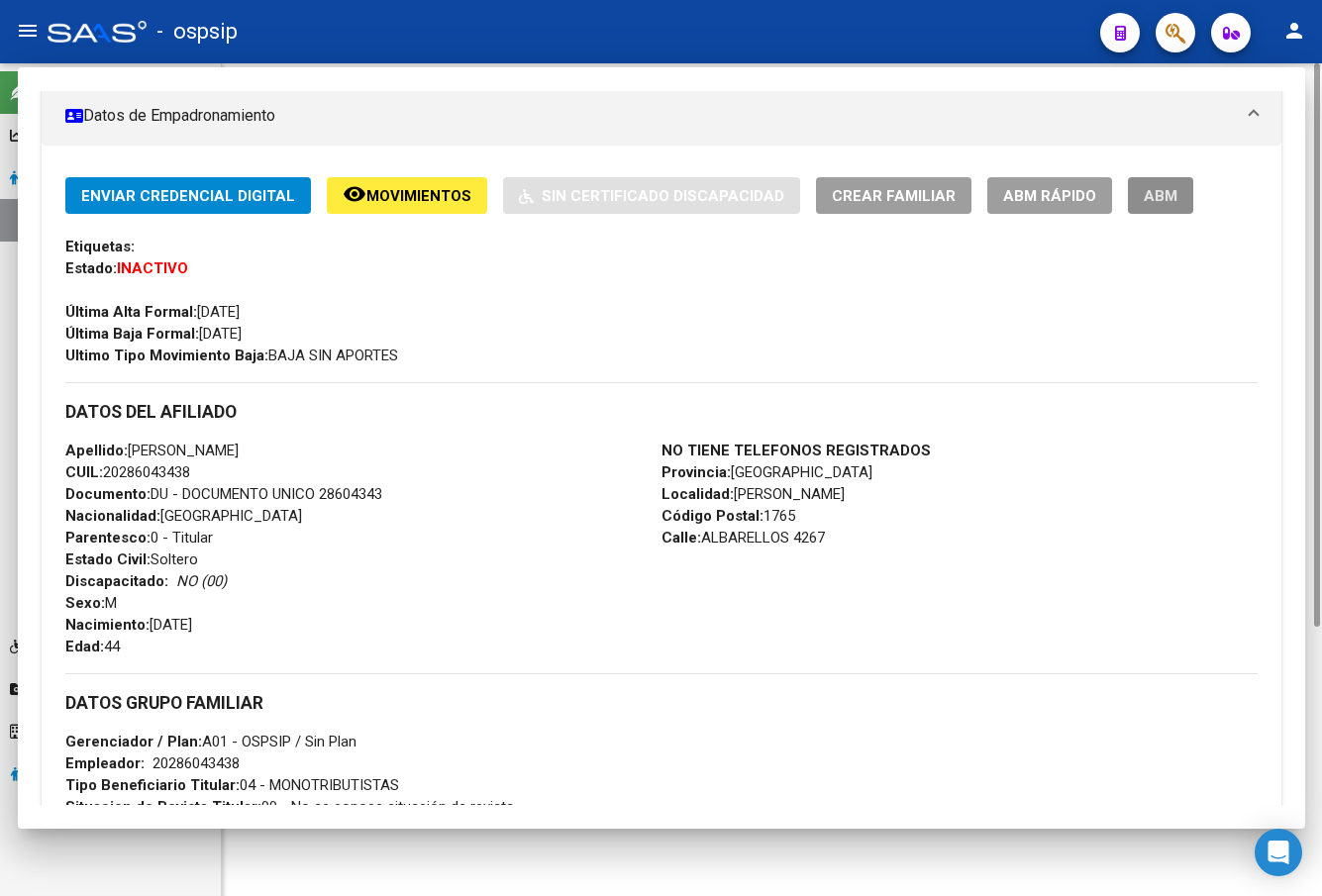 scroll, scrollTop: 0, scrollLeft: 0, axis: both 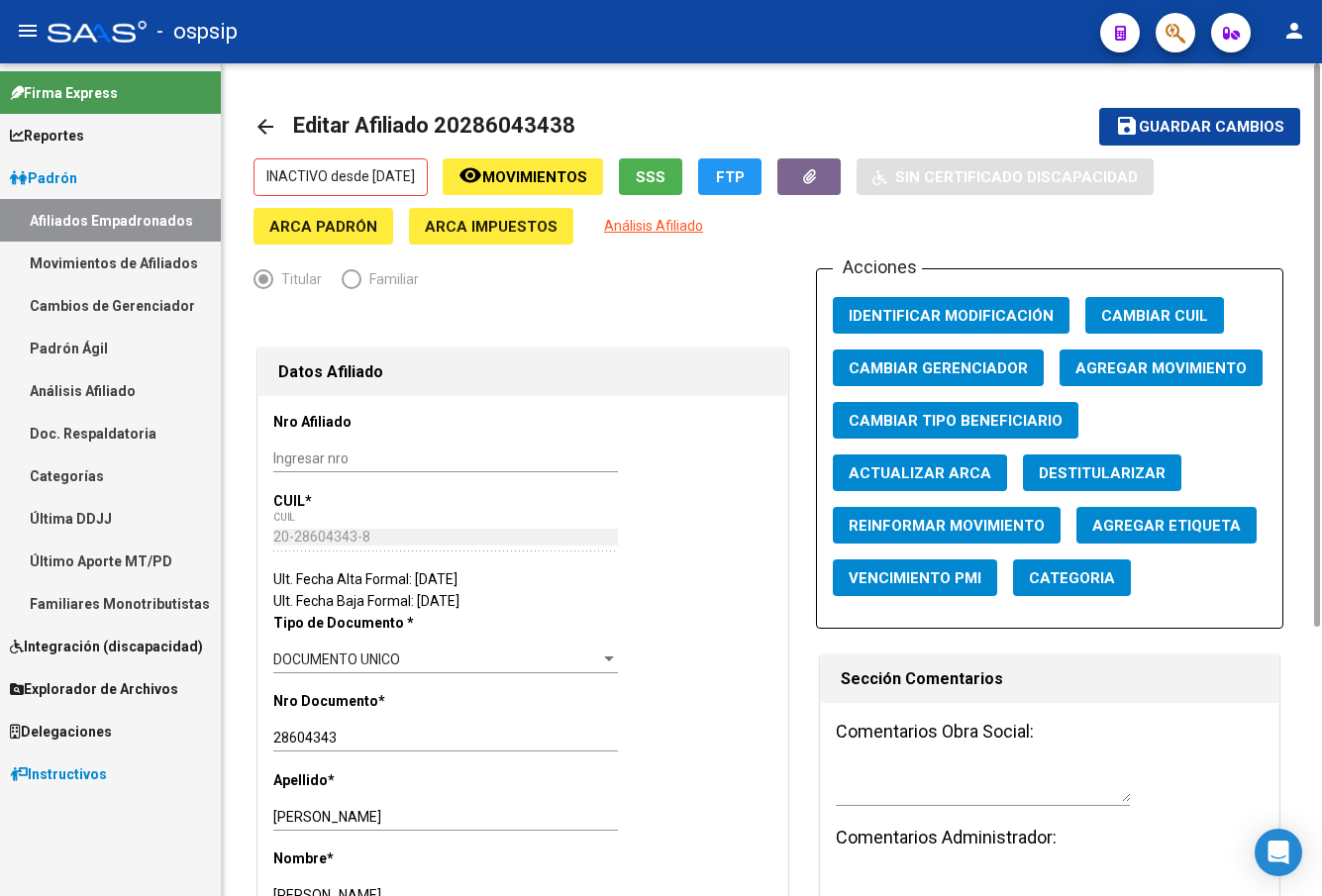 click on "Agregar Movimiento" 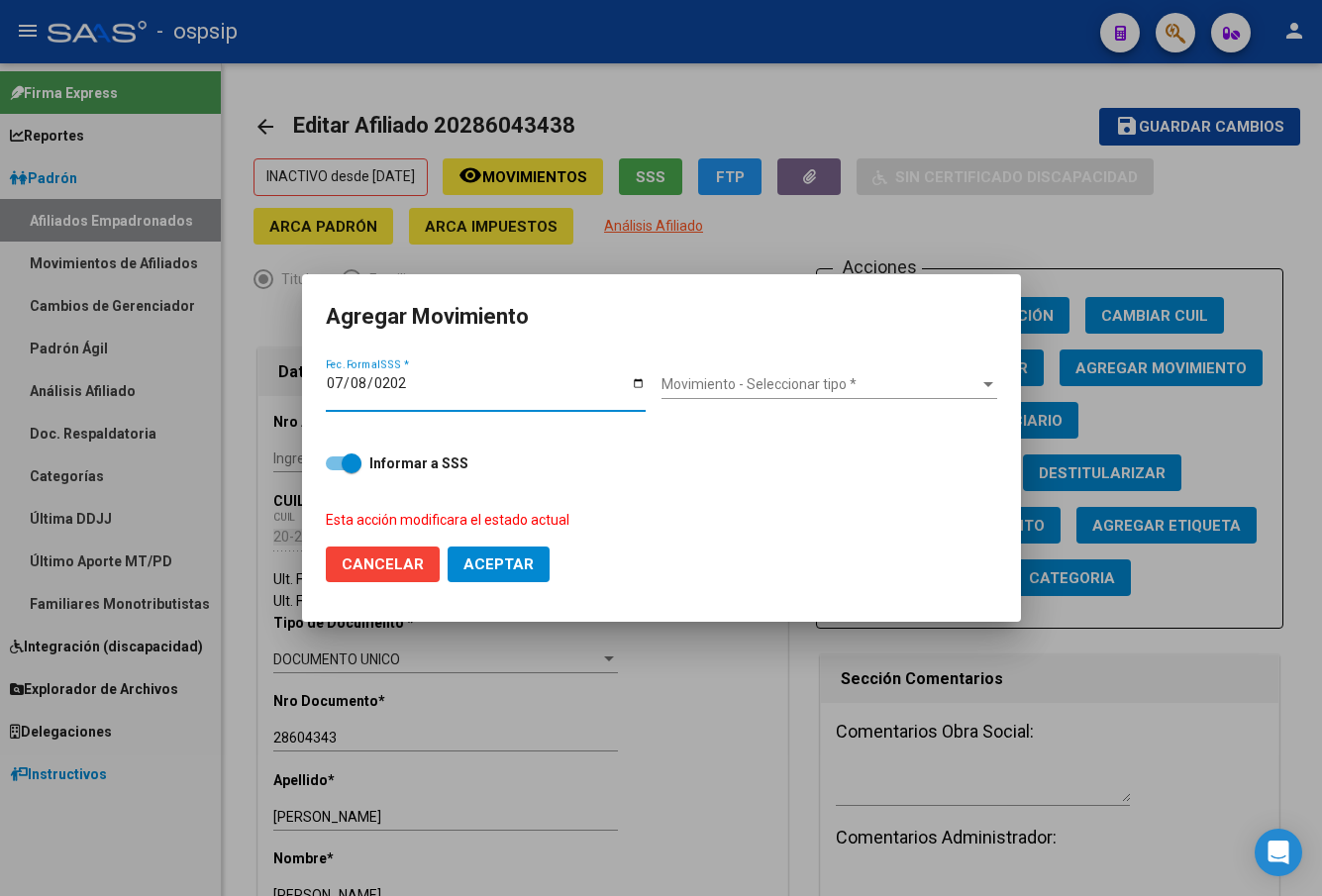 type on "[DATE]" 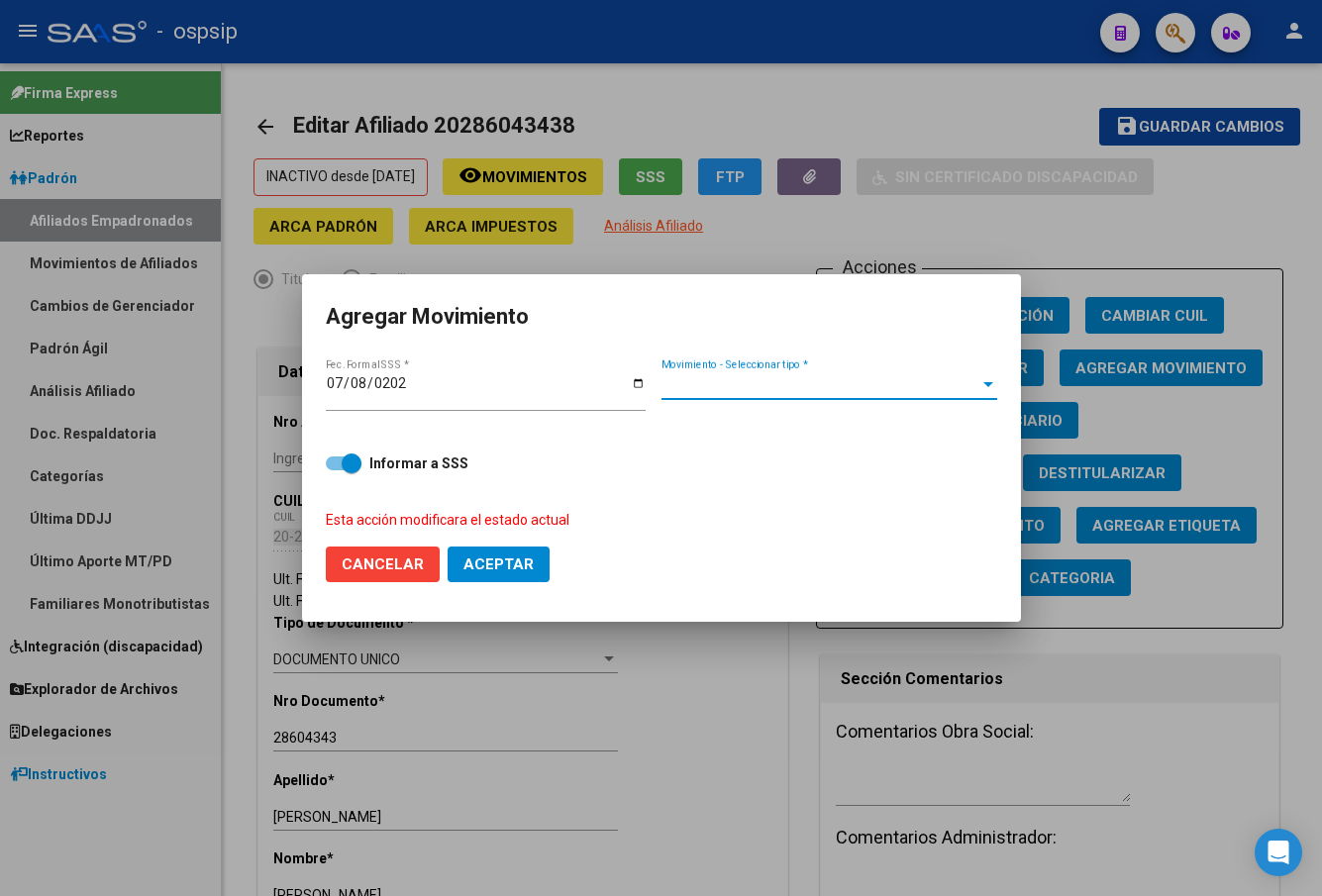 click on "Movimiento - Seleccionar tipo *" at bounding box center [820, 384] 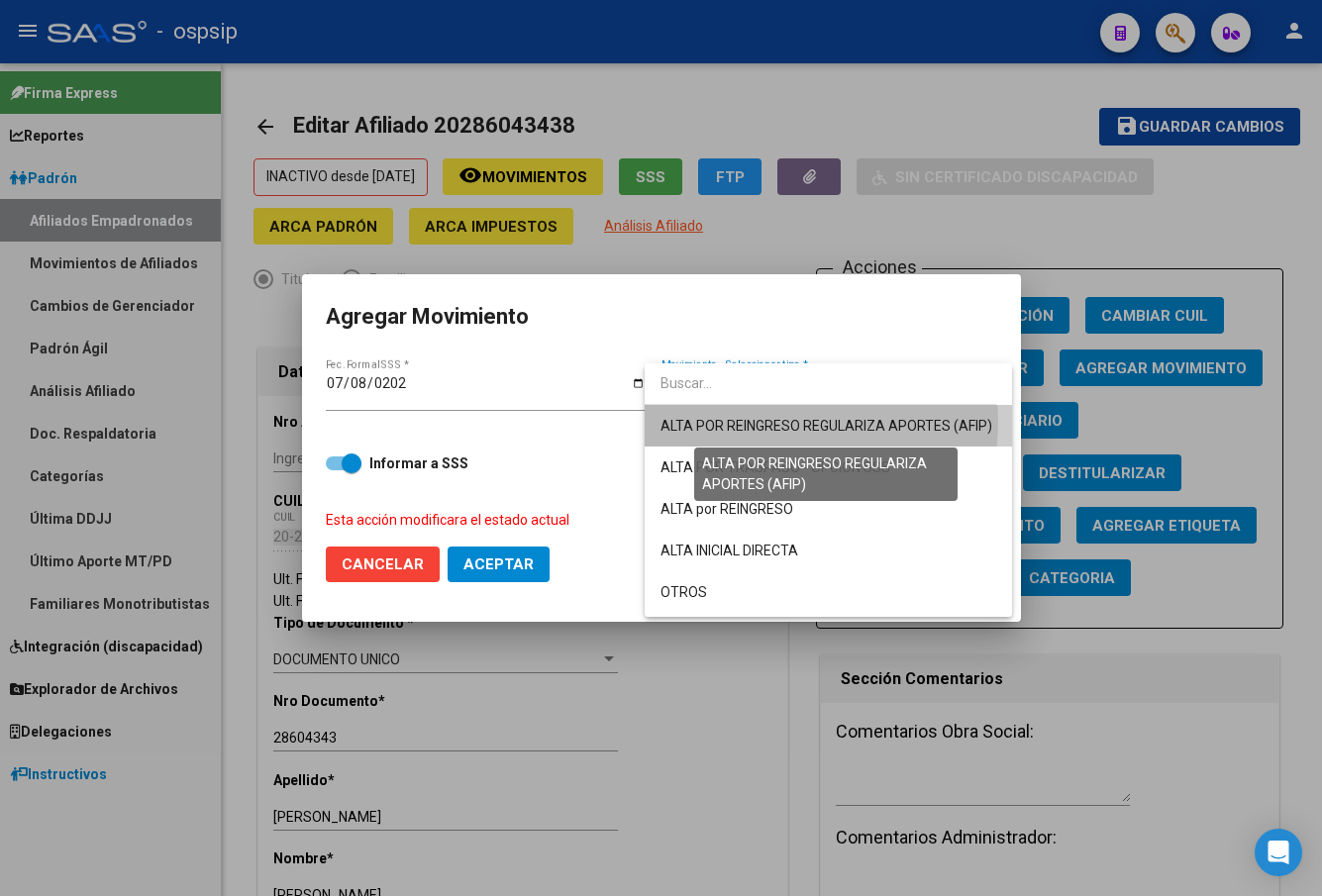click on "ALTA POR REINGRESO REGULARIZA APORTES (AFIP)" at bounding box center (826, 426) 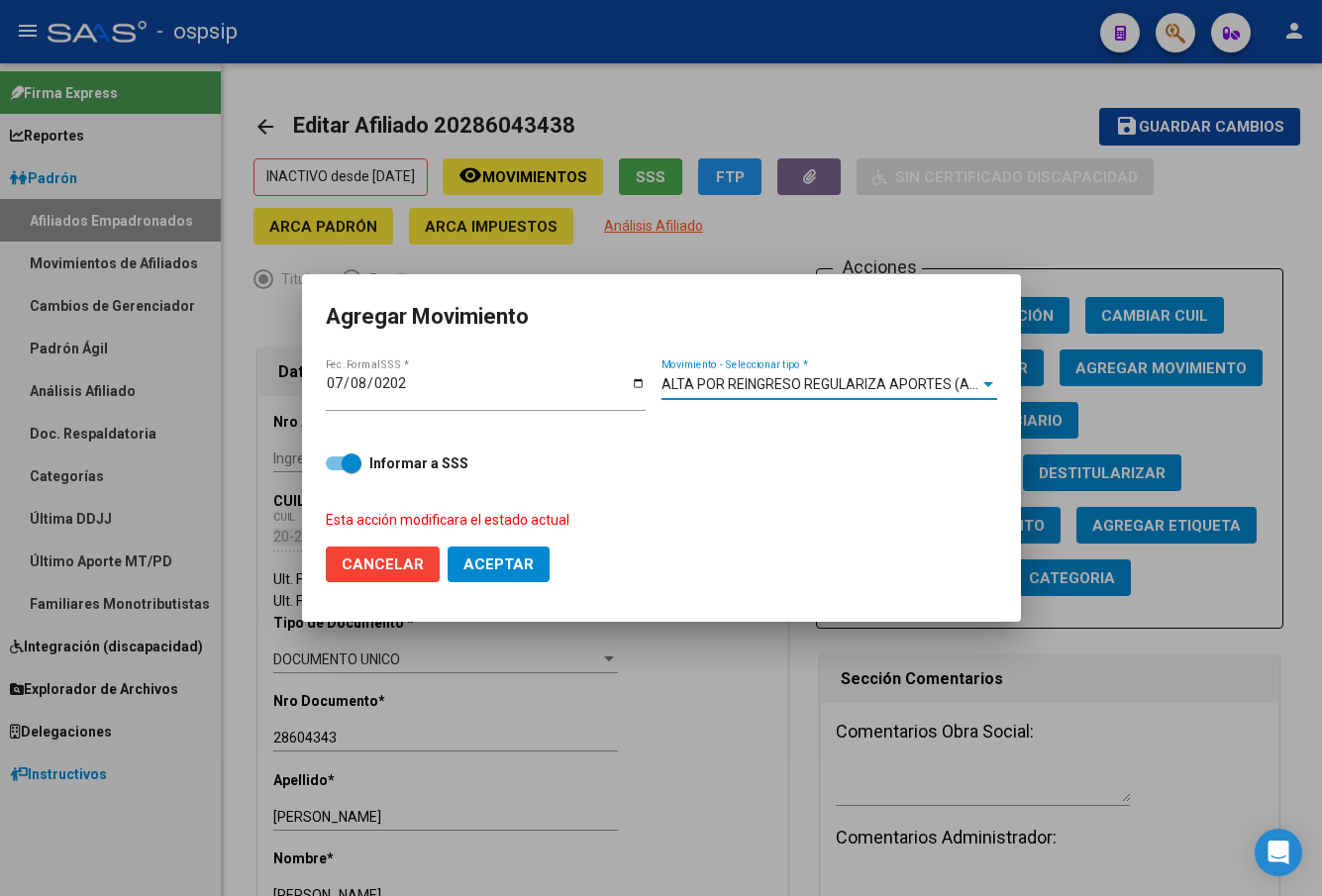 click on "Aceptar" 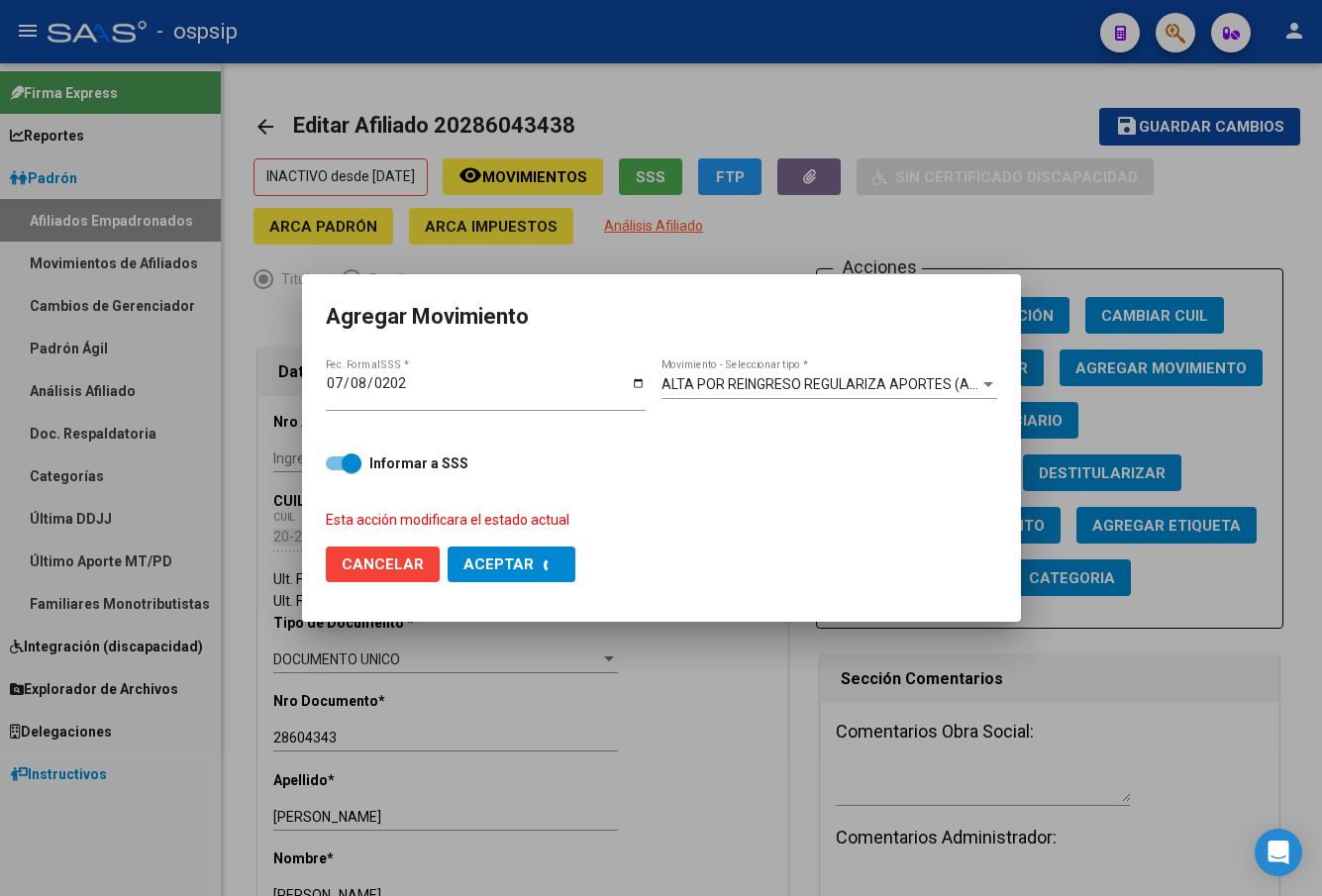 checkbox on "false" 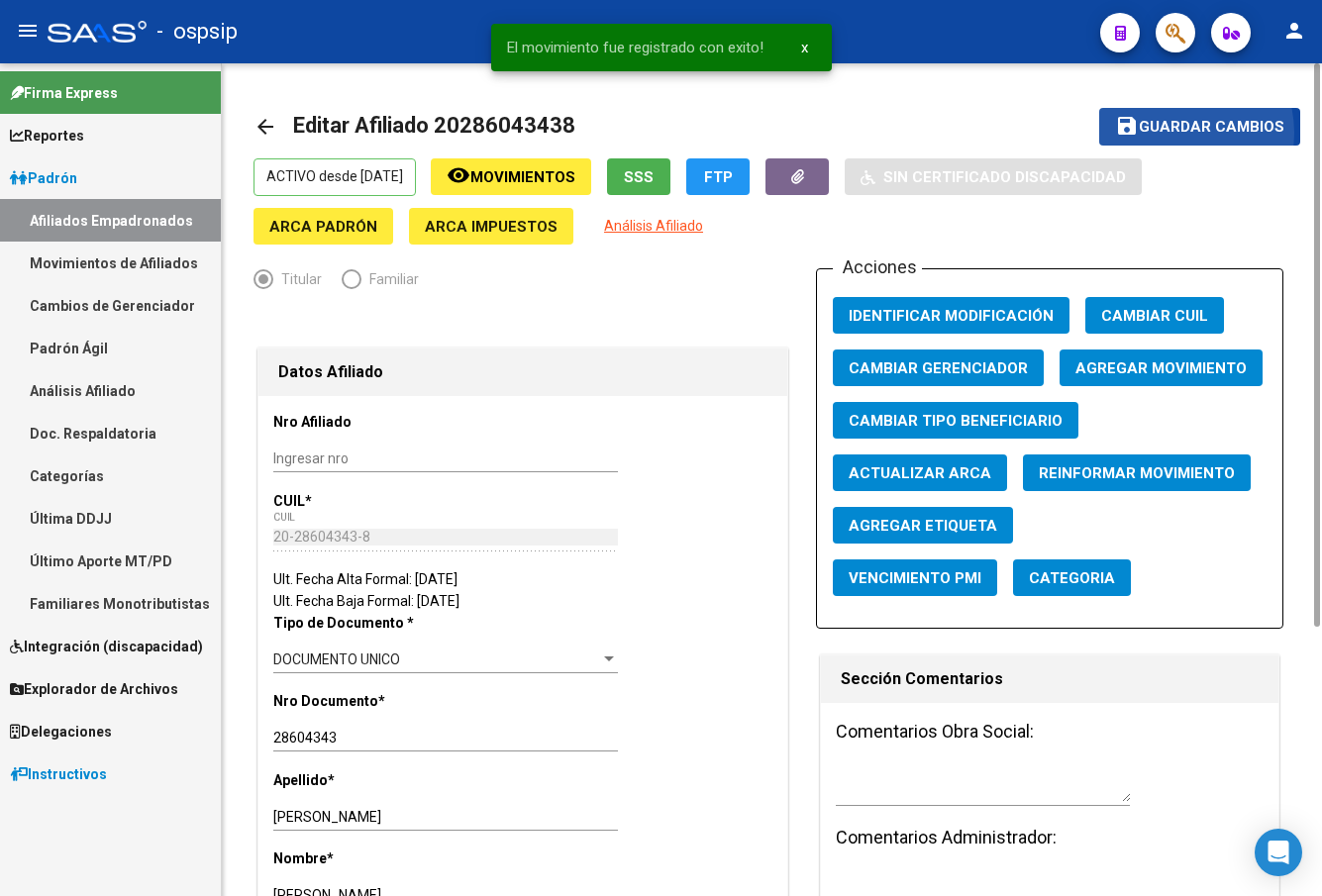 click on "Guardar cambios" 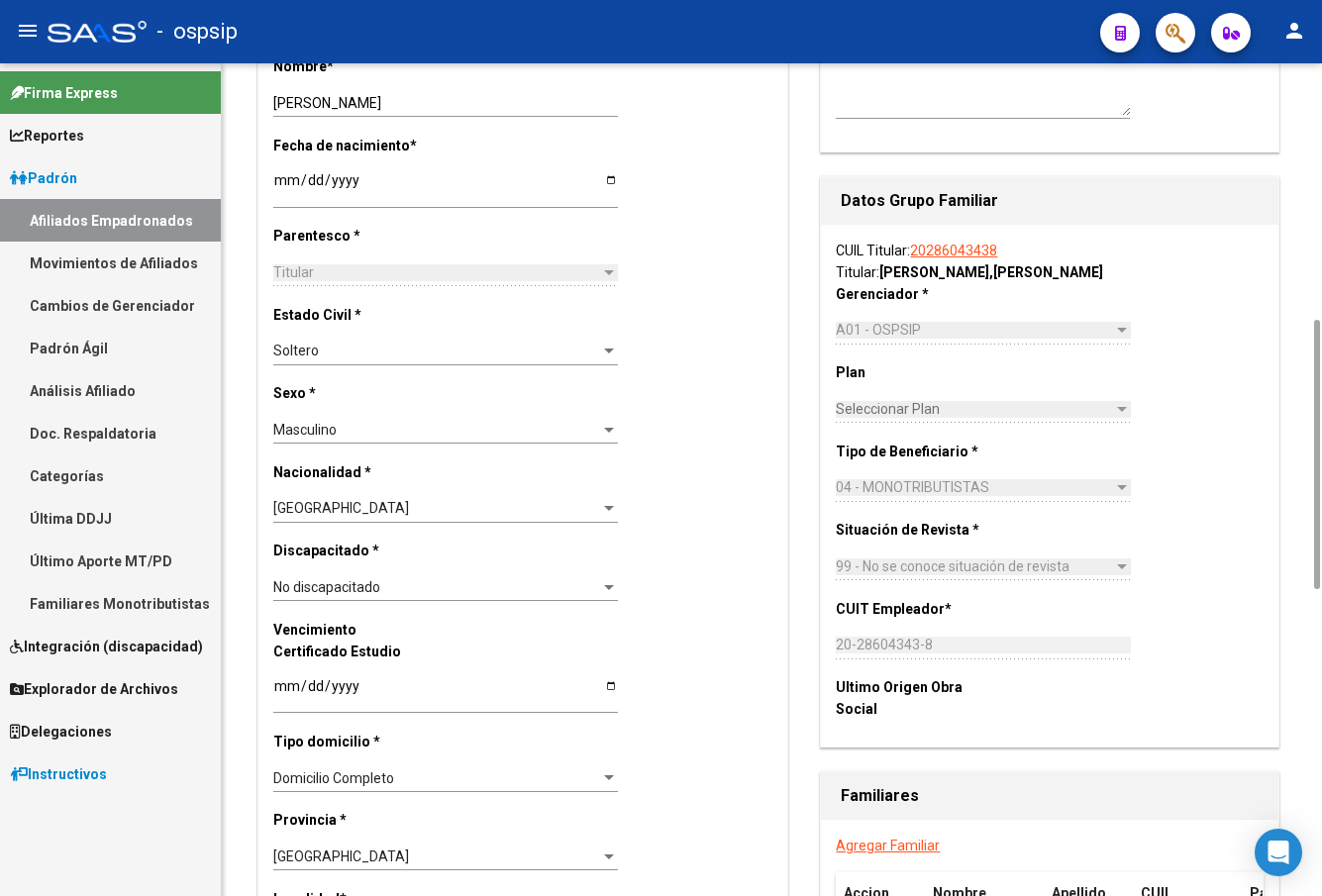 scroll, scrollTop: 1188, scrollLeft: 0, axis: vertical 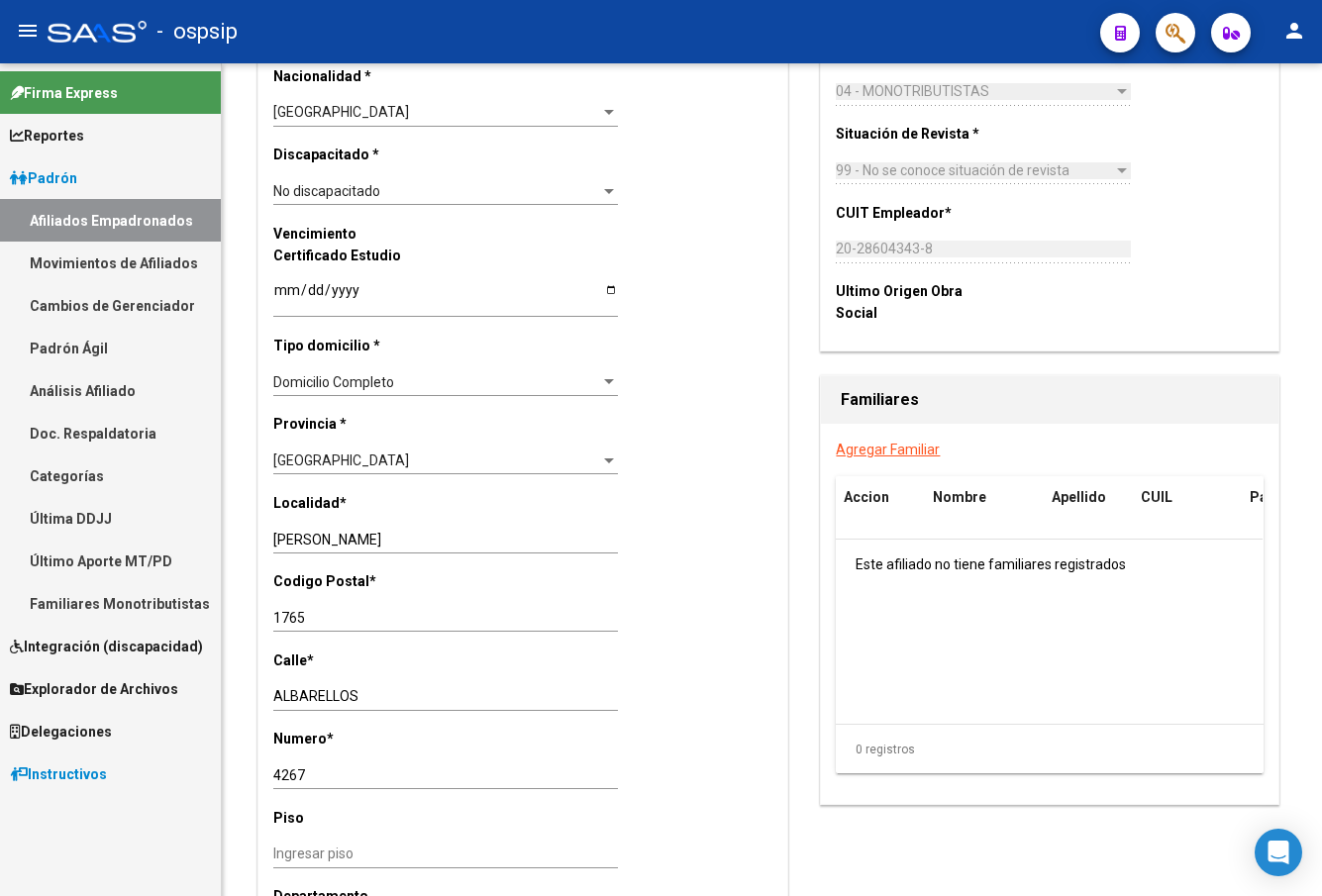 click on "-   ospsip" 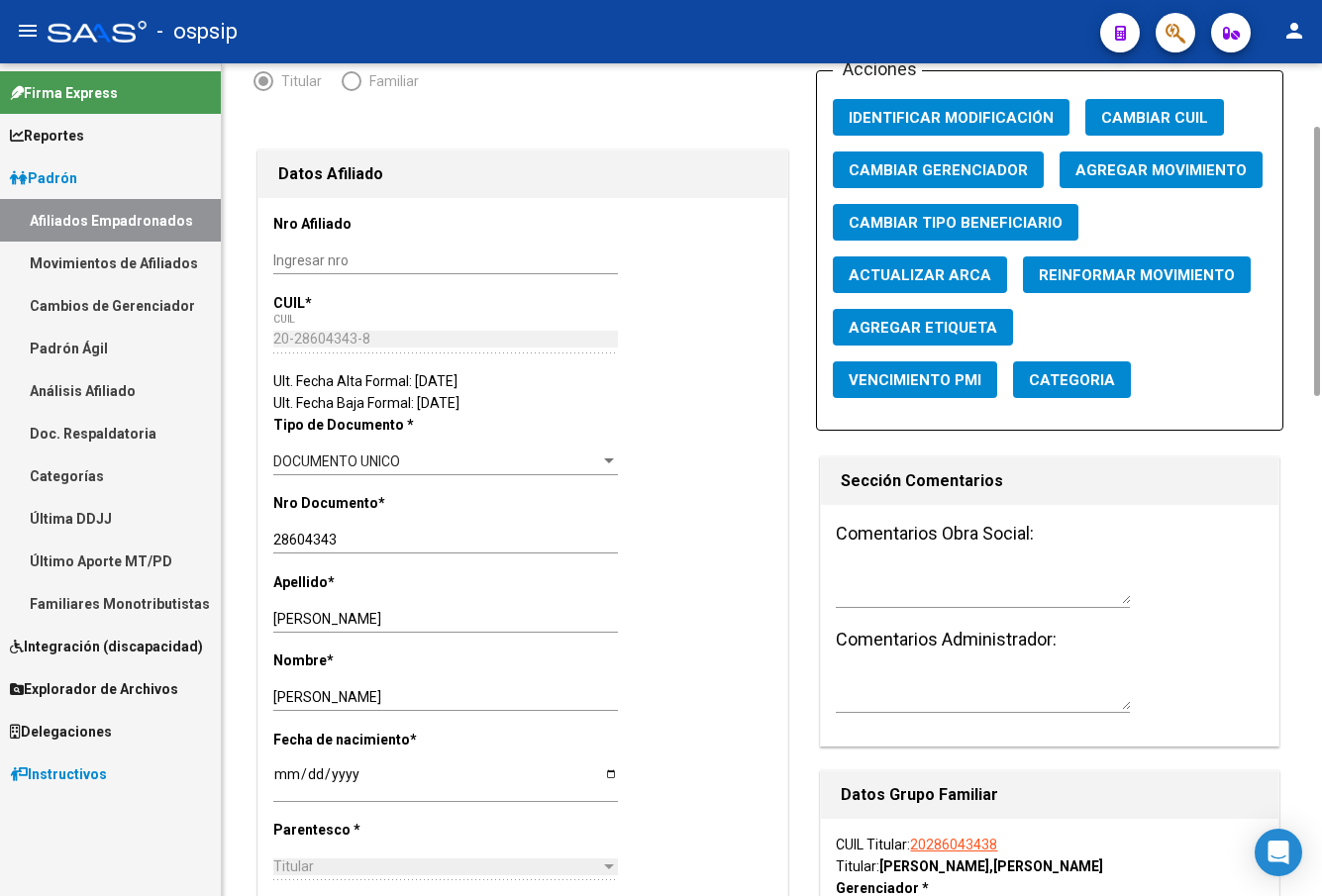 scroll, scrollTop: 0, scrollLeft: 0, axis: both 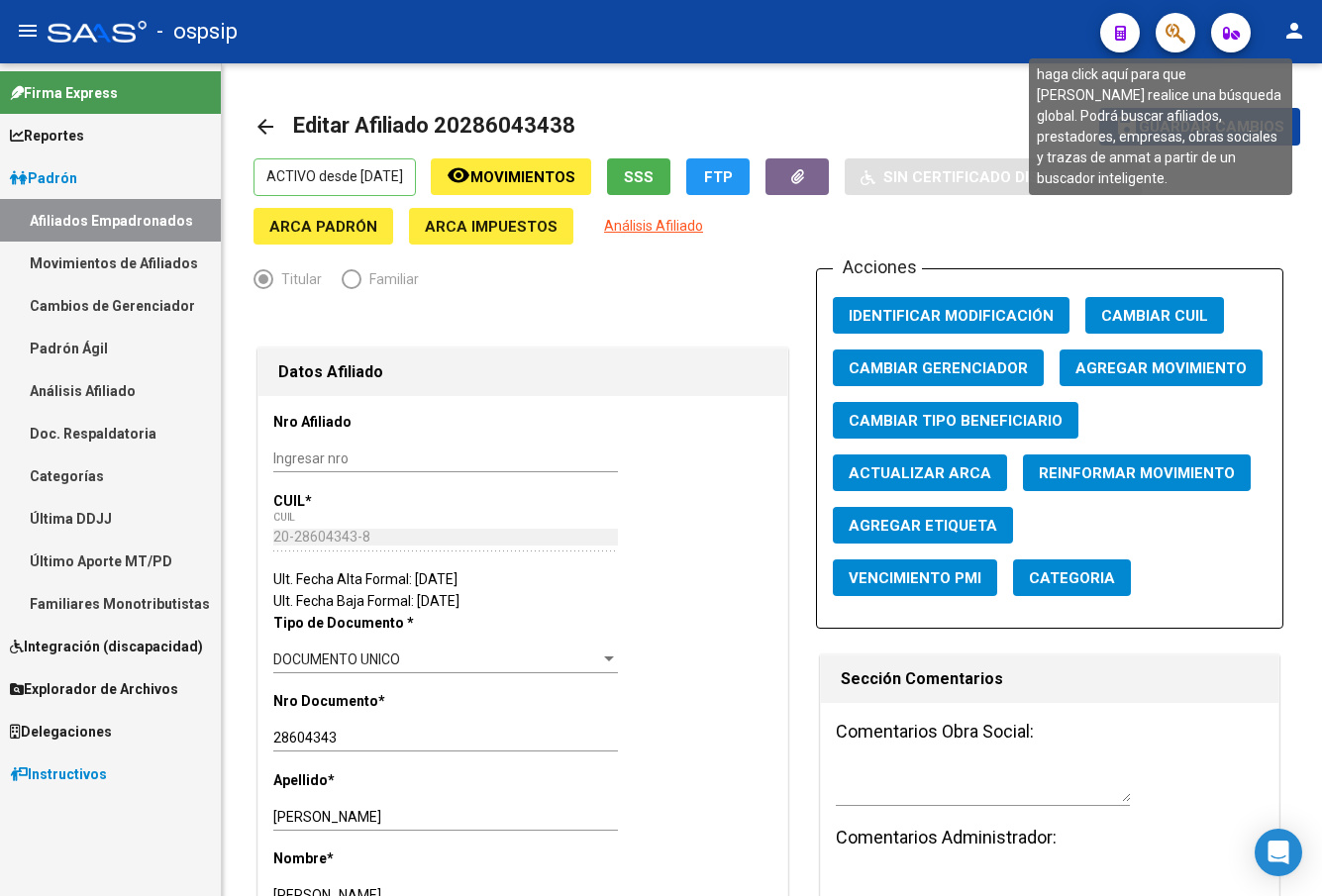 click 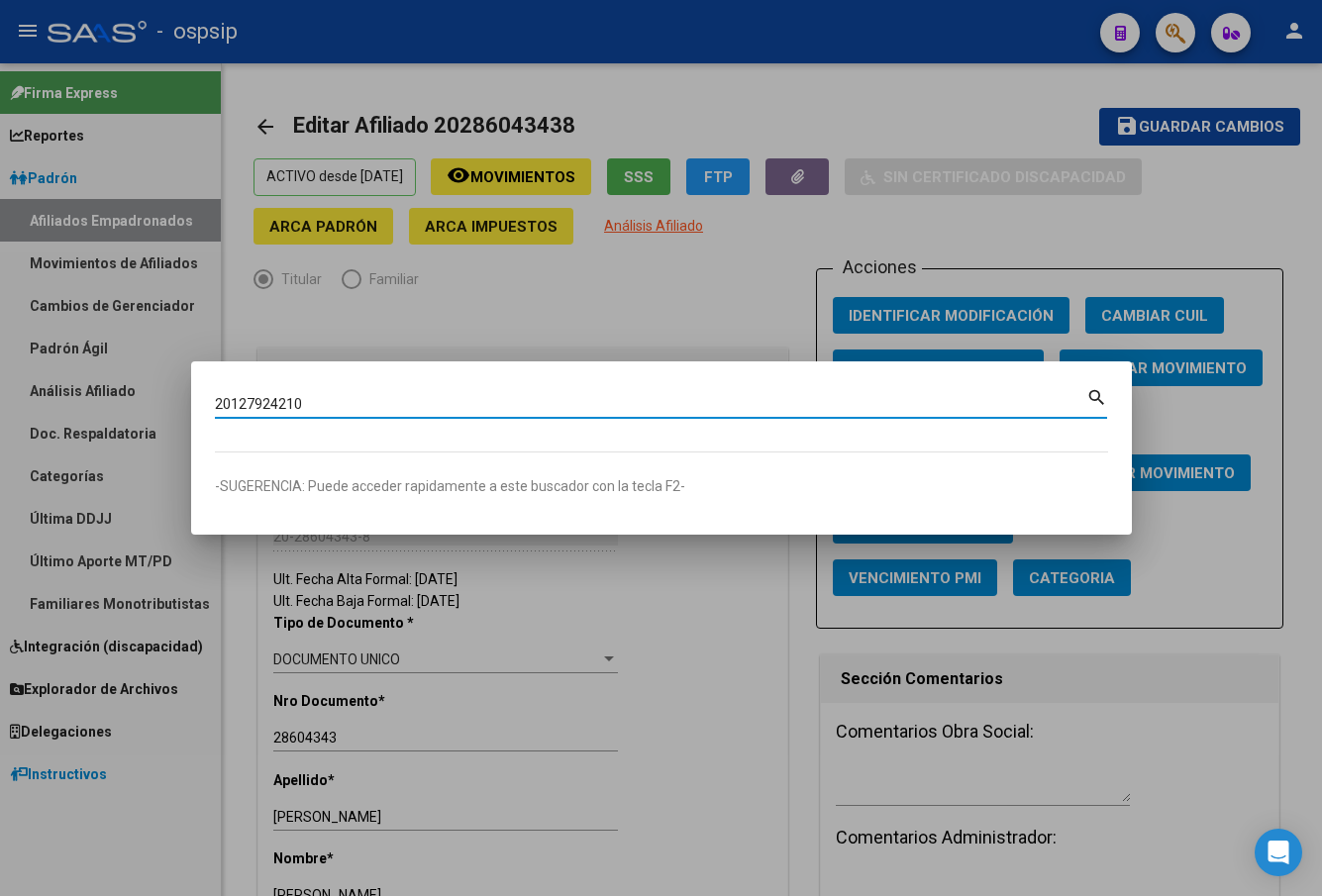 type on "20127924210" 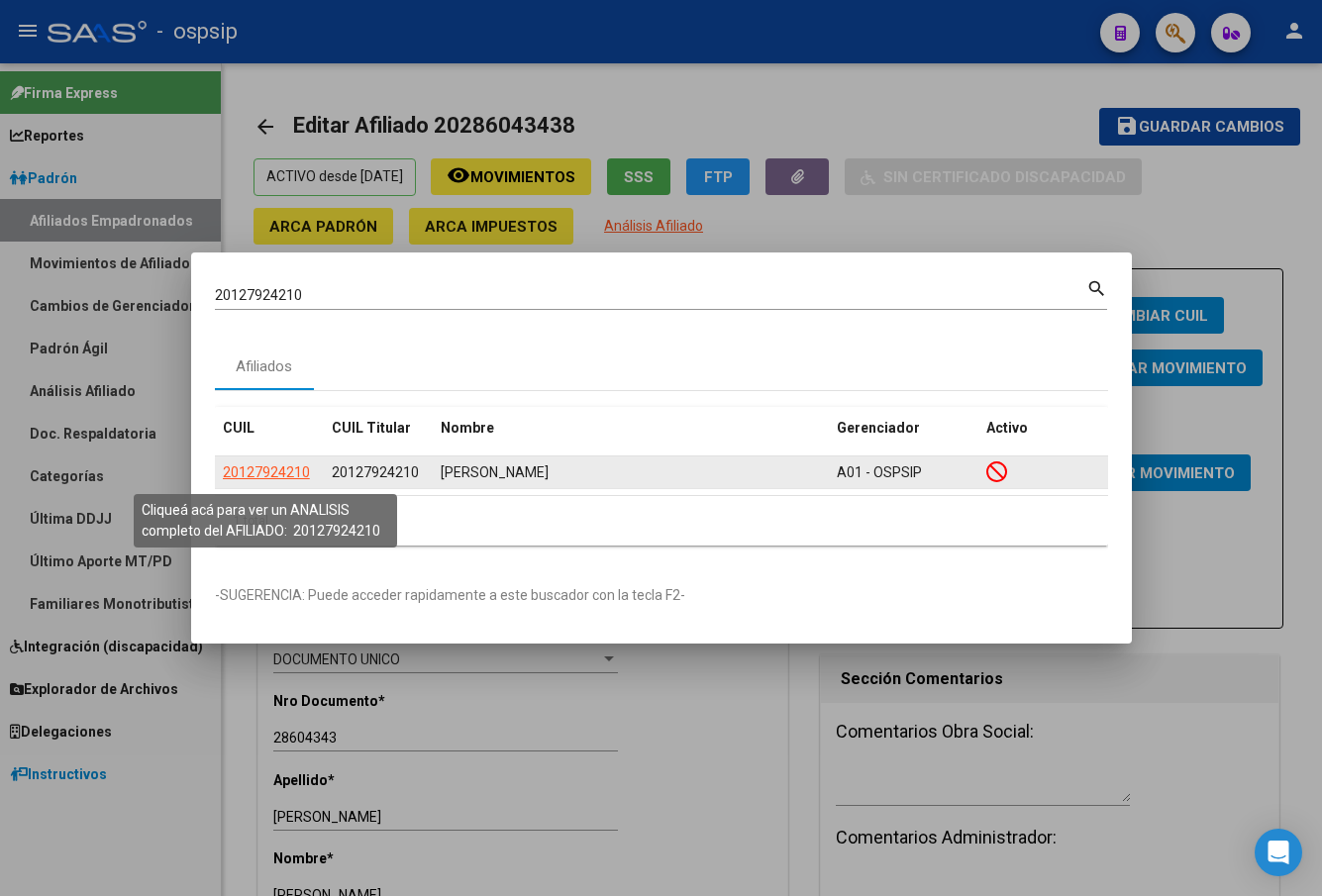 click on "20127924210" 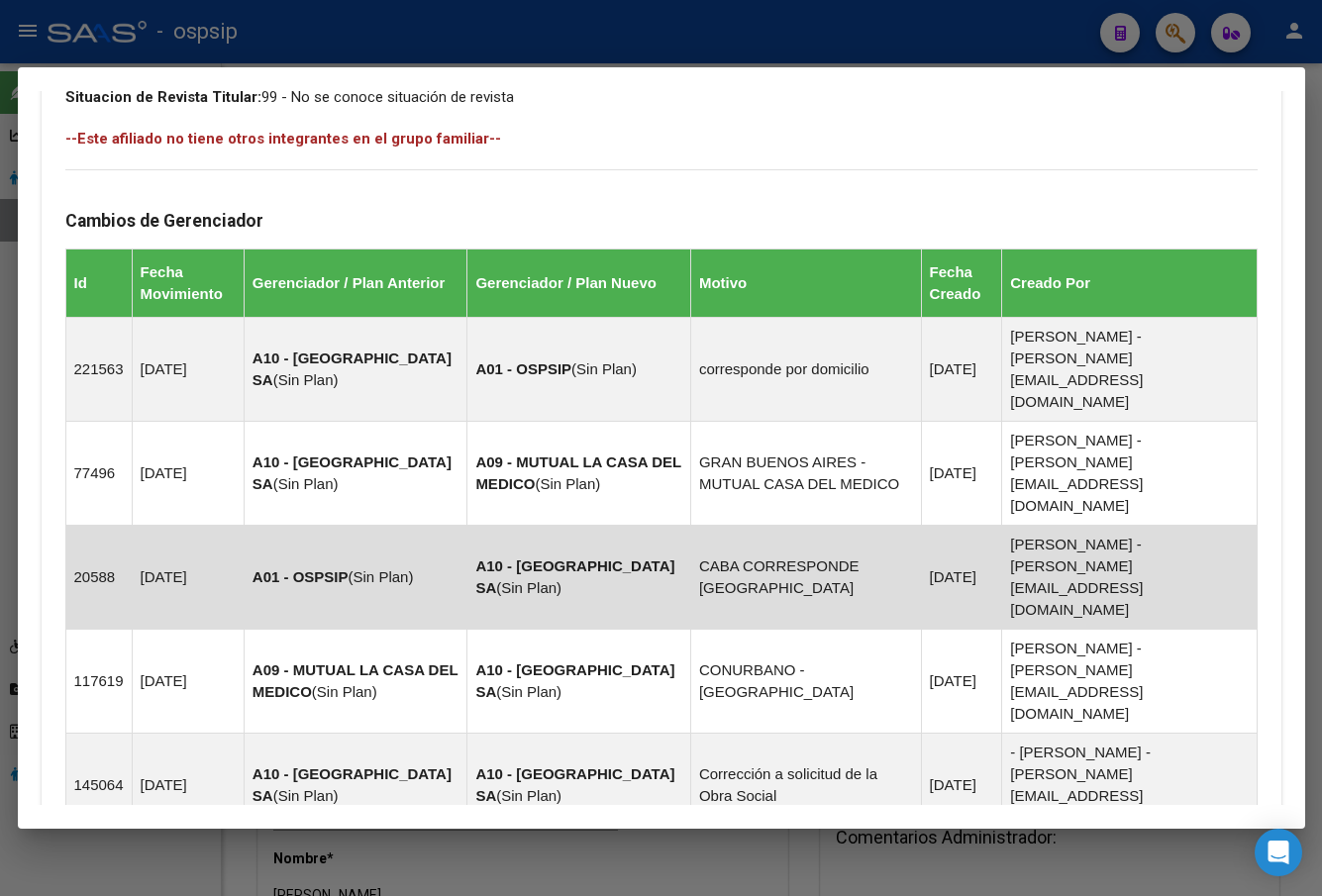 scroll, scrollTop: 1210, scrollLeft: 0, axis: vertical 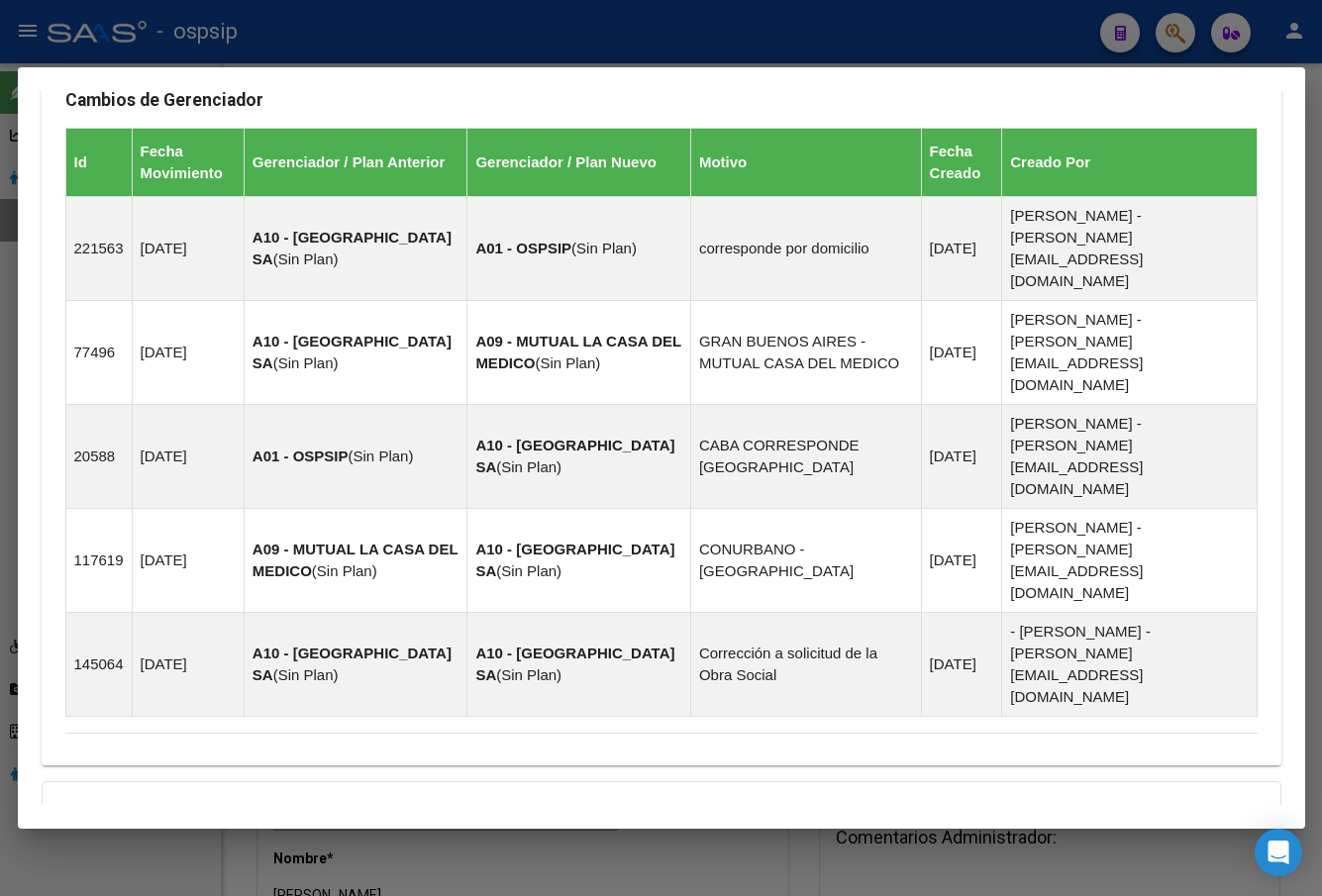 click on "Aportes y Contribuciones del Afiliado: 20127924210" at bounding box center (287, 956) 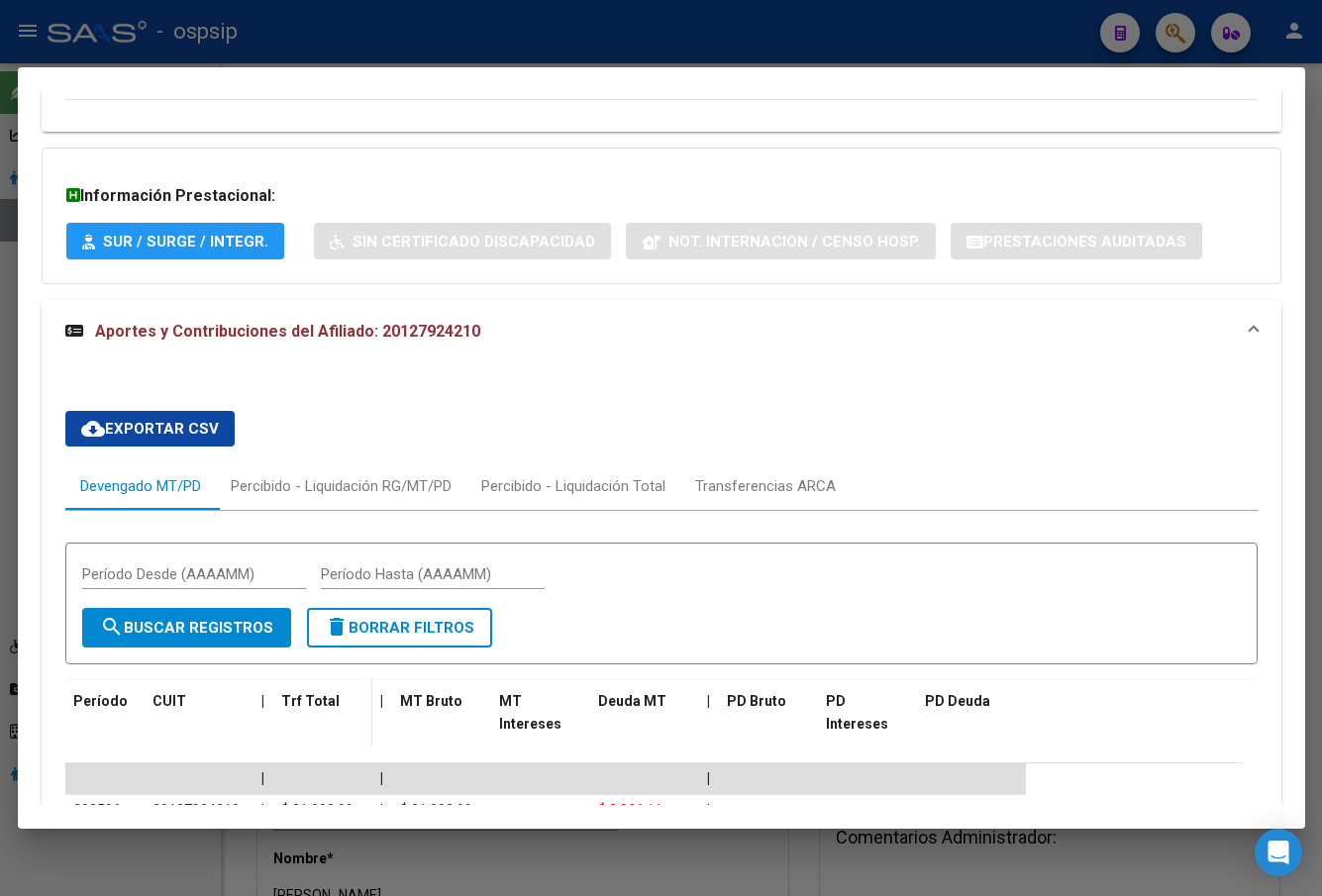 scroll, scrollTop: 2075, scrollLeft: 0, axis: vertical 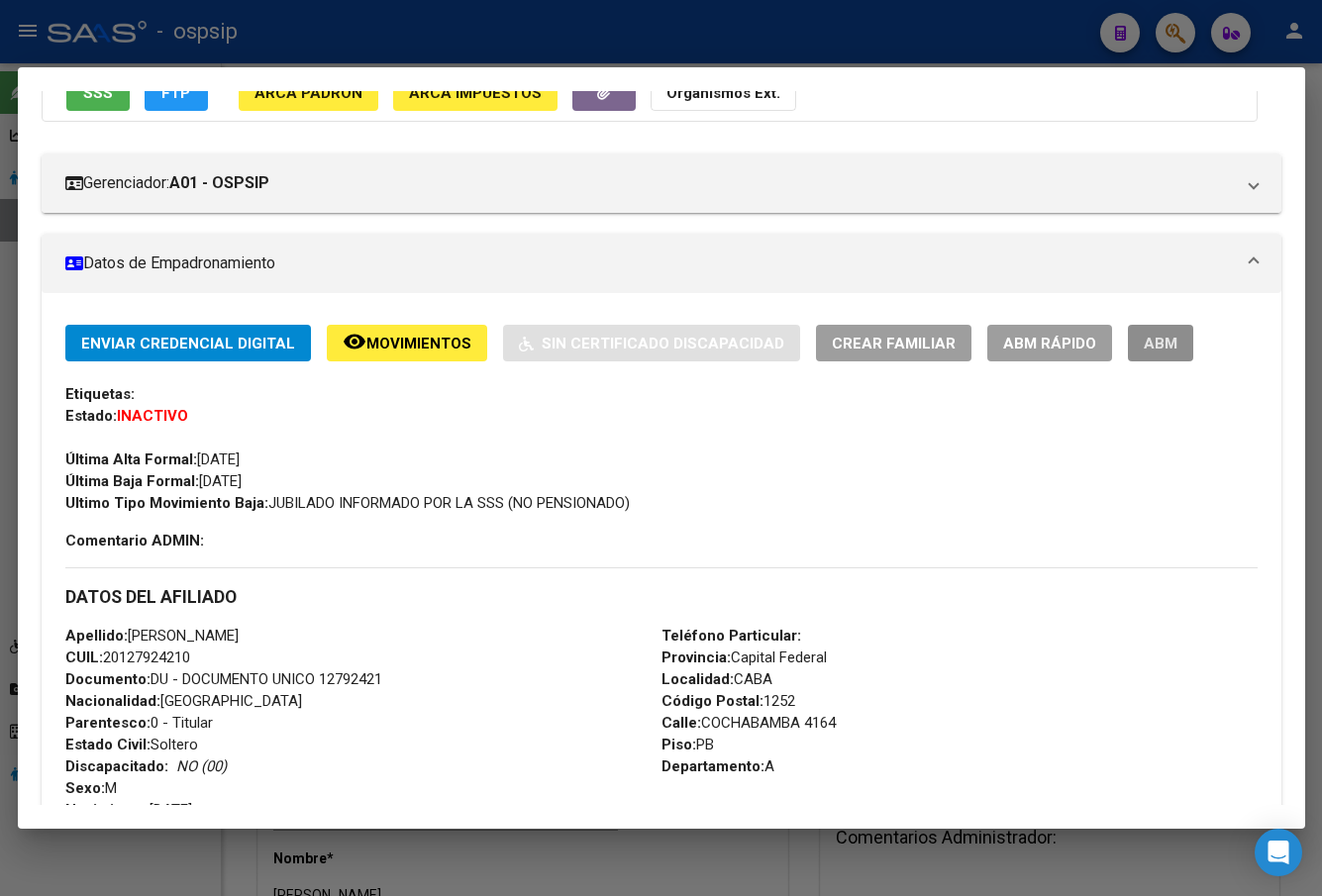 click on "ABM" at bounding box center (1161, 344) 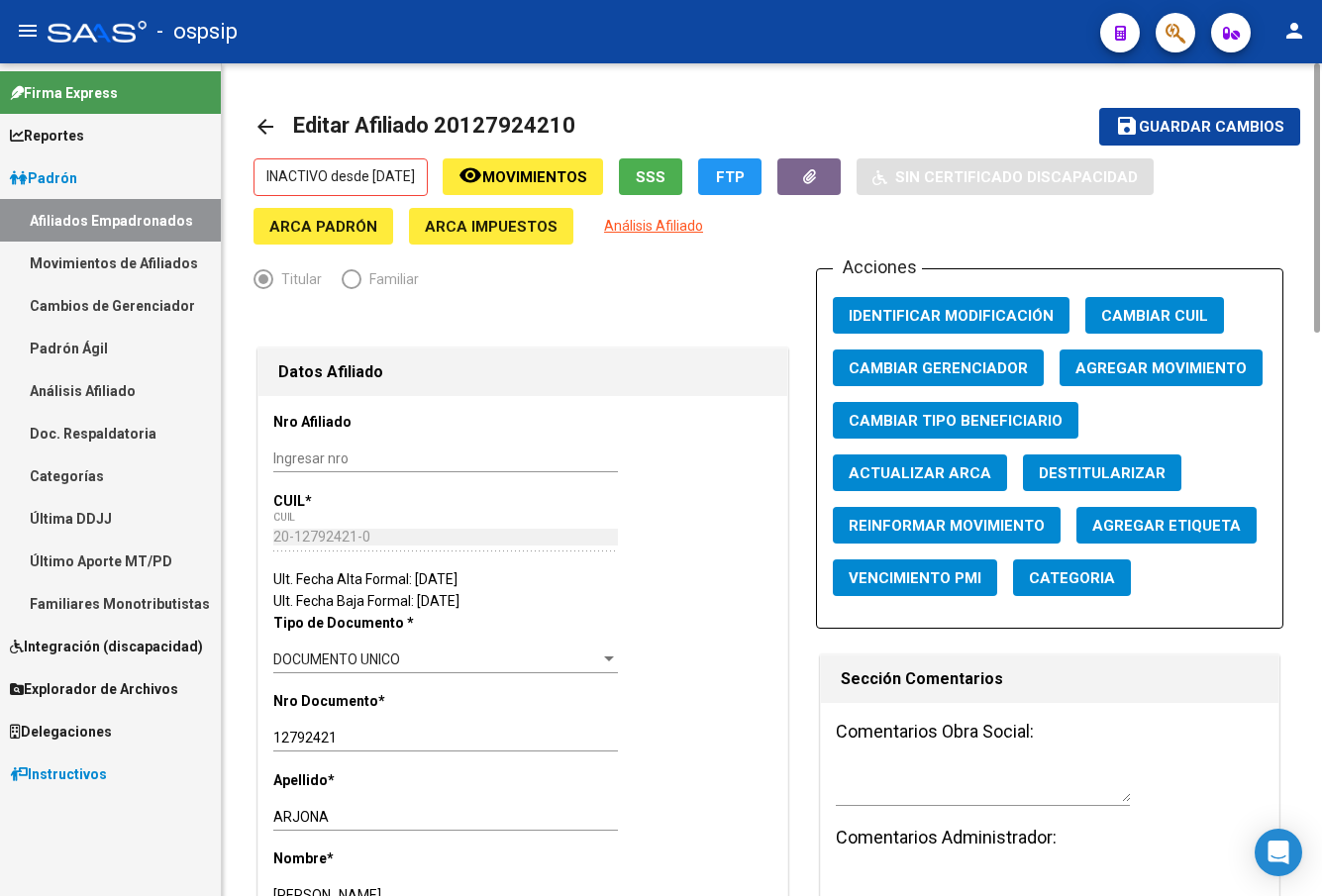 click on "Agregar Movimiento" 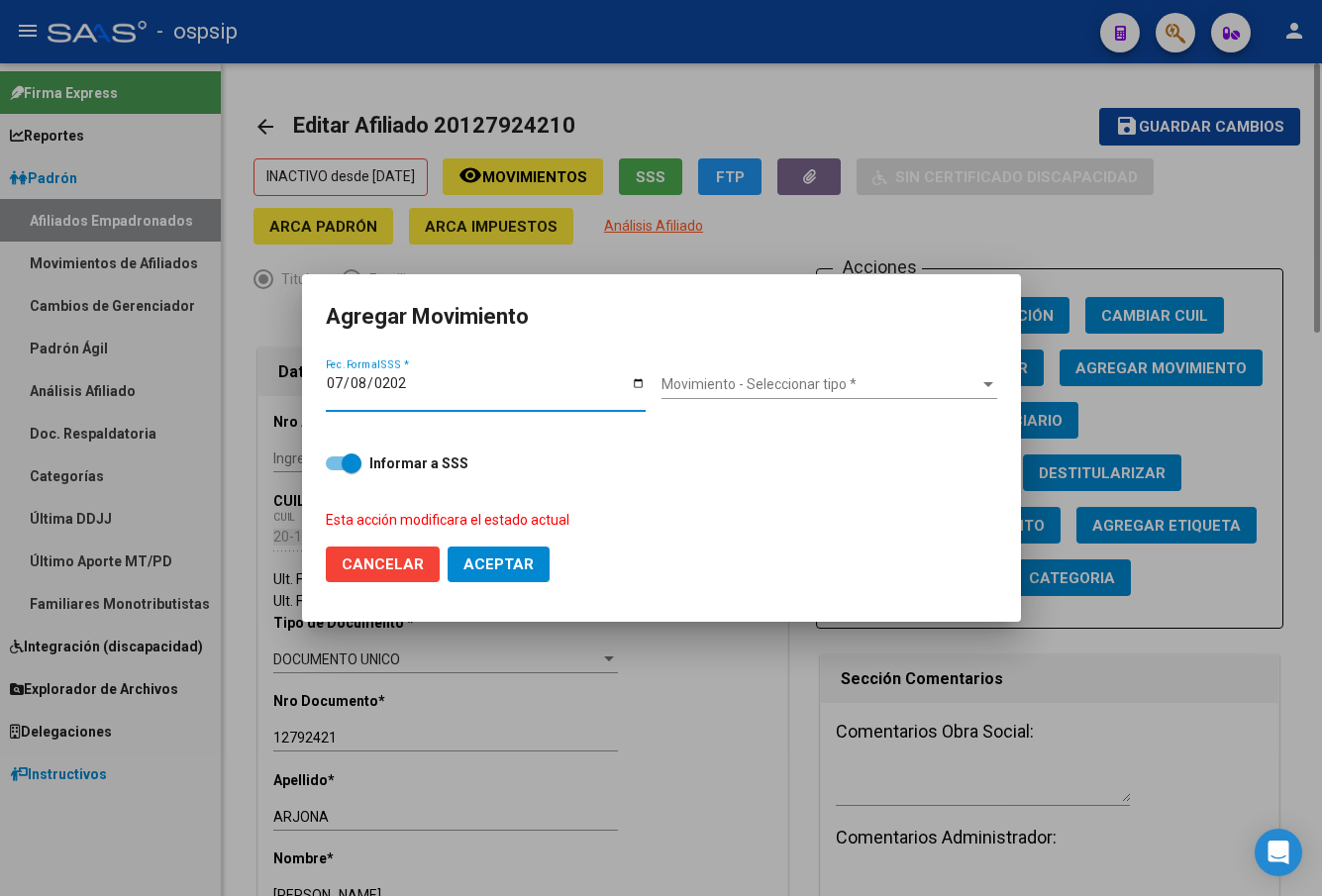 type on "[DATE]" 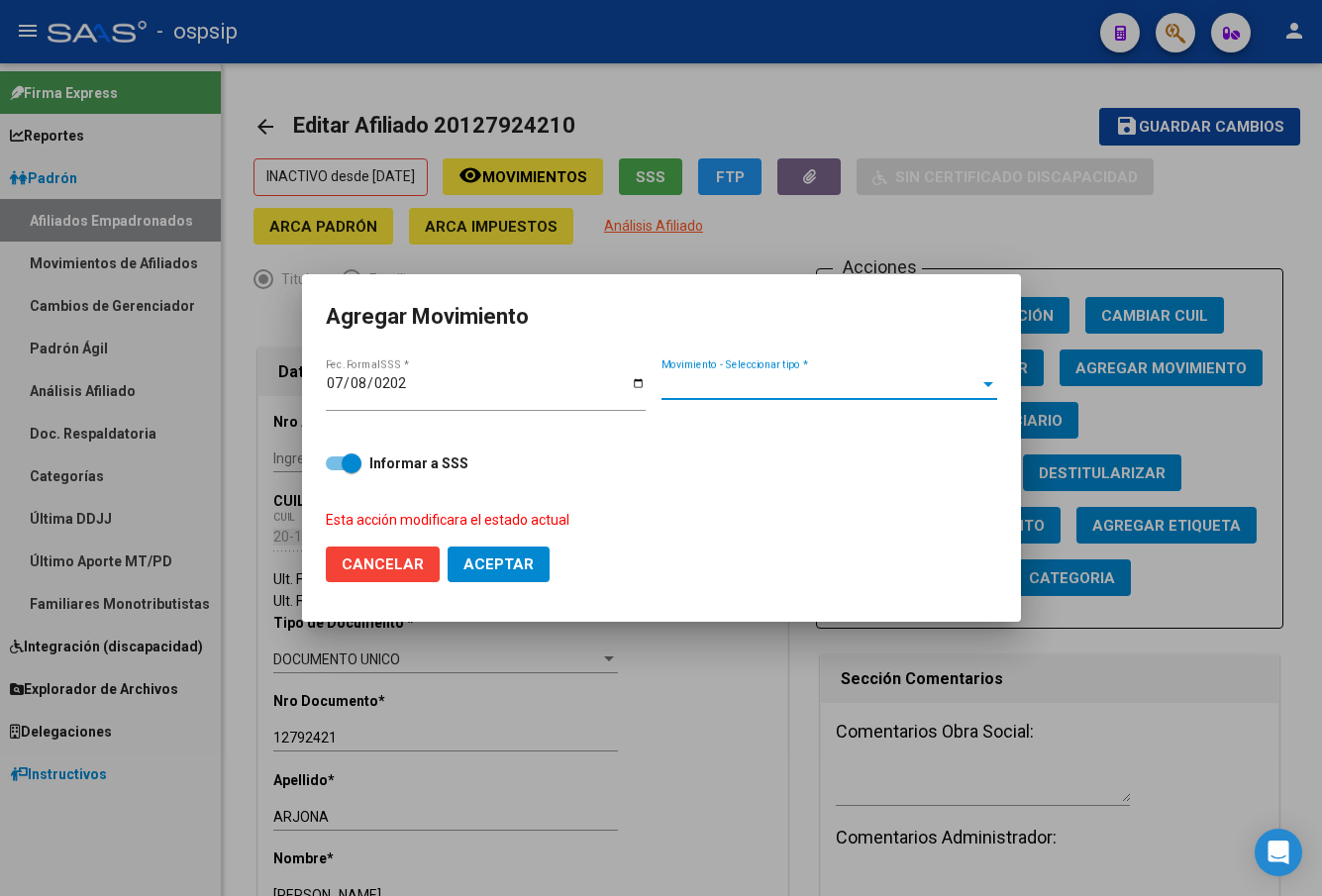 click on "Movimiento - Seleccionar tipo *" at bounding box center [820, 384] 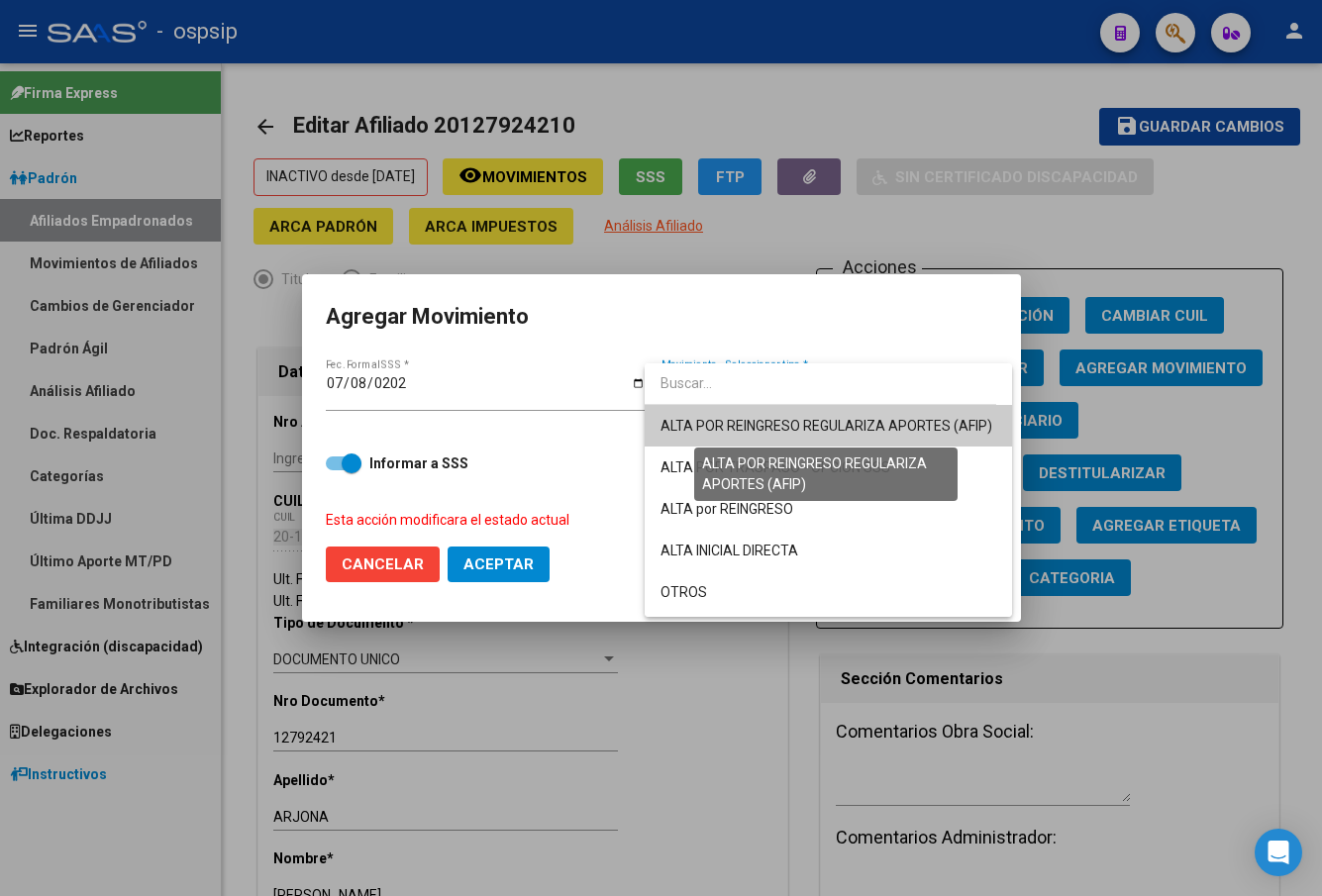 click on "ALTA POR REINGRESO REGULARIZA APORTES (AFIP)" at bounding box center (826, 426) 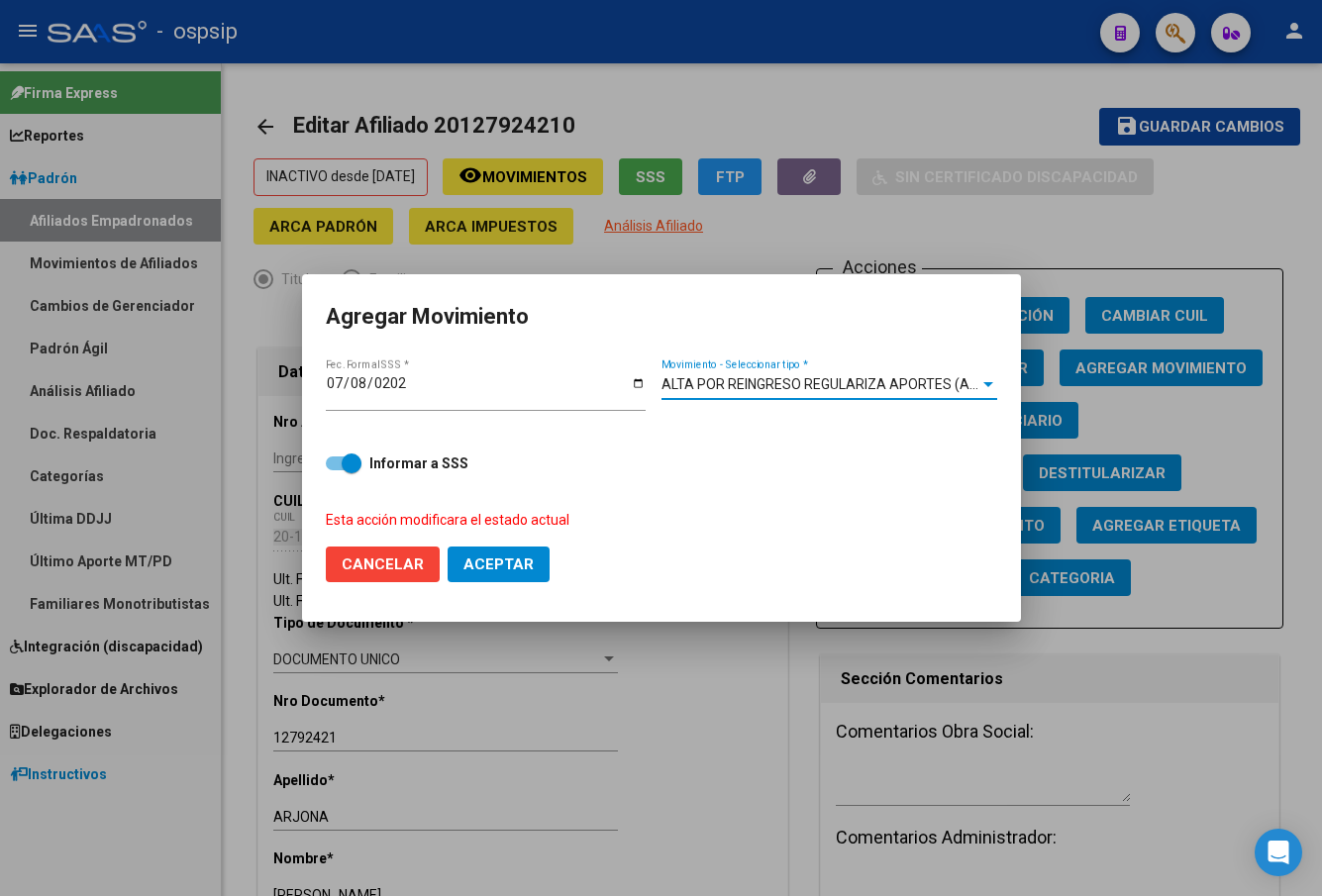 click on "Aceptar" 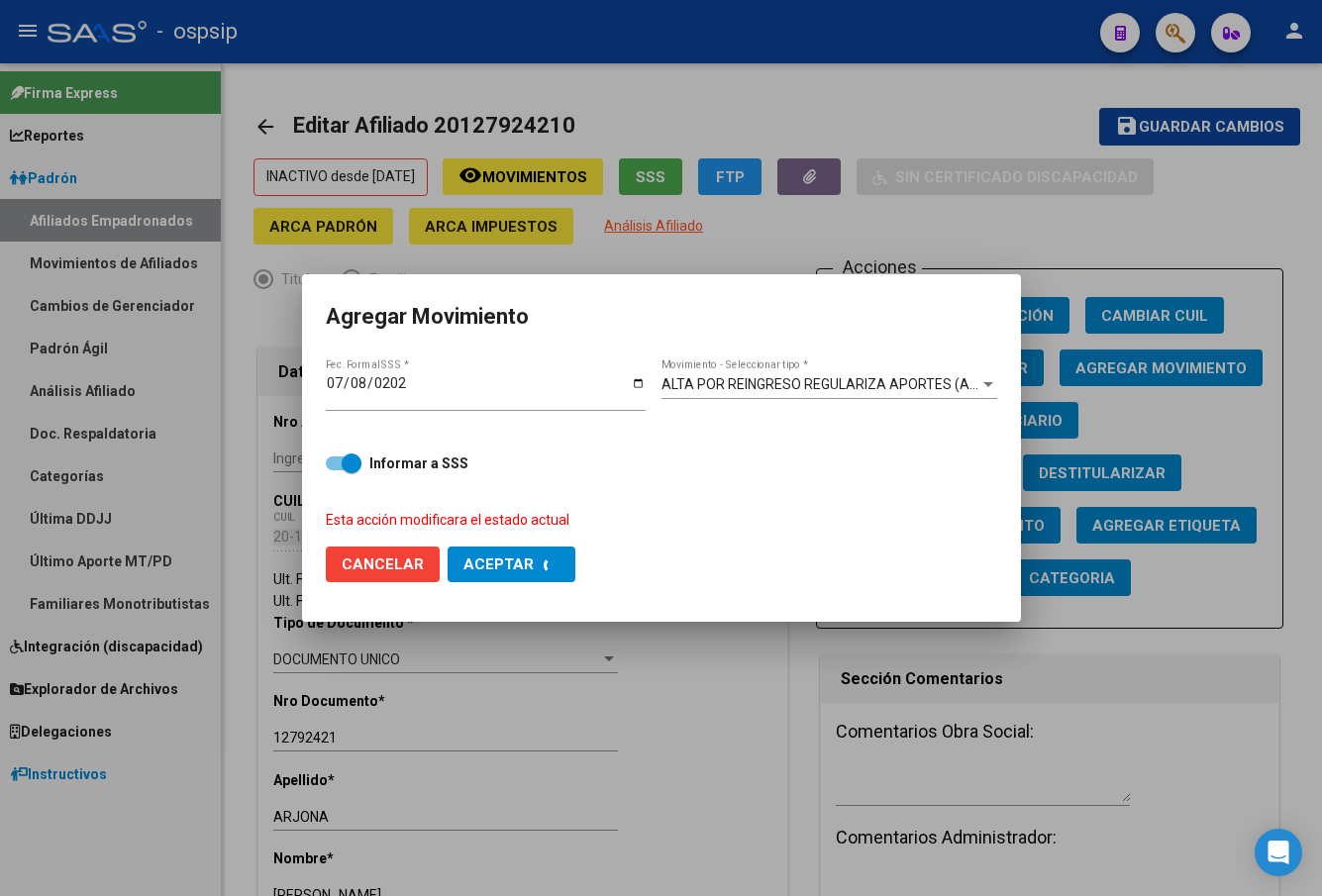 checkbox on "false" 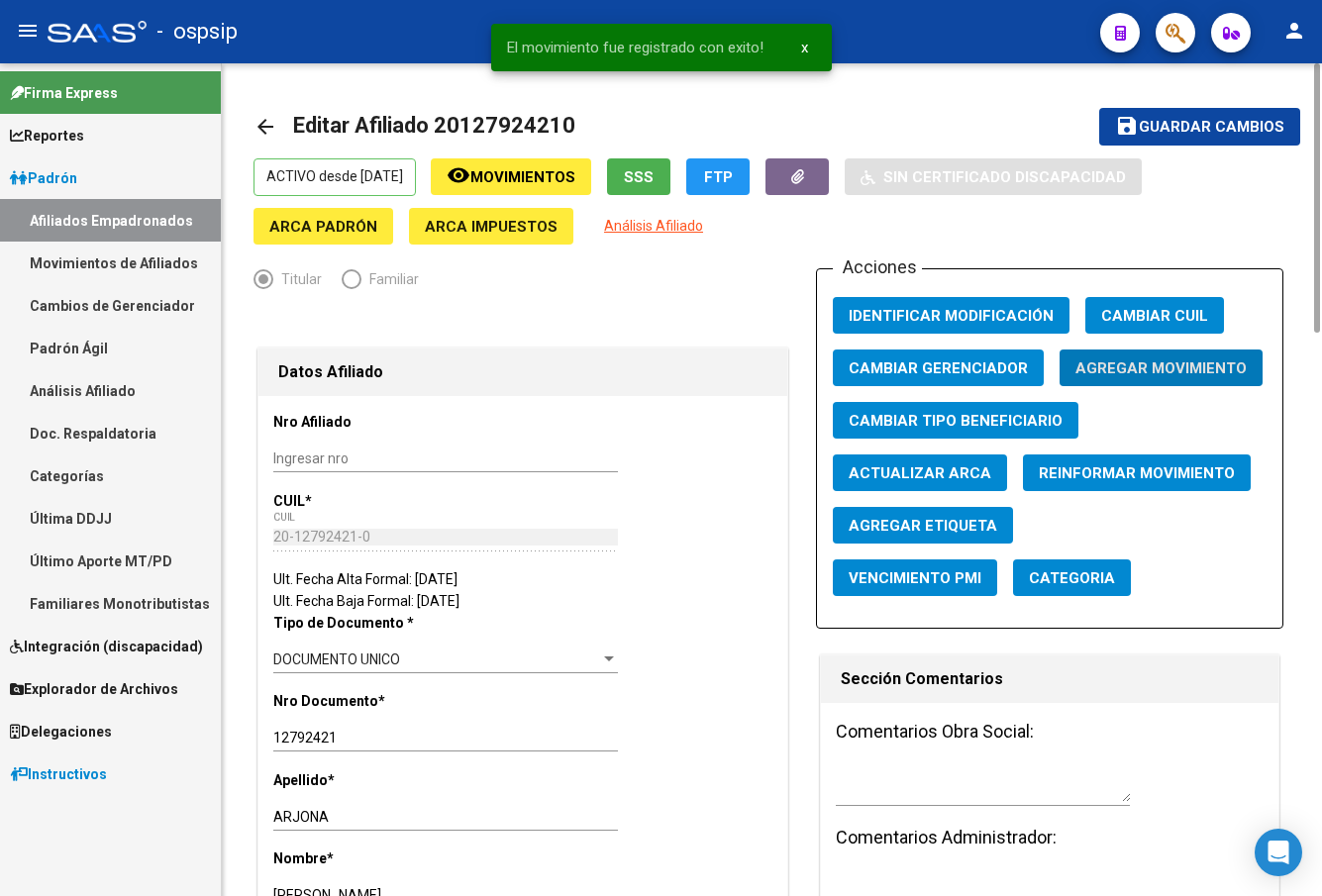click on "Guardar cambios" 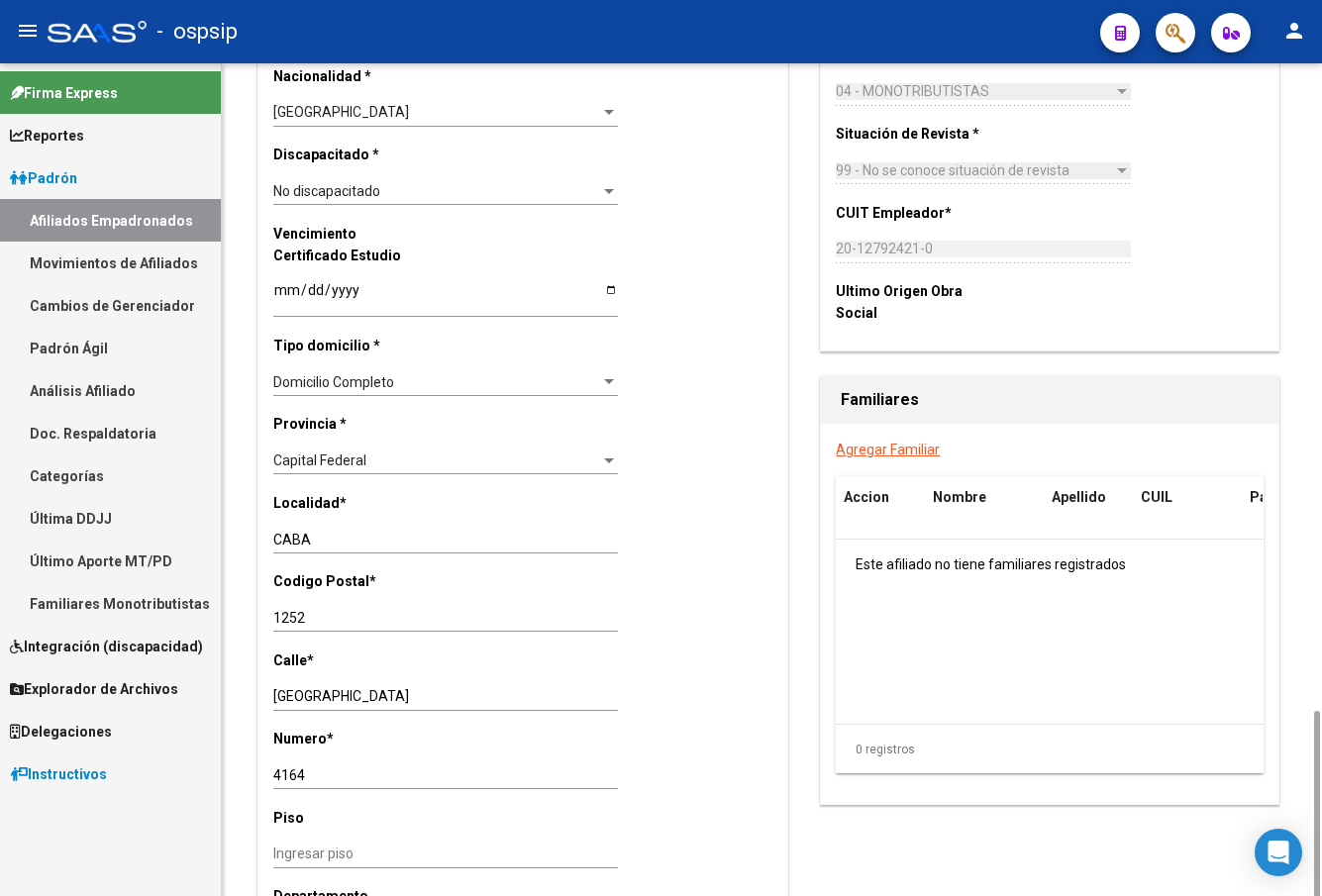 scroll, scrollTop: 1386, scrollLeft: 0, axis: vertical 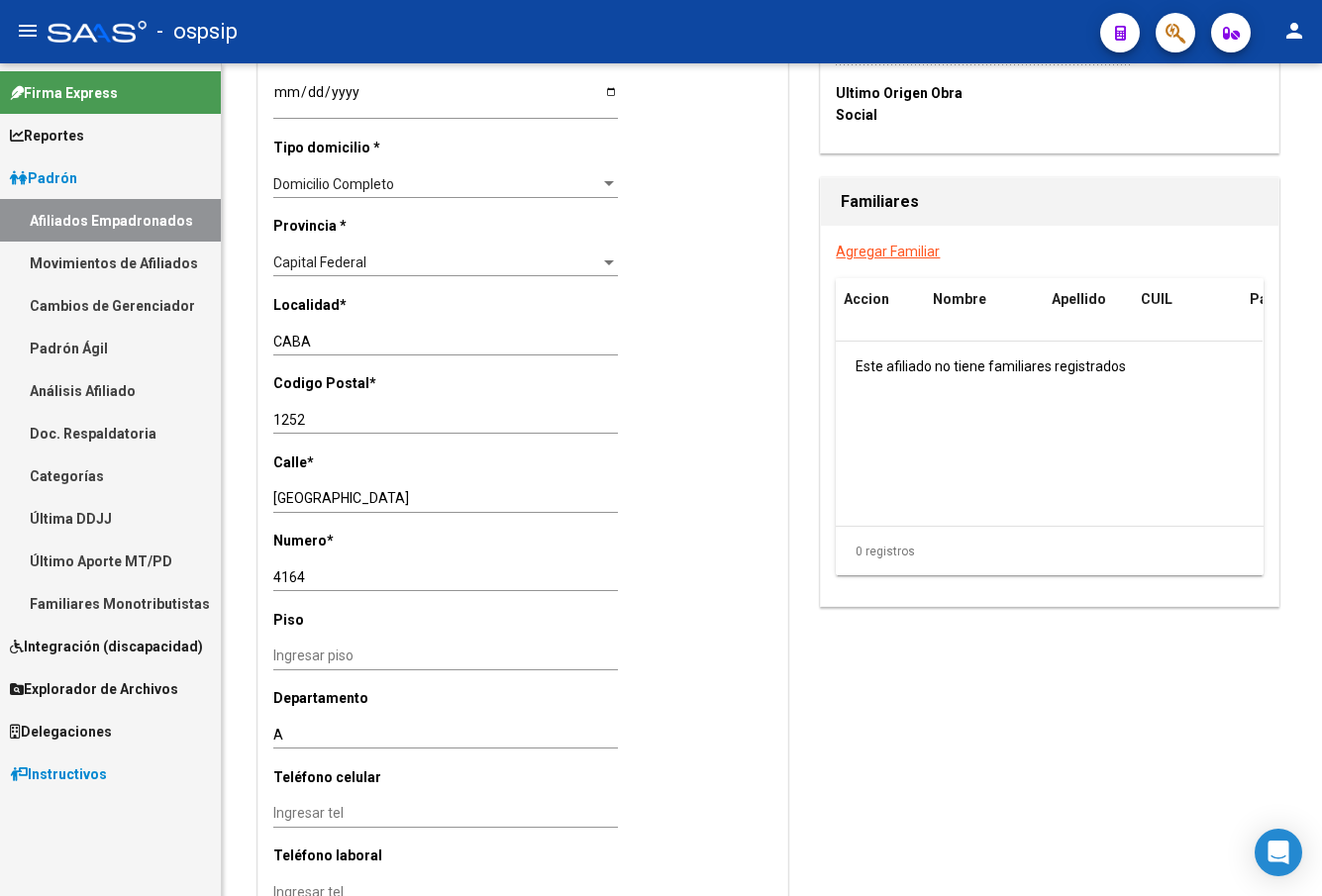click on "-   ospsip" 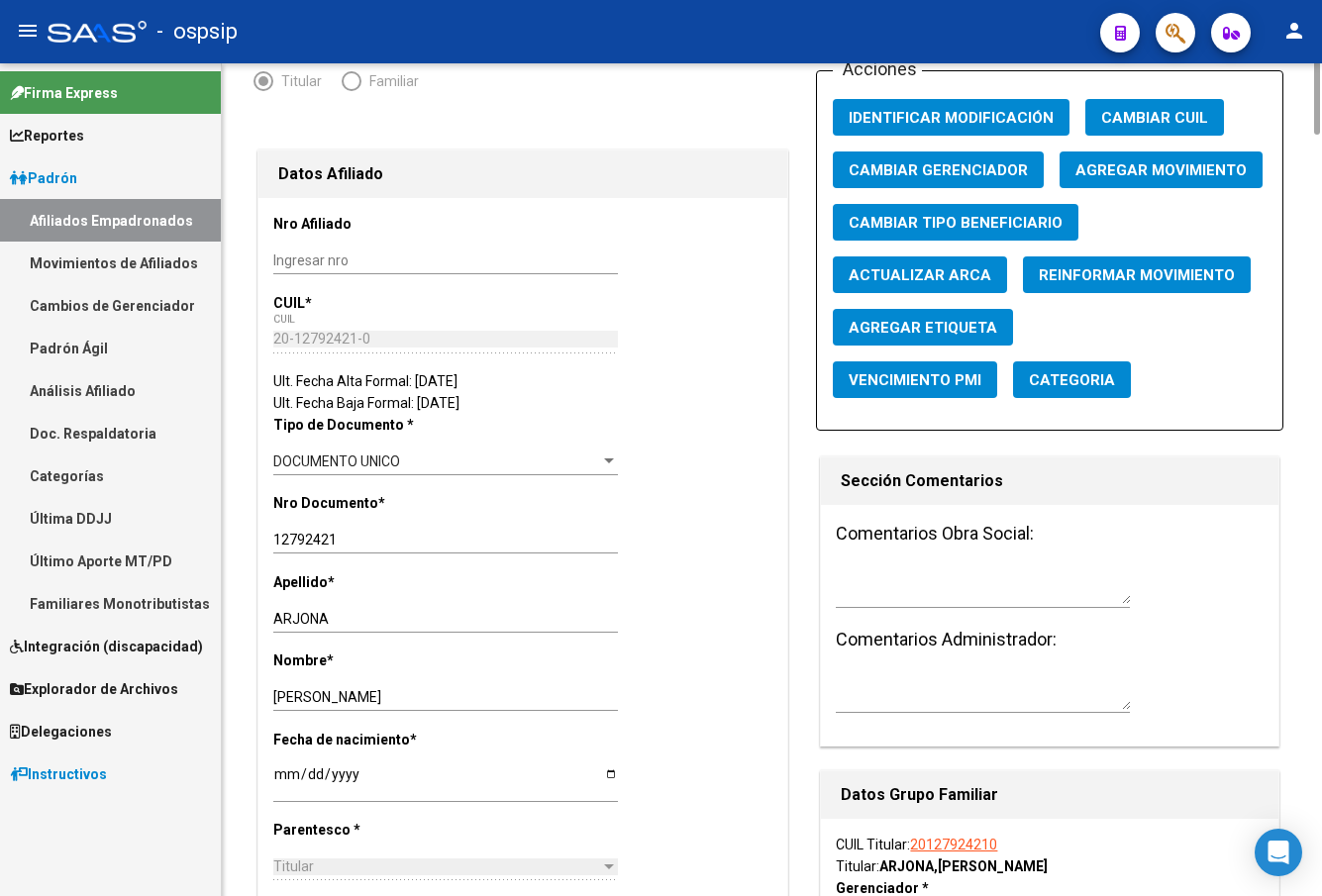 scroll, scrollTop: 0, scrollLeft: 0, axis: both 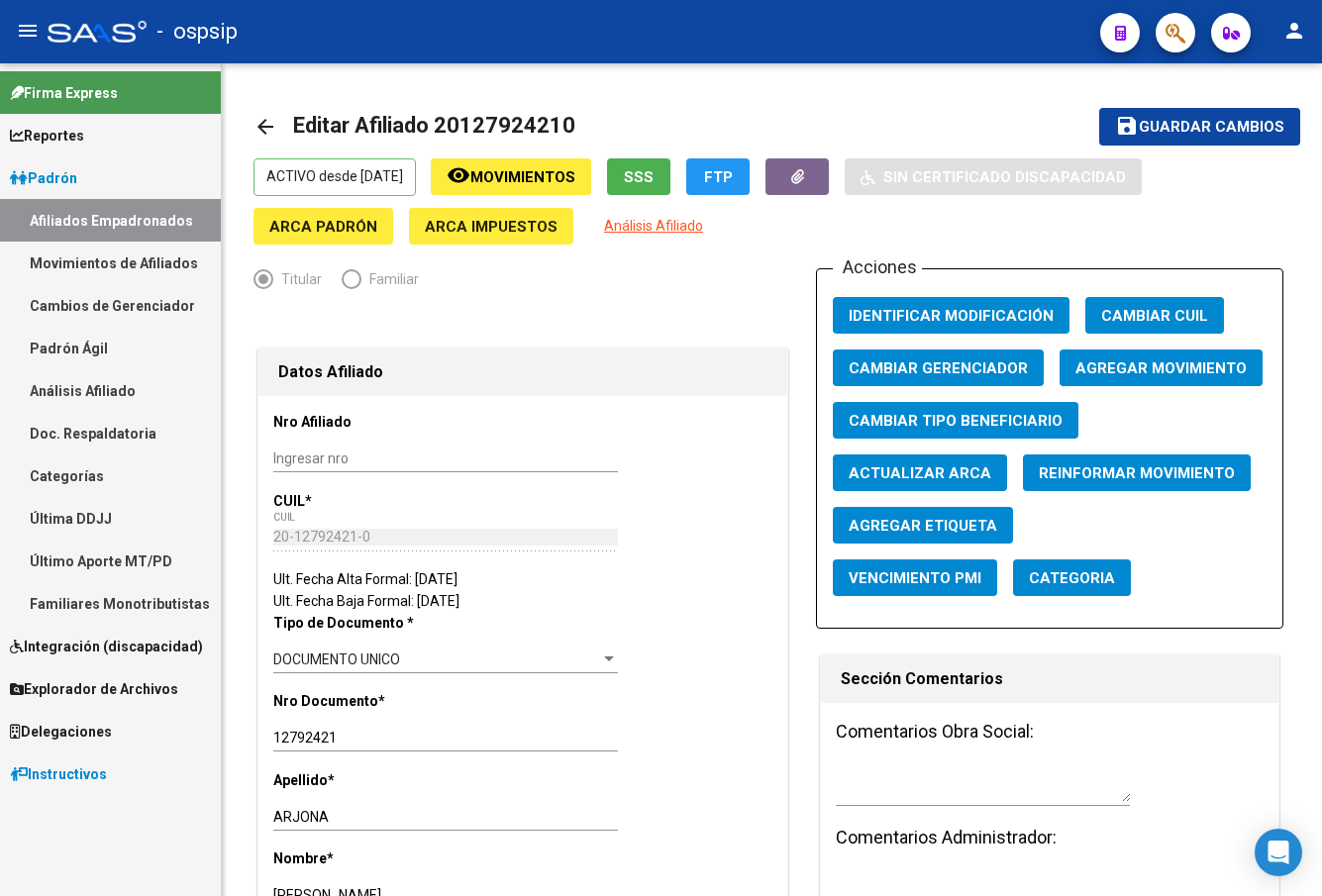 click 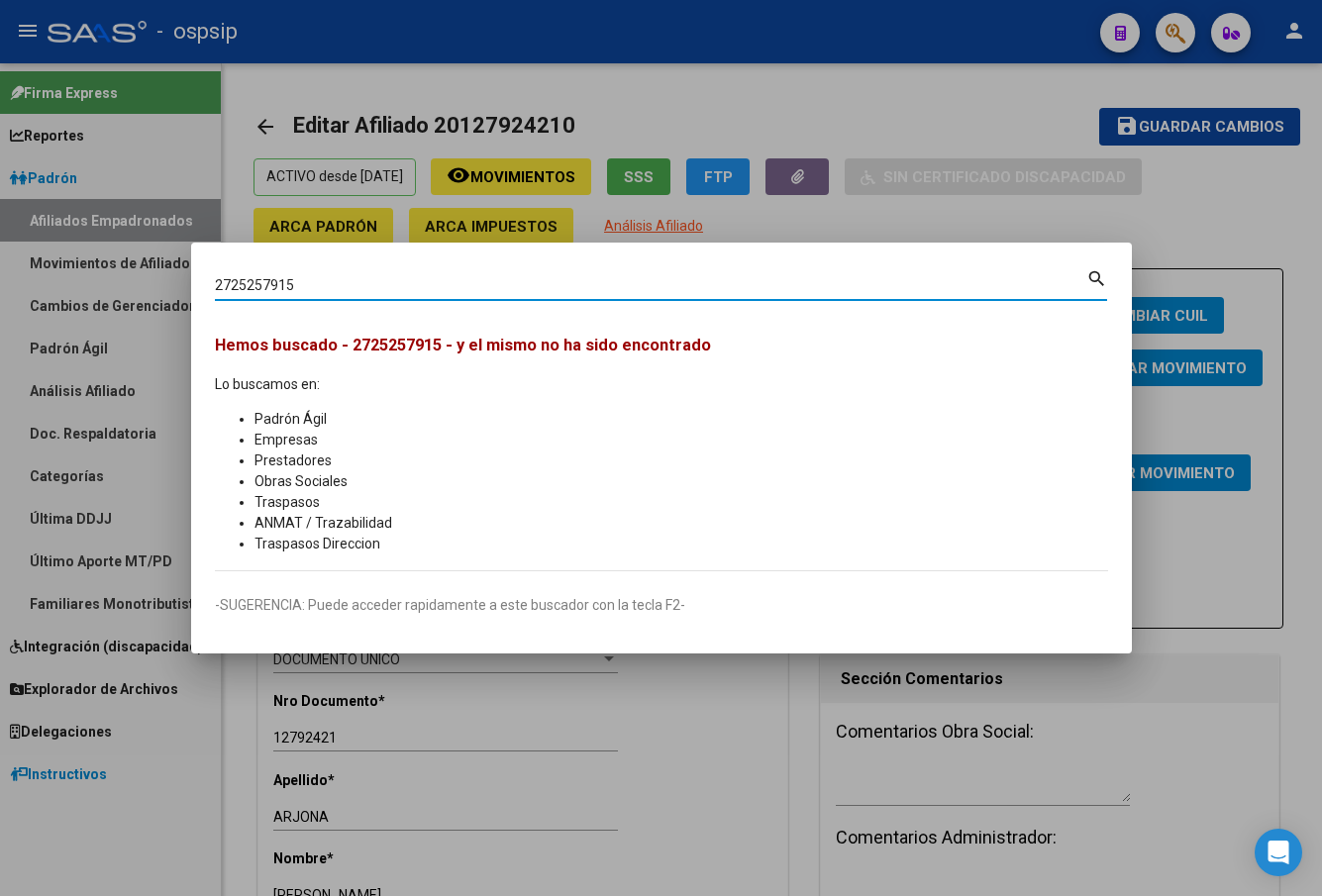click on "2725257915 Buscar (apellido, dni, [PERSON_NAME], [PERSON_NAME], cuit, obra social)" at bounding box center (651, 286) 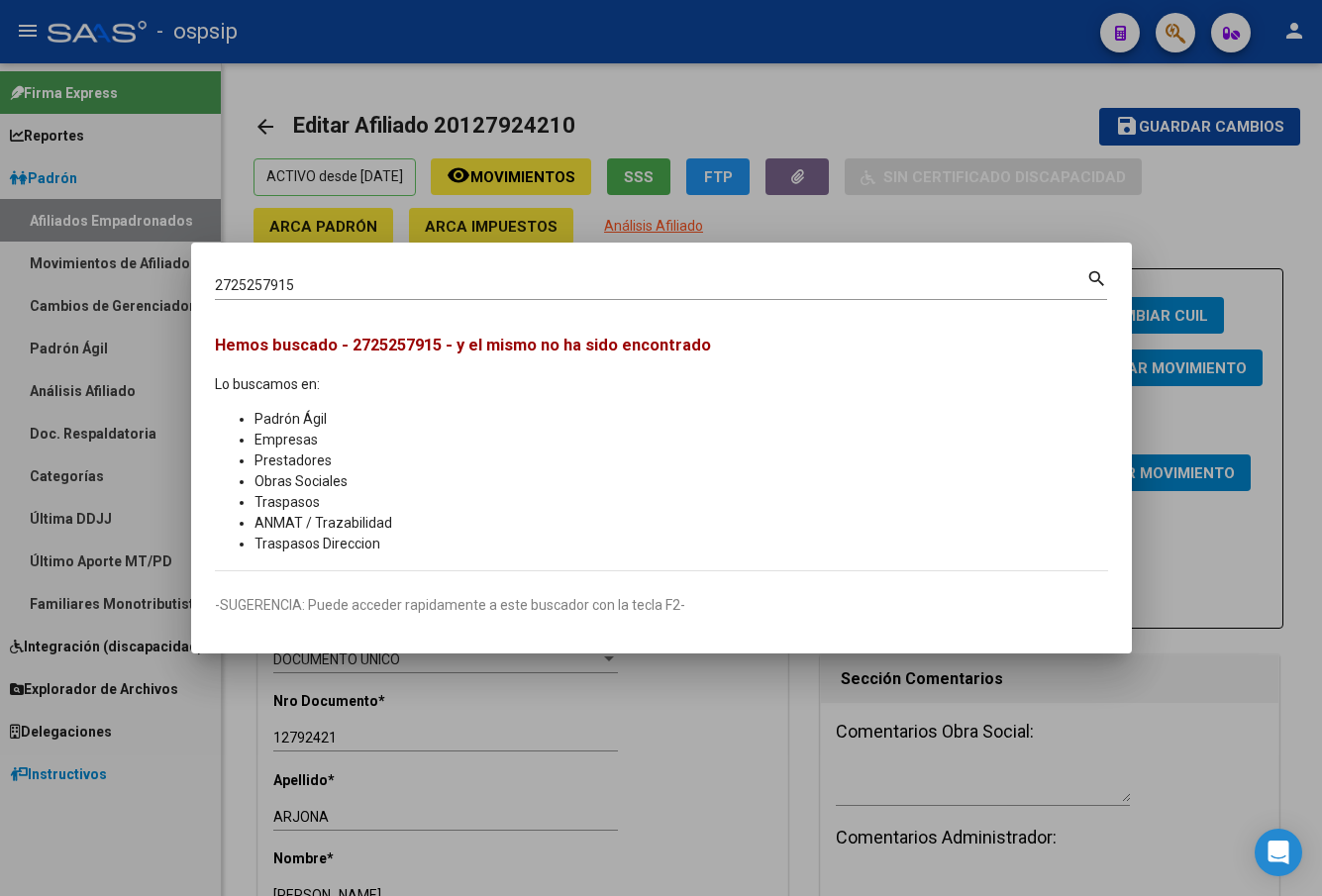 click on "2725257915 Buscar (apellido, dni, [PERSON_NAME], [PERSON_NAME], cuit, obra social)" at bounding box center [651, 286] 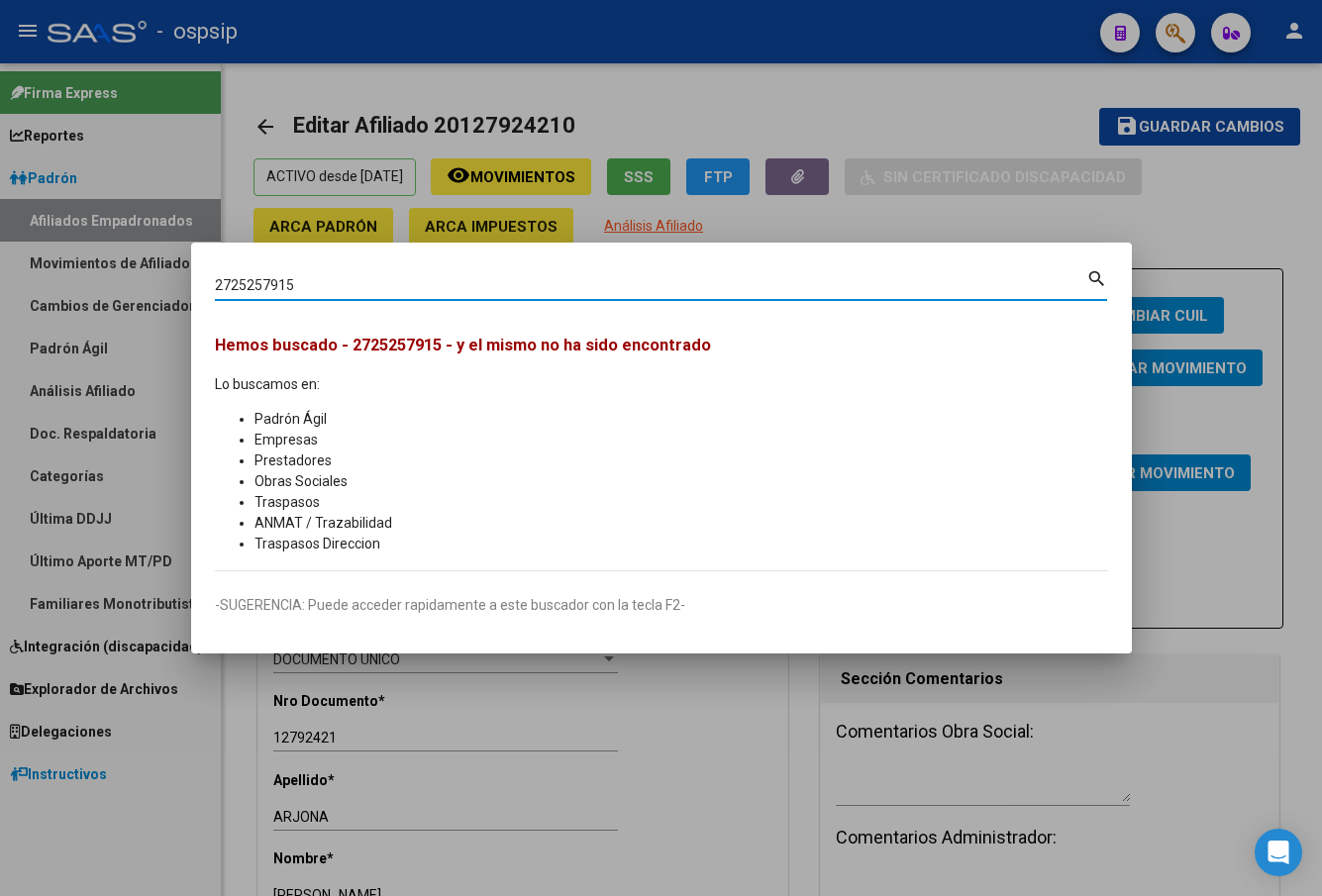 click on "2725257915 Buscar (apellido, dni, [PERSON_NAME], [PERSON_NAME], cuit, obra social)" at bounding box center [651, 286] 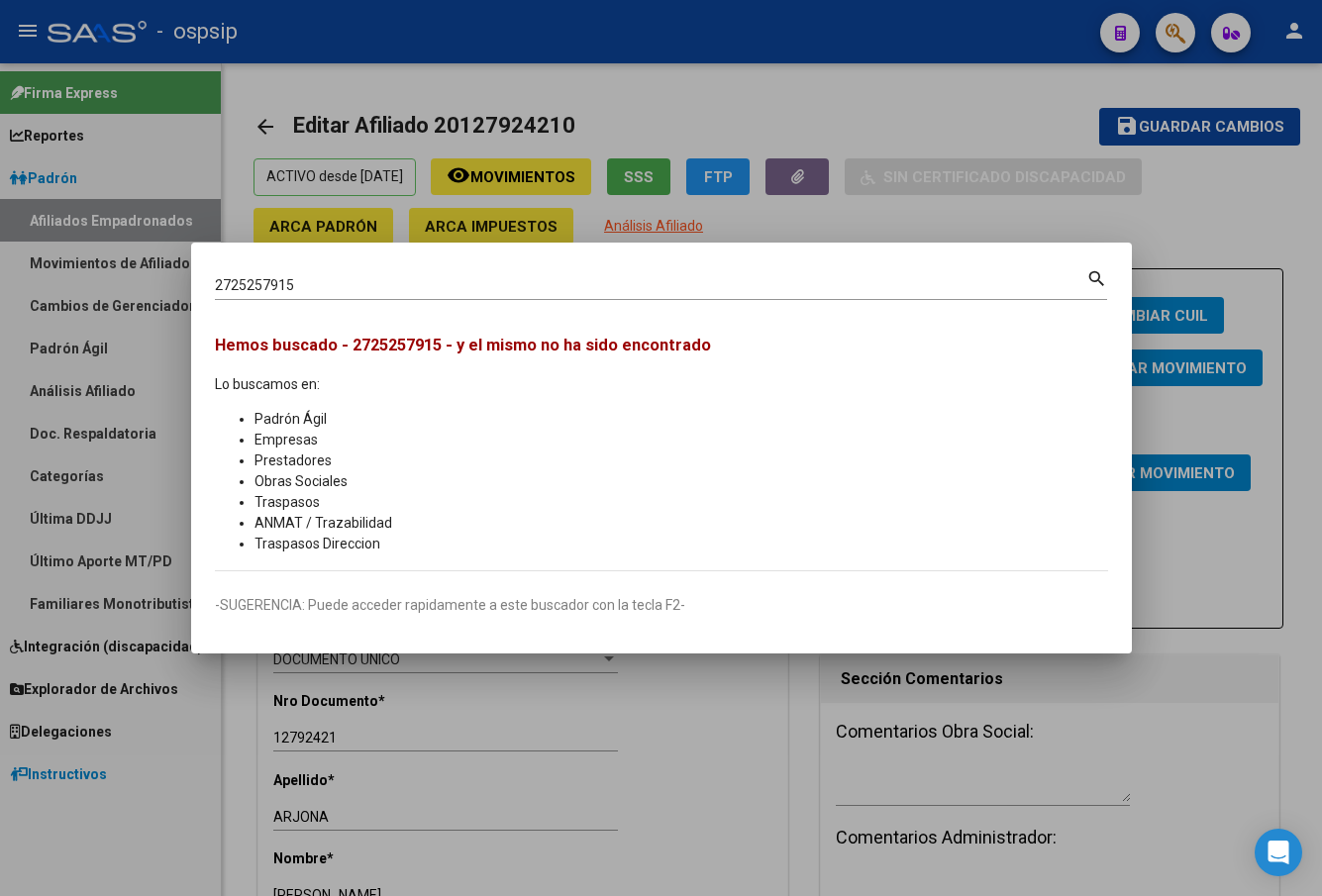 click on "2725257915 Buscar (apellido, dni, [PERSON_NAME], [PERSON_NAME], cuit, obra social)" at bounding box center [651, 286] 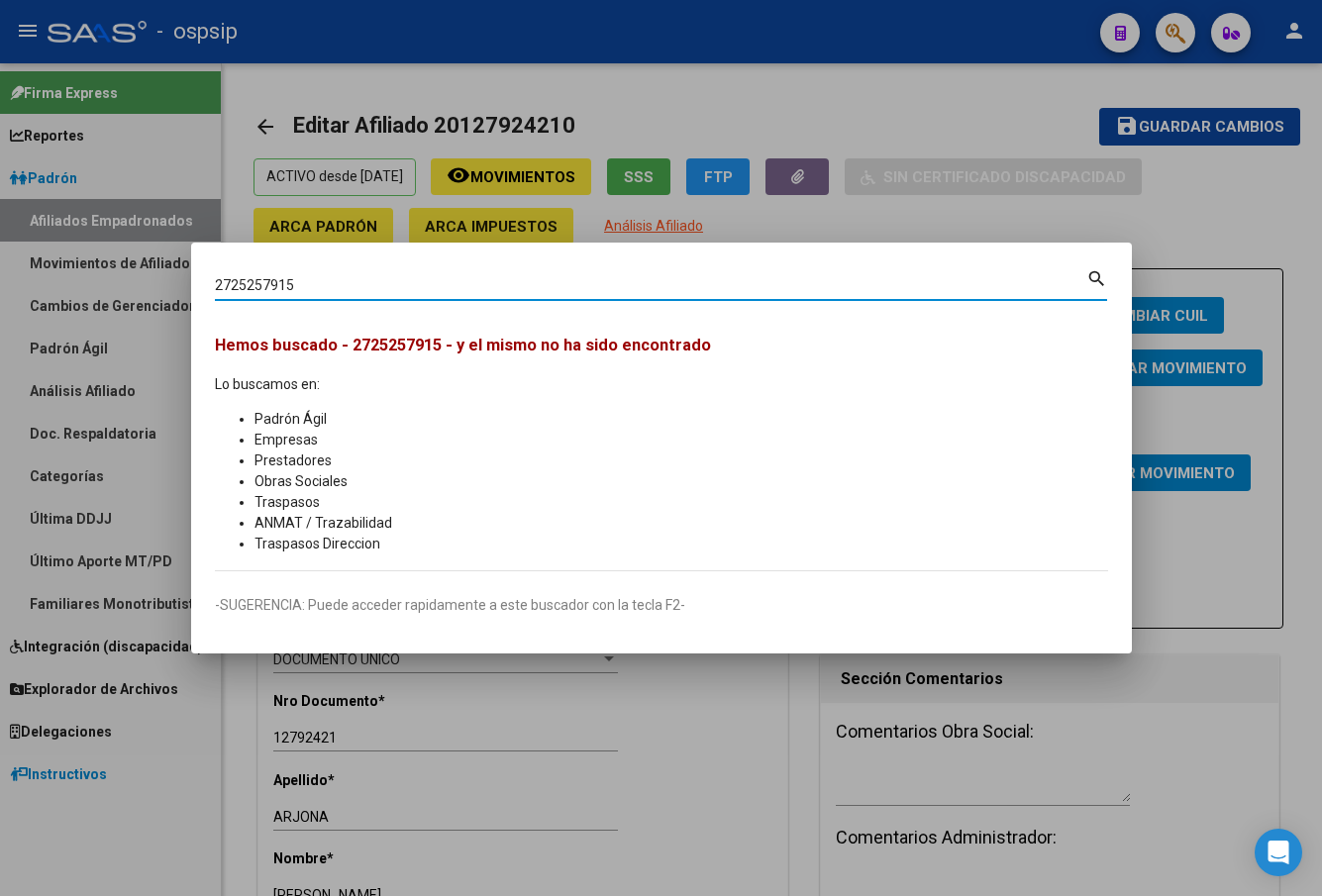 click on "2725257915" at bounding box center (651, 285) 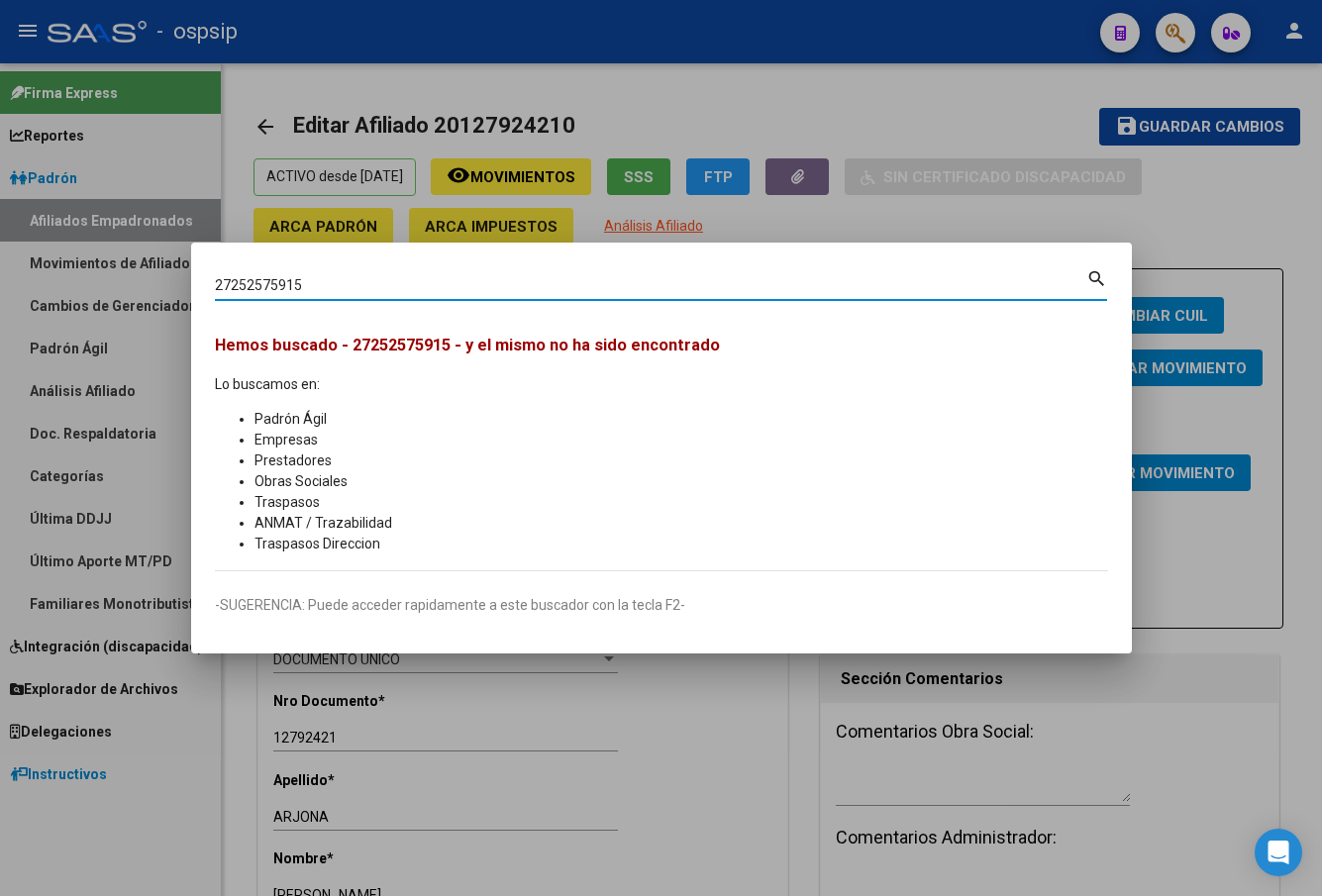 type on "27252575915" 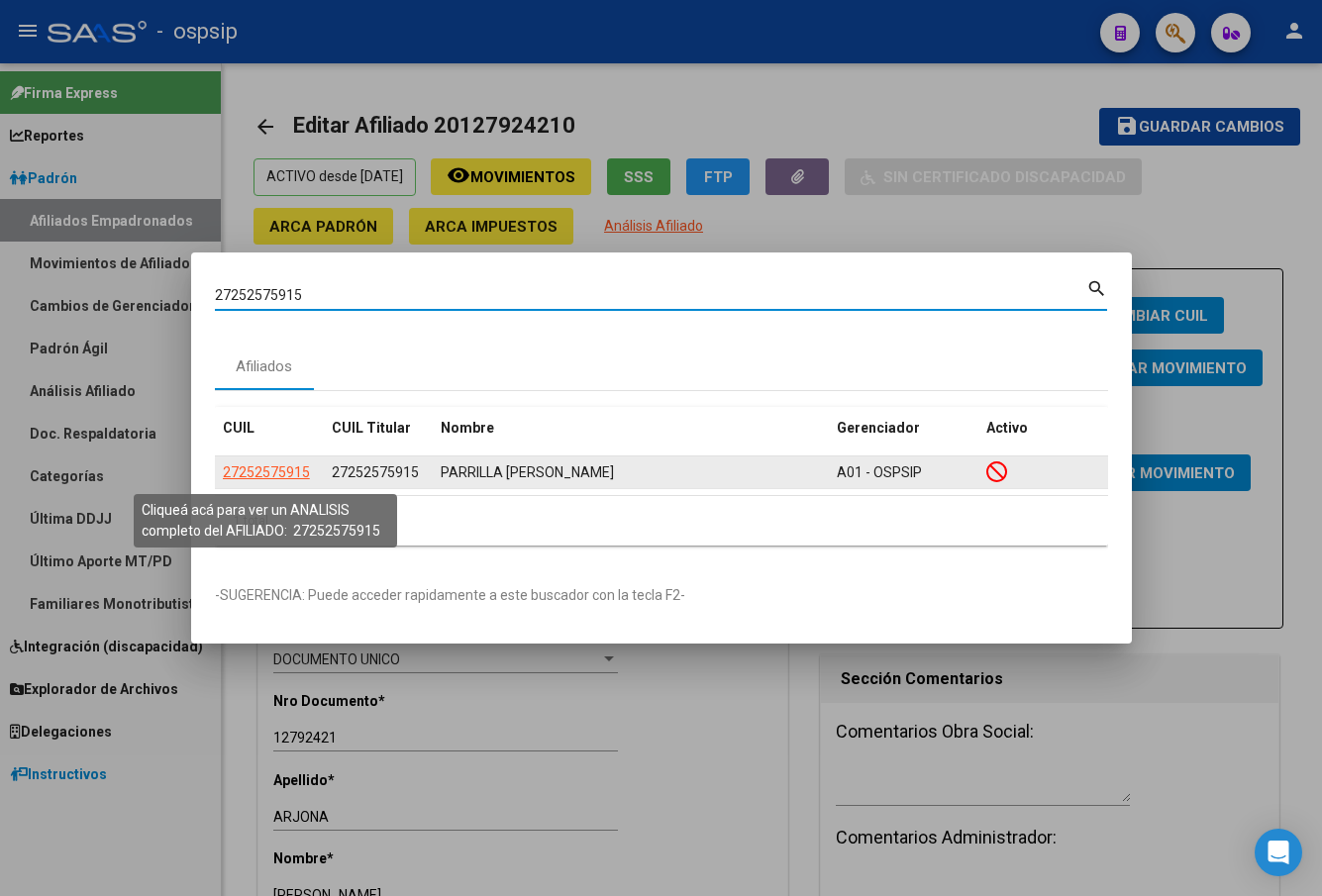 click on "27252575915" 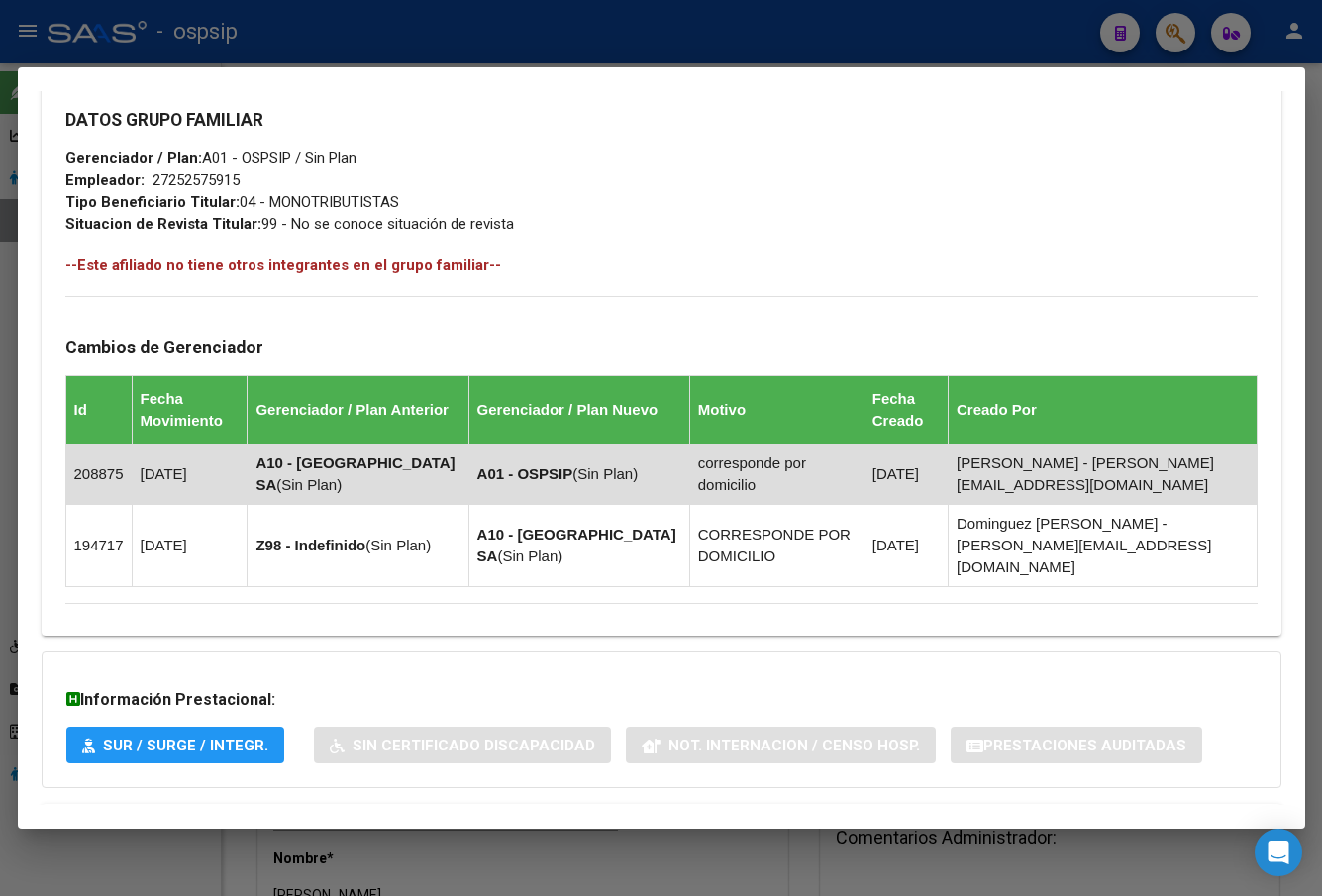 scroll, scrollTop: 1050, scrollLeft: 0, axis: vertical 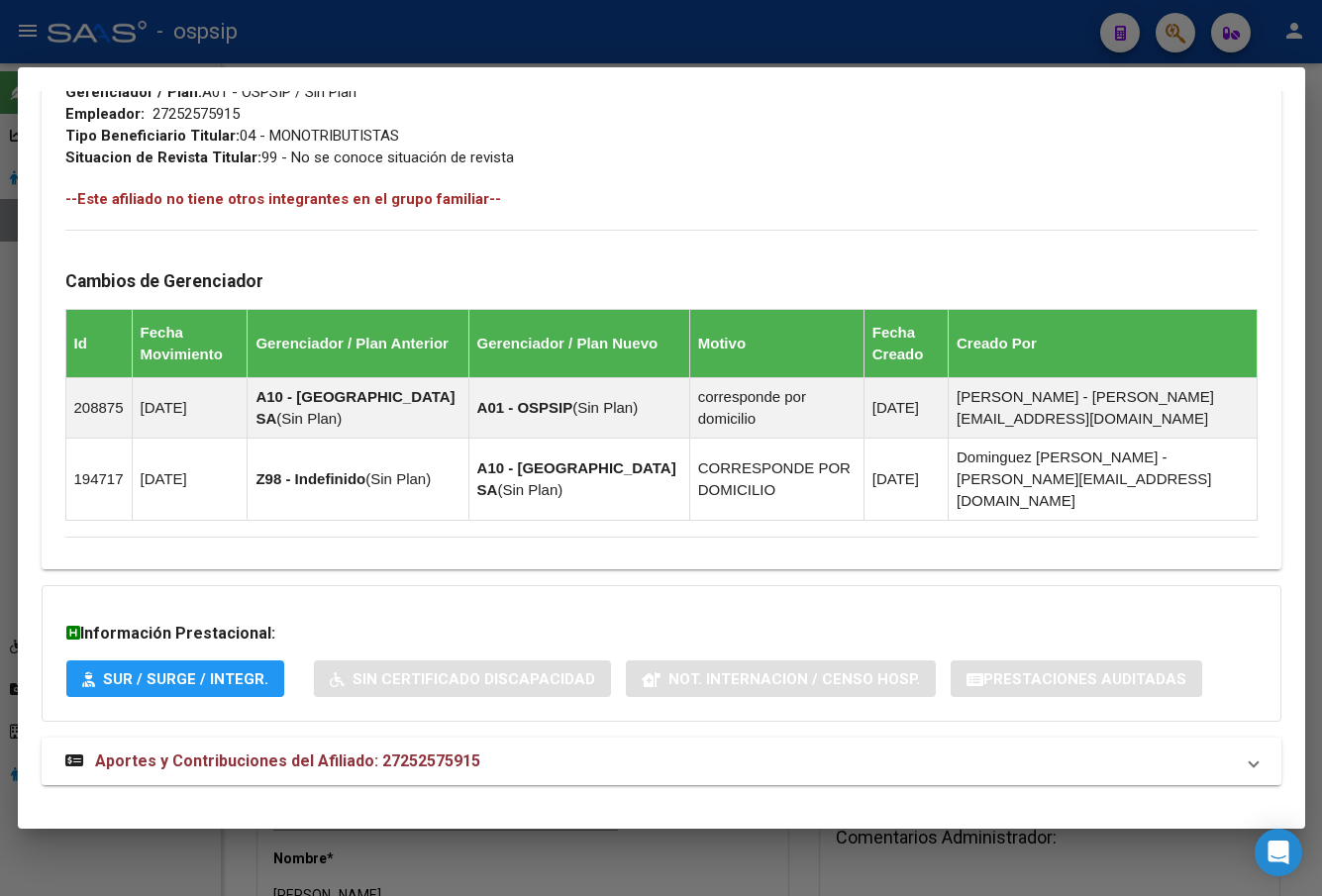 click on "Aportes y Contribuciones del Afiliado: 27252575915" at bounding box center [287, 760] 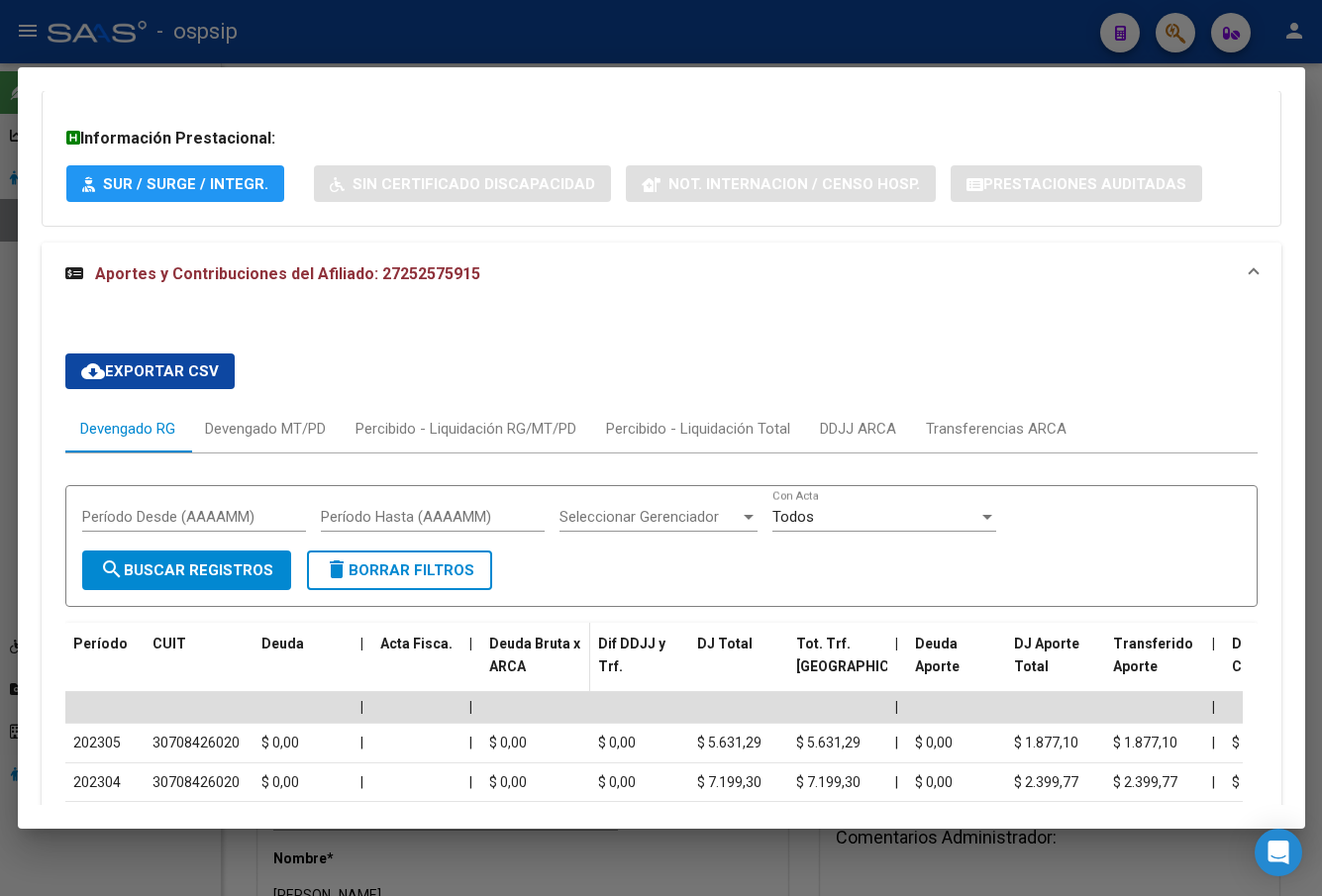 scroll, scrollTop: 1724, scrollLeft: 0, axis: vertical 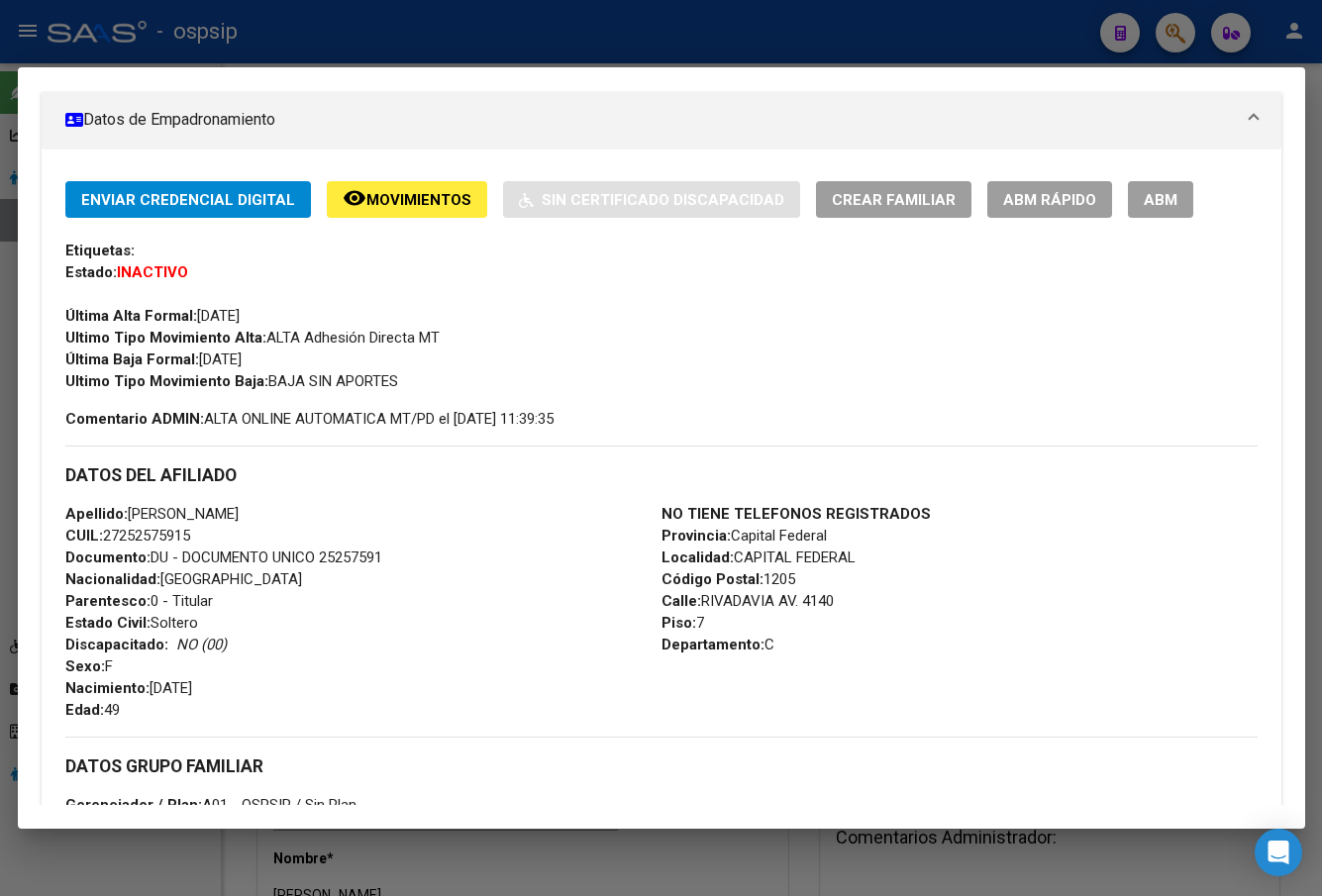 click on "ABM" at bounding box center [1161, 200] 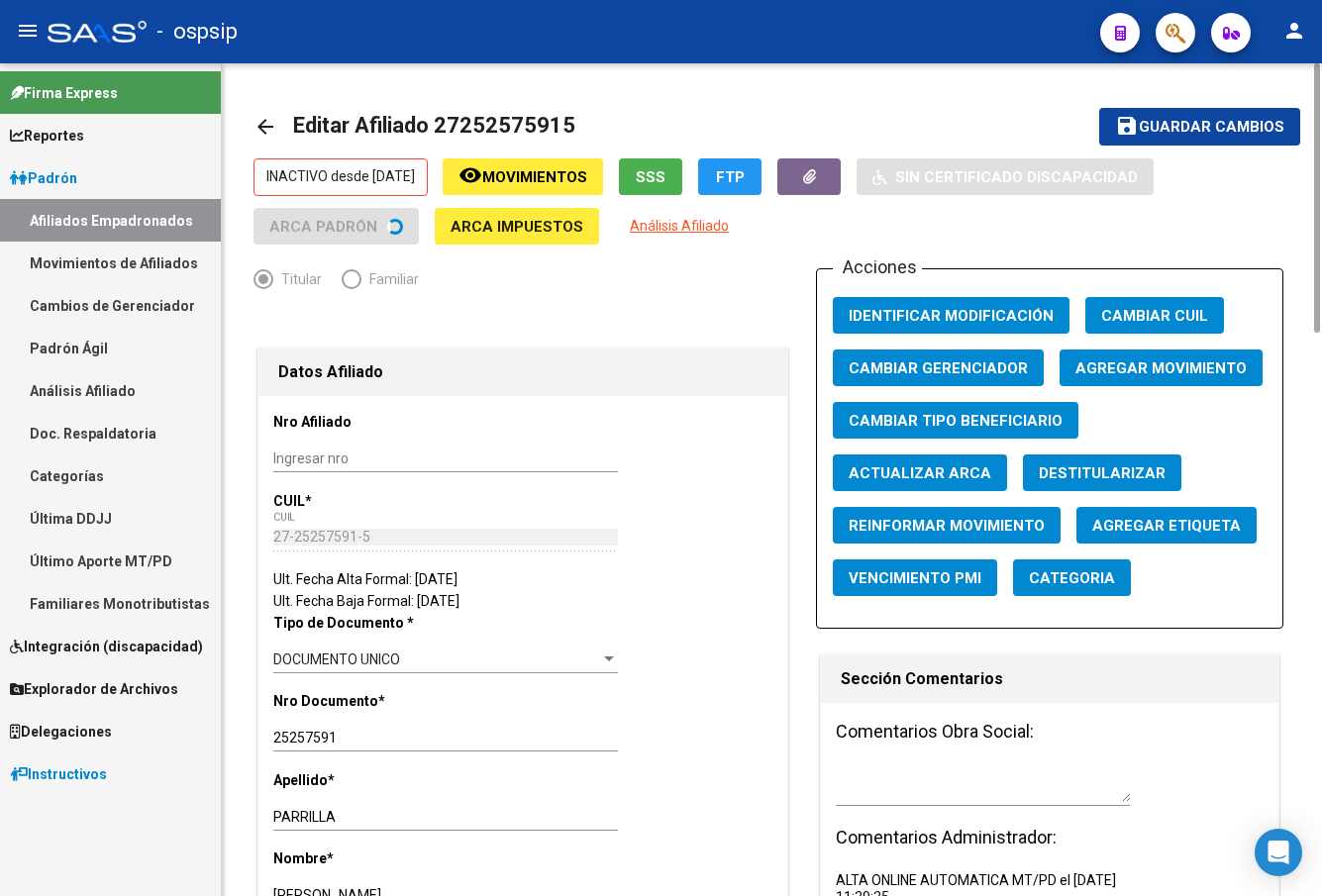 click on "Agregar Movimiento" 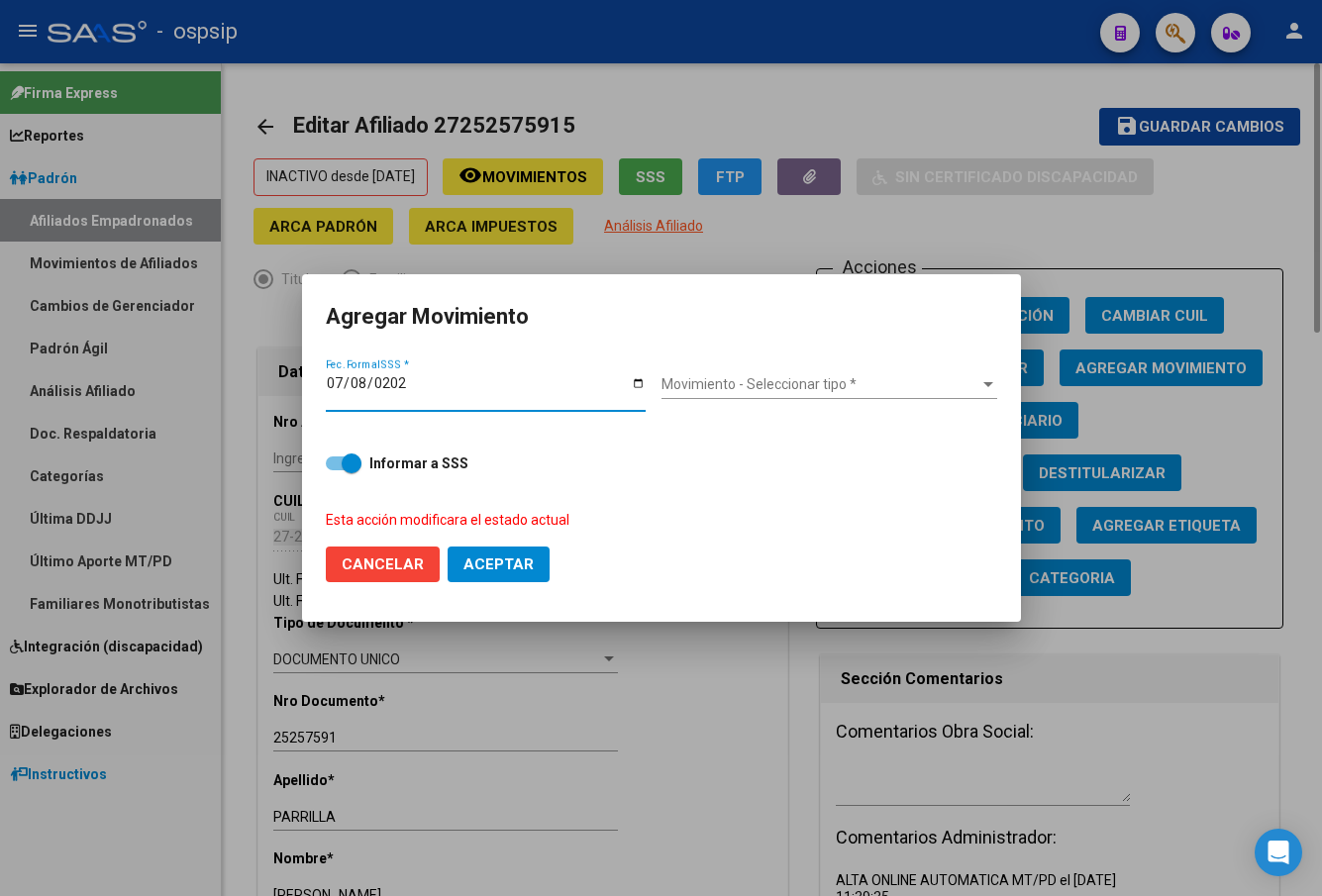 type on "[DATE]" 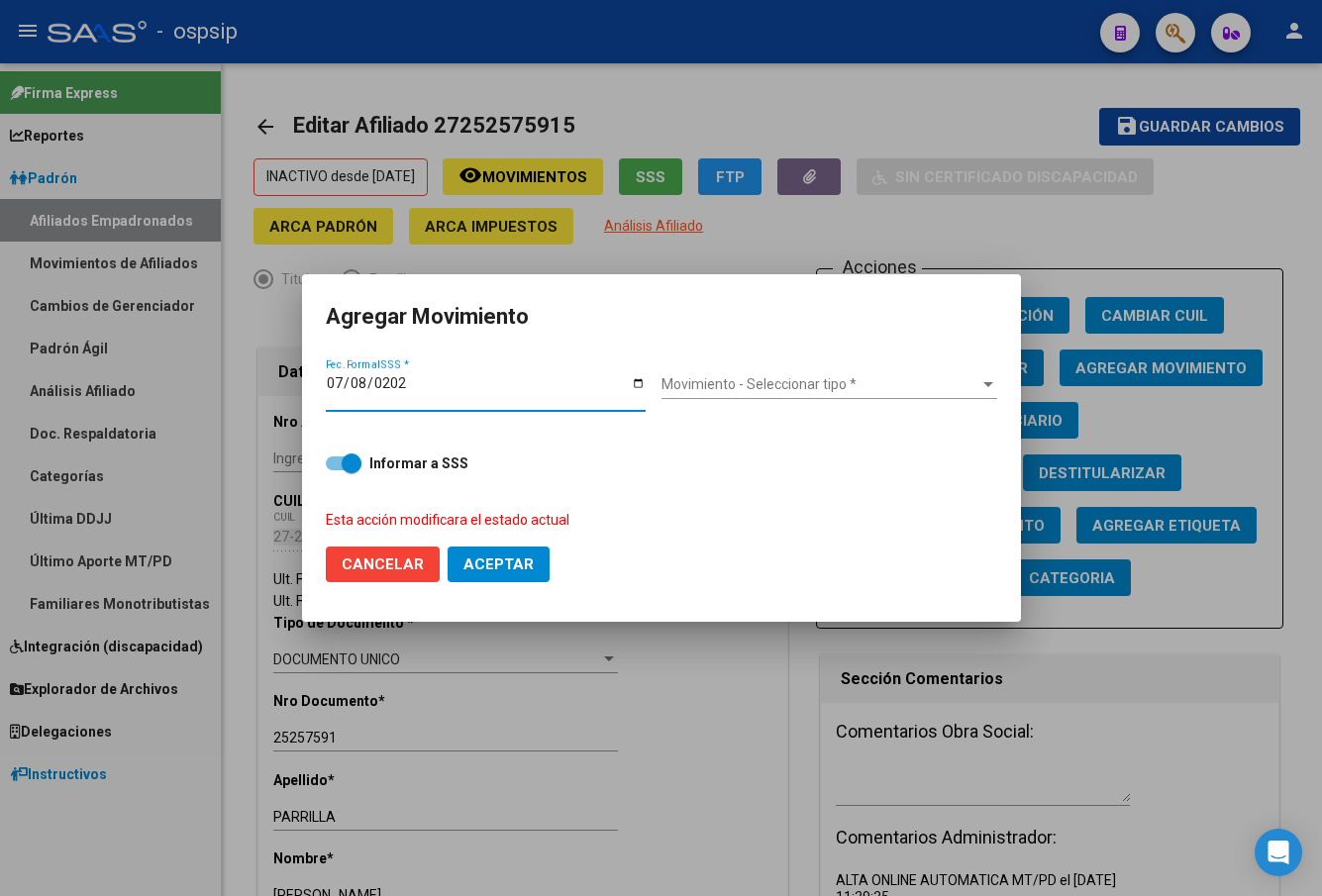 click on "Movimiento - Seleccionar tipo *" at bounding box center [820, 384] 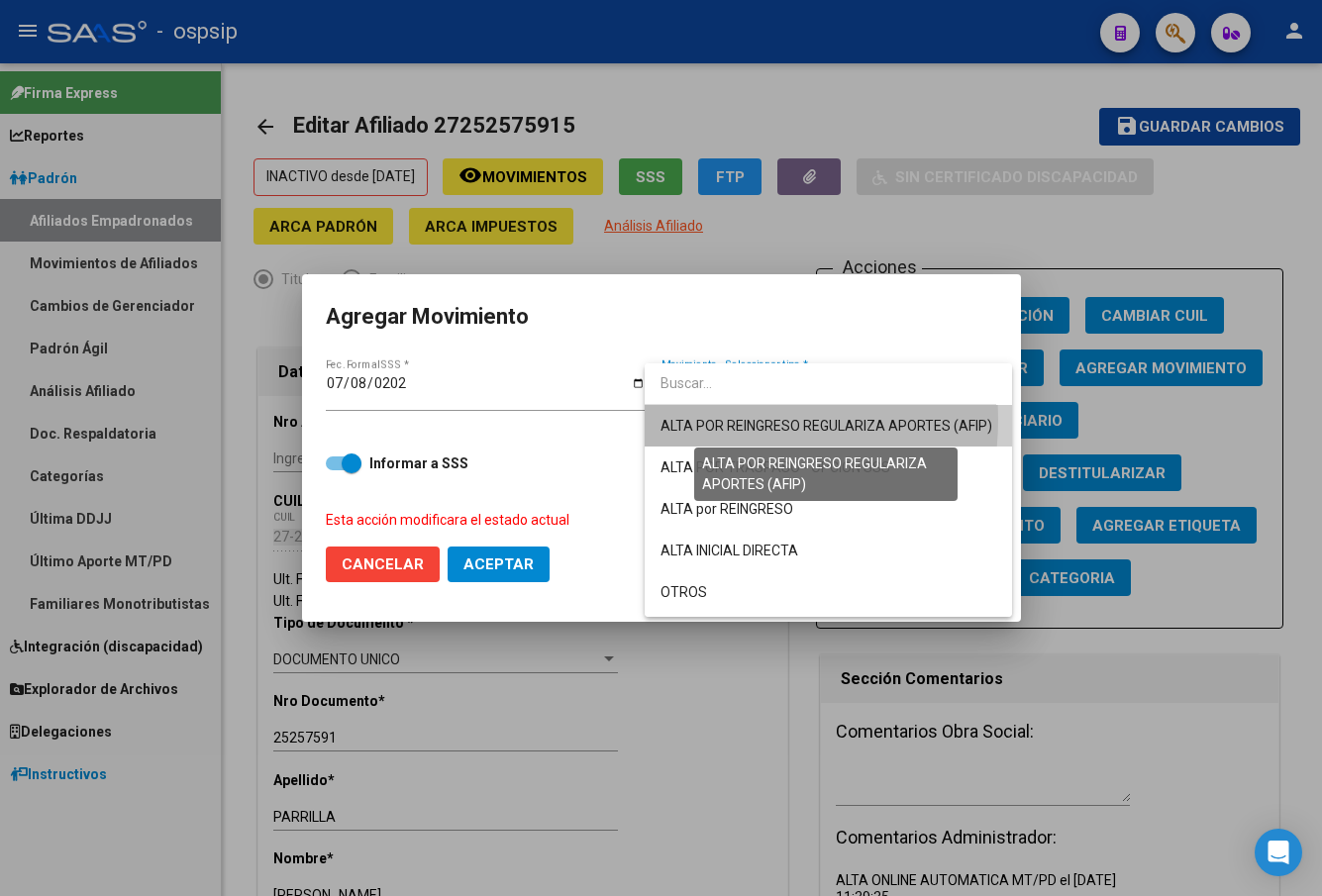 click on "ALTA POR REINGRESO REGULARIZA APORTES (AFIP)" at bounding box center (826, 426) 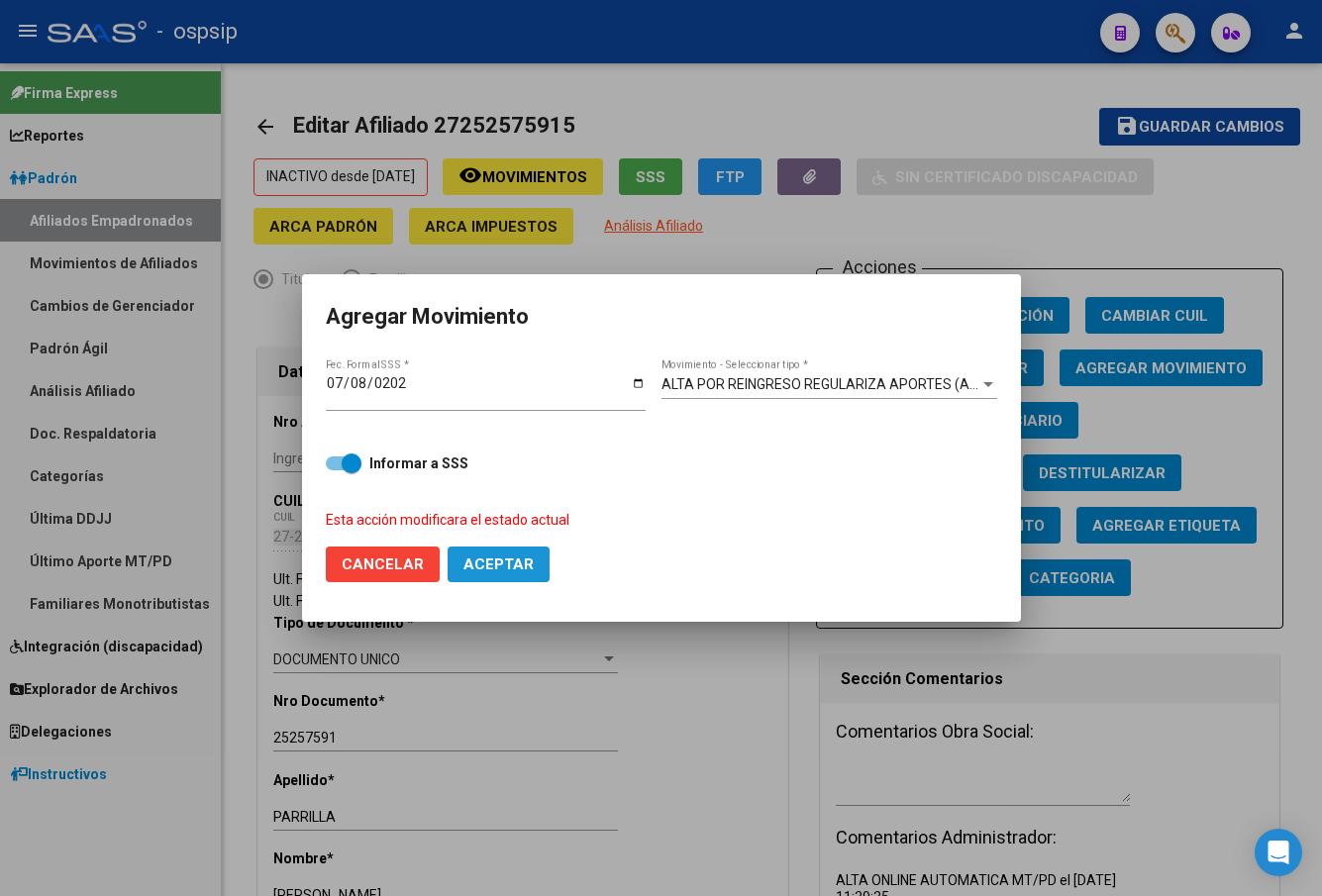 click on "Aceptar" 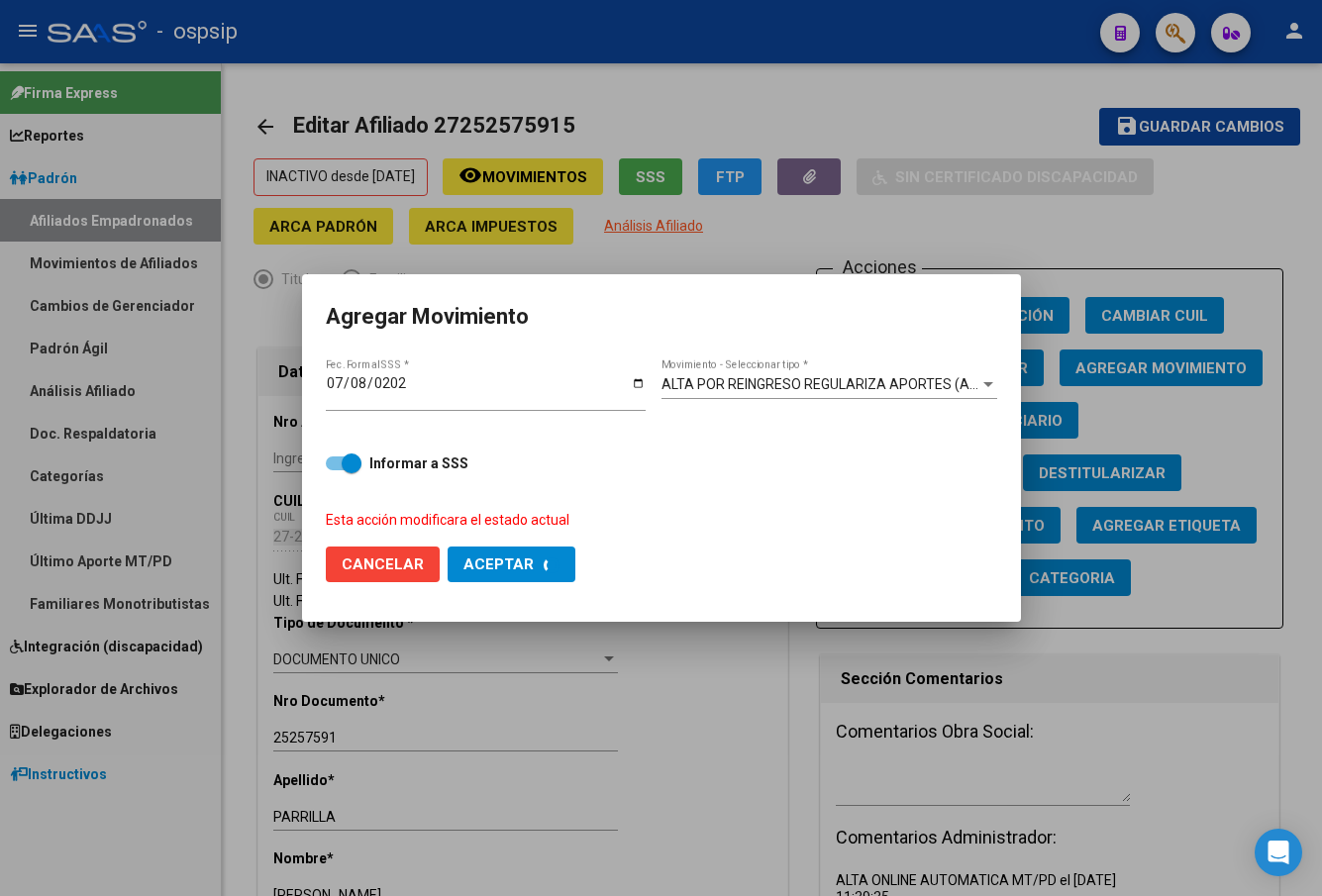 checkbox on "false" 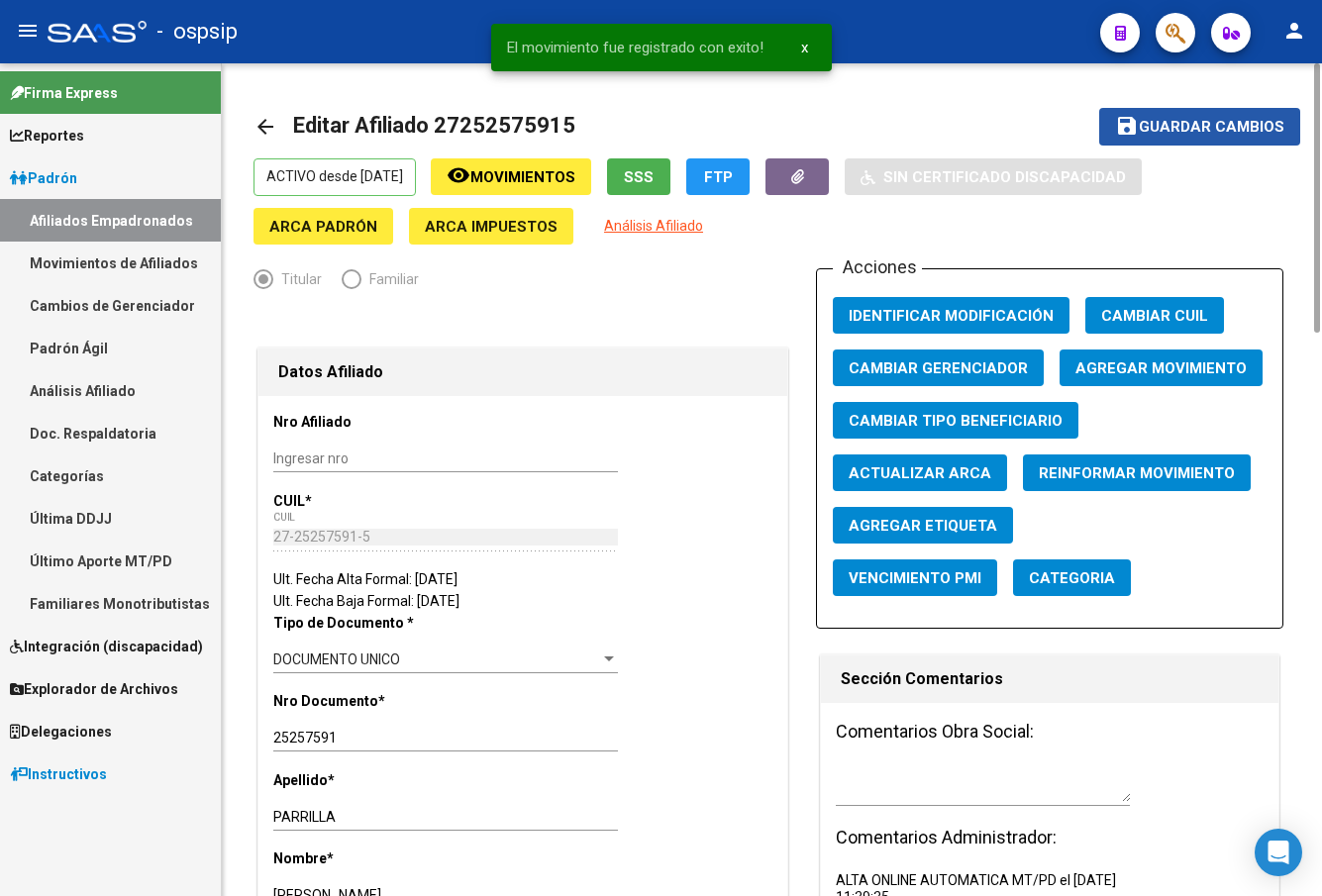 click on "Guardar cambios" 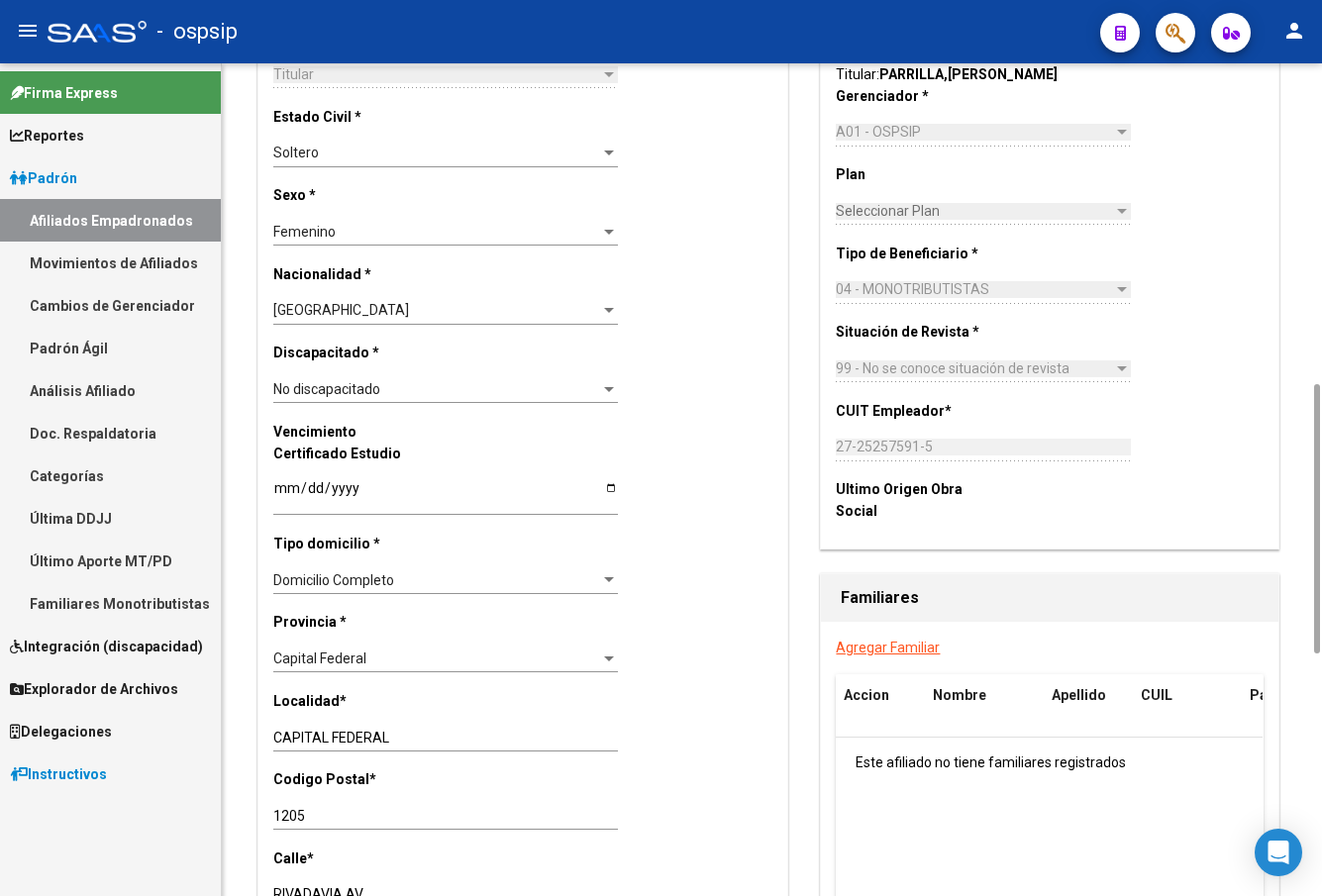 scroll, scrollTop: 1188, scrollLeft: 0, axis: vertical 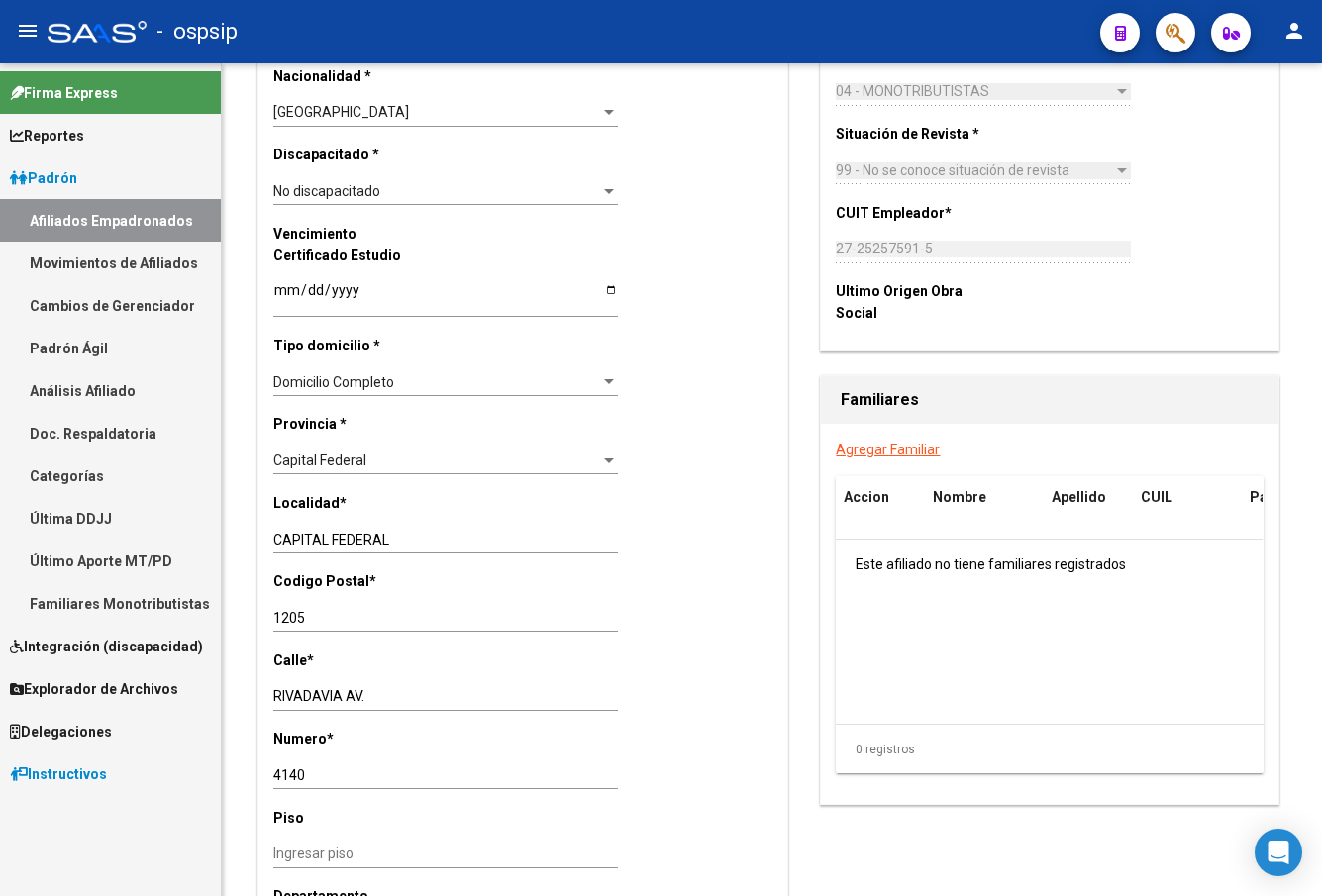 click on "-   ospsip" 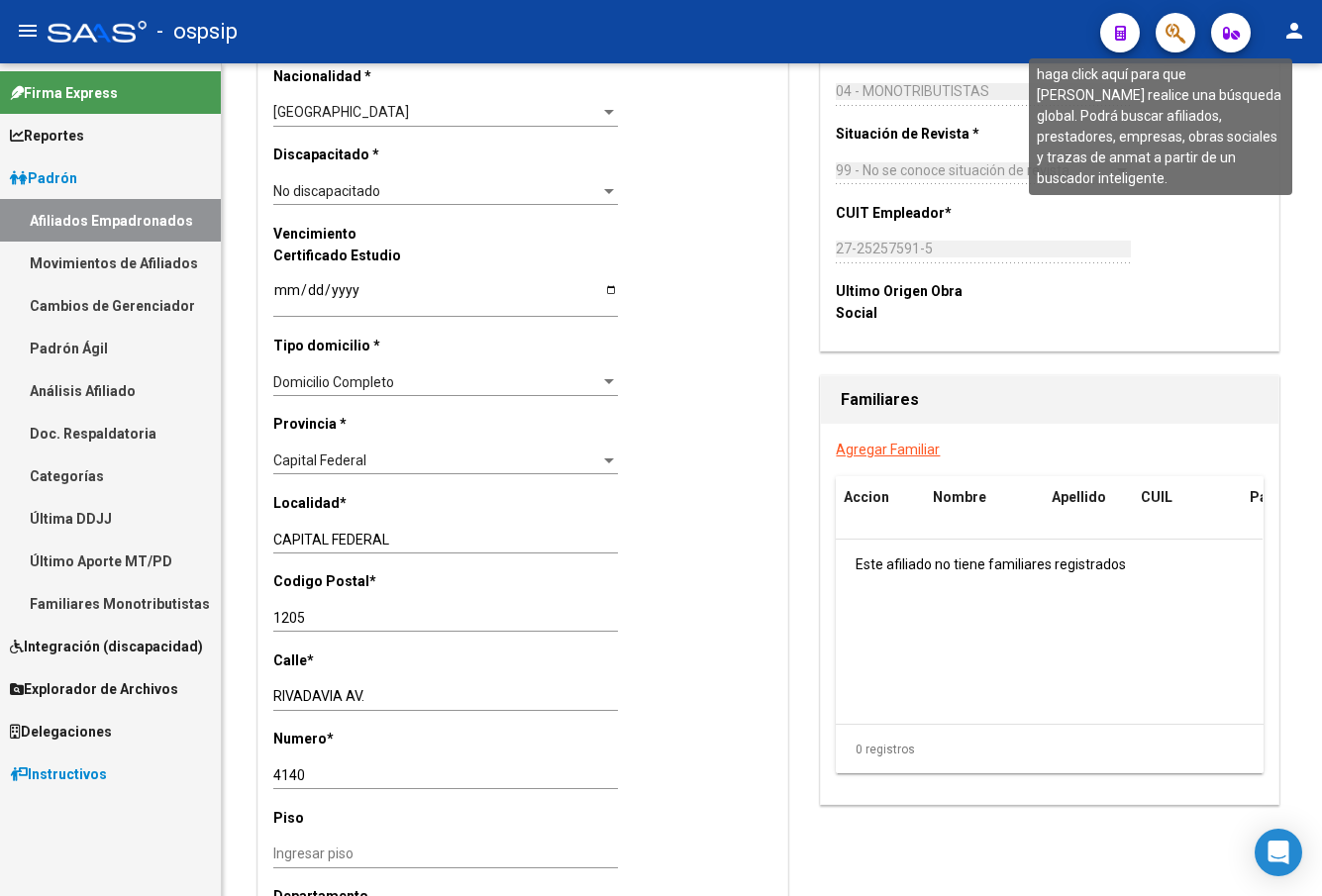 click 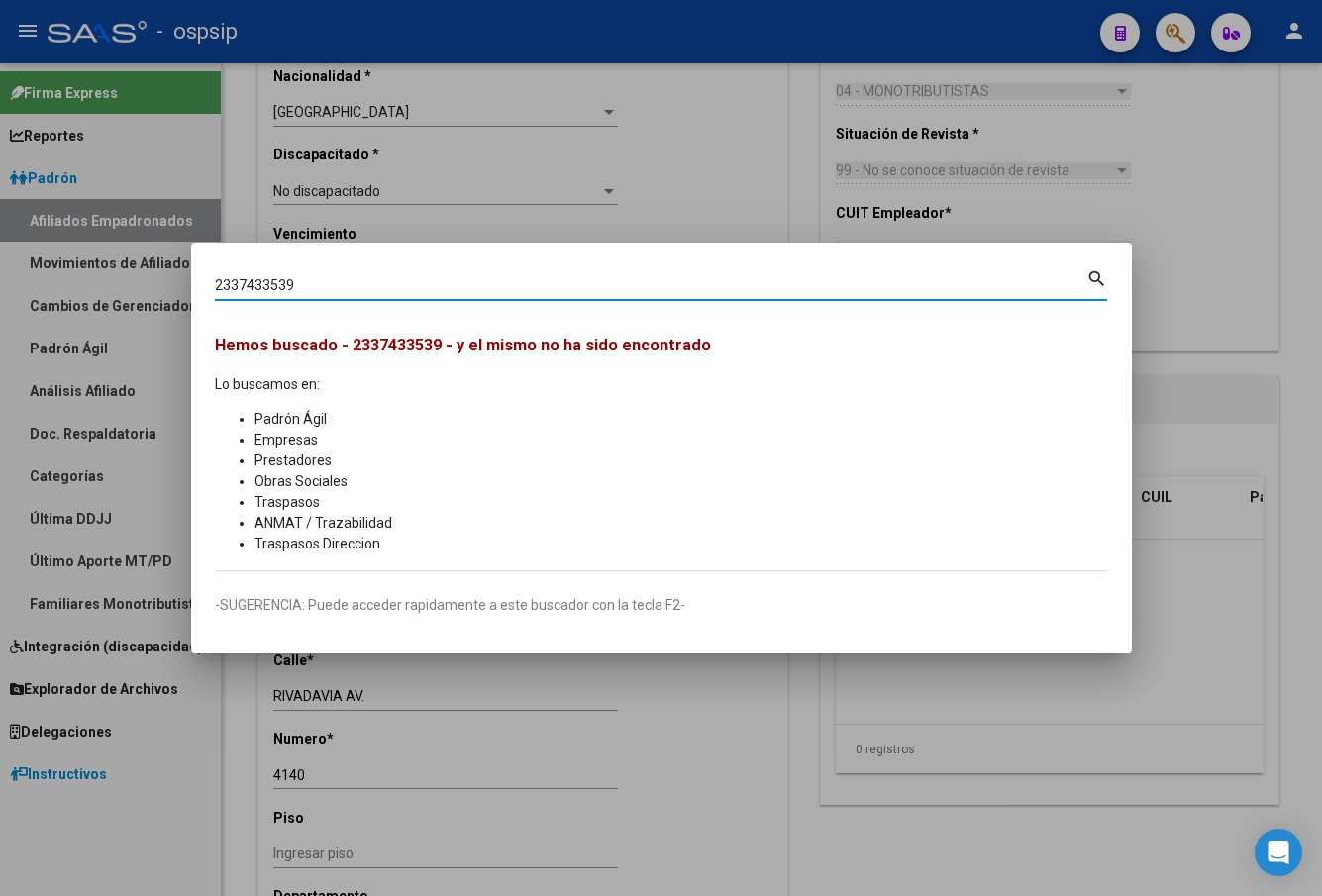 click on "2337433539" at bounding box center [651, 285] 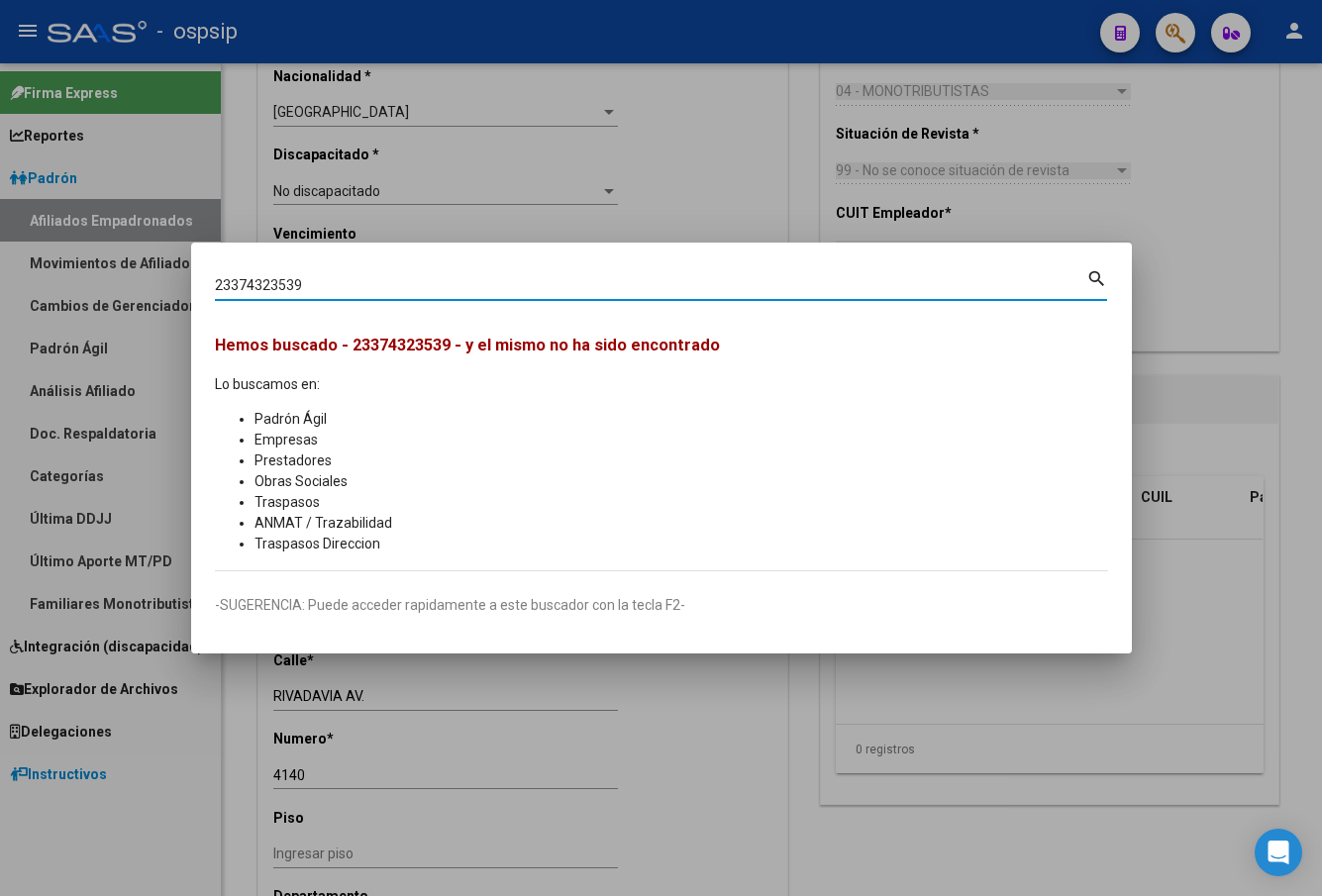 type on "23374323539" 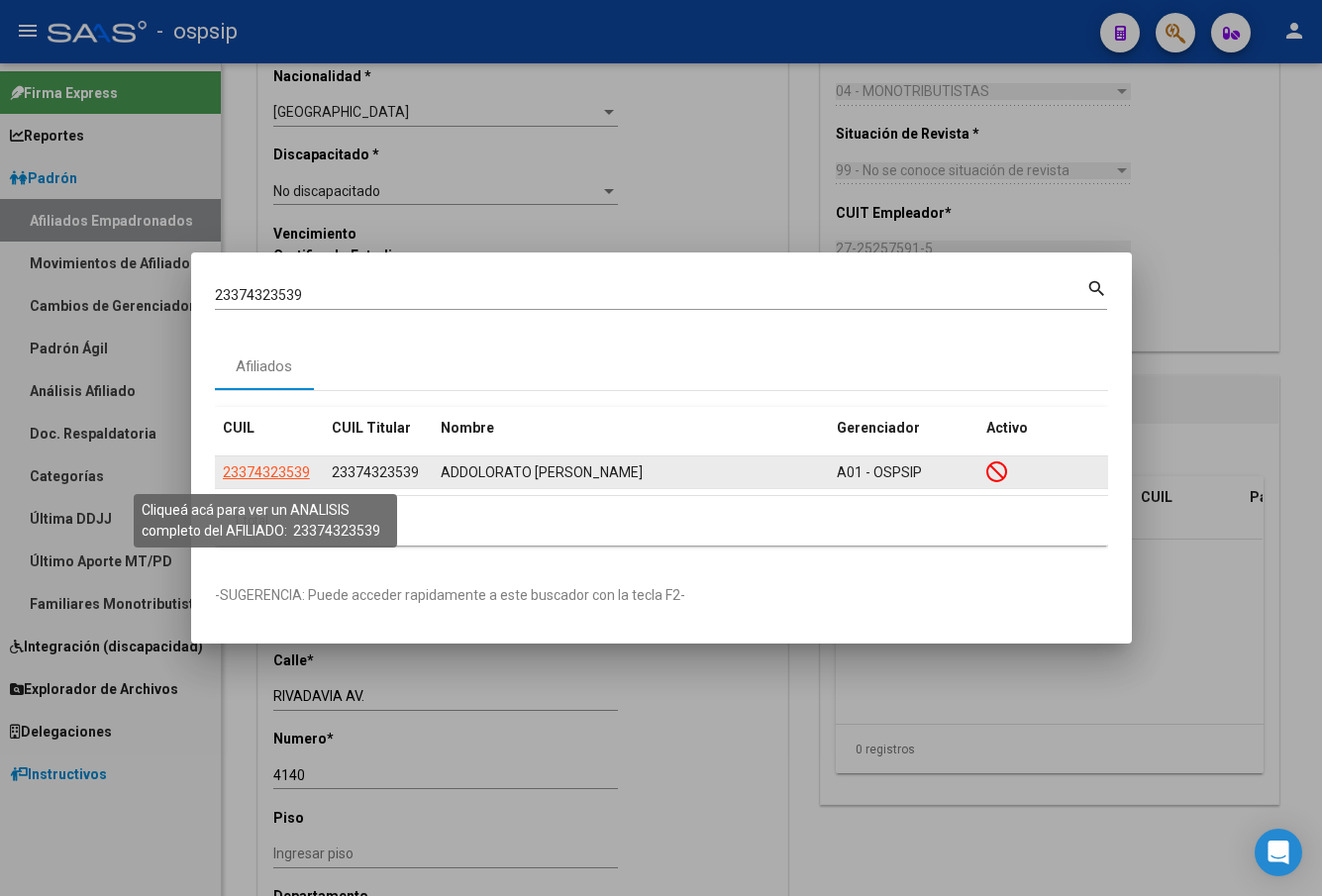 click on "23374323539" 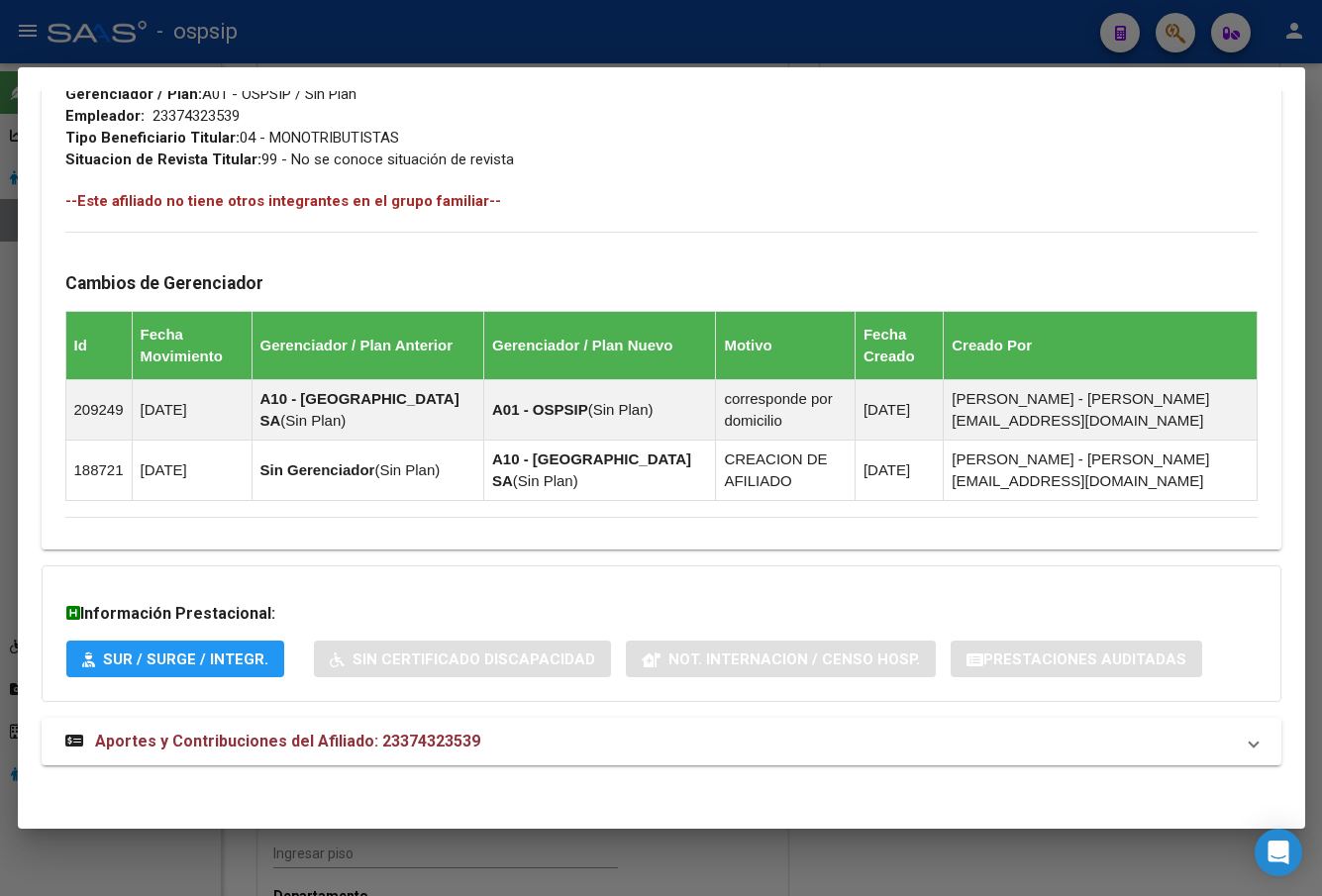 scroll, scrollTop: 1013, scrollLeft: 0, axis: vertical 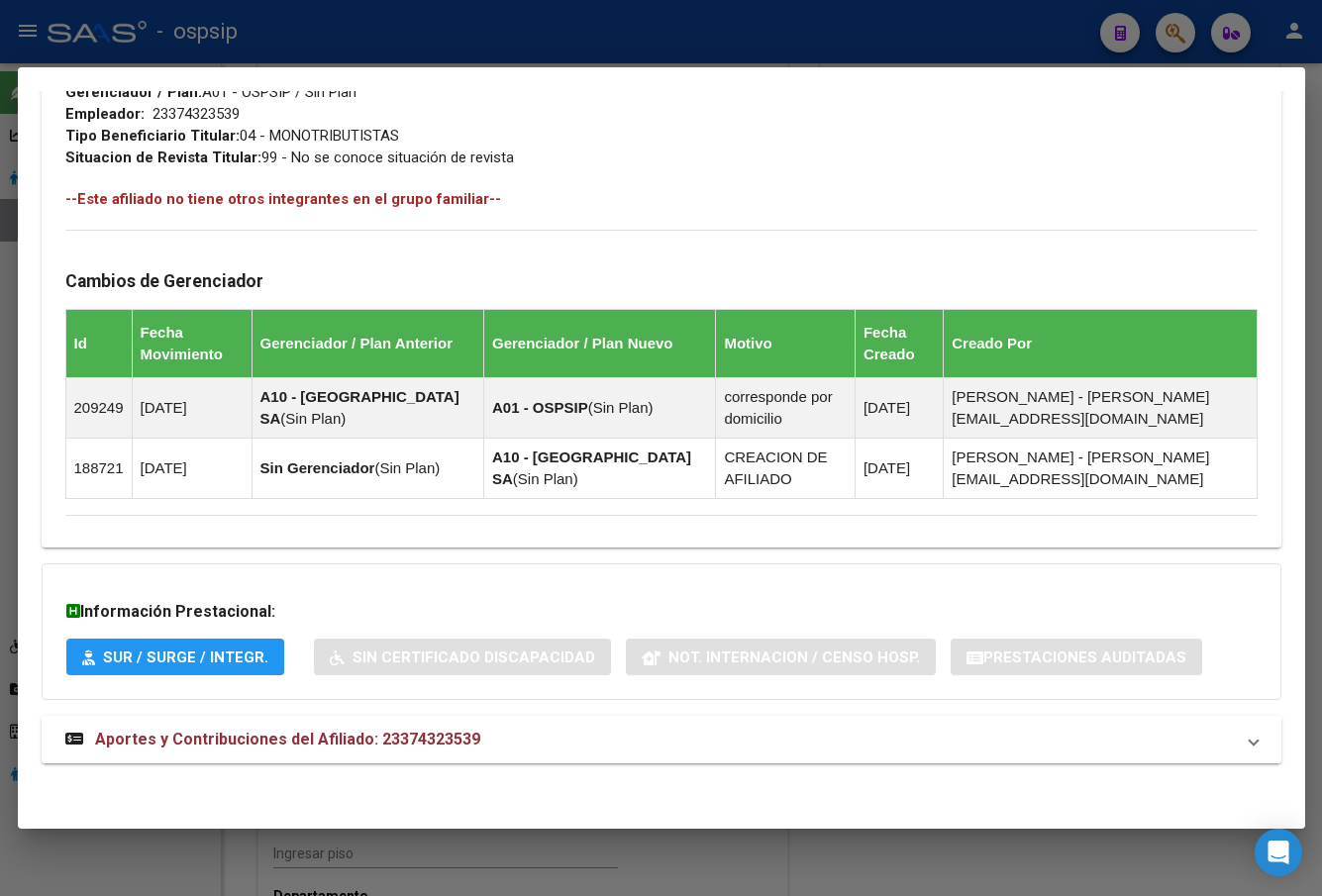 click on "Aportes y Contribuciones del Afiliado: 23374323539" at bounding box center (287, 739) 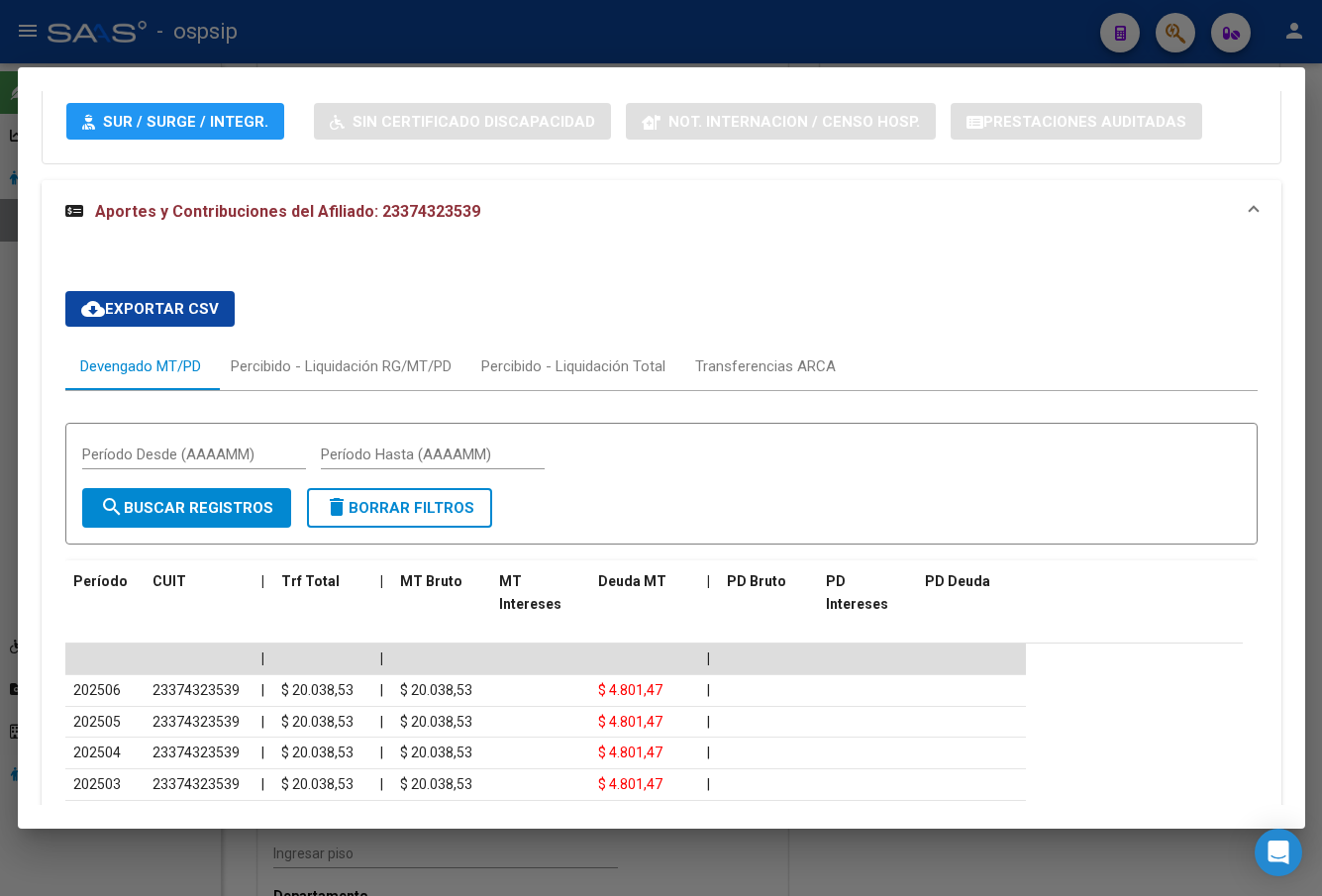 scroll, scrollTop: 1878, scrollLeft: 0, axis: vertical 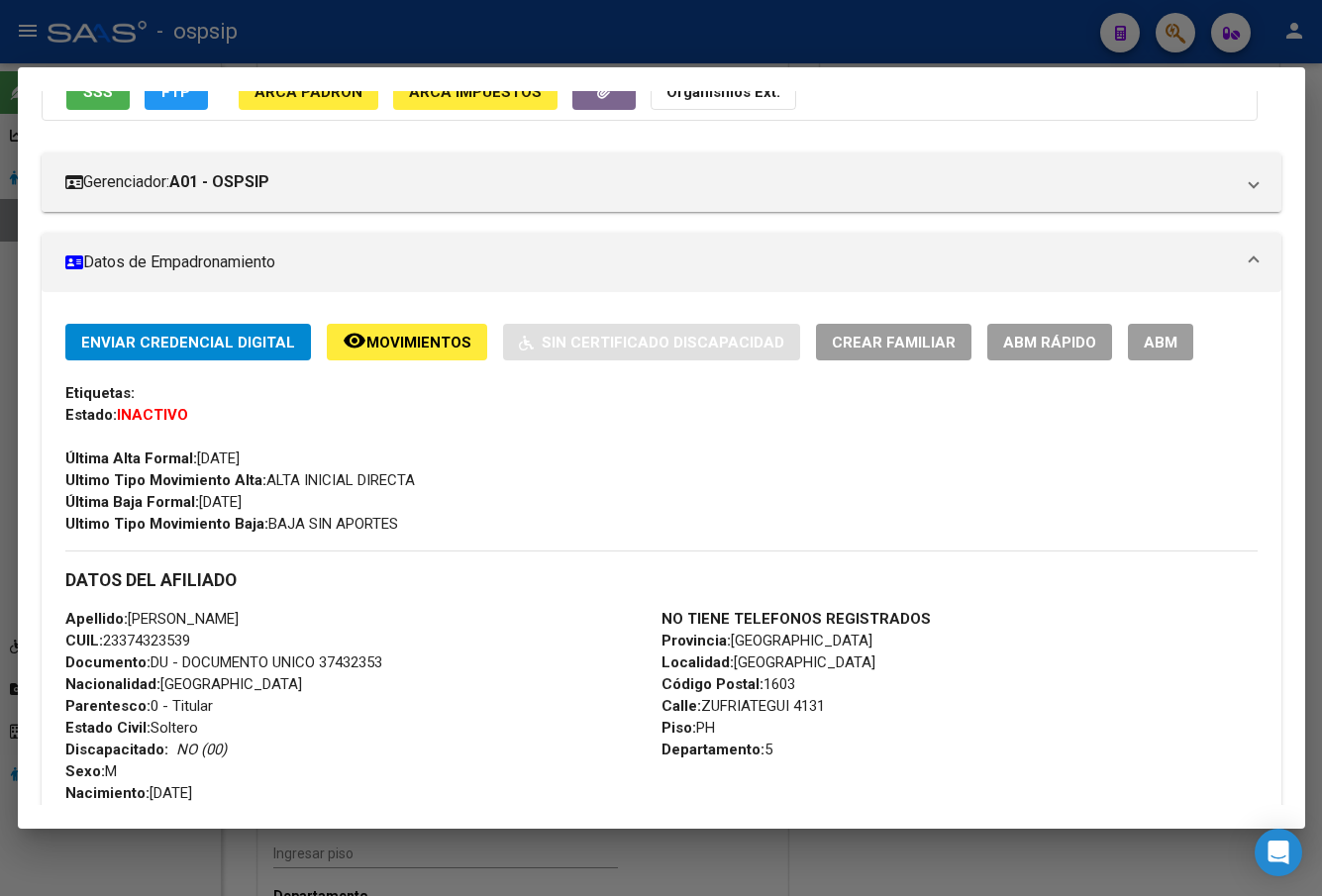 click on "ABM" at bounding box center (1161, 343) 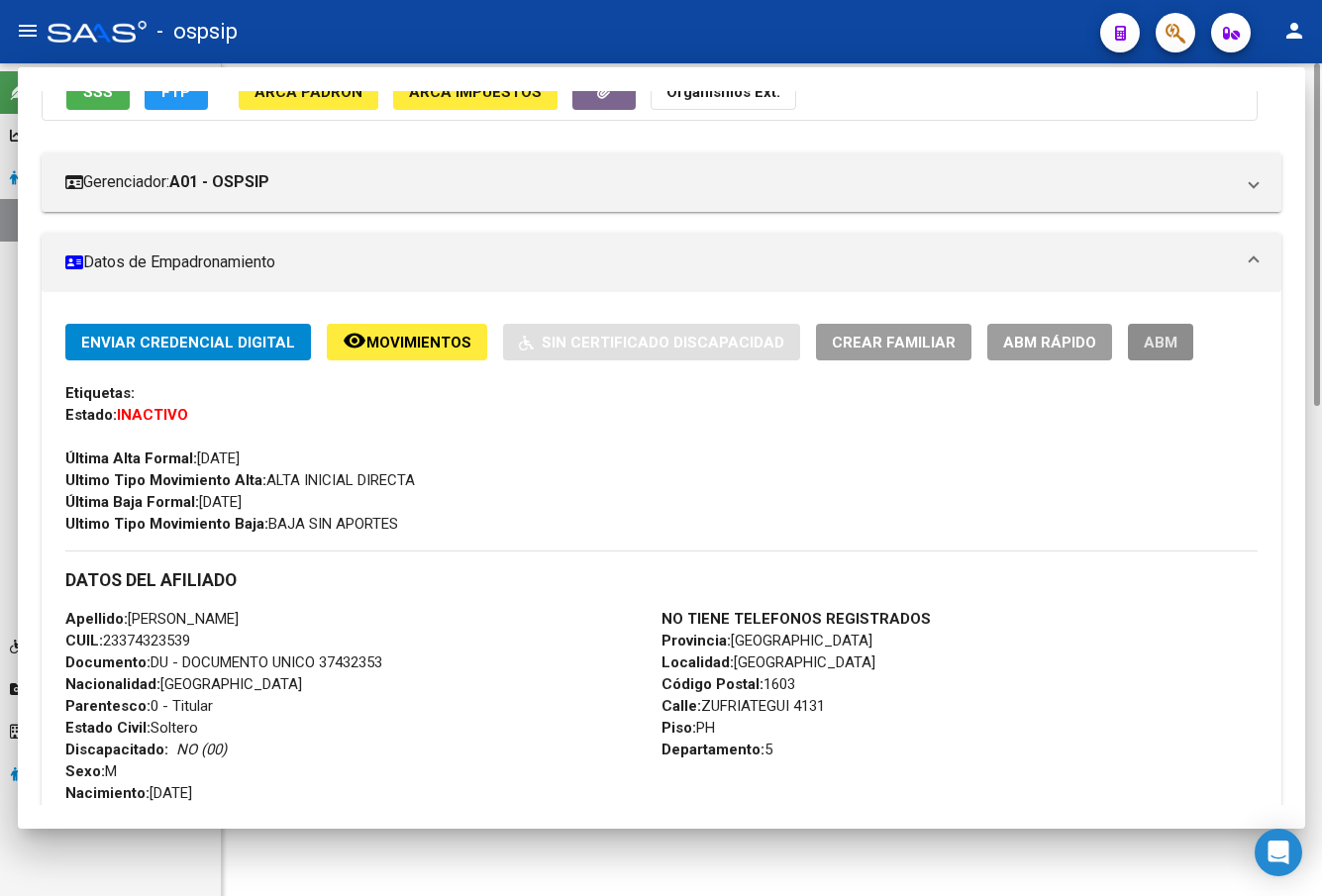 scroll, scrollTop: 0, scrollLeft: 0, axis: both 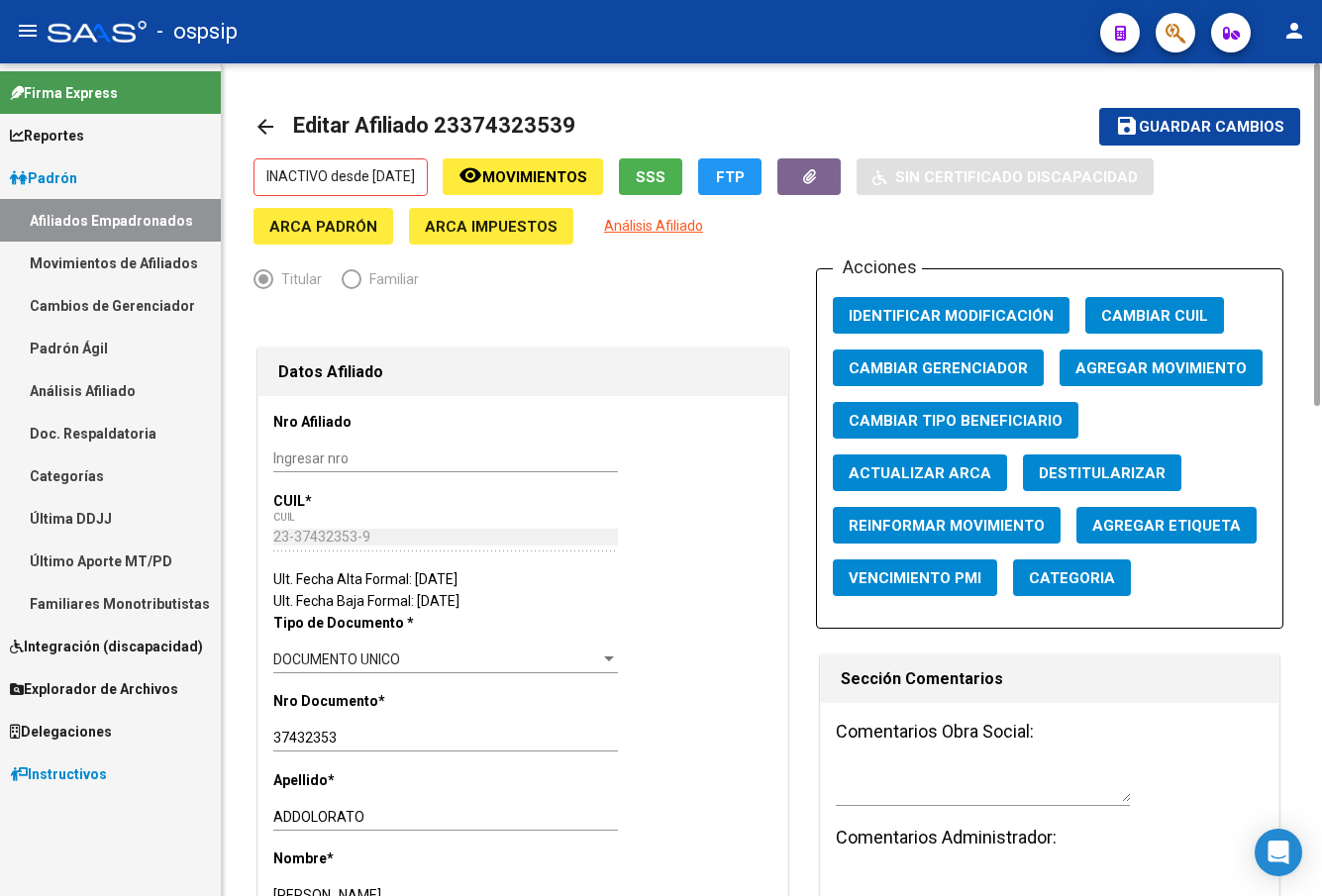 click on "Agregar Movimiento" 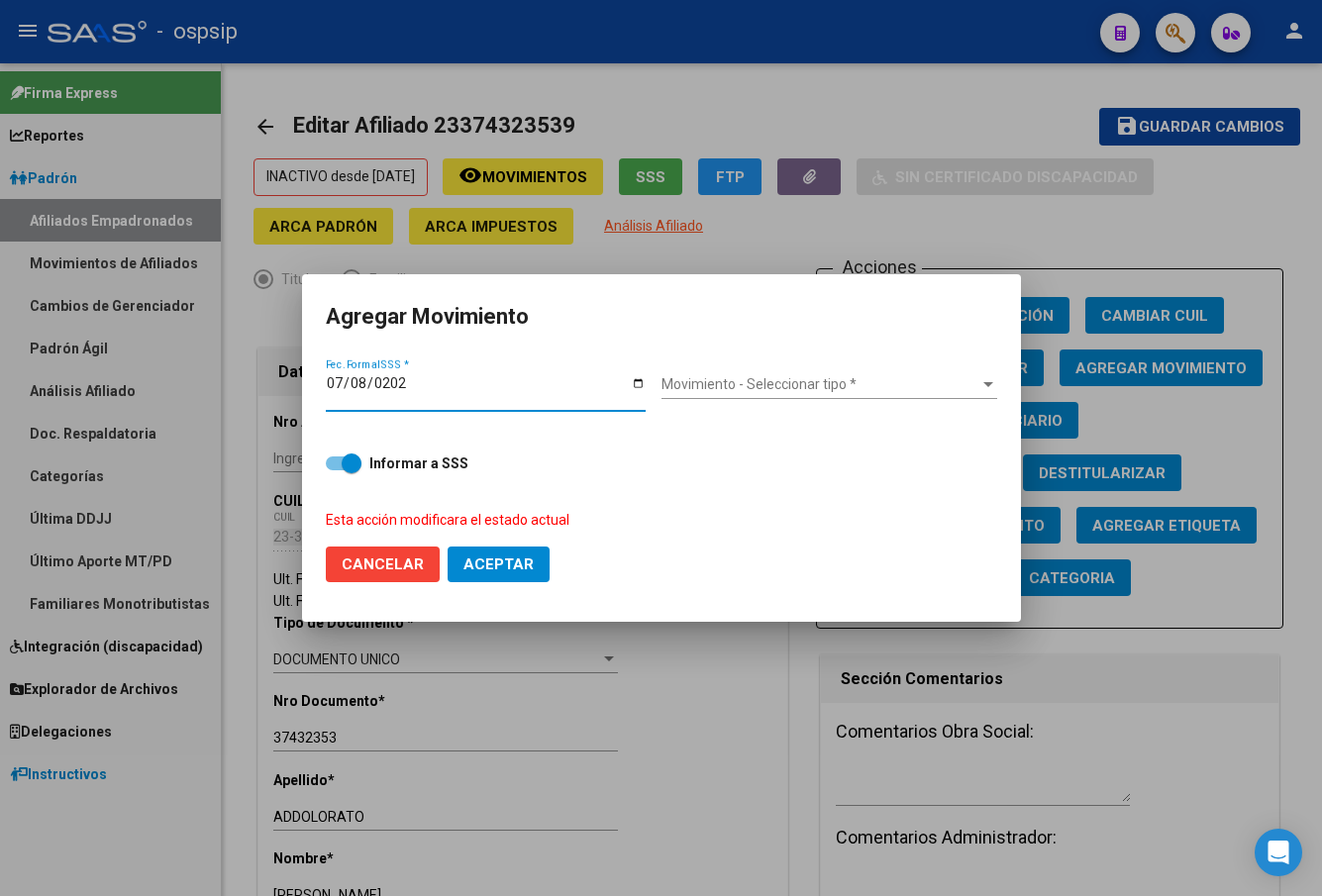 type on "[DATE]" 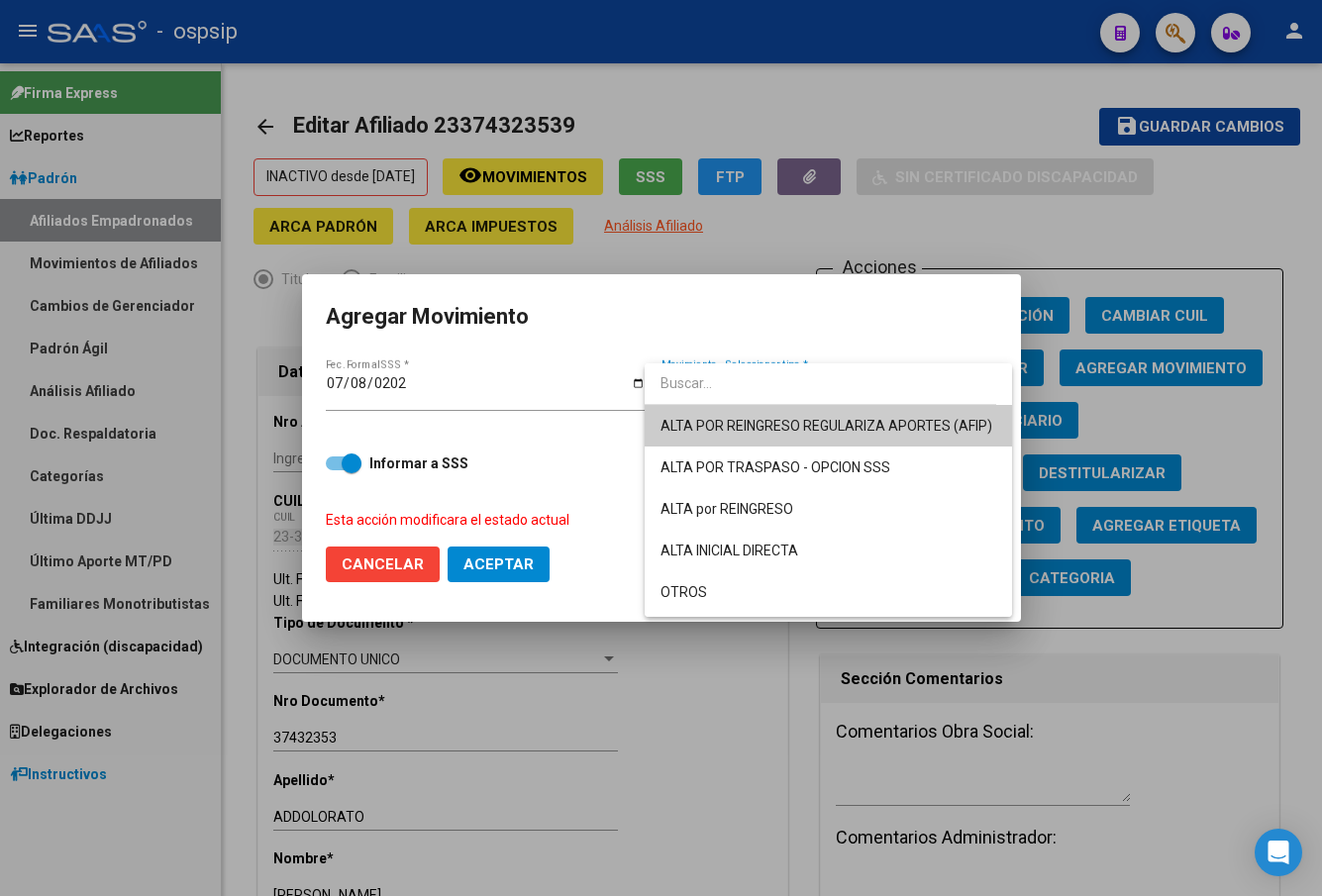 click on "ALTA POR REINGRESO REGULARIZA APORTES (AFIP)" at bounding box center (828, 426) 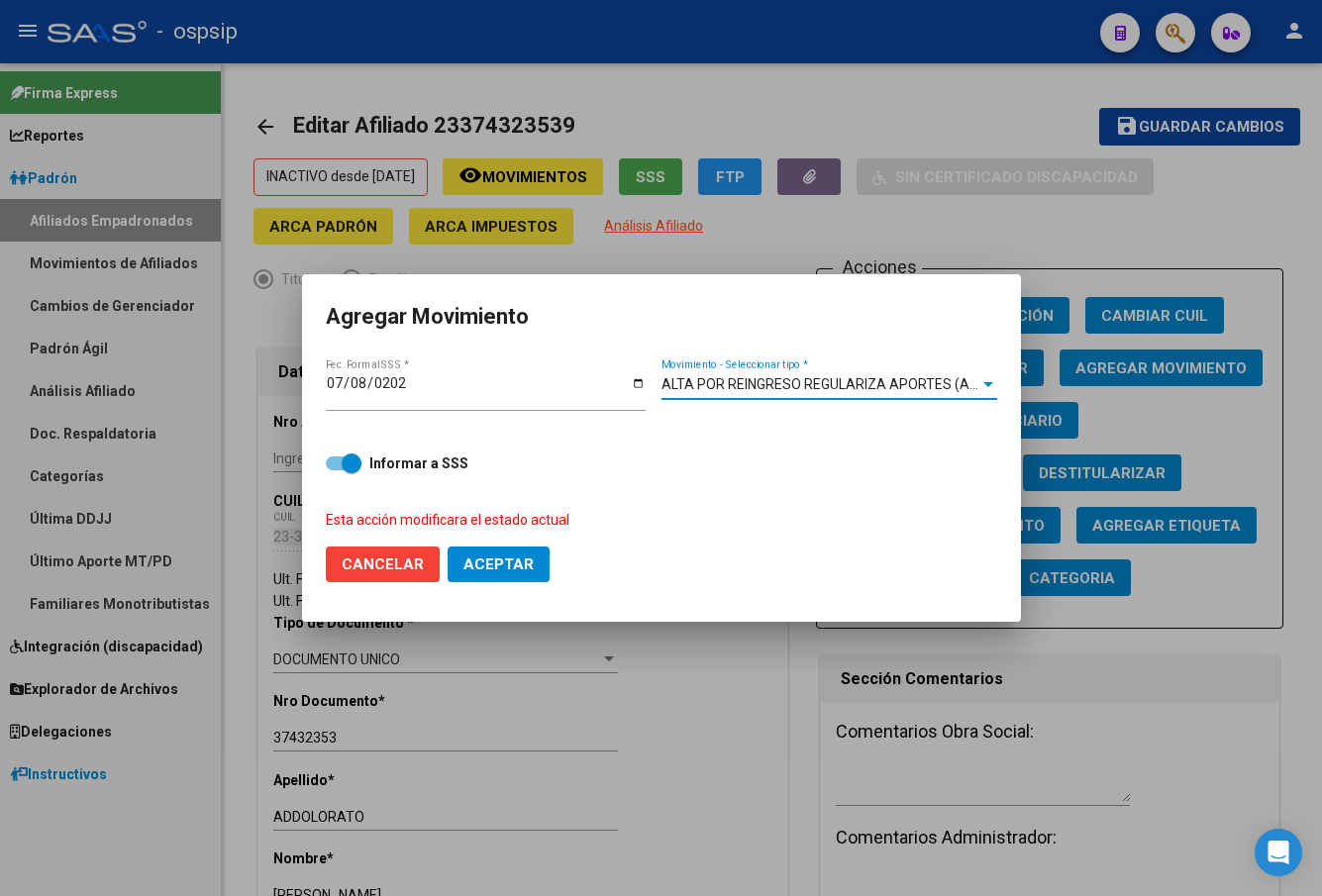 click on "Aceptar" 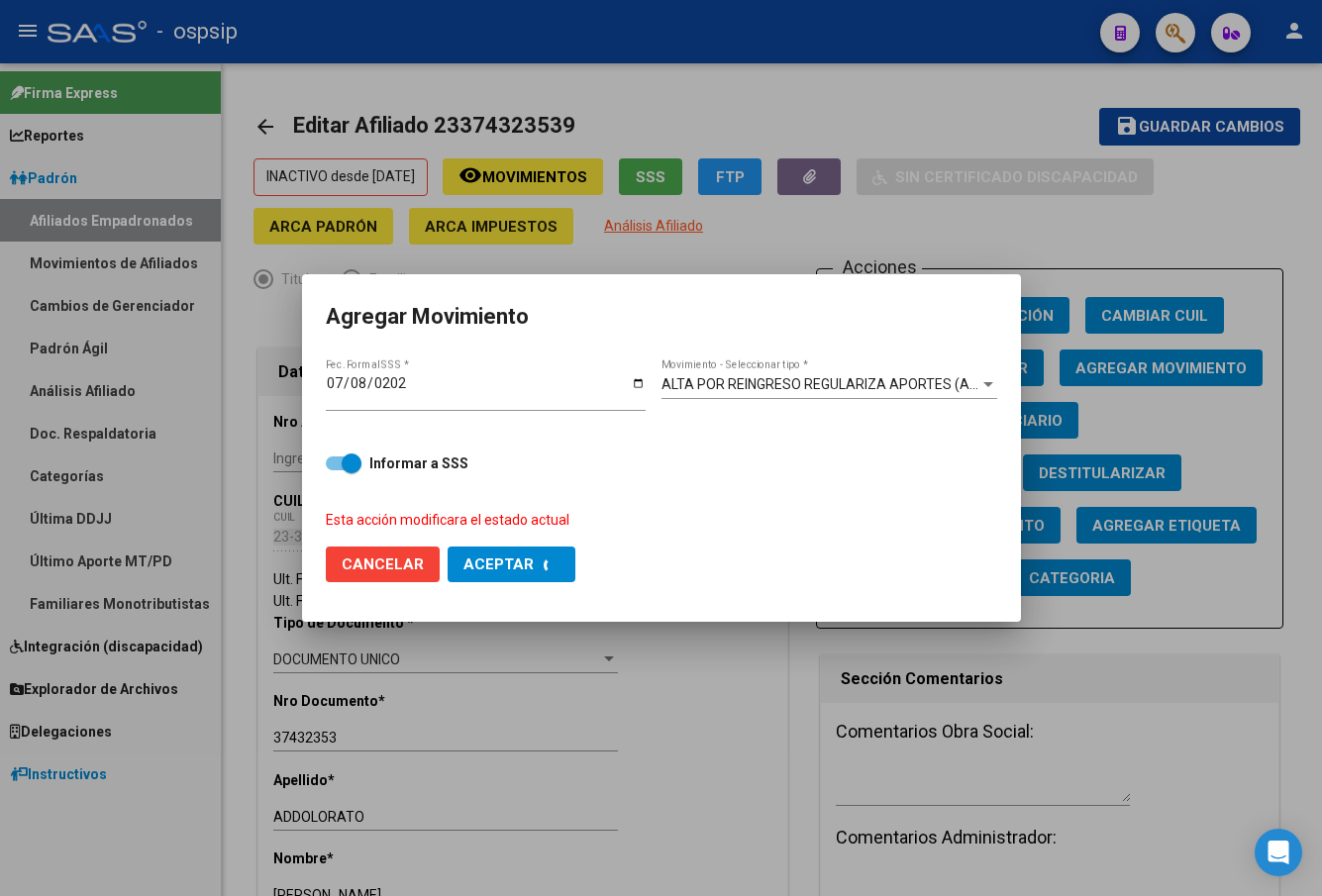 checkbox on "false" 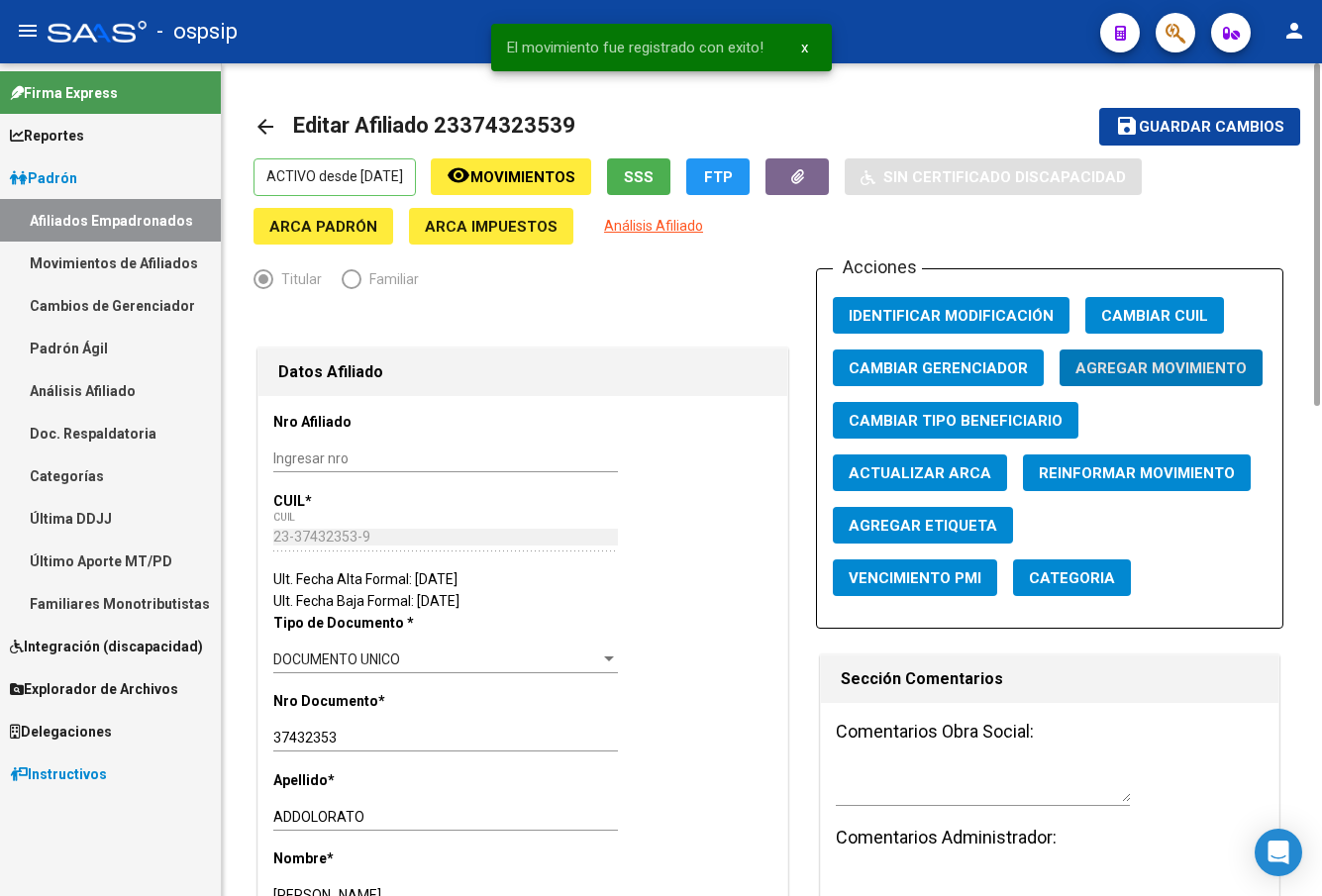 click on "save Guardar cambios" 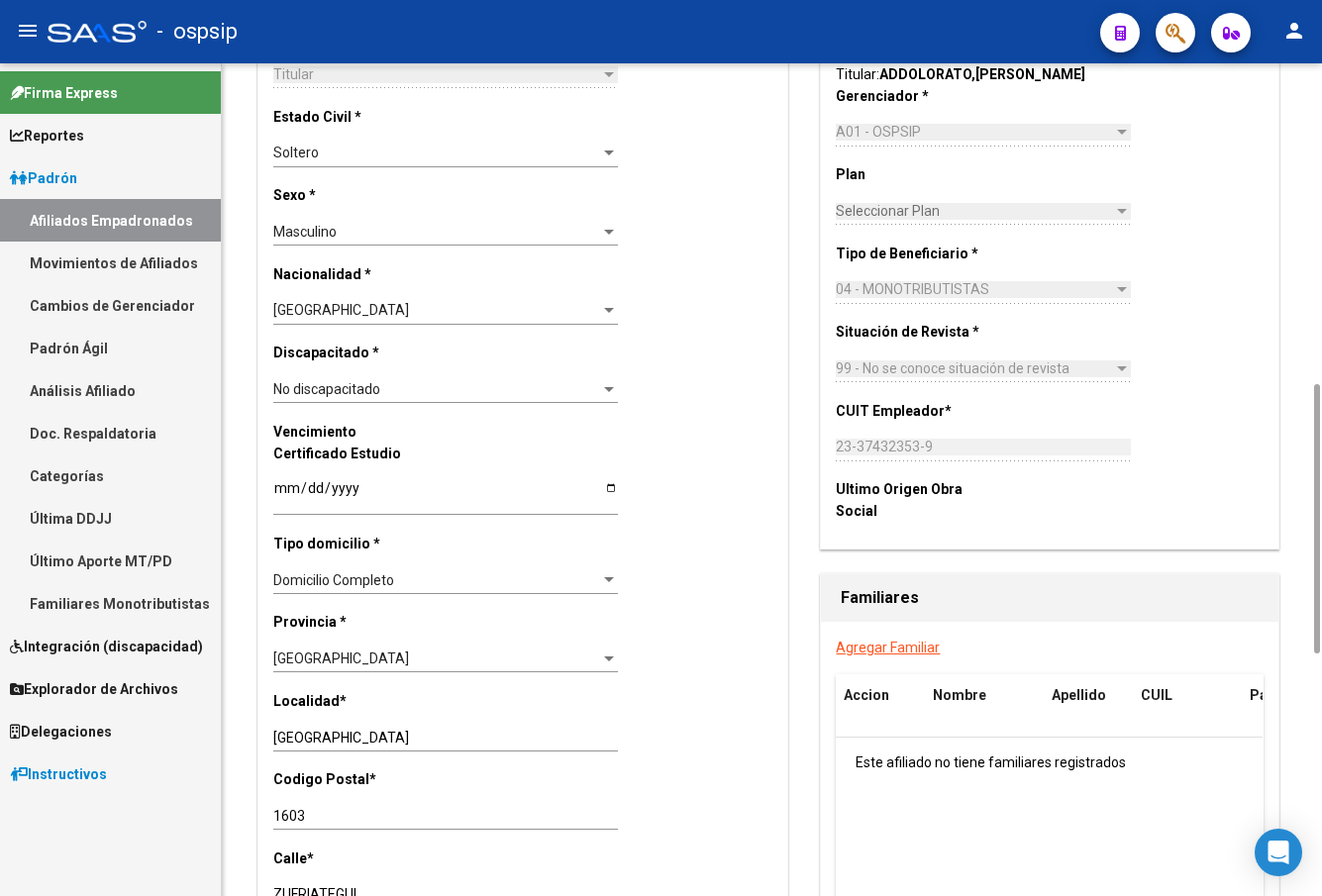 scroll, scrollTop: 1188, scrollLeft: 0, axis: vertical 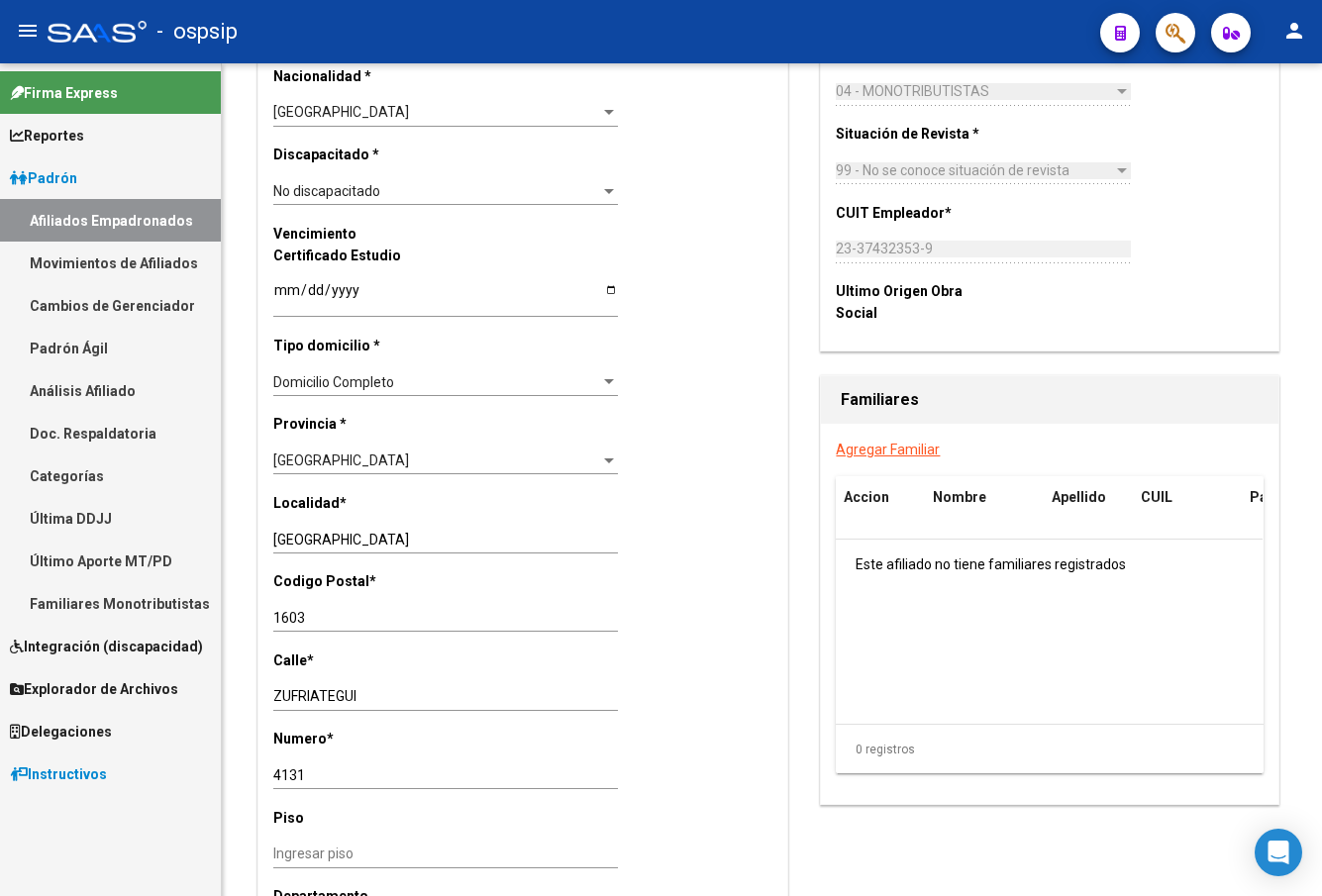 click on "-   ospsip" 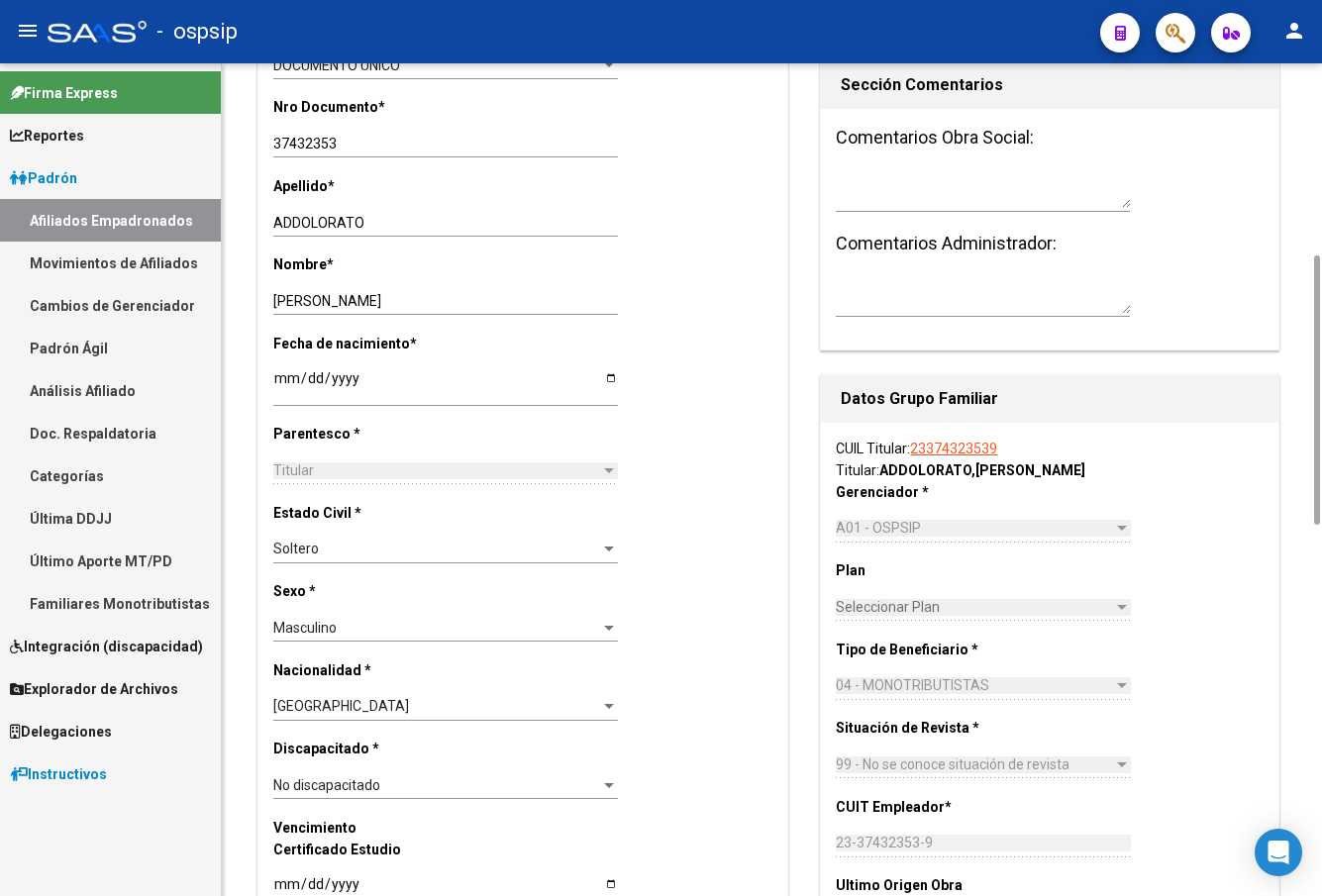 scroll, scrollTop: 198, scrollLeft: 0, axis: vertical 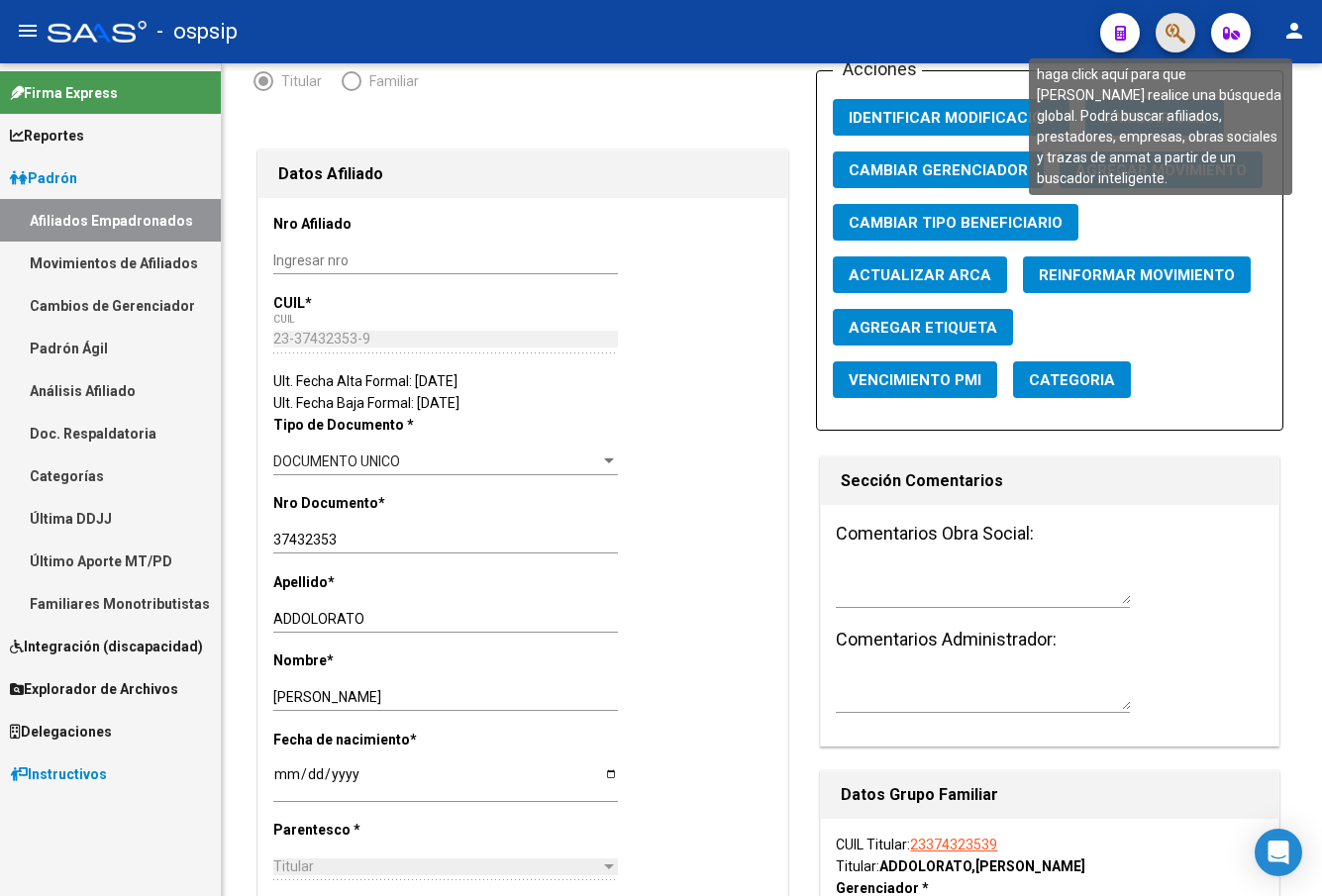 click 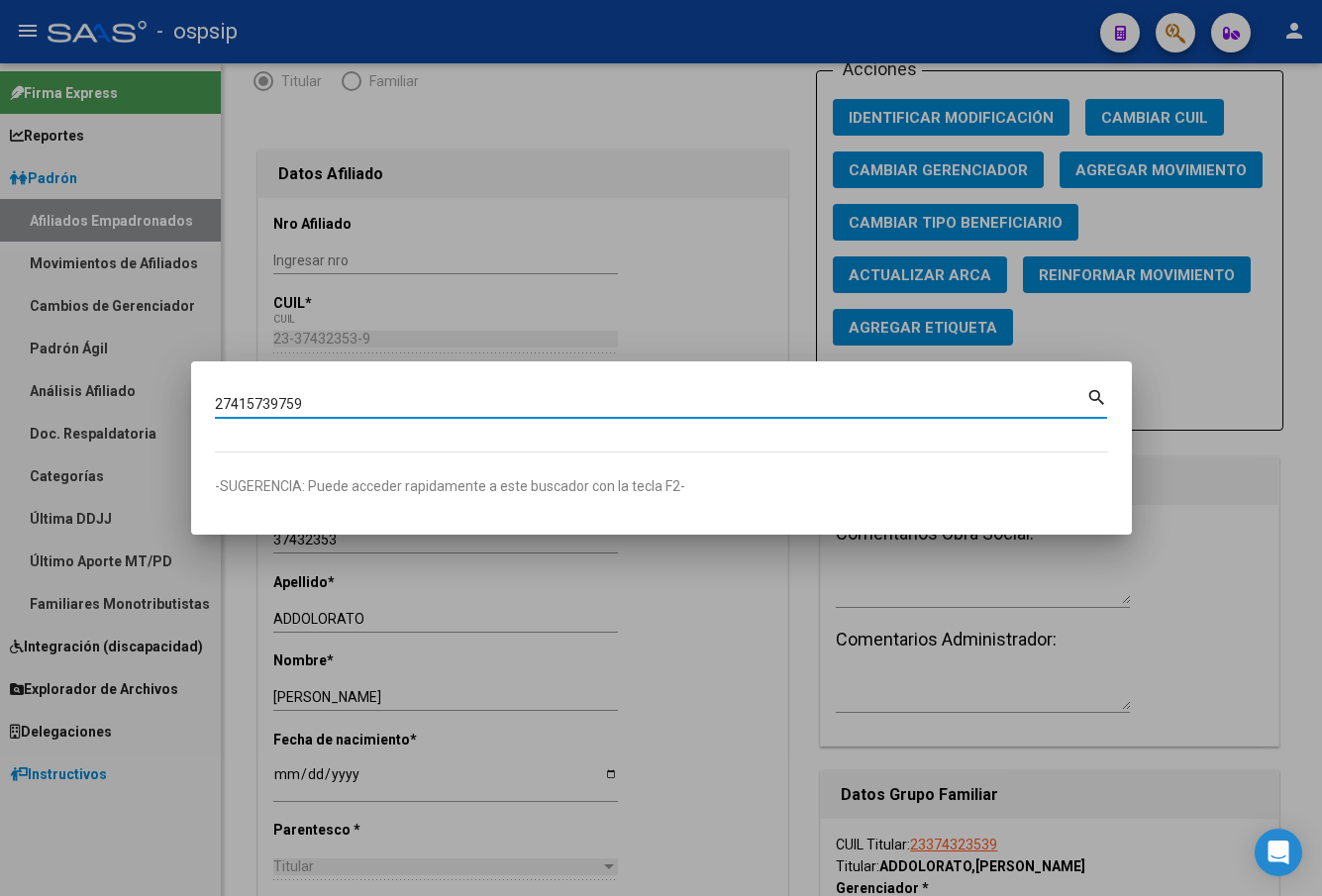 type on "27415739759" 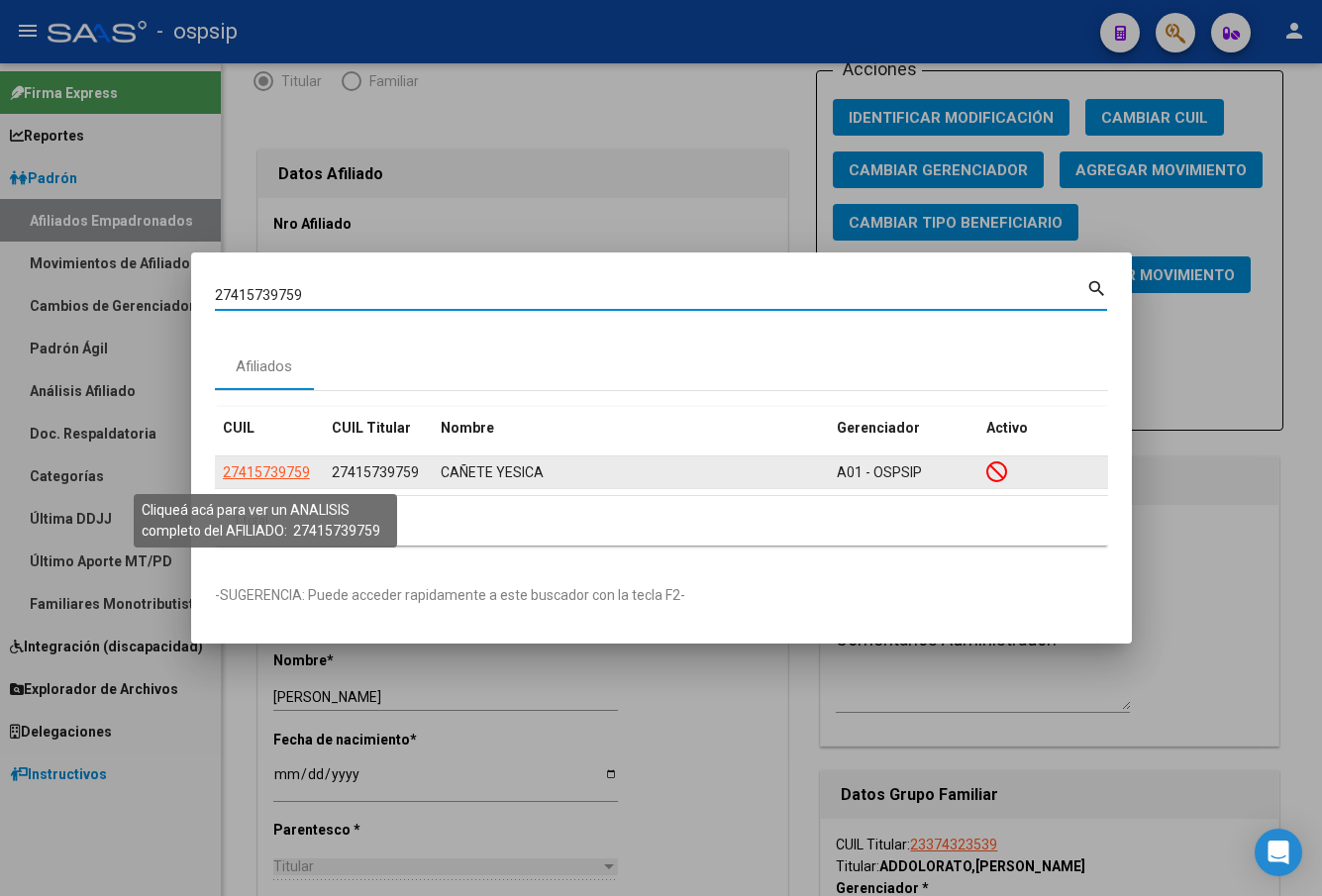 click on "27415739759" 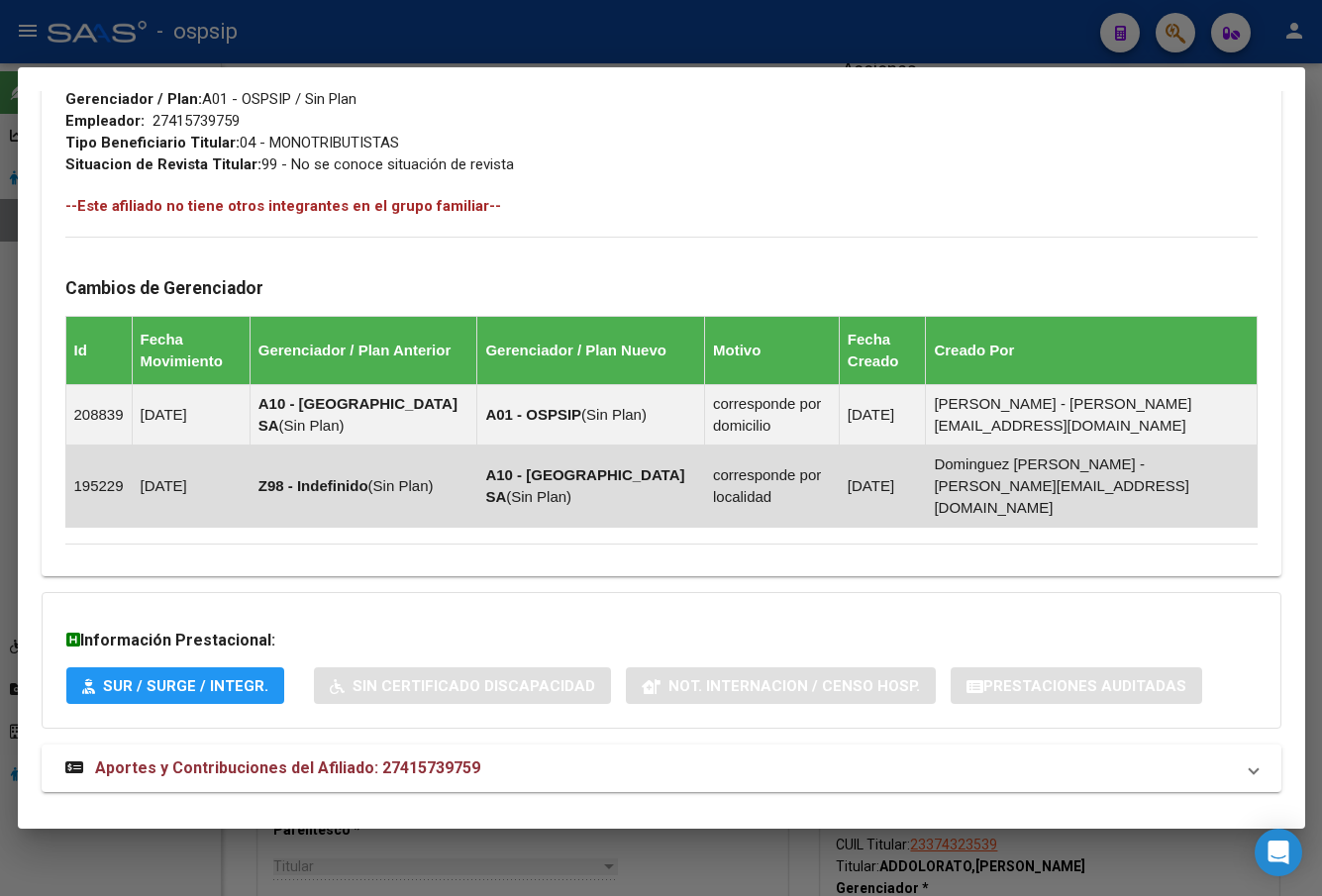 scroll, scrollTop: 1050, scrollLeft: 0, axis: vertical 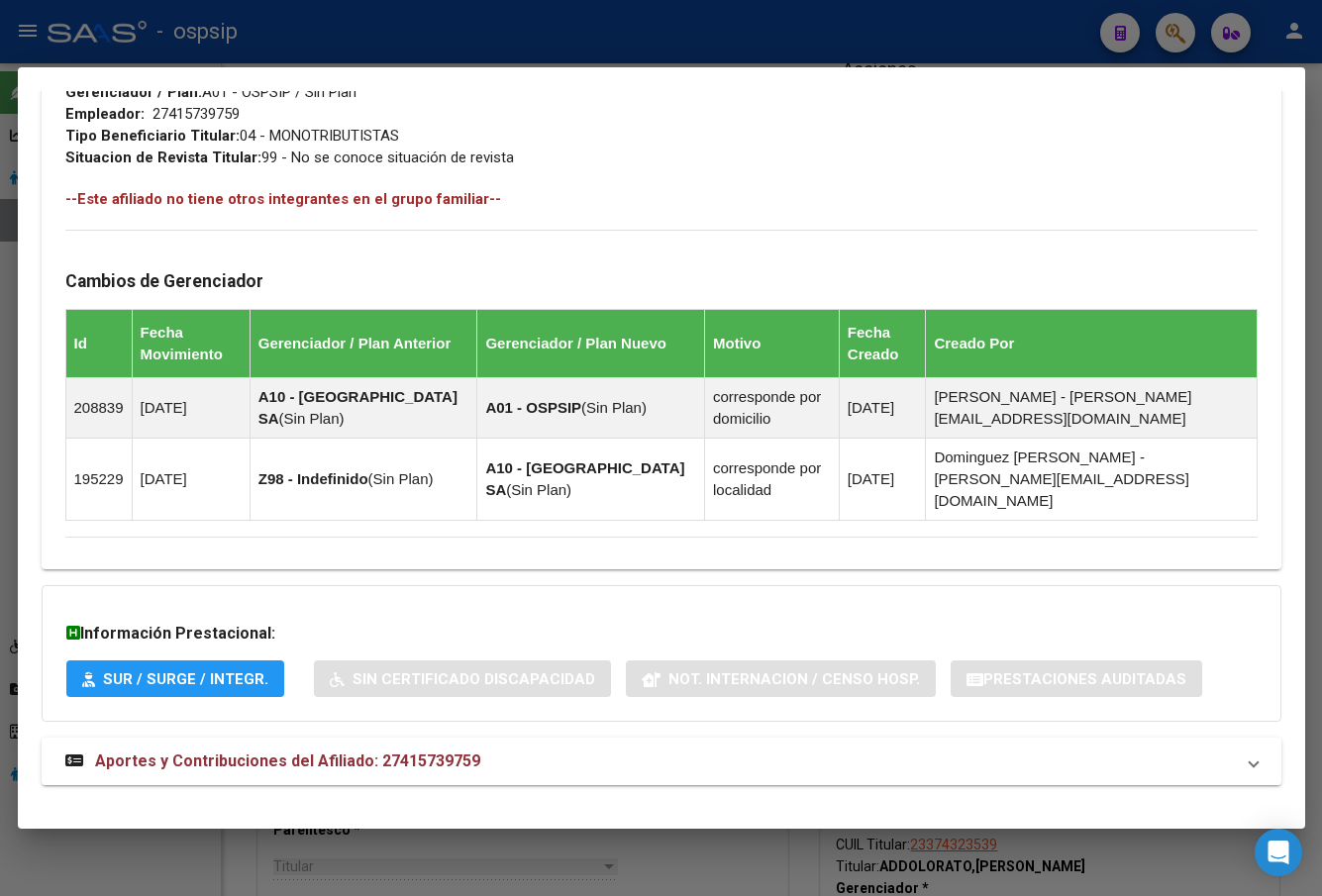 click on "Aportes y Contribuciones del Afiliado: 27415739759" at bounding box center (287, 760) 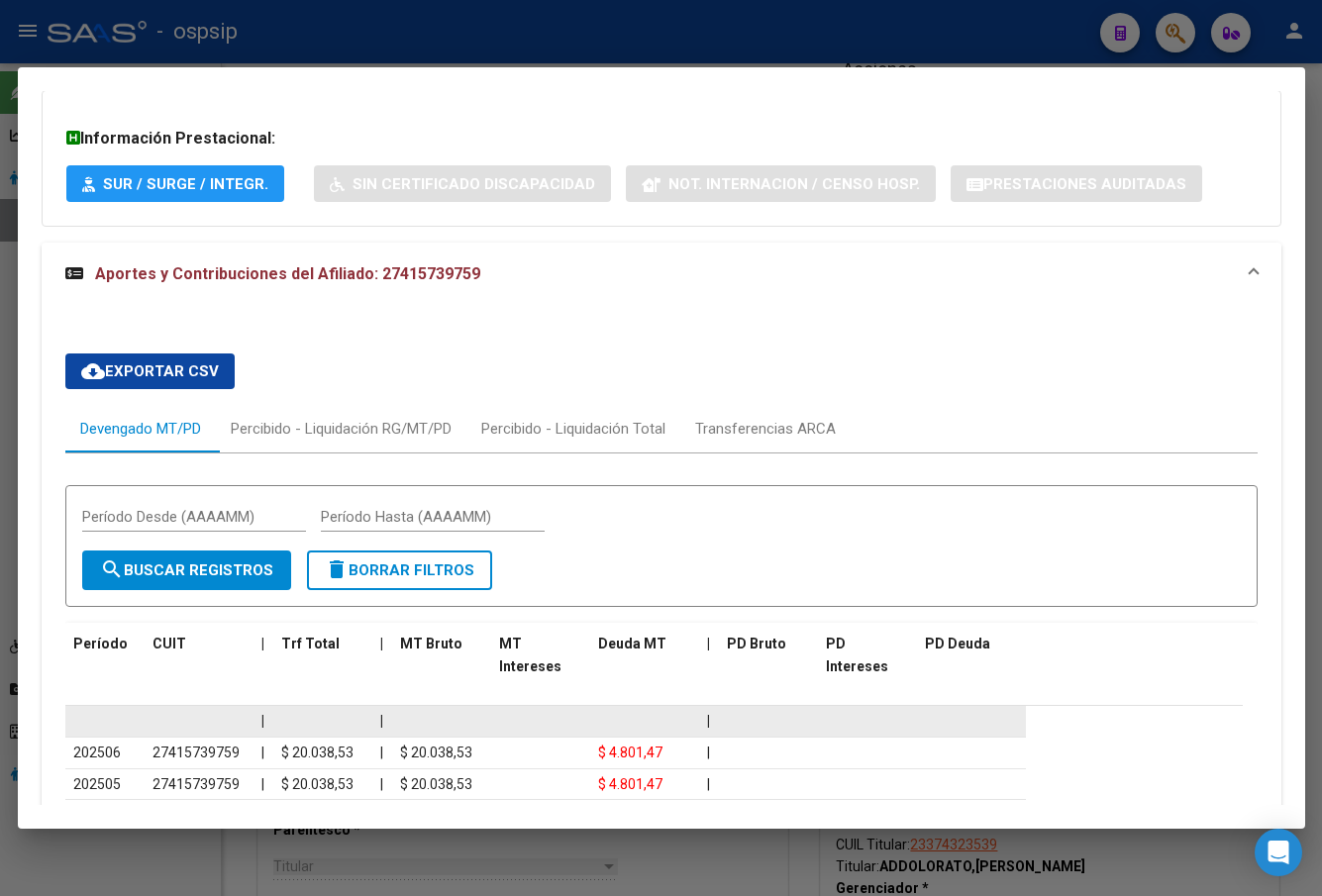 scroll, scrollTop: 1916, scrollLeft: 0, axis: vertical 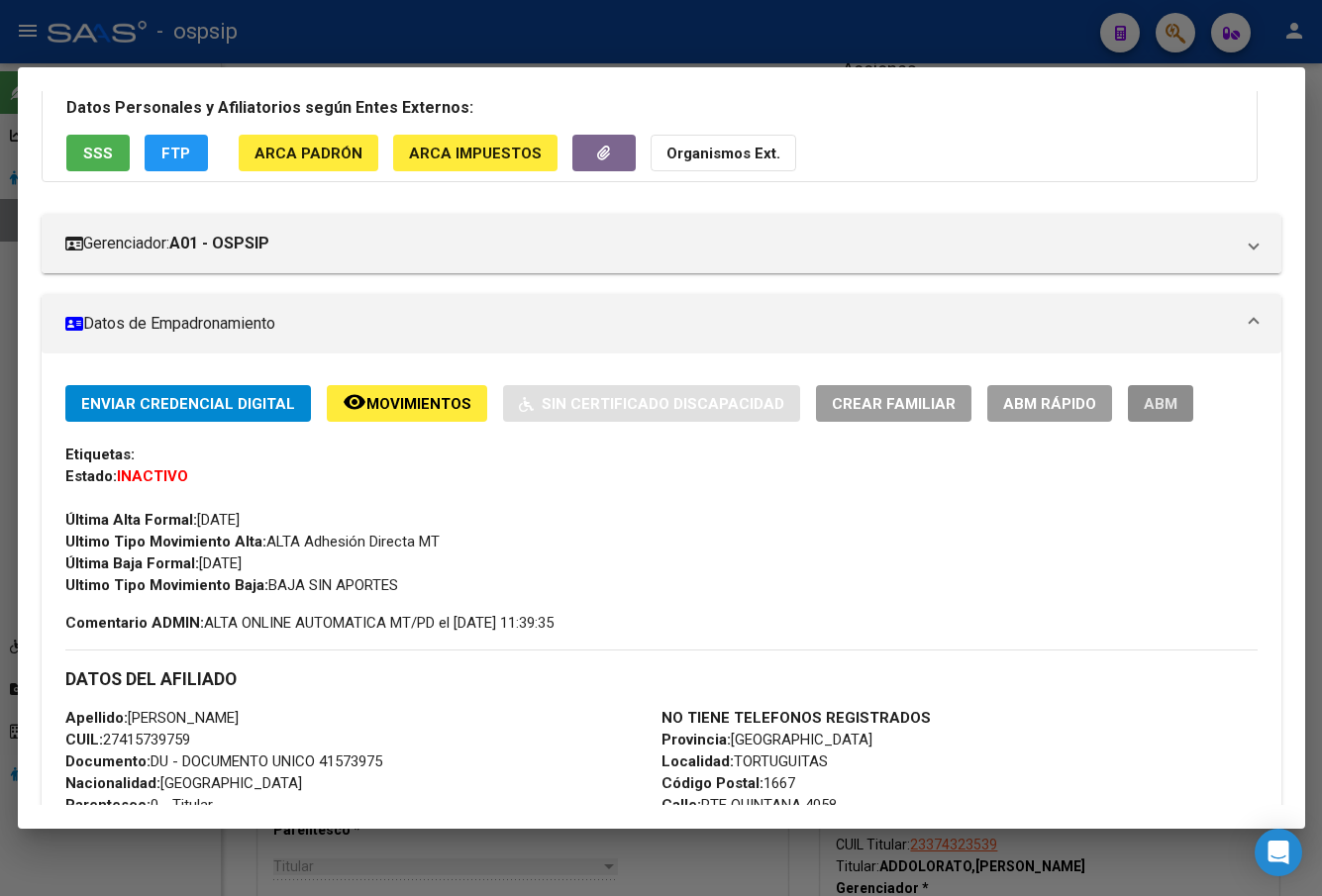 click on "ABM" at bounding box center (1161, 404) 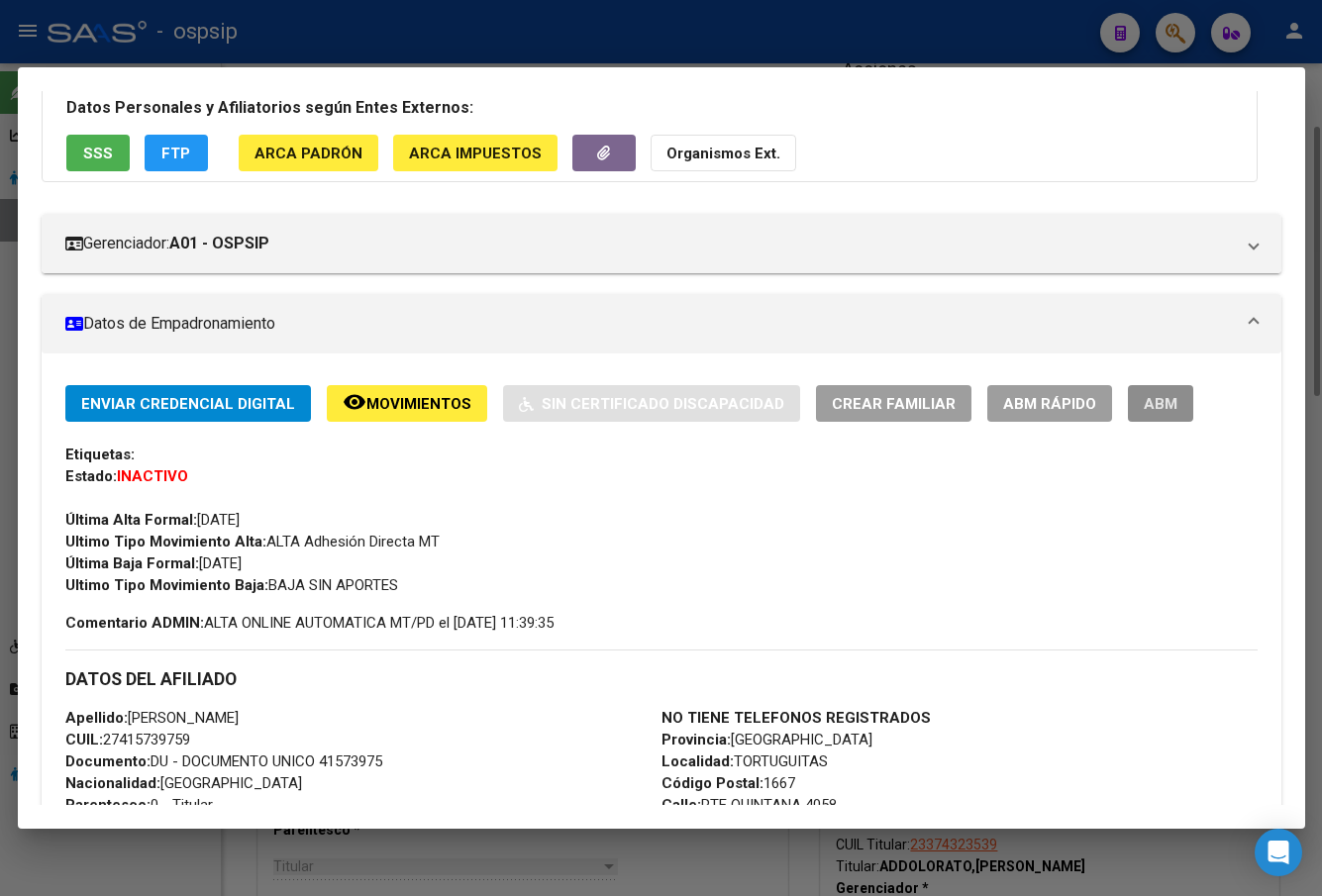 scroll, scrollTop: 0, scrollLeft: 0, axis: both 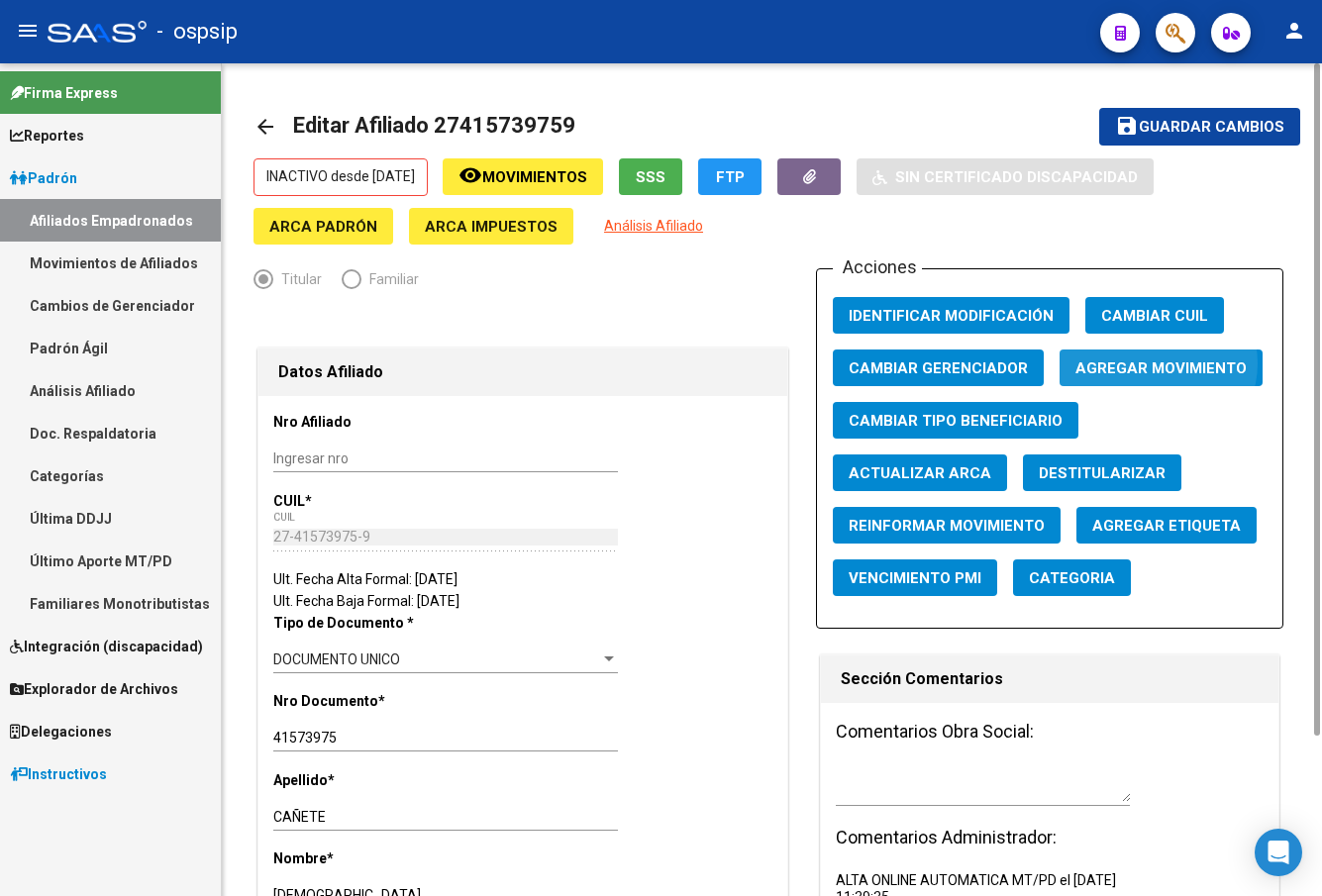 click on "Agregar Movimiento" 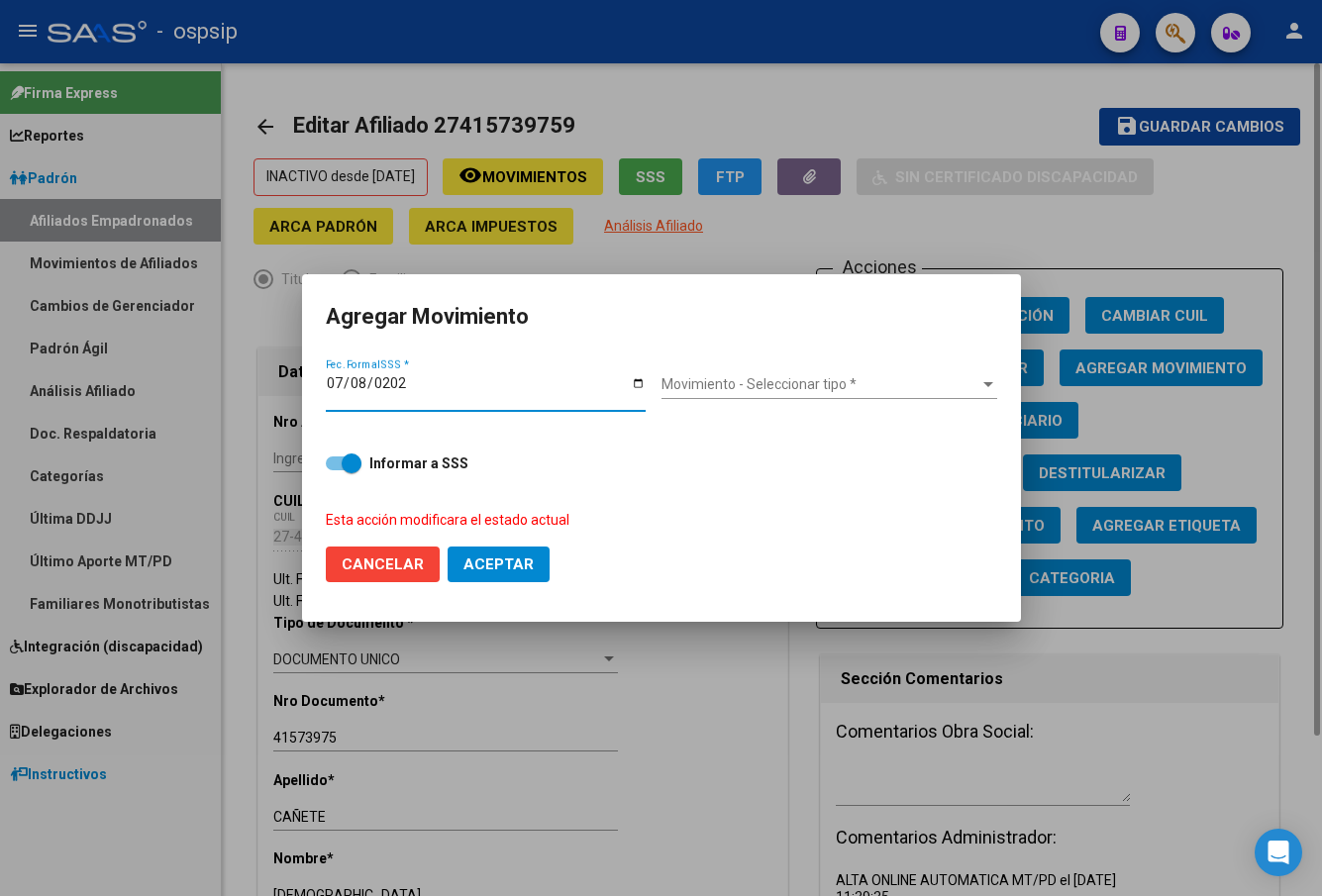 type on "[DATE]" 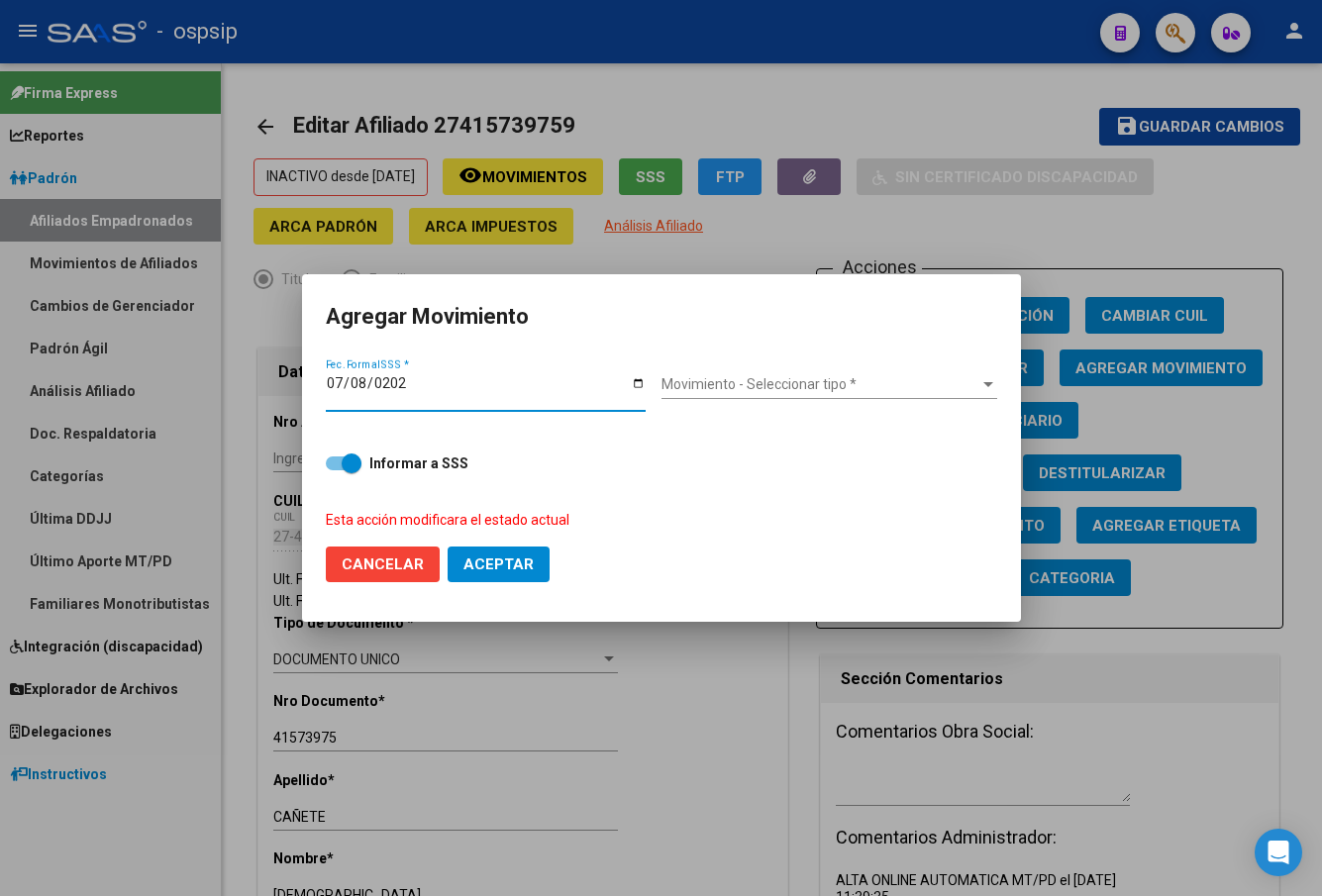 click on "Movimiento - Seleccionar tipo *" at bounding box center (820, 384) 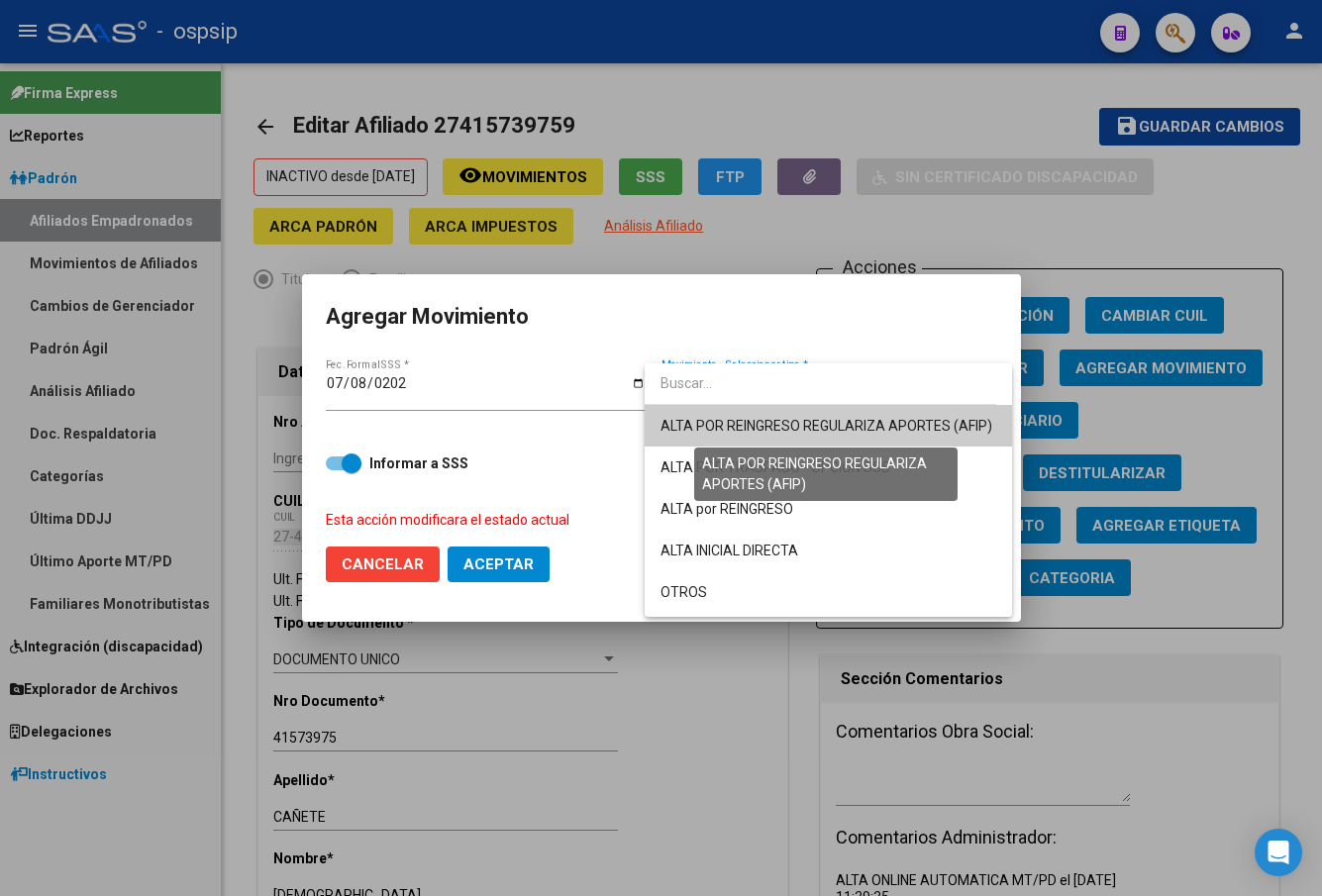click on "ALTA POR REINGRESO REGULARIZA APORTES (AFIP)" at bounding box center (826, 426) 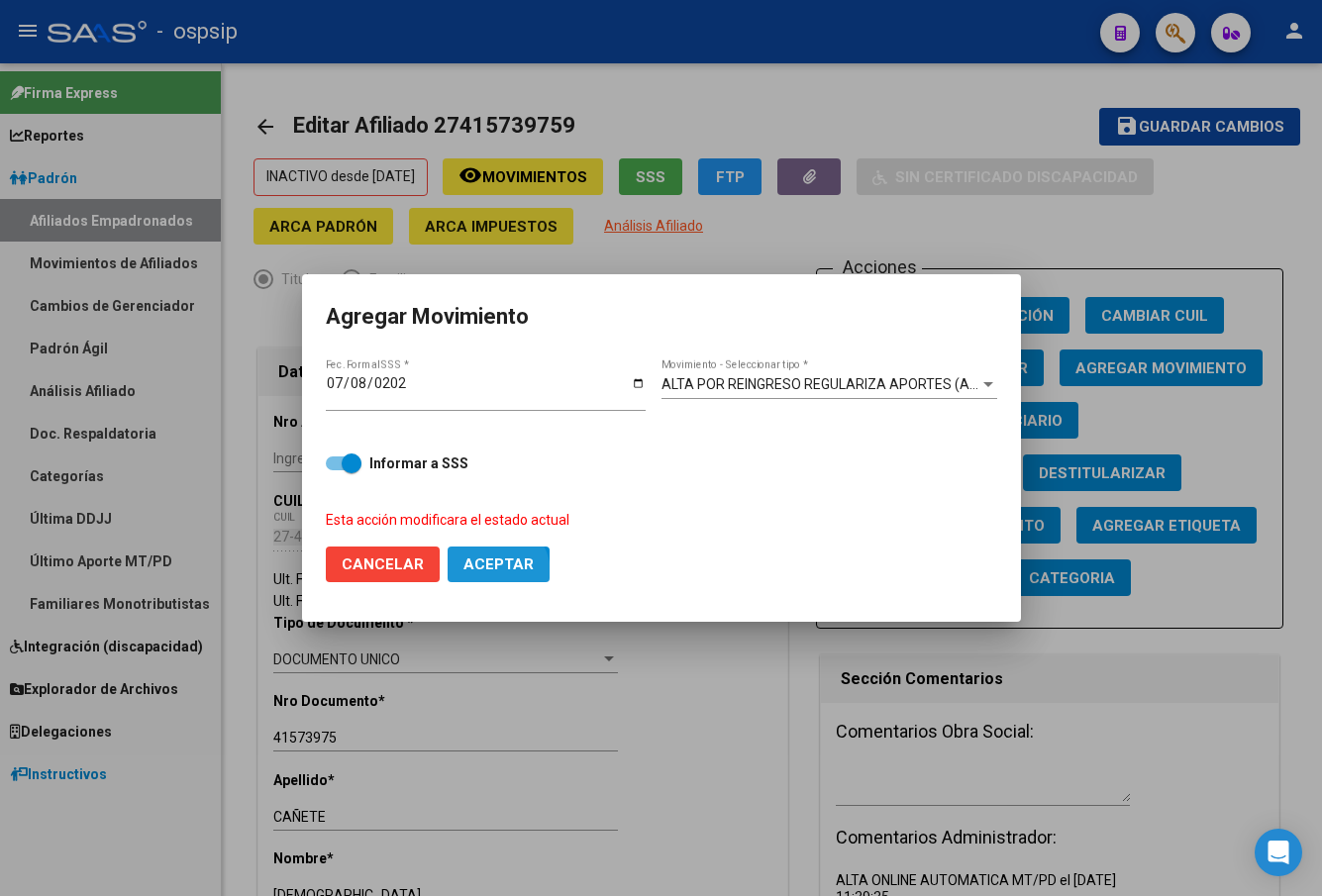 click on "Aceptar" 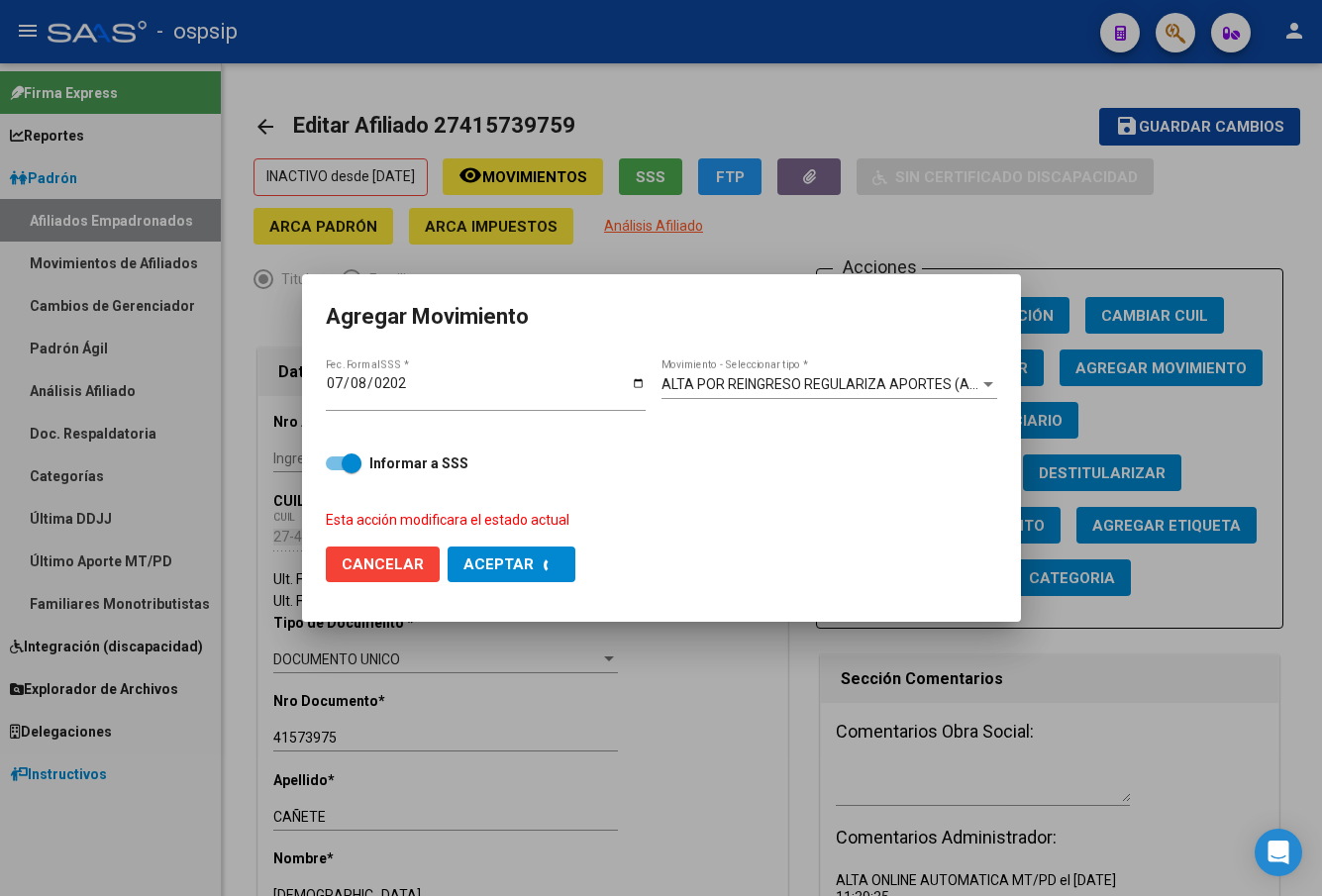 checkbox on "false" 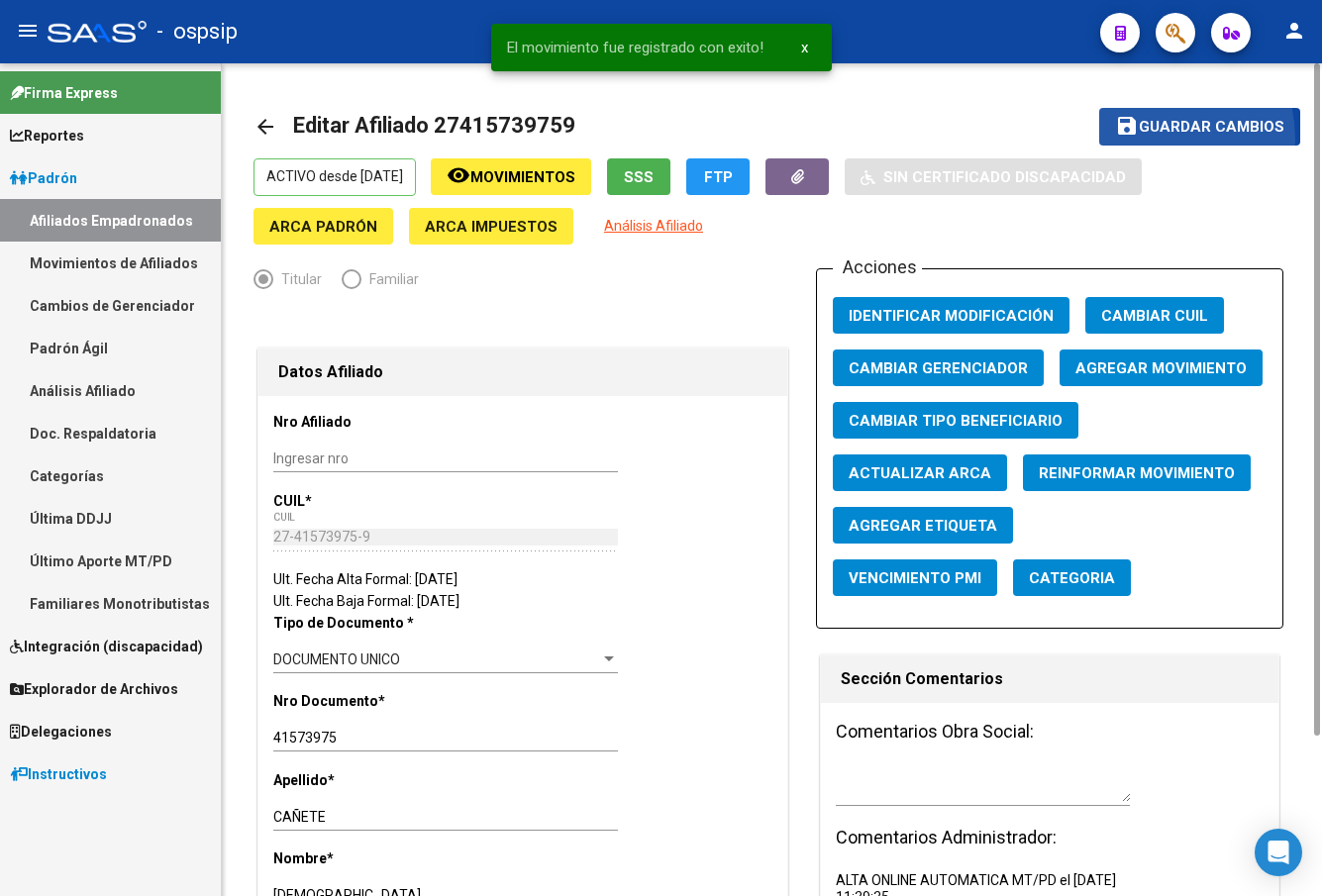 click on "save Guardar cambios" 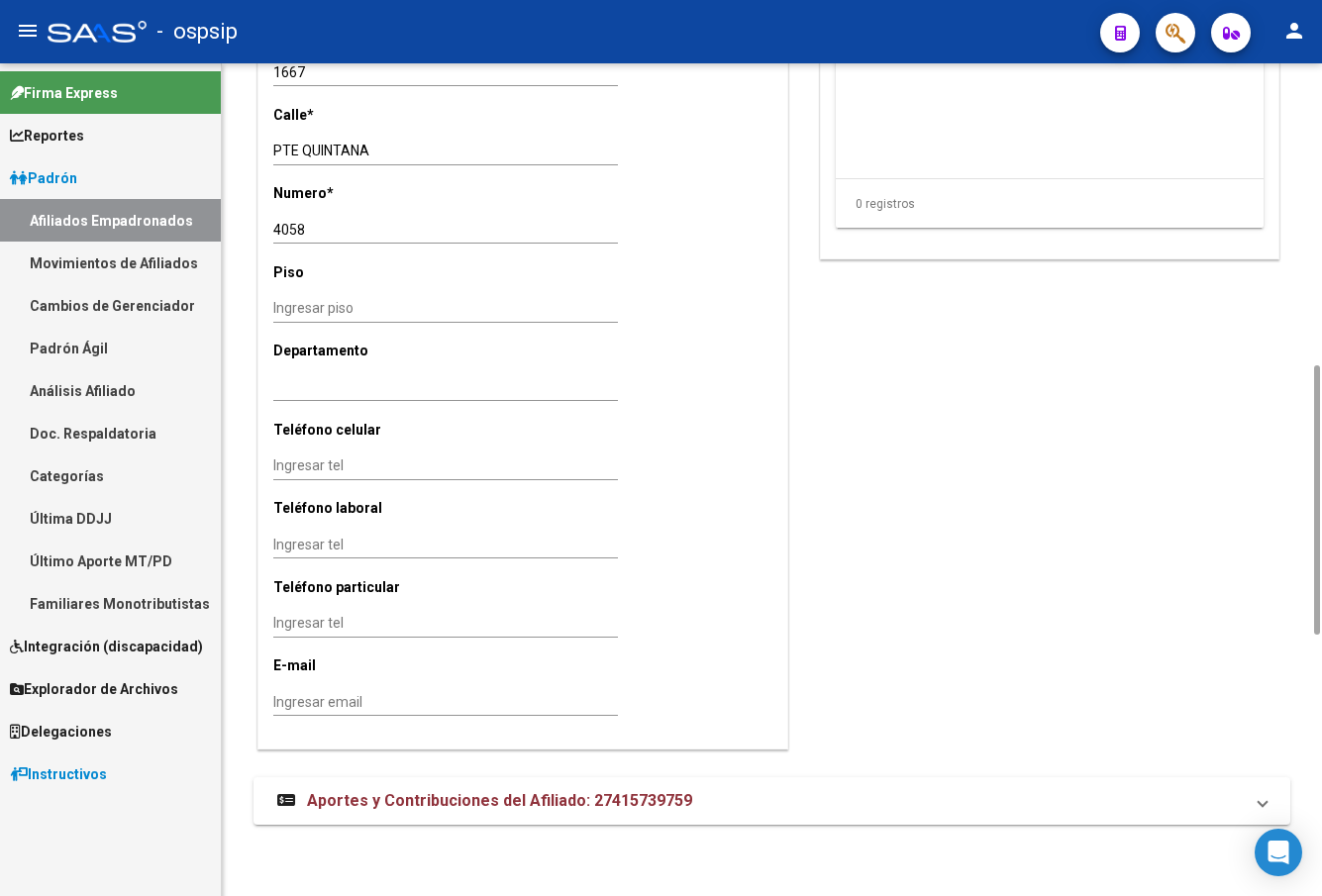 scroll, scrollTop: 1537, scrollLeft: 0, axis: vertical 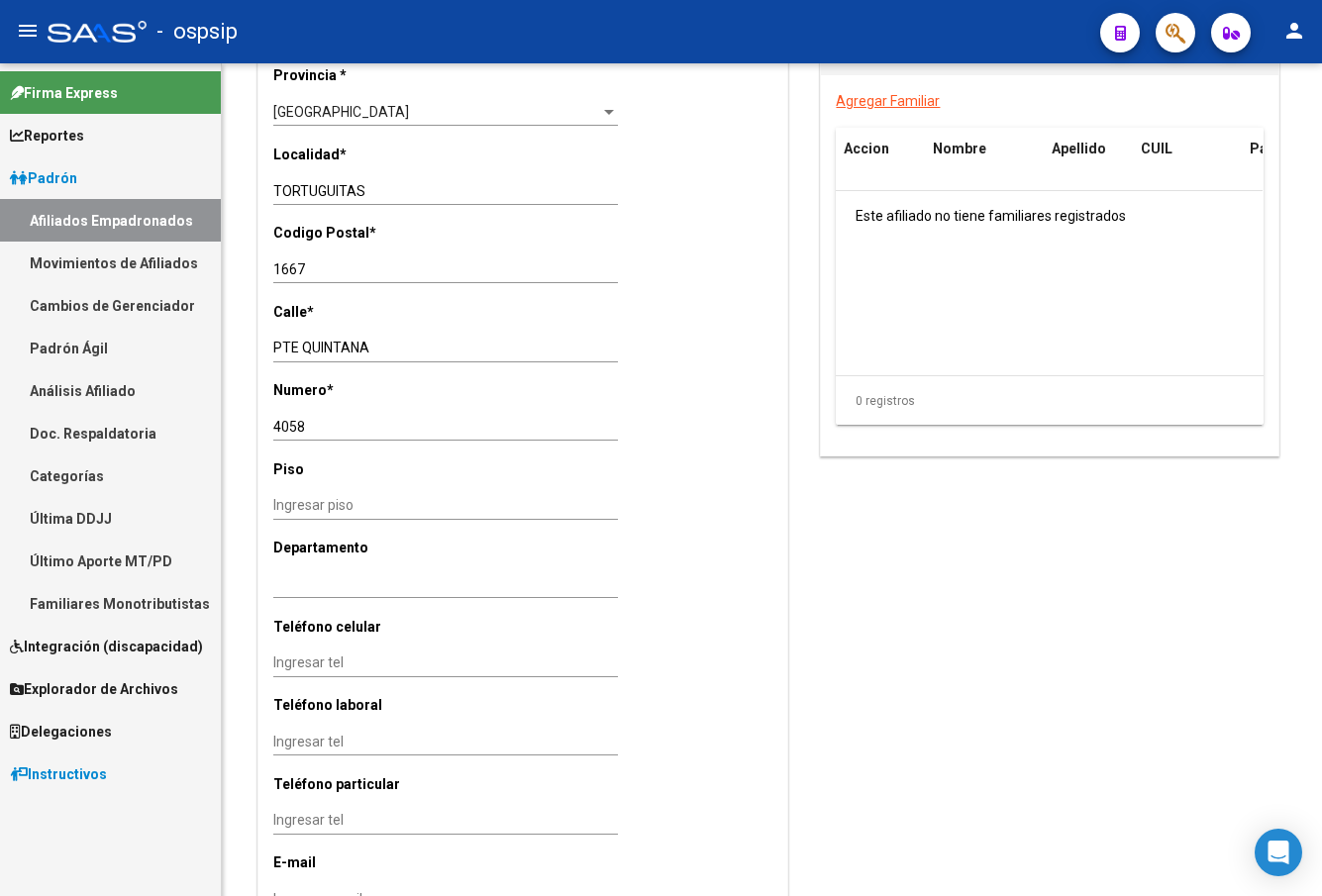 drag, startPoint x: 381, startPoint y: 38, endPoint x: 377, endPoint y: 49, distance: 11.7046999 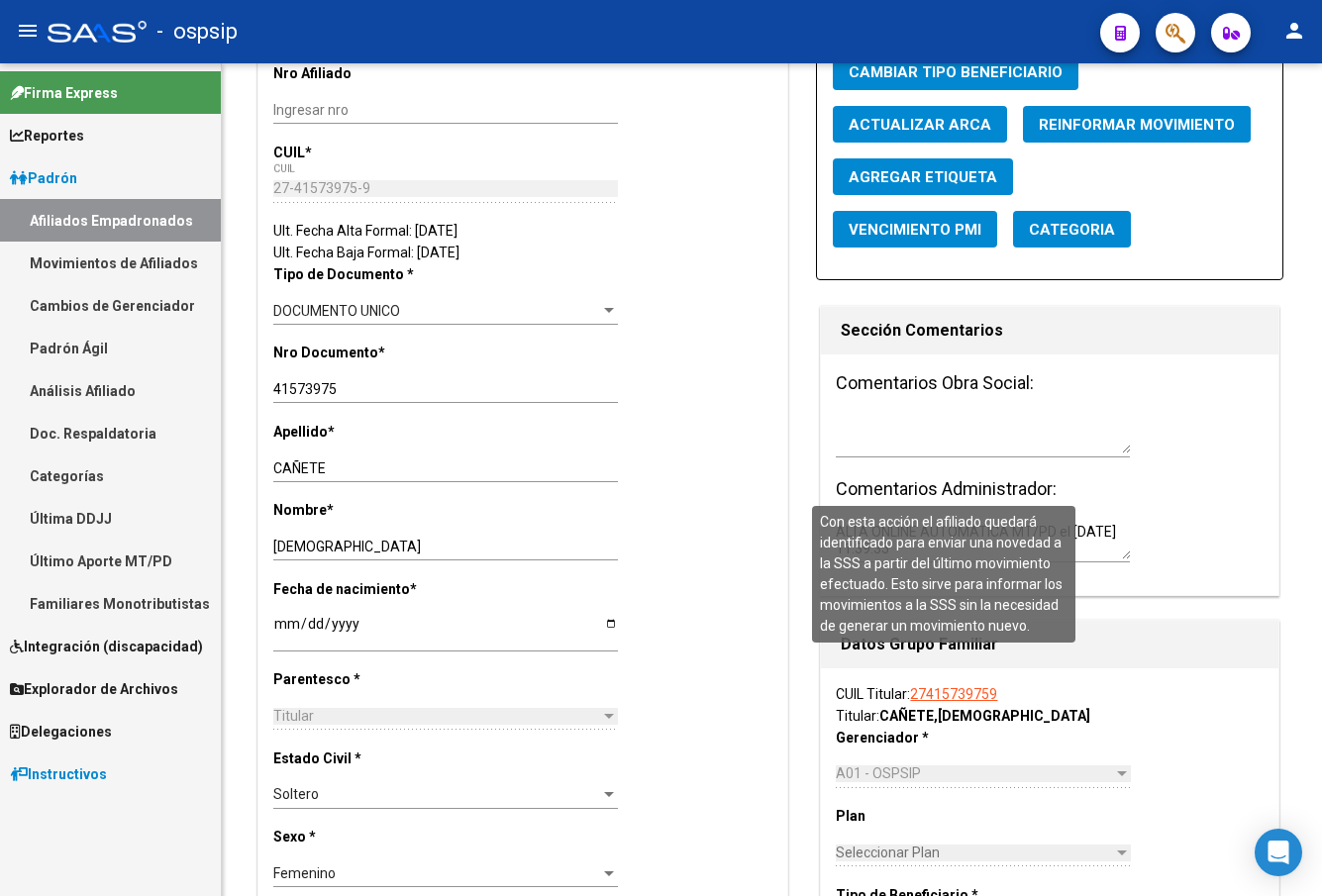 scroll, scrollTop: 0, scrollLeft: 0, axis: both 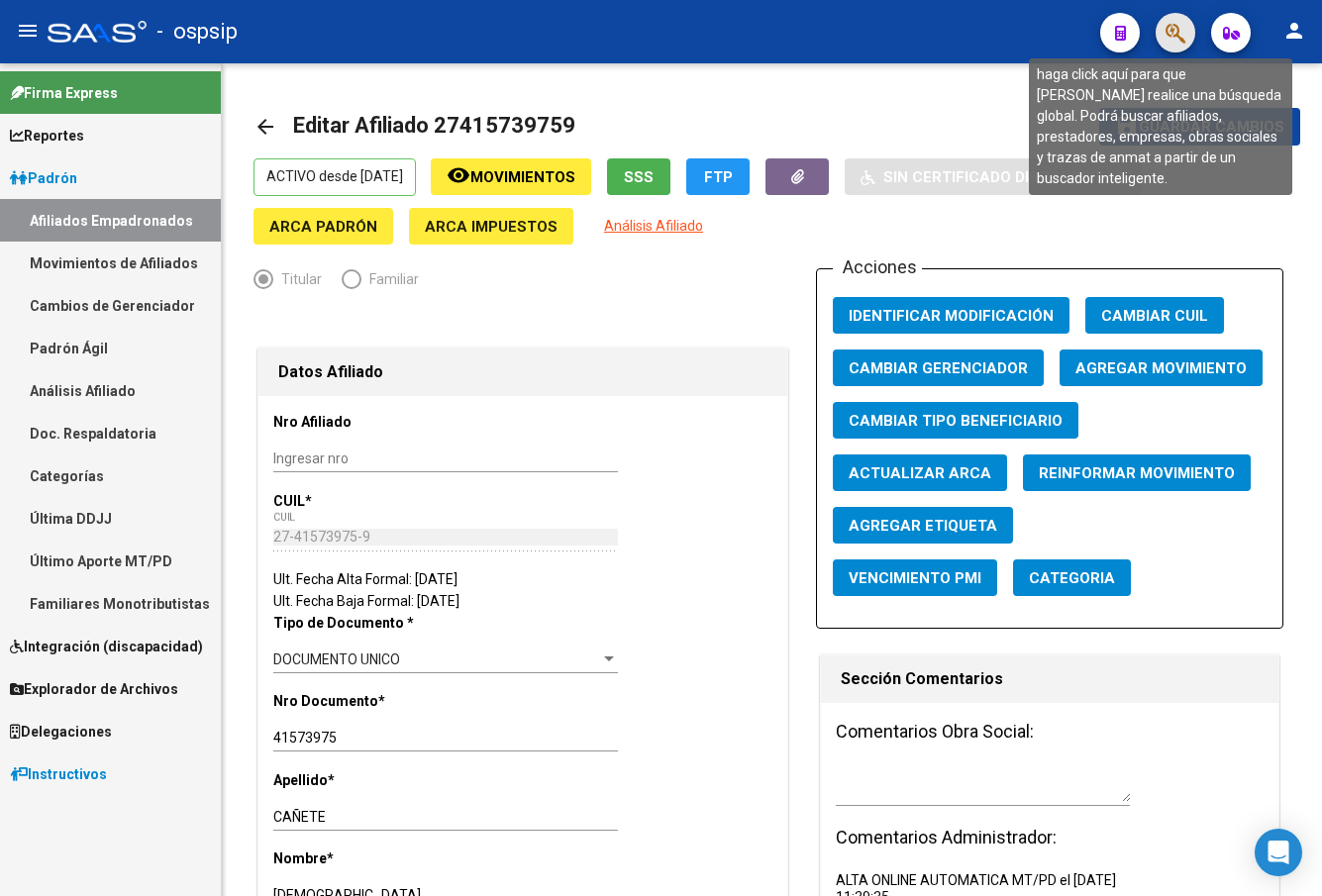 click 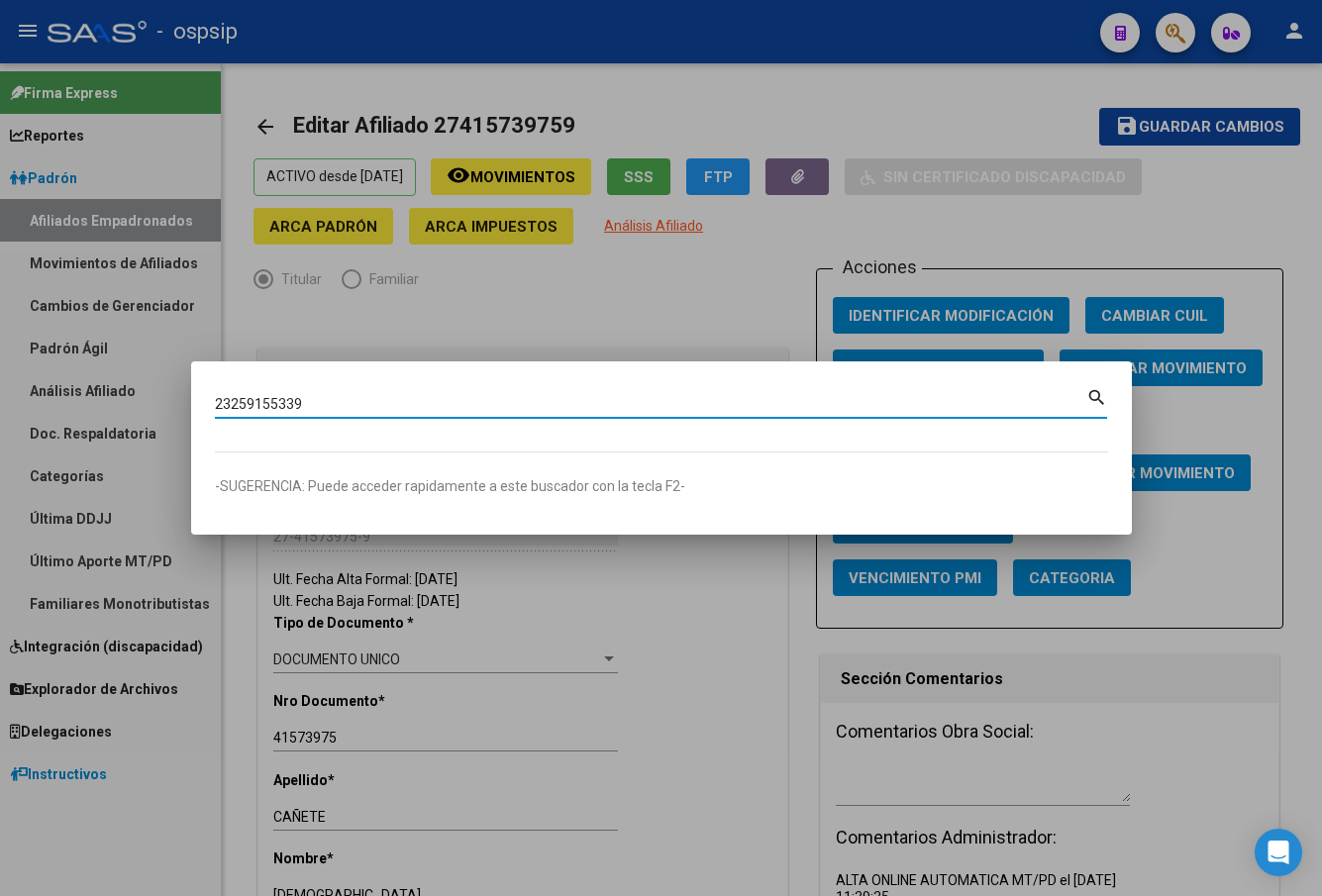 type on "23259155339" 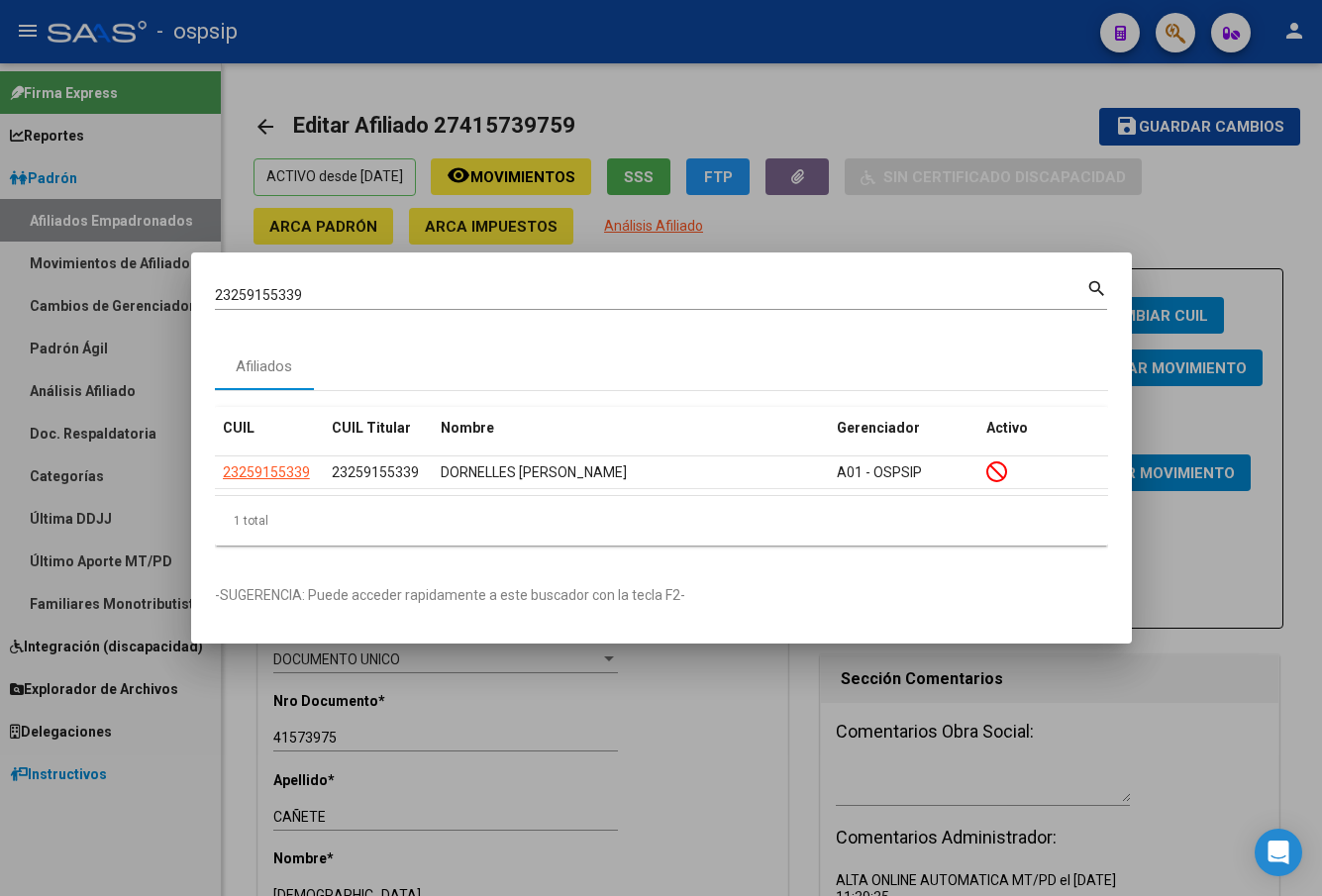 click on "23259155339" at bounding box center [651, 295] 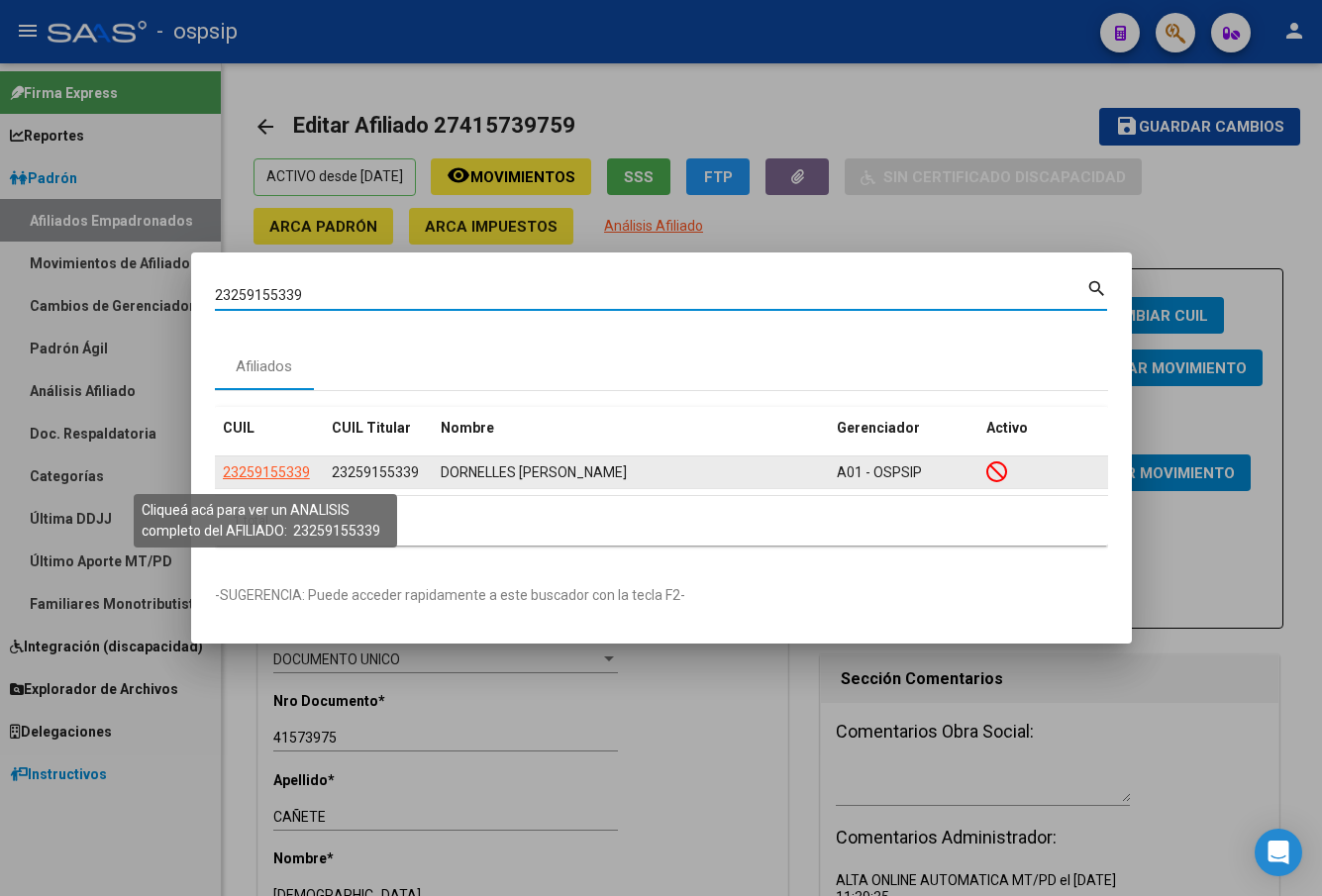 click on "23259155339" 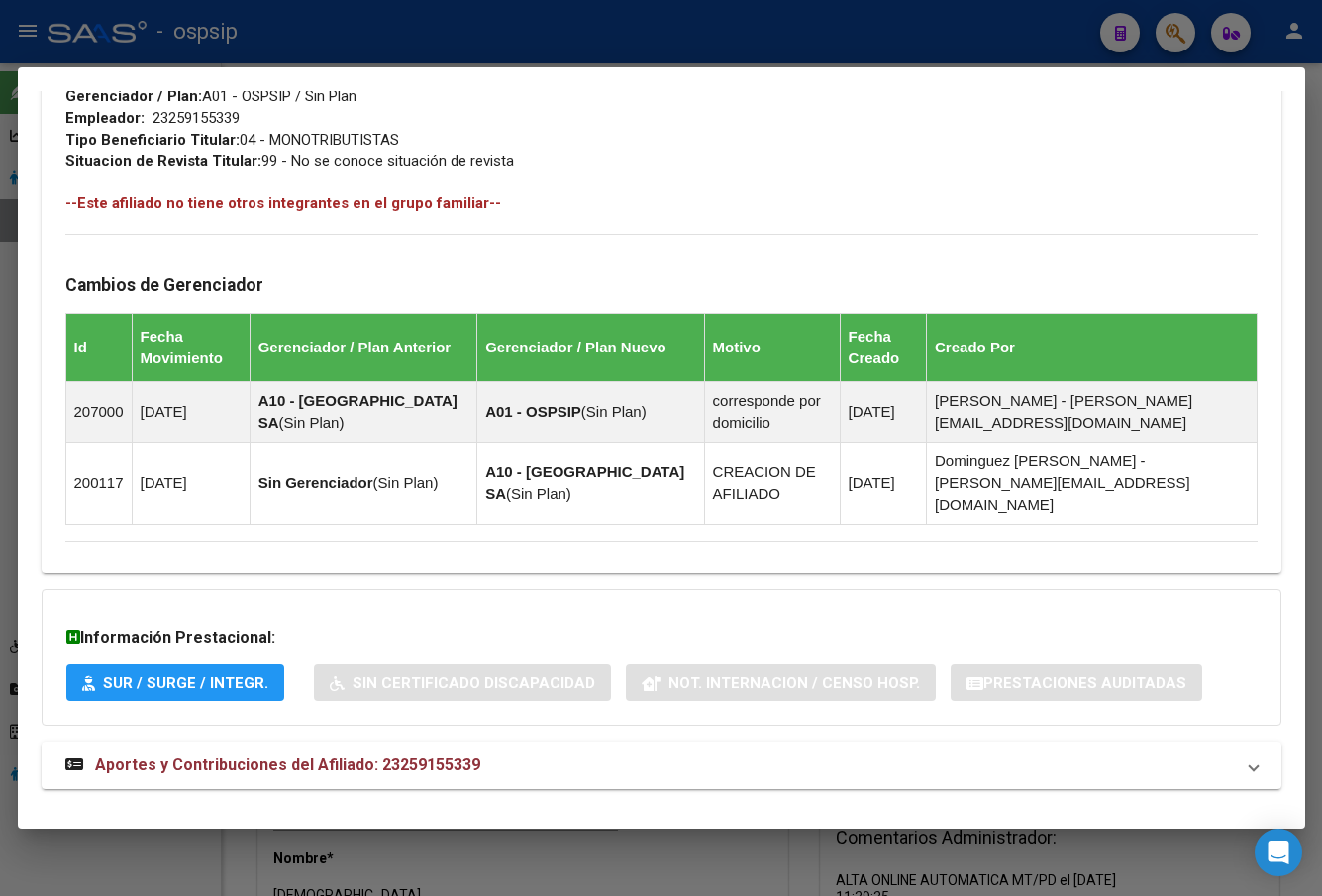 scroll, scrollTop: 1013, scrollLeft: 0, axis: vertical 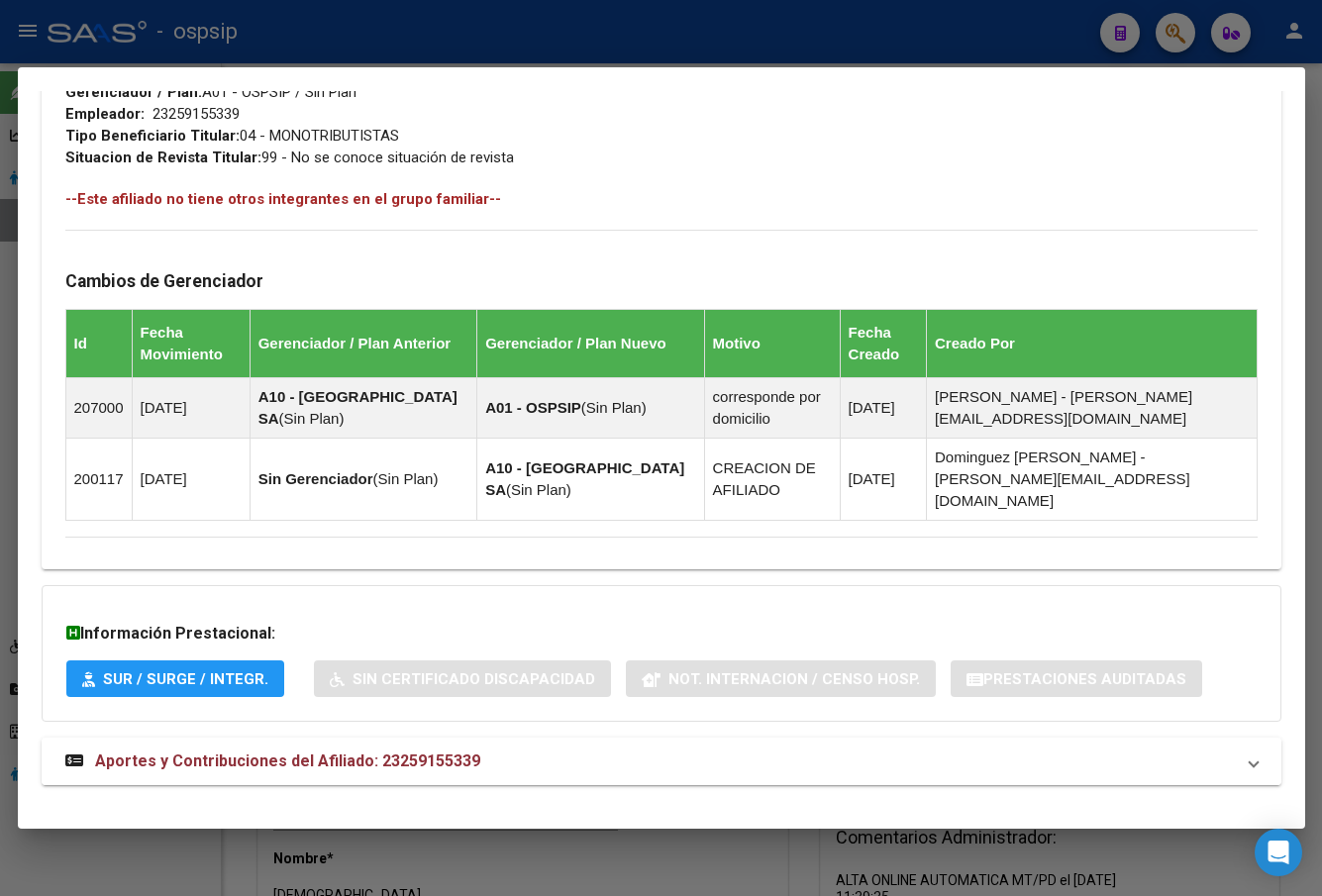click on "Aportes y Contribuciones del Afiliado: 23259155339" at bounding box center [287, 760] 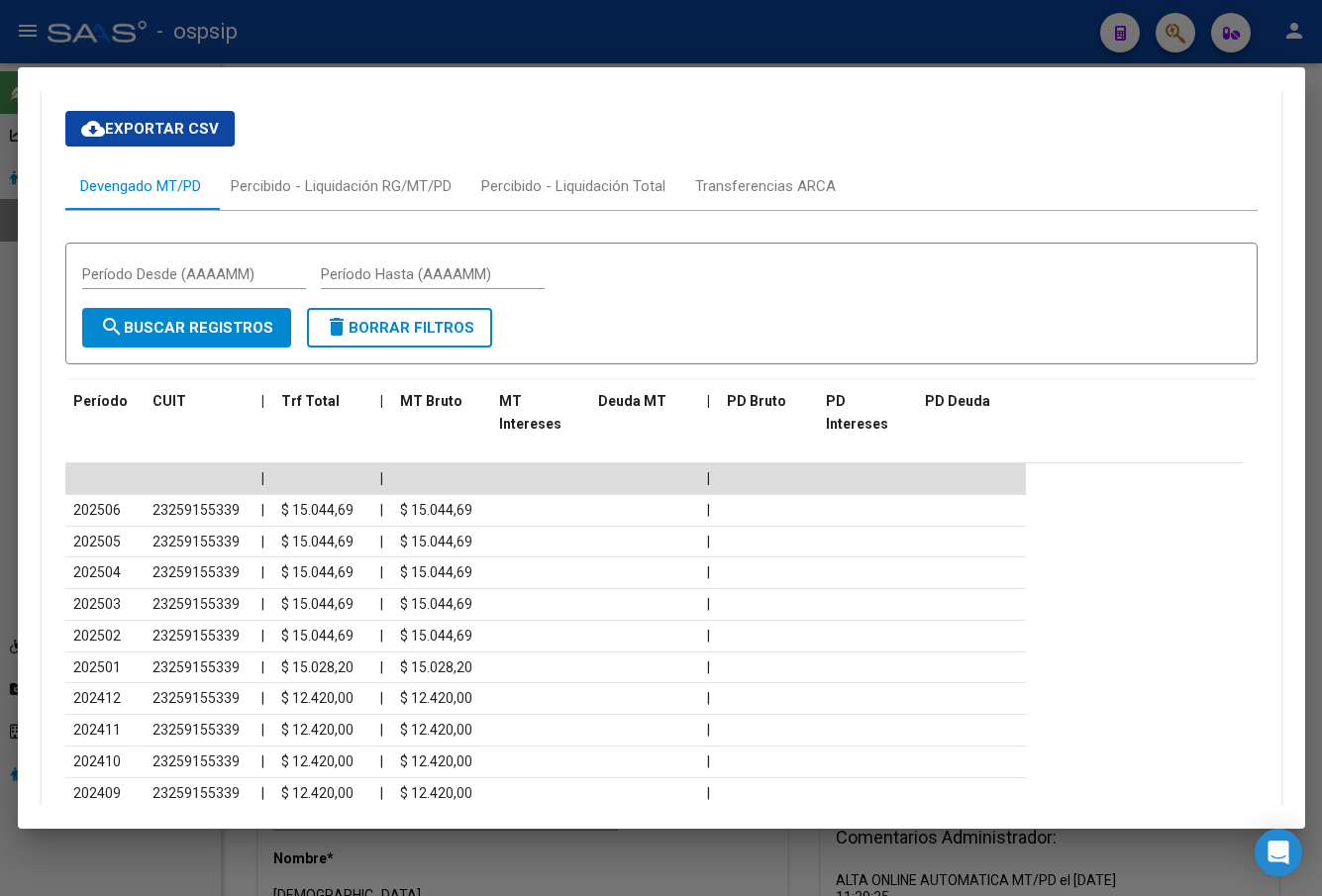 scroll, scrollTop: 1878, scrollLeft: 0, axis: vertical 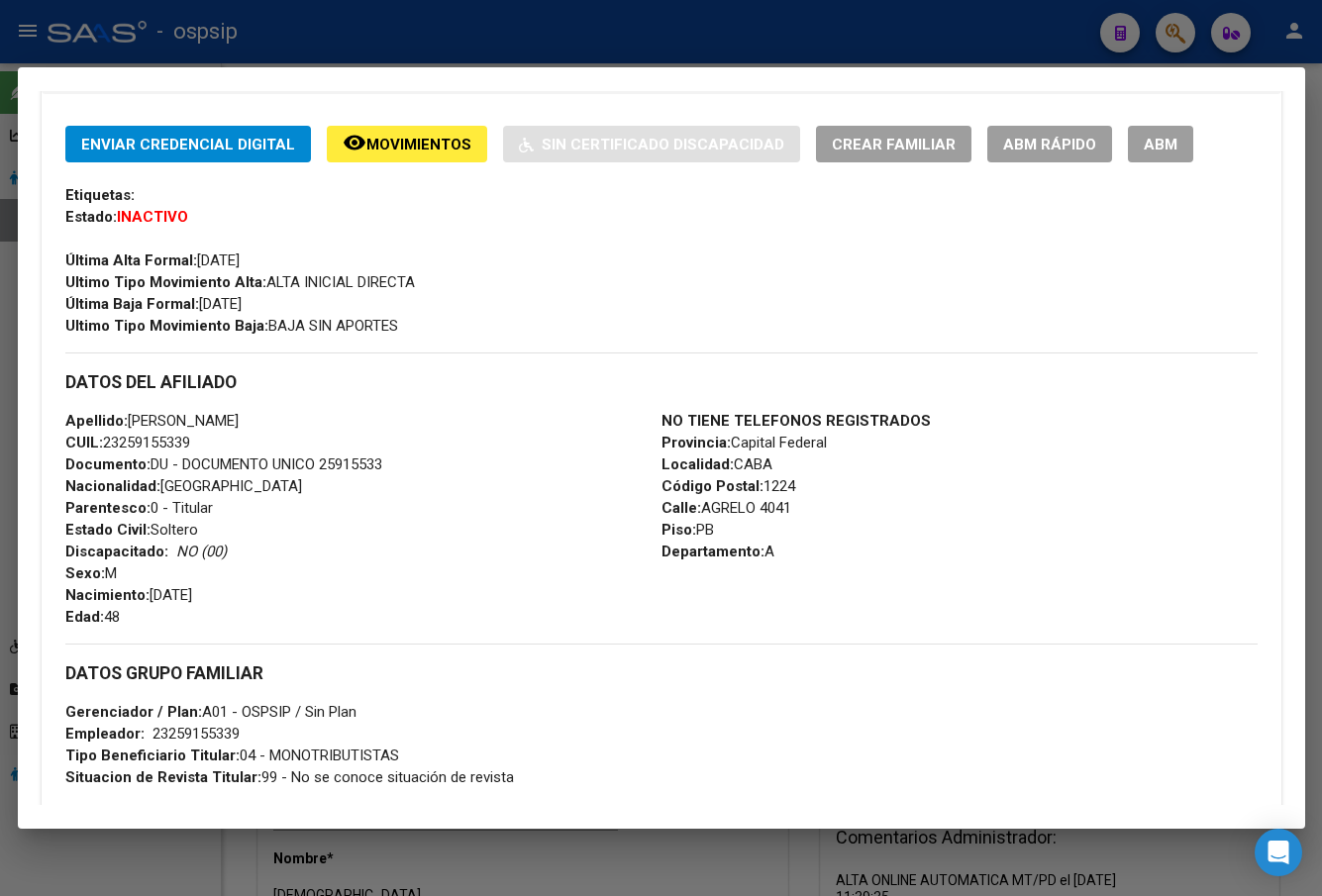 click on "ABM" at bounding box center [1161, 144] 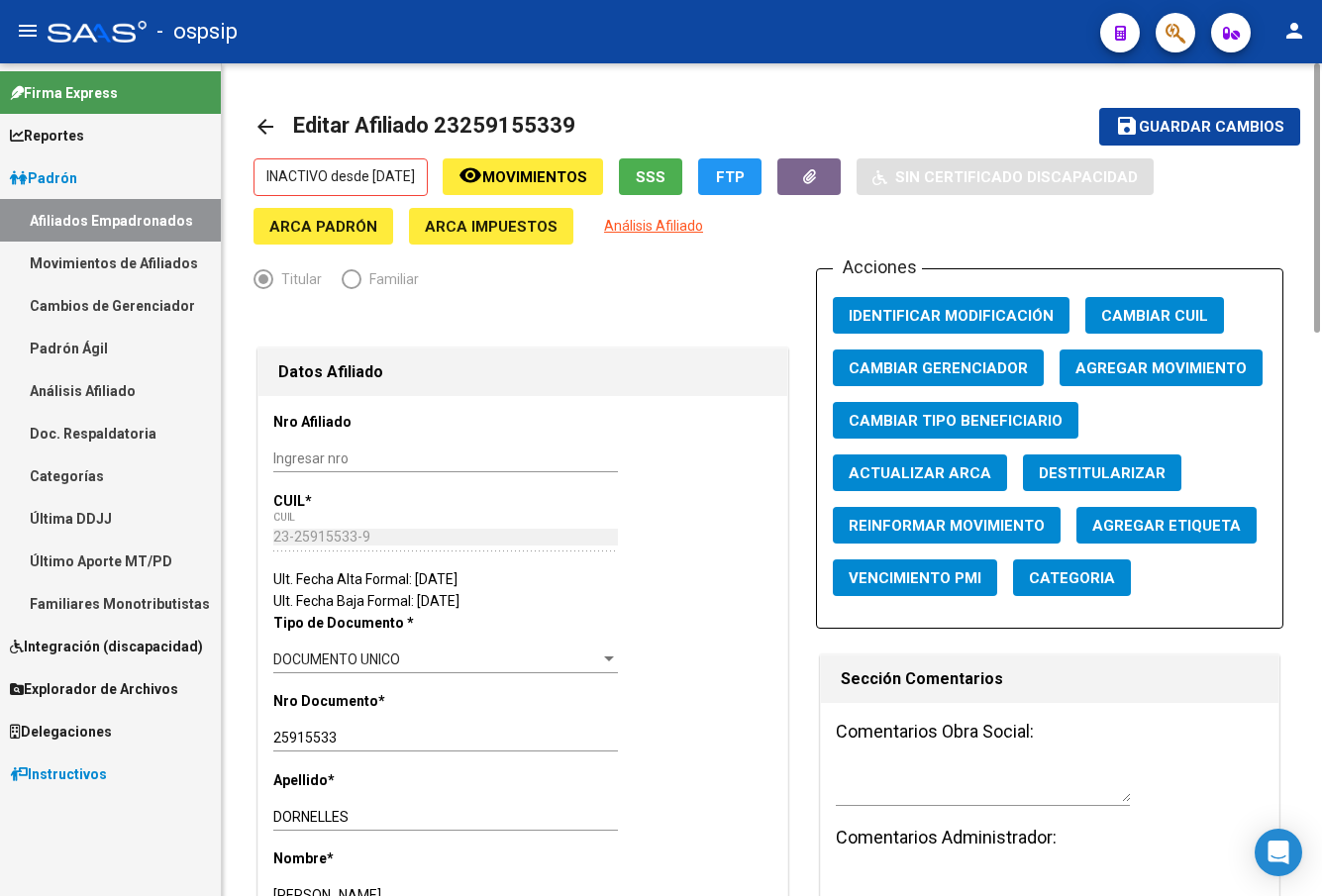 click on "Agregar Movimiento" 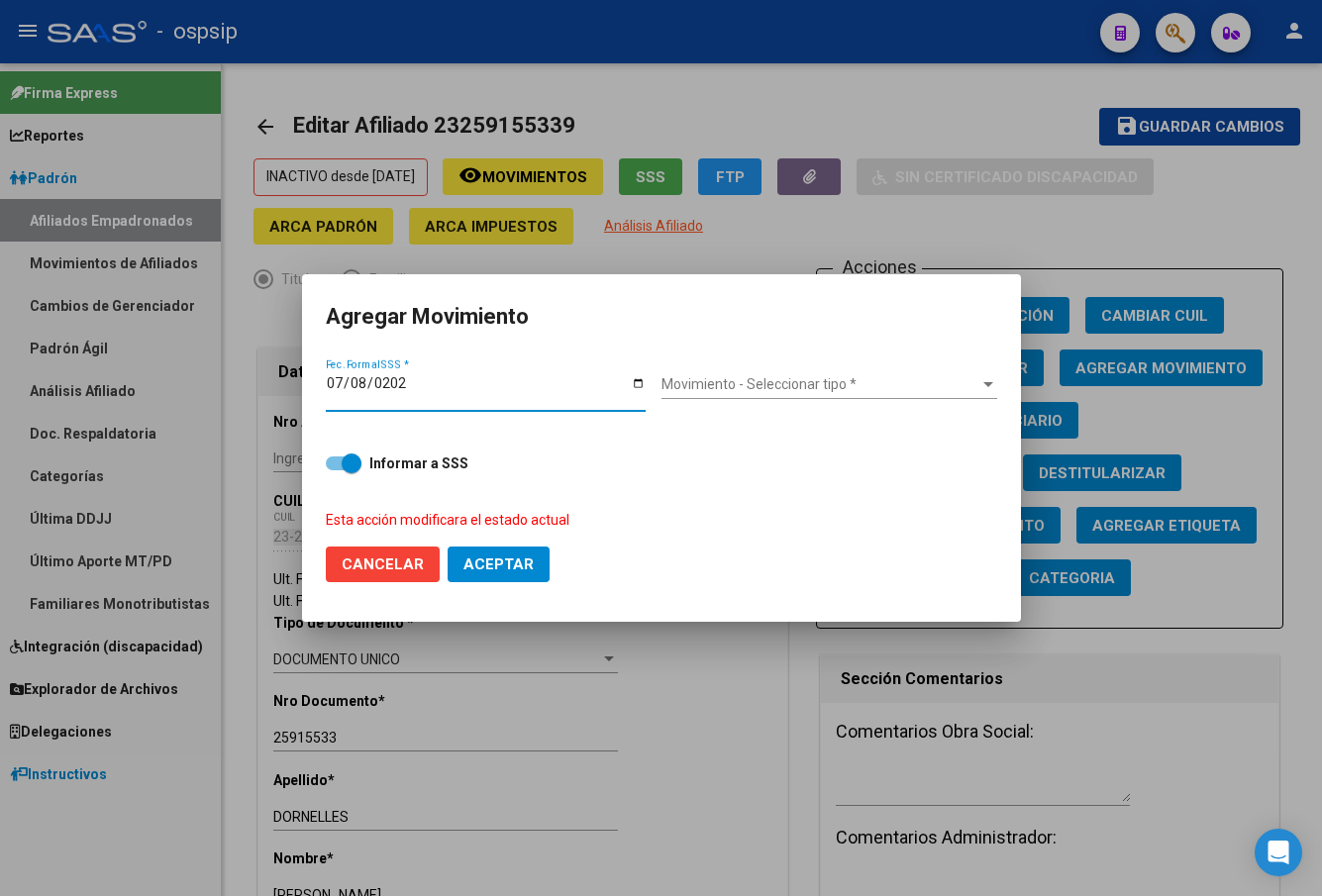 type on "[DATE]" 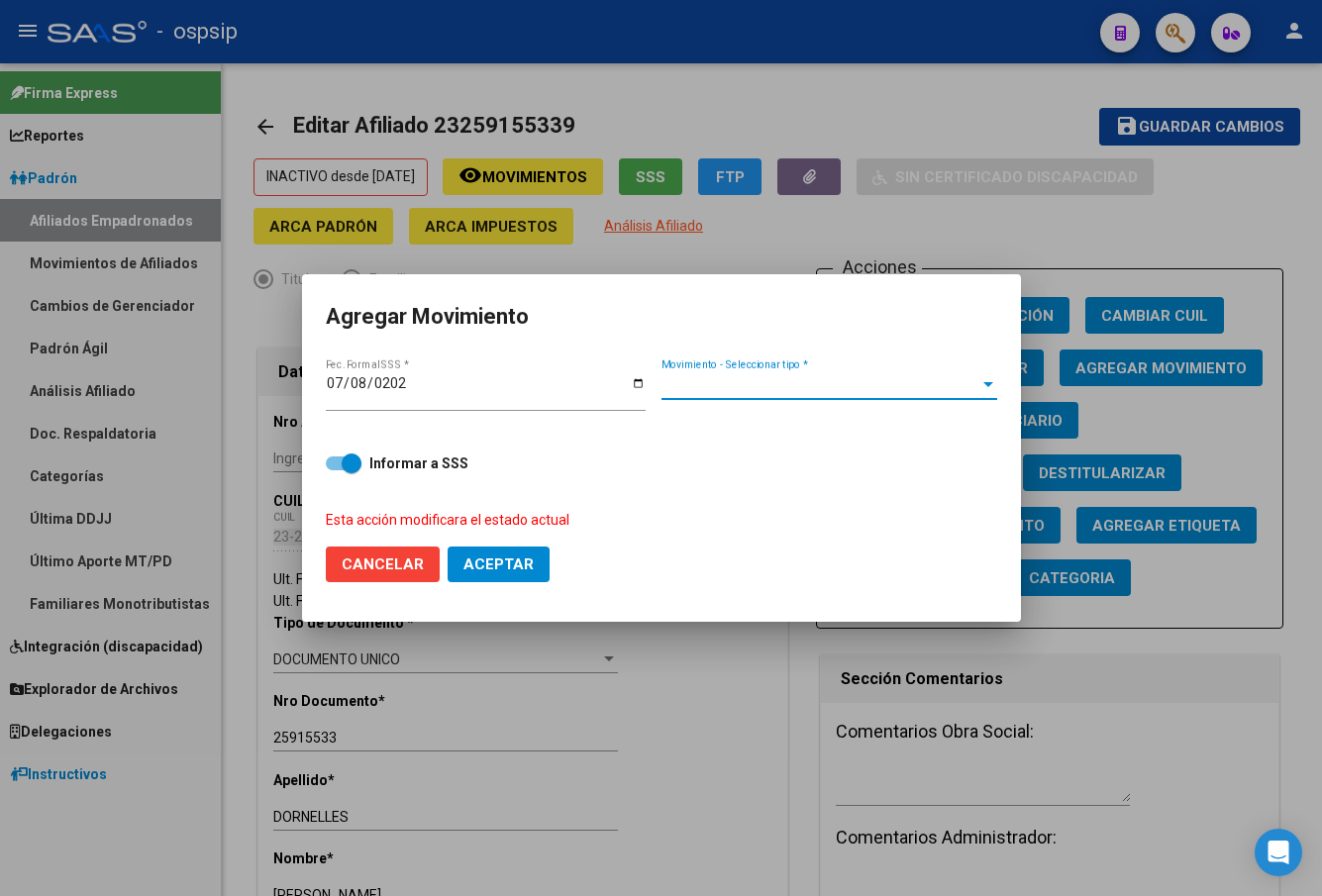 click on "Movimiento - Seleccionar tipo *" at bounding box center [820, 384] 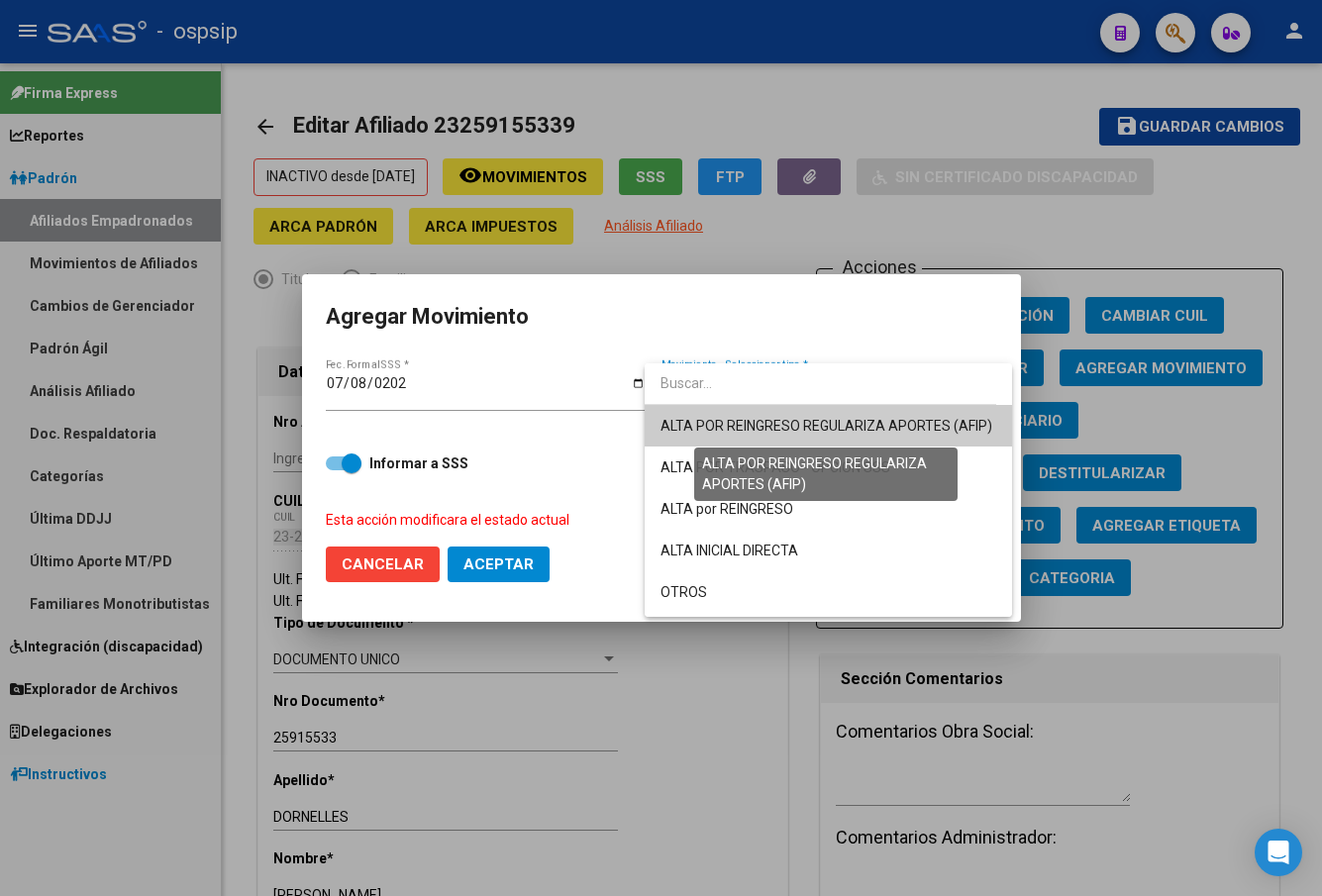 click on "ALTA POR REINGRESO REGULARIZA APORTES (AFIP)" at bounding box center [826, 426] 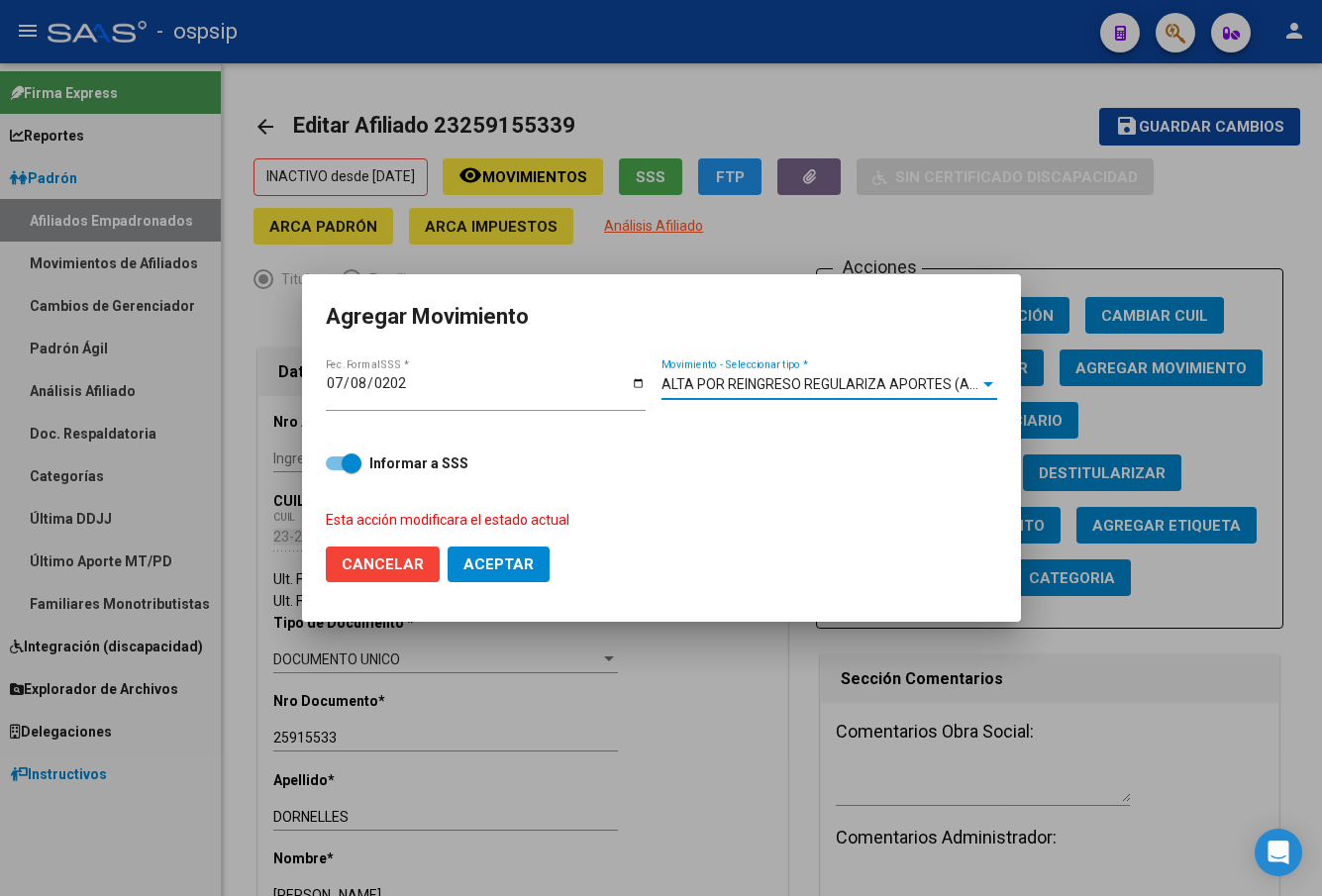 click on "Aceptar" 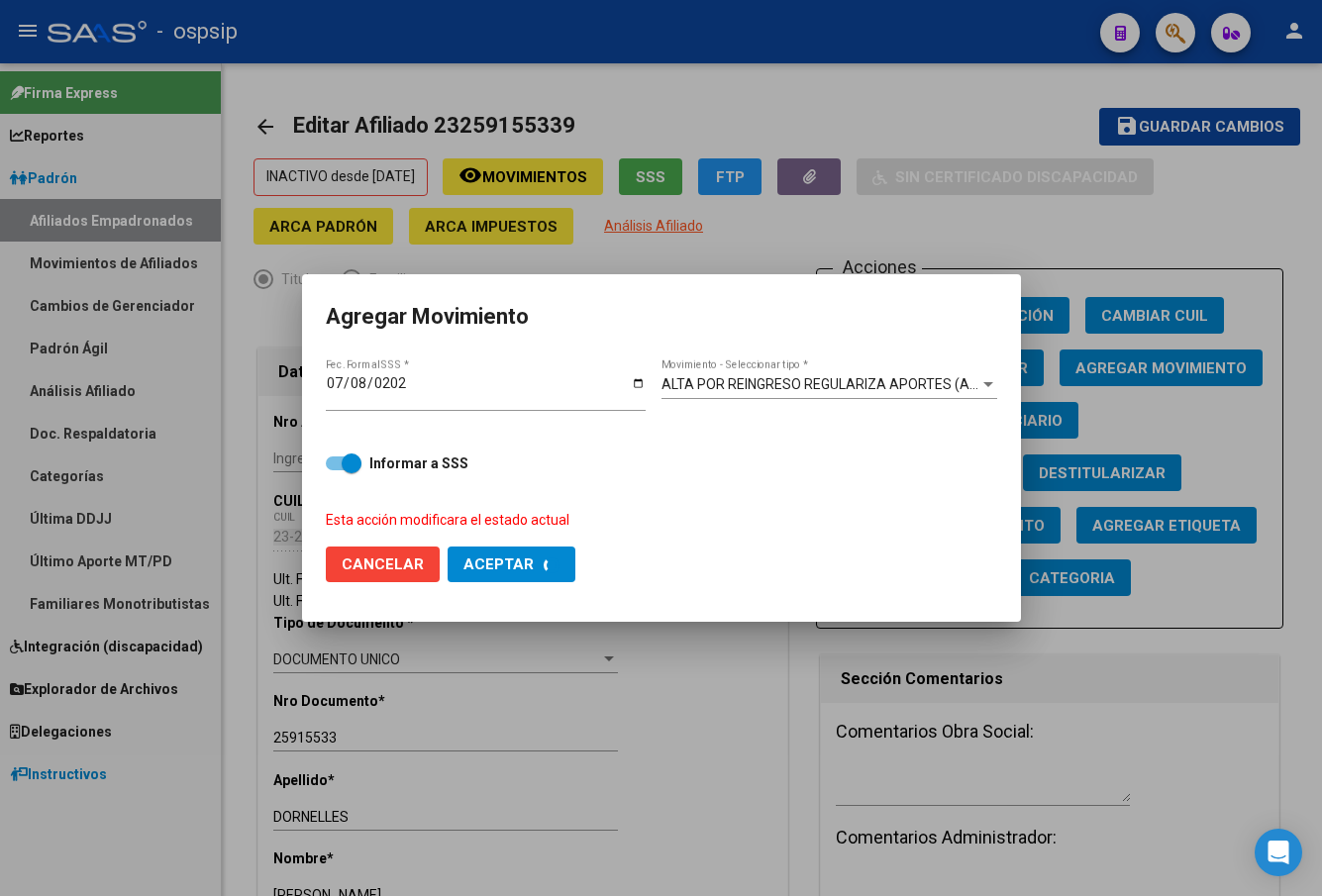 checkbox on "false" 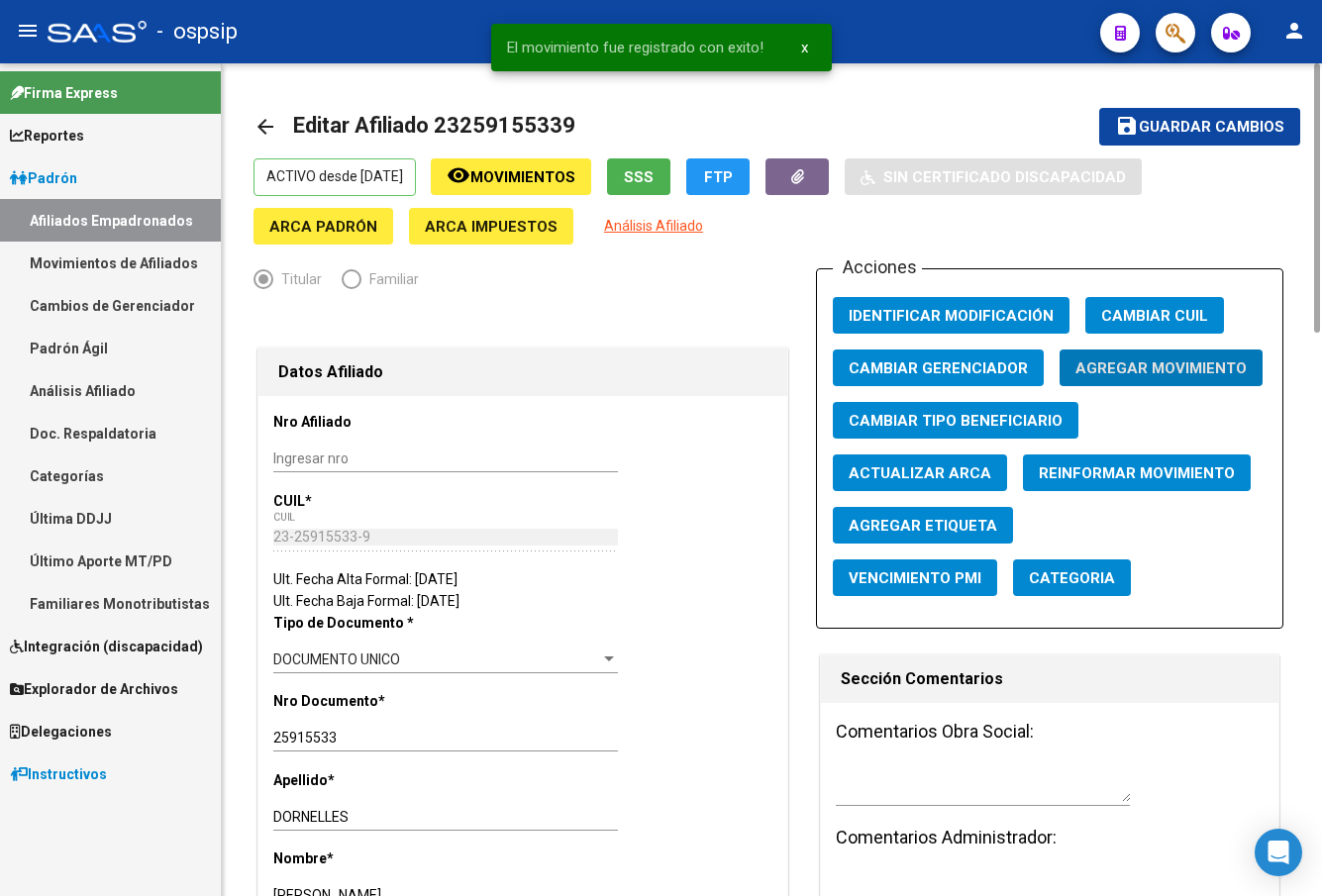 click on "save Guardar cambios" 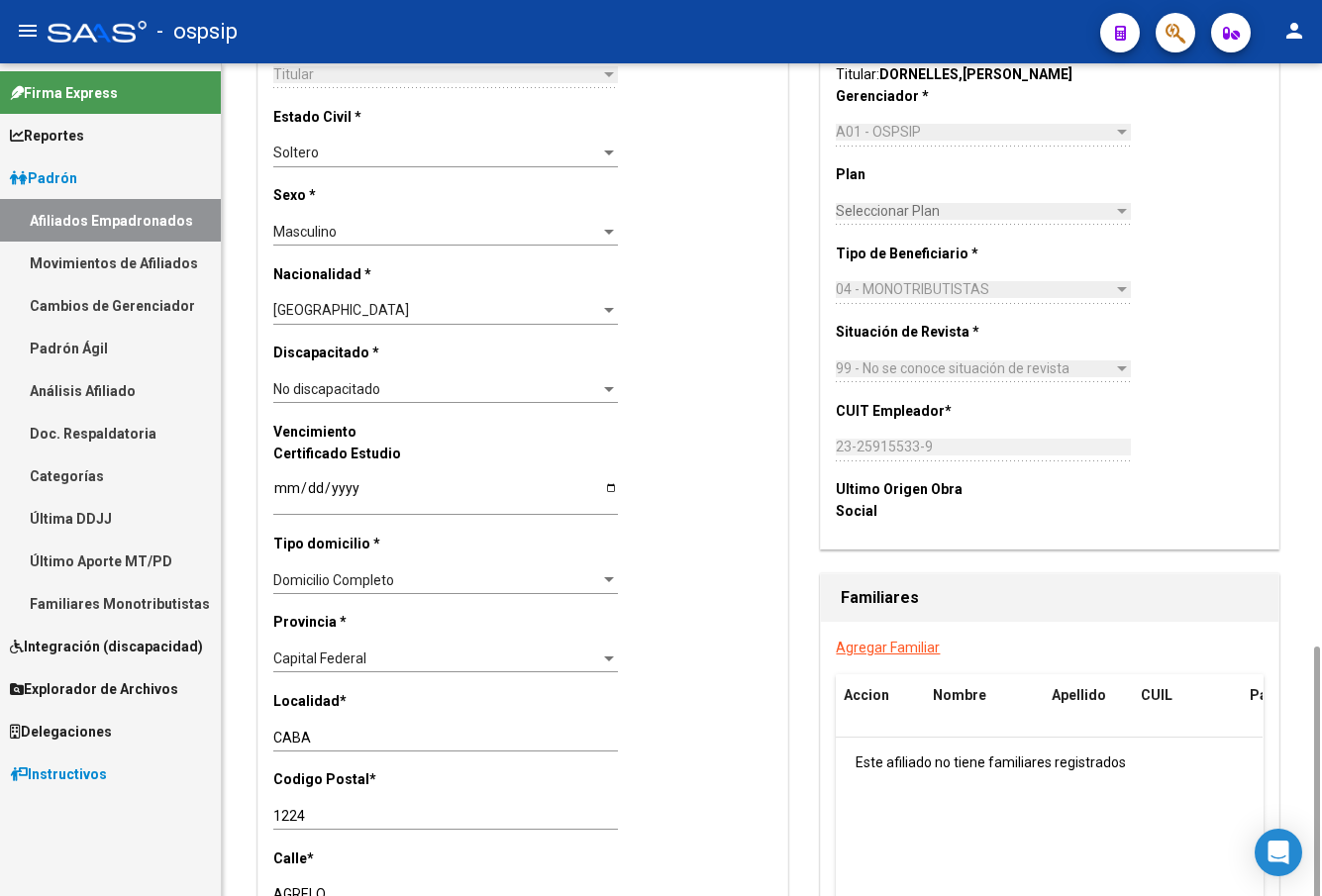 scroll, scrollTop: 1188, scrollLeft: 0, axis: vertical 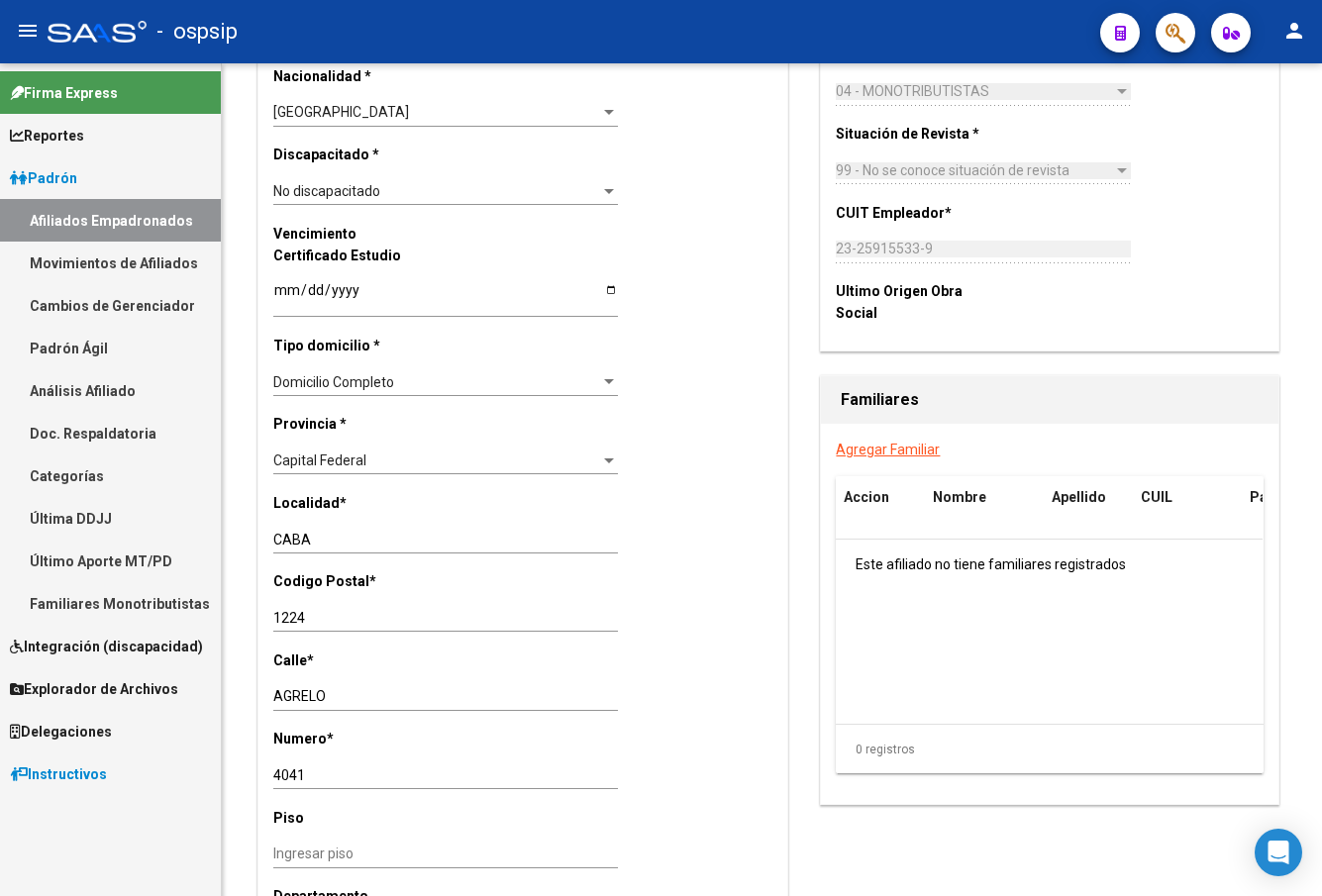 drag, startPoint x: 365, startPoint y: 27, endPoint x: 371, endPoint y: 39, distance: 13.416408 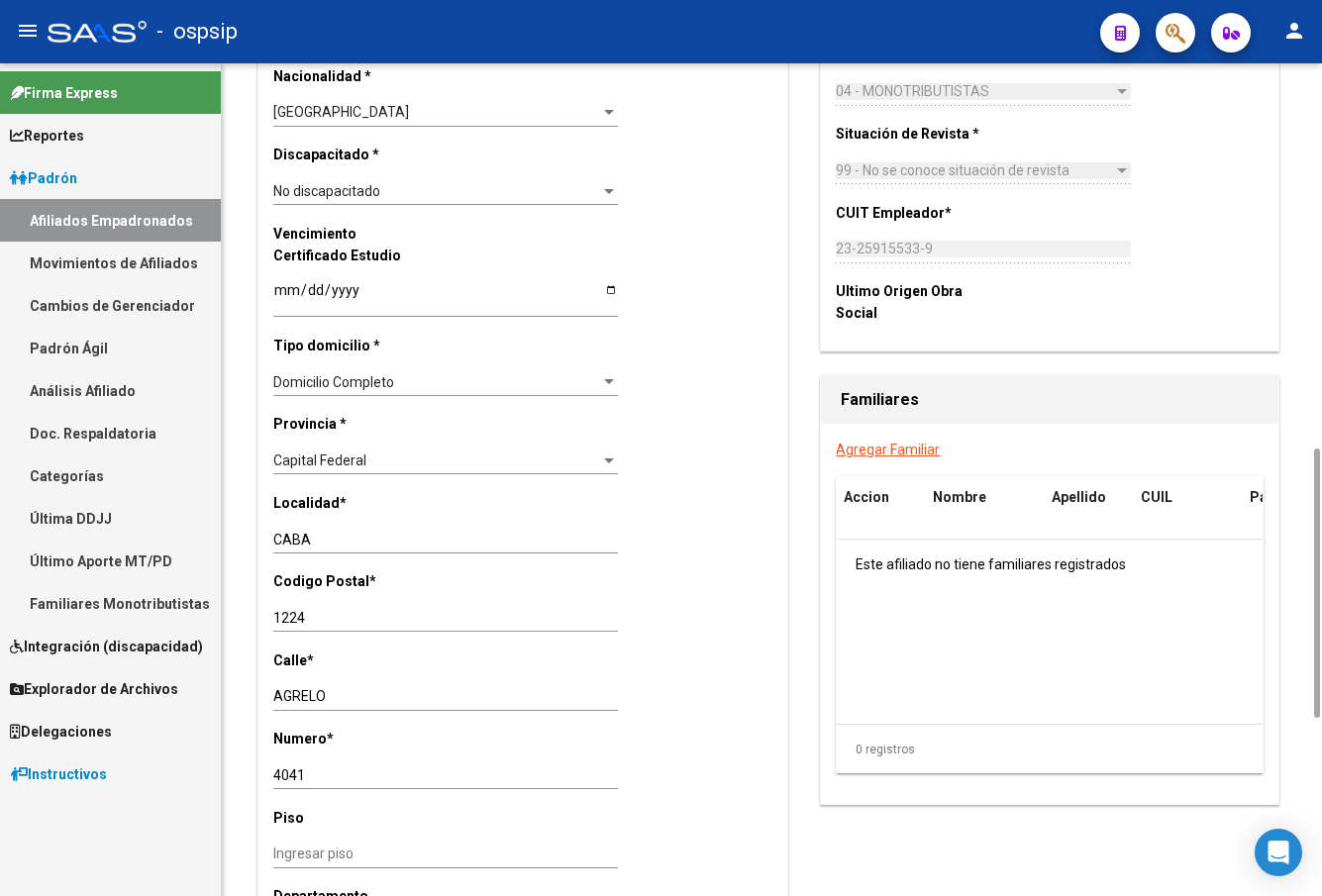 scroll, scrollTop: 990, scrollLeft: 0, axis: vertical 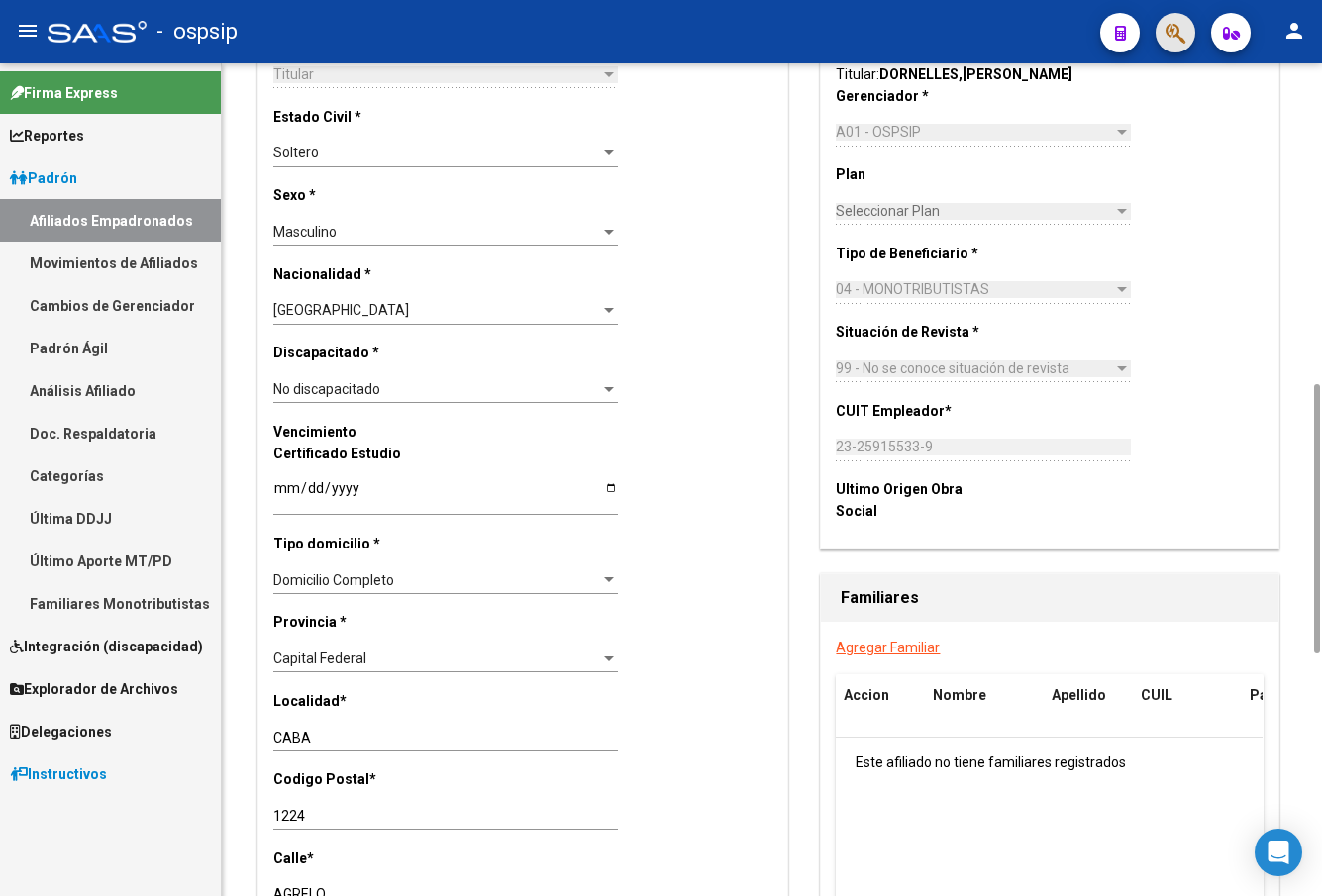click 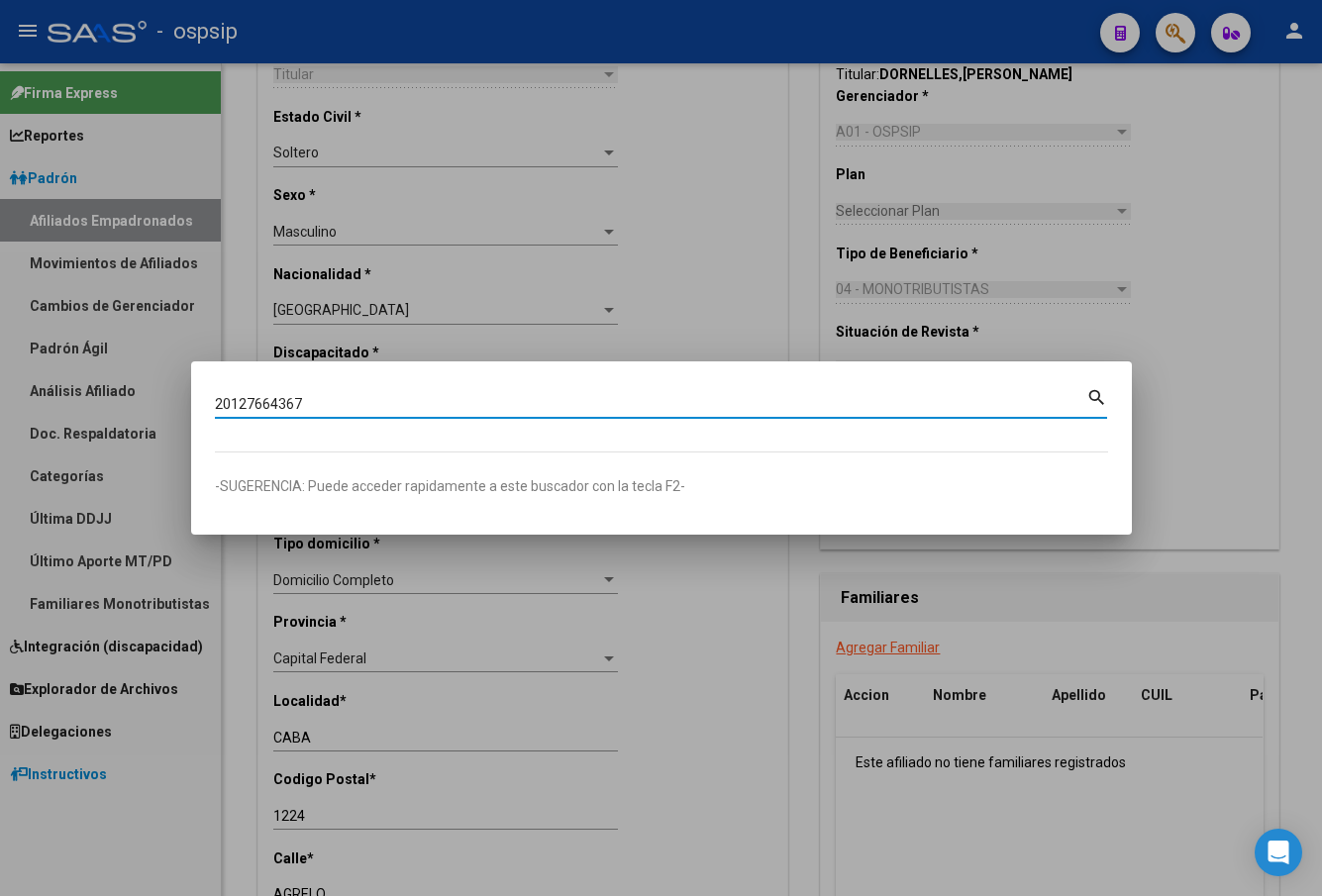 type on "20127664367" 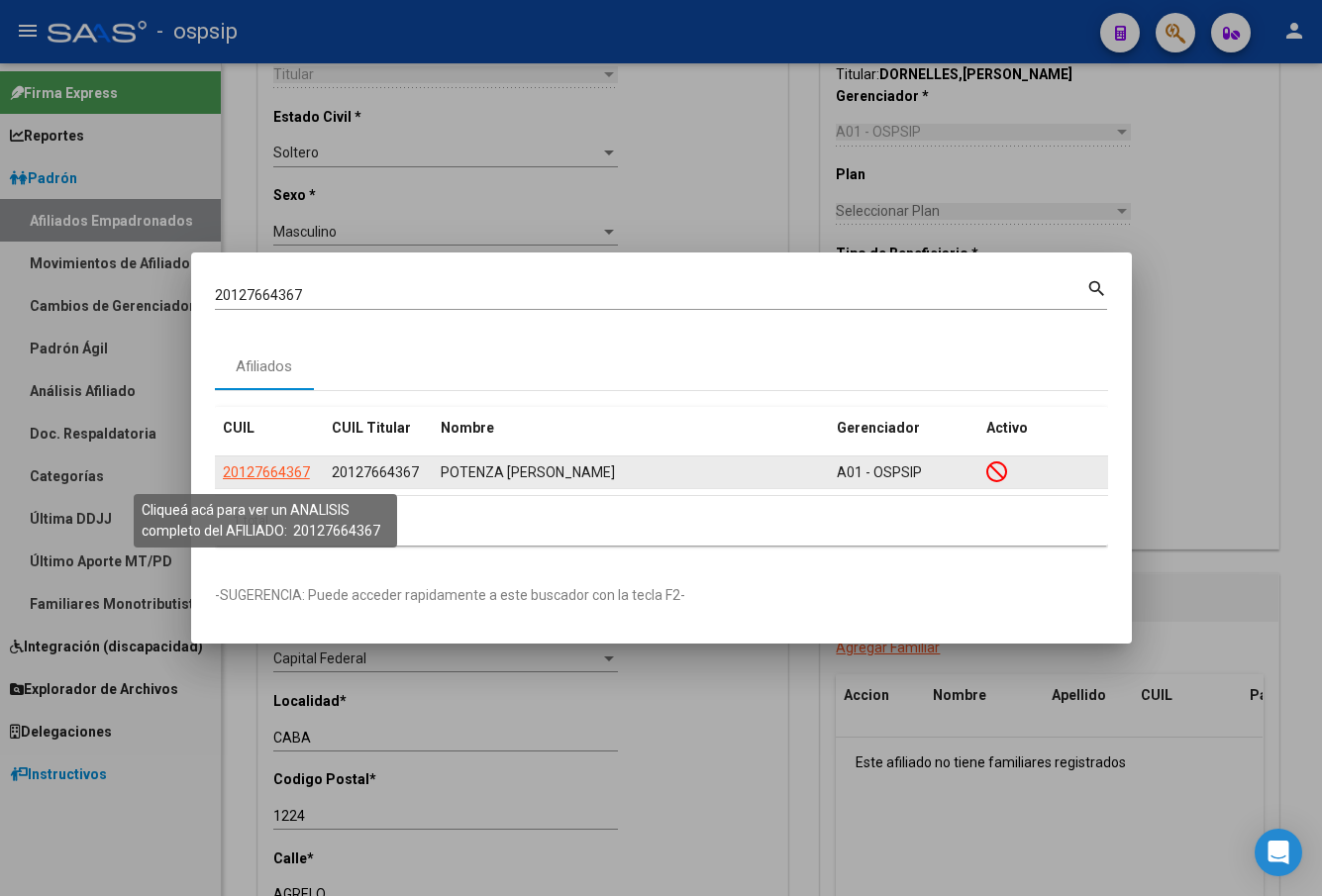 click on "20127664367" 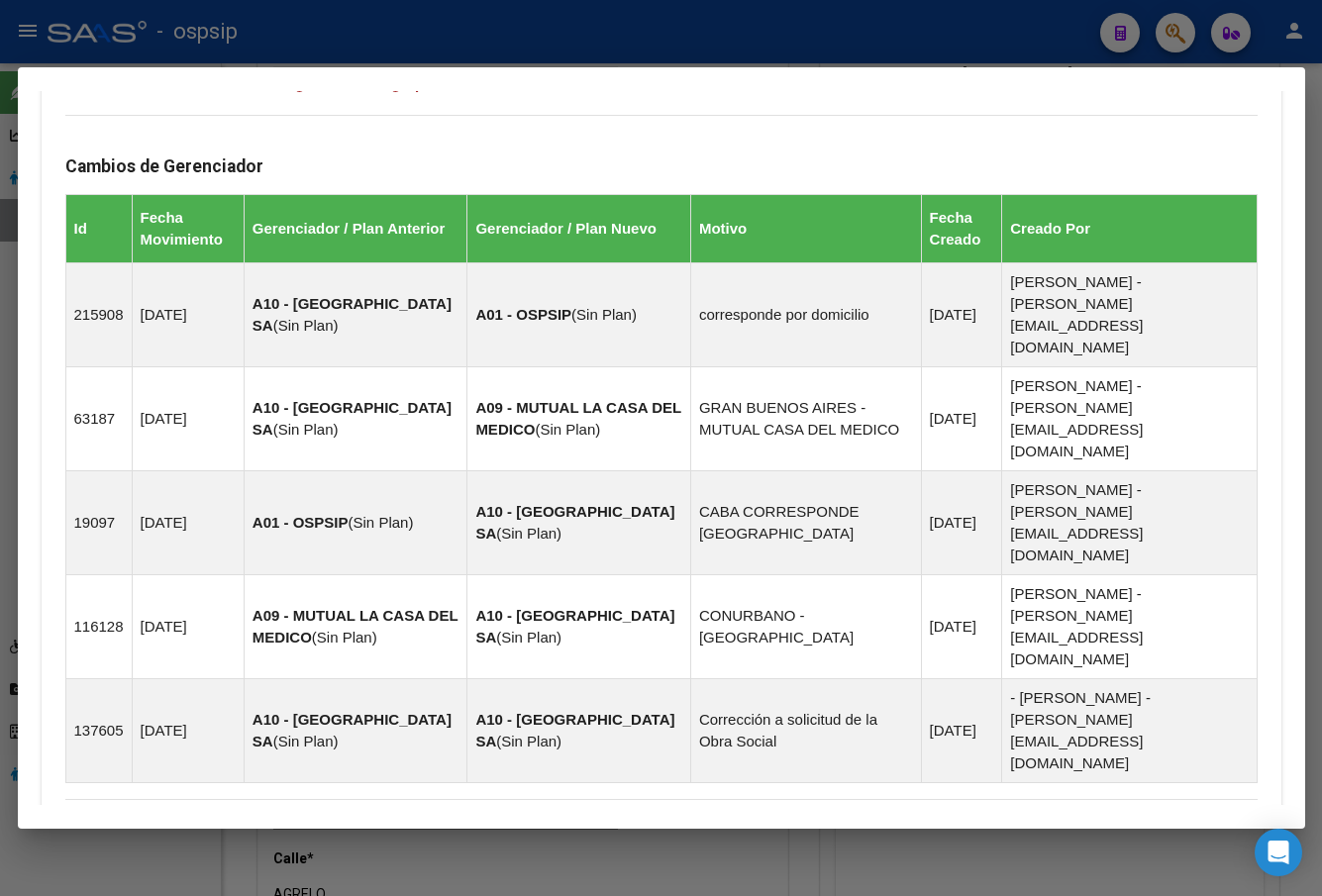 scroll, scrollTop: 1232, scrollLeft: 0, axis: vertical 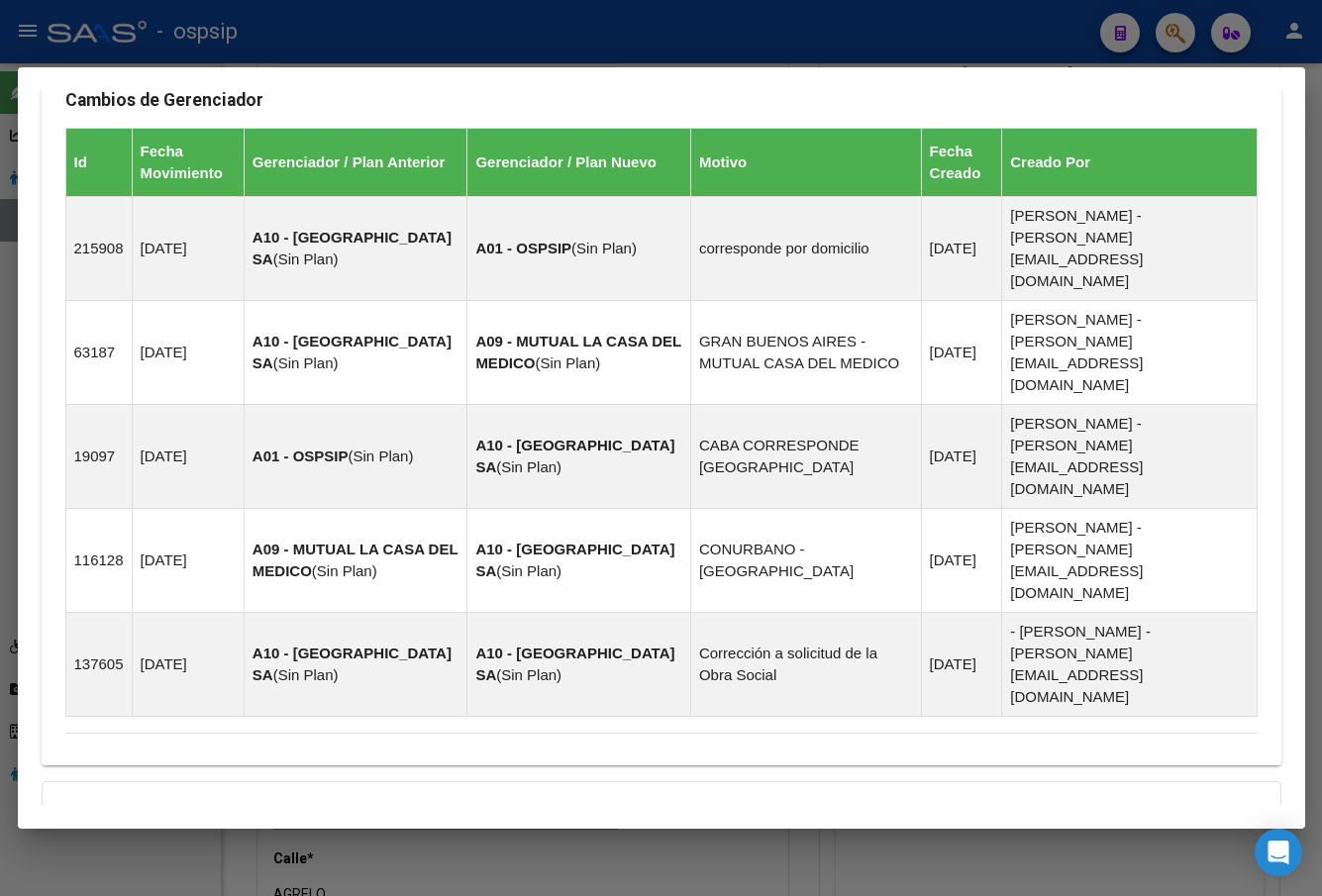 click on "Aportes y Contribuciones del Afiliado: 20127664367" at bounding box center [287, 956] 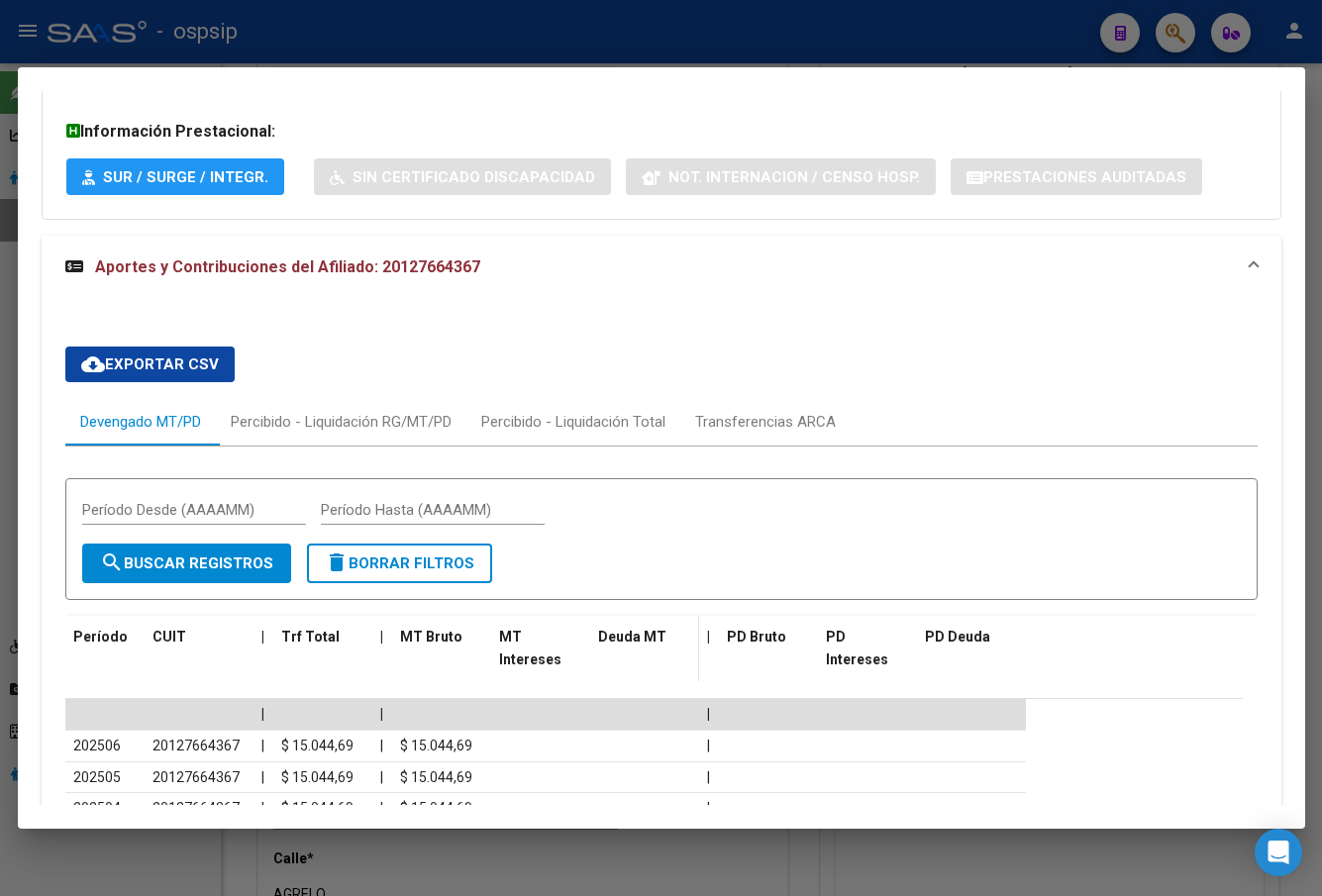 scroll, scrollTop: 2097, scrollLeft: 0, axis: vertical 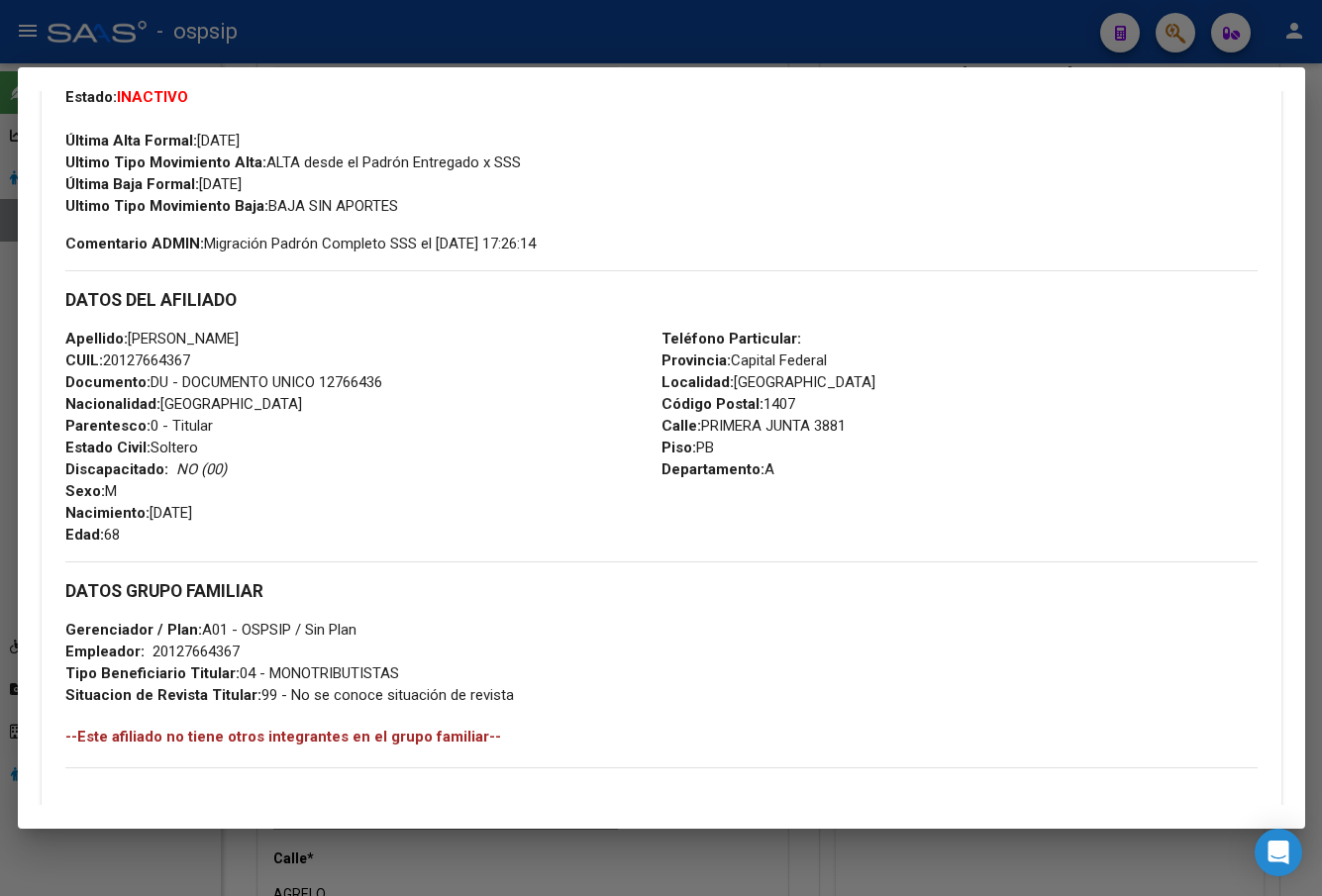 click on "Teléfono Particular:                       Provincia:  Capital Federal Localidad:  [GEOGRAPHIC_DATA] Código Postal:  1407 [STREET_ADDRESS]" at bounding box center (960, 437) 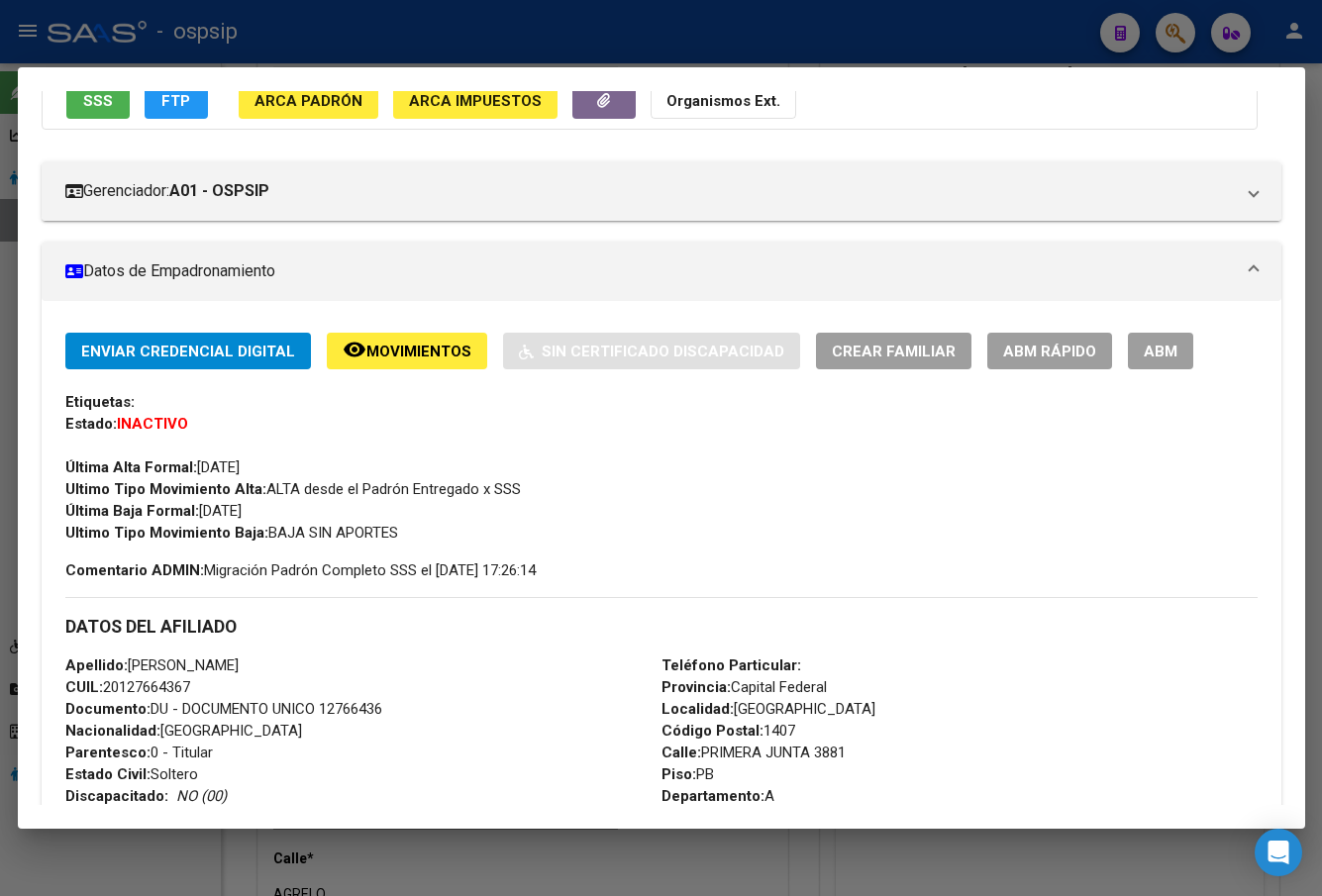 scroll, scrollTop: 0, scrollLeft: 0, axis: both 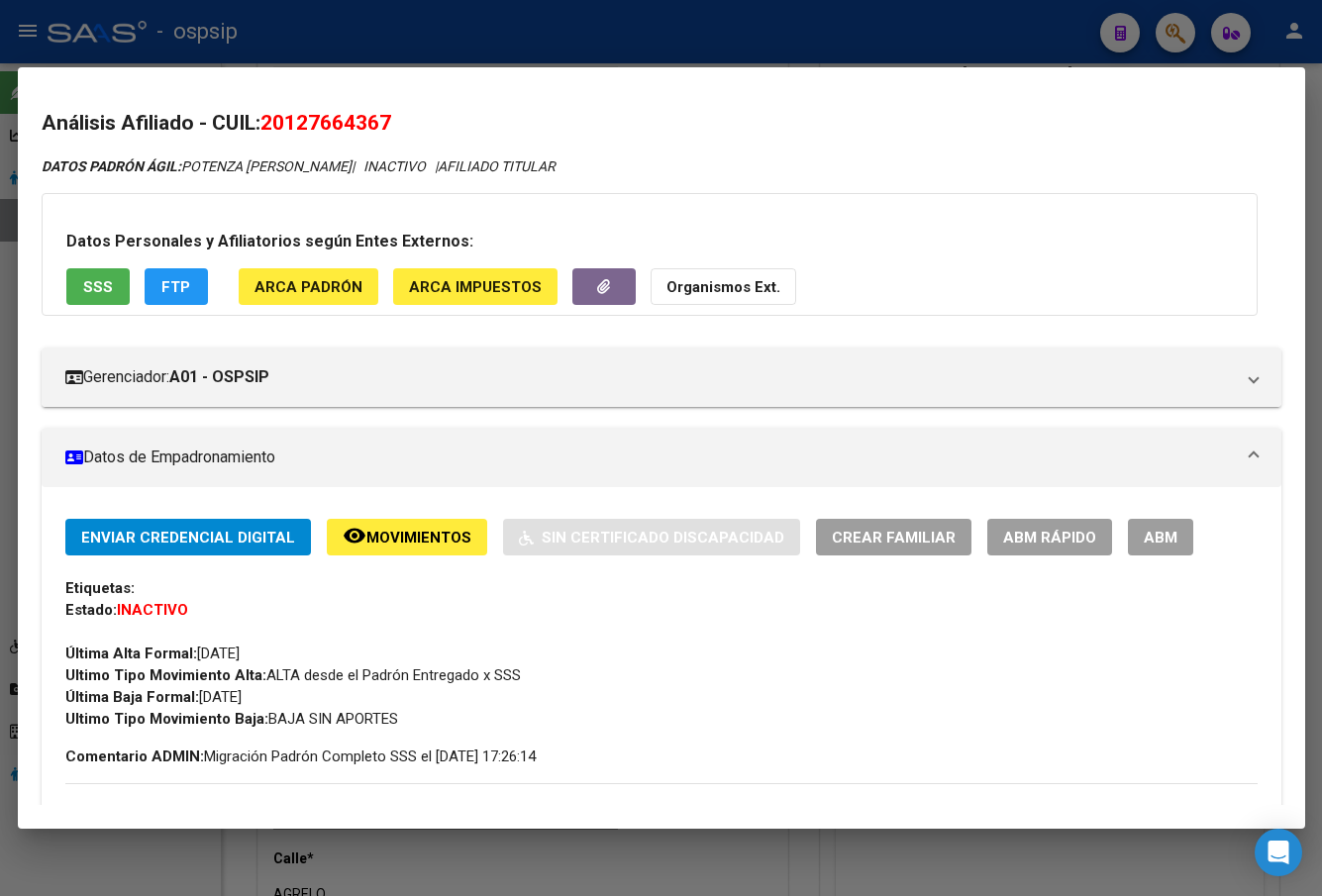 click on "ABM" at bounding box center [1161, 538] 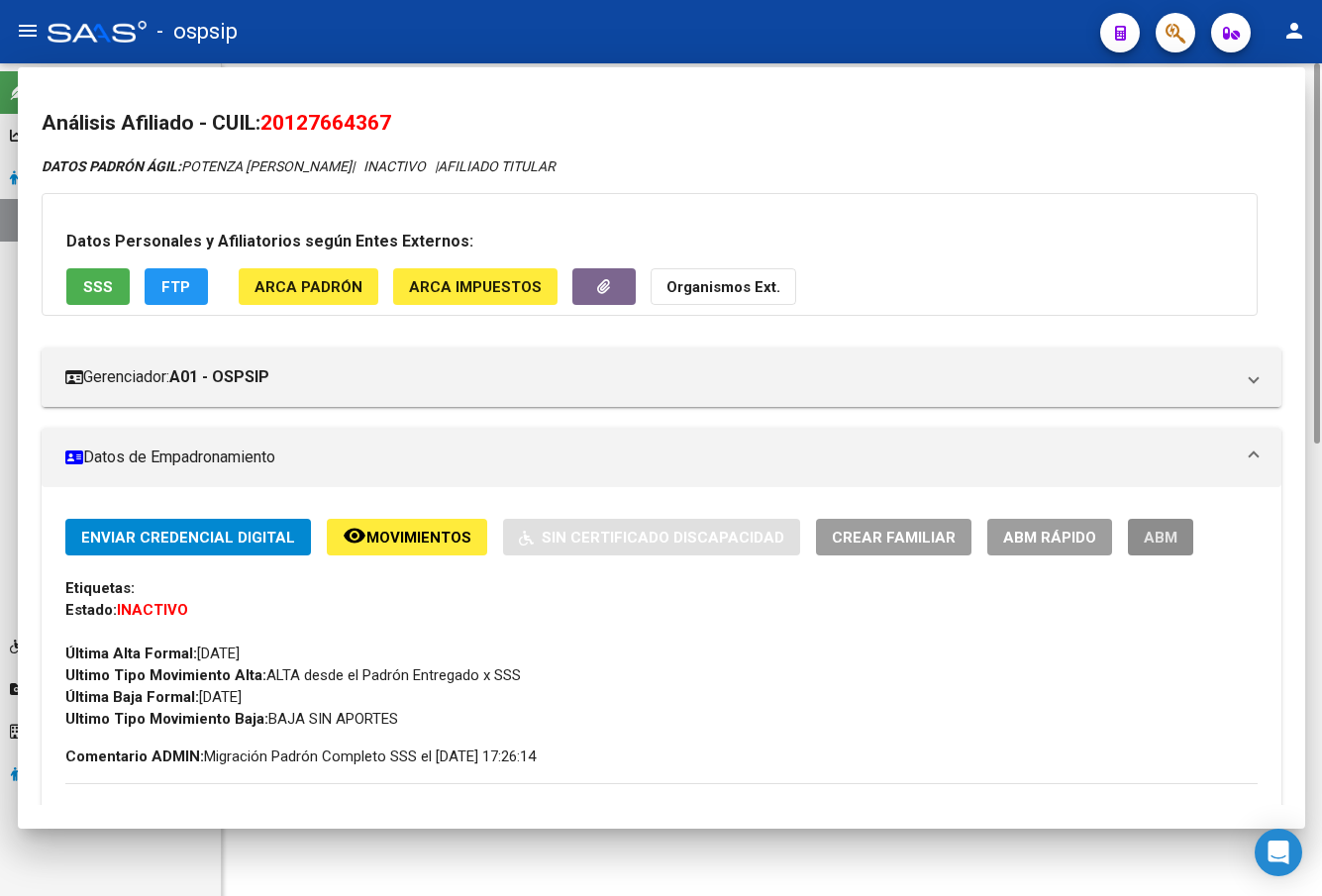 scroll, scrollTop: 0, scrollLeft: 0, axis: both 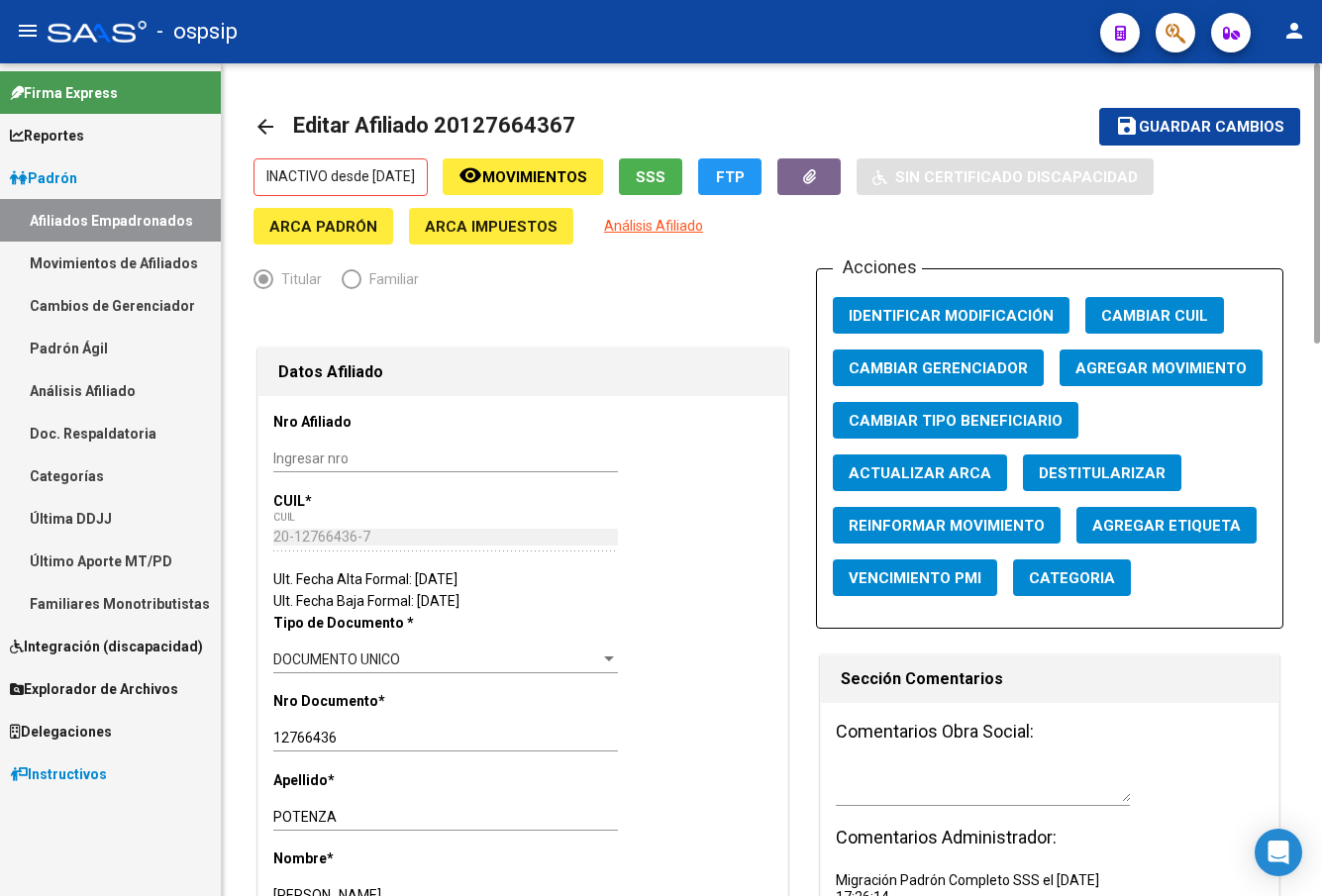 click on "Agregar Movimiento" 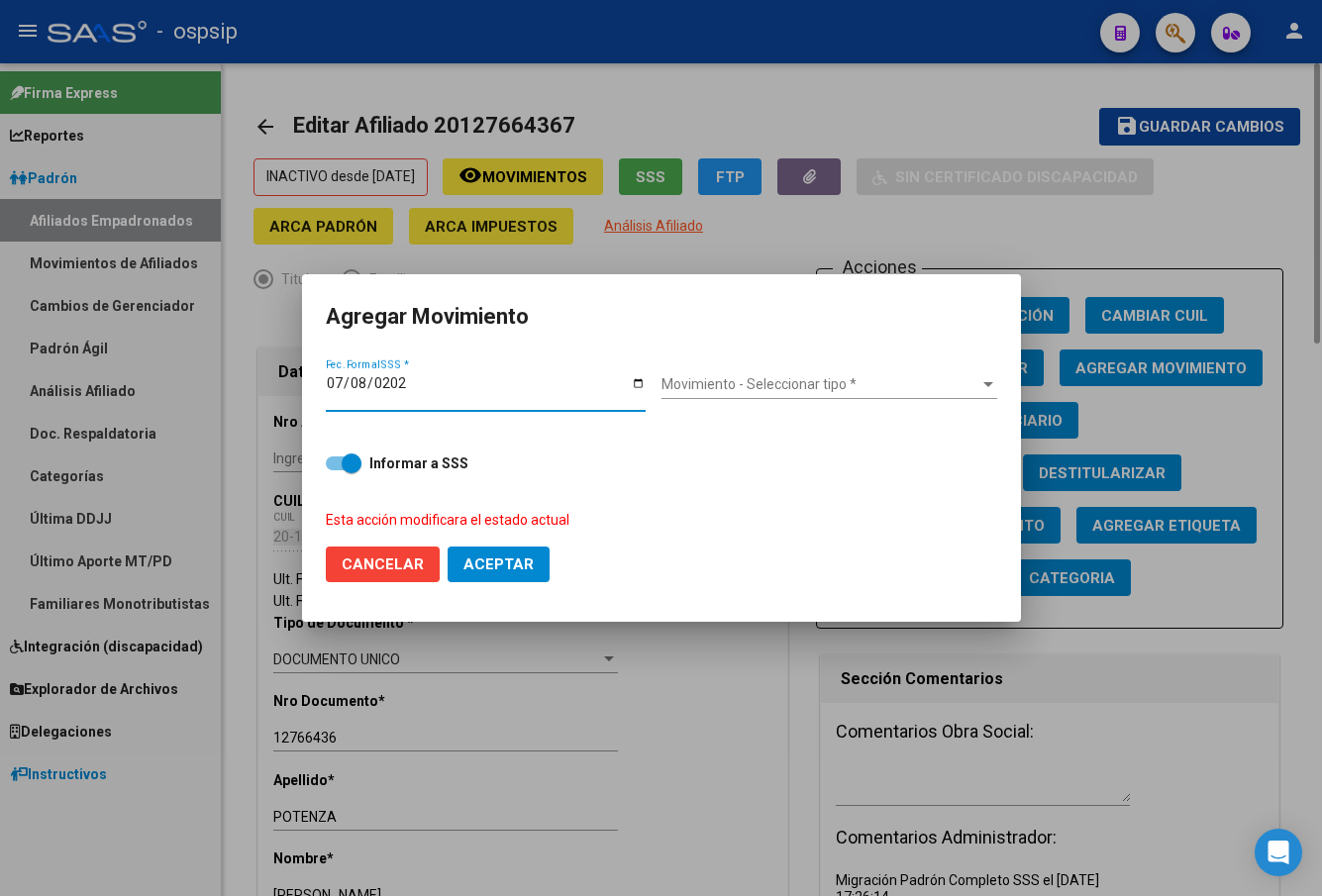 type on "[DATE]" 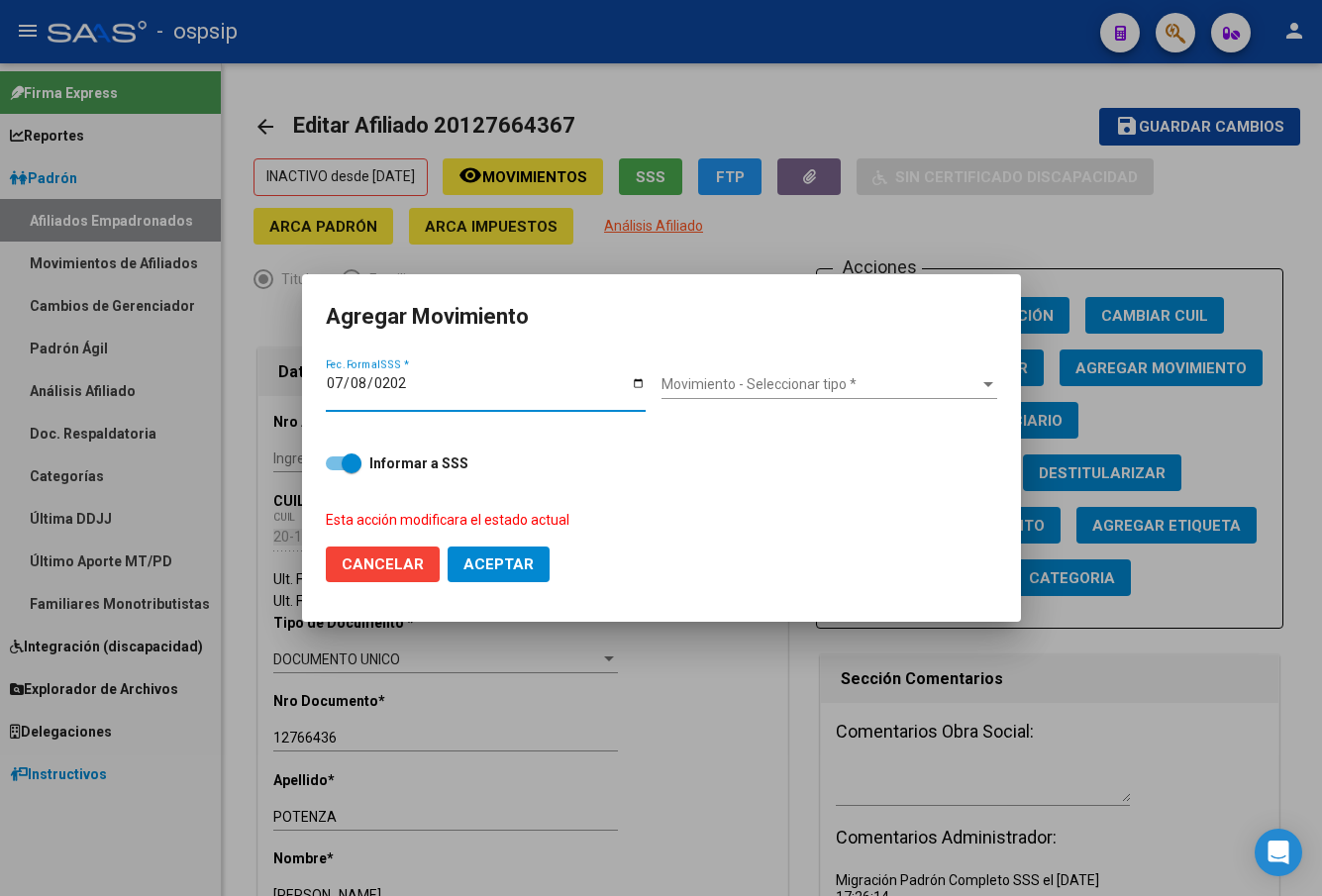 click on "Movimiento - Seleccionar tipo *" at bounding box center (820, 384) 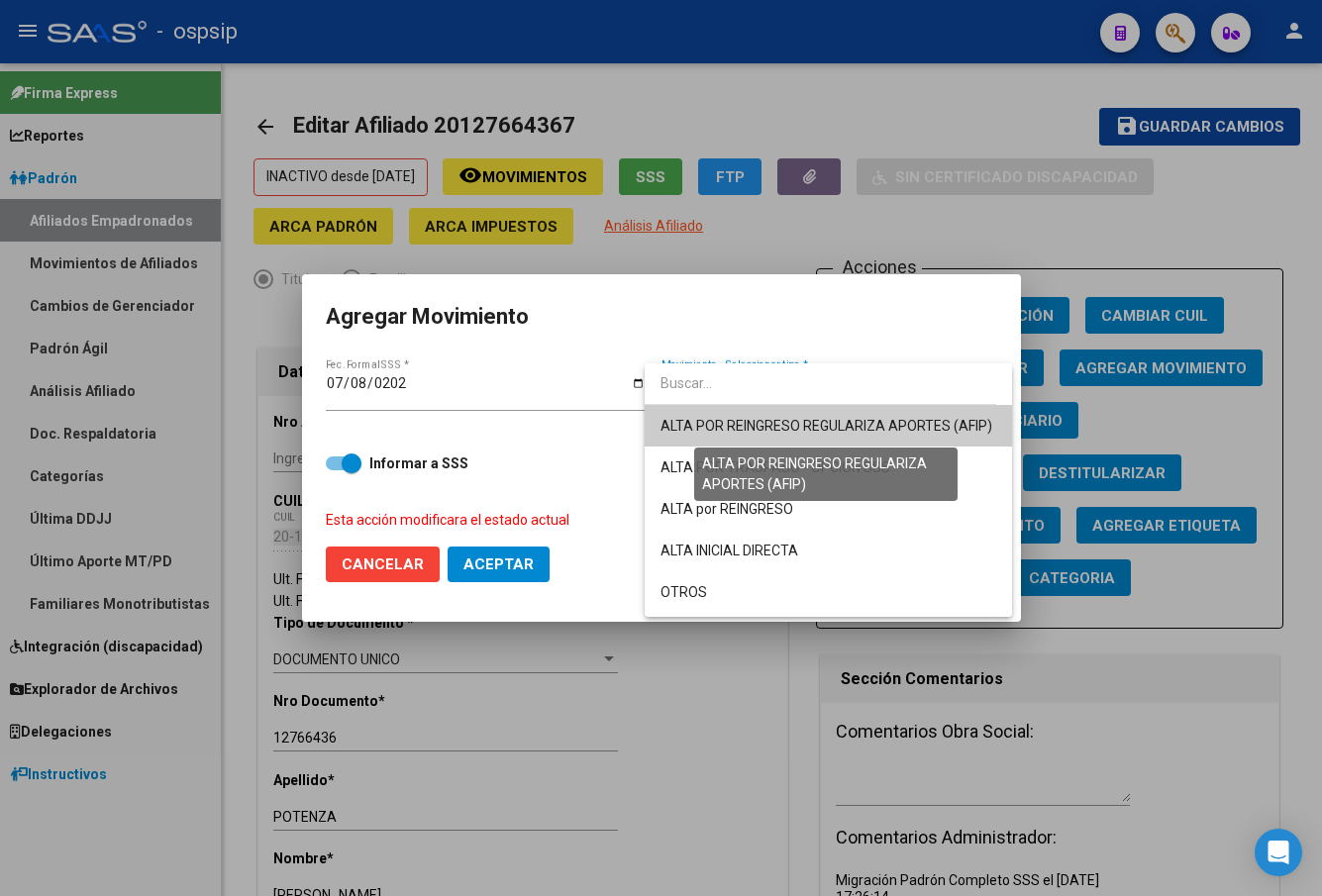 click on "ALTA POR REINGRESO REGULARIZA APORTES (AFIP)" at bounding box center (826, 426) 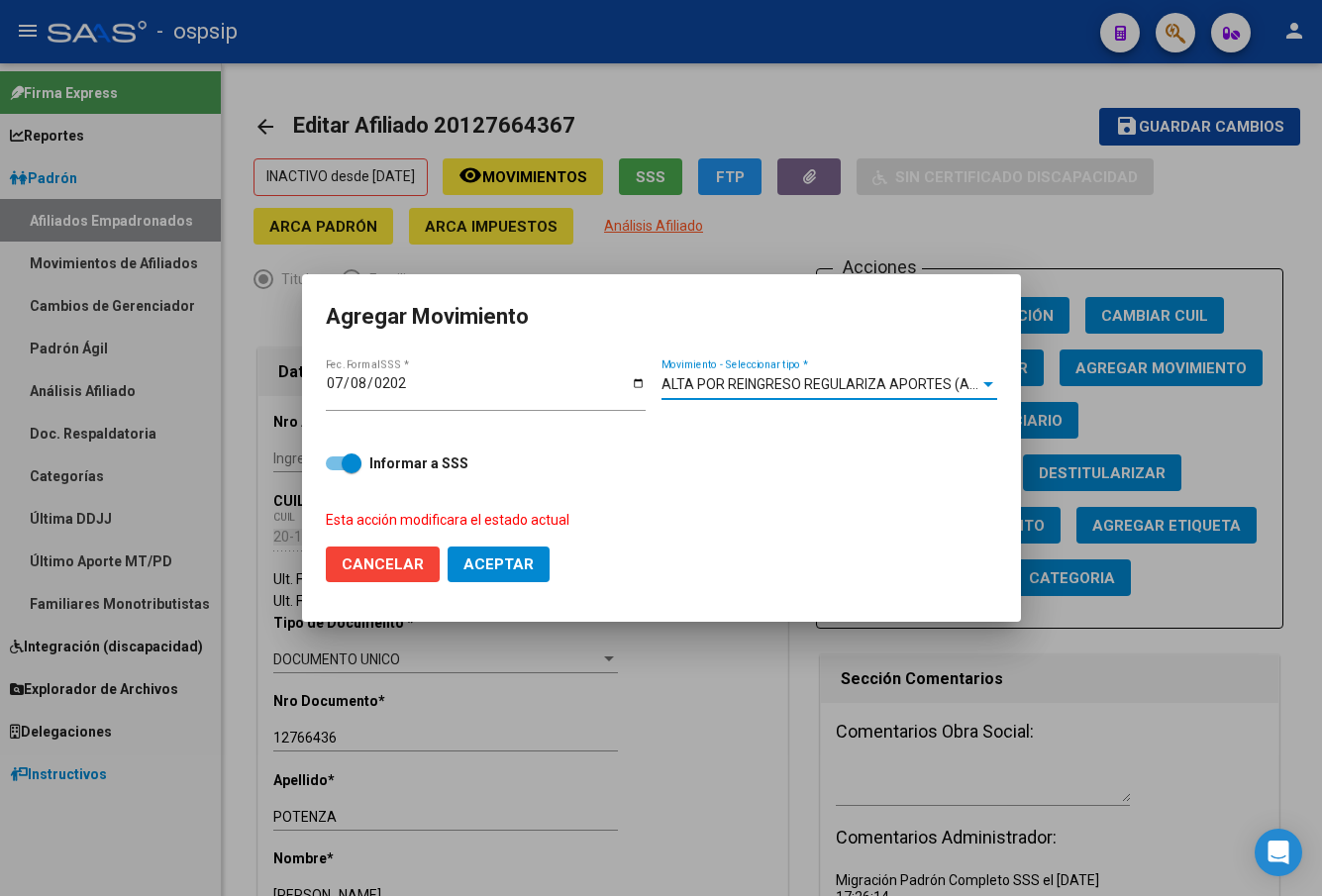 click on "Aceptar" 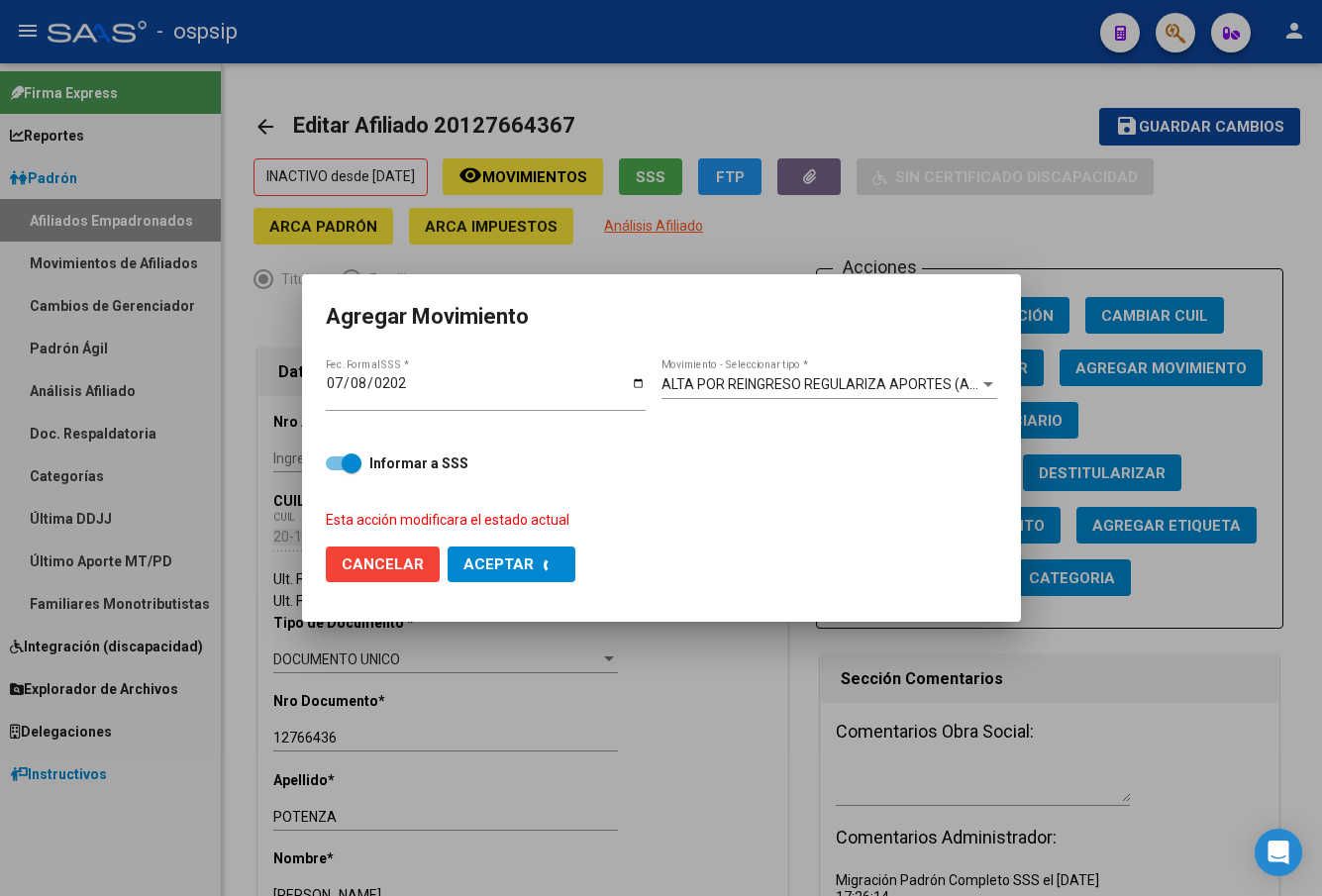 checkbox on "false" 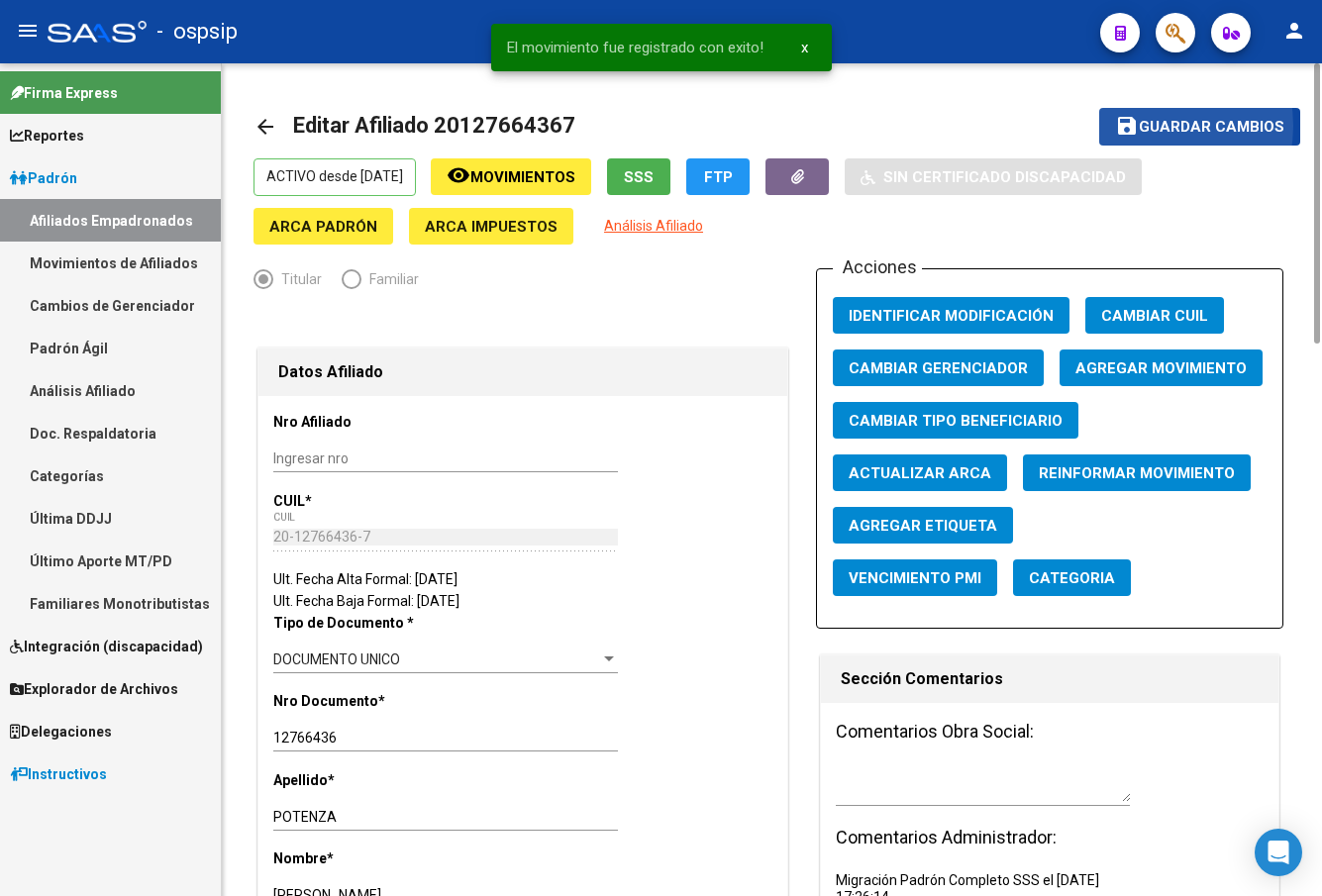 click on "Guardar cambios" 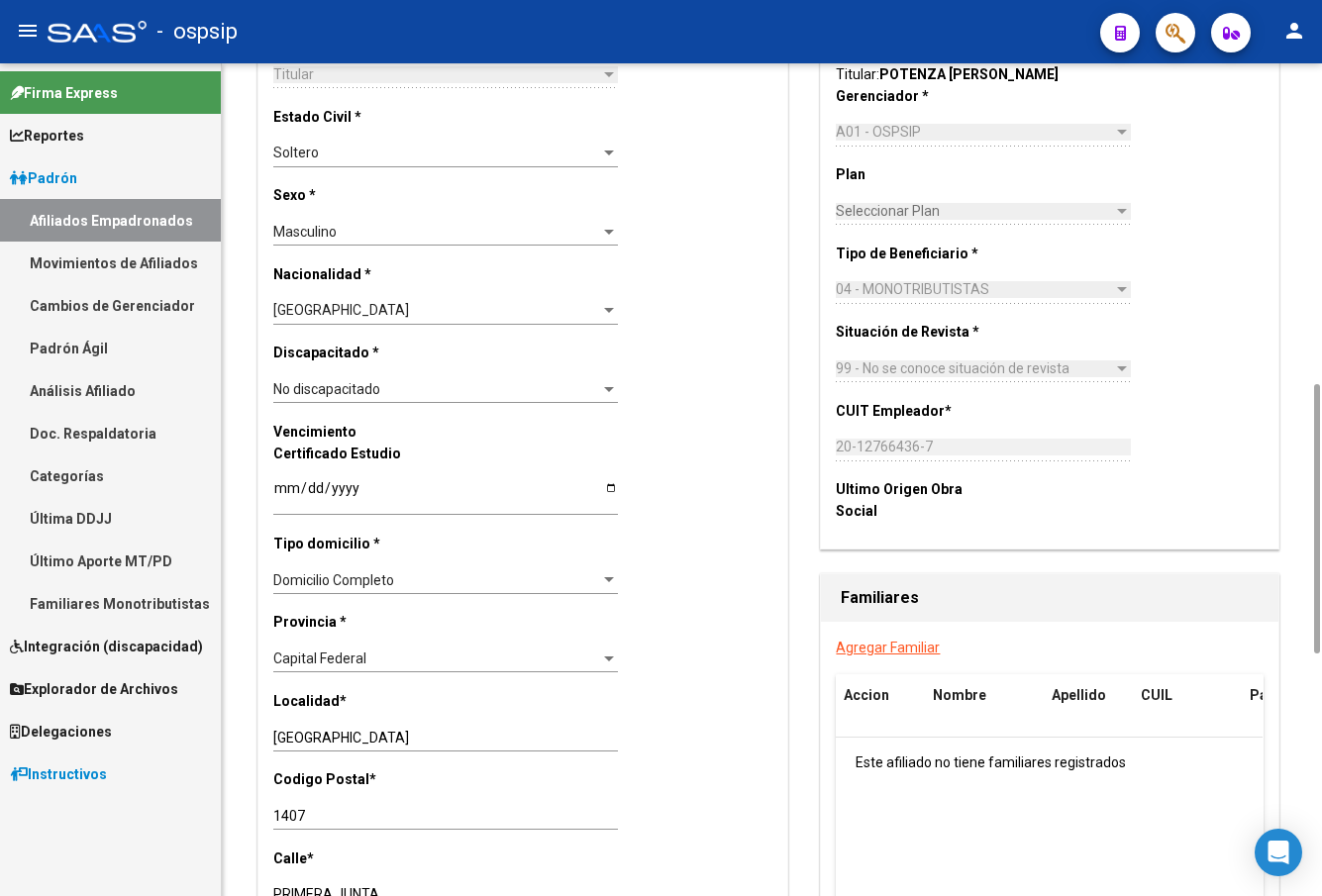 scroll, scrollTop: 1188, scrollLeft: 0, axis: vertical 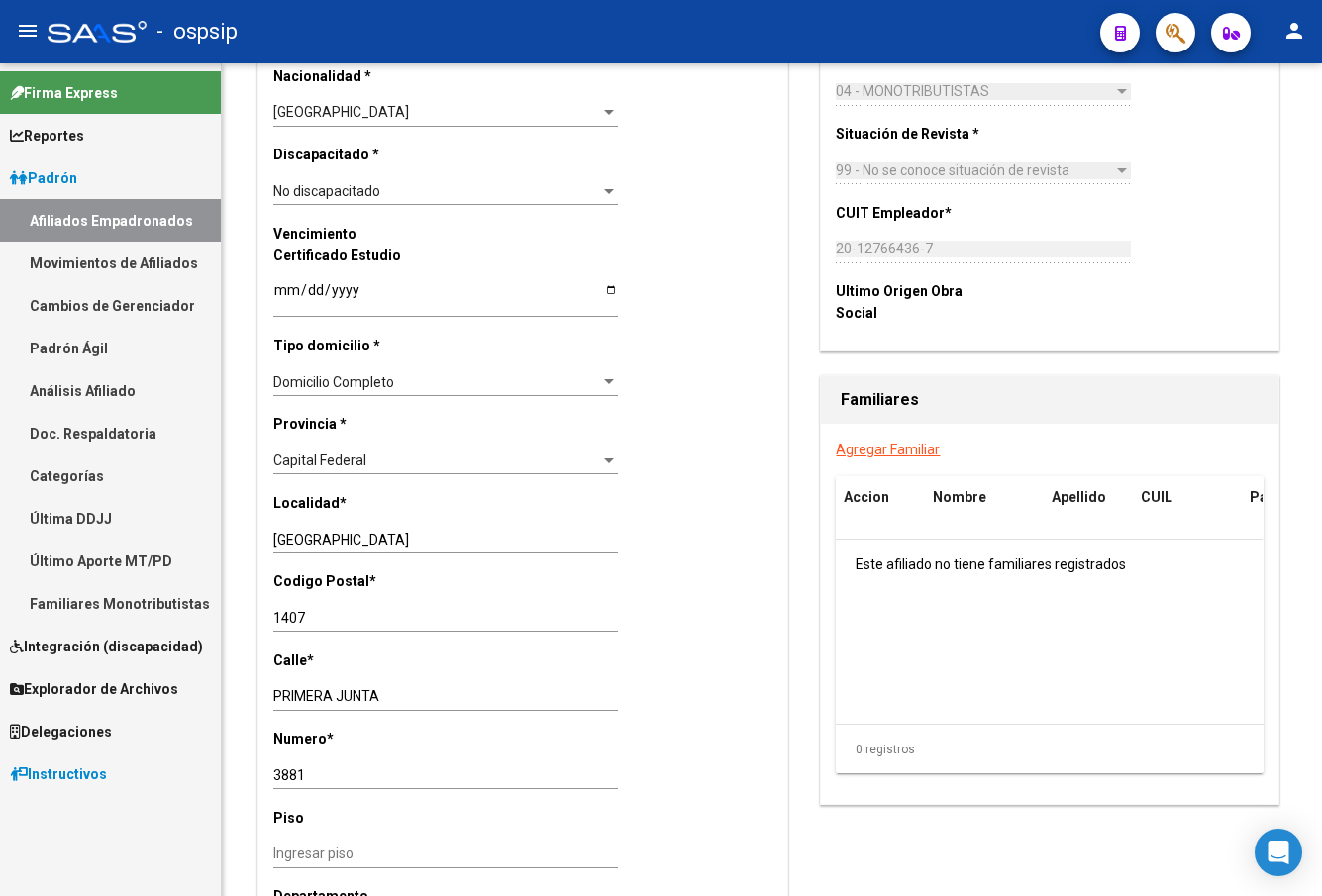 click on "-   ospsip" 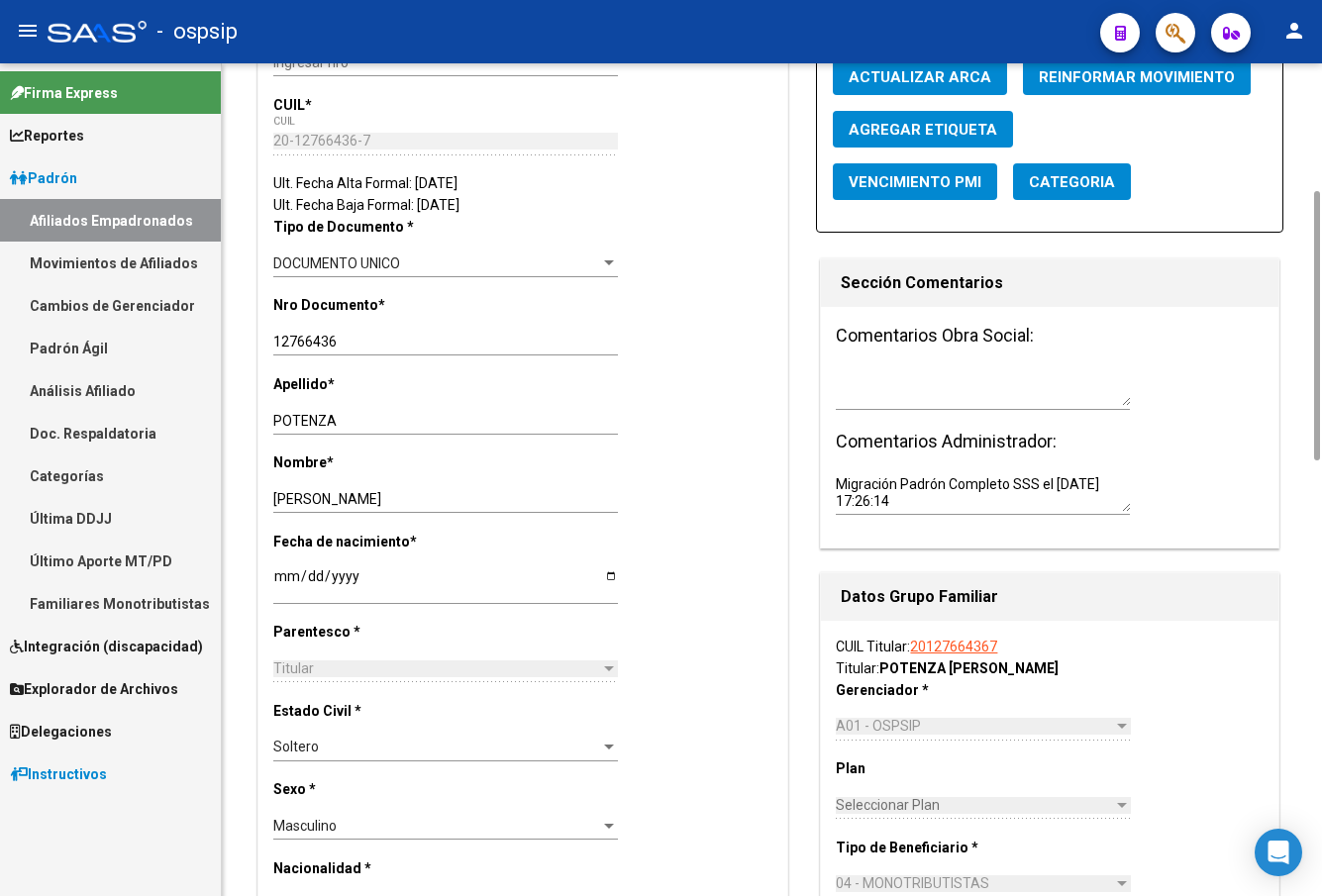 scroll, scrollTop: 0, scrollLeft: 0, axis: both 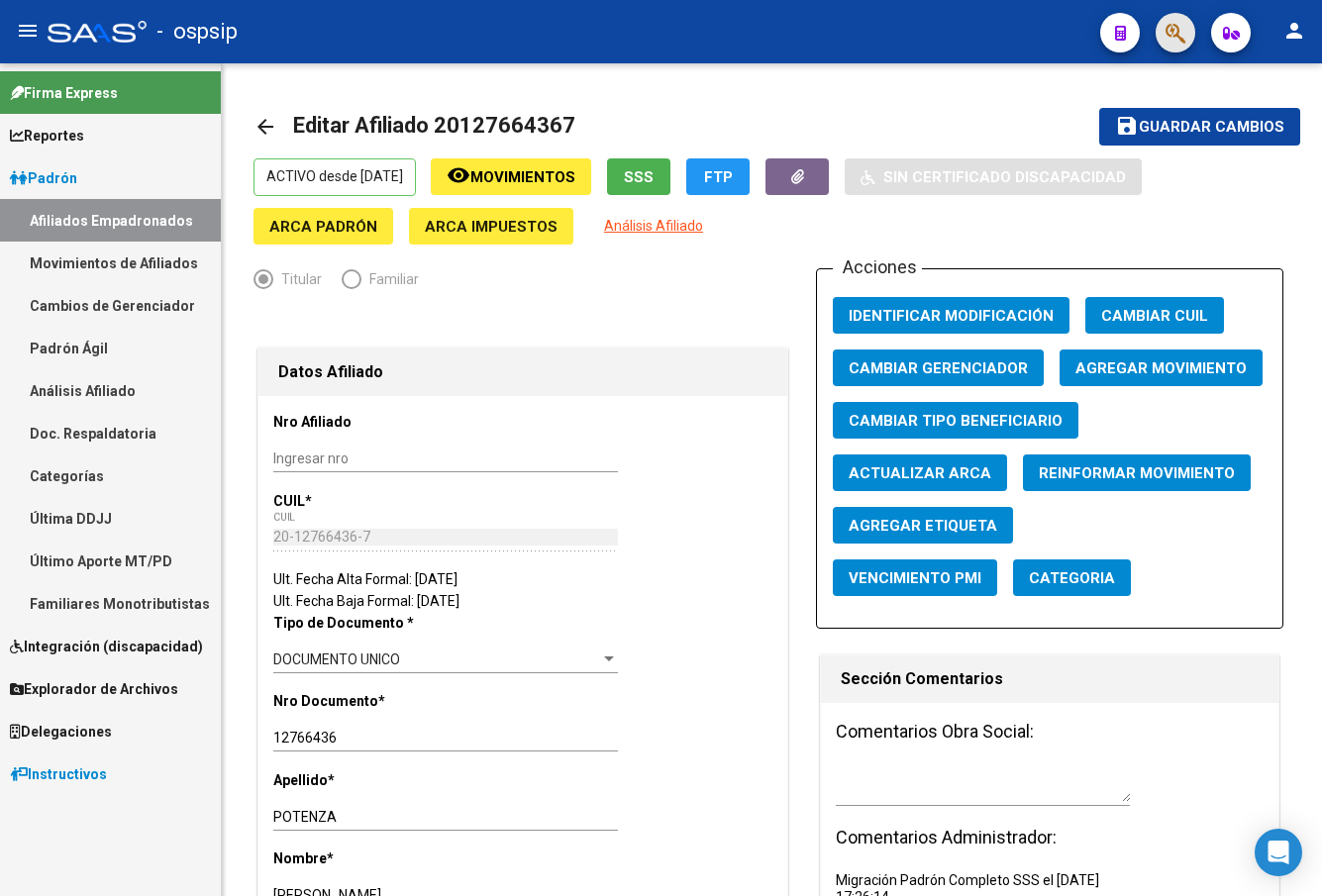 click 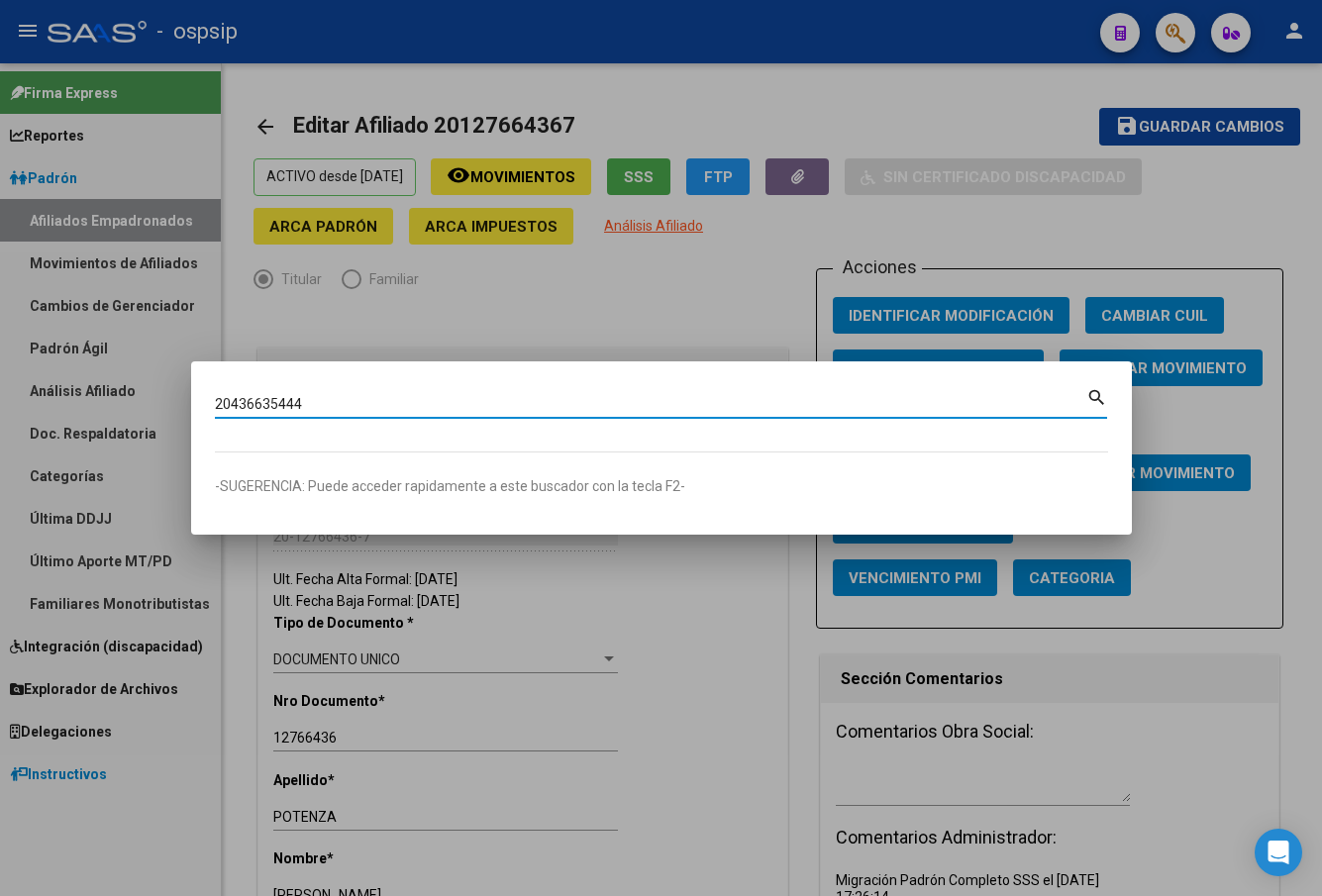 type on "20436635444" 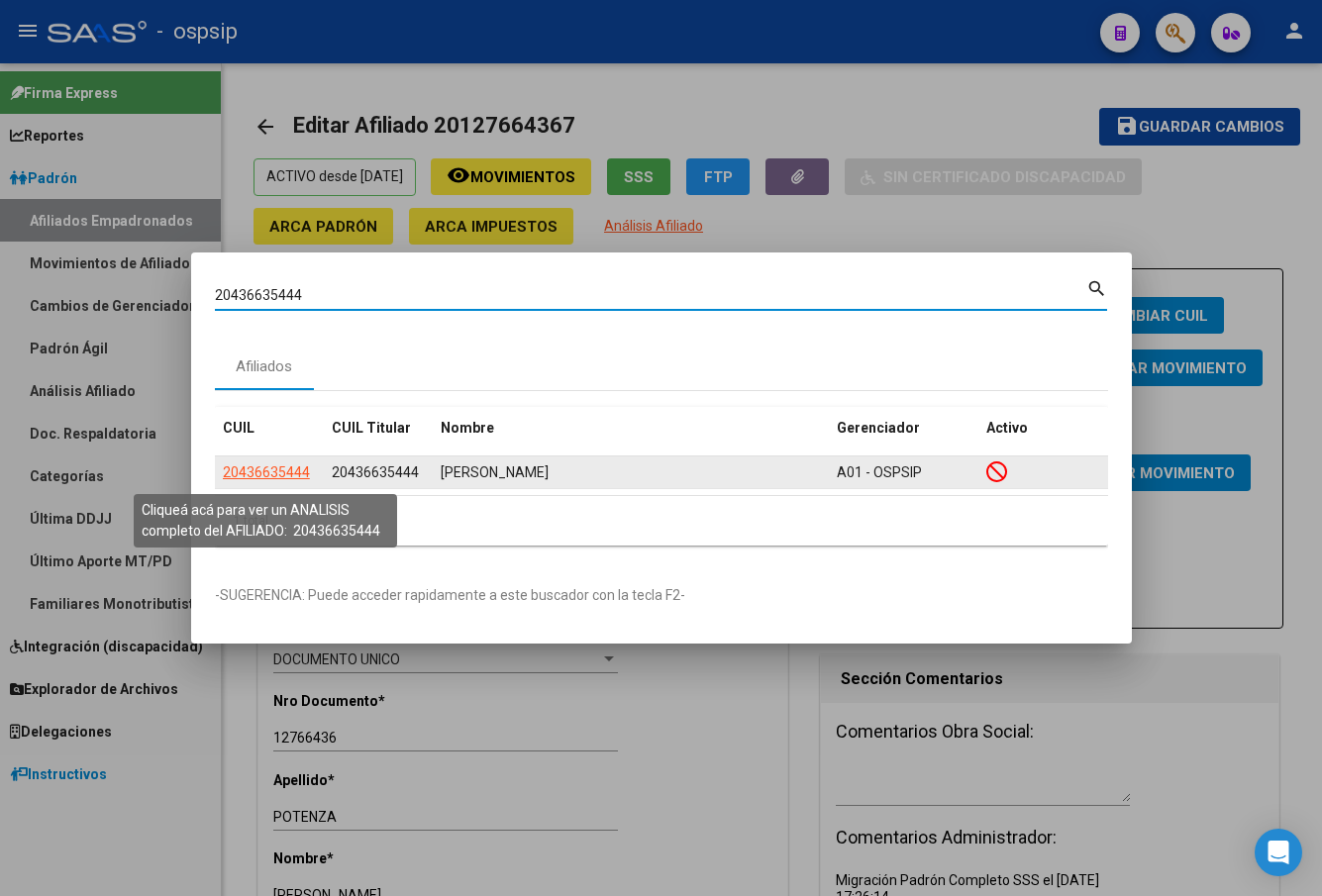 click on "20436635444" 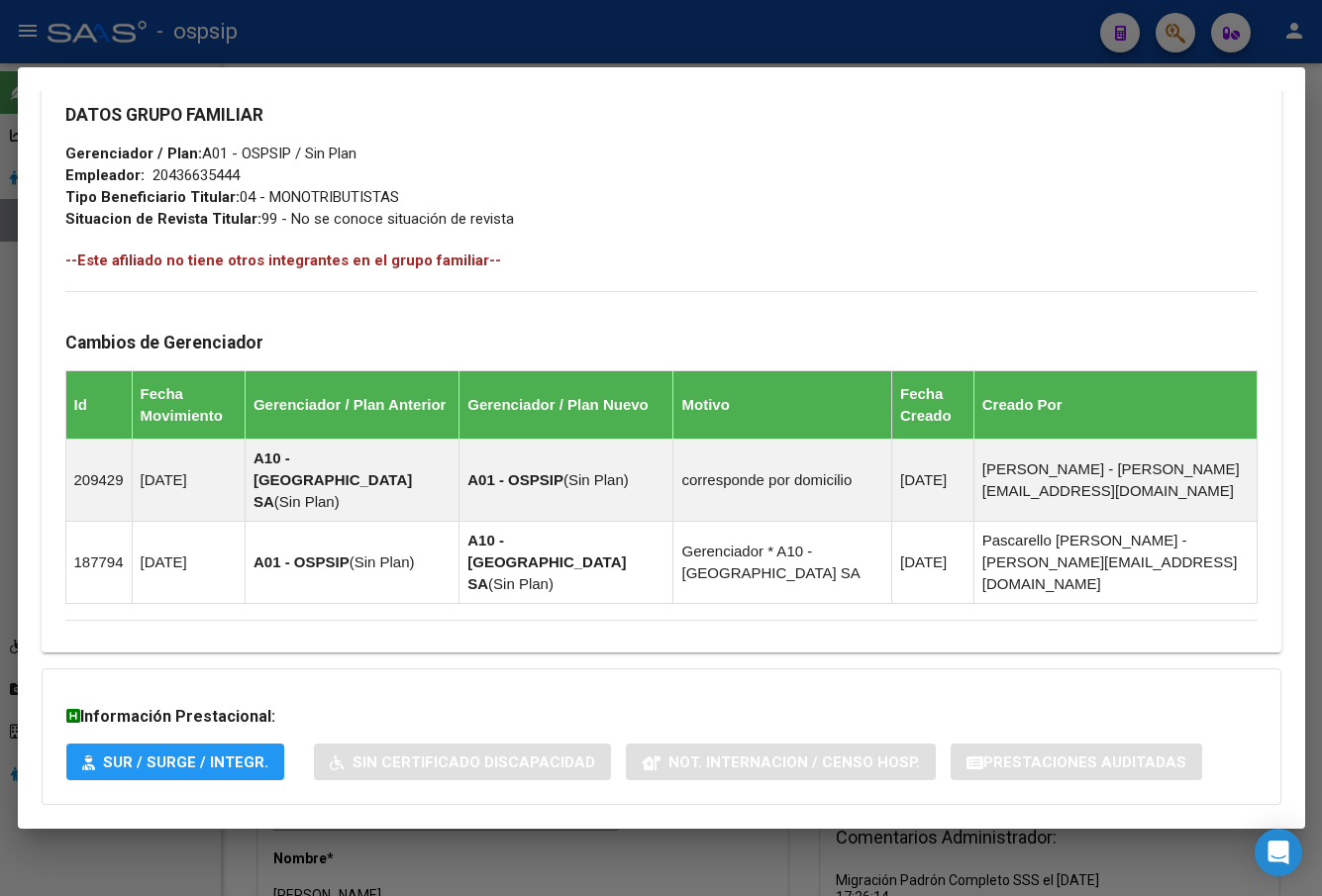 scroll, scrollTop: 1050, scrollLeft: 0, axis: vertical 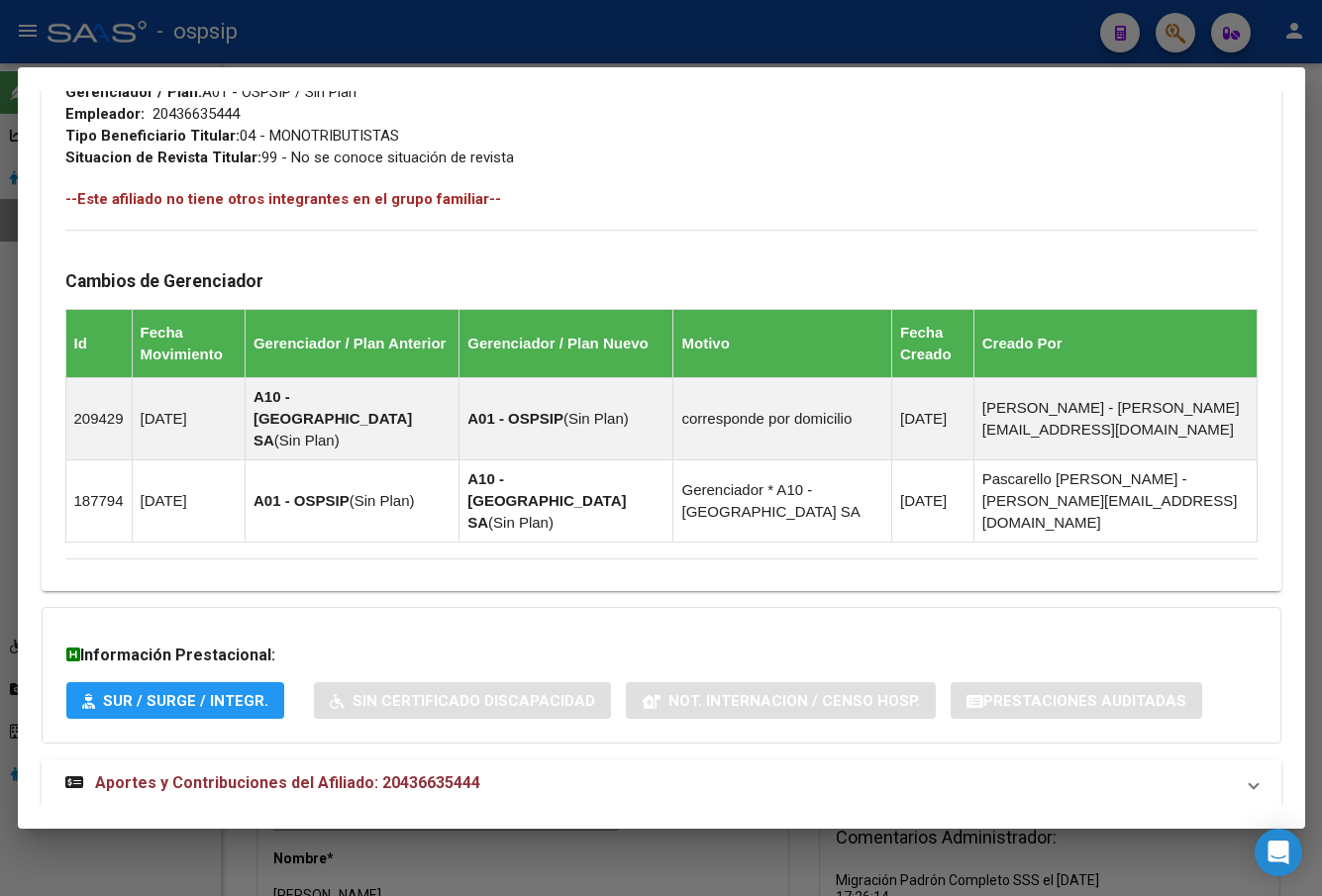 click on "Aportes y Contribuciones del Afiliado: 20436635444" at bounding box center [287, 782] 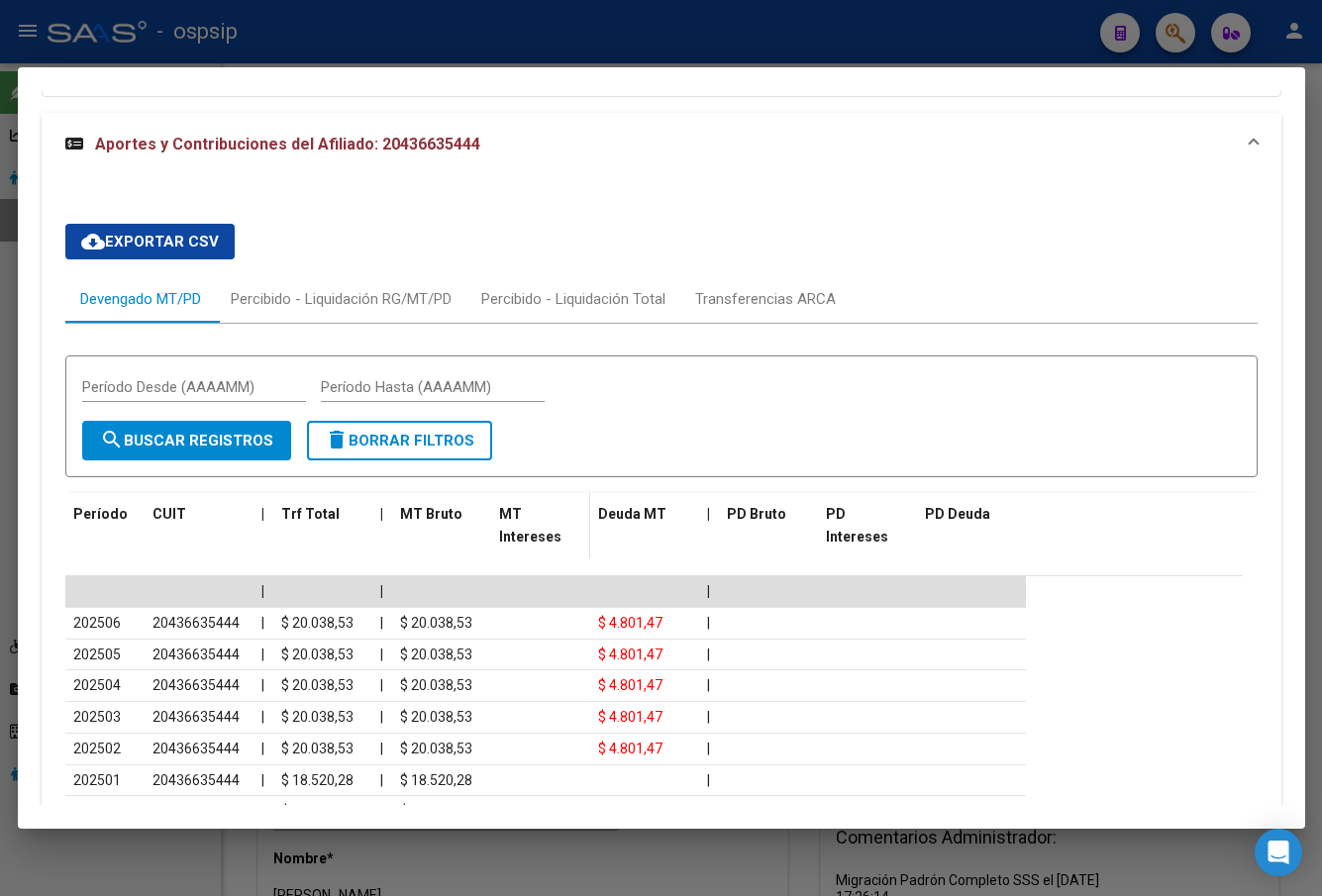 scroll, scrollTop: 1916, scrollLeft: 0, axis: vertical 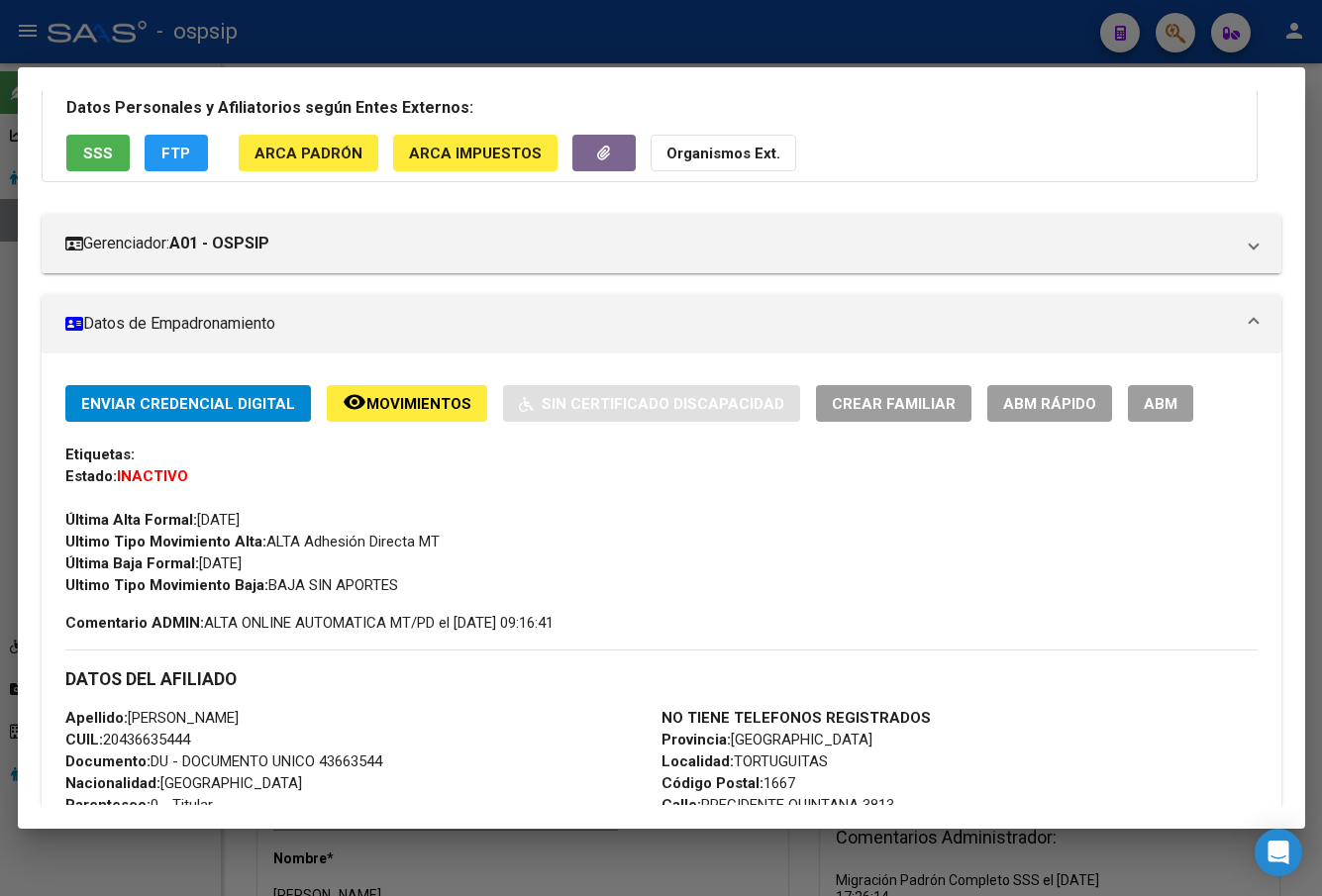 click on "ABM" at bounding box center (1161, 404) 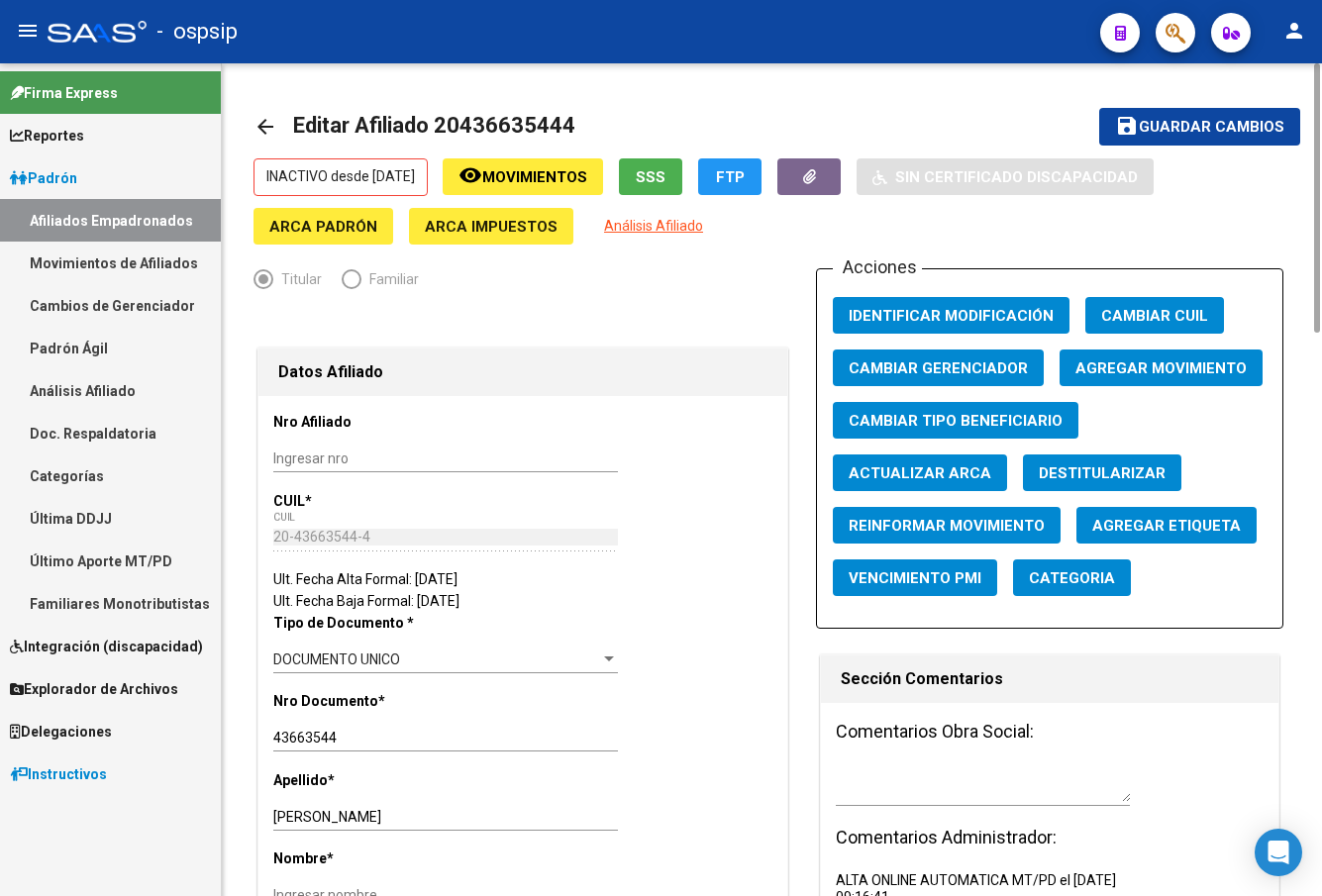 click on "Agregar Movimiento" 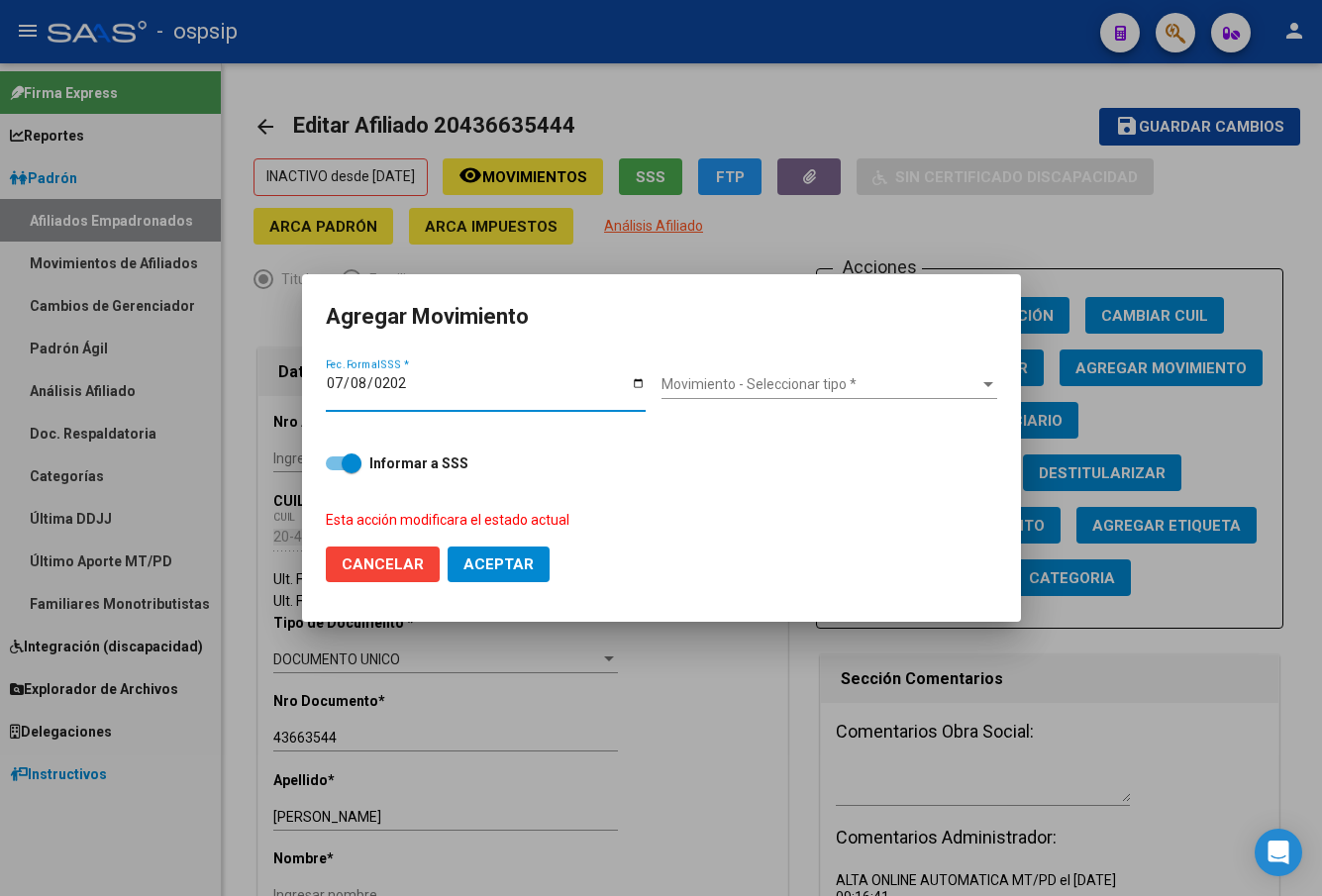 type on "[DATE]" 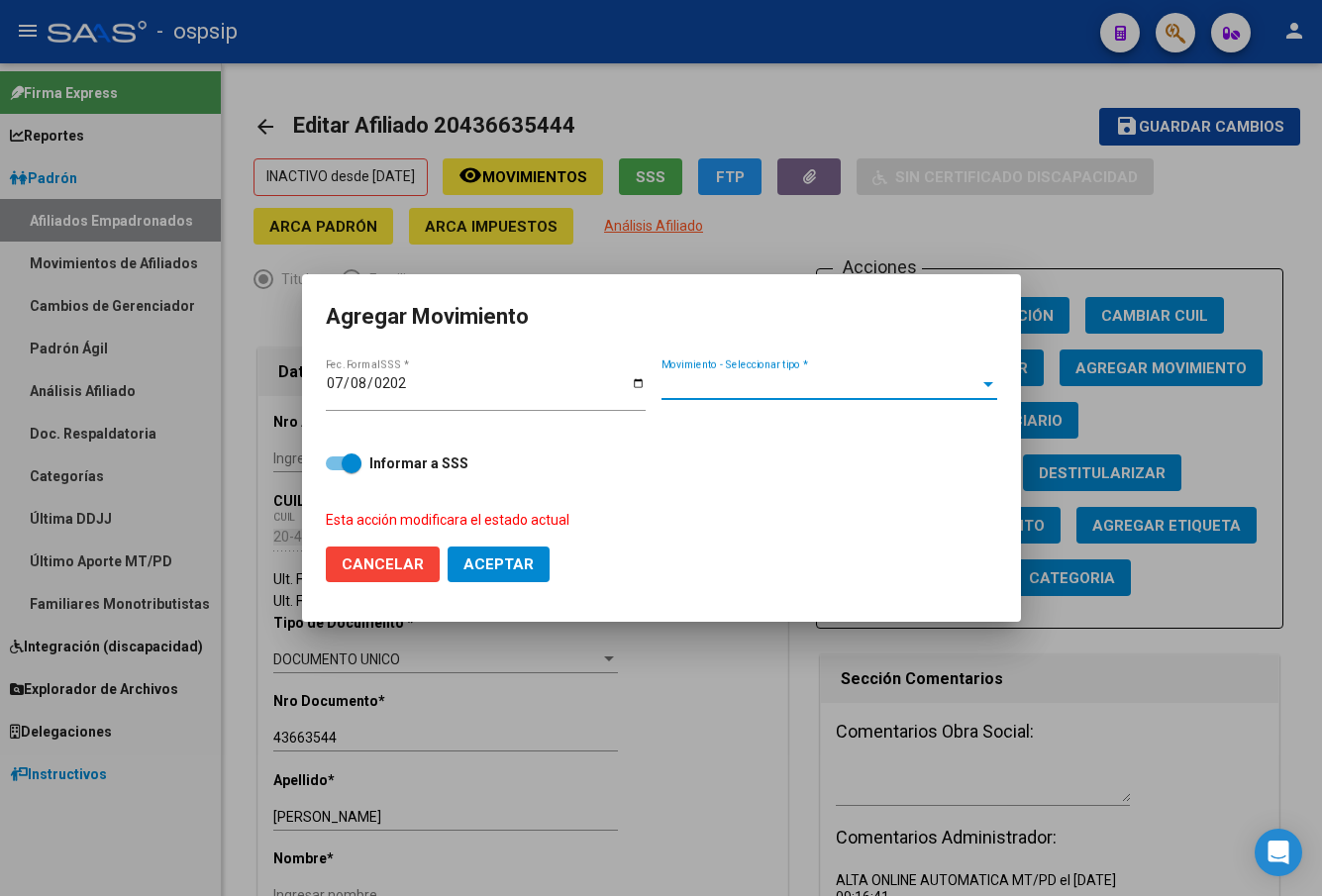 click on "Movimiento - Seleccionar tipo *" at bounding box center (820, 384) 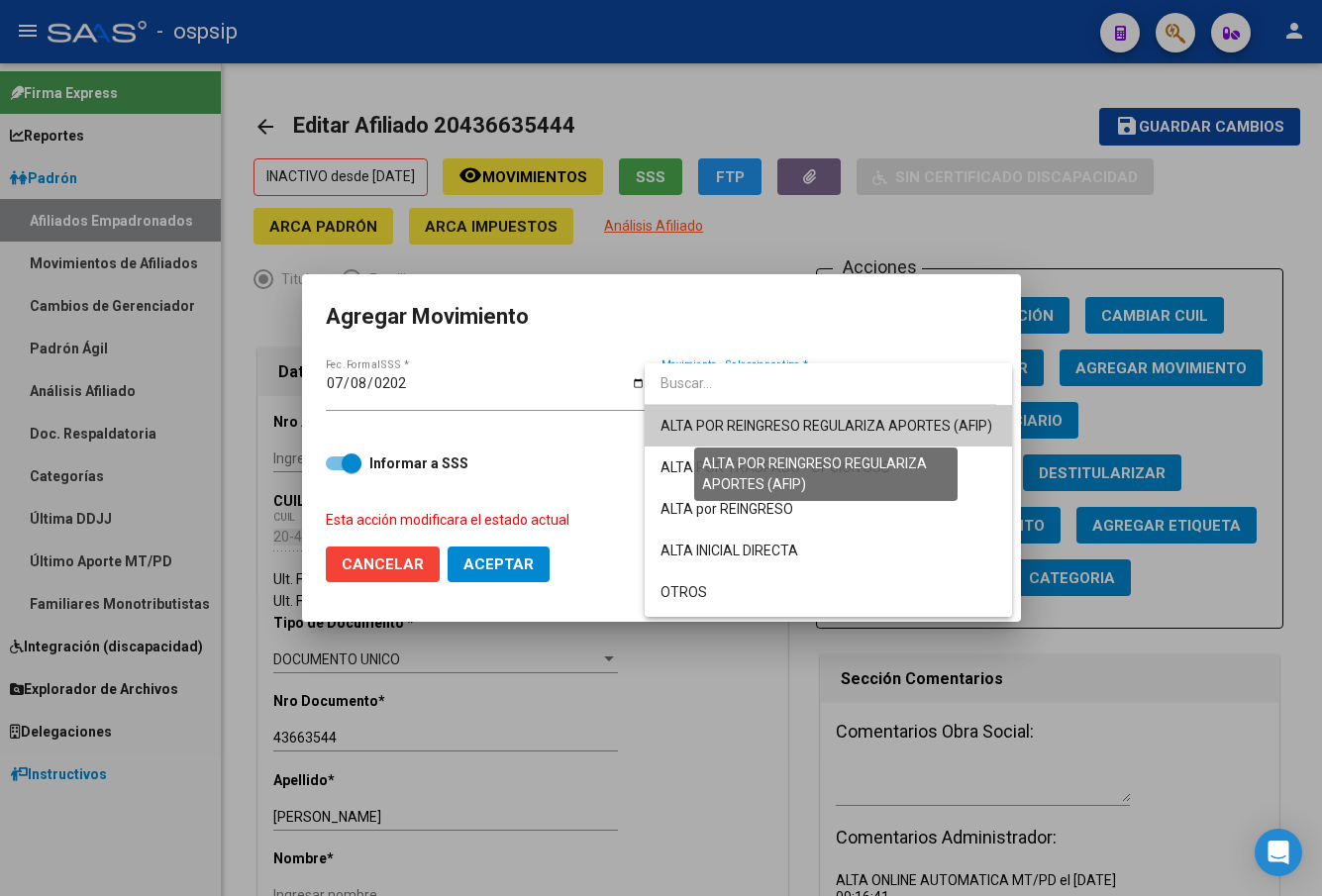 click on "ALTA POR REINGRESO REGULARIZA APORTES (AFIP)" at bounding box center [826, 426] 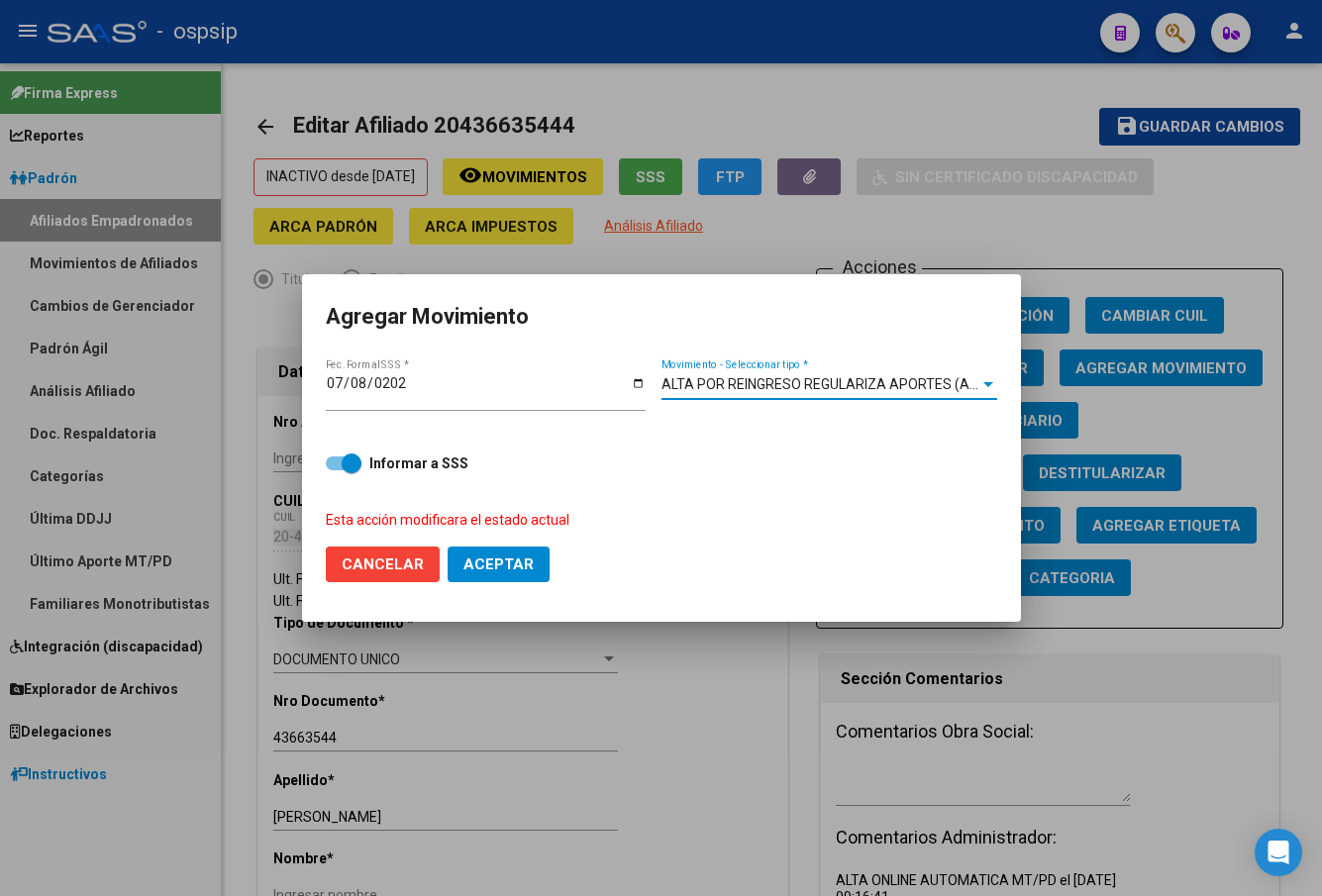 click on "Aceptar" 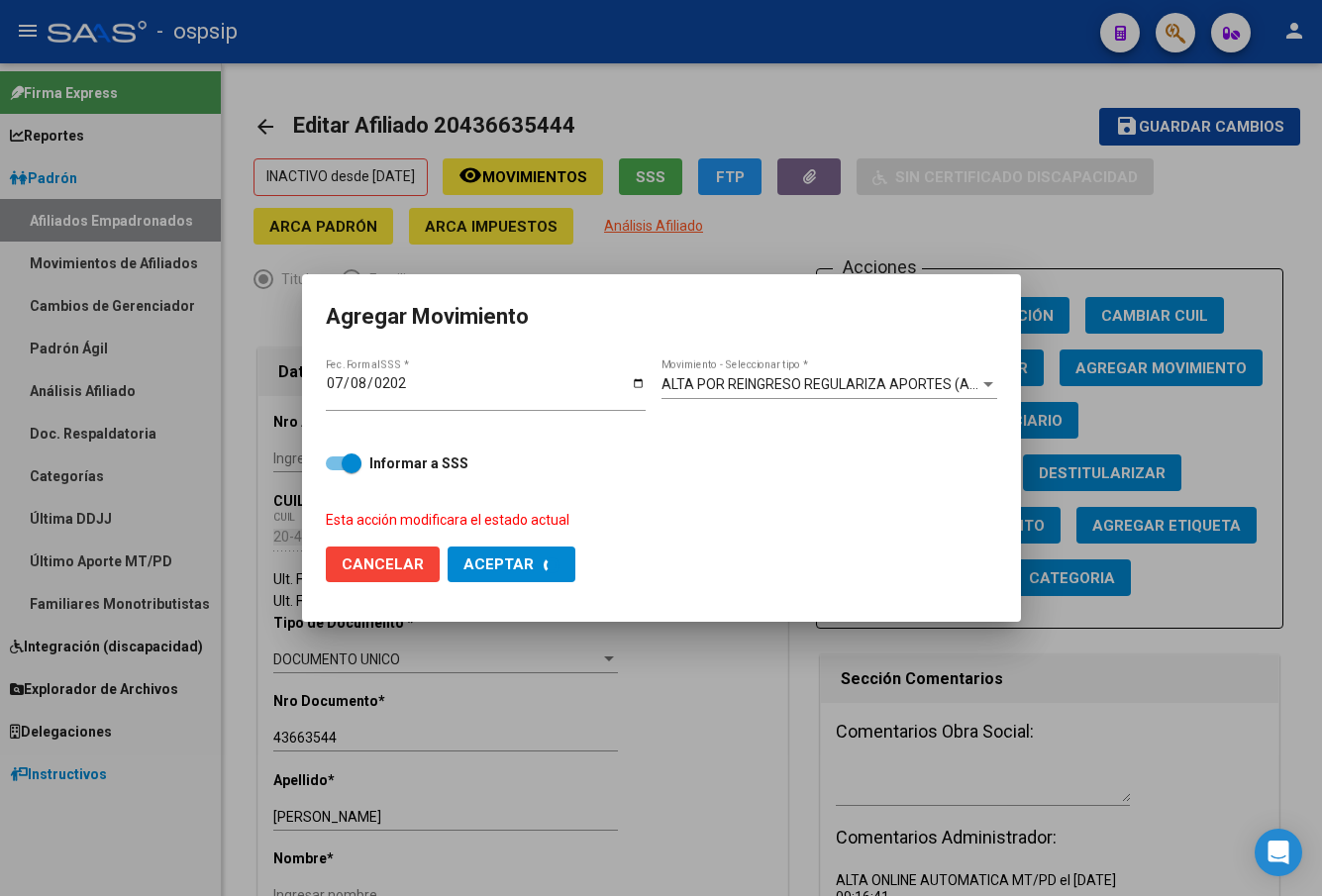 checkbox on "false" 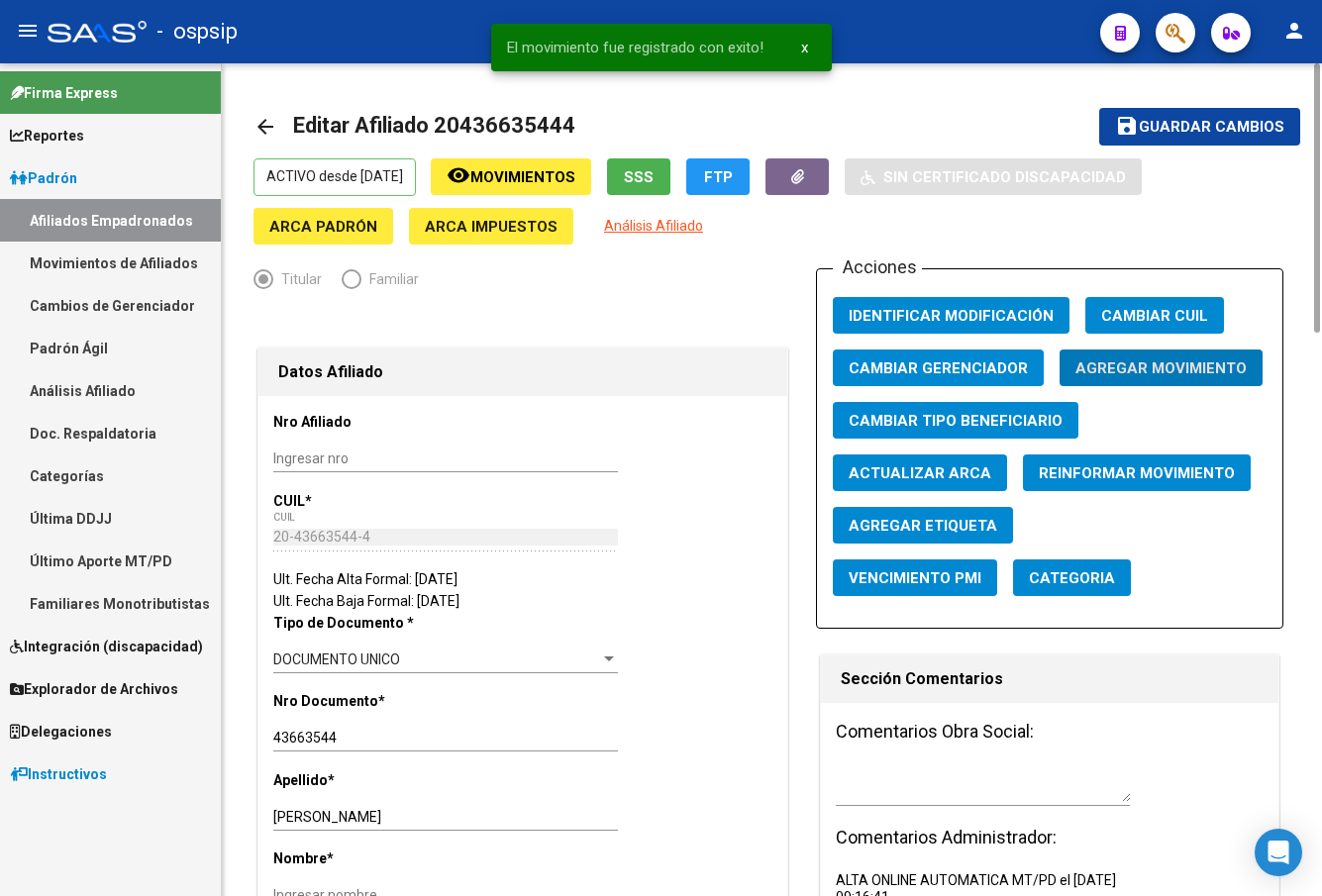 click on "Guardar cambios" 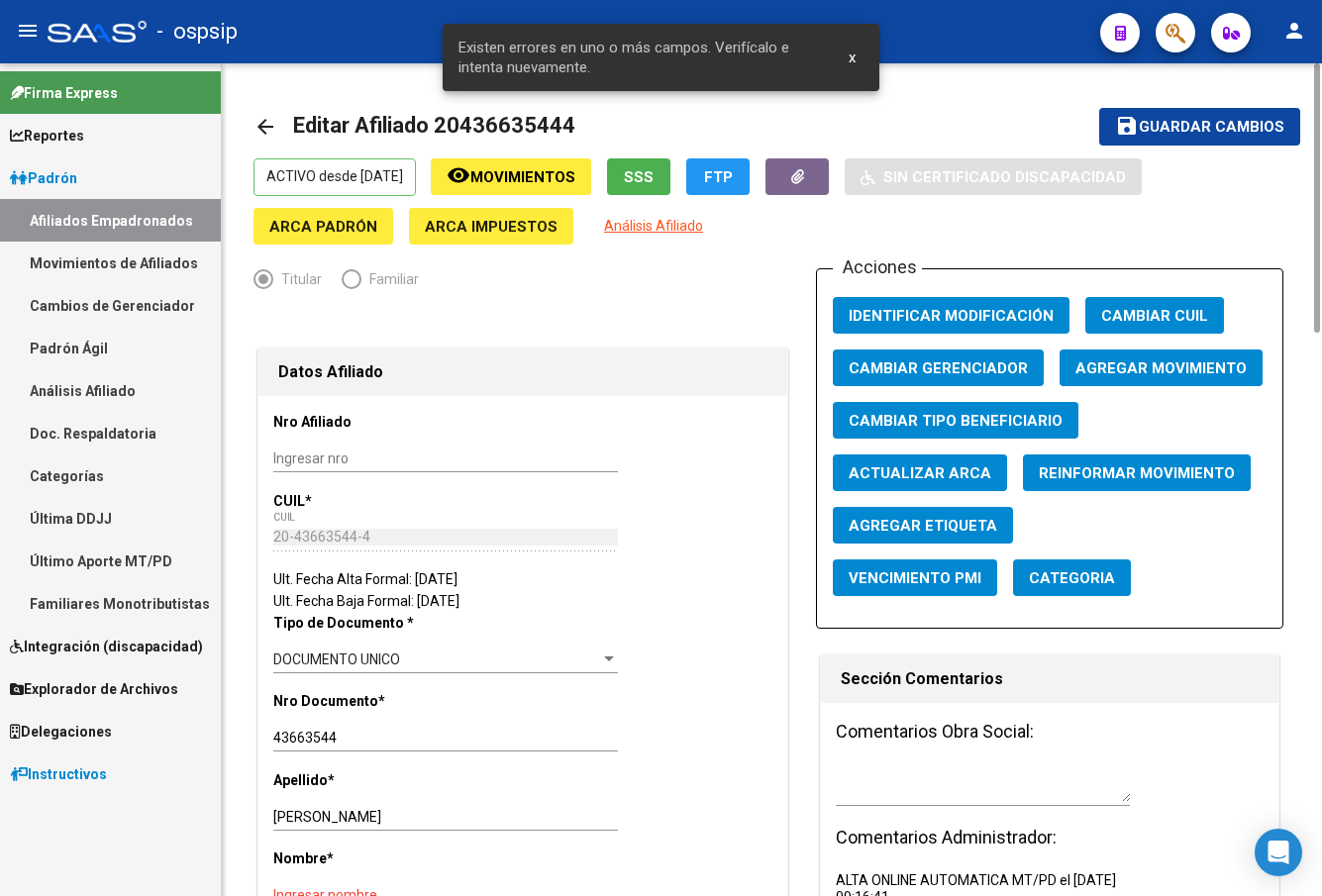 click on "Guardar cambios" 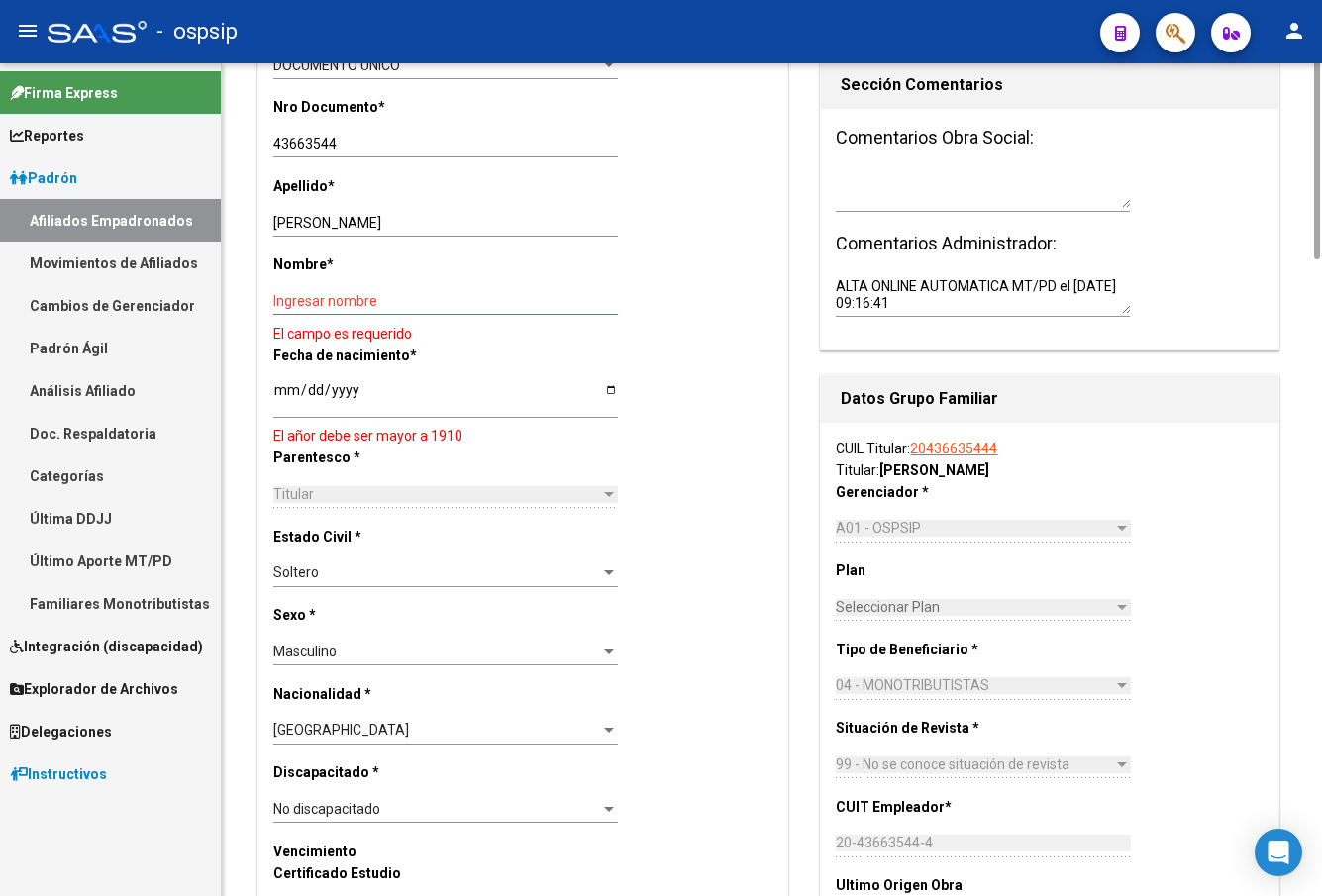 scroll, scrollTop: 0, scrollLeft: 0, axis: both 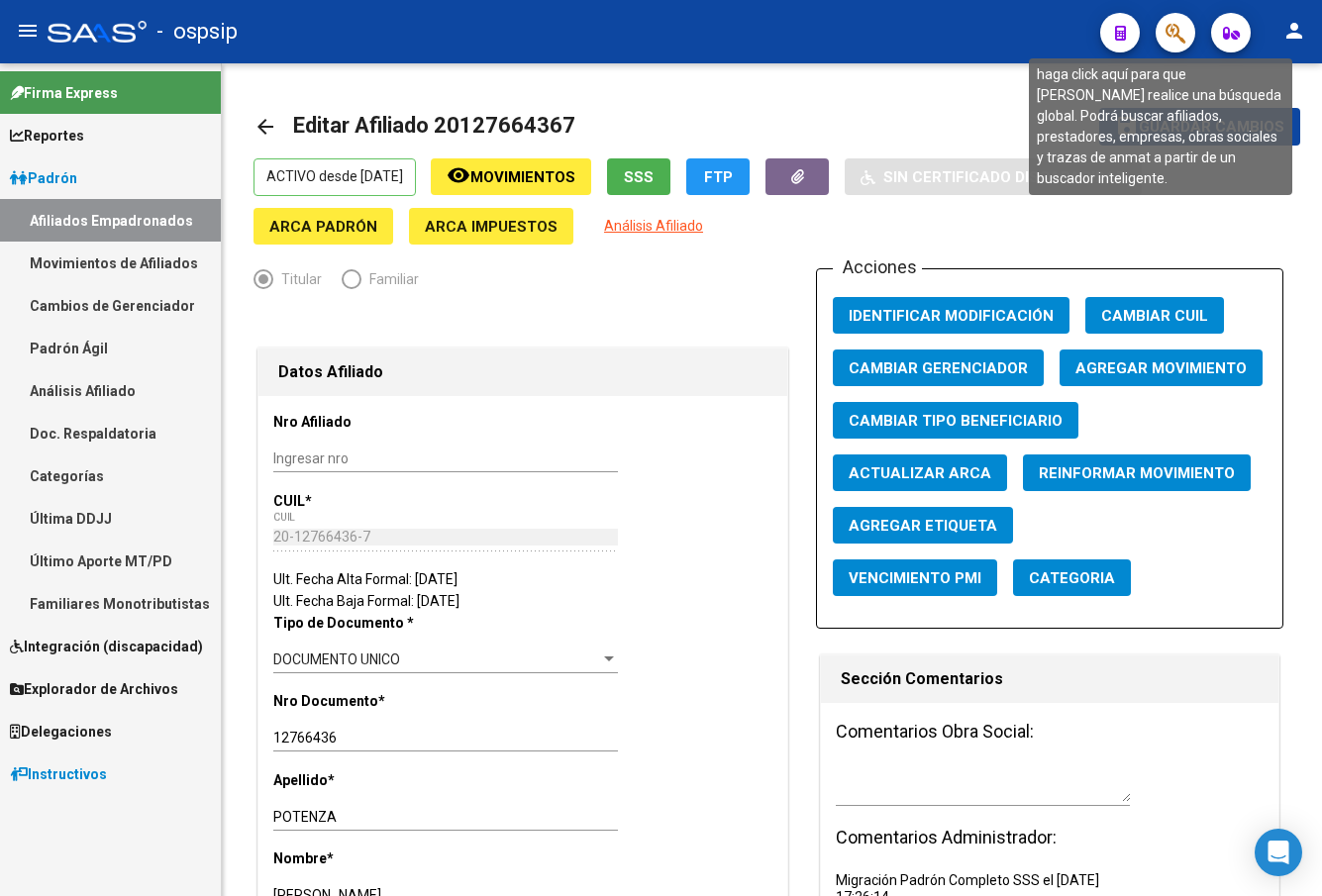 click 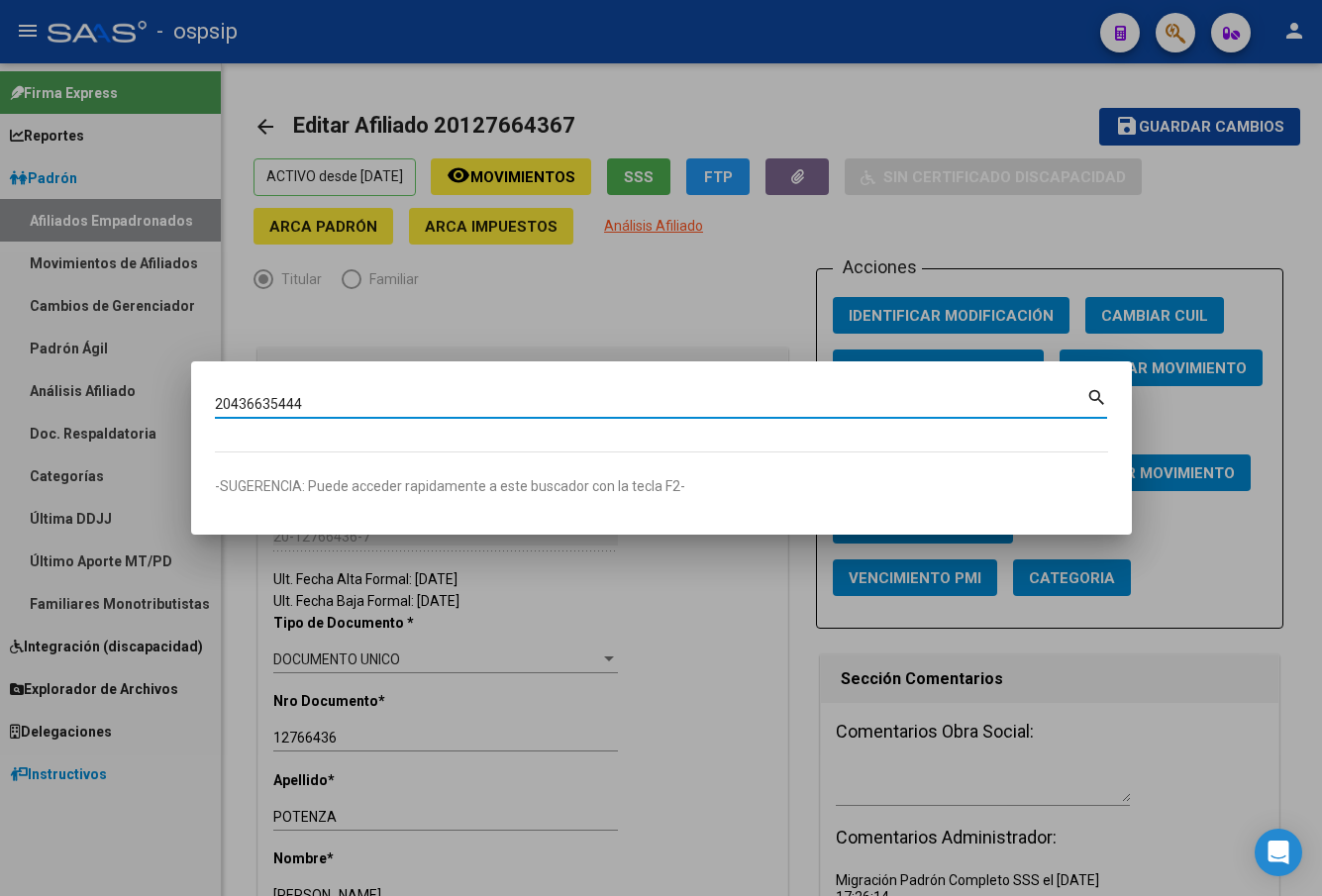 type on "20436635444" 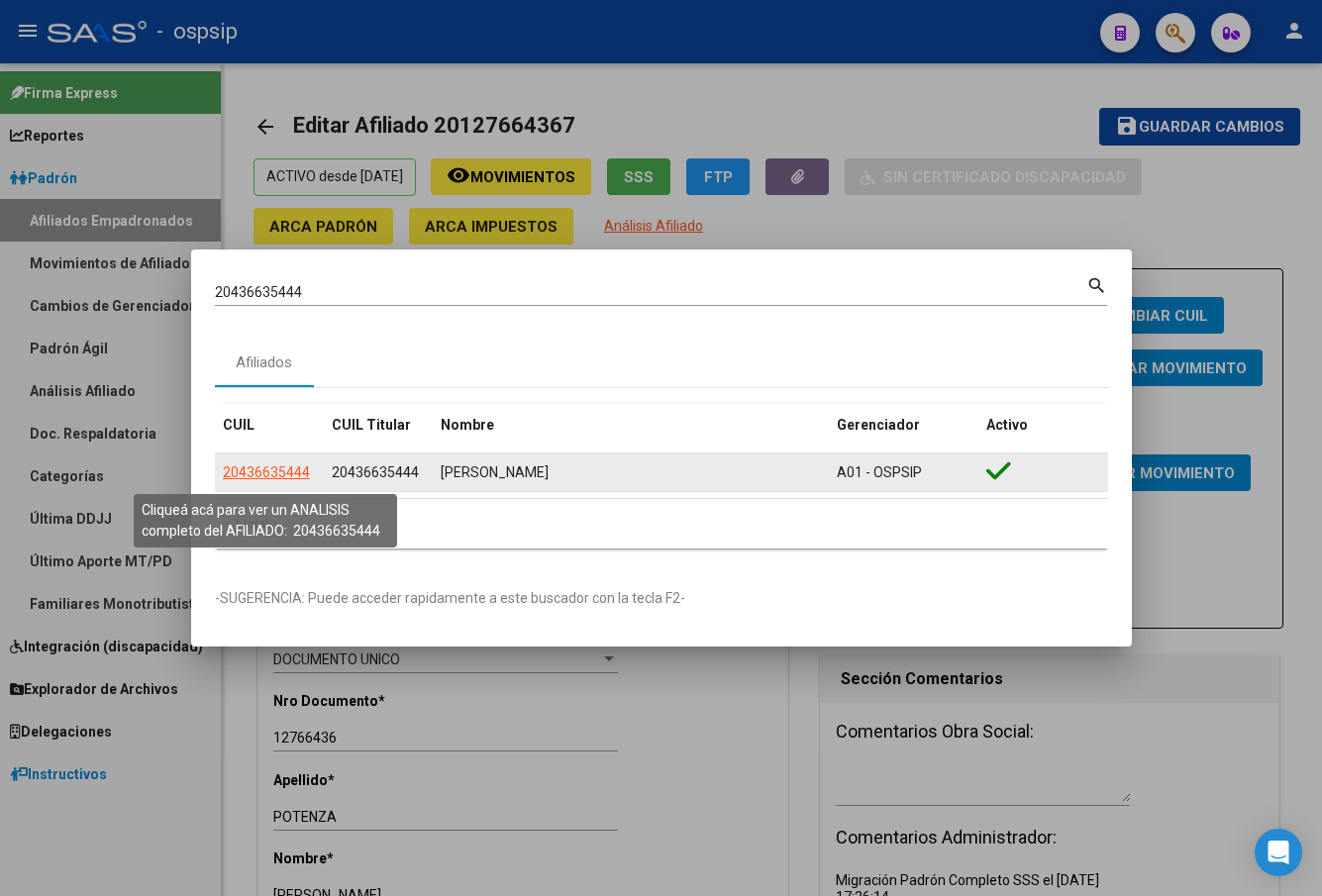 click on "20436635444" 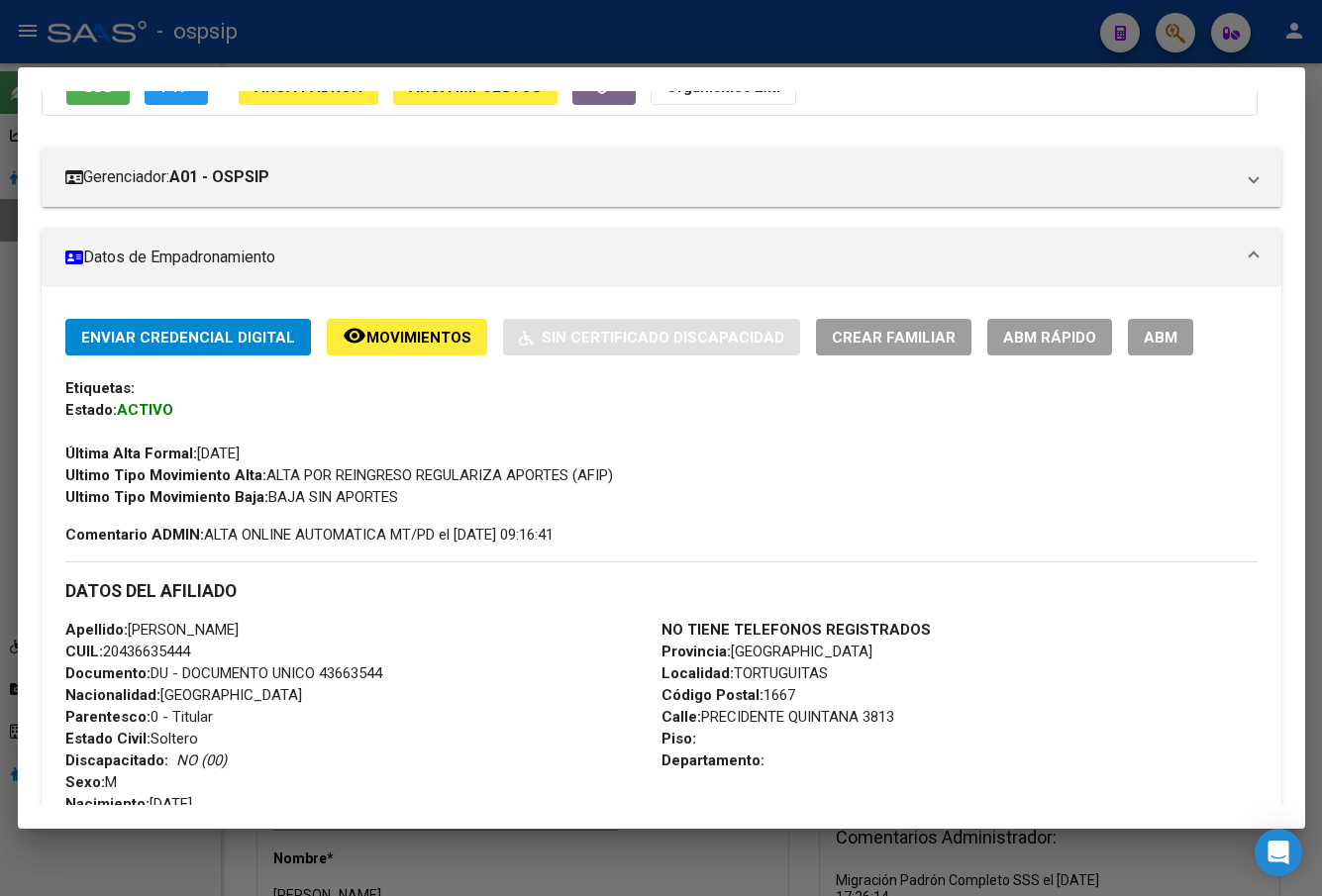scroll, scrollTop: 198, scrollLeft: 0, axis: vertical 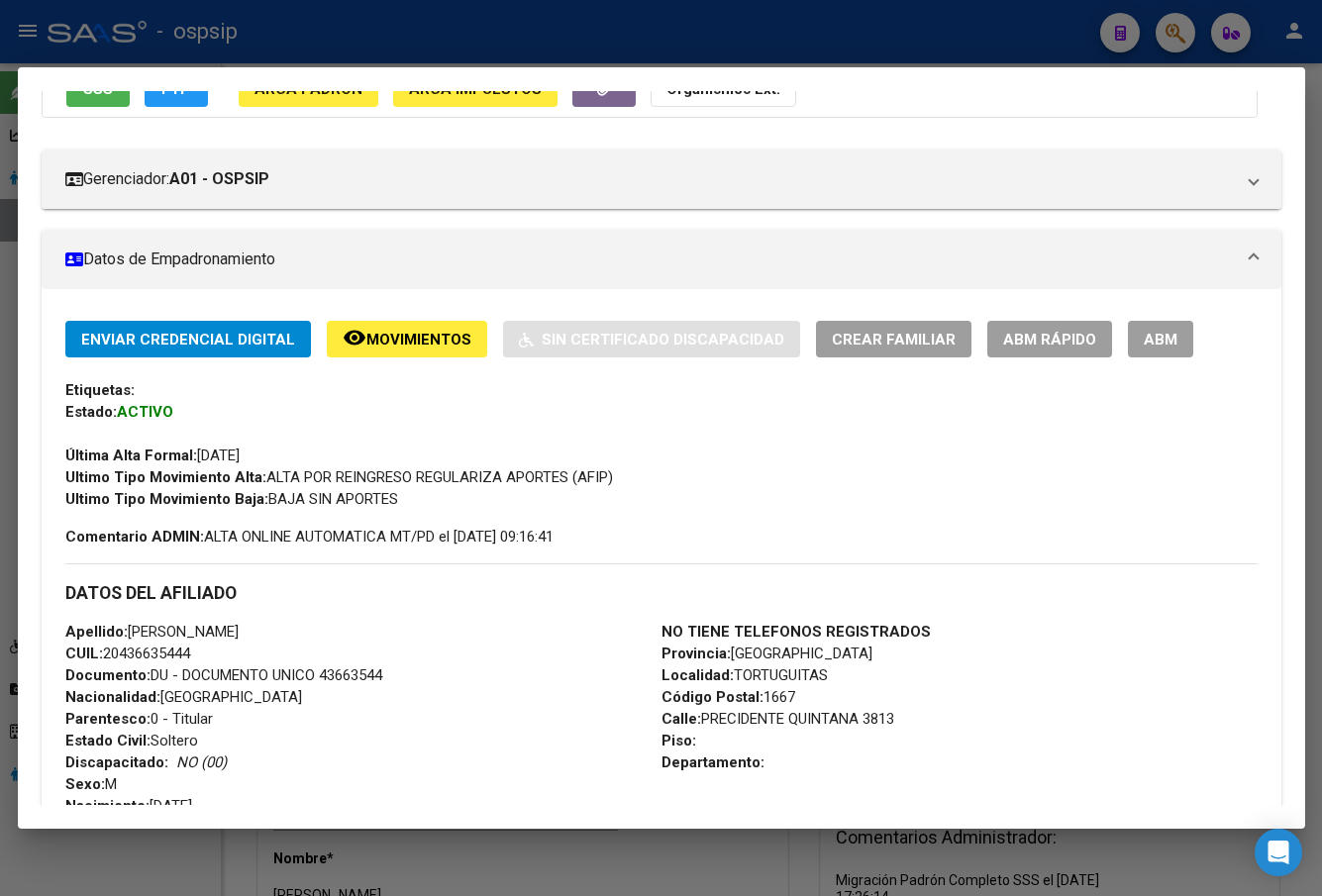 click on "ABM" at bounding box center [1161, 340] 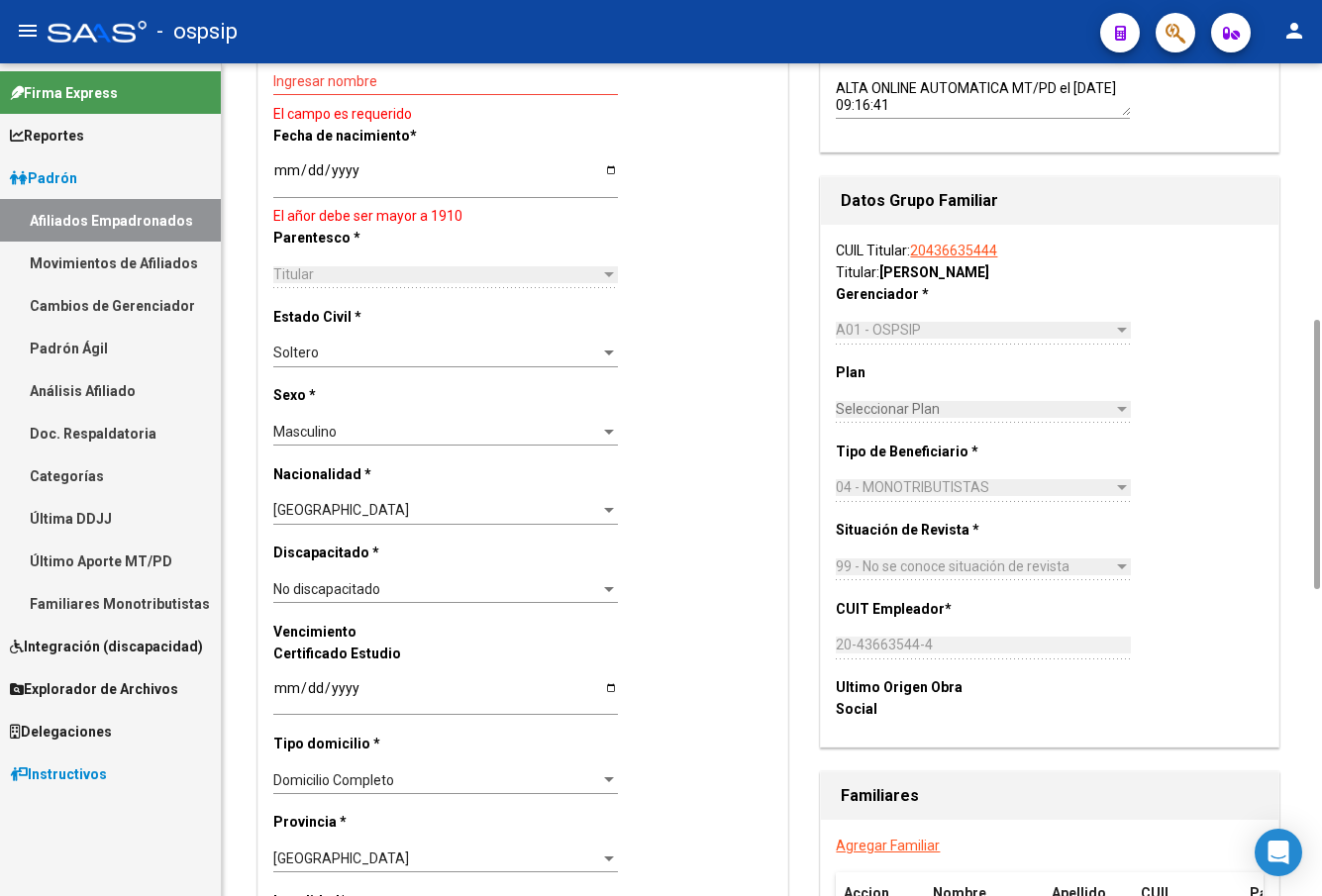scroll, scrollTop: 594, scrollLeft: 0, axis: vertical 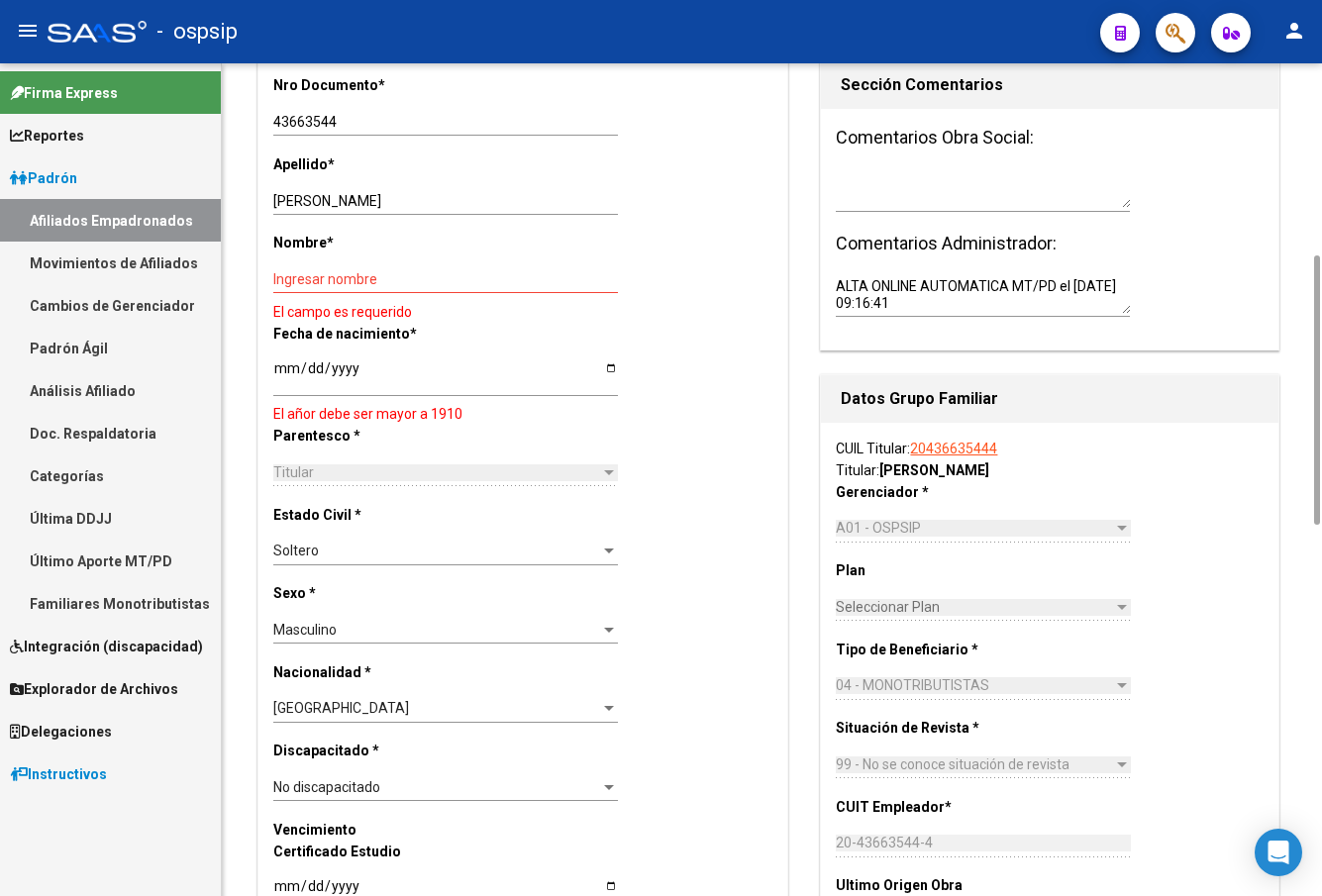click on "Ingresar nombre" 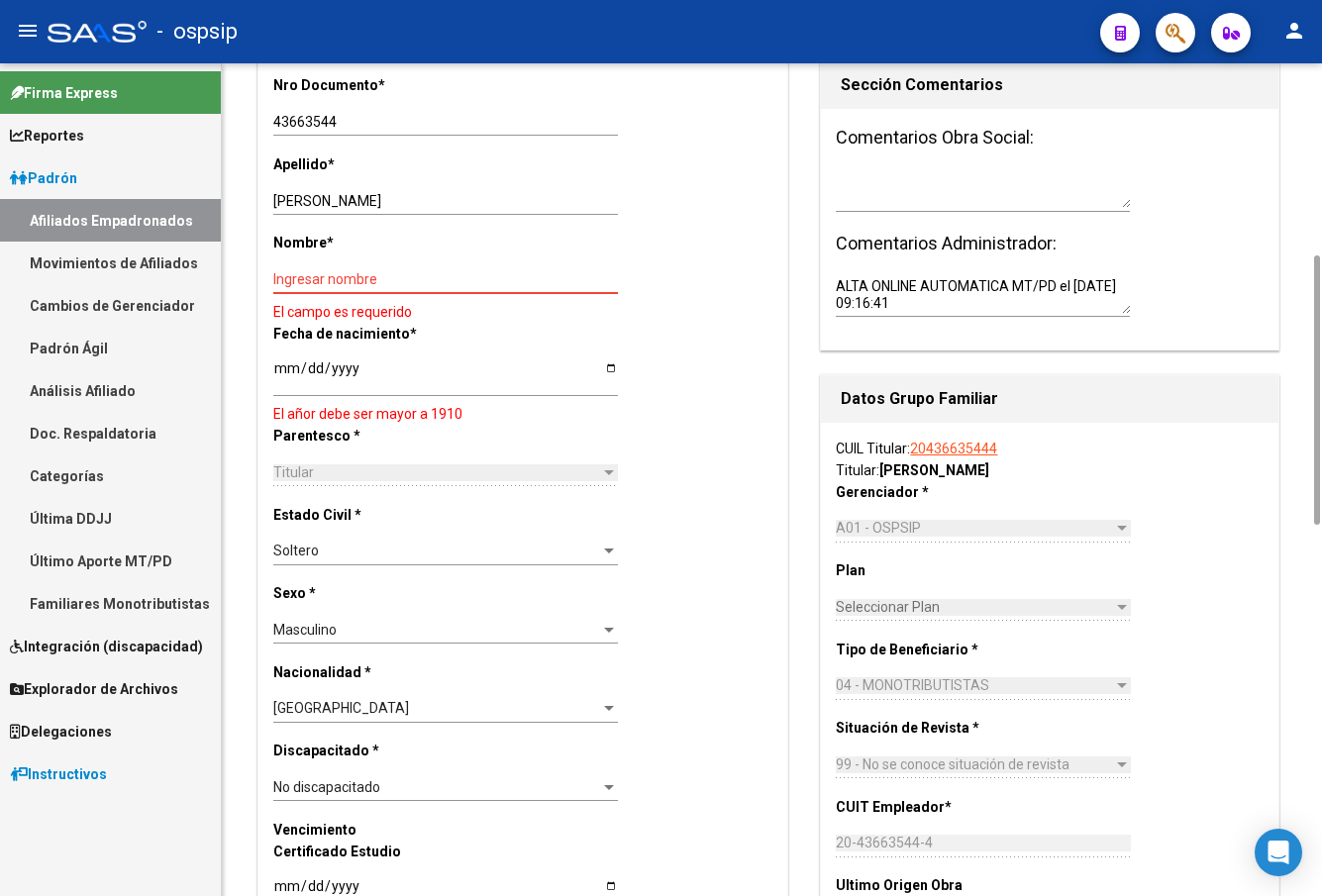 click on "Ingresar nombre" at bounding box center [446, 279] 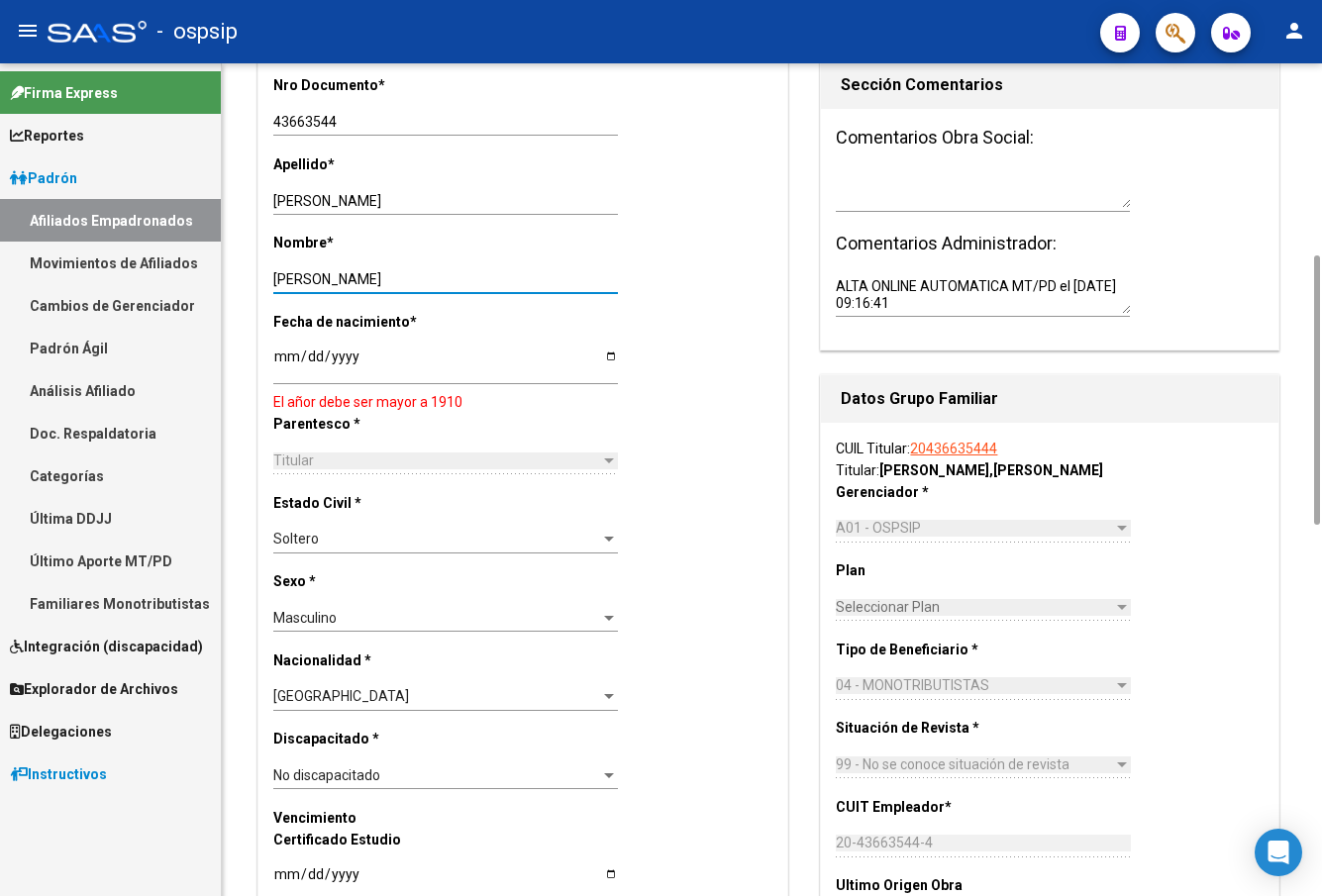 type on "[PERSON_NAME]" 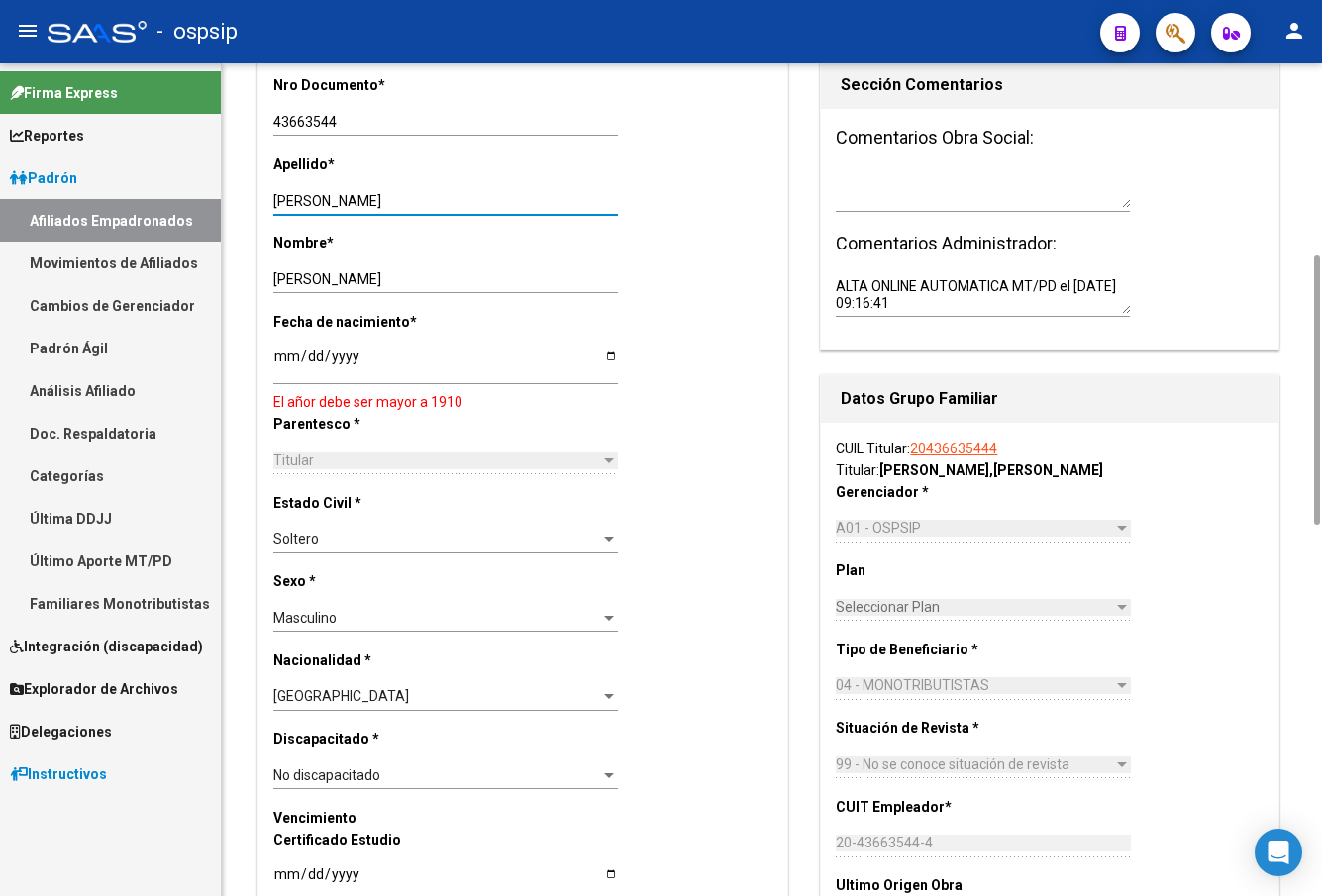 type on "[PERSON_NAME]" 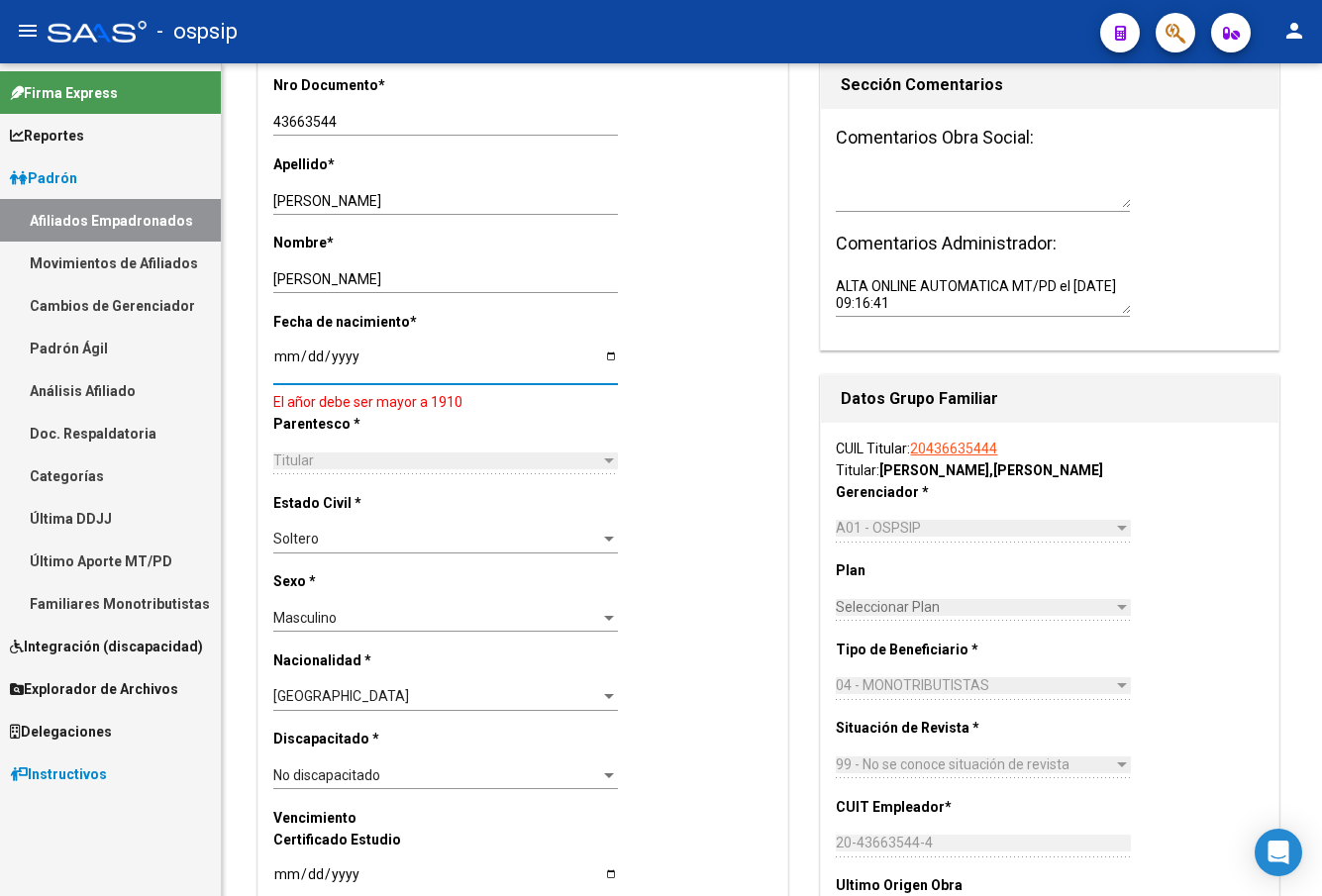 type on "[DATE]" 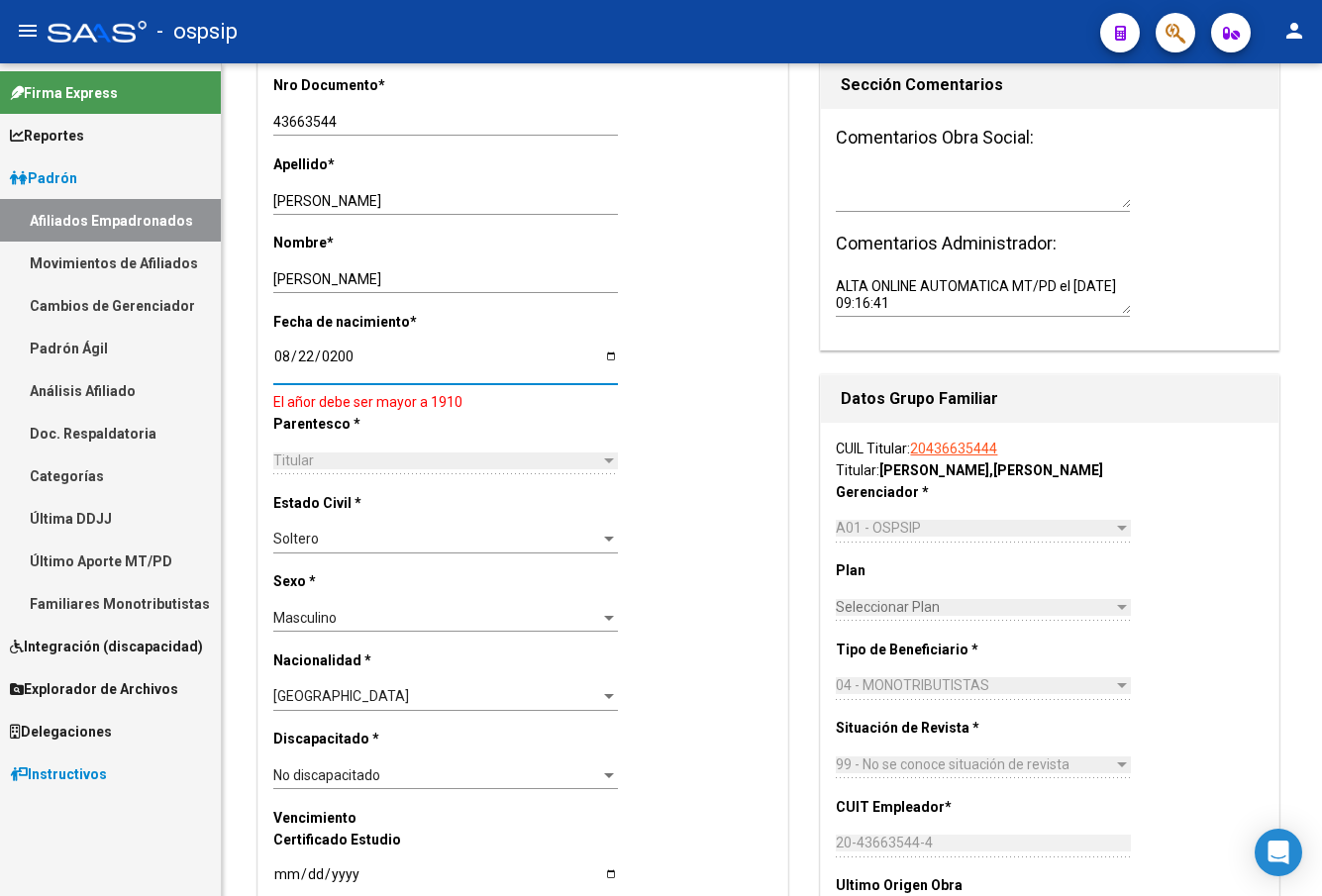 type on "[DATE]" 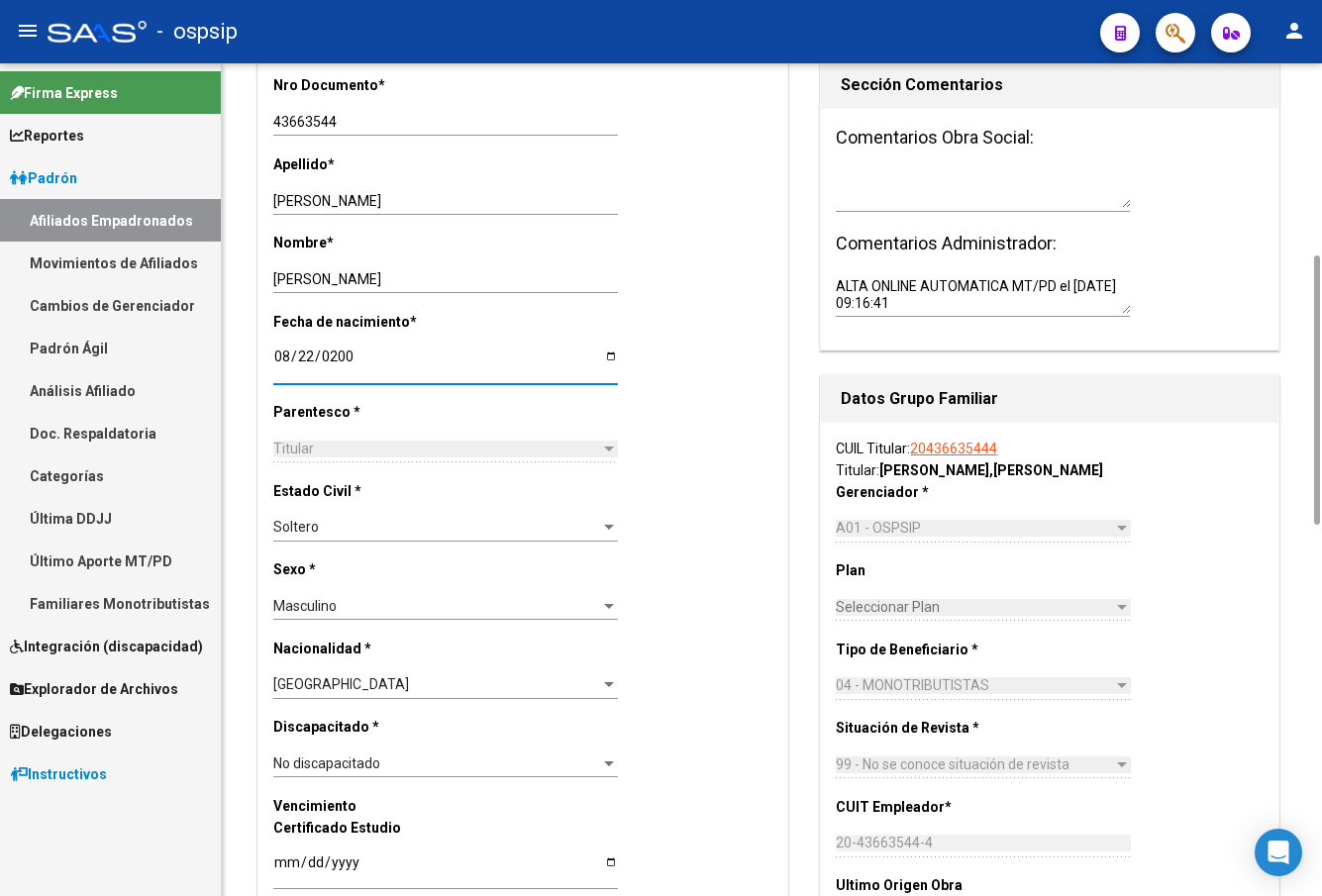 scroll, scrollTop: 0, scrollLeft: 0, axis: both 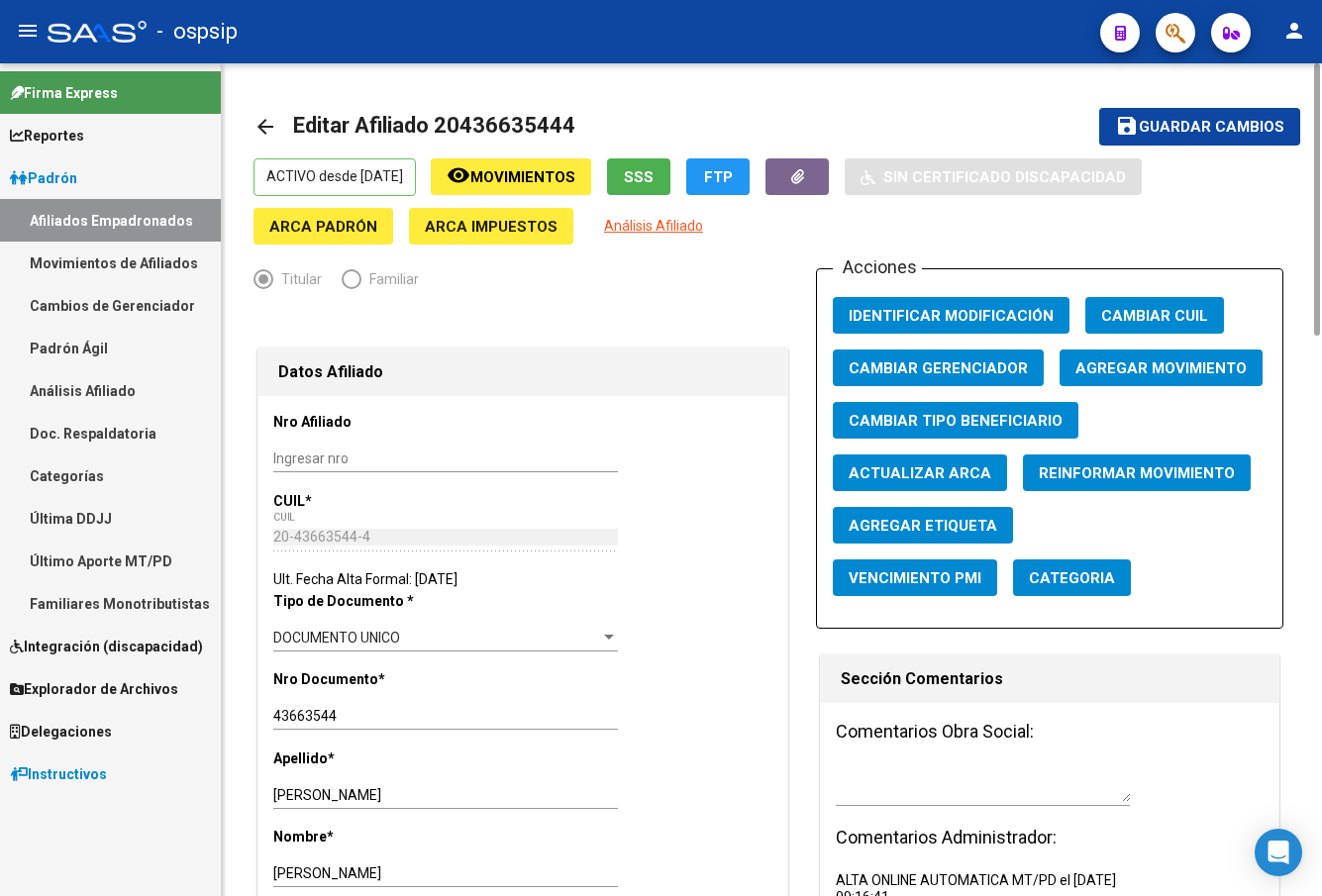 click on "Agregar Movimiento" 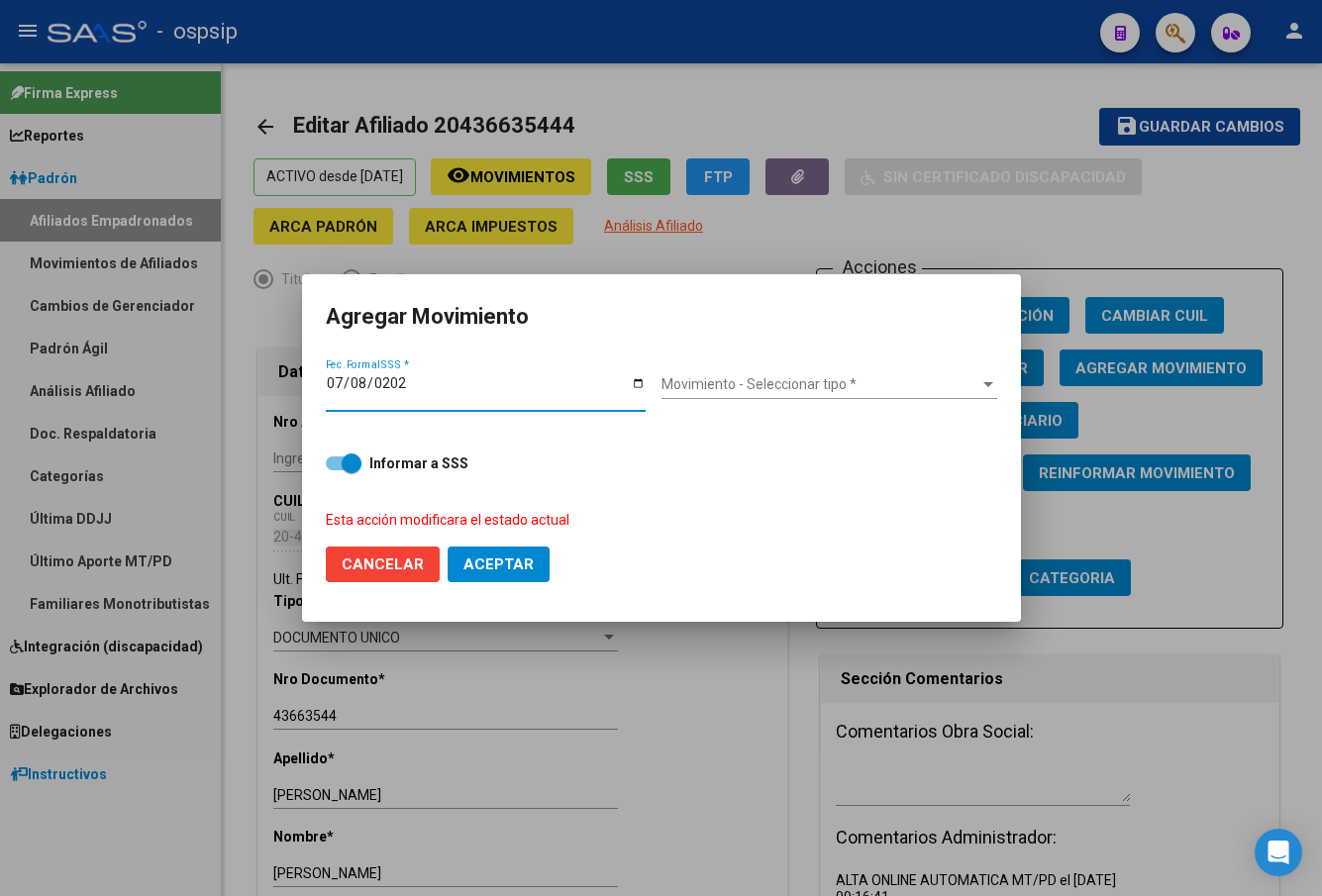 type on "[DATE]" 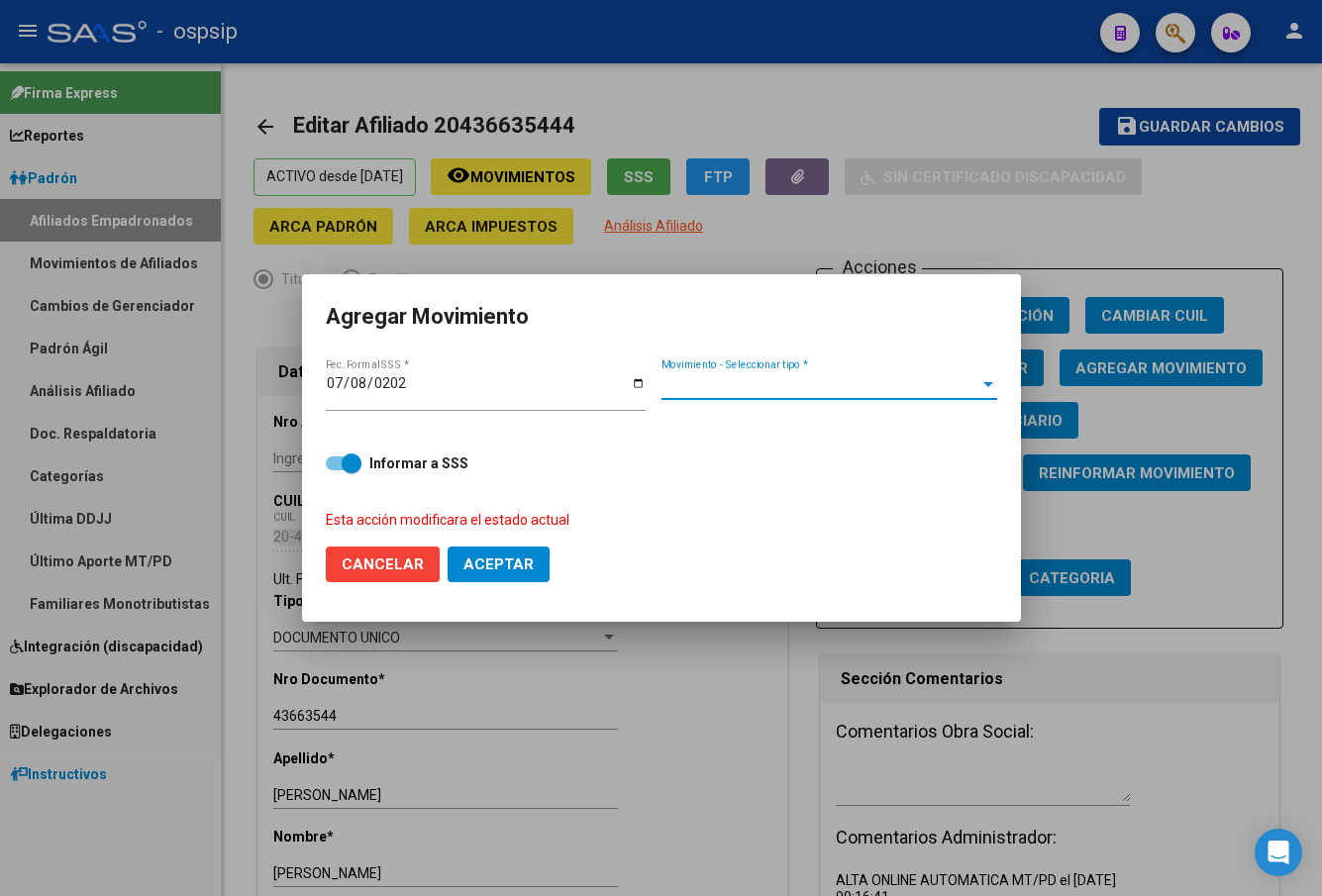 click on "Movimiento - Seleccionar tipo *" at bounding box center [820, 384] 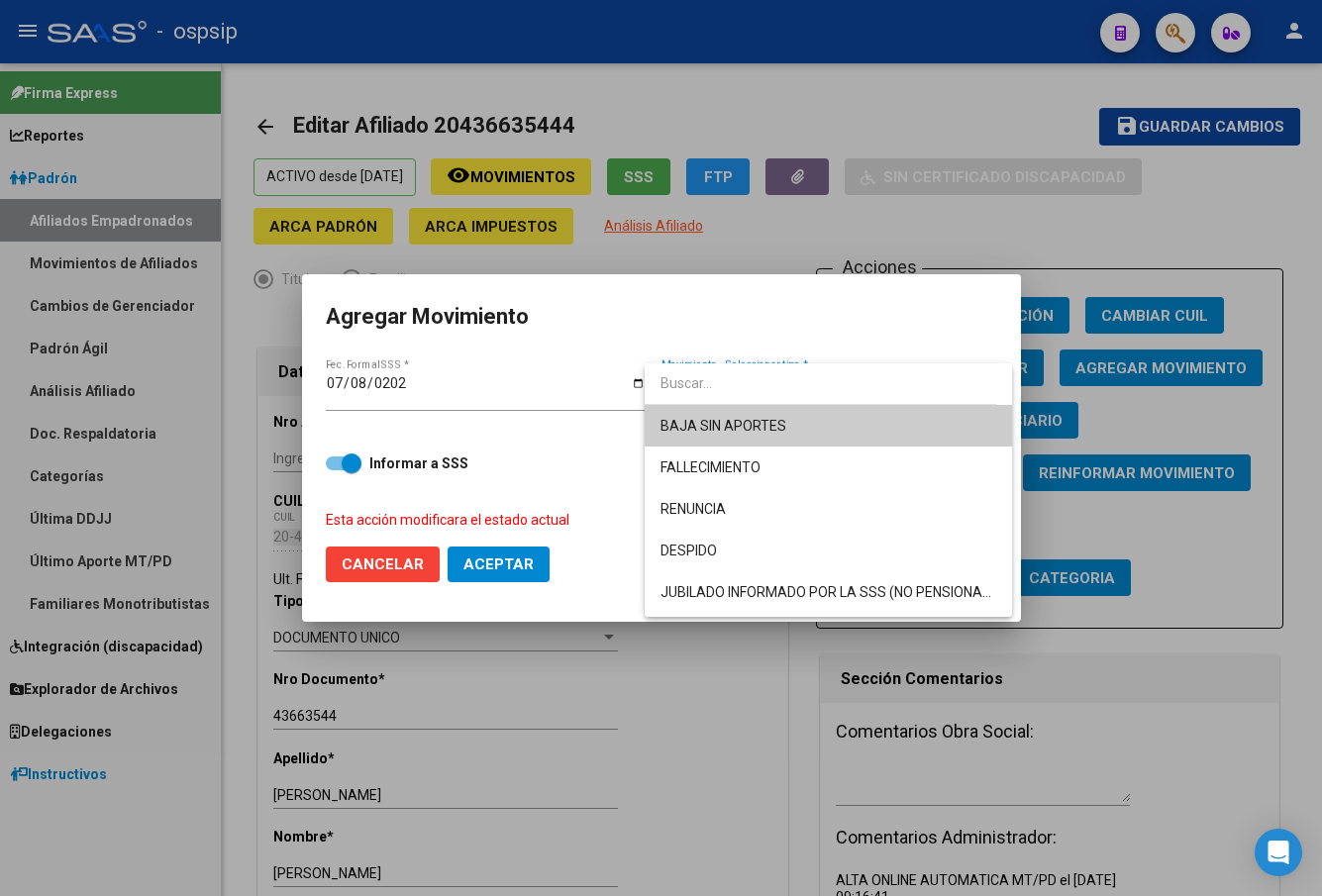 click at bounding box center [661, 448] 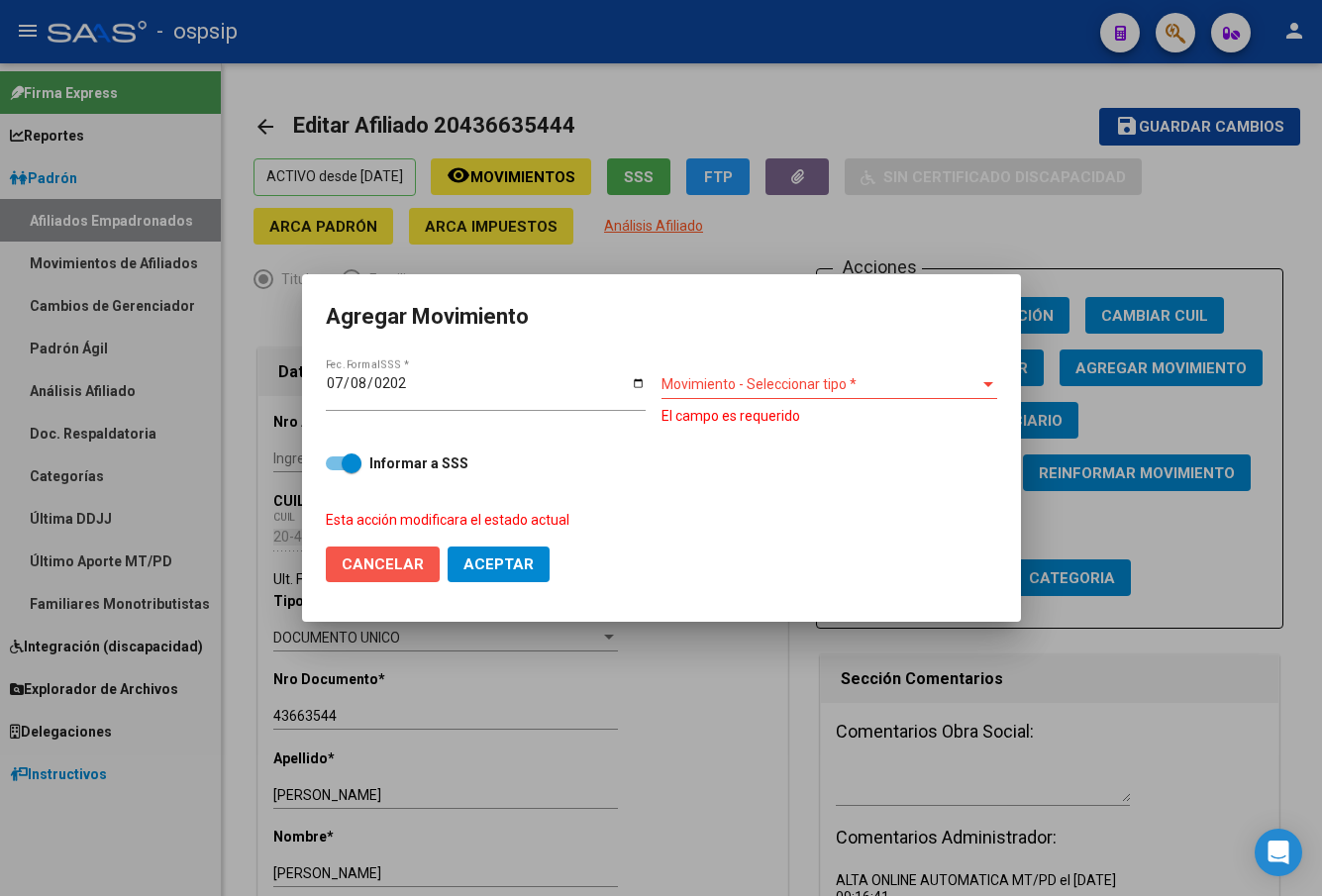 click on "Cancelar" 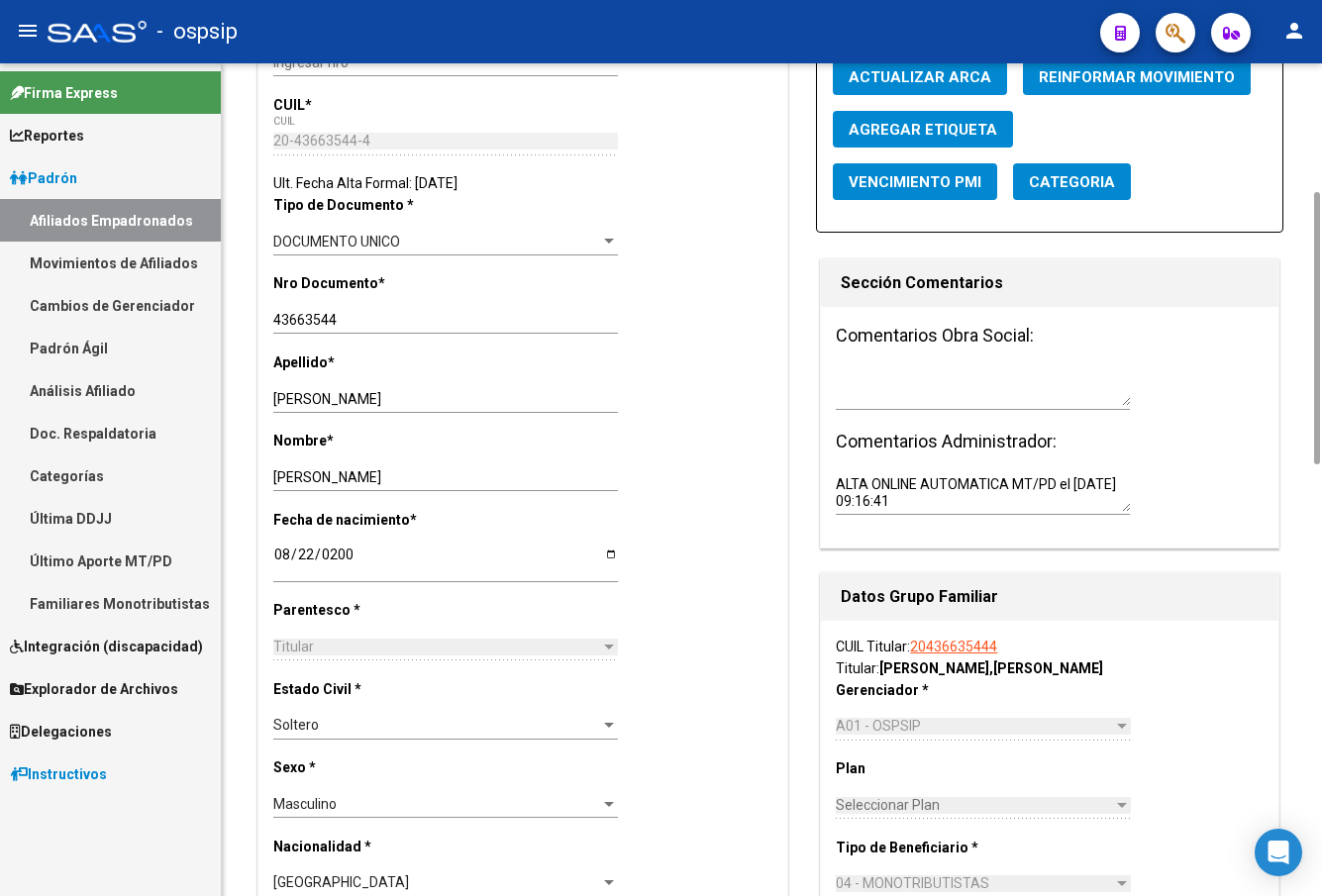 scroll, scrollTop: 0, scrollLeft: 0, axis: both 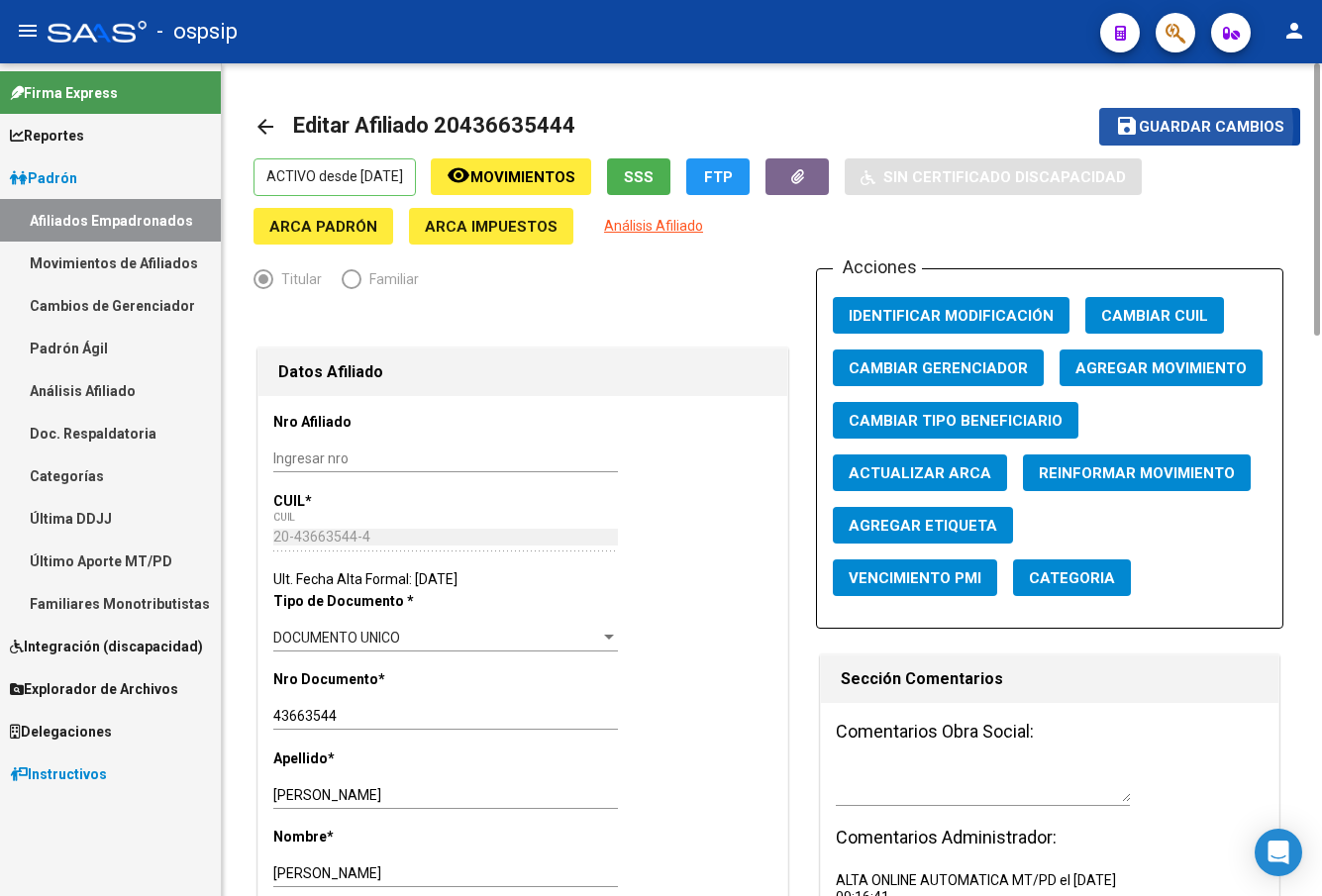click on "Guardar cambios" 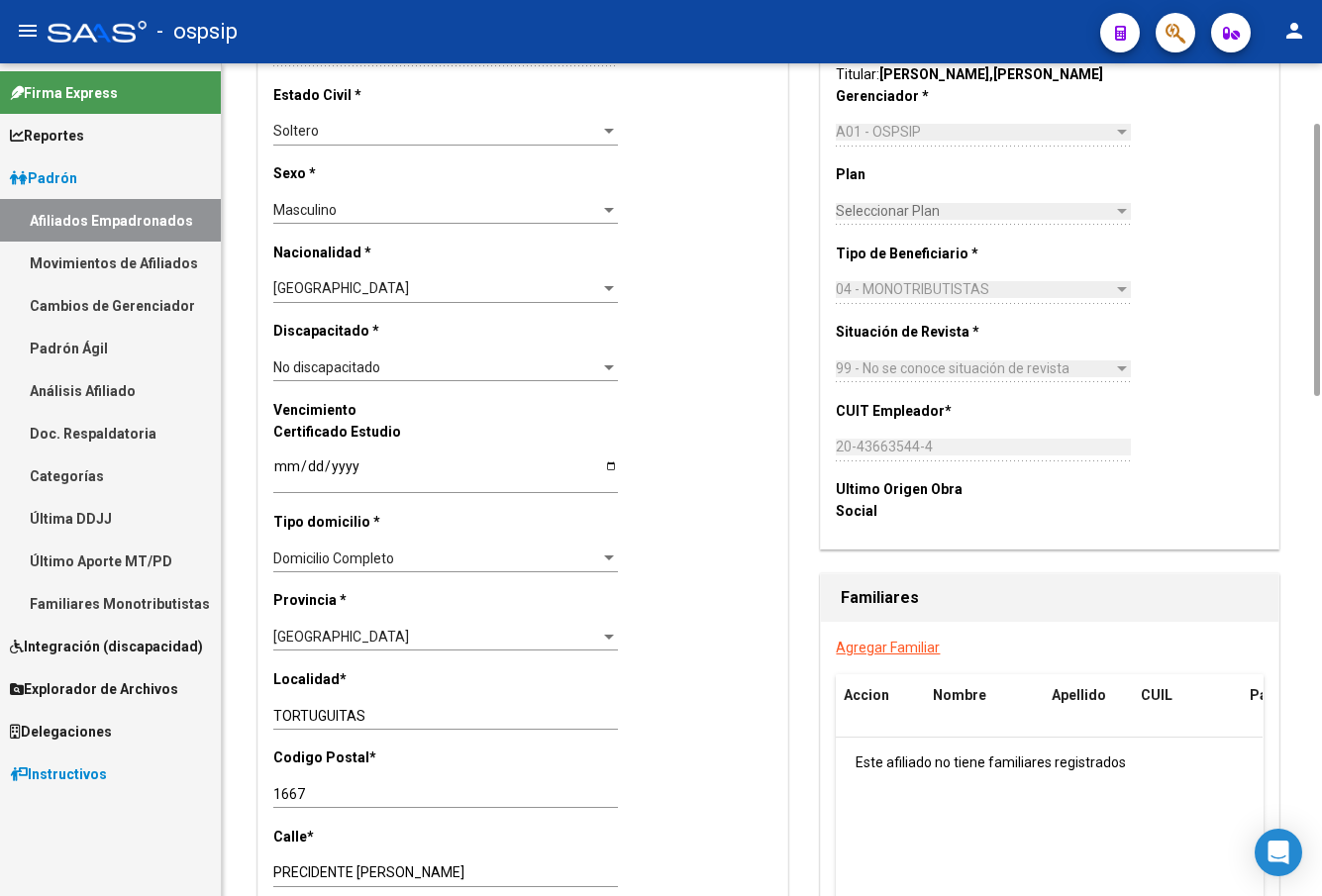 scroll, scrollTop: 1386, scrollLeft: 0, axis: vertical 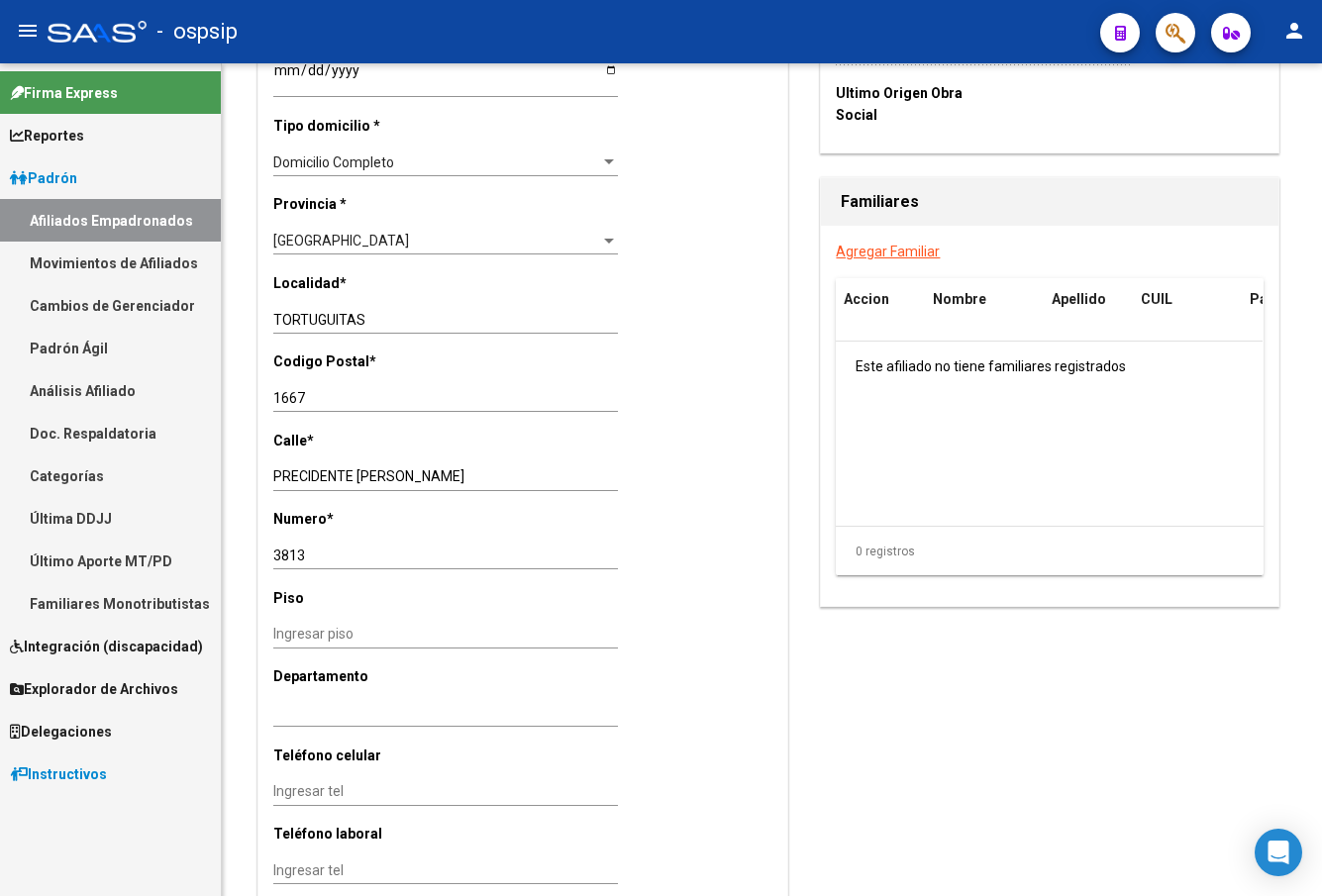 click on "-   ospsip" 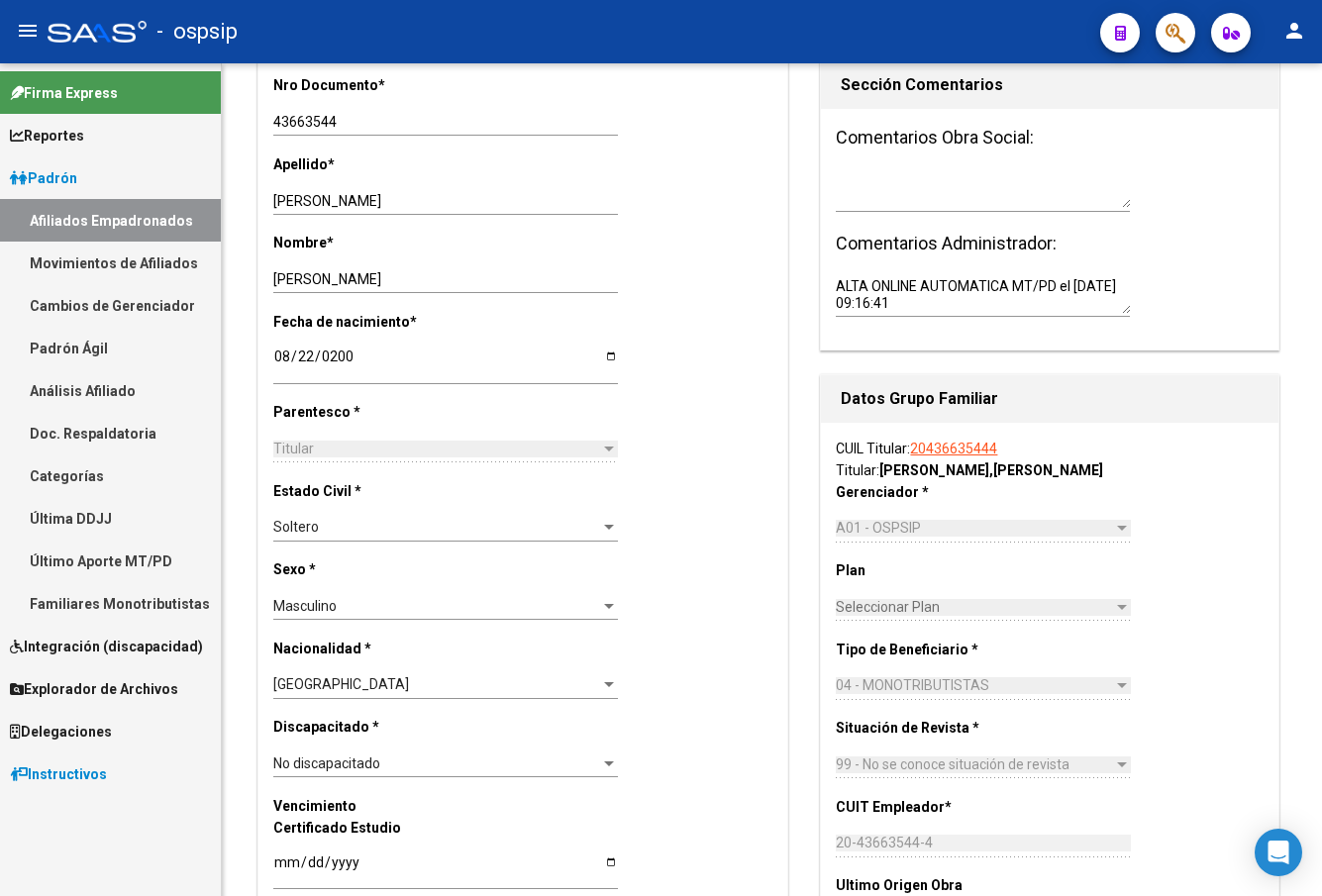 scroll, scrollTop: 0, scrollLeft: 0, axis: both 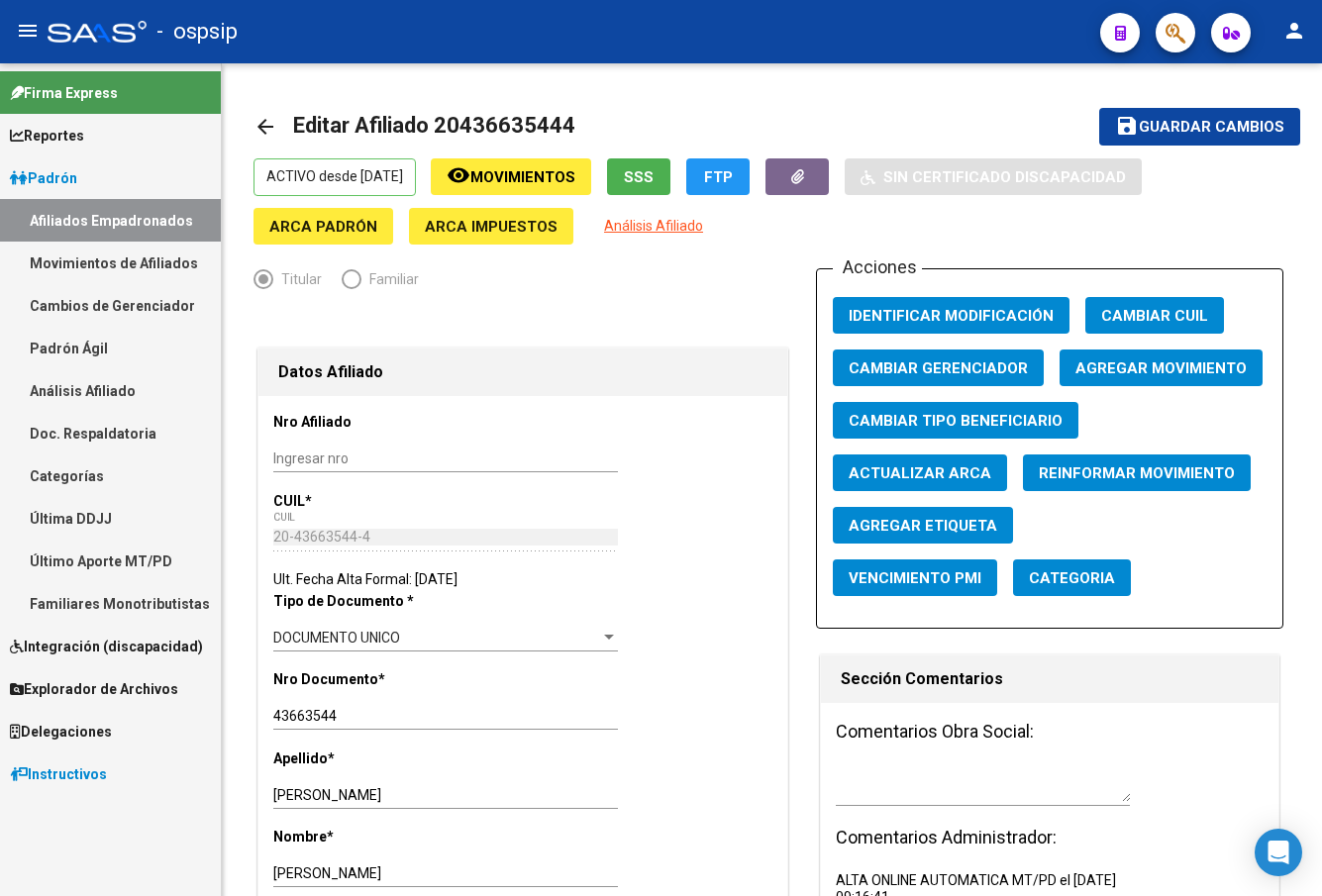 click 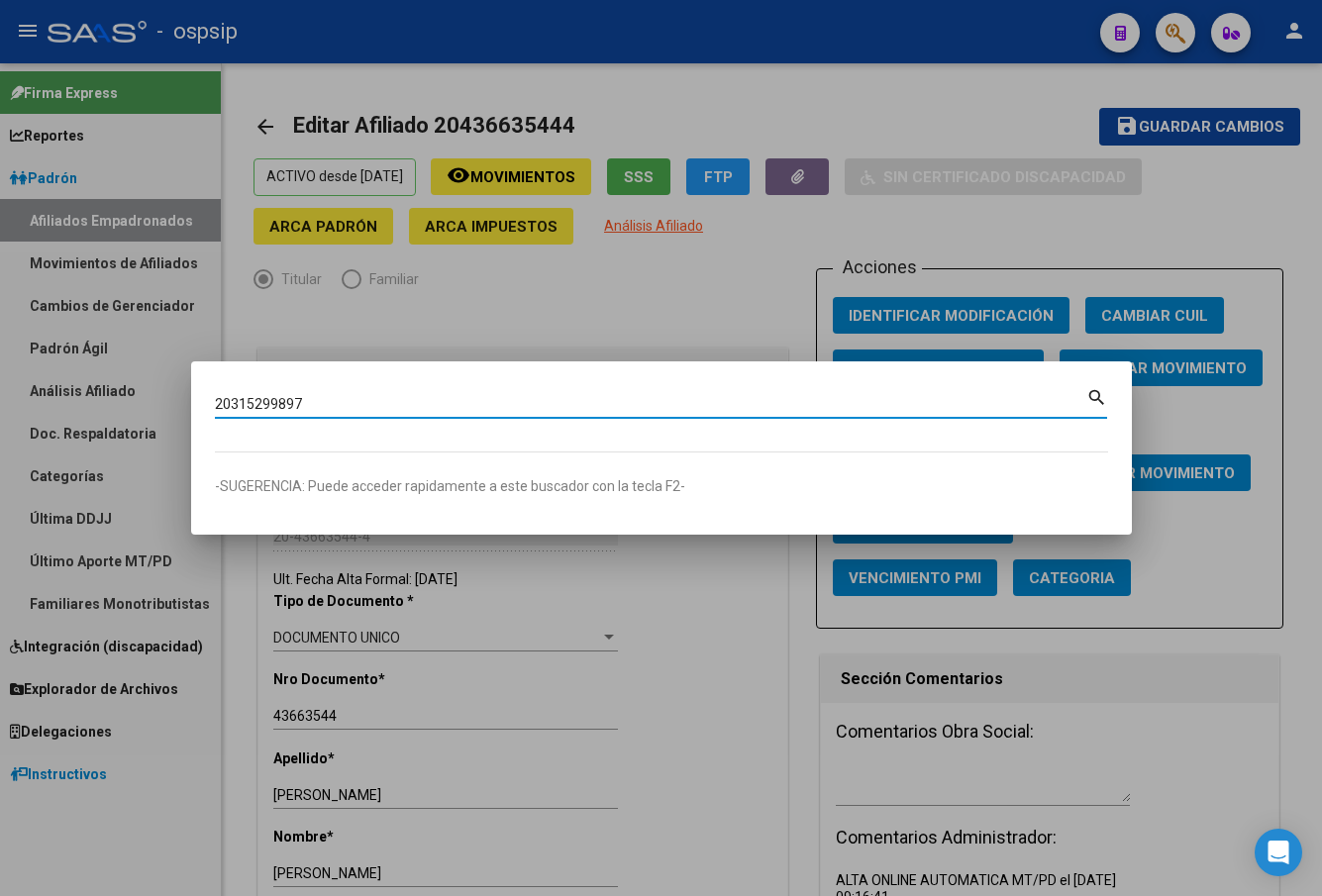 type on "20315299897" 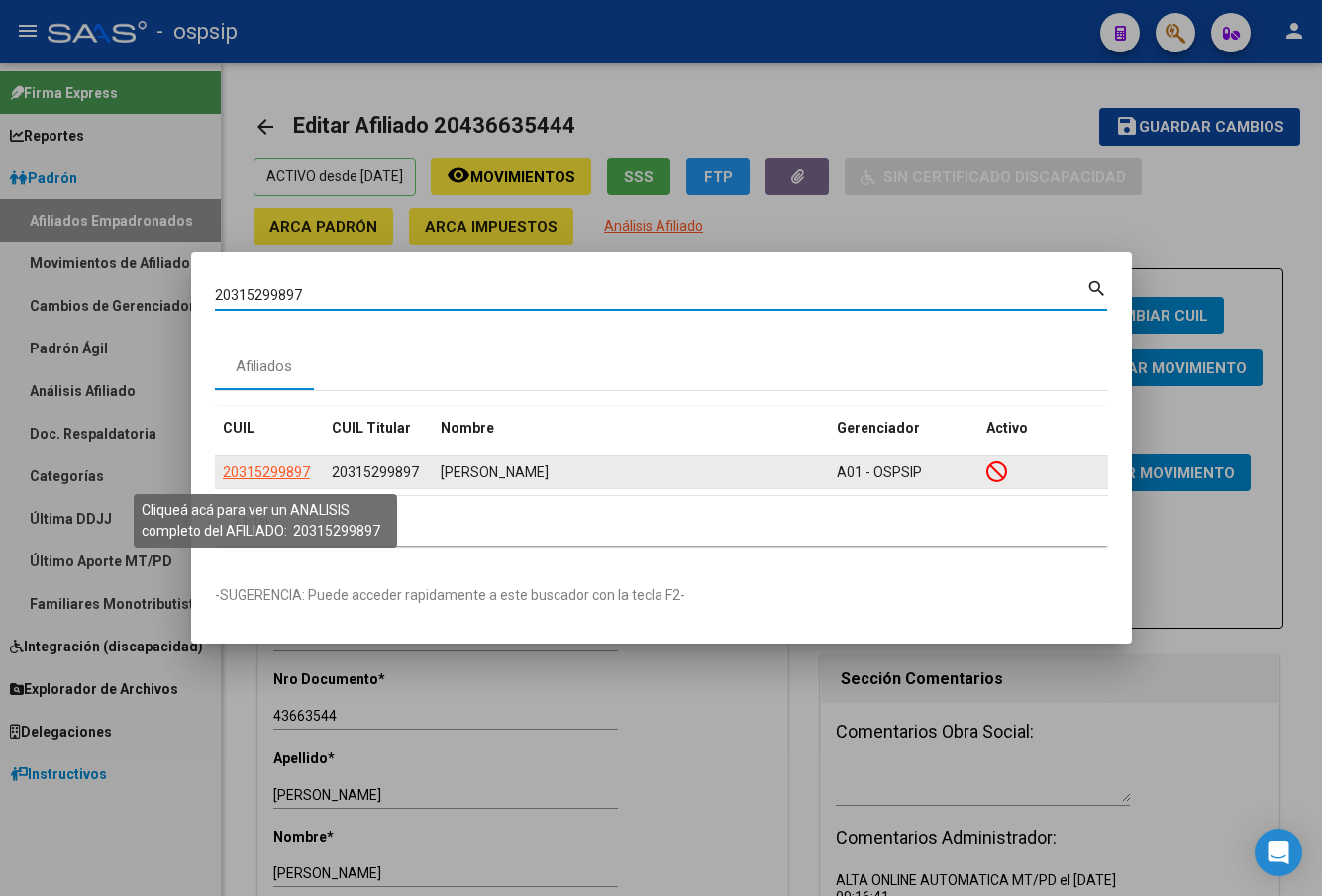 click on "20315299897" 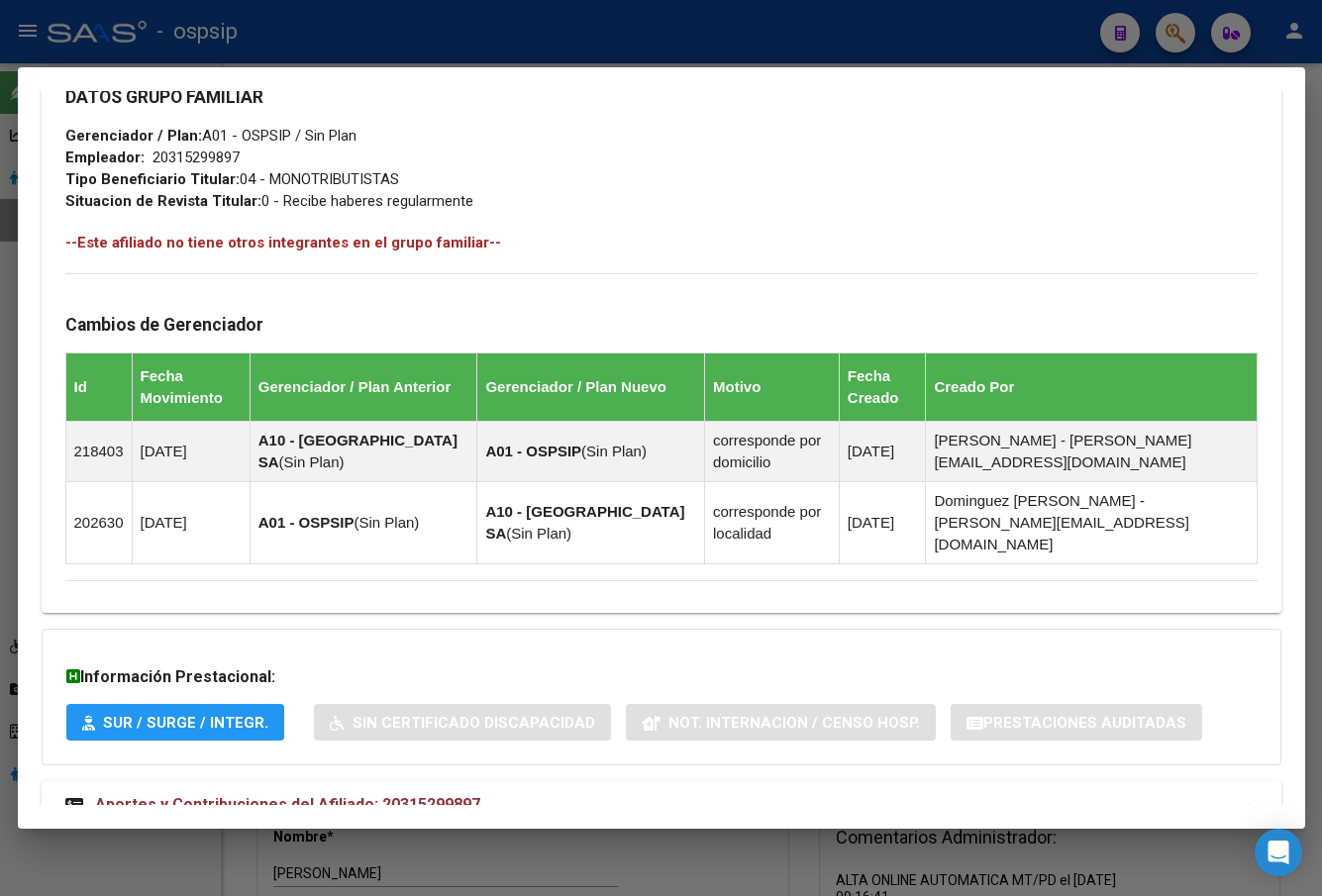 scroll, scrollTop: 991, scrollLeft: 0, axis: vertical 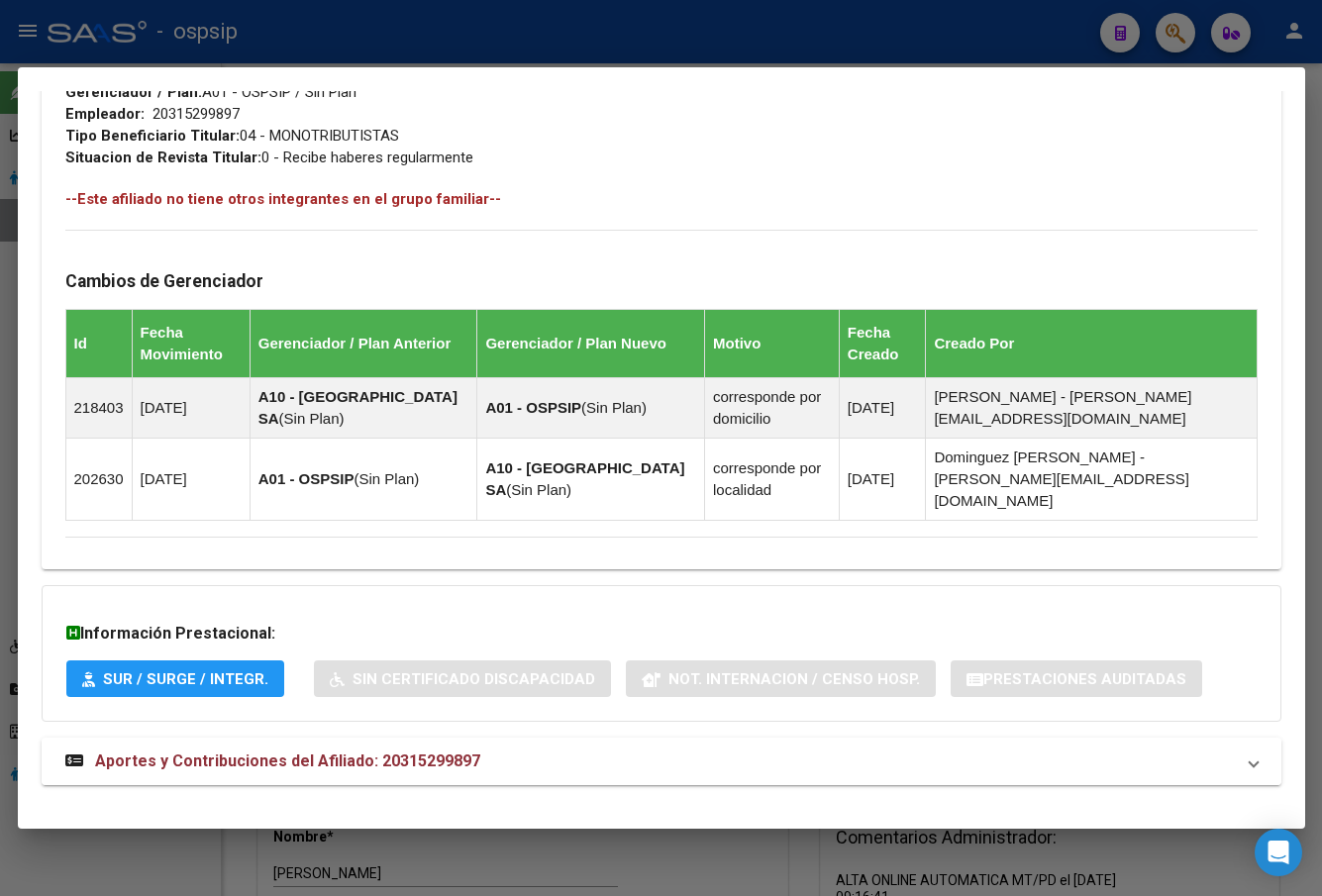click on "Aportes y Contribuciones del Afiliado: 20315299897" at bounding box center [287, 760] 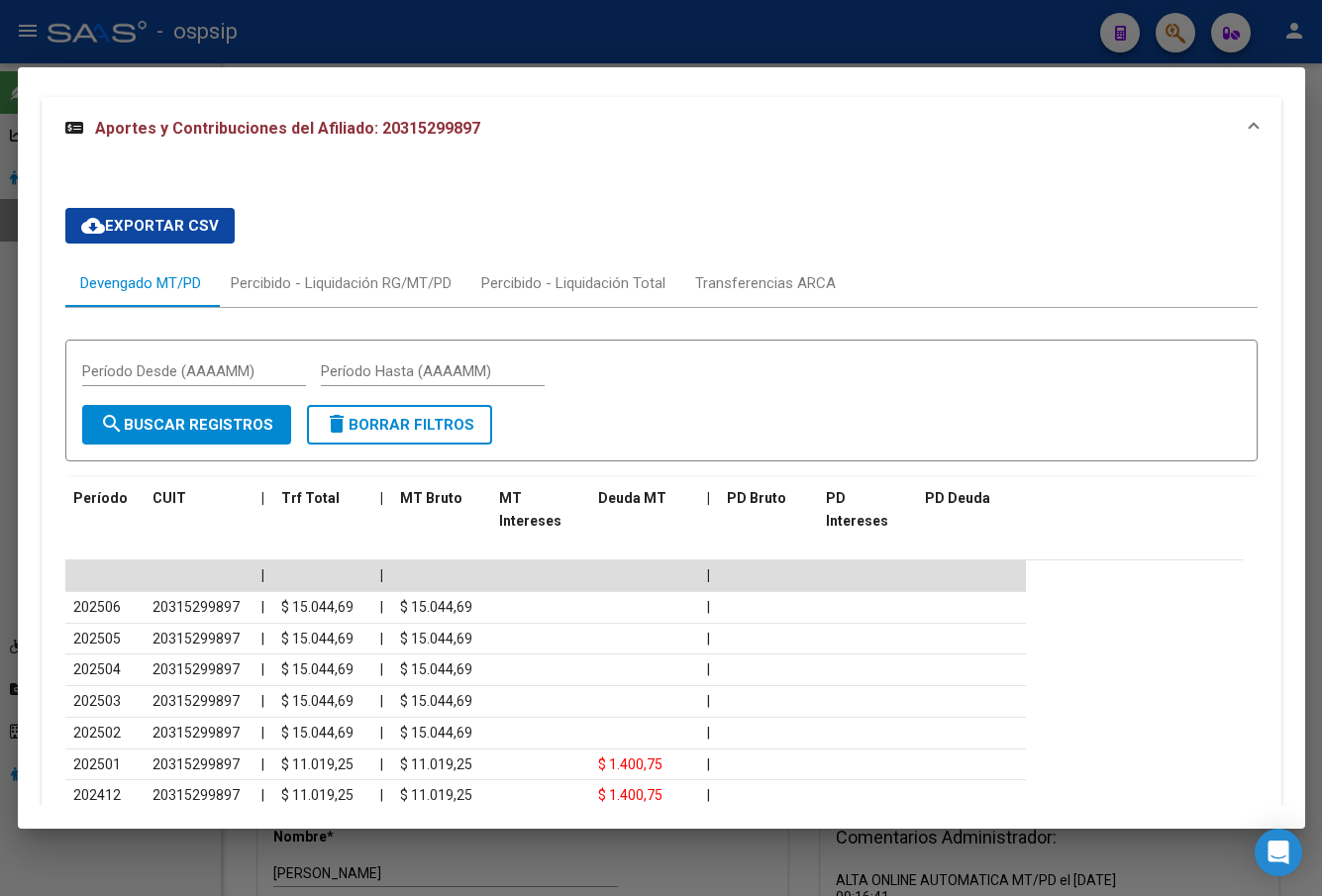scroll, scrollTop: 1856, scrollLeft: 0, axis: vertical 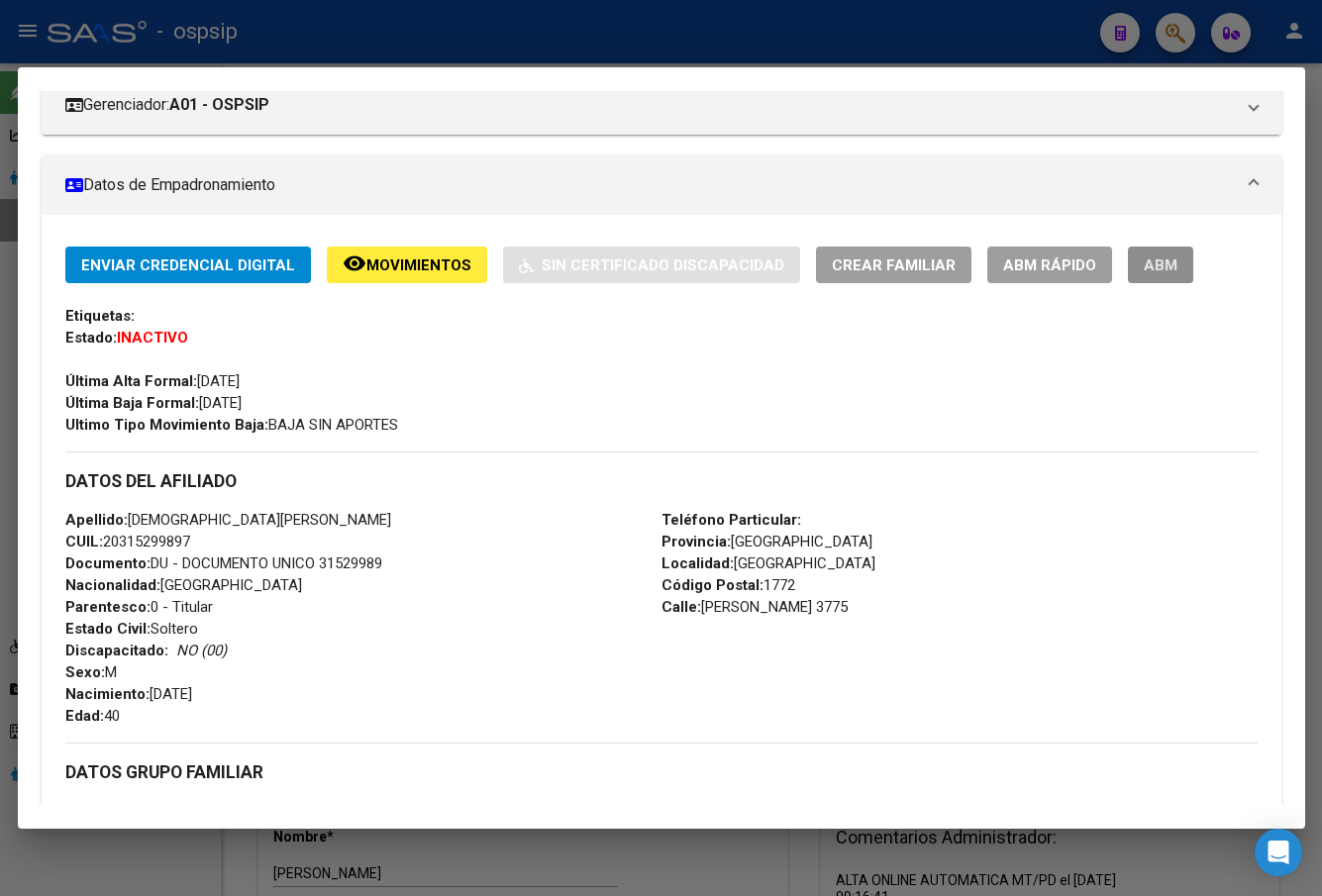 click on "ABM" at bounding box center [1161, 265] 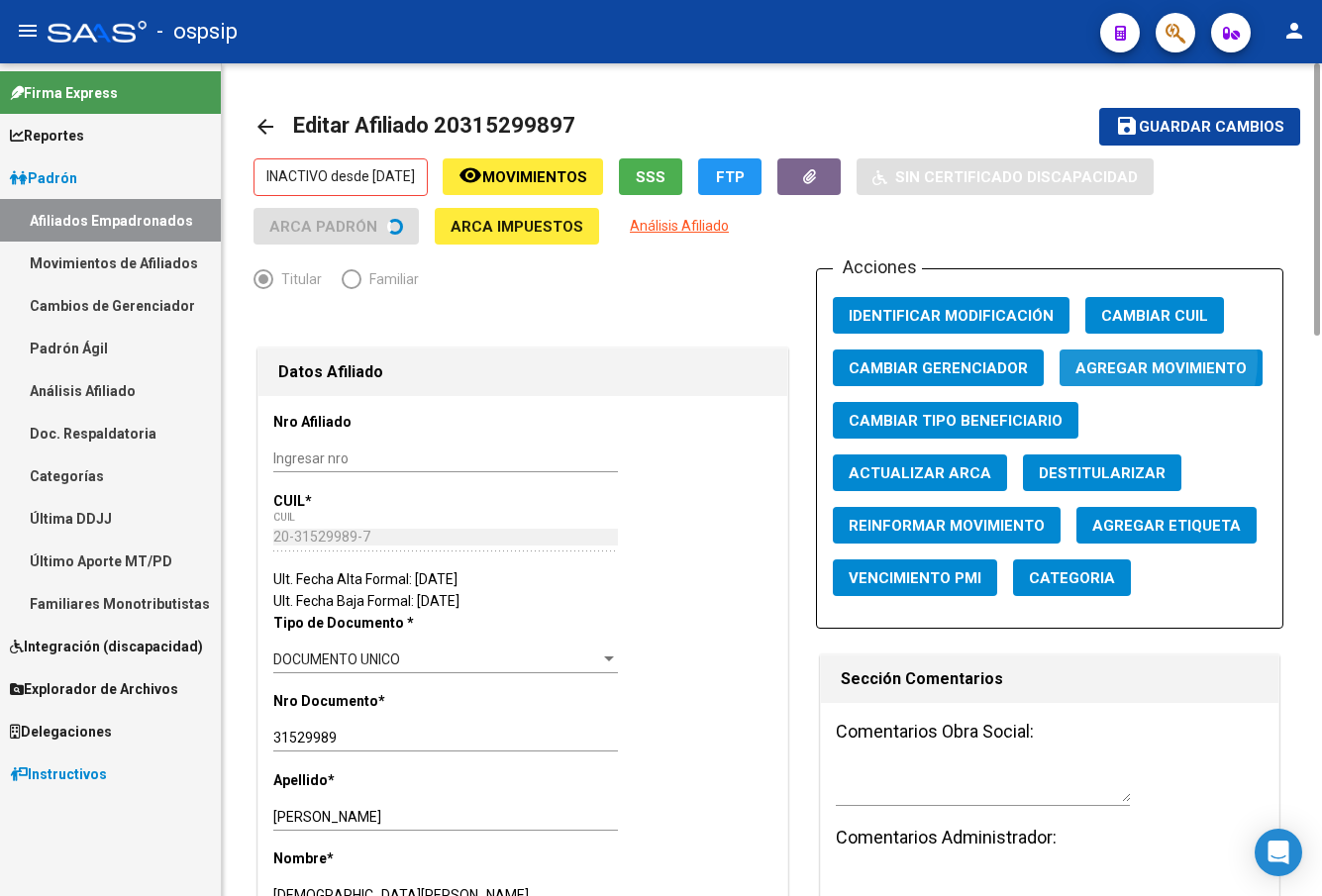 click on "Agregar Movimiento" 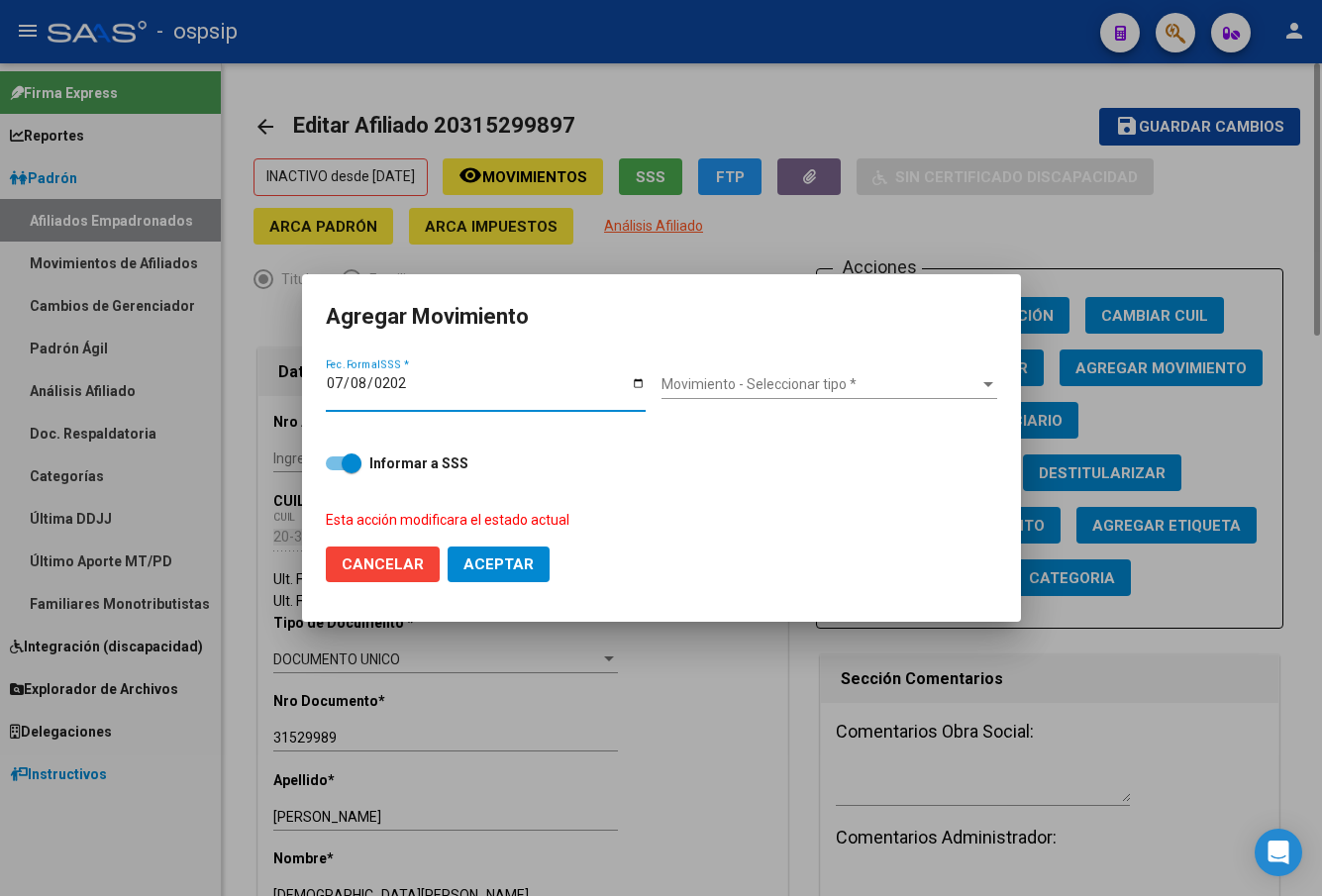 type on "[DATE]" 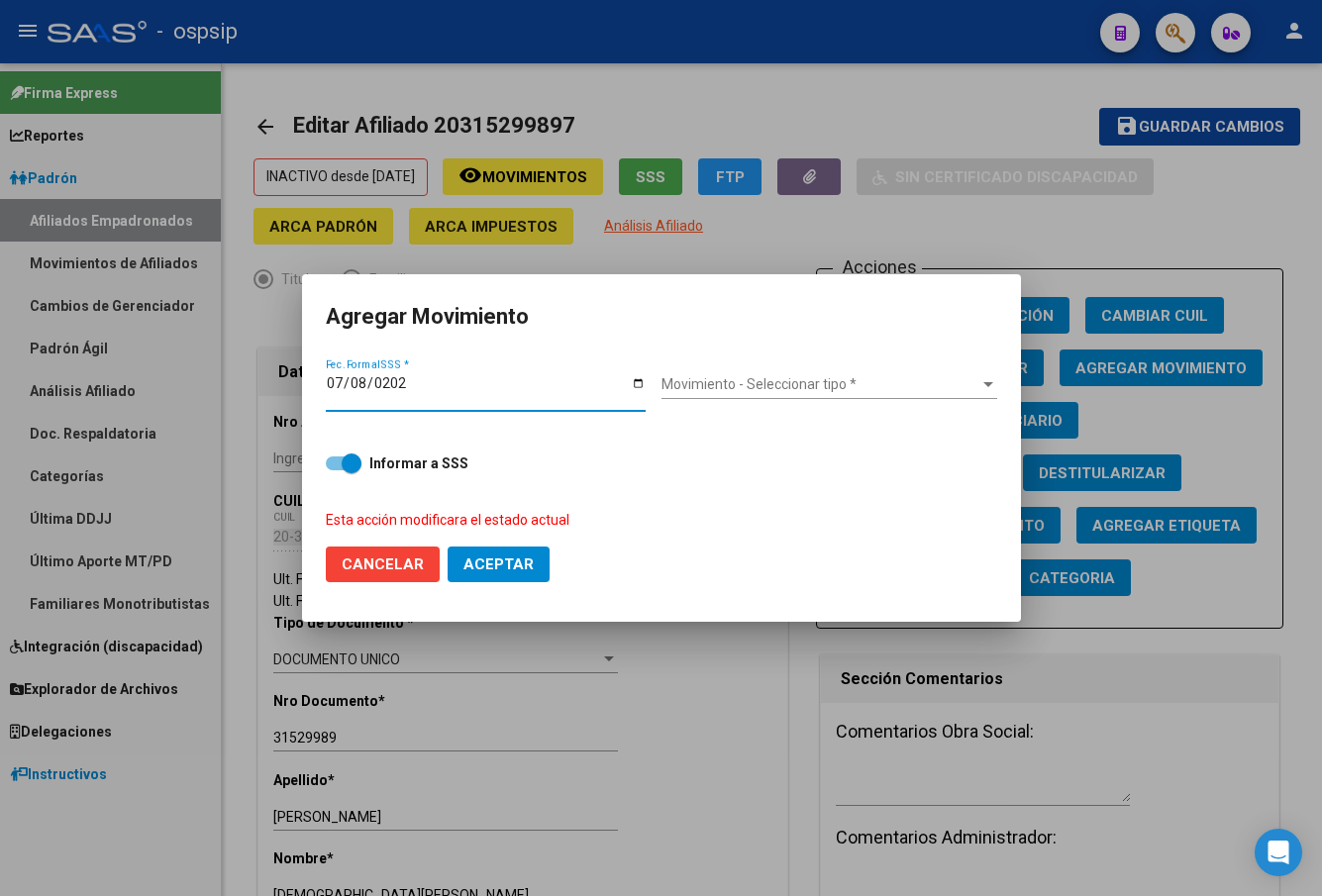 click on "Movimiento - Seleccionar tipo *" at bounding box center [820, 384] 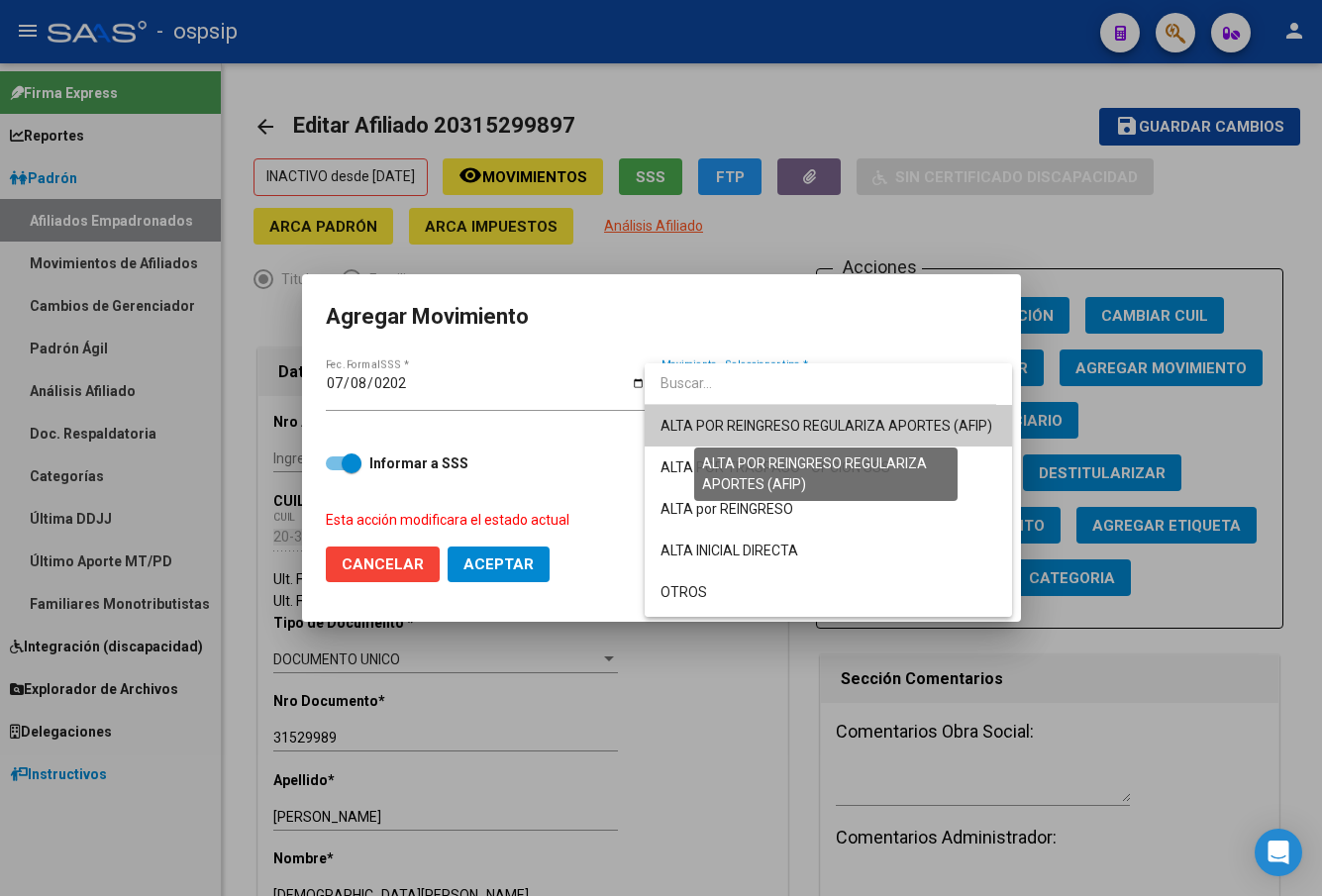 drag, startPoint x: 765, startPoint y: 423, endPoint x: 738, endPoint y: 432, distance: 28.460499 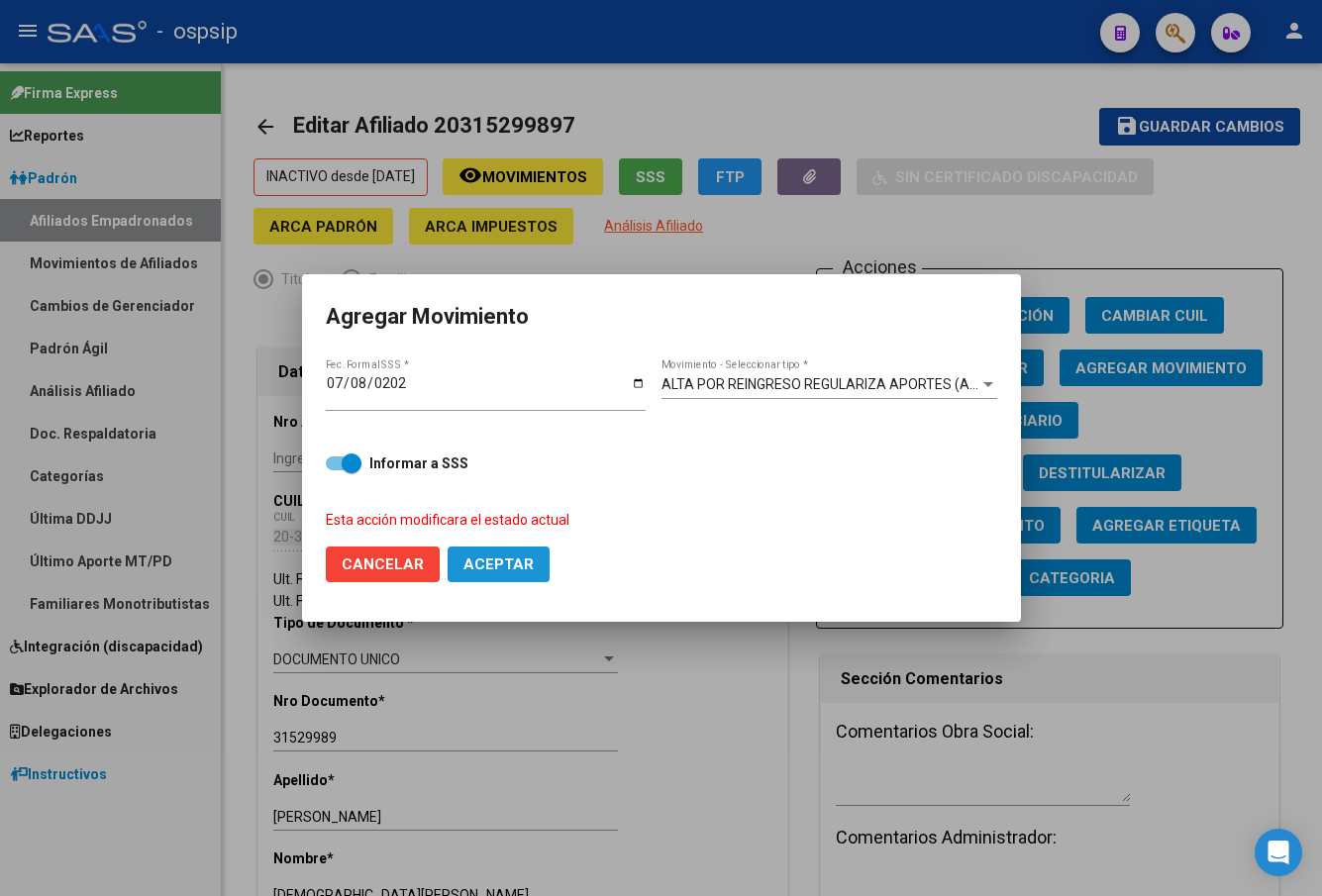 click on "Aceptar" 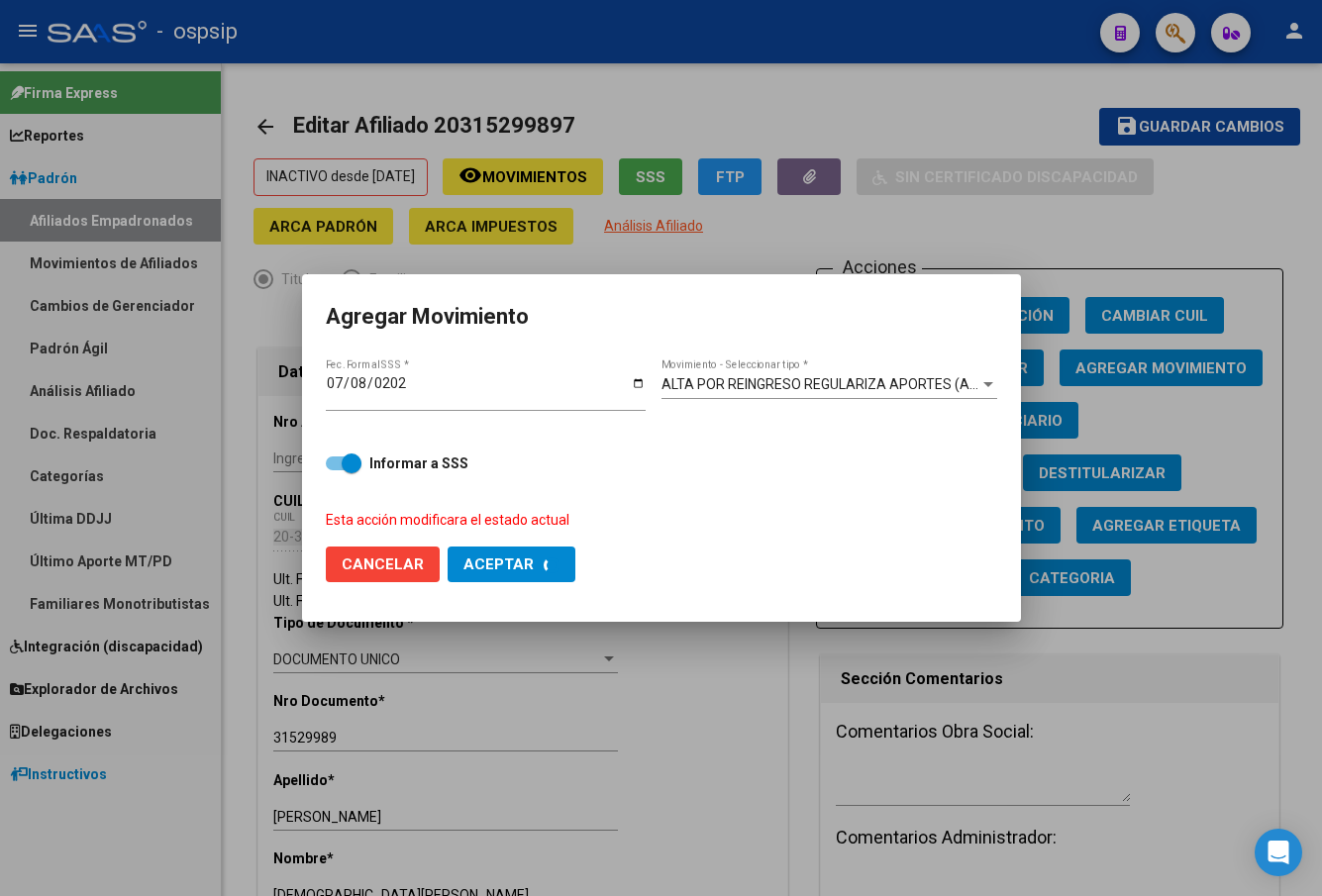 checkbox on "false" 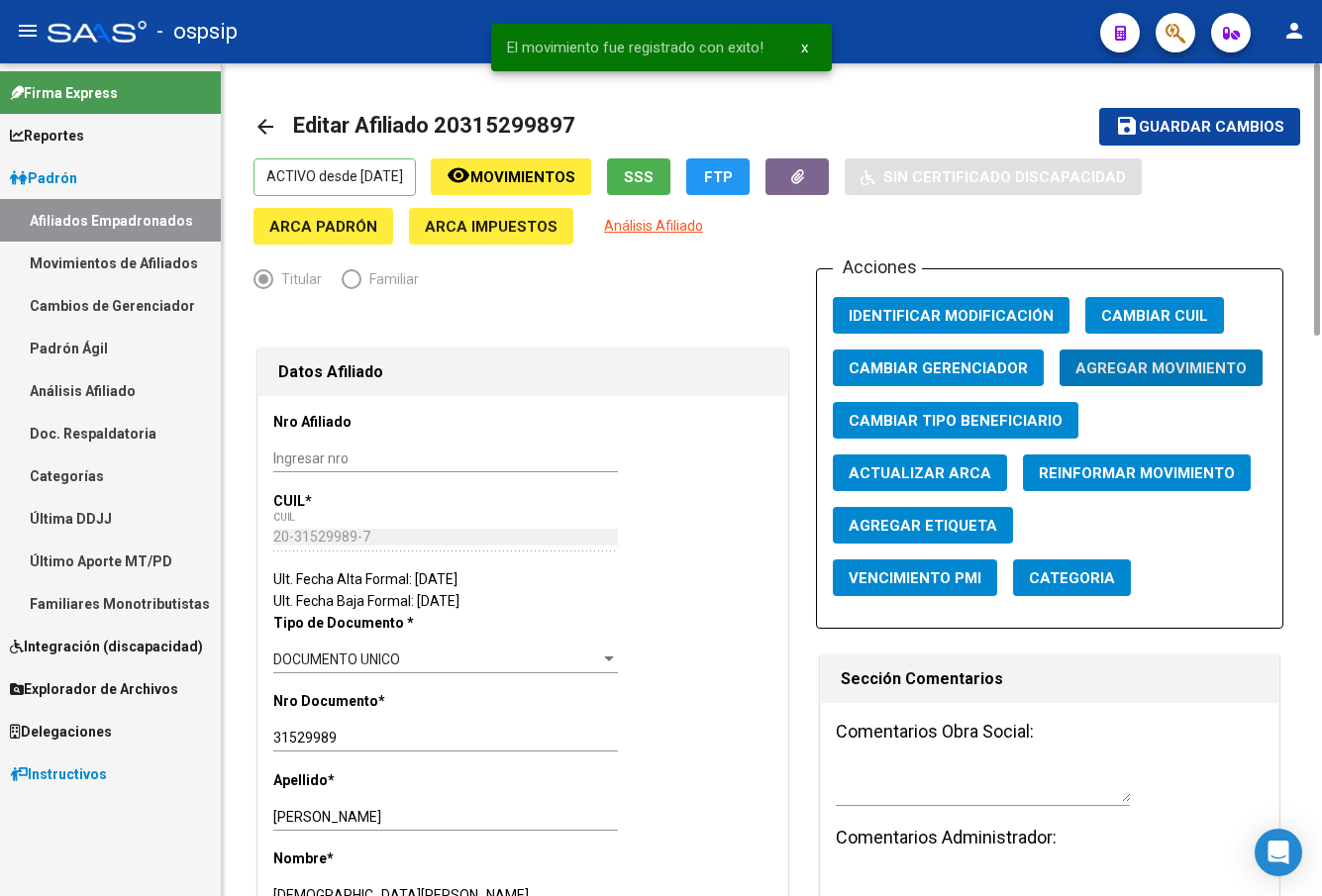click on "Guardar cambios" 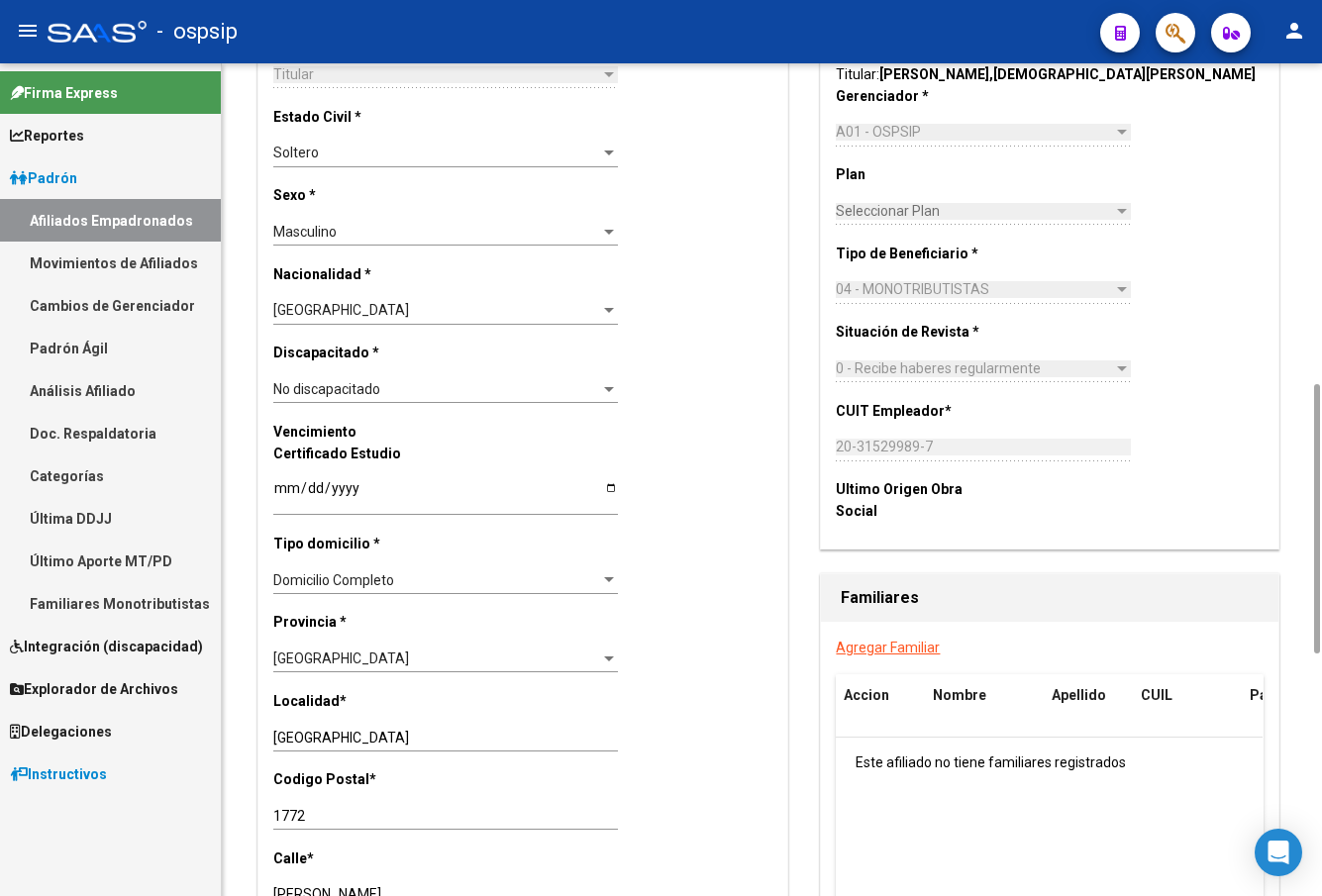 scroll, scrollTop: 1386, scrollLeft: 0, axis: vertical 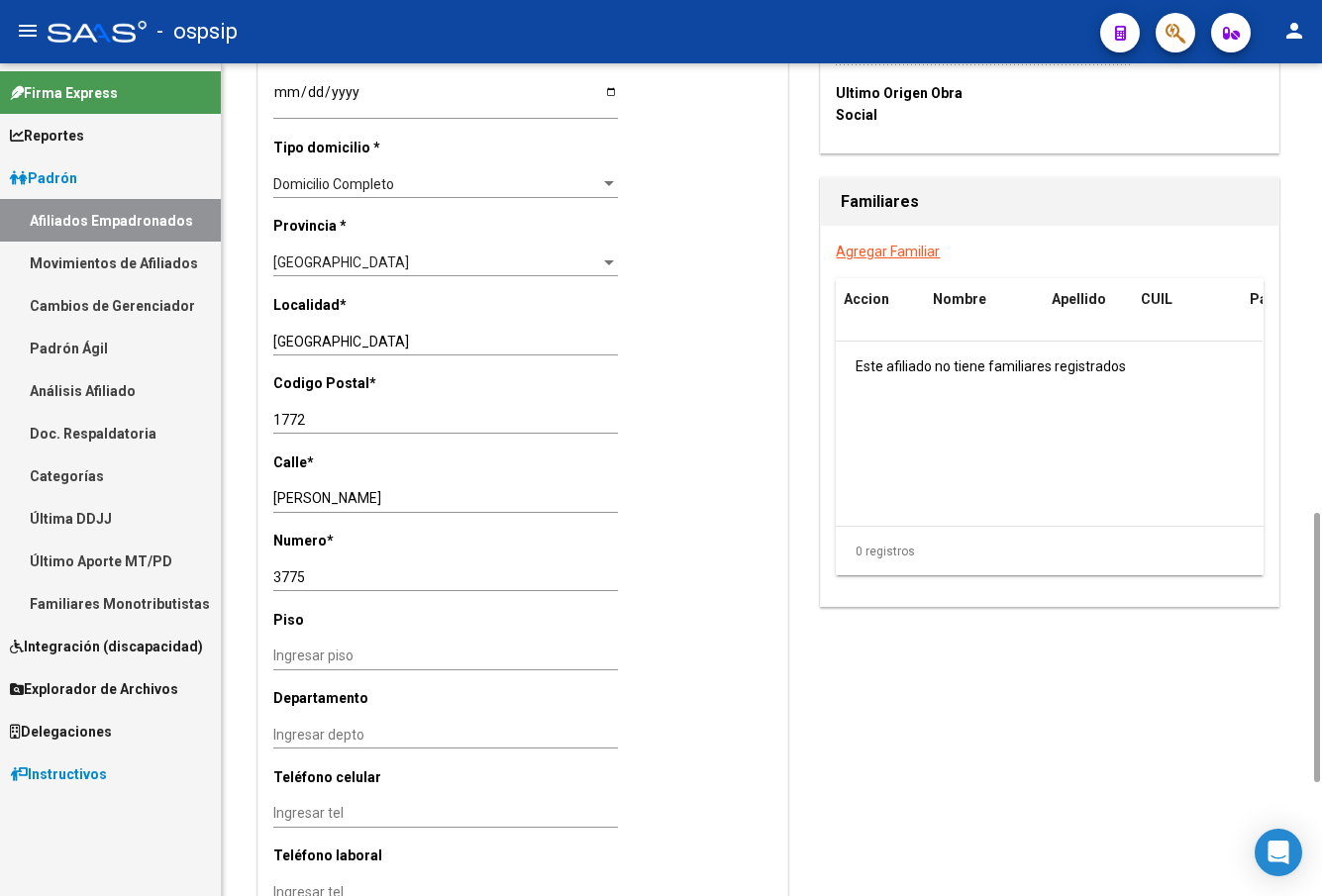 drag, startPoint x: 368, startPoint y: 28, endPoint x: 546, endPoint y: 113, distance: 197.25364 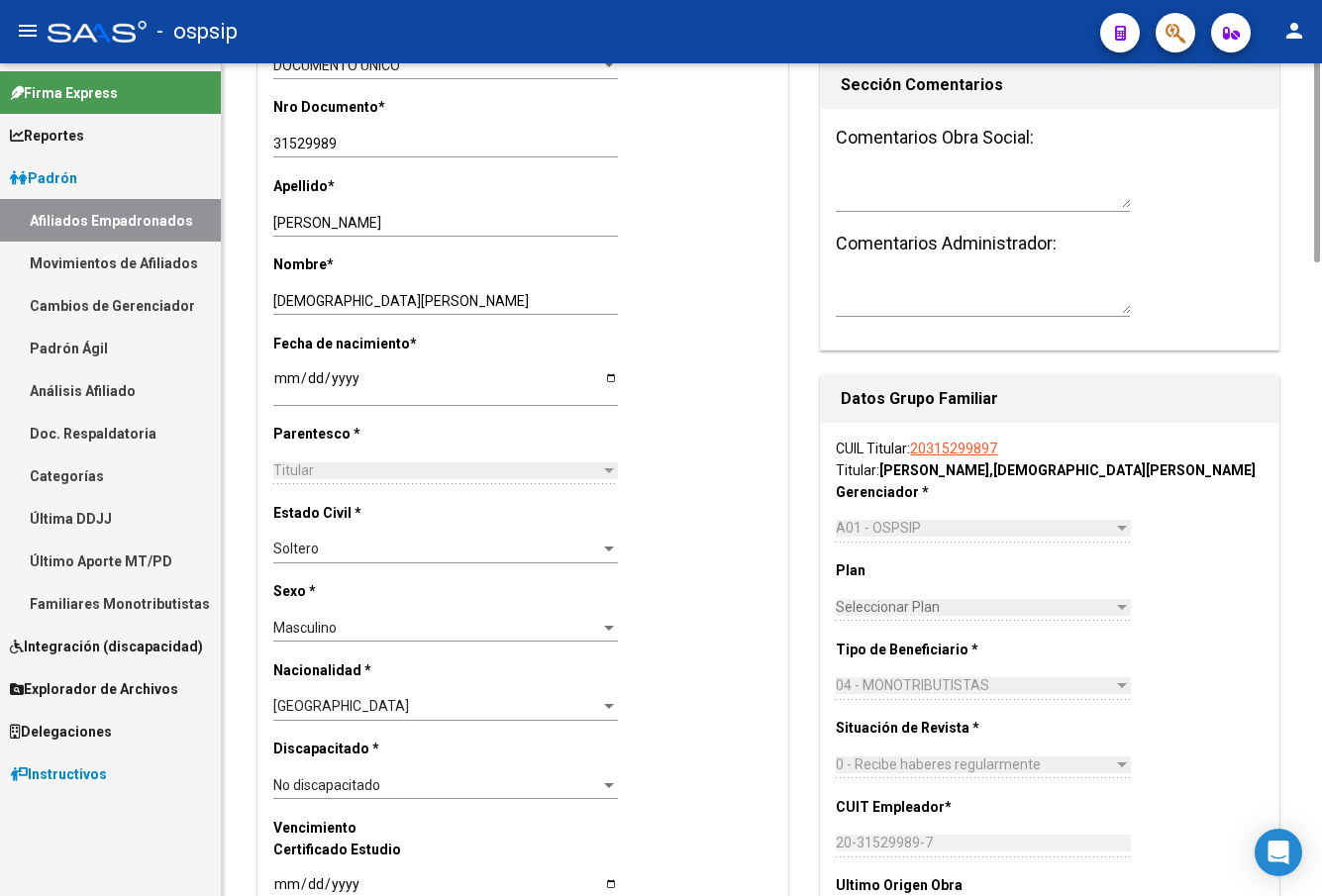 scroll, scrollTop: 396, scrollLeft: 0, axis: vertical 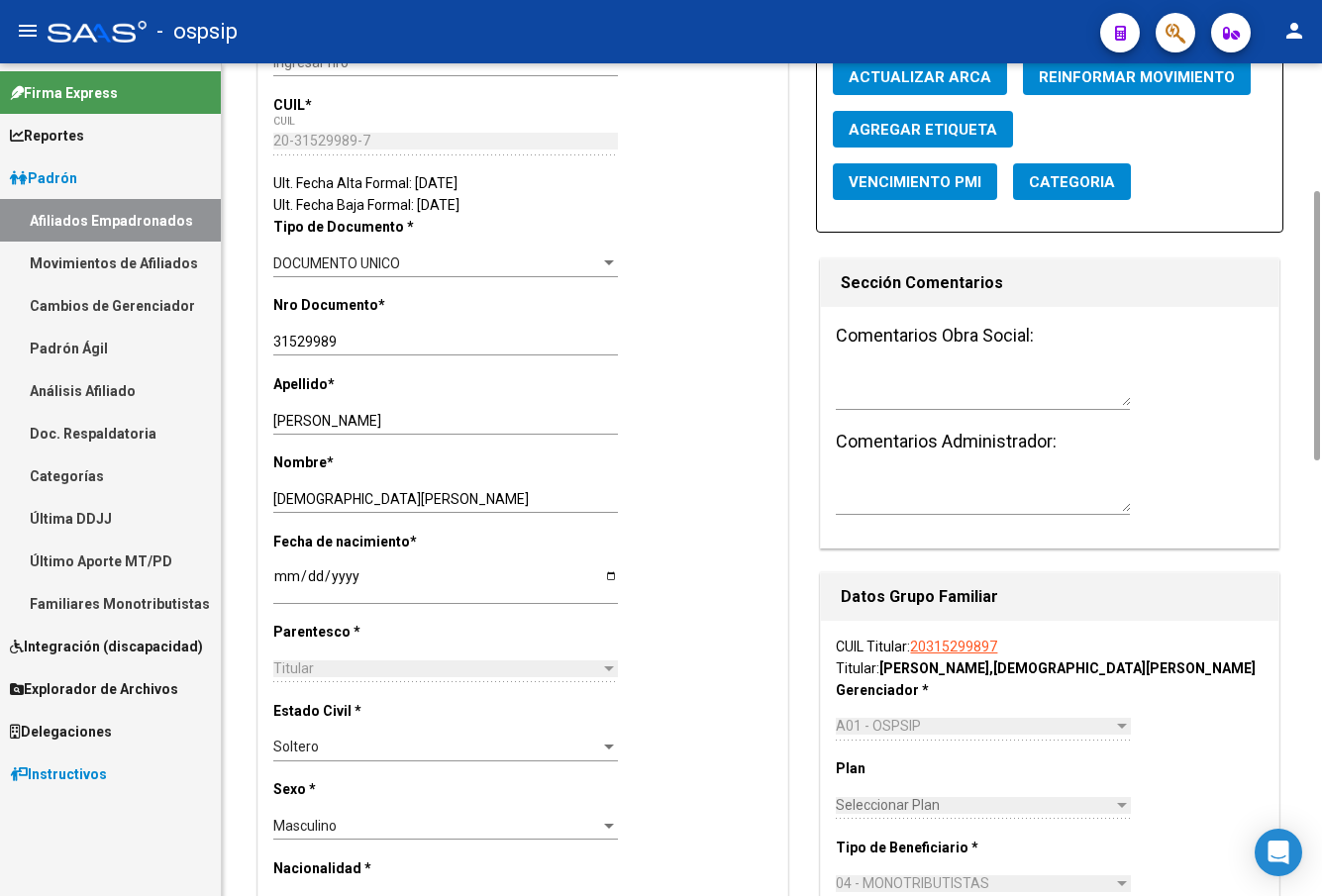 click 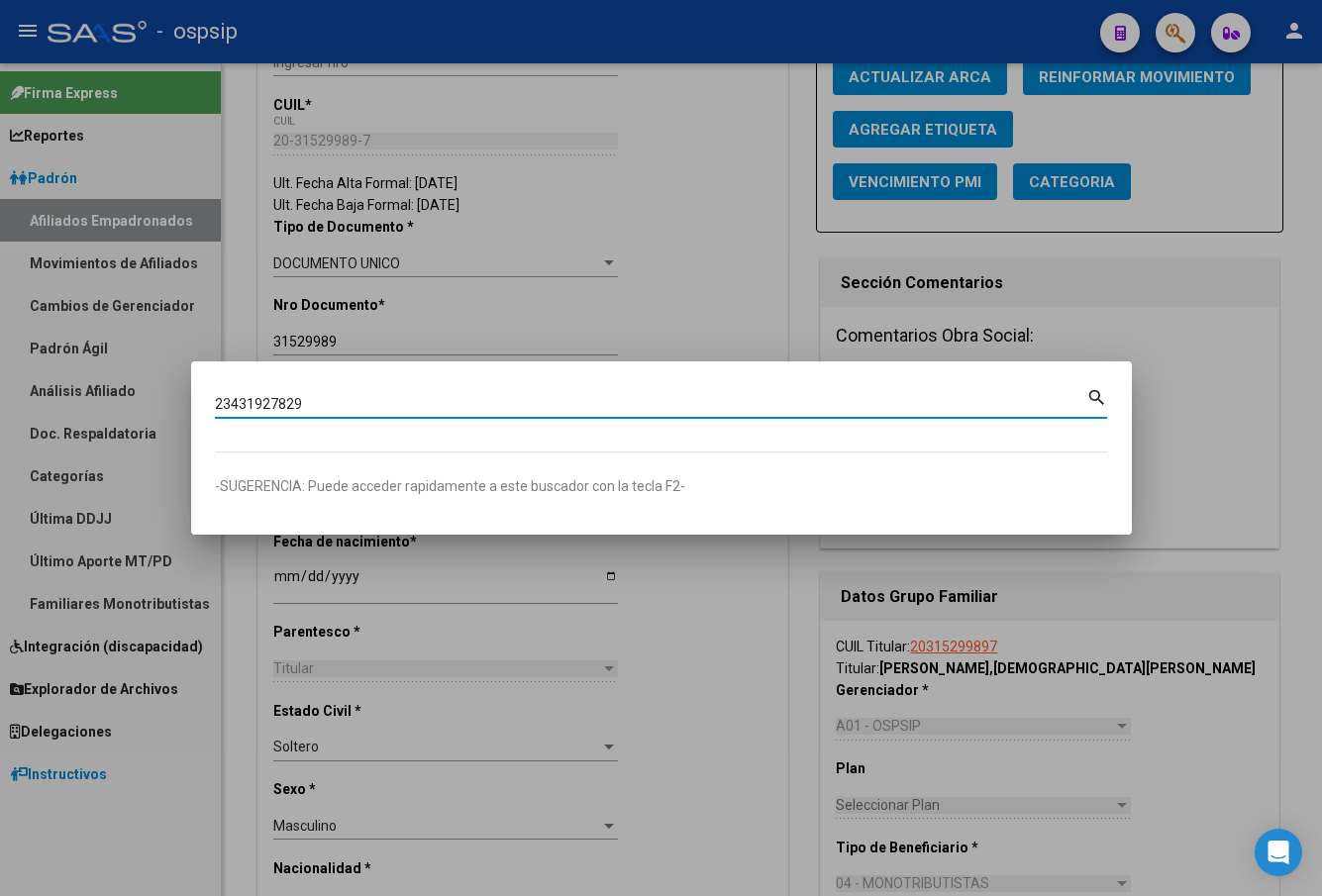 type on "23431927829" 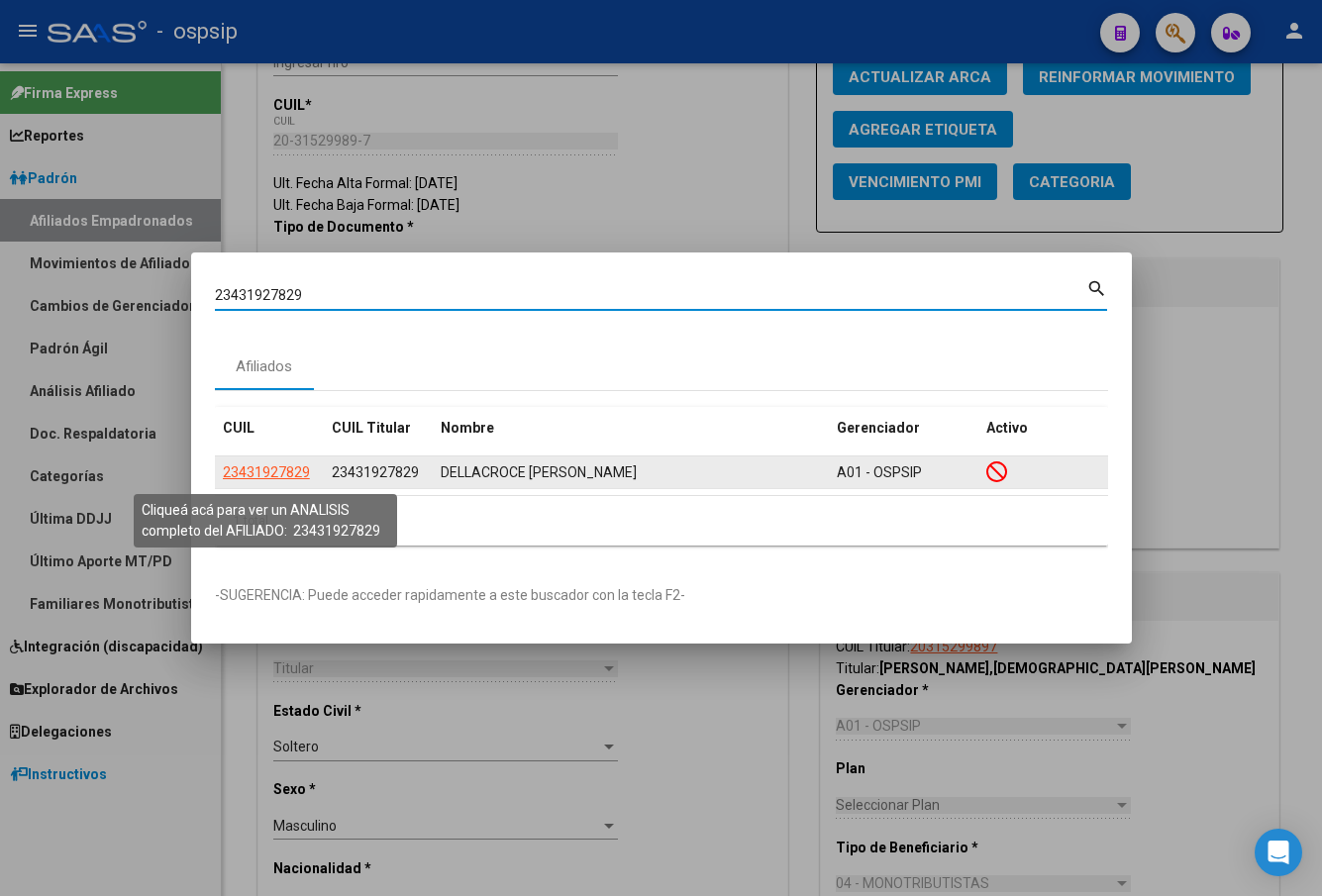 click on "23431927829" 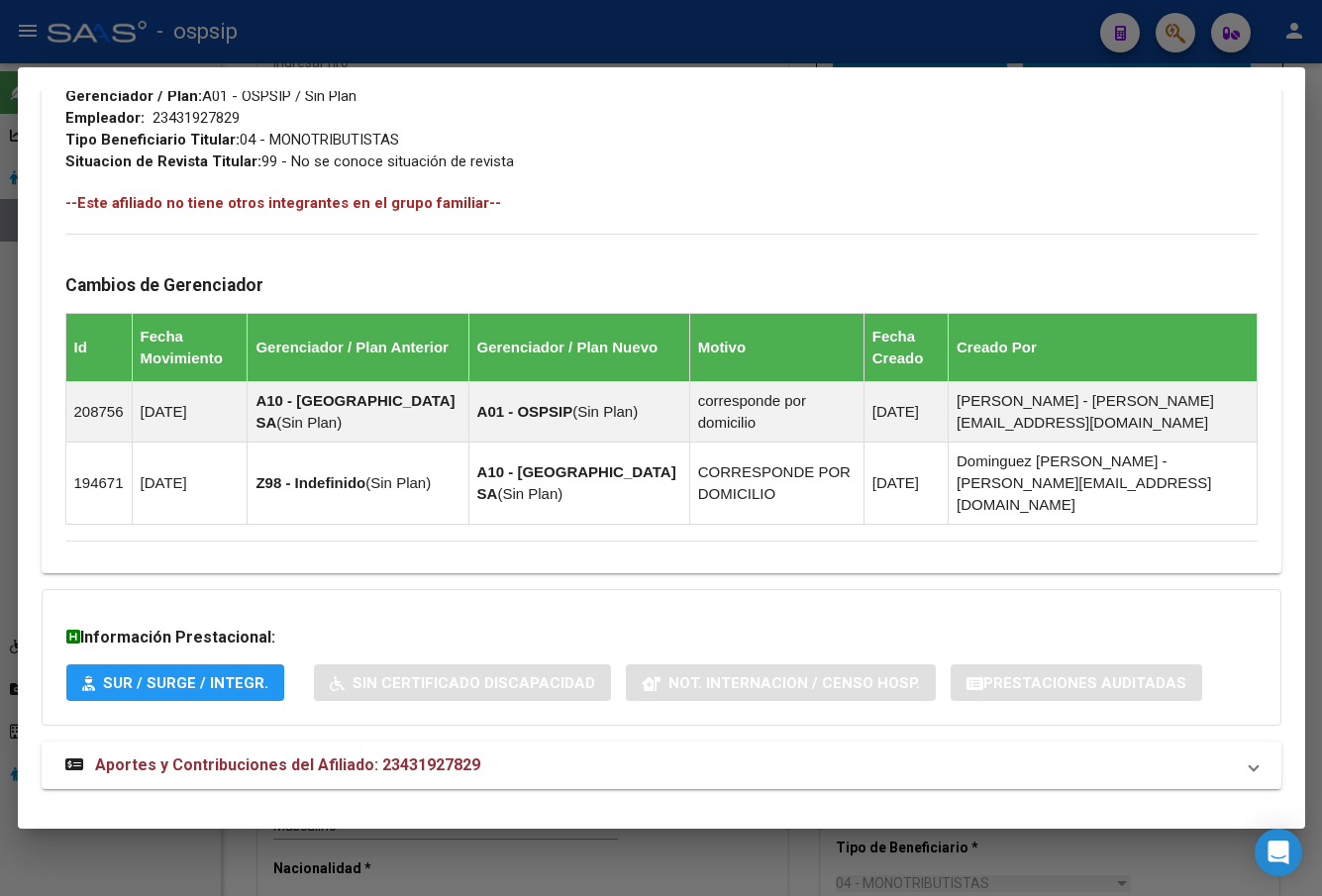 scroll, scrollTop: 1050, scrollLeft: 0, axis: vertical 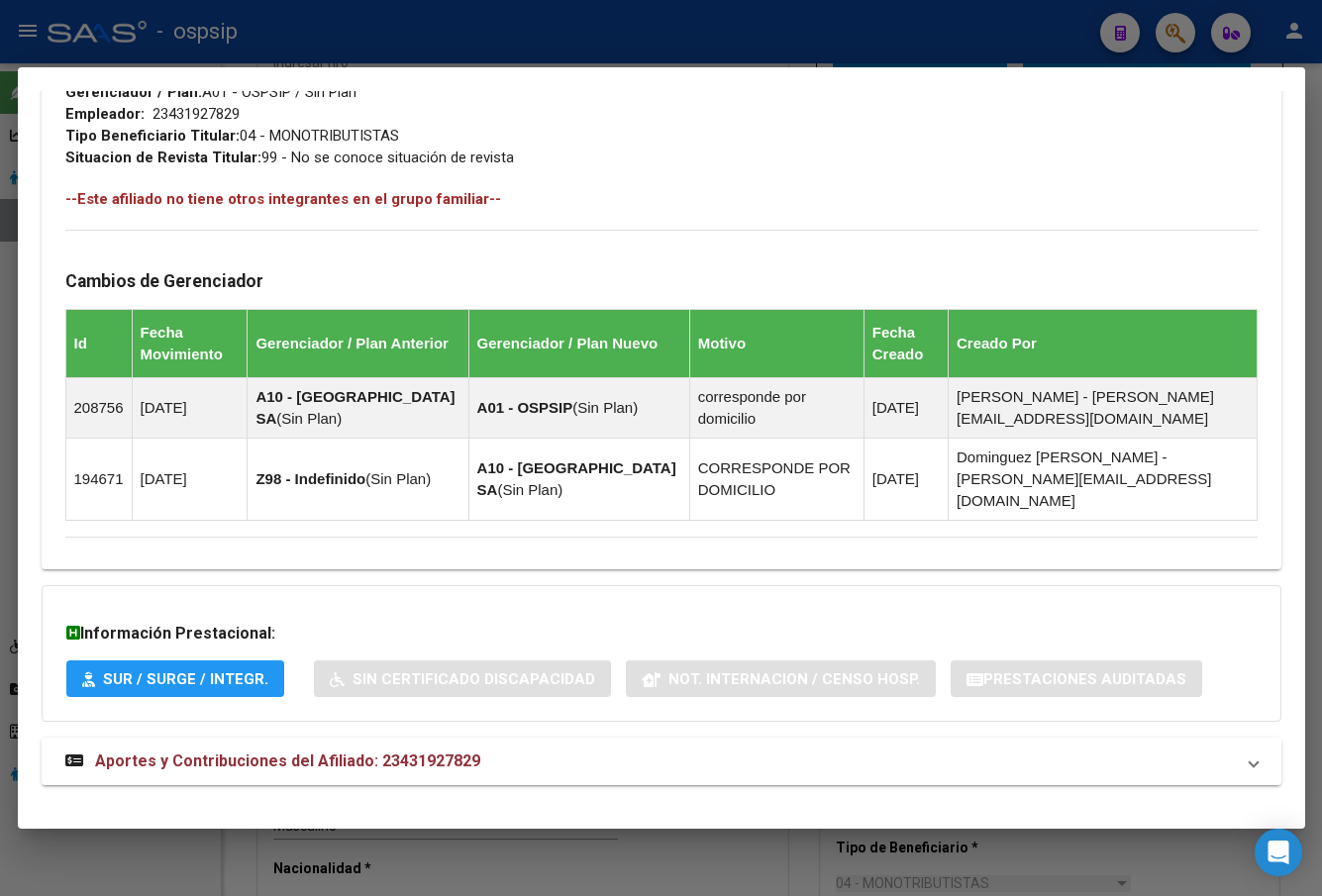click on "Aportes y Contribuciones del Afiliado: 23431927829" at bounding box center [287, 760] 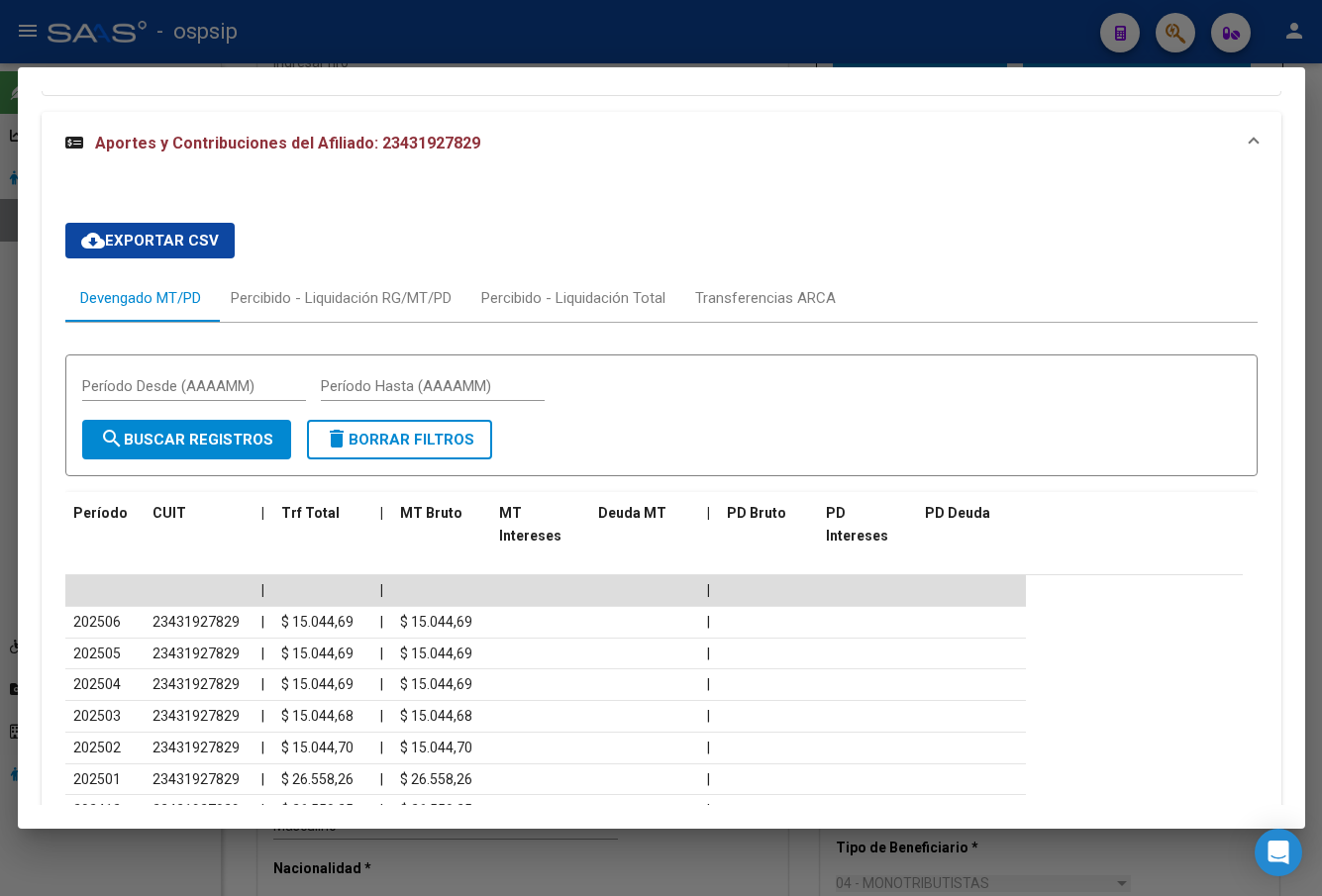 scroll, scrollTop: 1916, scrollLeft: 0, axis: vertical 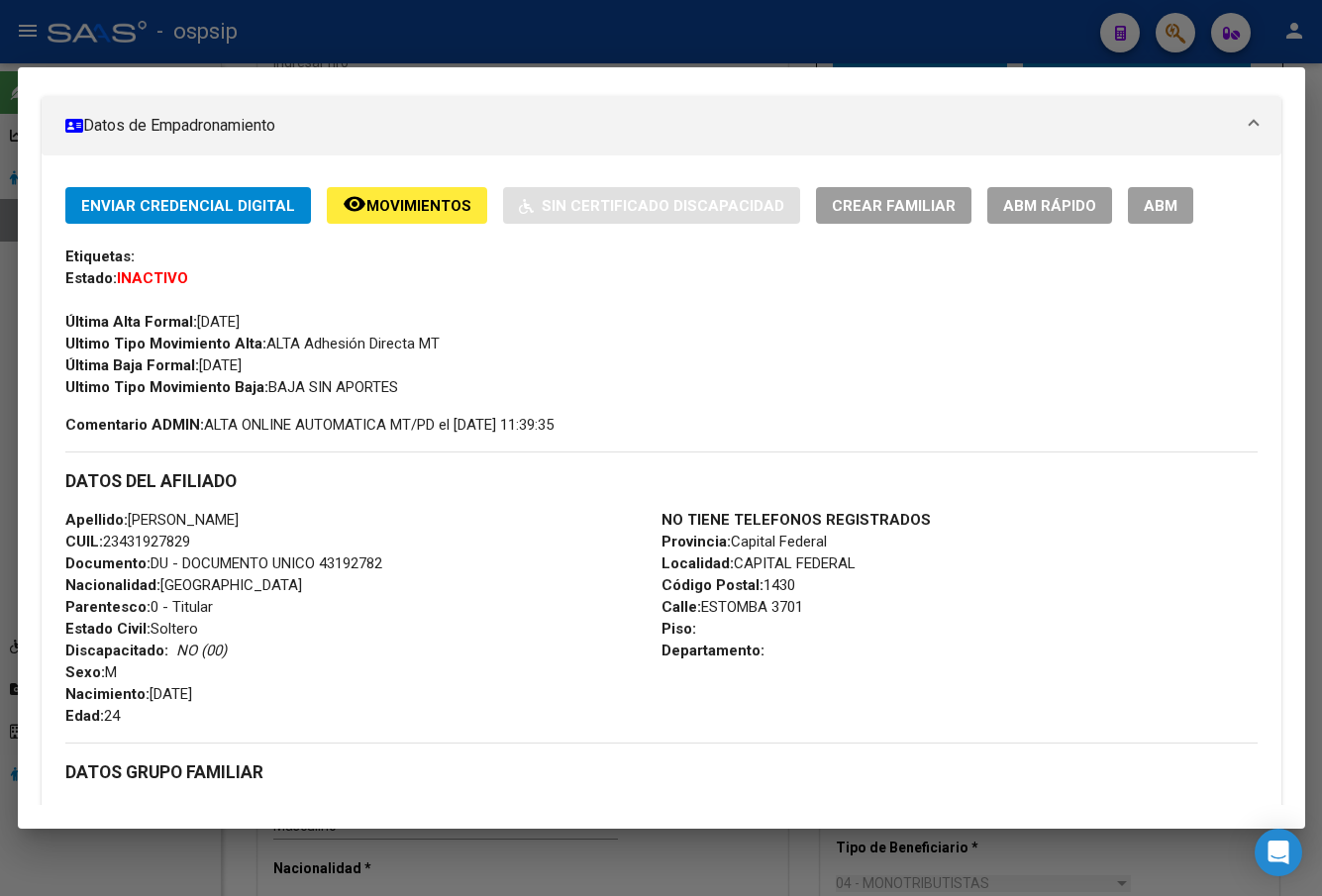 click on "ABM" at bounding box center (1161, 206) 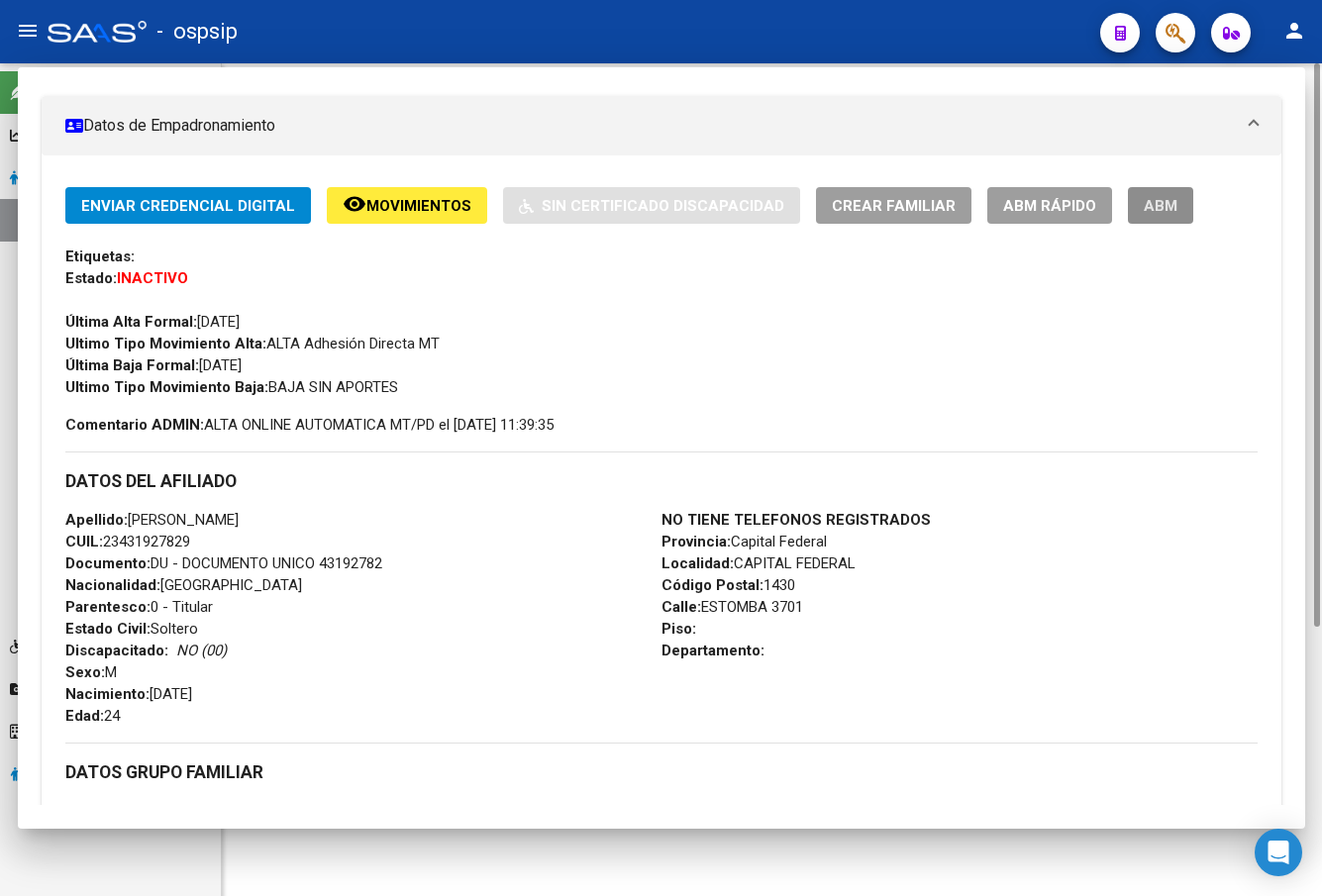 scroll, scrollTop: 0, scrollLeft: 0, axis: both 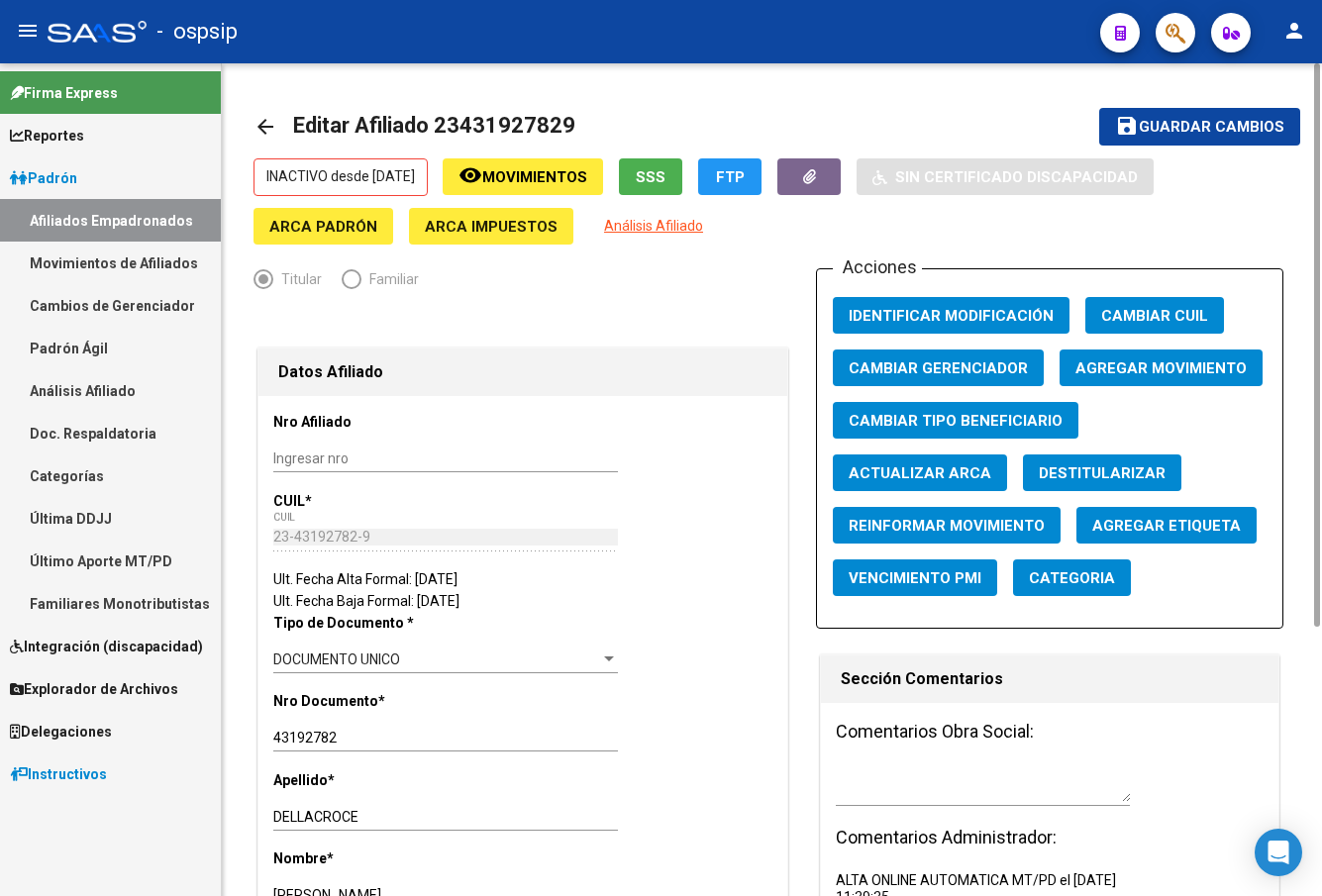 click on "Agregar Movimiento" 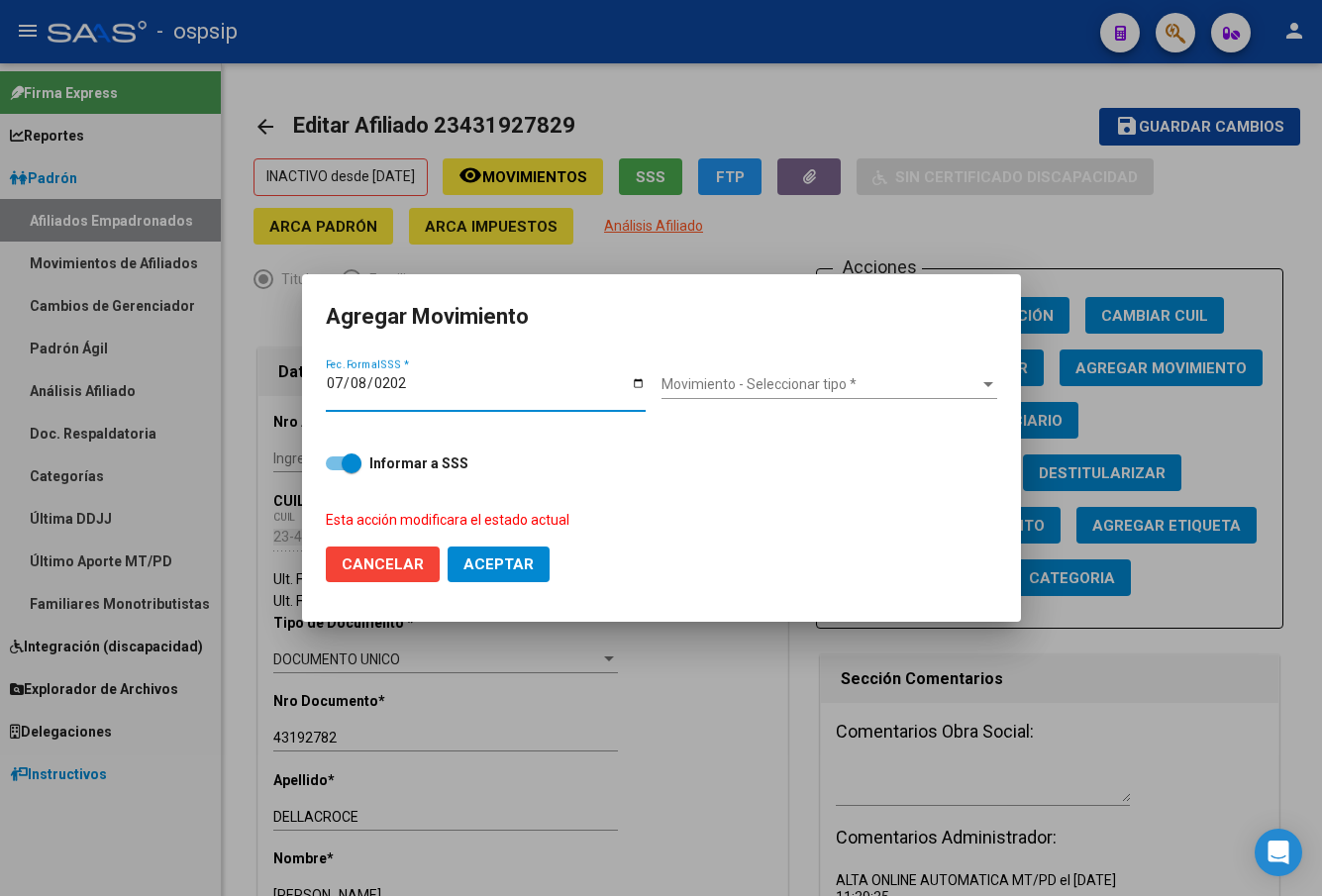 type on "[DATE]" 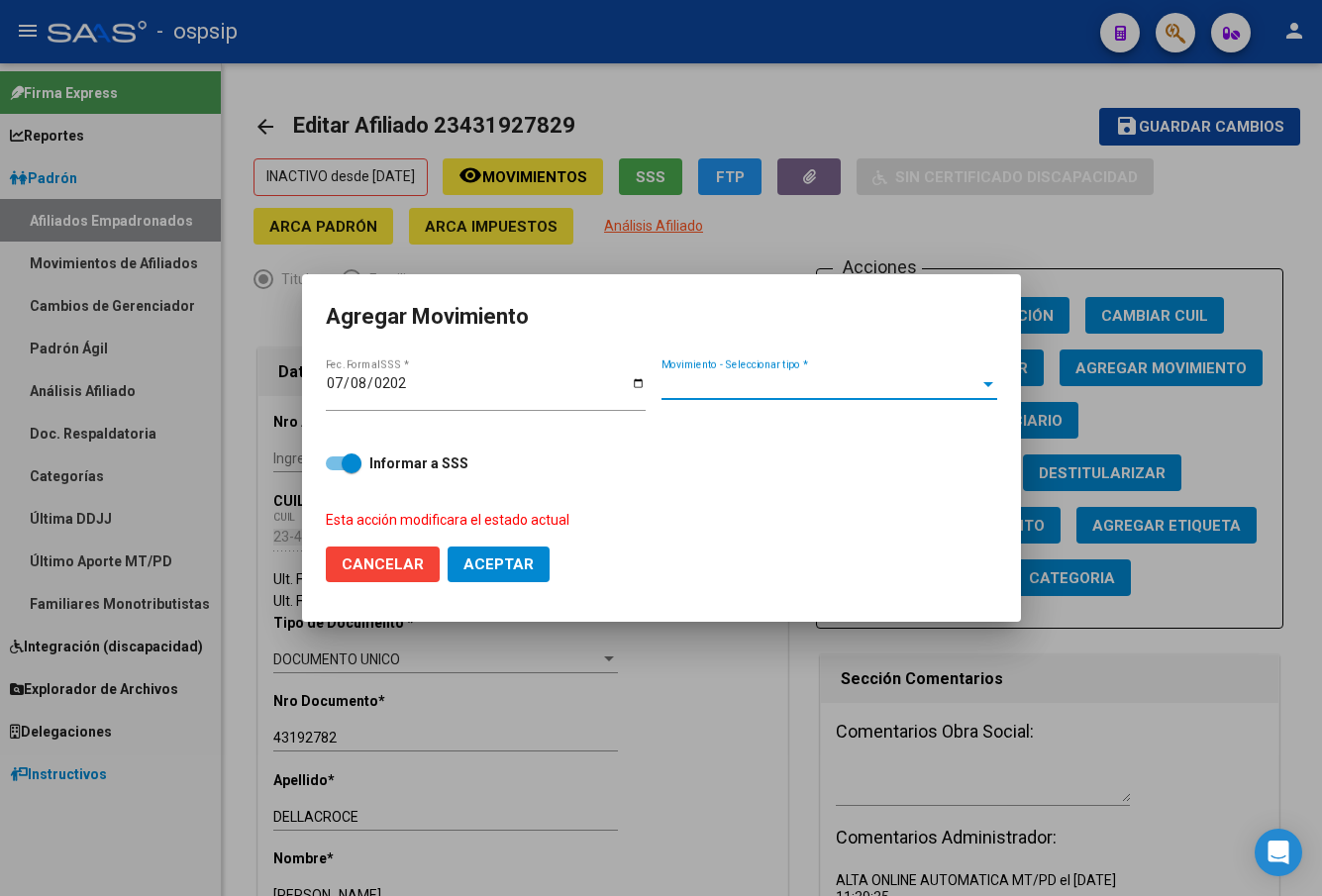 click on "Movimiento - Seleccionar tipo *" at bounding box center [820, 384] 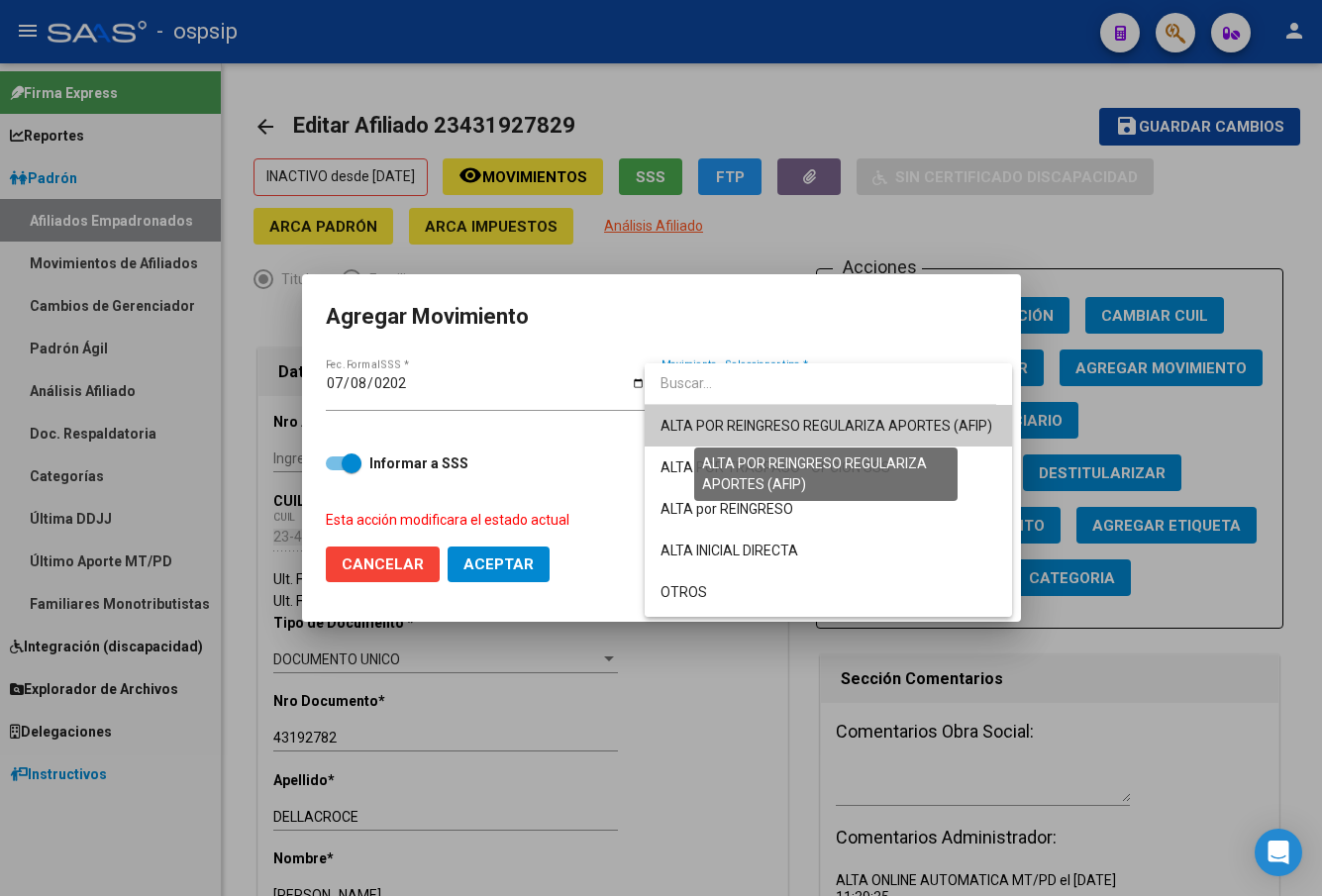 click on "ALTA POR REINGRESO REGULARIZA APORTES (AFIP)" at bounding box center [826, 426] 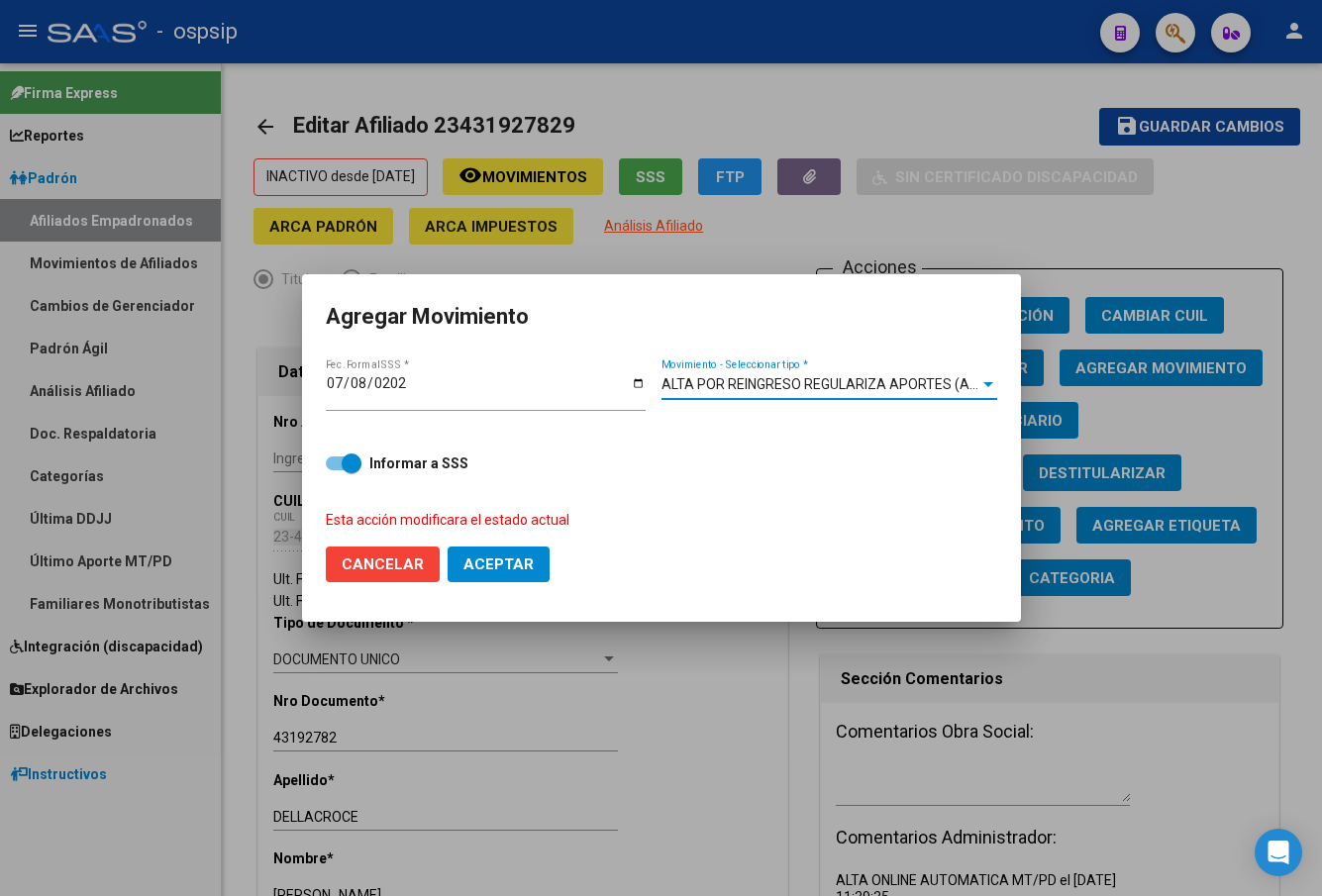 click on "Aceptar" 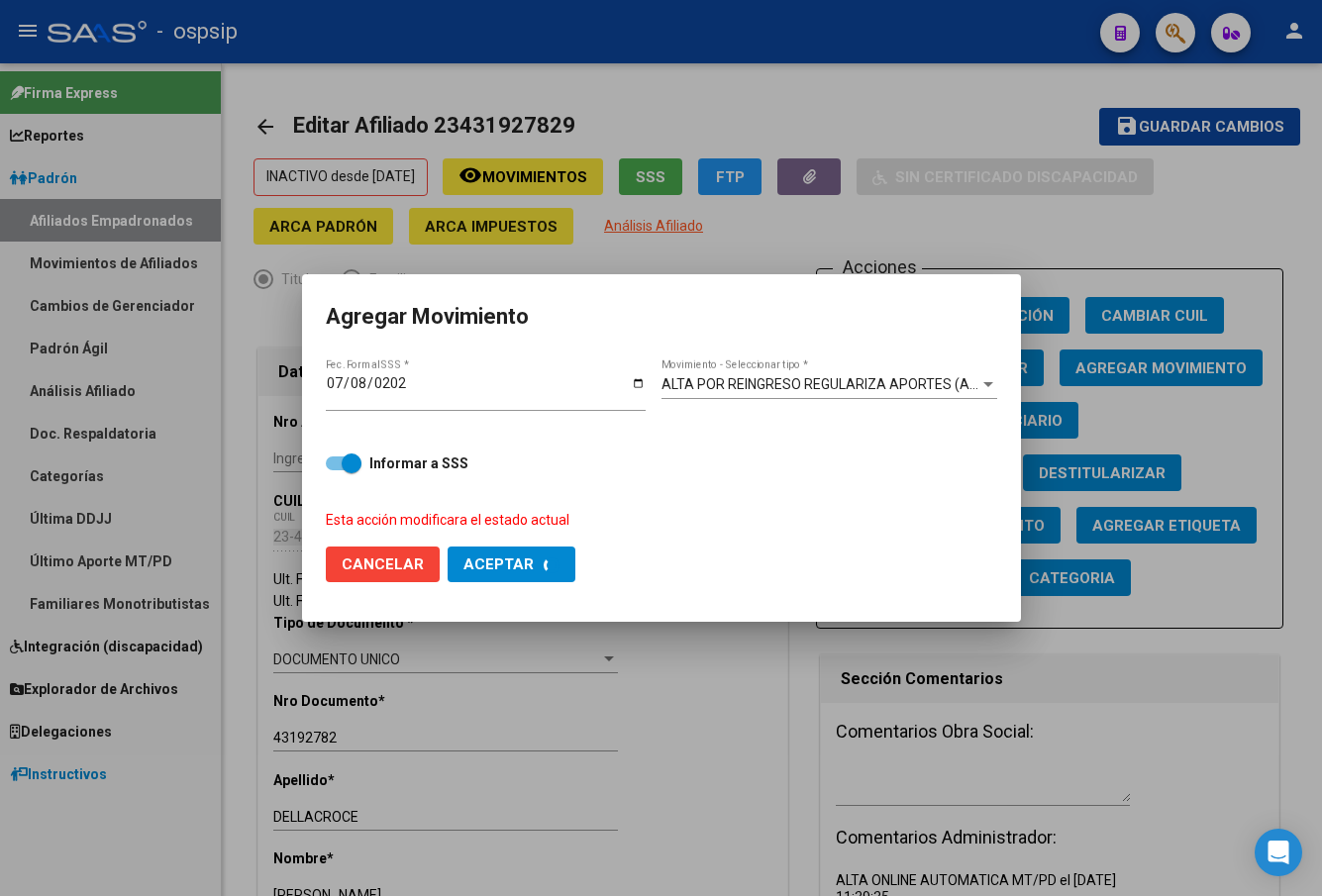checkbox on "false" 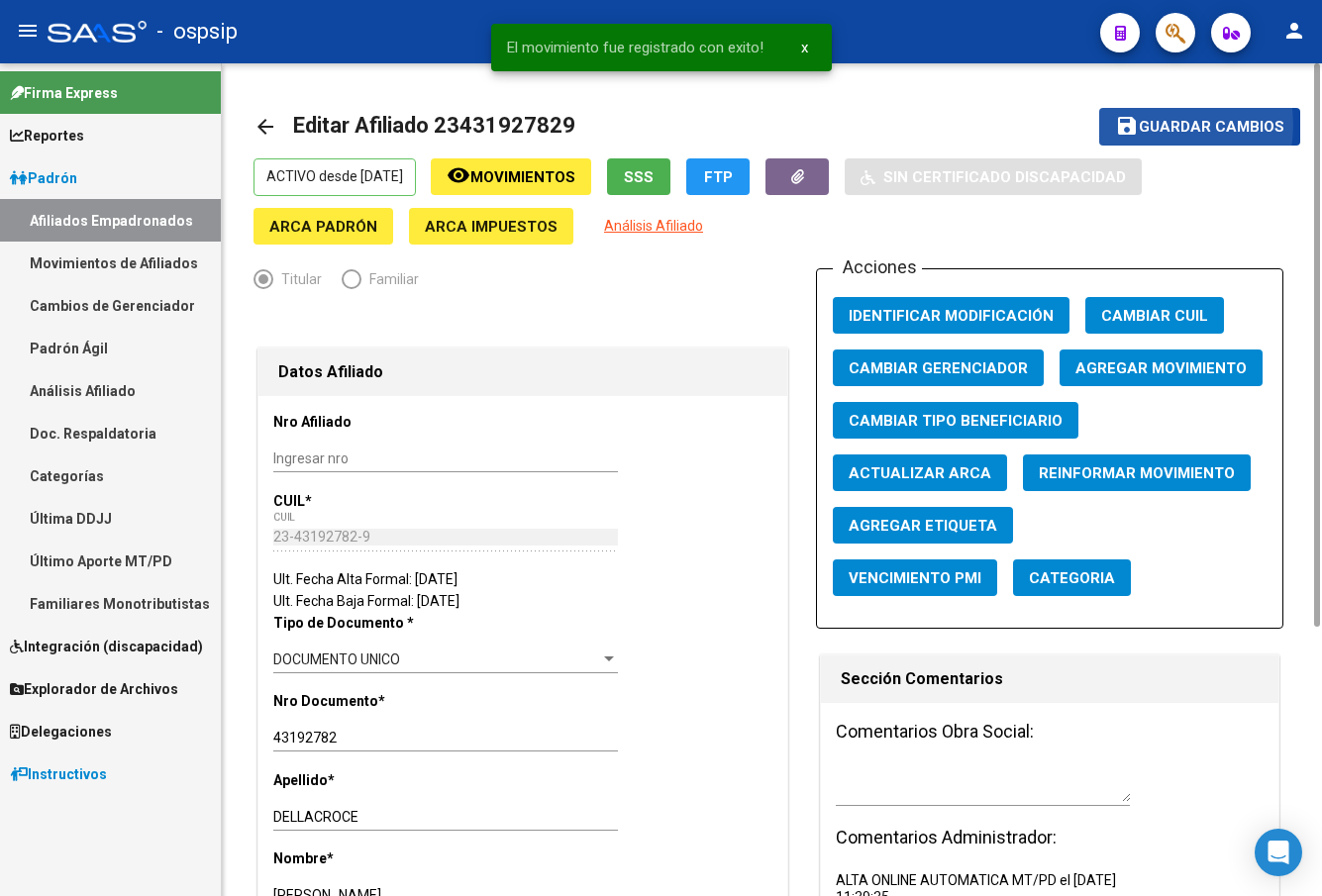 click on "Guardar cambios" 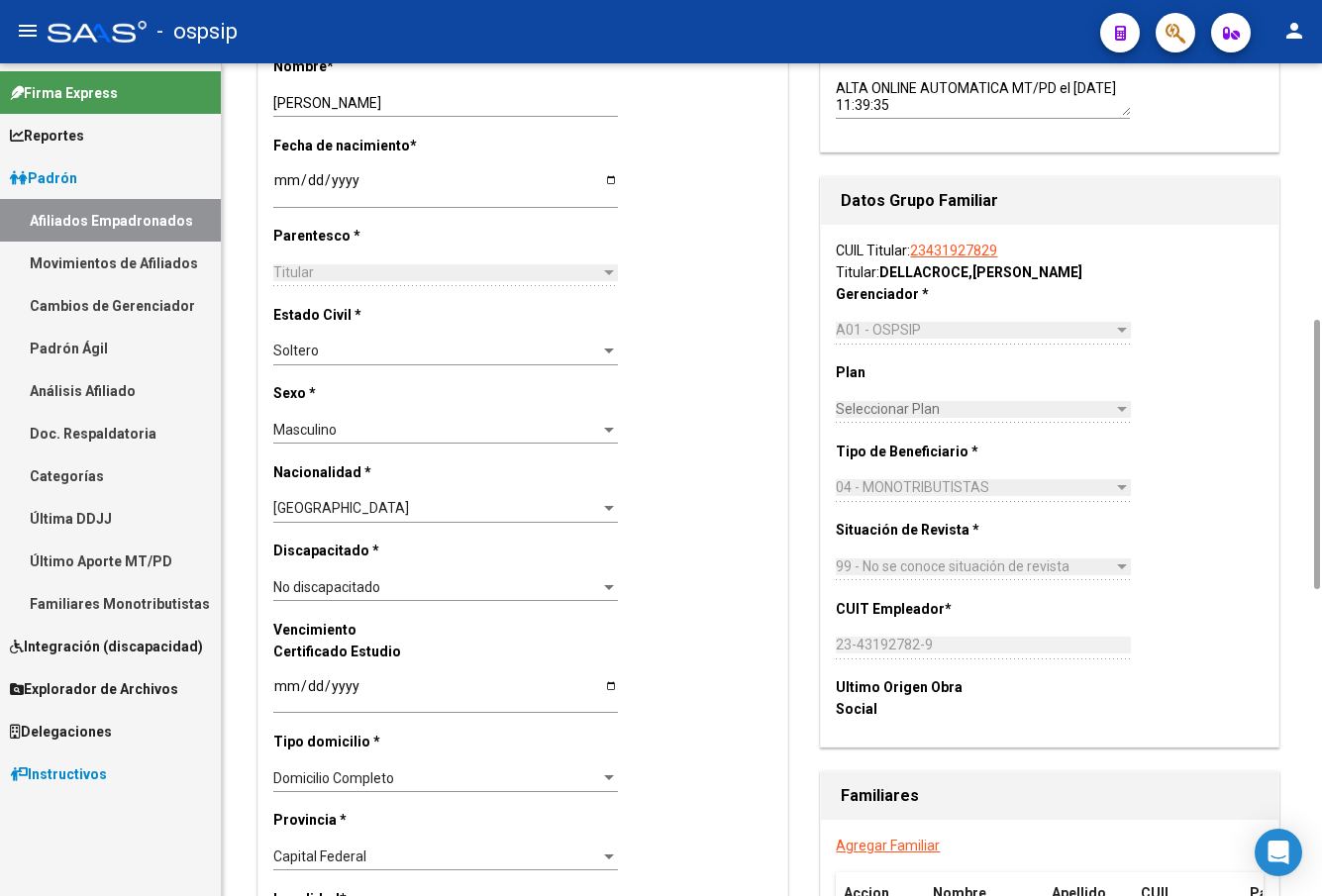 scroll, scrollTop: 1386, scrollLeft: 0, axis: vertical 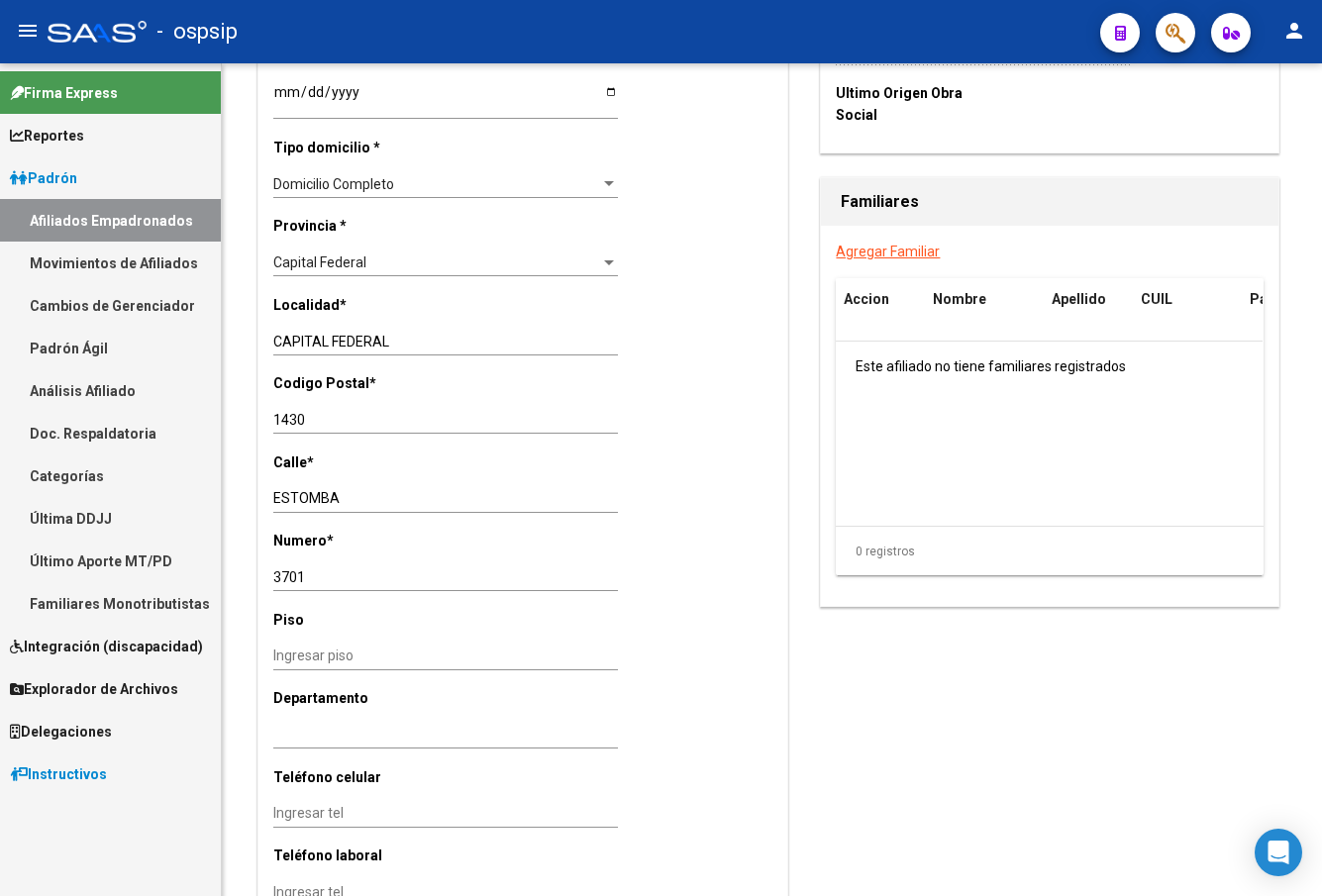 click on "-   ospsip" 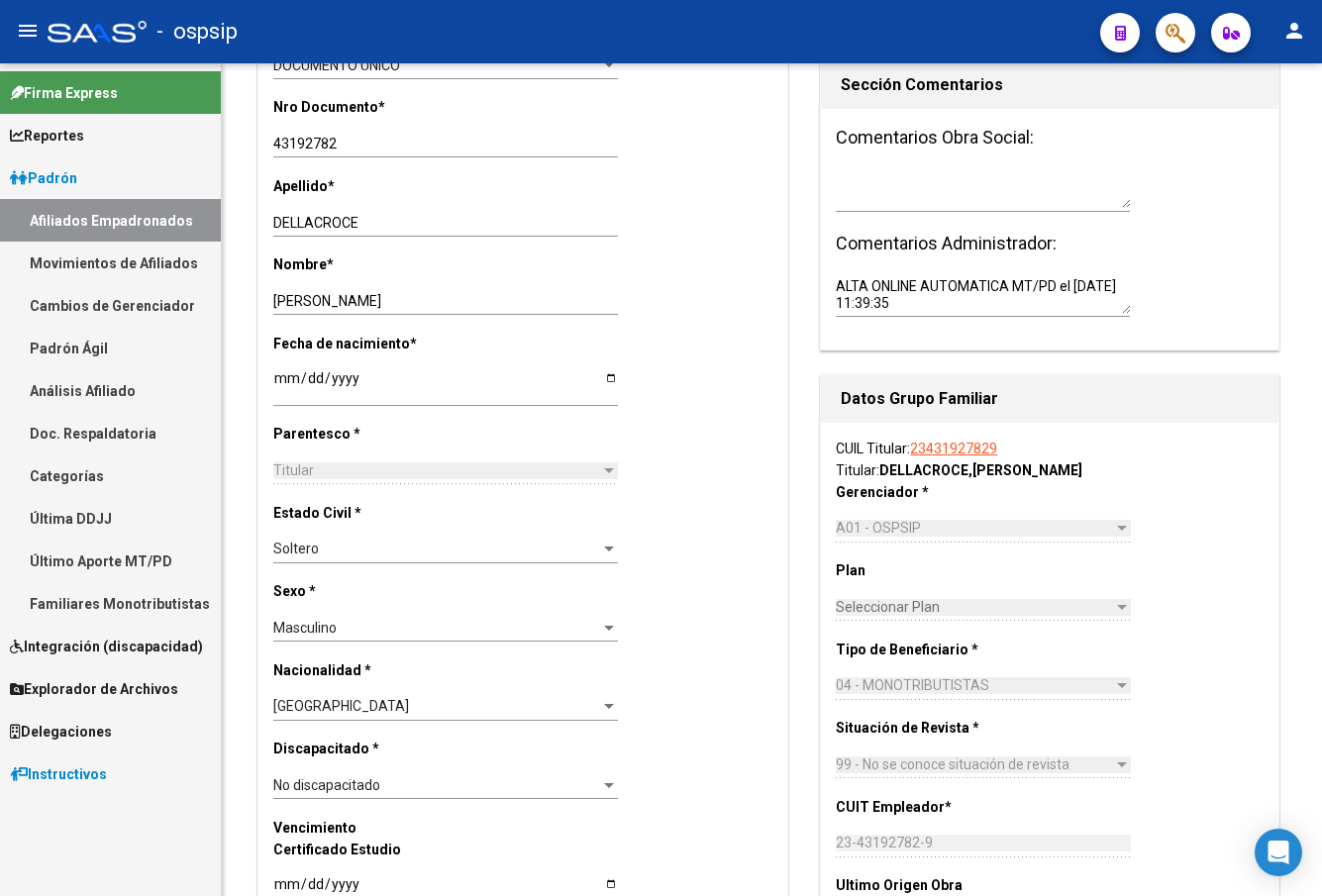 scroll, scrollTop: 0, scrollLeft: 0, axis: both 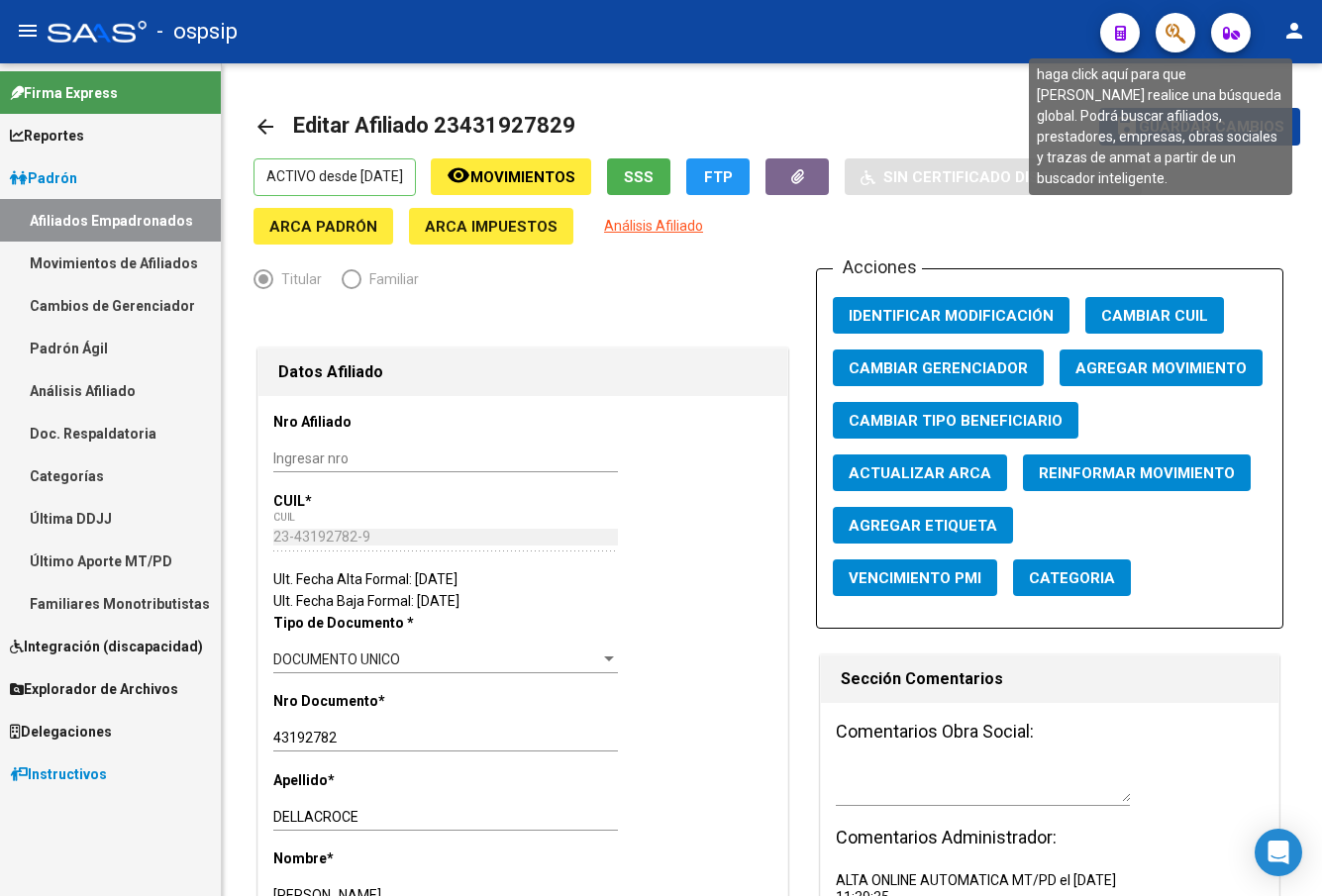 click 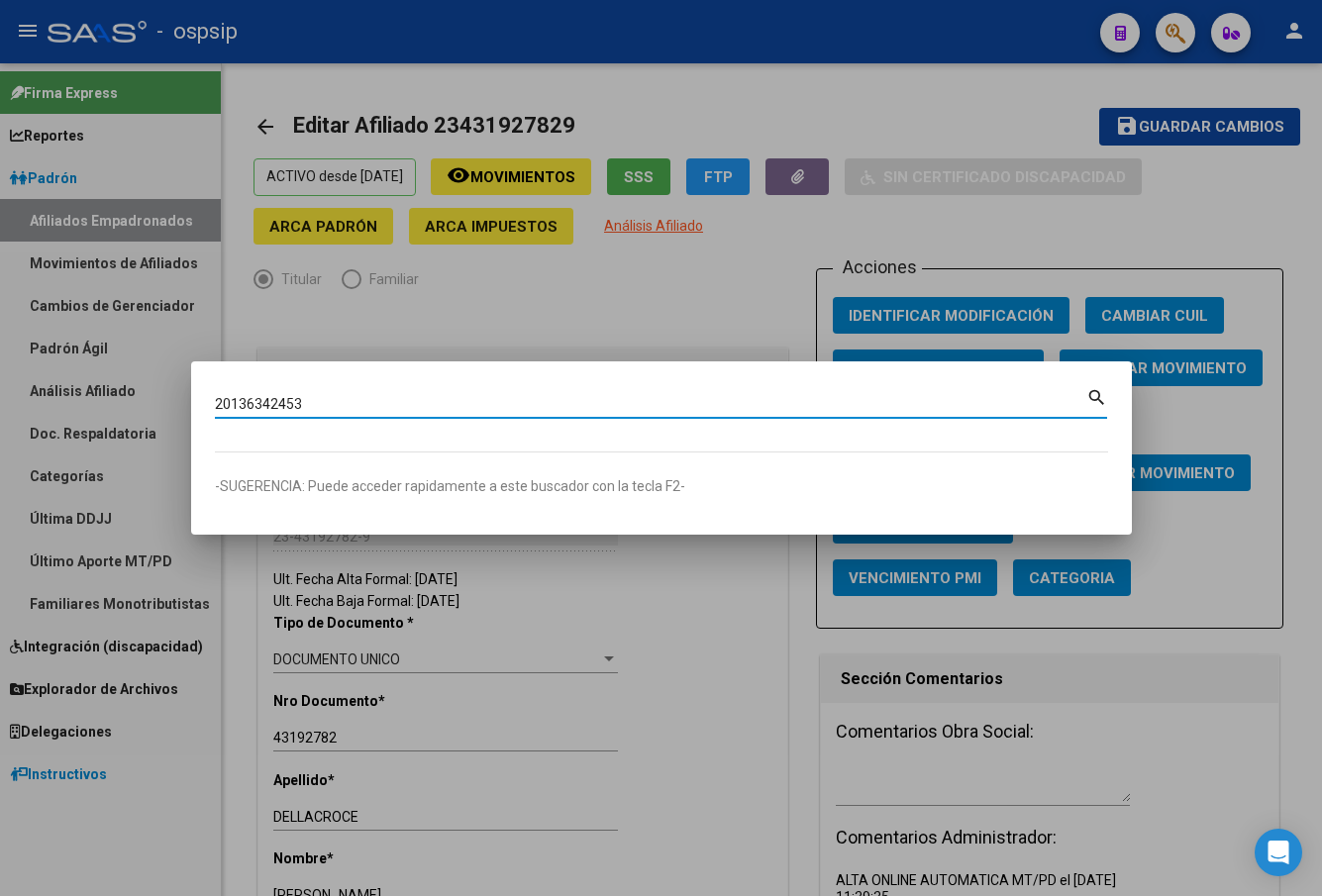 type on "20136342453" 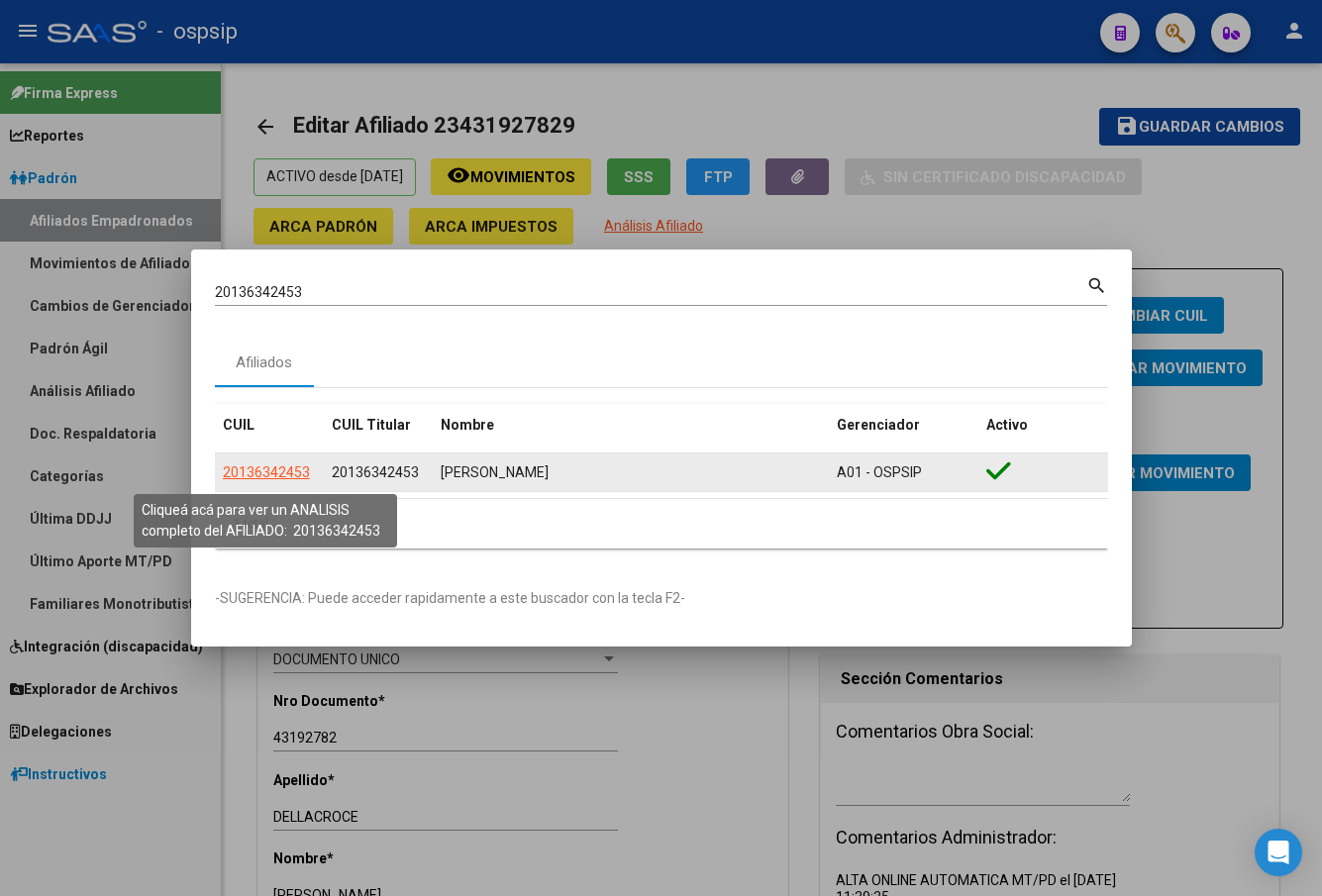 click on "20136342453" 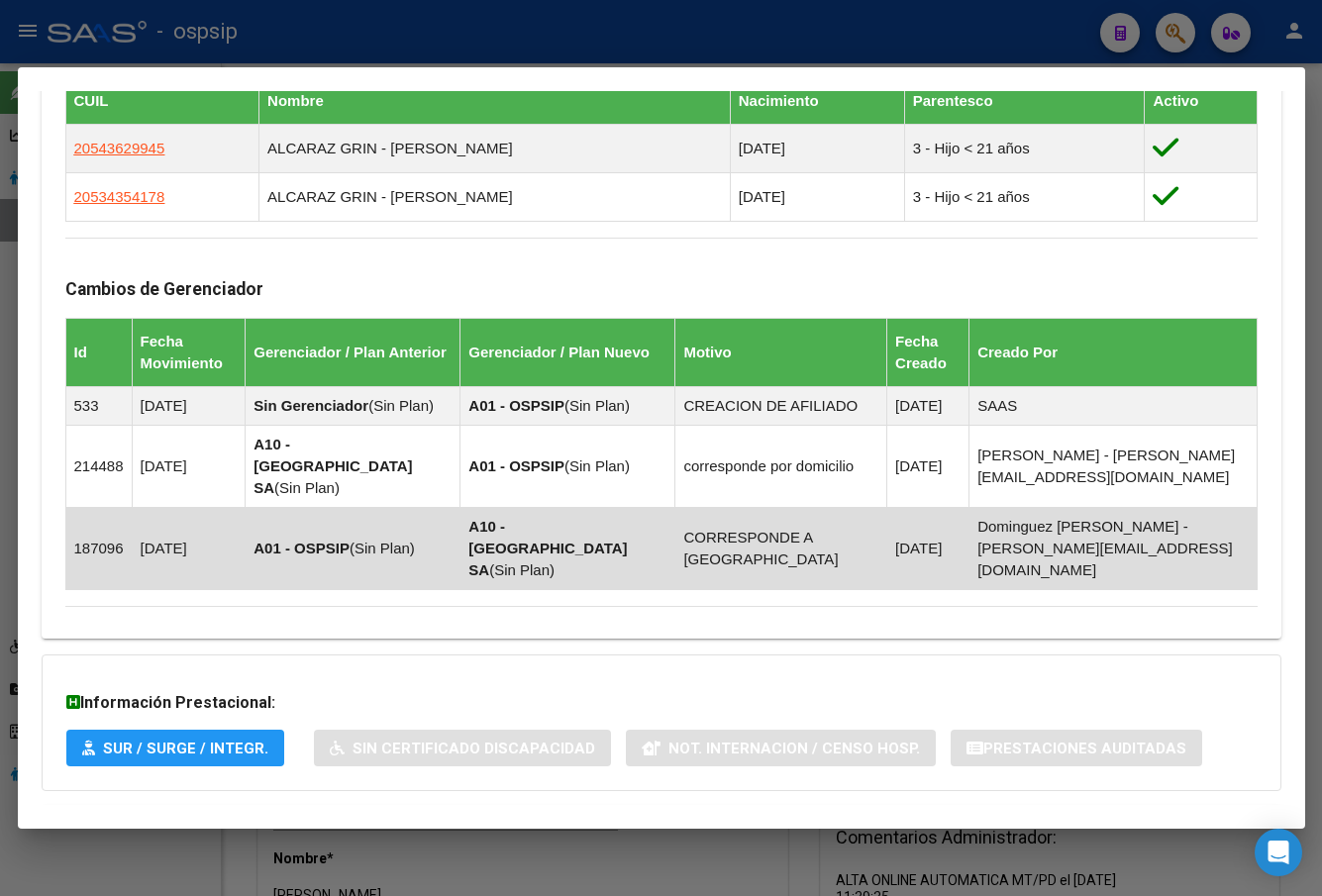 scroll, scrollTop: 1145, scrollLeft: 0, axis: vertical 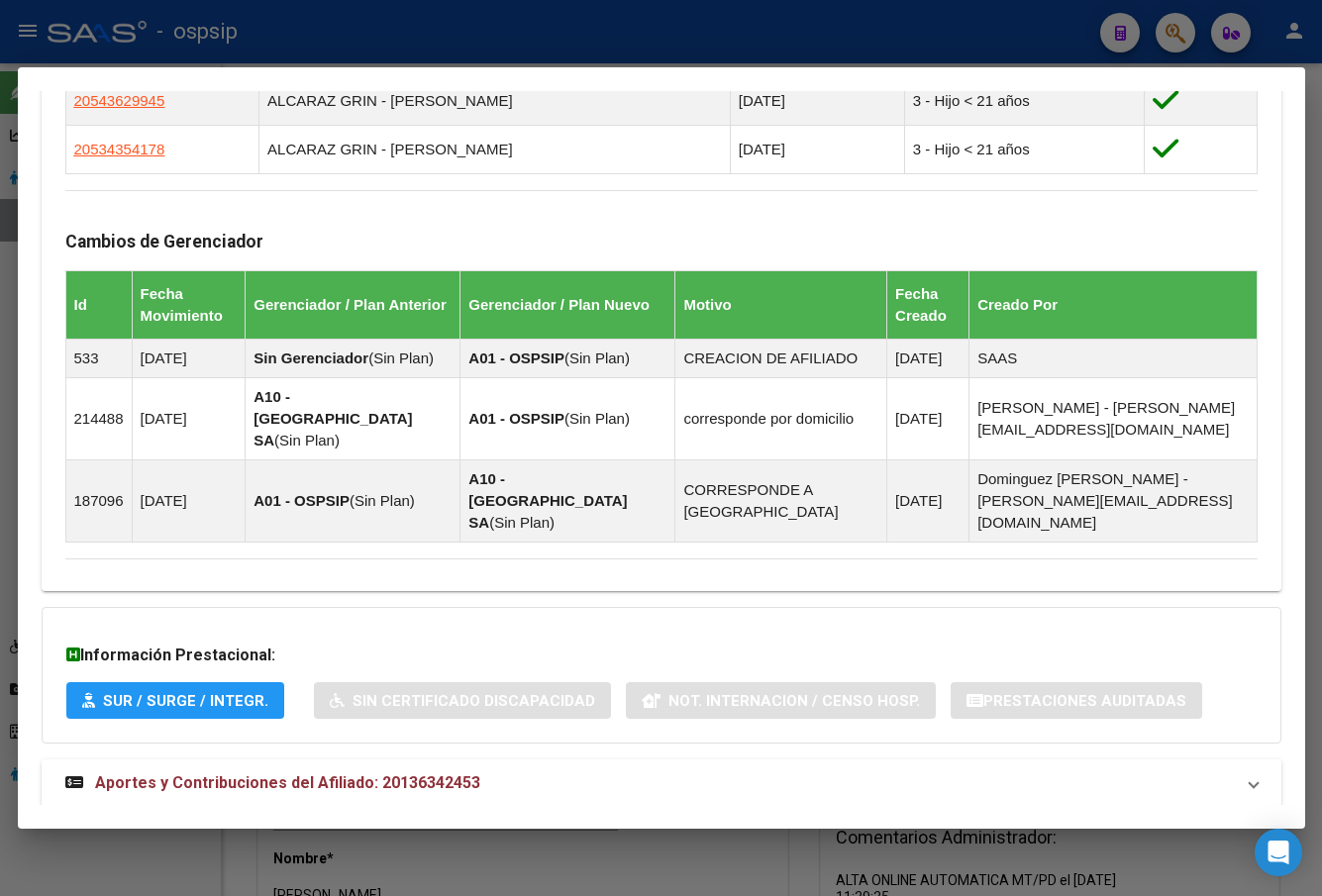 click on "Aportes y Contribuciones del Afiliado: 20136342453" at bounding box center (287, 782) 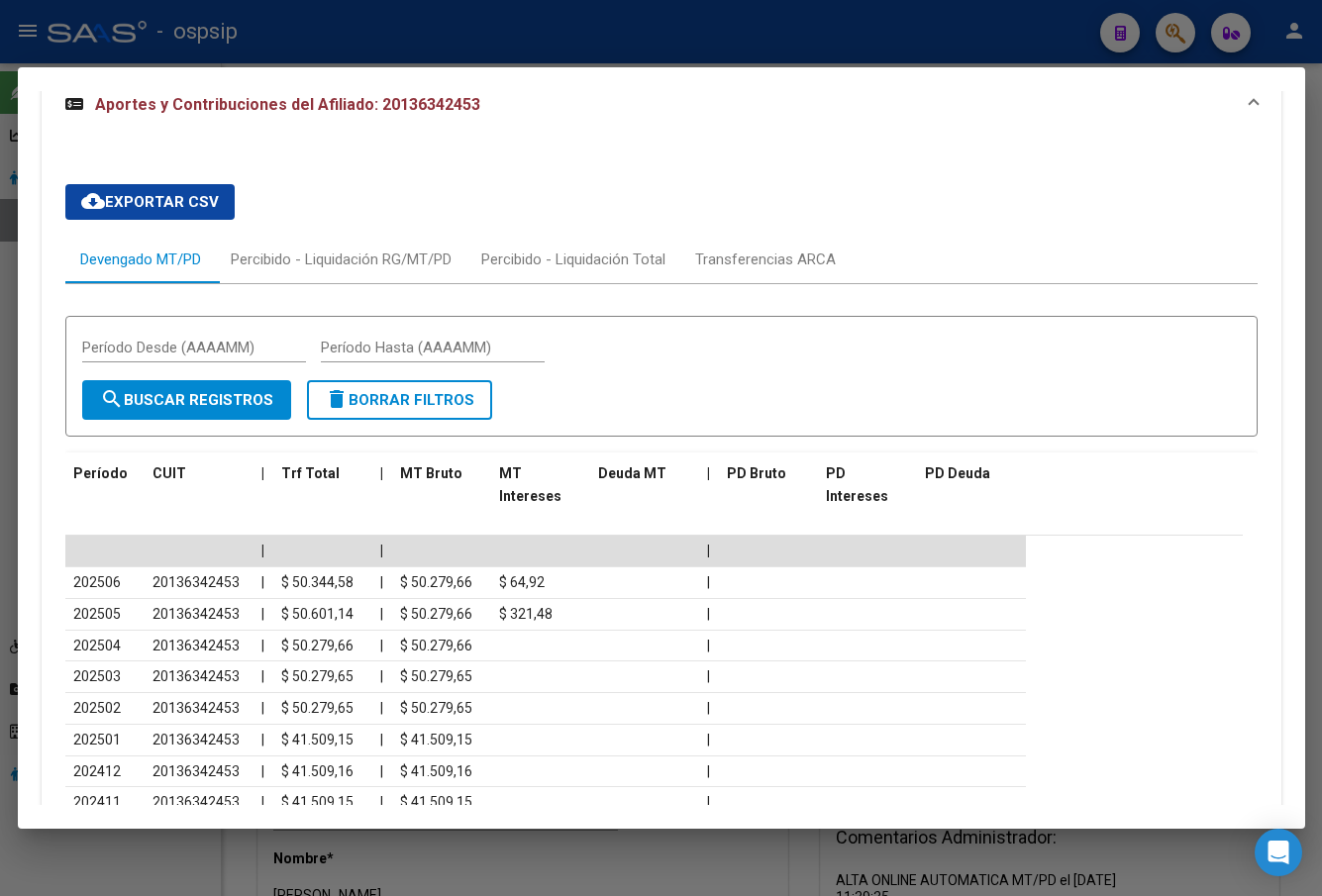 scroll, scrollTop: 1938, scrollLeft: 0, axis: vertical 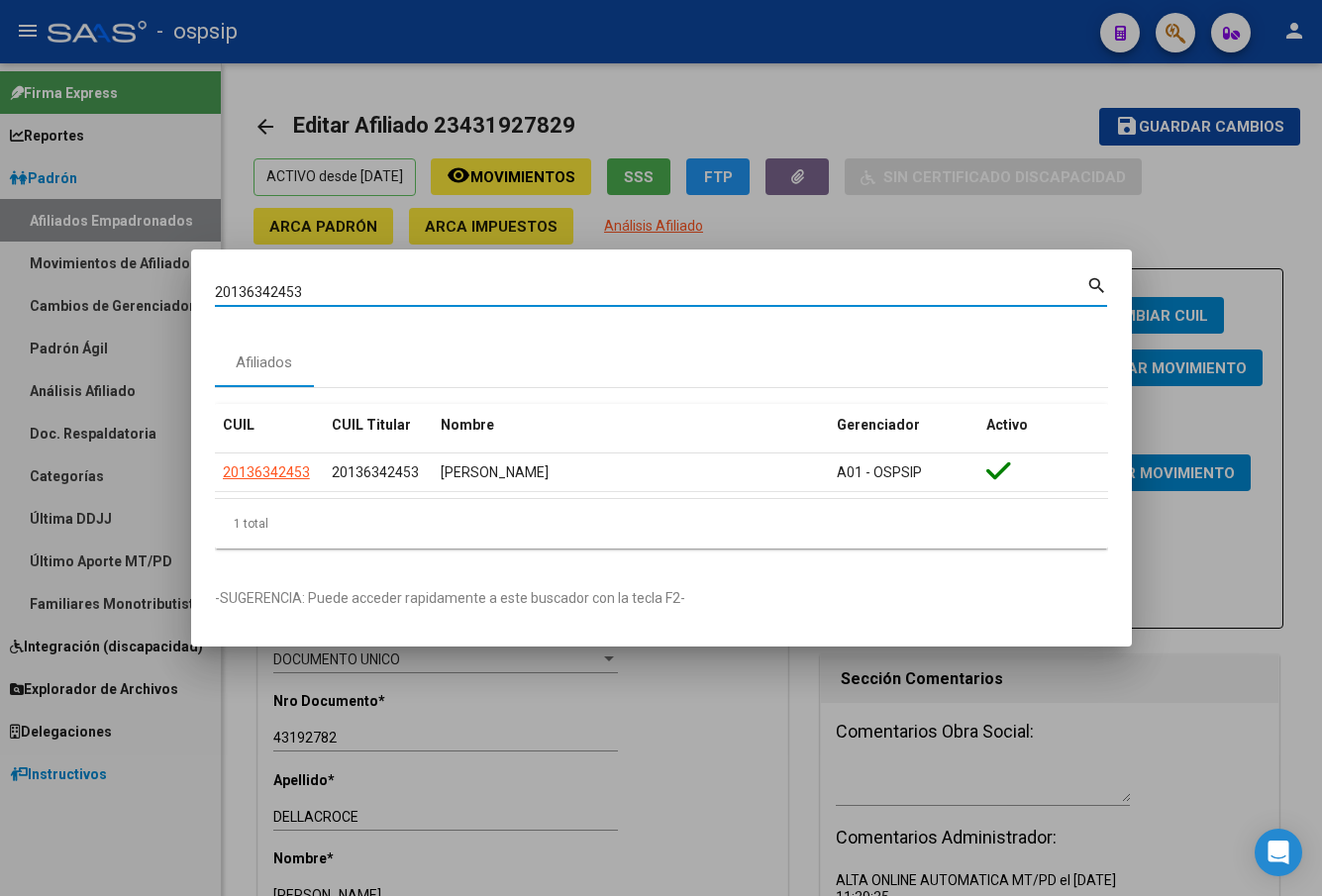 click on "20136342453" at bounding box center [651, 292] 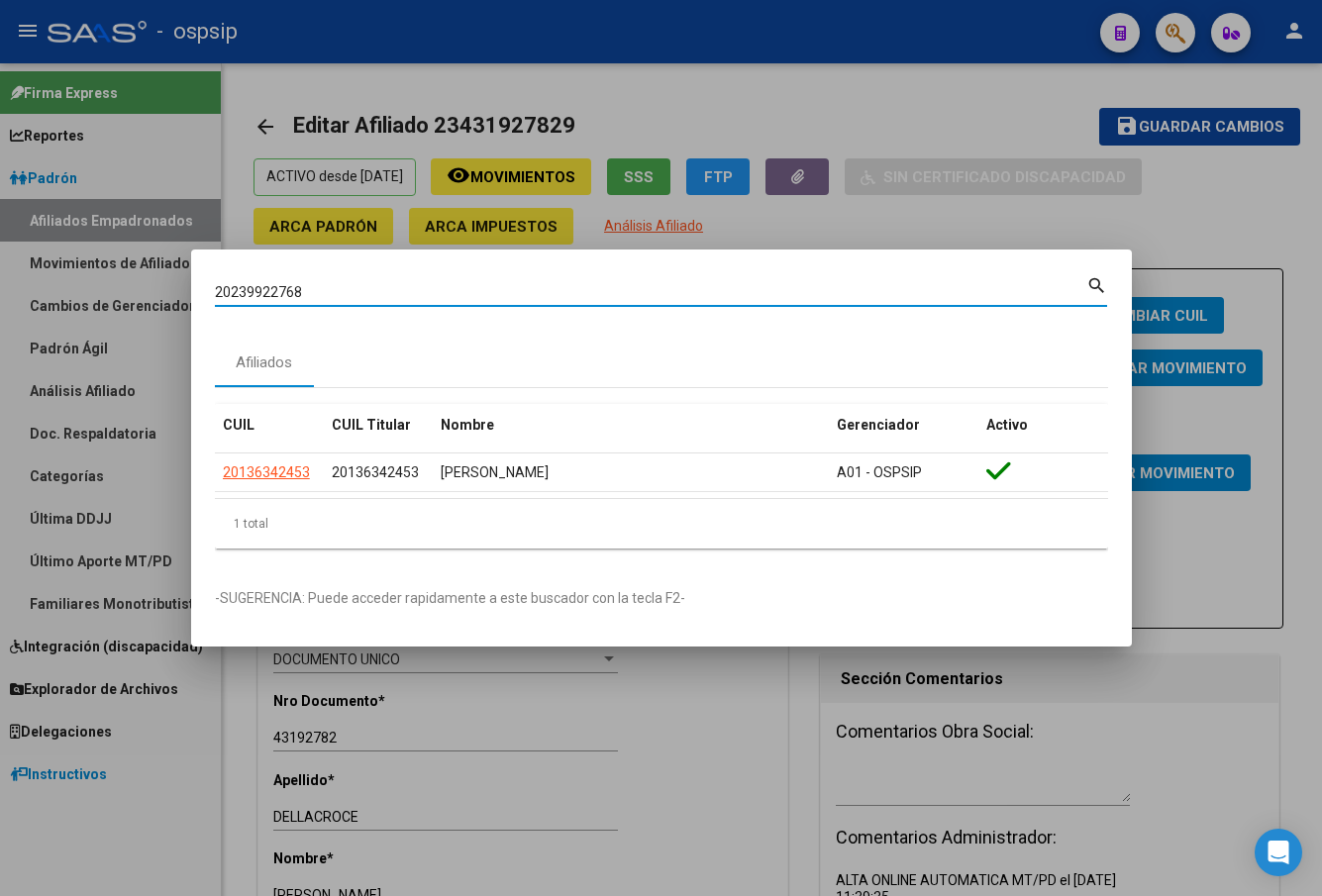type on "20239922768" 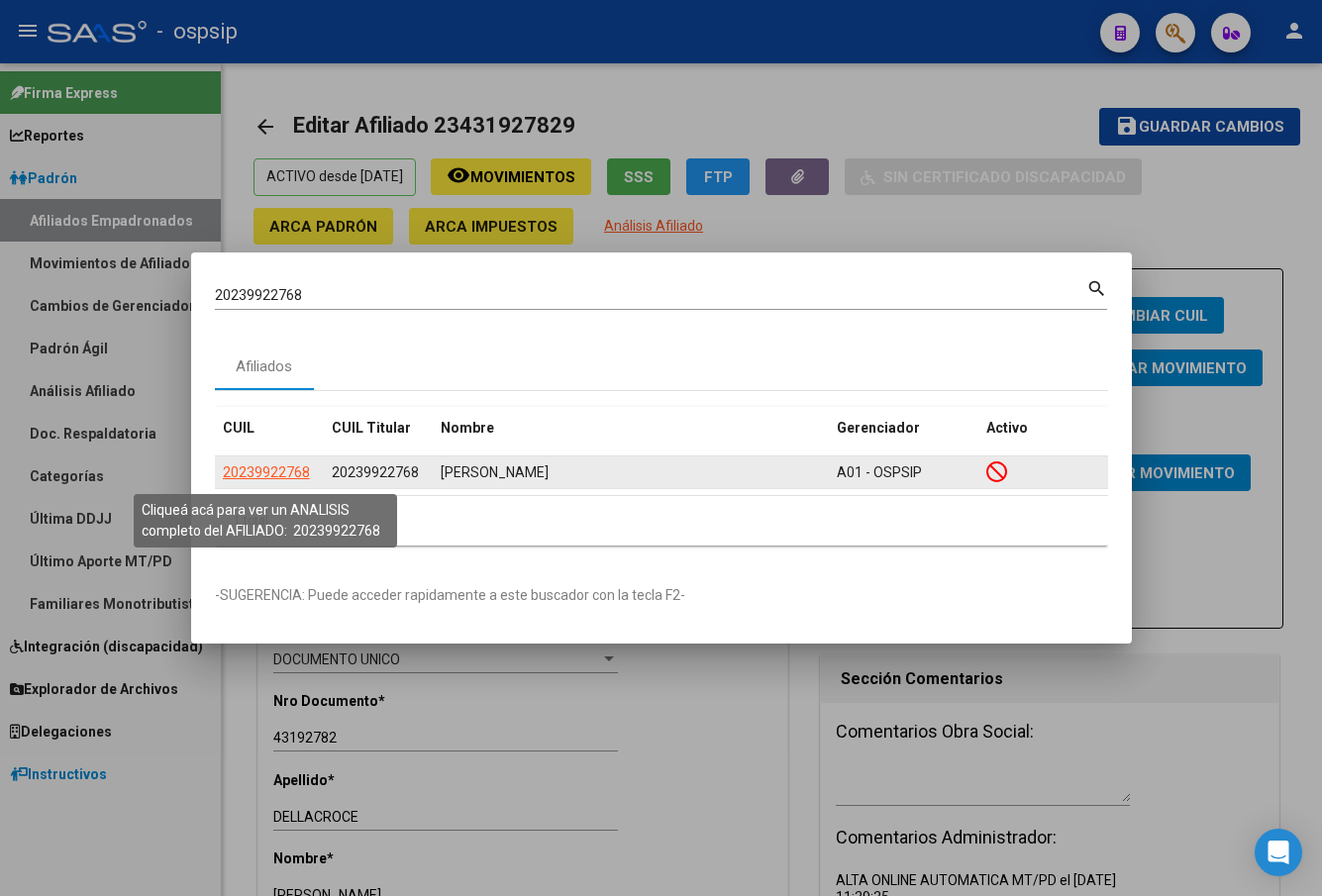 click on "20239922768" 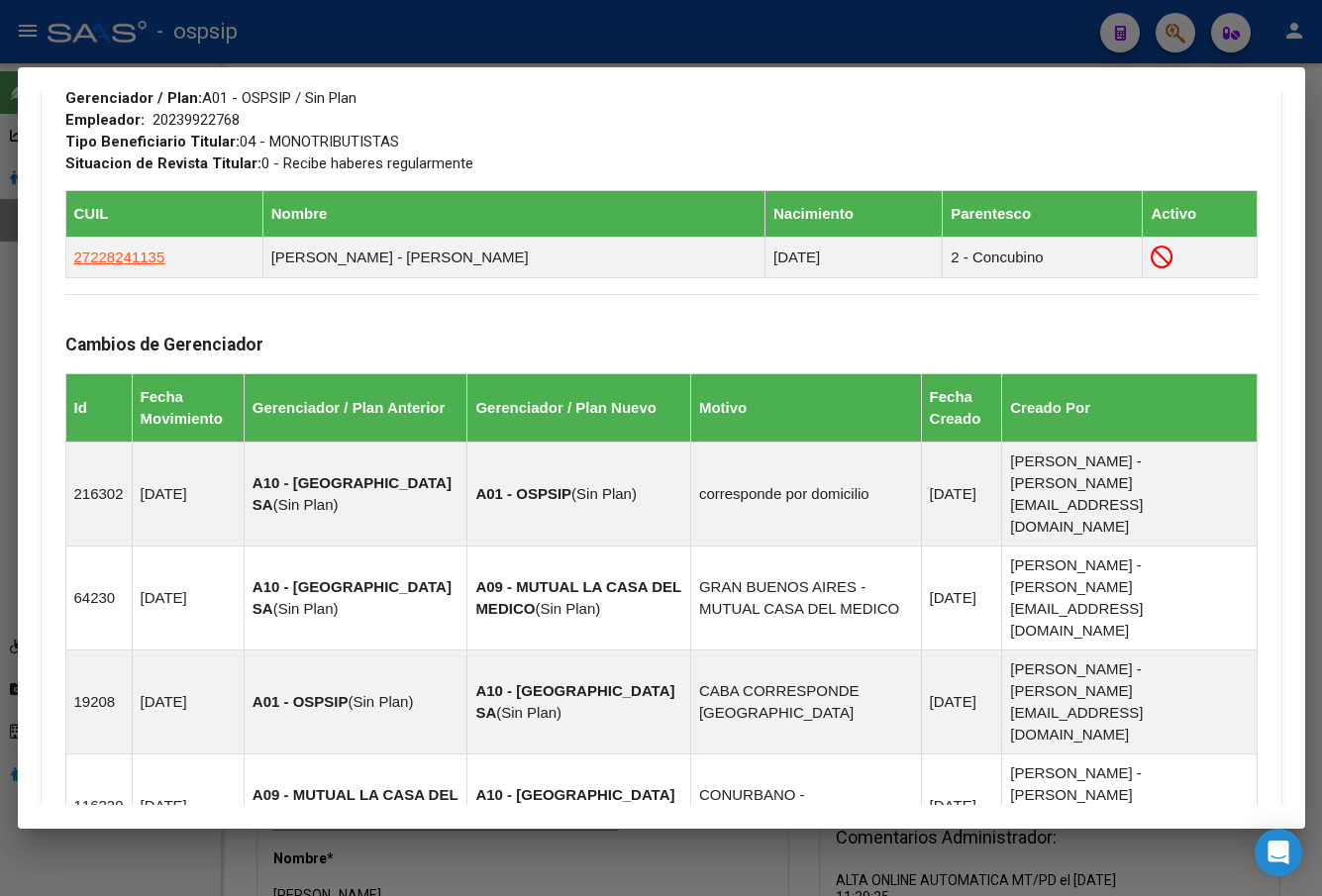 scroll, scrollTop: 1287, scrollLeft: 0, axis: vertical 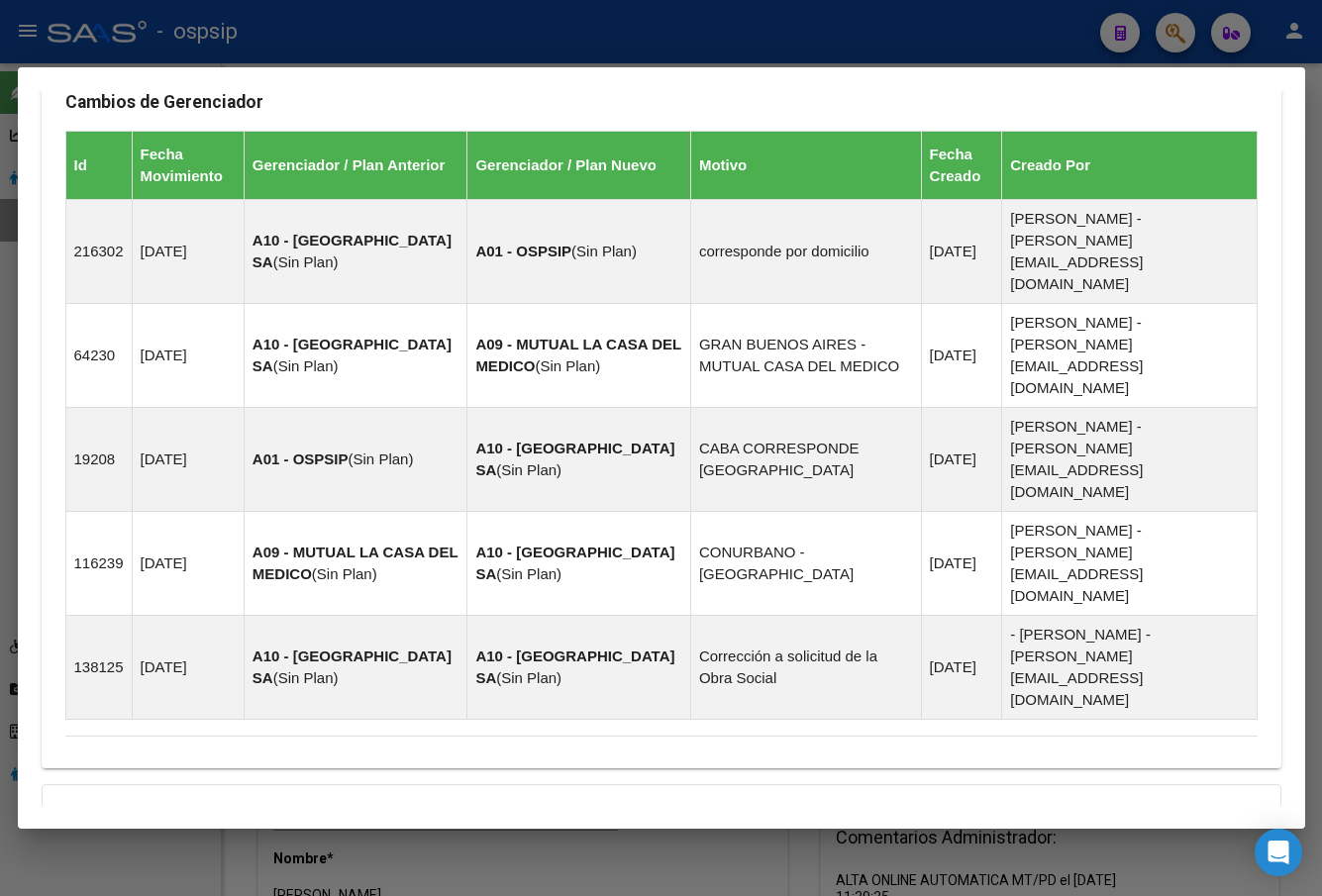 click on "Aportes y Contribuciones del Afiliado: 20239922768" at bounding box center [287, 959] 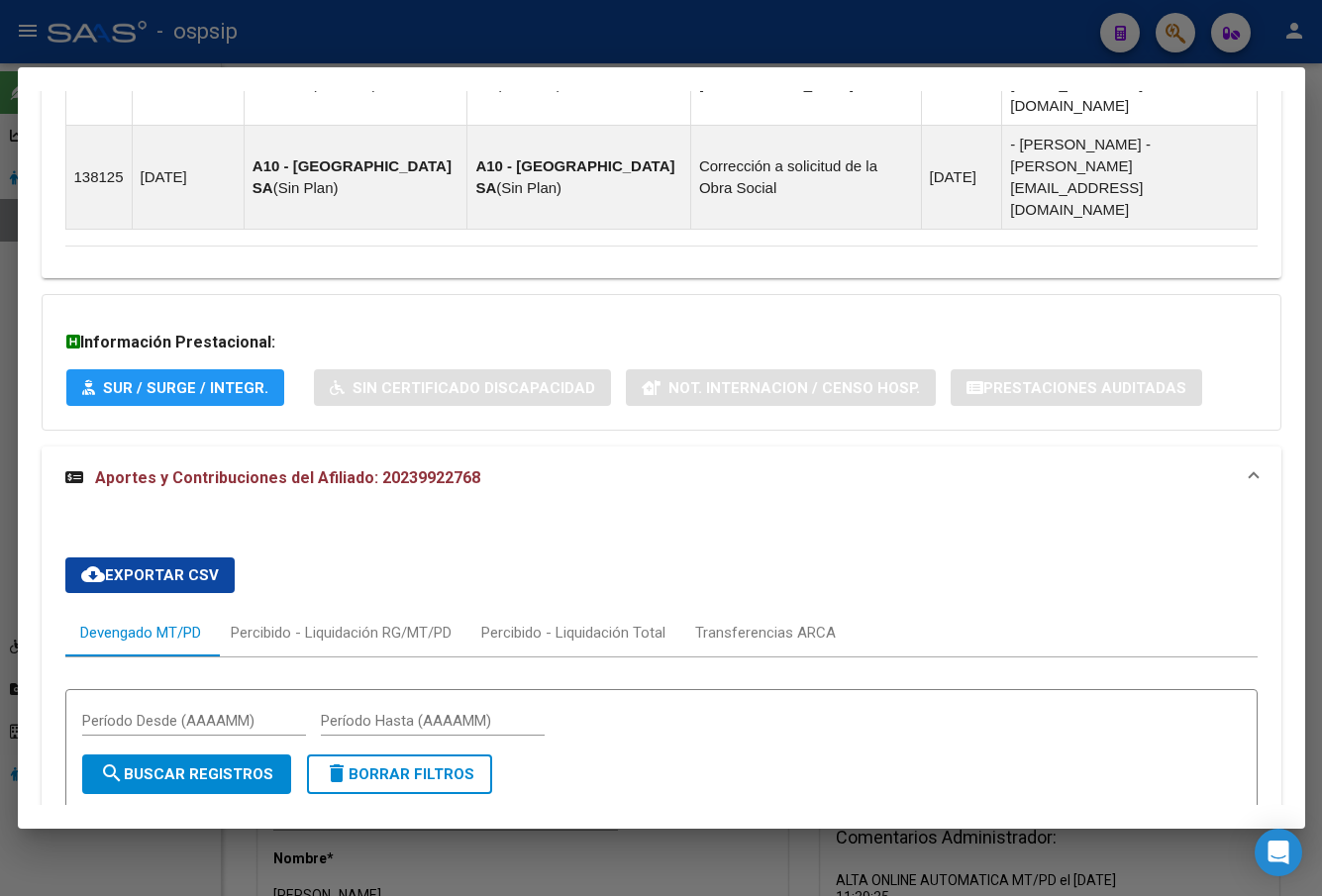 scroll, scrollTop: 2074, scrollLeft: 0, axis: vertical 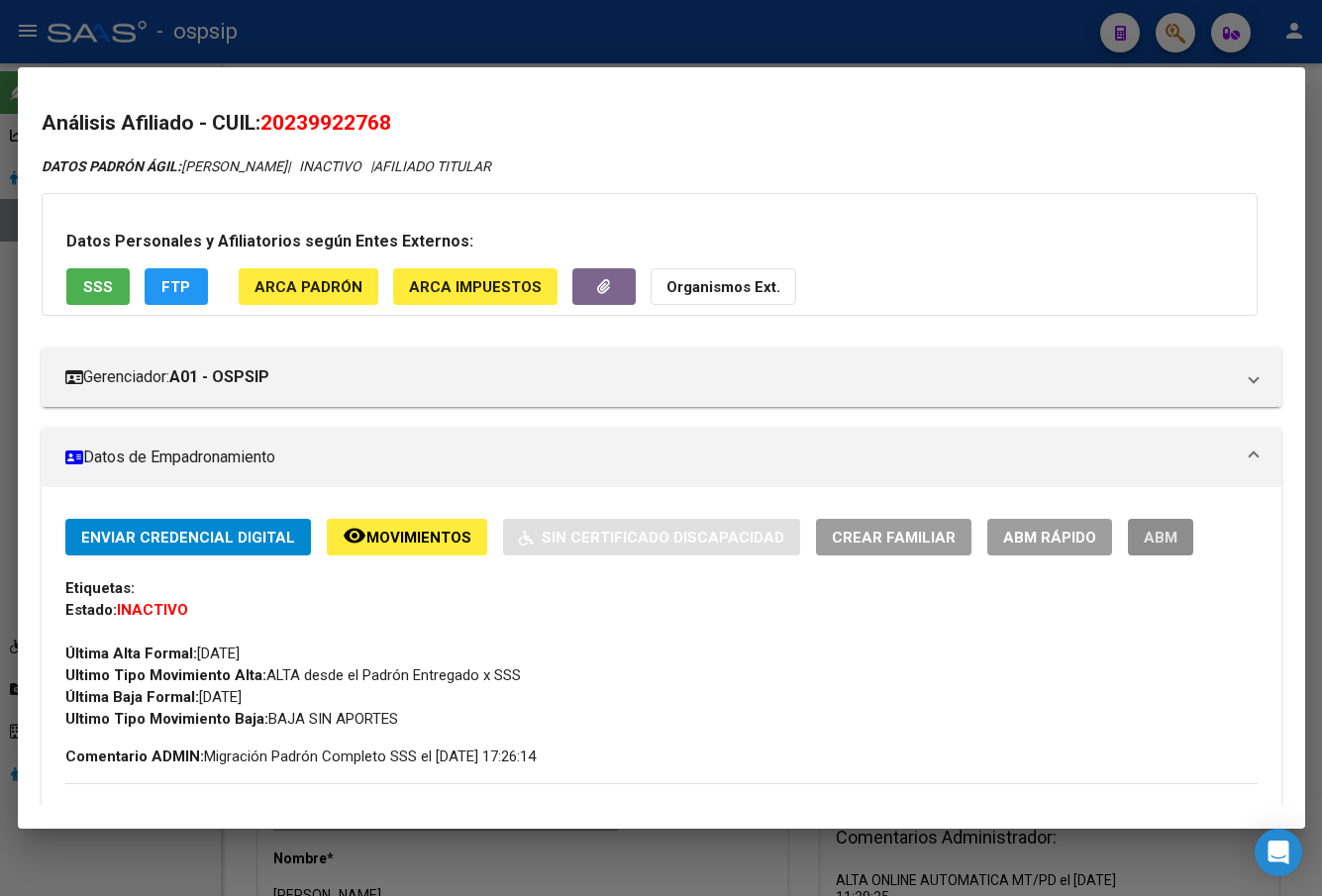click on "ABM" at bounding box center (1161, 537) 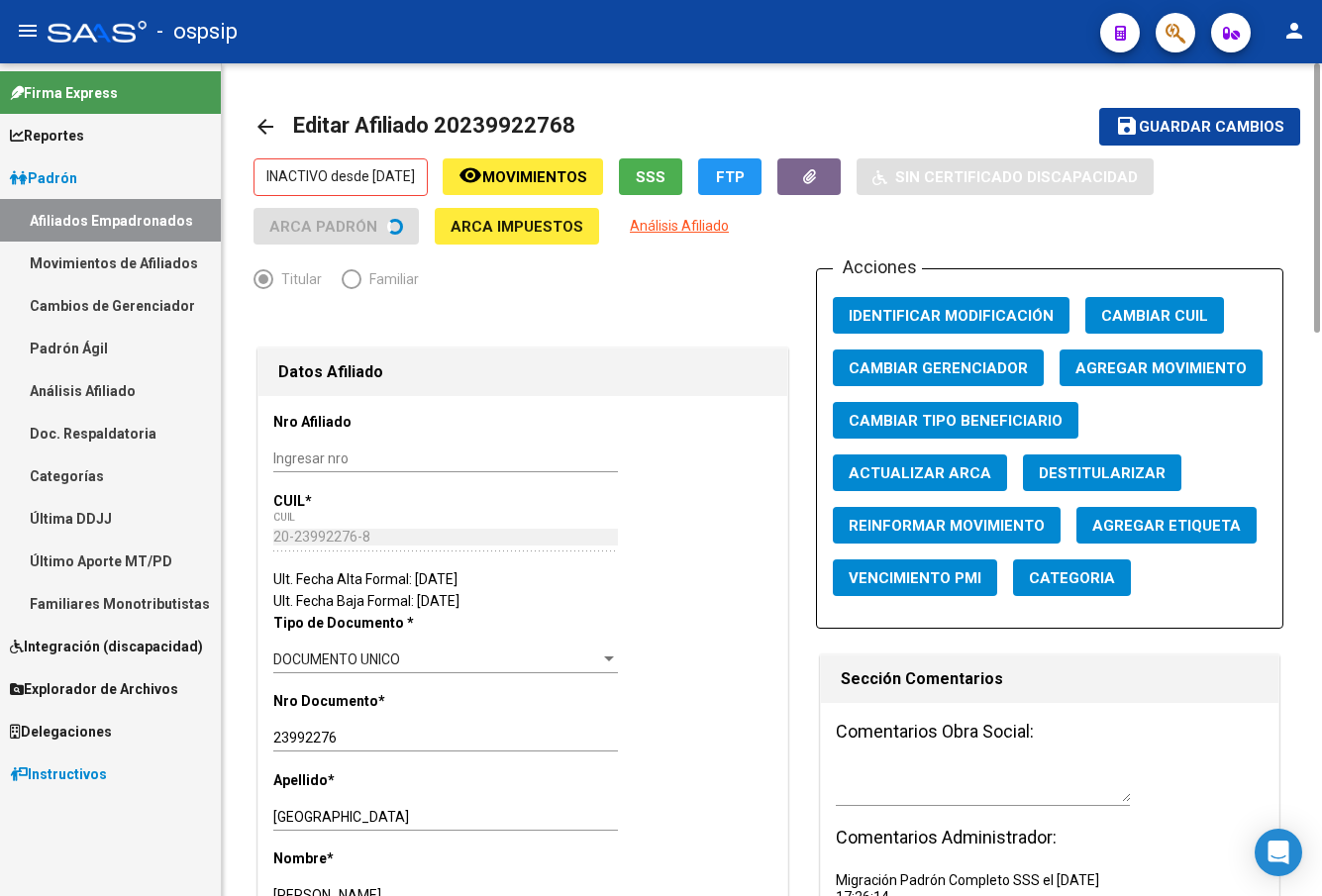 click on "Agregar Movimiento" 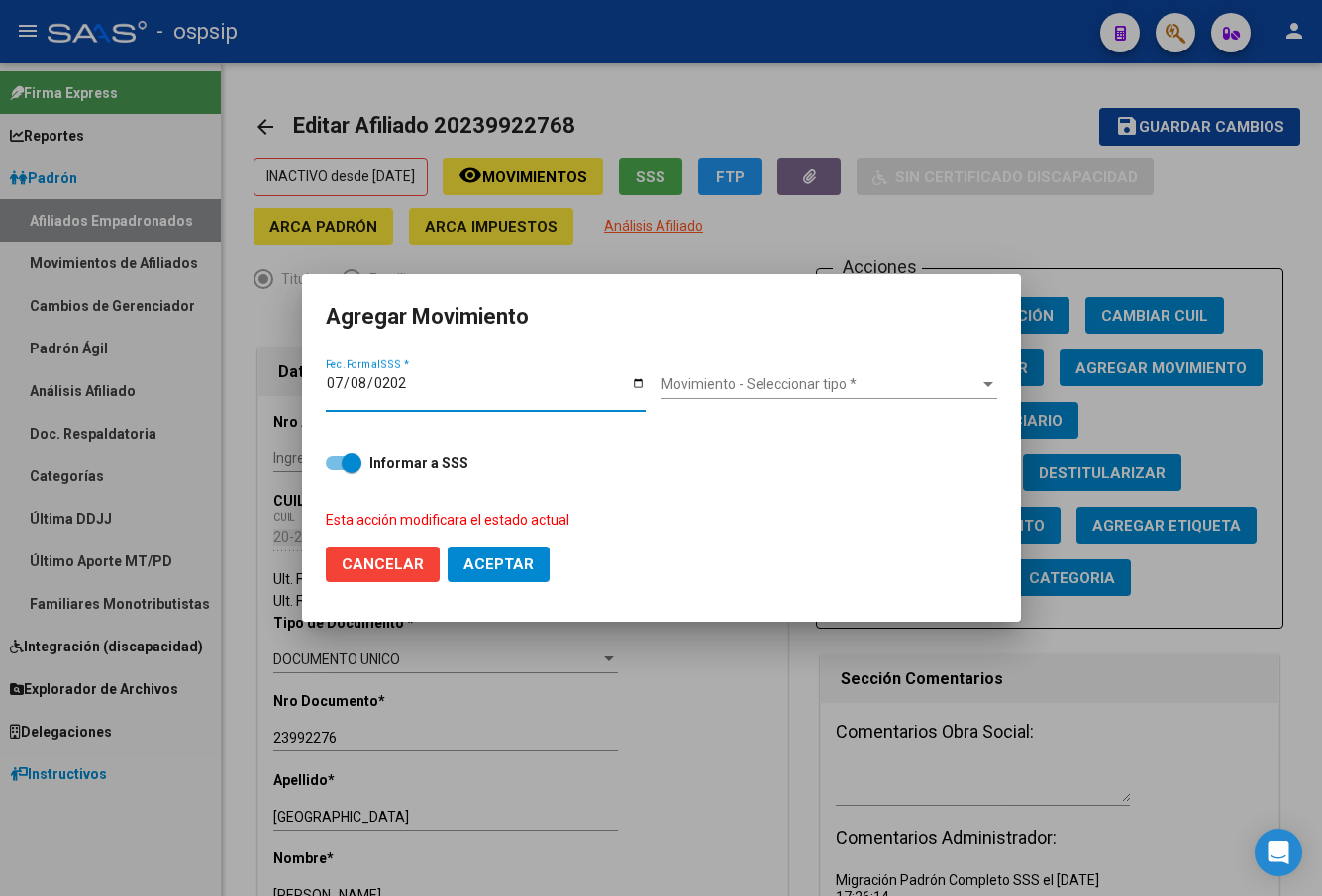 type on "[DATE]" 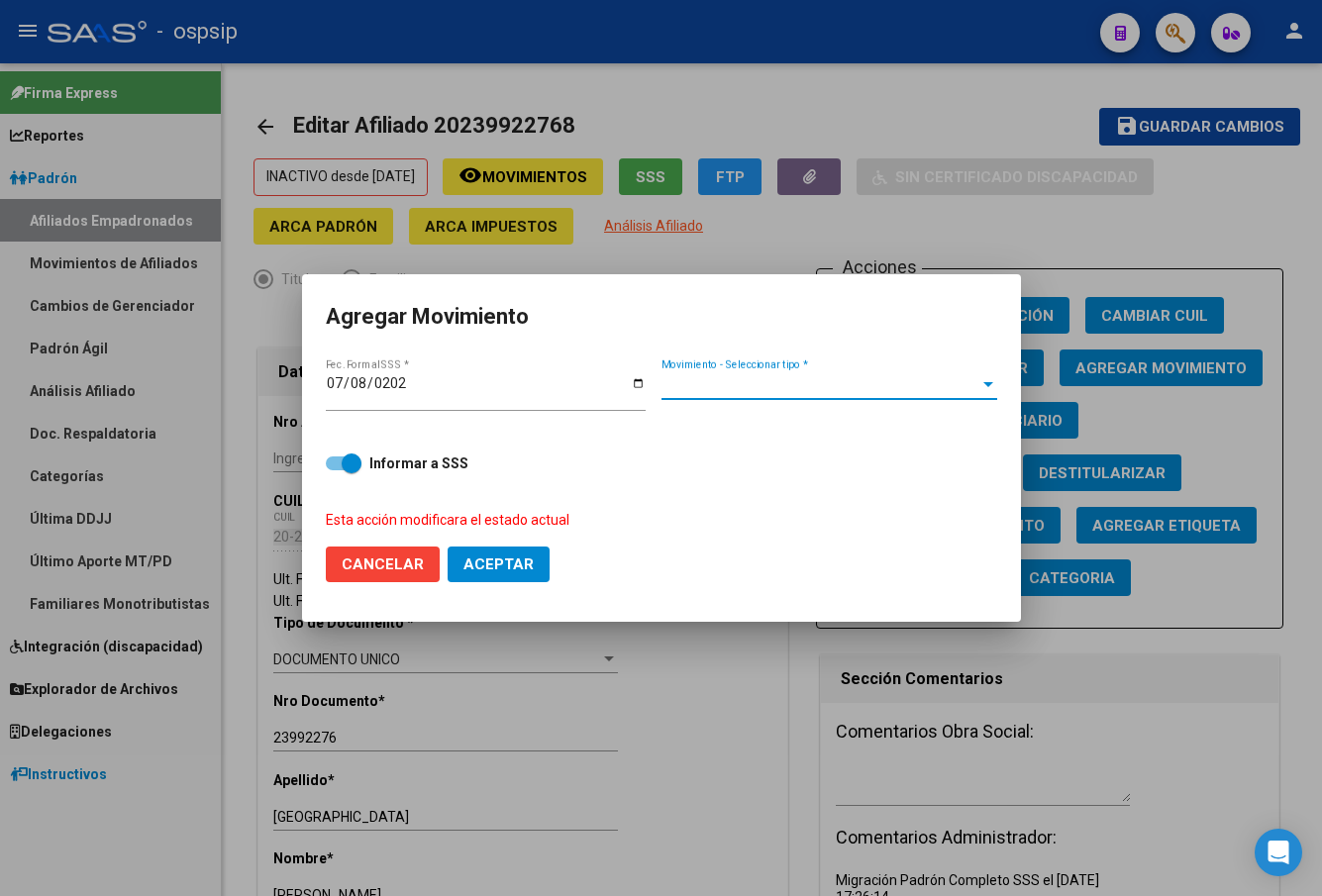 click on "Movimiento - Seleccionar tipo *" at bounding box center [820, 384] 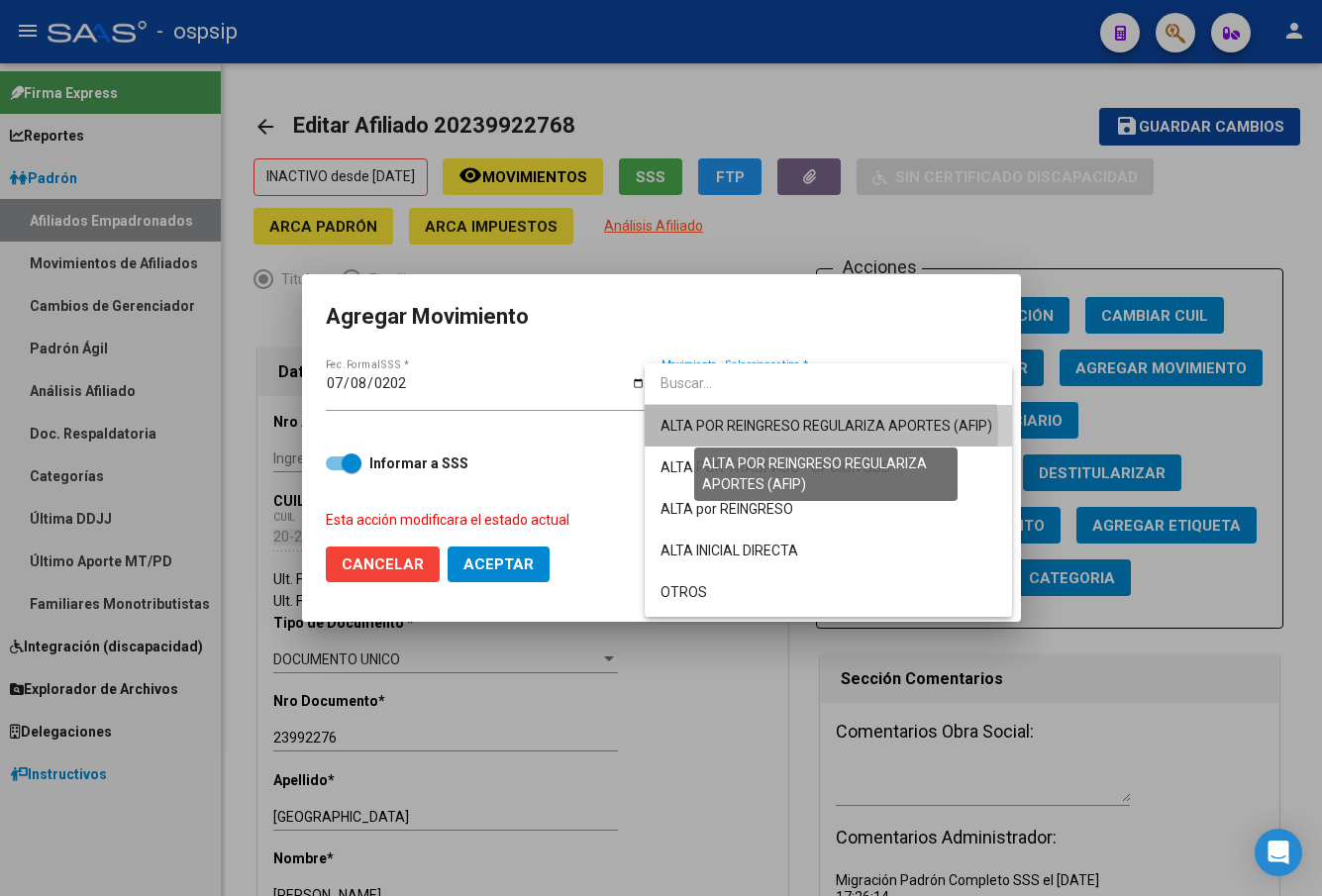 click on "ALTA POR REINGRESO REGULARIZA APORTES (AFIP)" at bounding box center [826, 426] 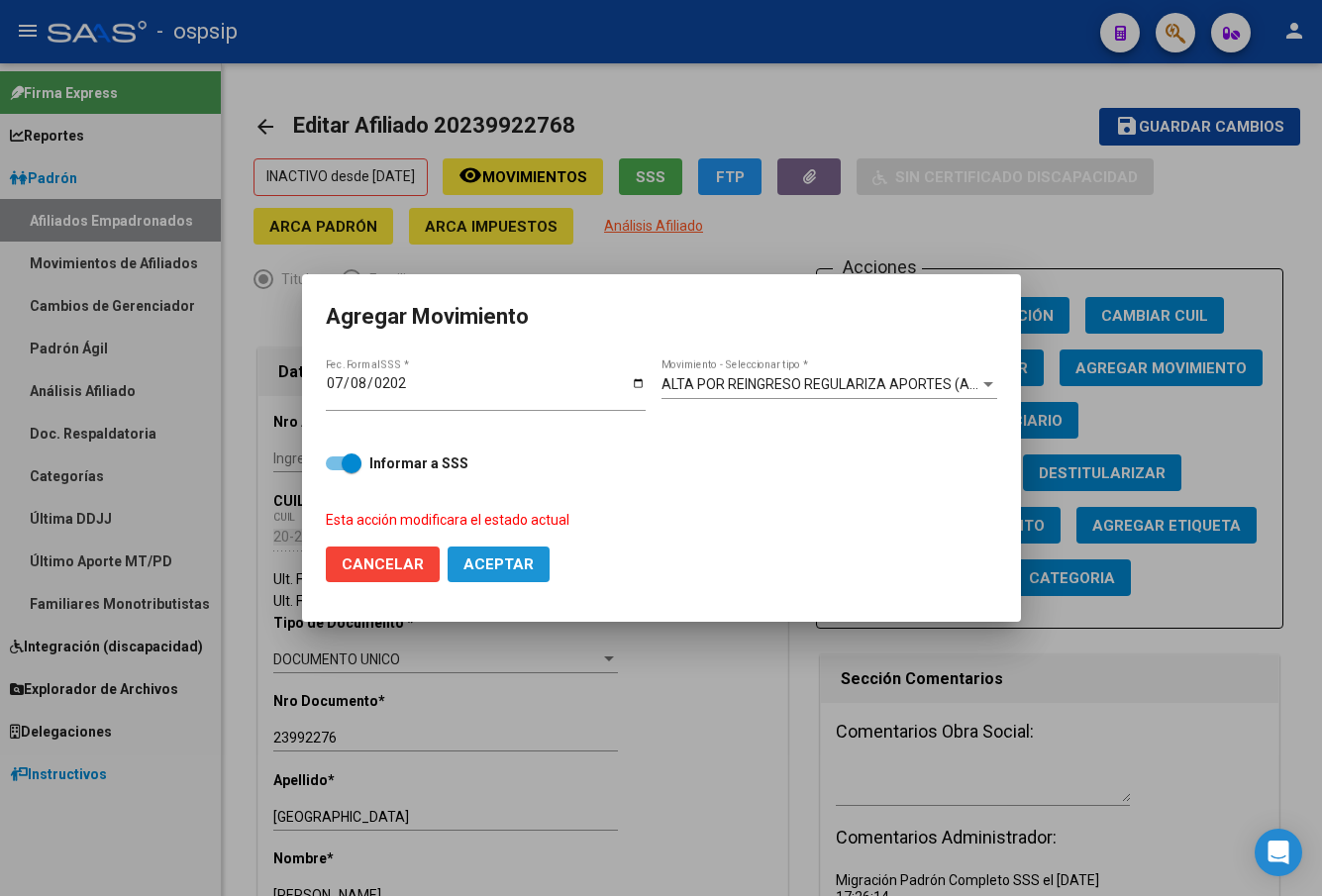 click on "Aceptar" 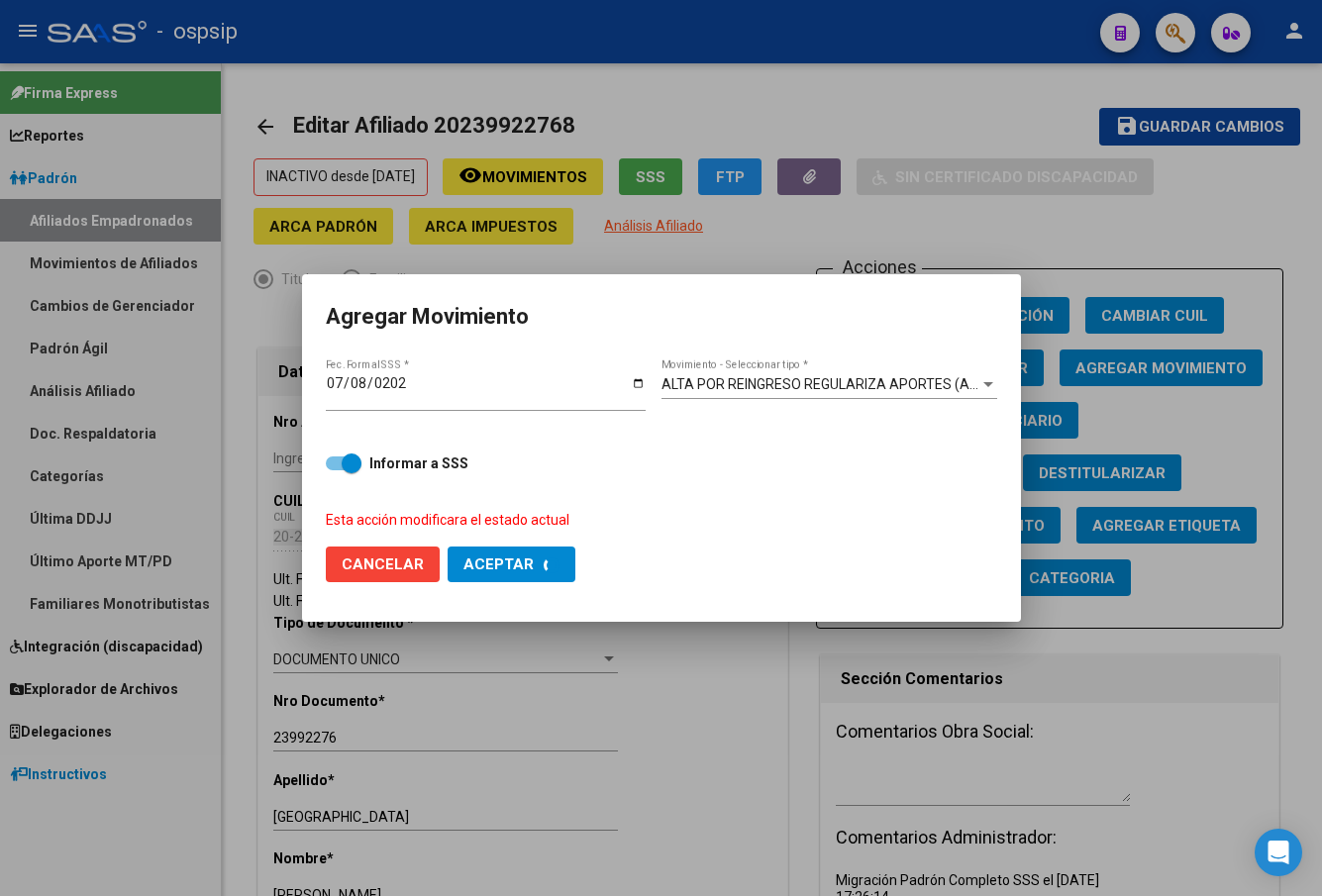 checkbox on "false" 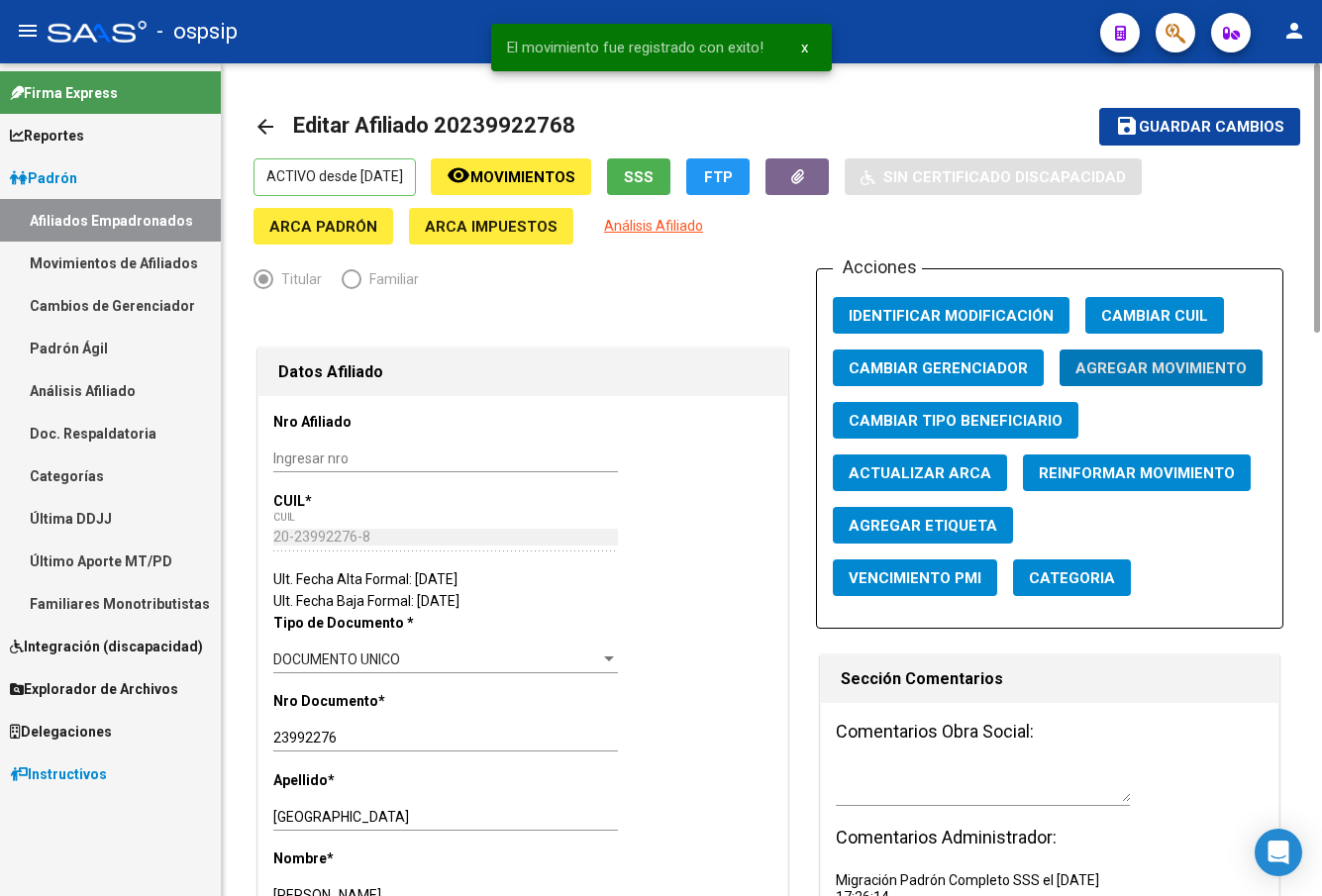 click on "Guardar cambios" 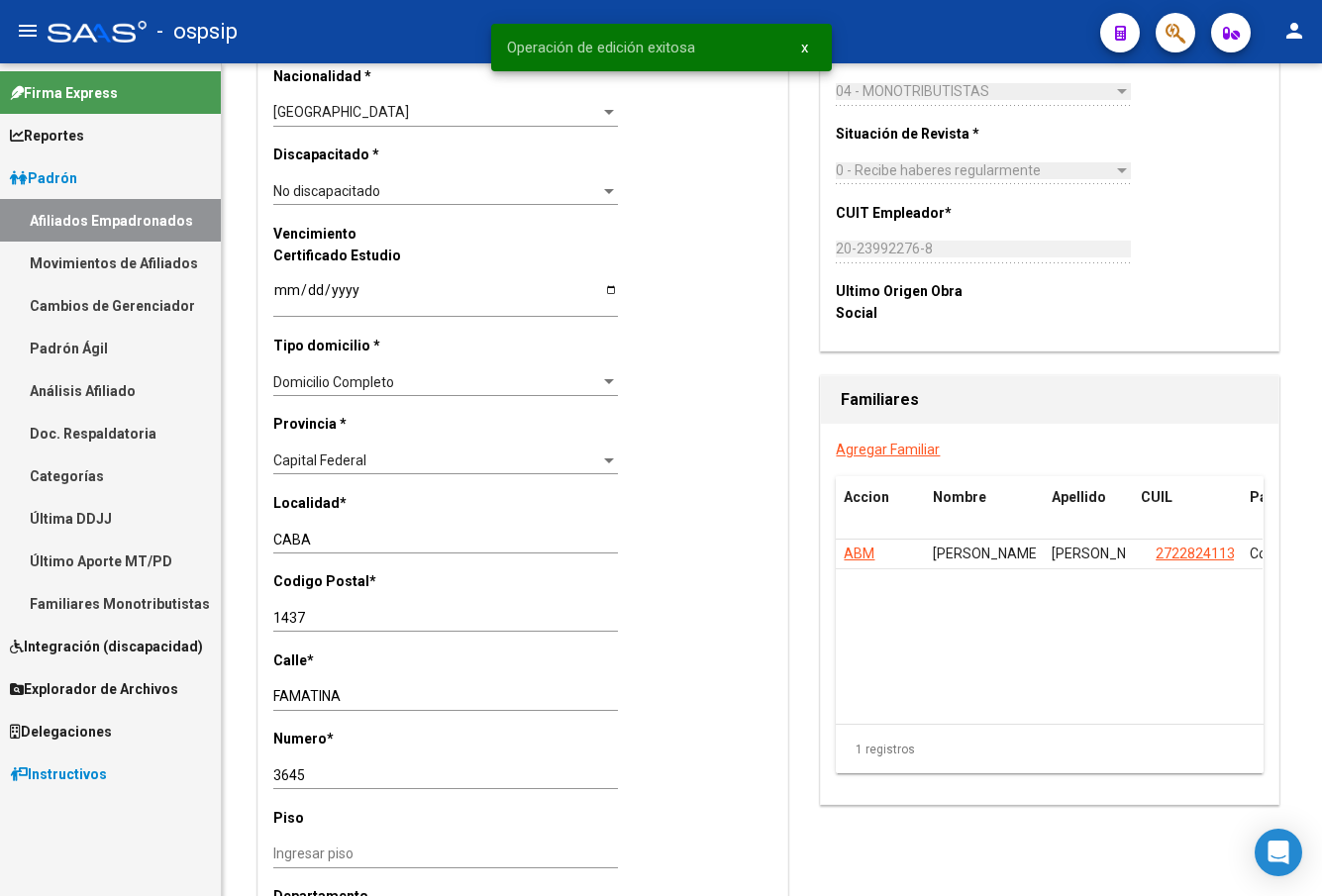 scroll, scrollTop: 0, scrollLeft: 0, axis: both 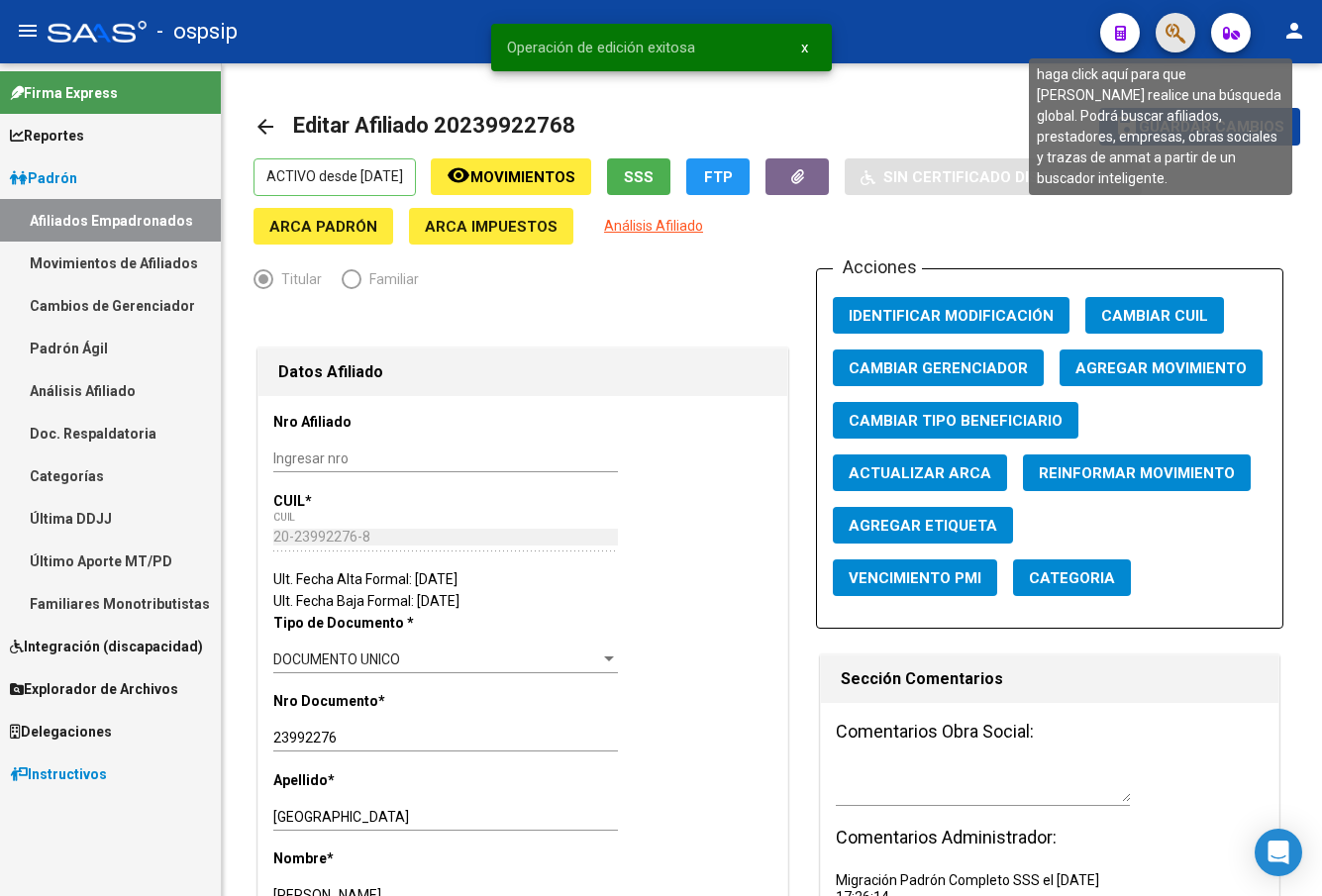 click 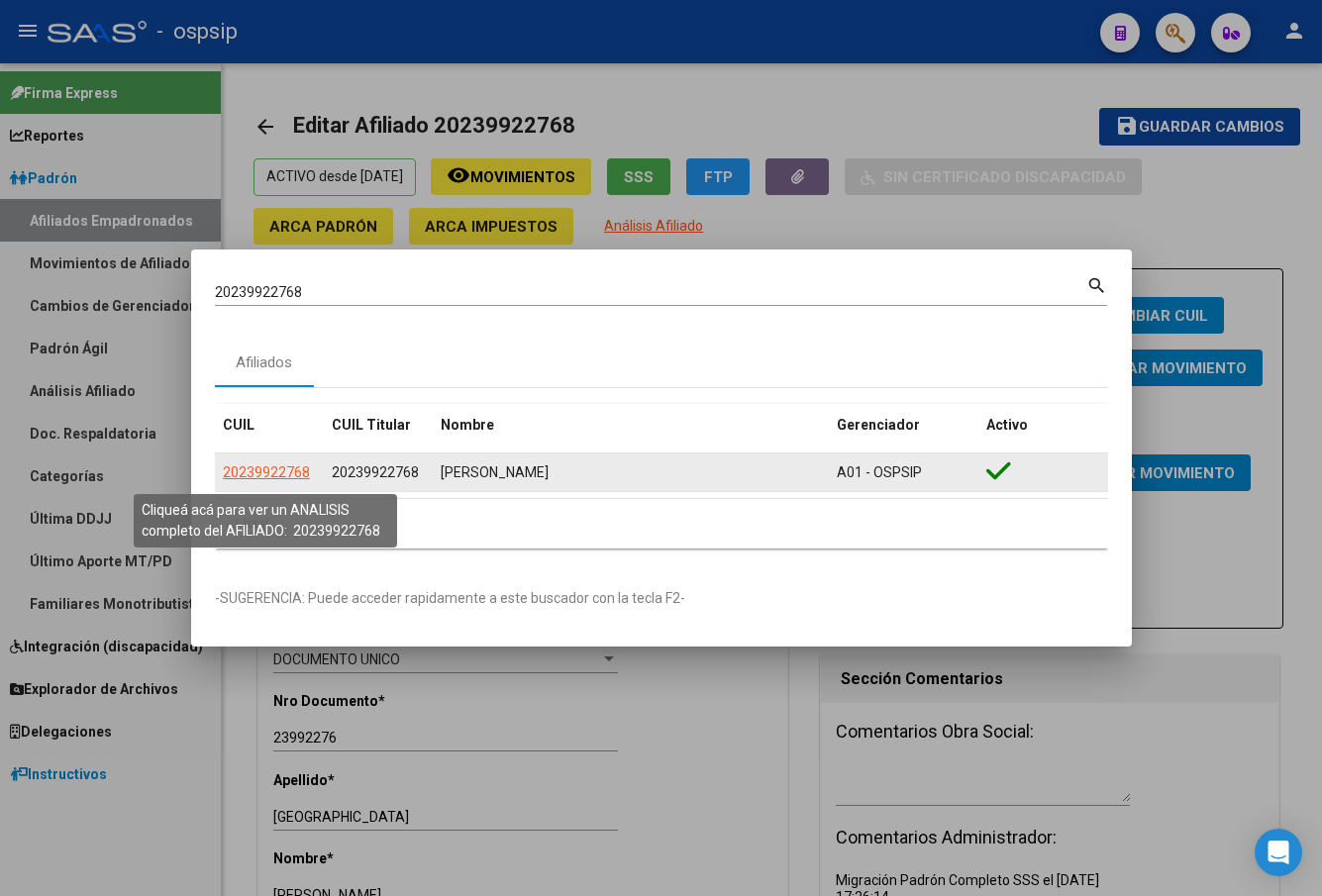 click on "20239922768" 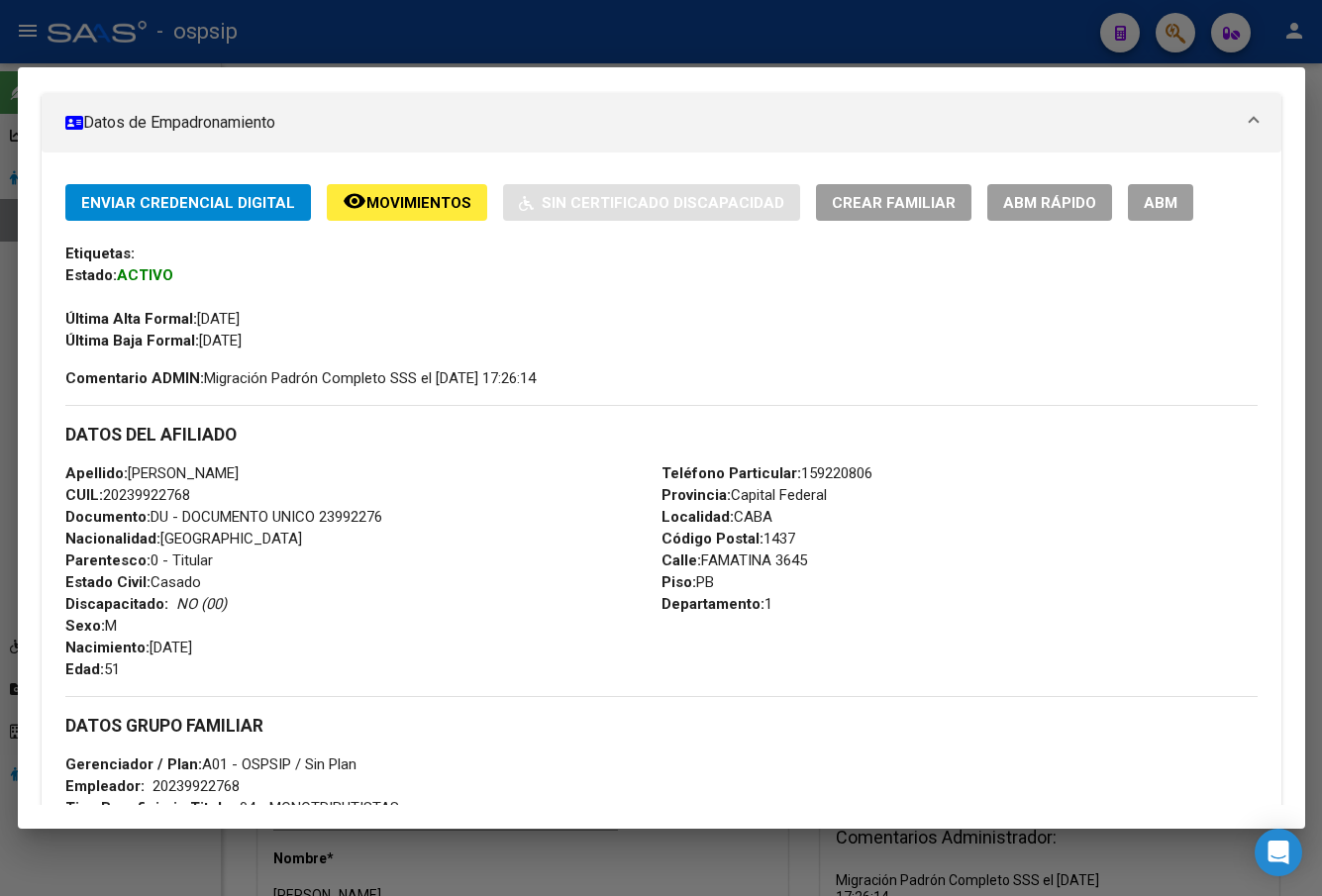 scroll, scrollTop: 534, scrollLeft: 0, axis: vertical 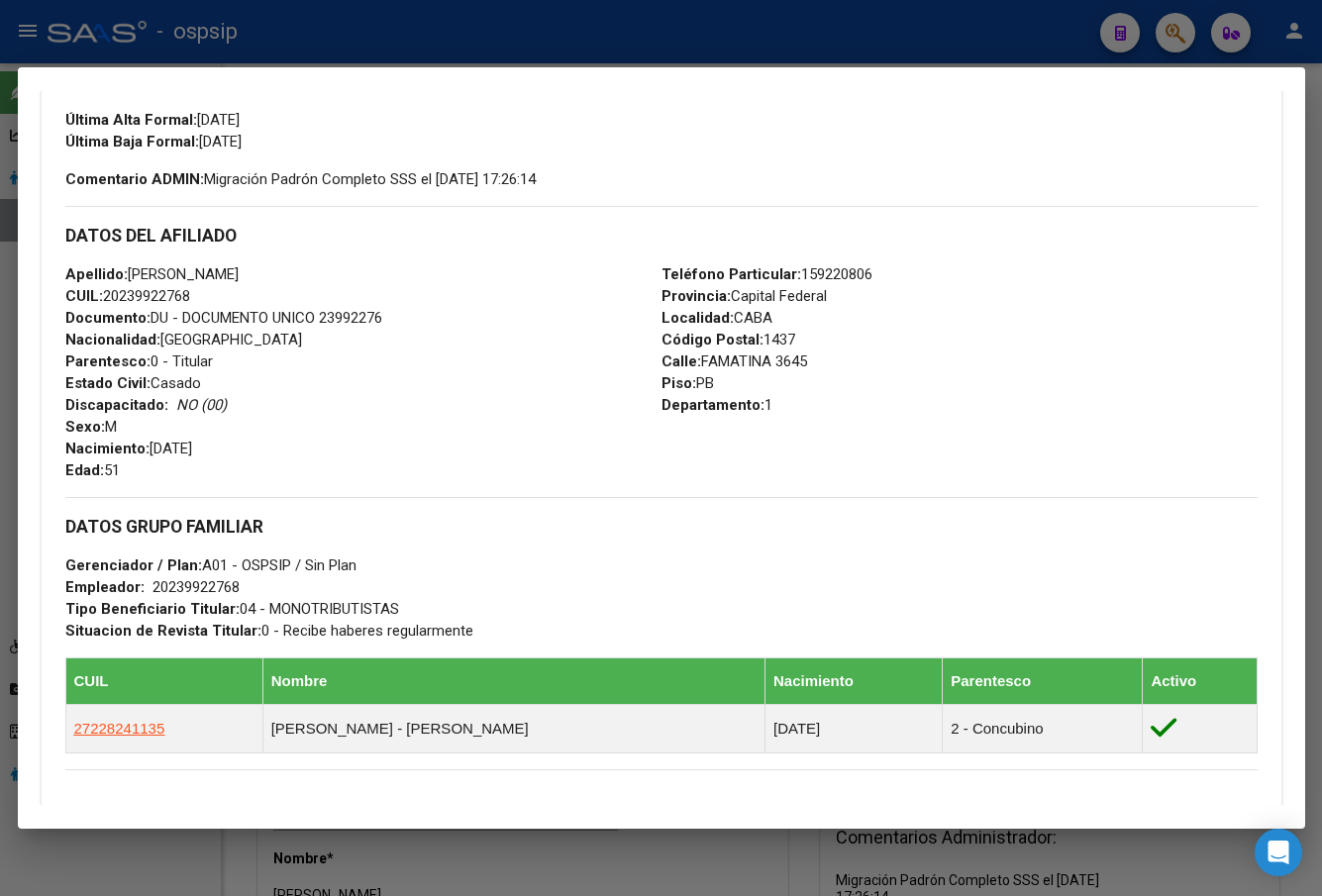 click on "Apellido:  [PERSON_NAME] CUIL:  20239922768 Documento:  DU - DOCUMENTO UNICO 23992276  Nacionalidad:  ARGENTINA Parentesco:  0 - Titular Estado Civil:  [DEMOGRAPHIC_DATA] Discapacitado:    NO (00) Sexo:  M Nacimiento:  [DEMOGRAPHIC_DATA] Edad:  51" at bounding box center [363, 372] 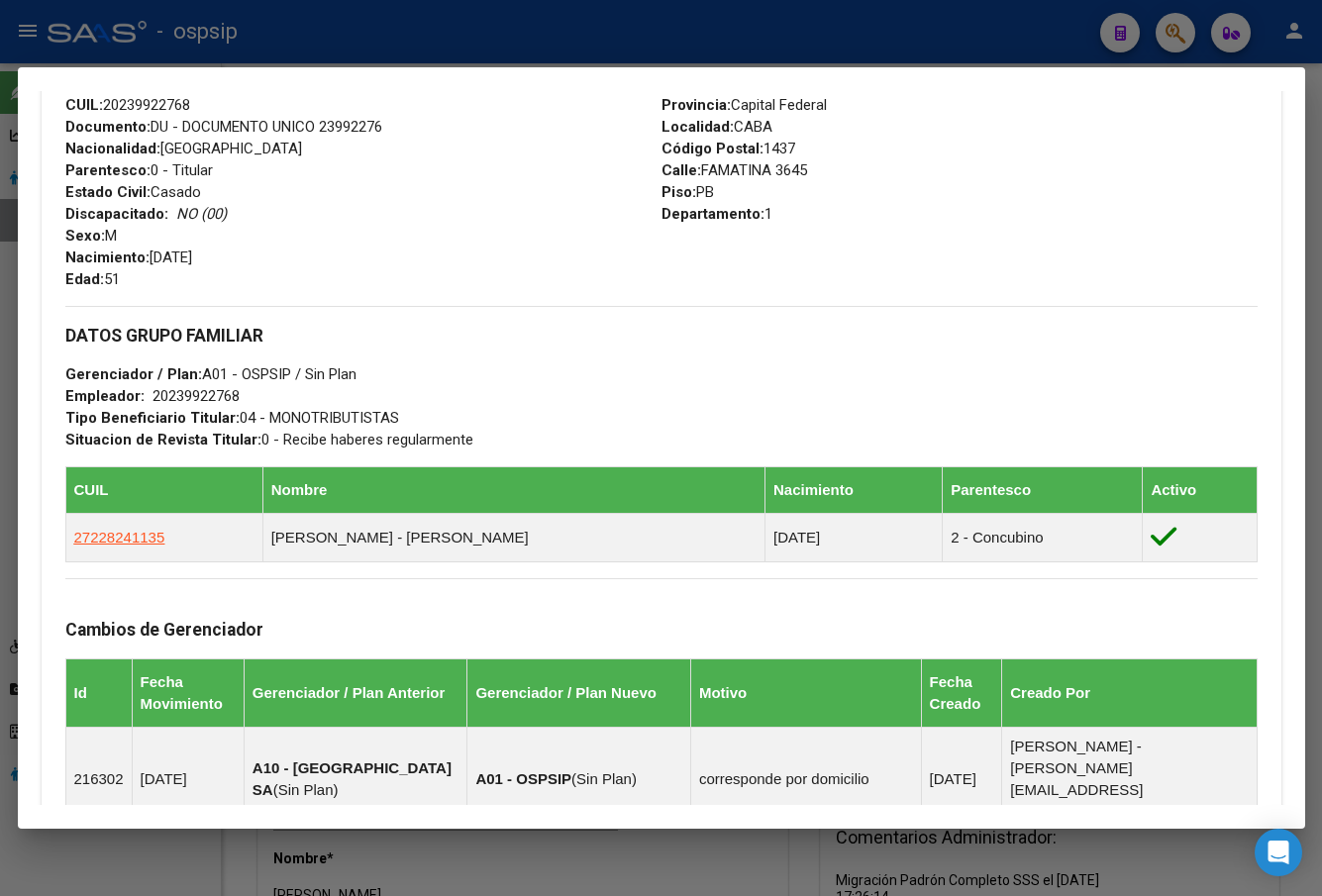 scroll, scrollTop: 930, scrollLeft: 0, axis: vertical 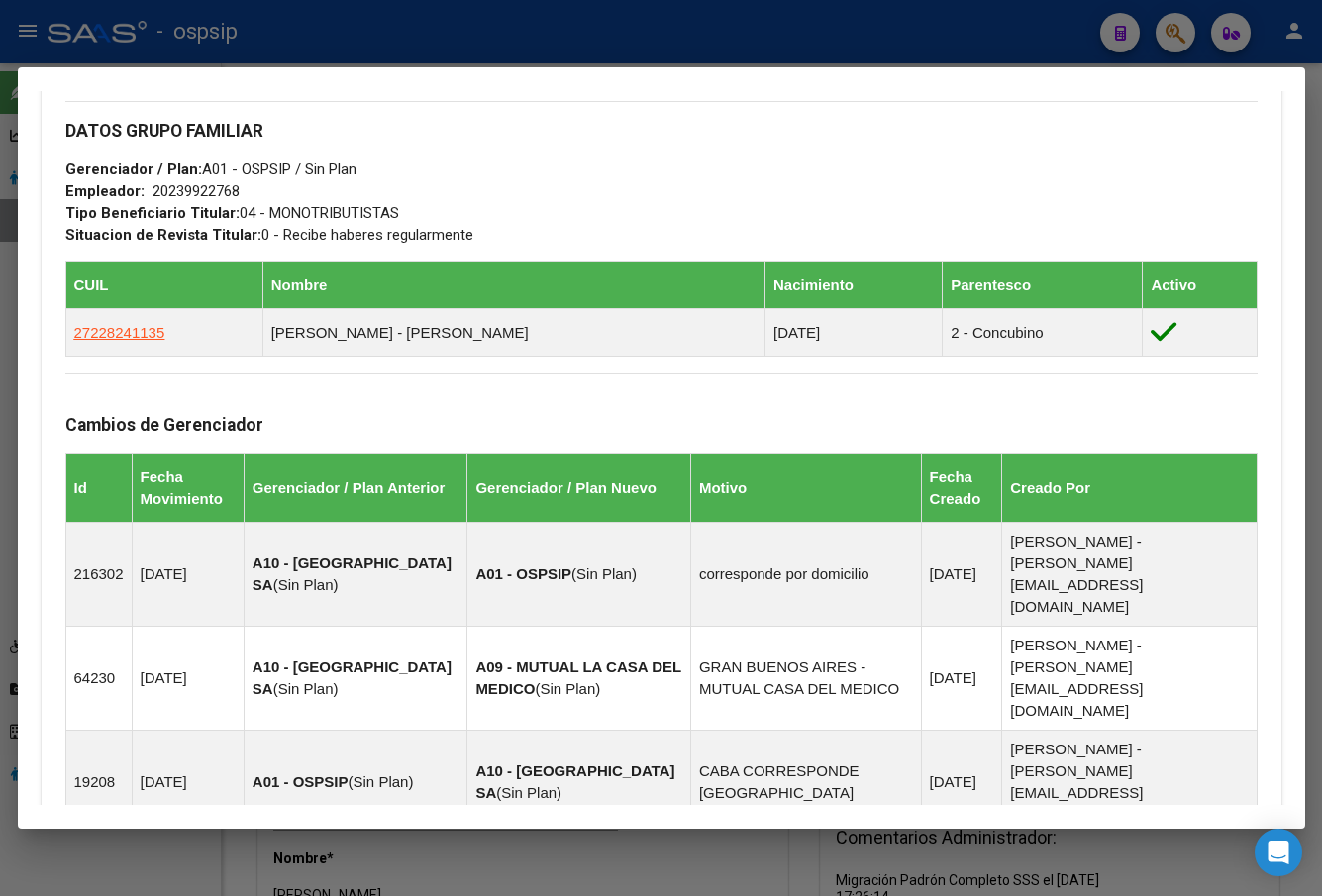 click on "DATOS GRUPO FAMILIAR" at bounding box center [661, 131] 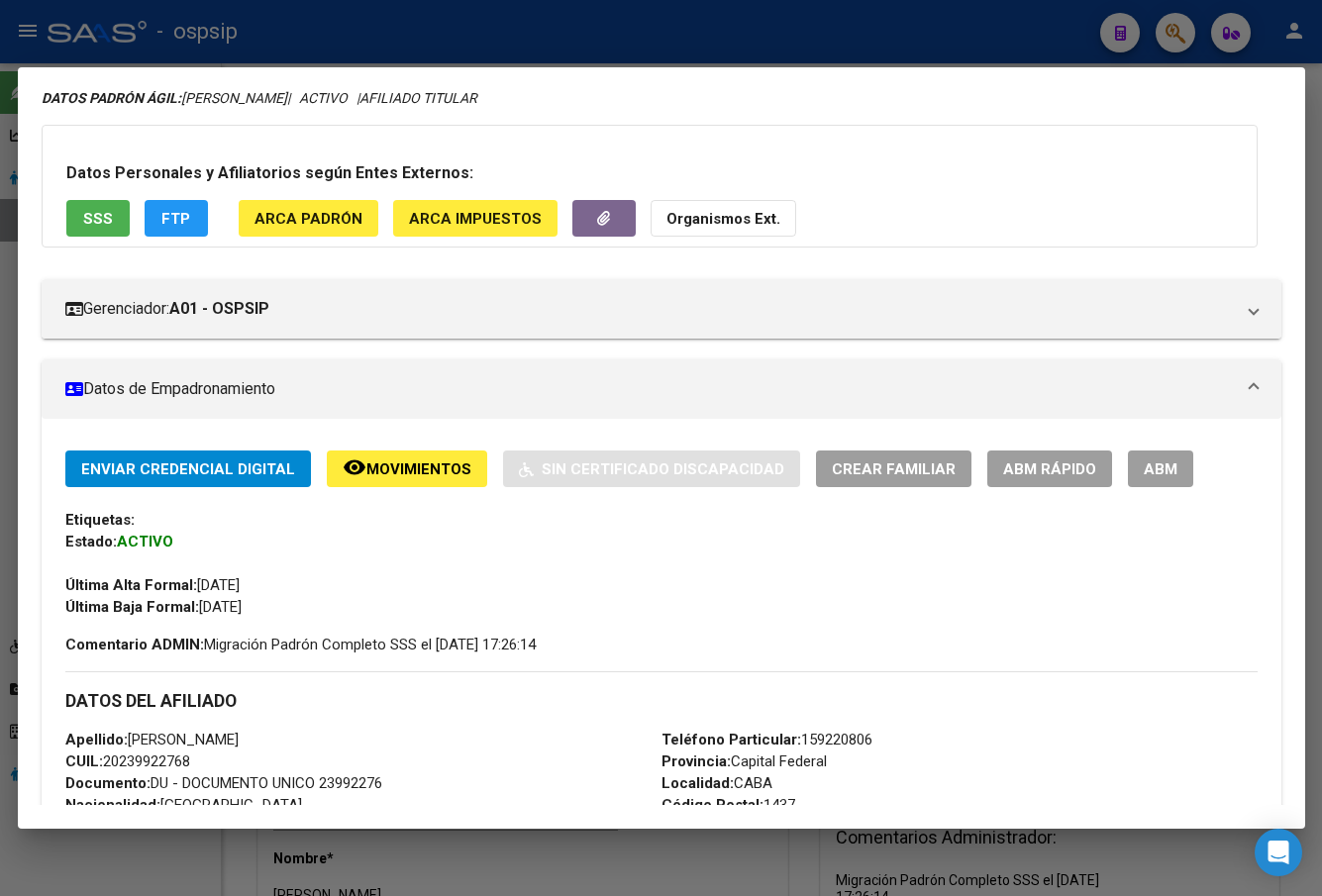 scroll, scrollTop: 0, scrollLeft: 0, axis: both 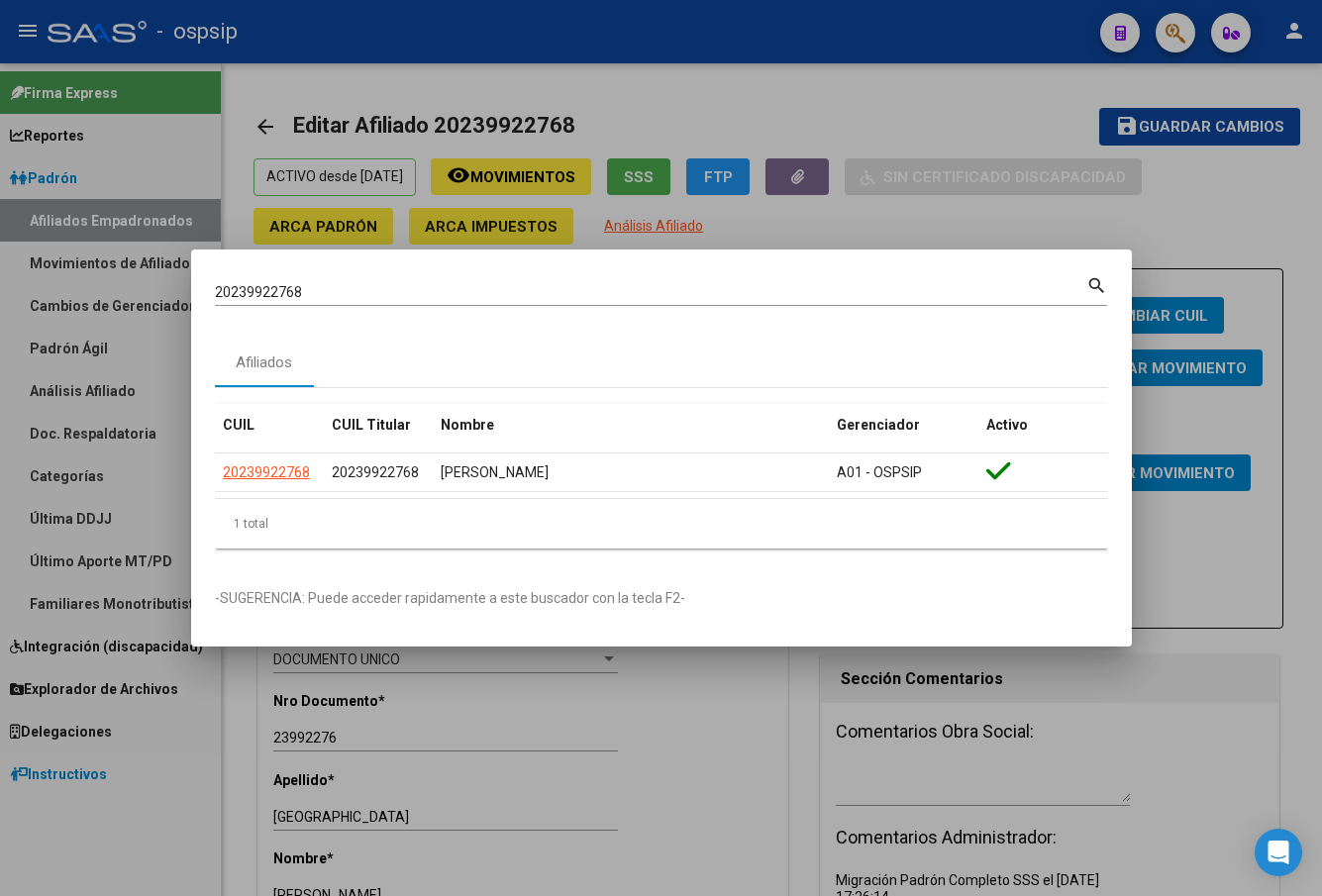 click on "20239922768" at bounding box center [651, 292] 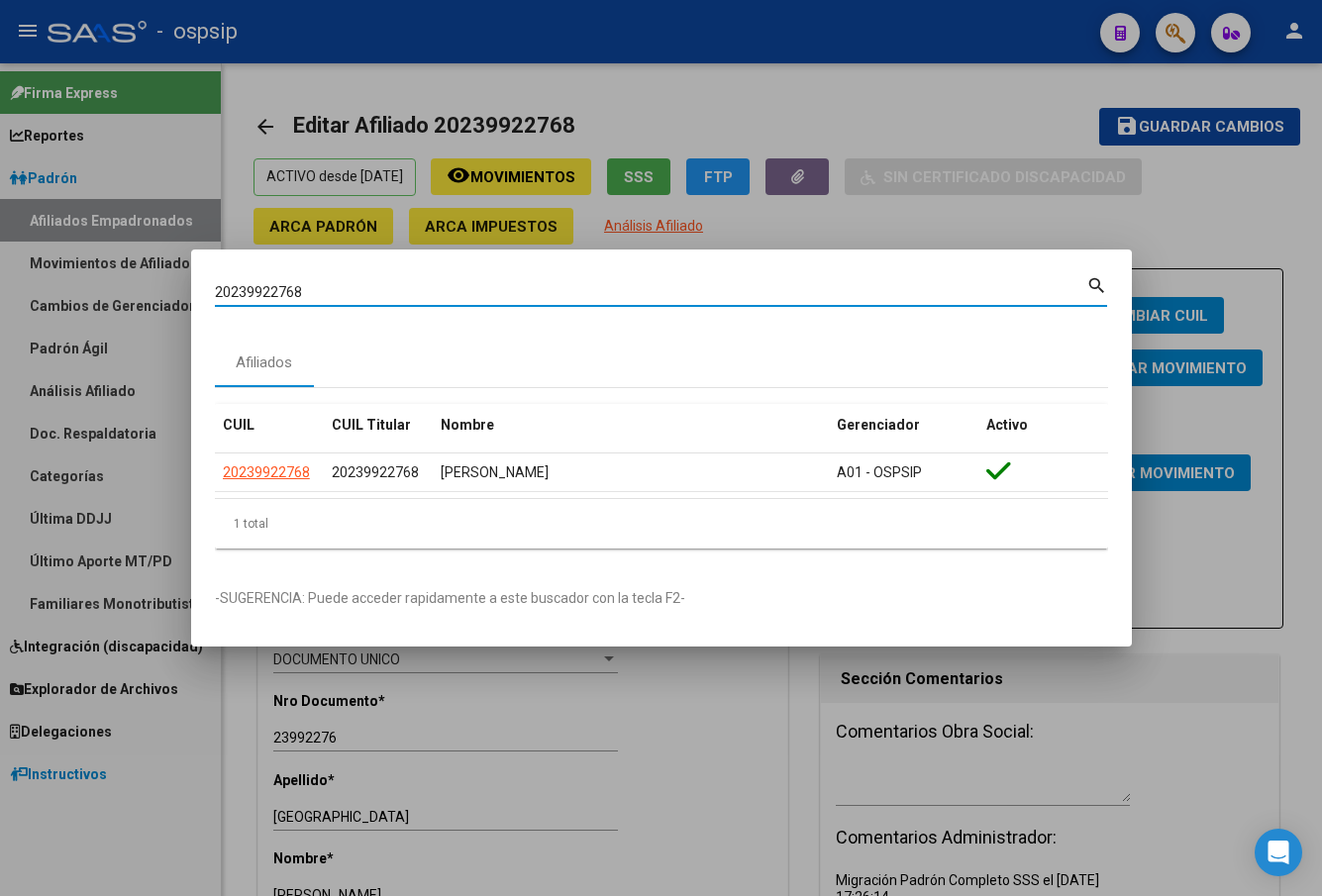 click on "20239922768" at bounding box center [651, 292] 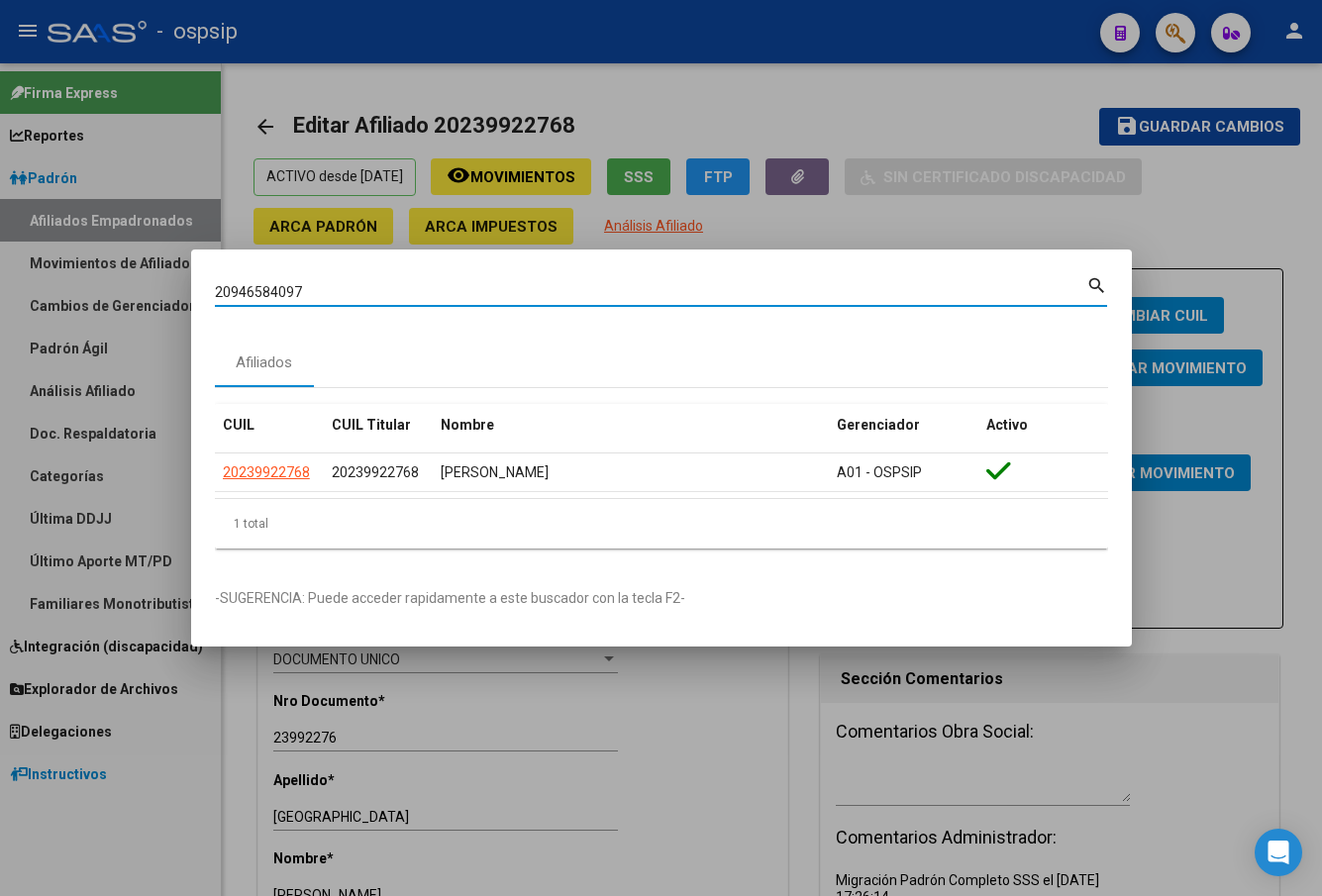 type on "20946584097" 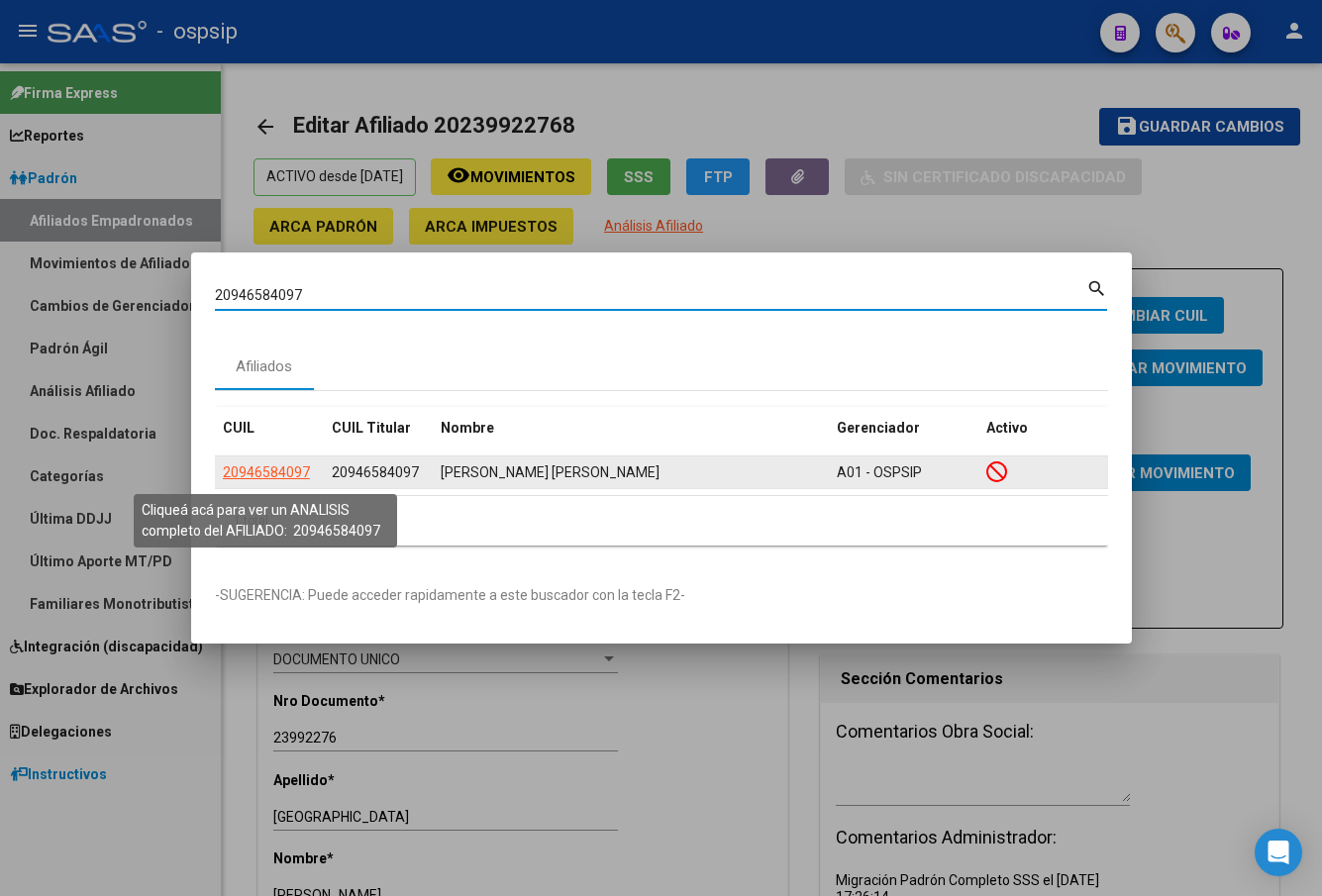 click on "20946584097" 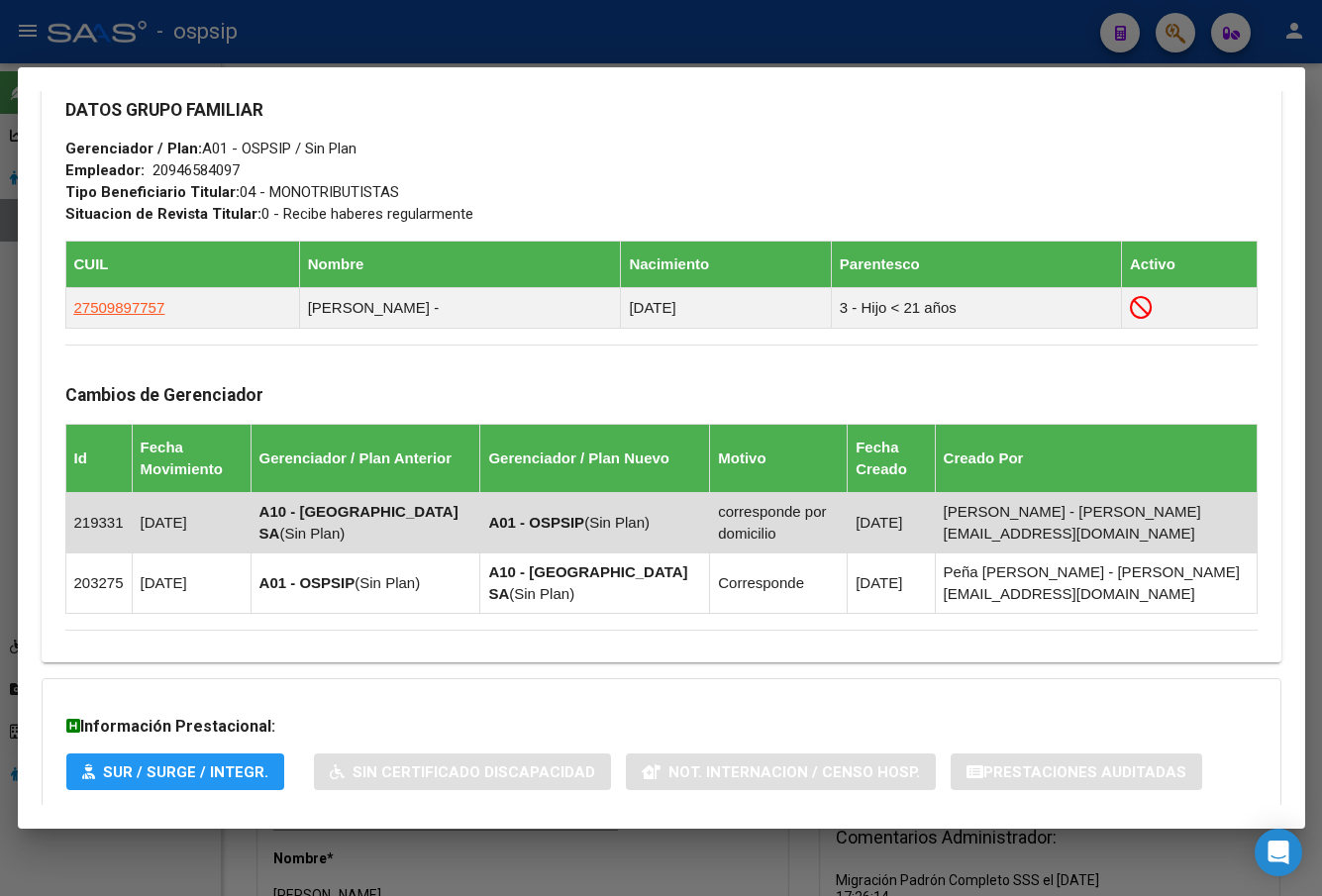 scroll, scrollTop: 1049, scrollLeft: 0, axis: vertical 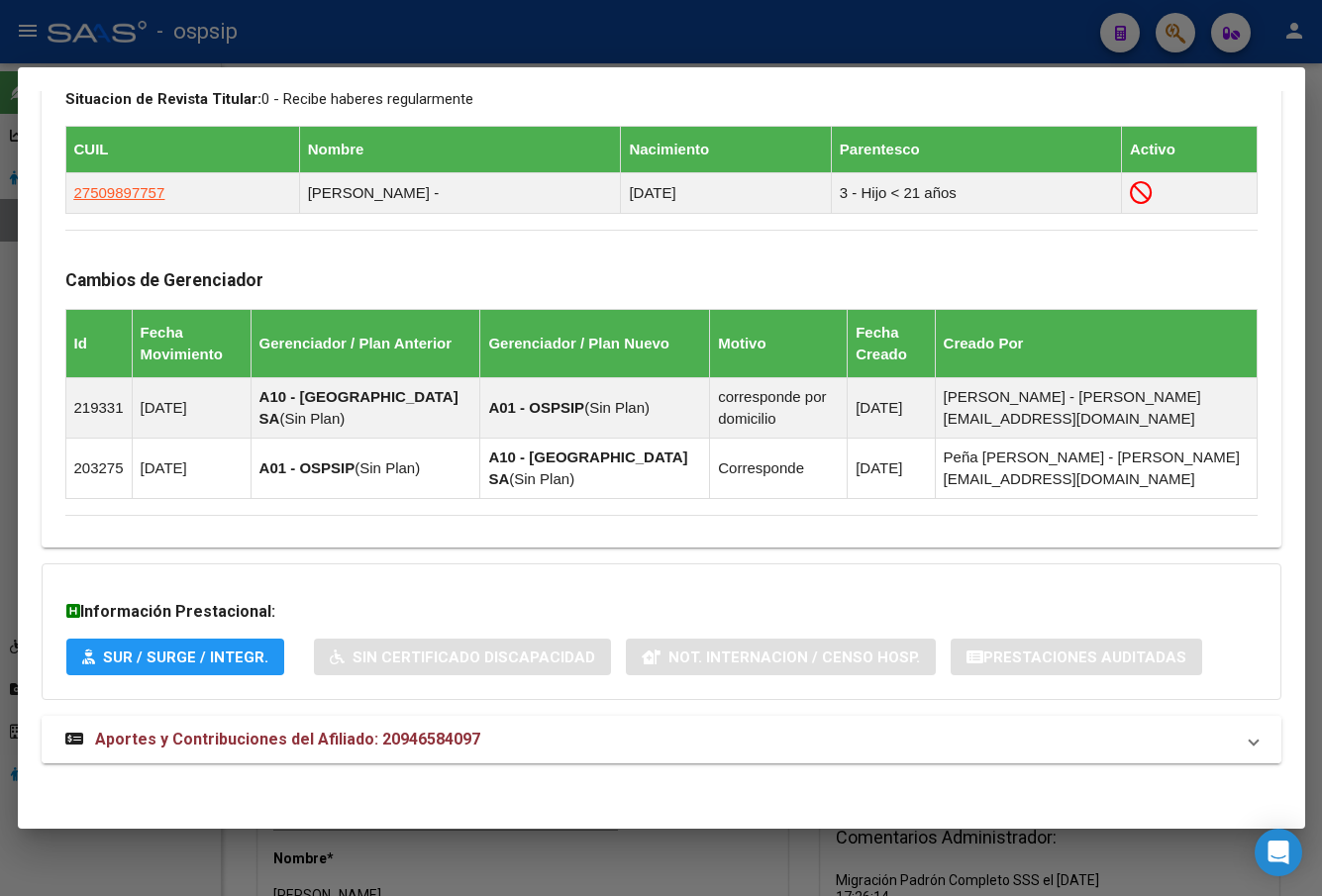 click on "Aportes y Contribuciones del Afiliado: 20946584097" at bounding box center (287, 739) 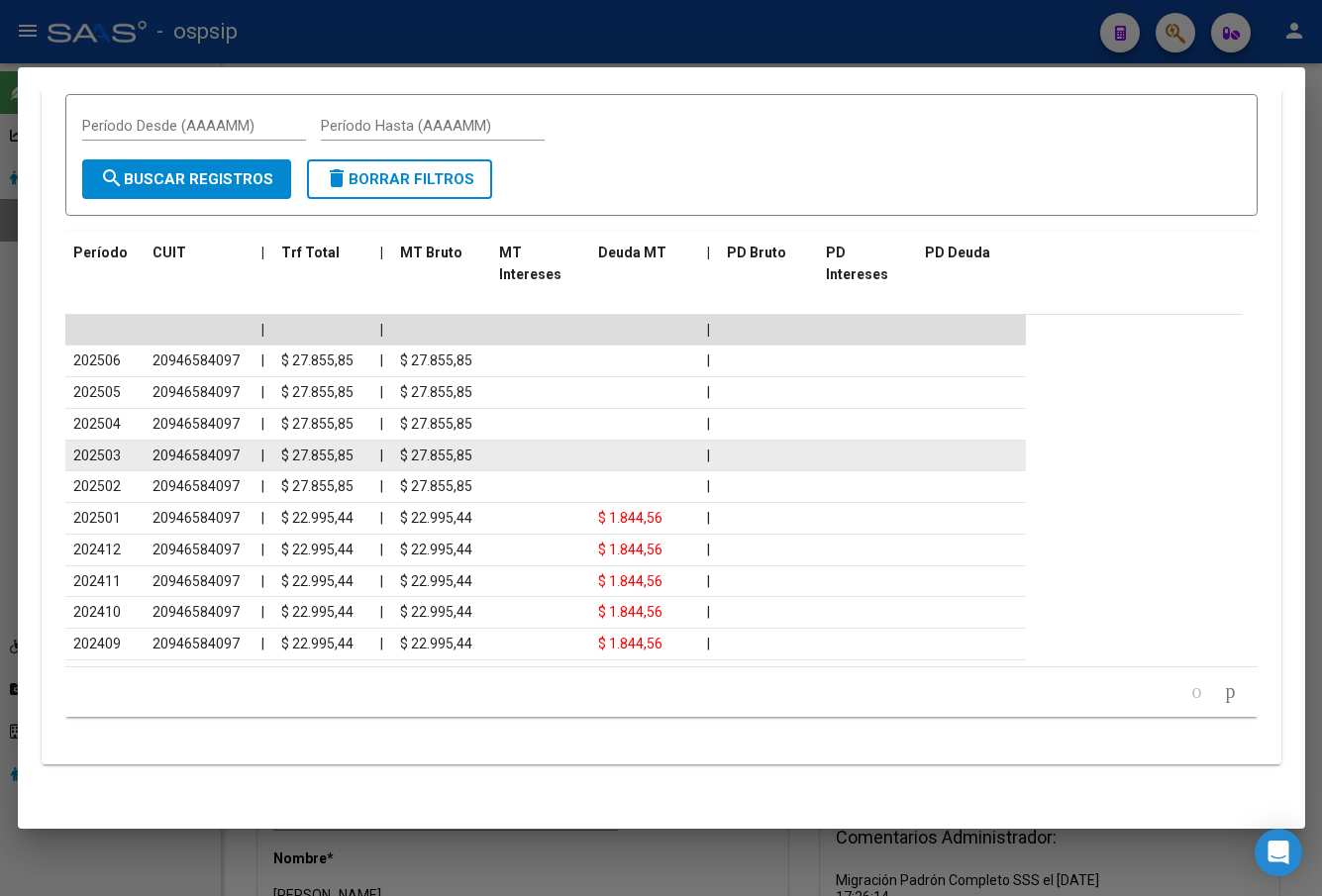 scroll, scrollTop: 1915, scrollLeft: 0, axis: vertical 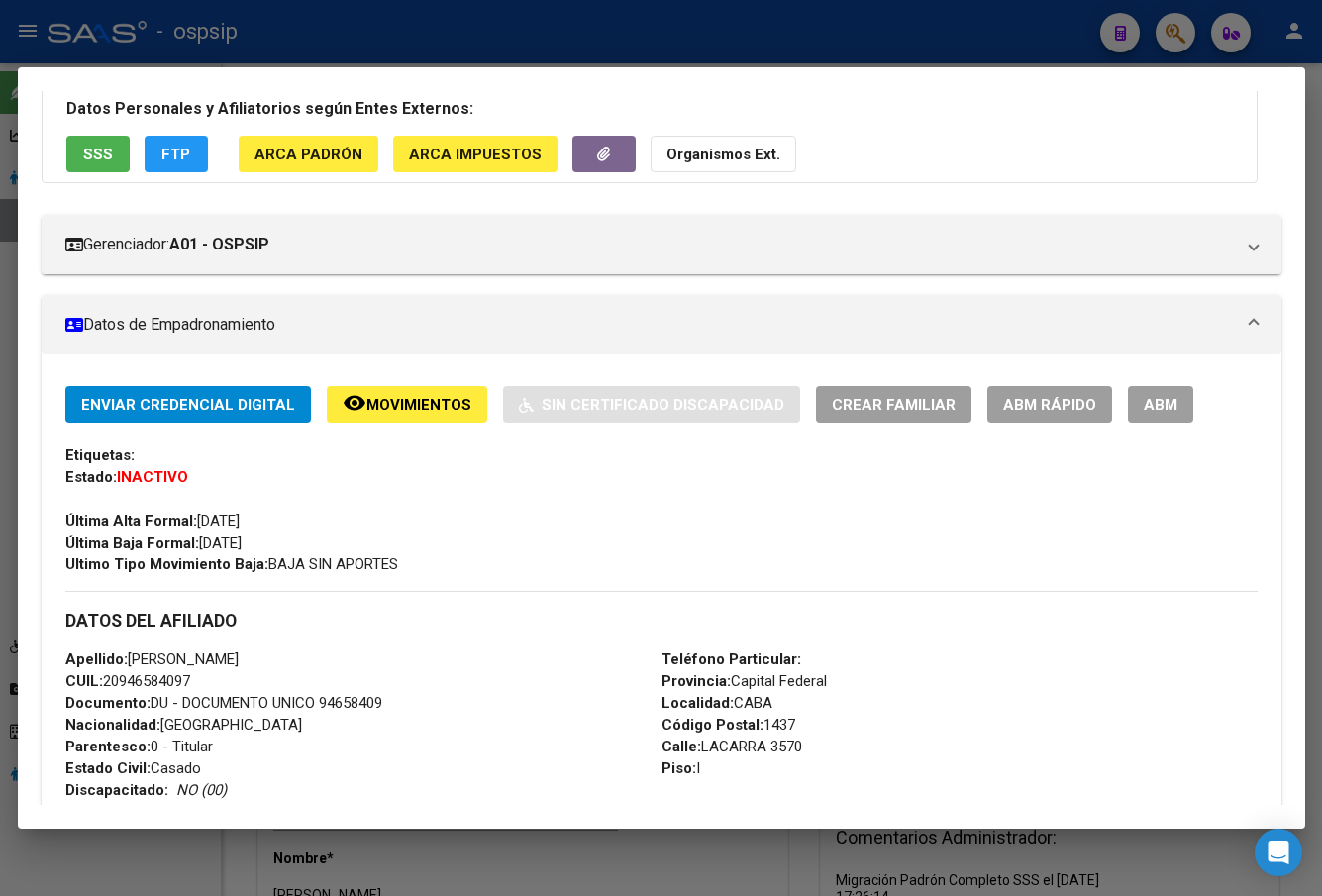 click on "ABM" at bounding box center [1161, 405] 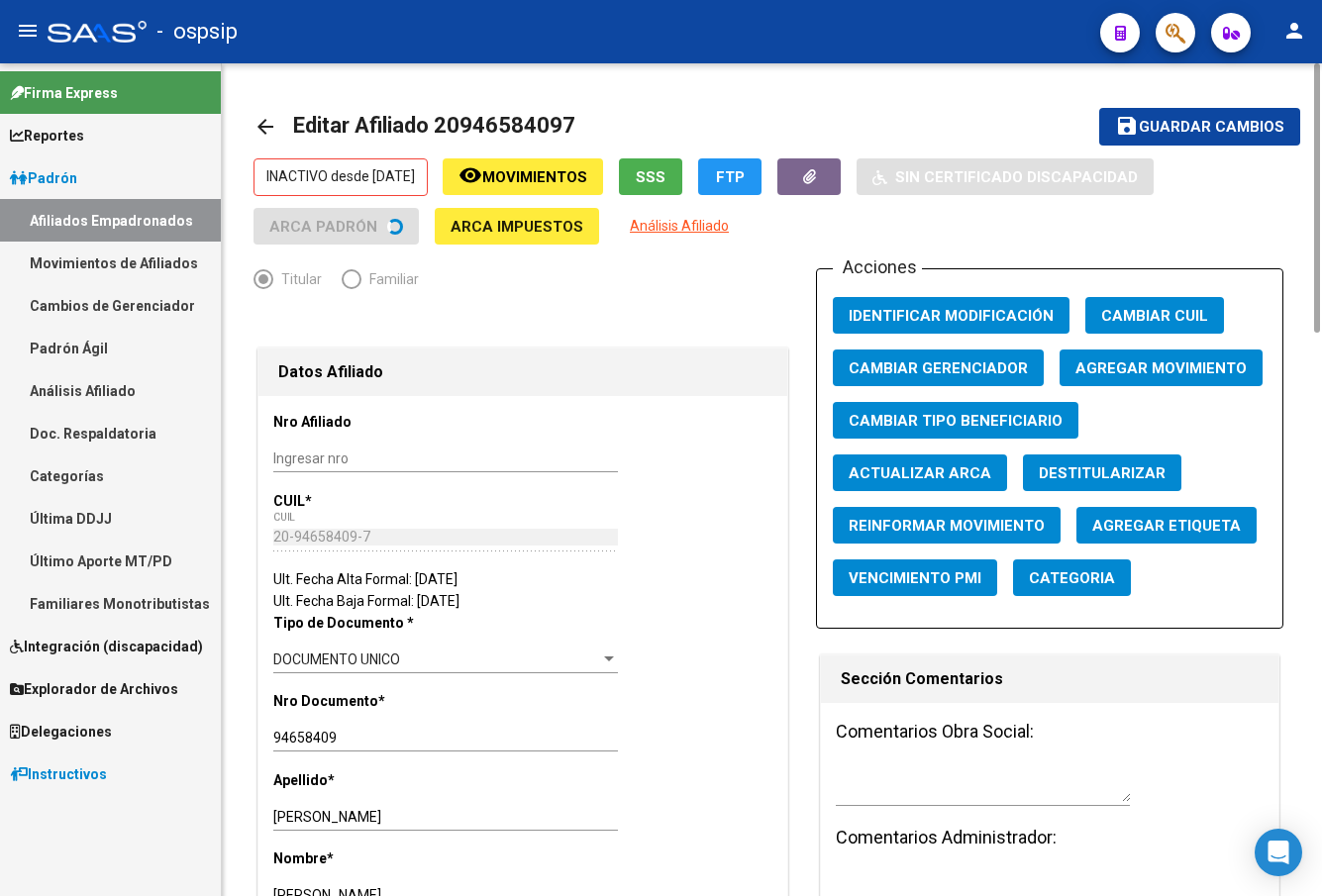 click on "Agregar Movimiento" 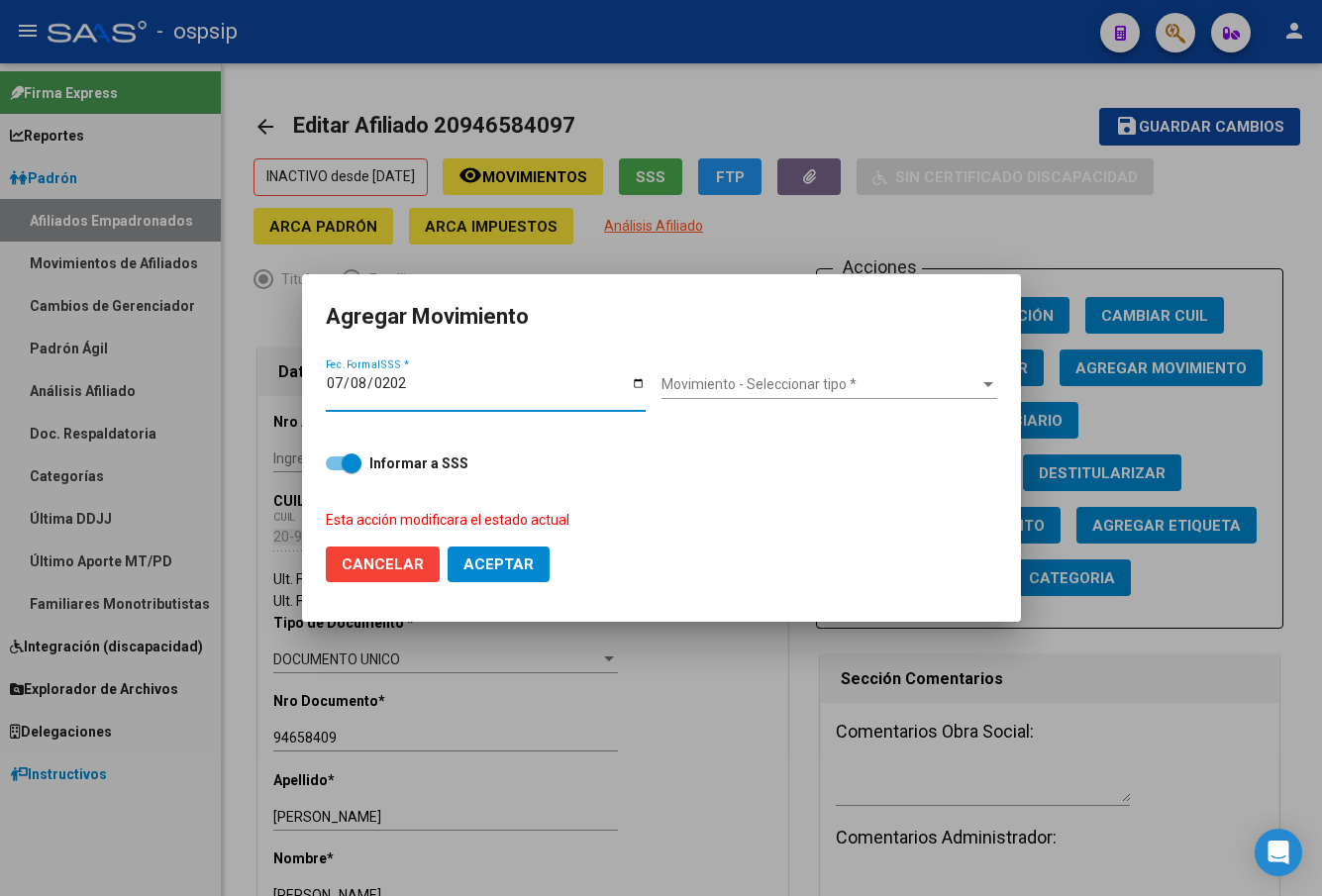 type on "[DATE]" 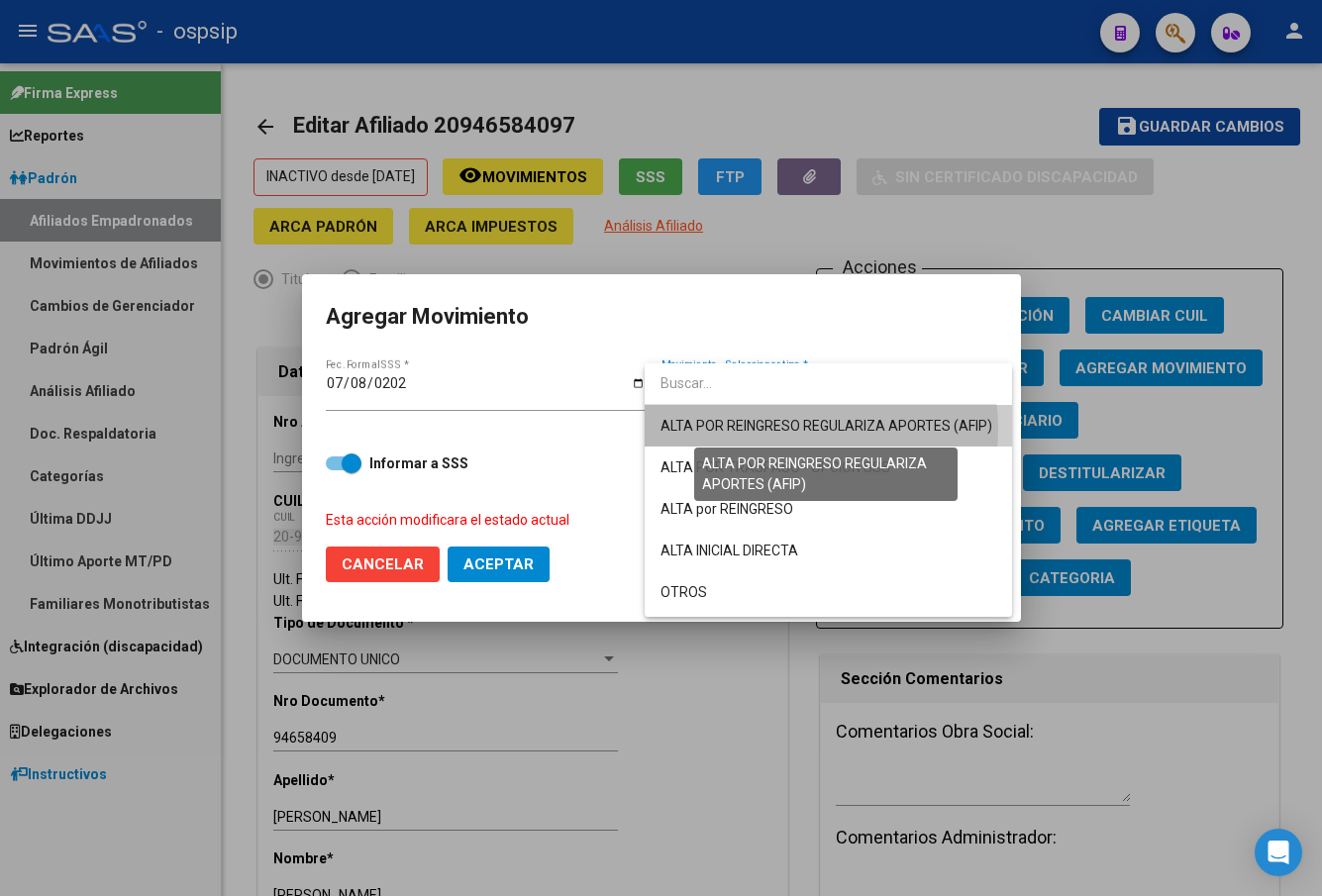 click on "ALTA POR REINGRESO REGULARIZA APORTES (AFIP)" at bounding box center [826, 426] 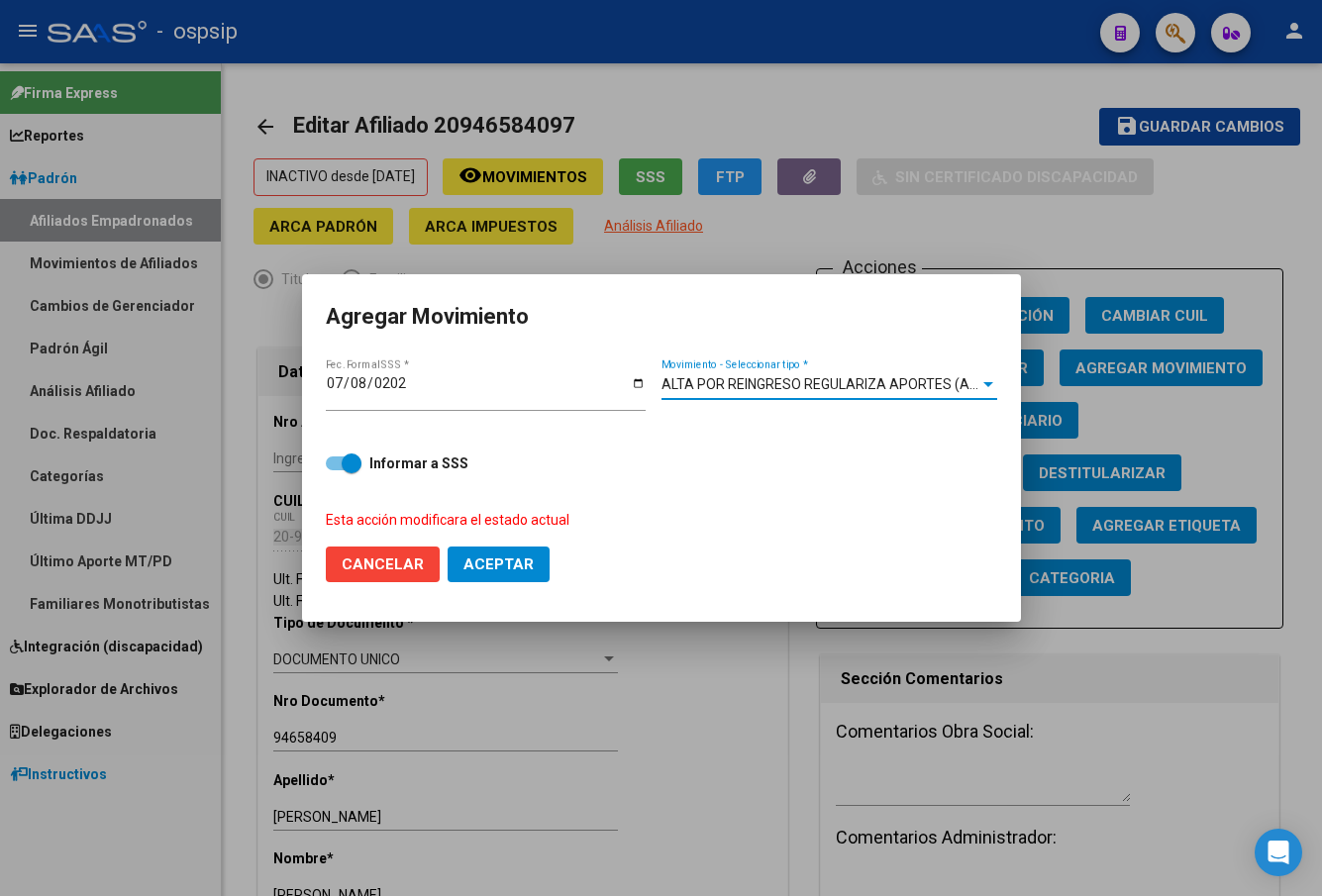 click on "Aceptar" 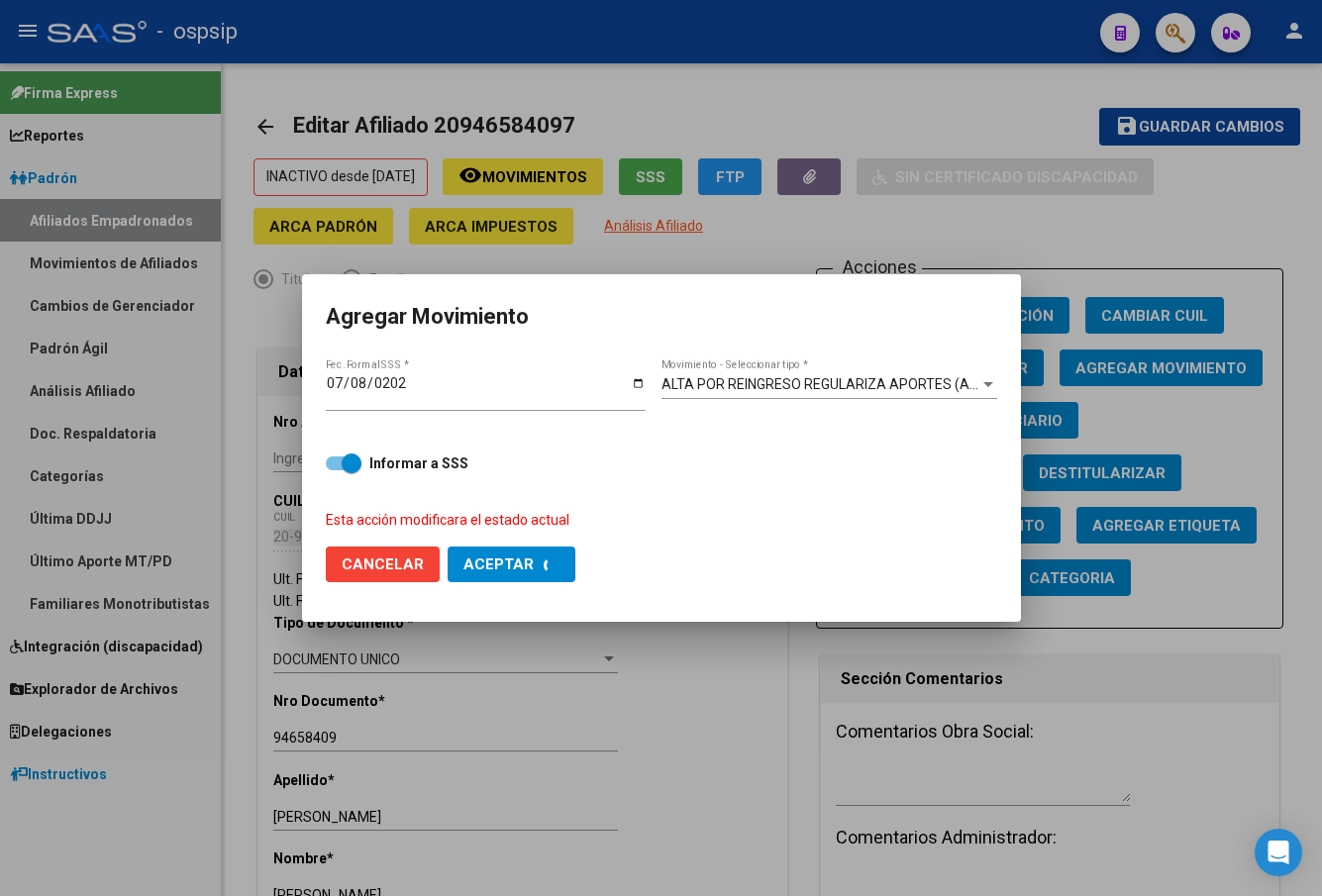 checkbox on "false" 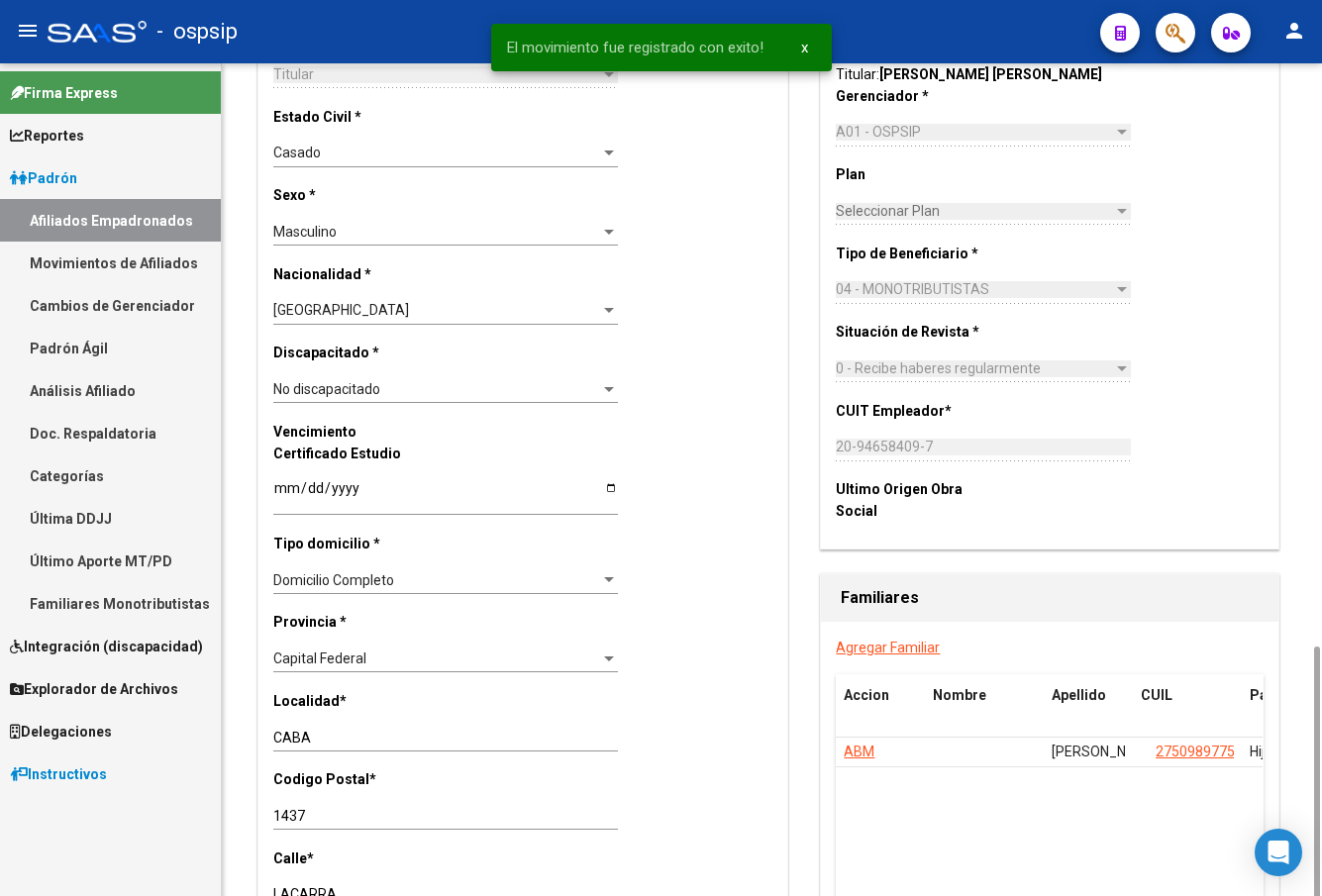 scroll, scrollTop: 1188, scrollLeft: 0, axis: vertical 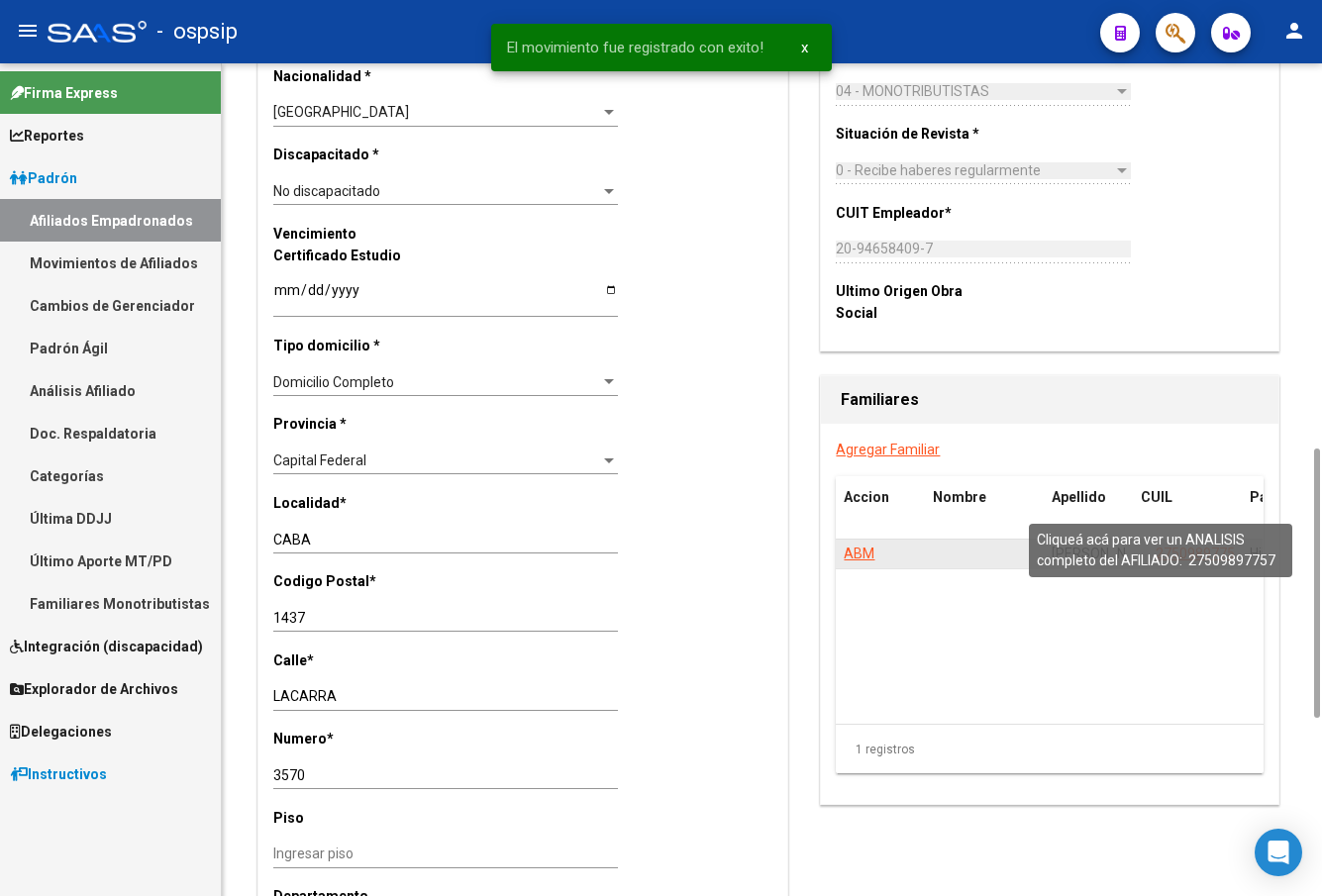 click on "27509897757" 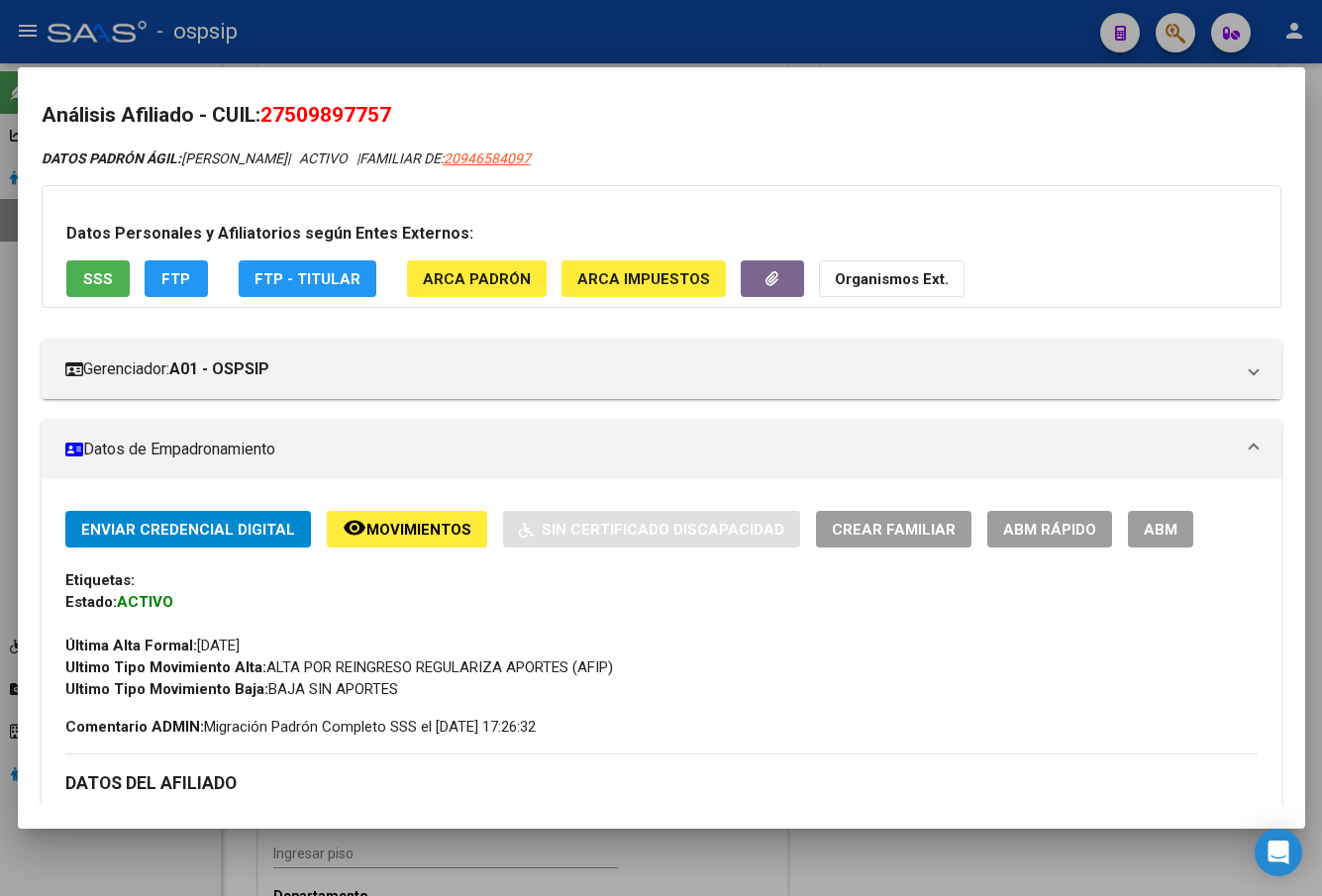 scroll, scrollTop: 0, scrollLeft: 0, axis: both 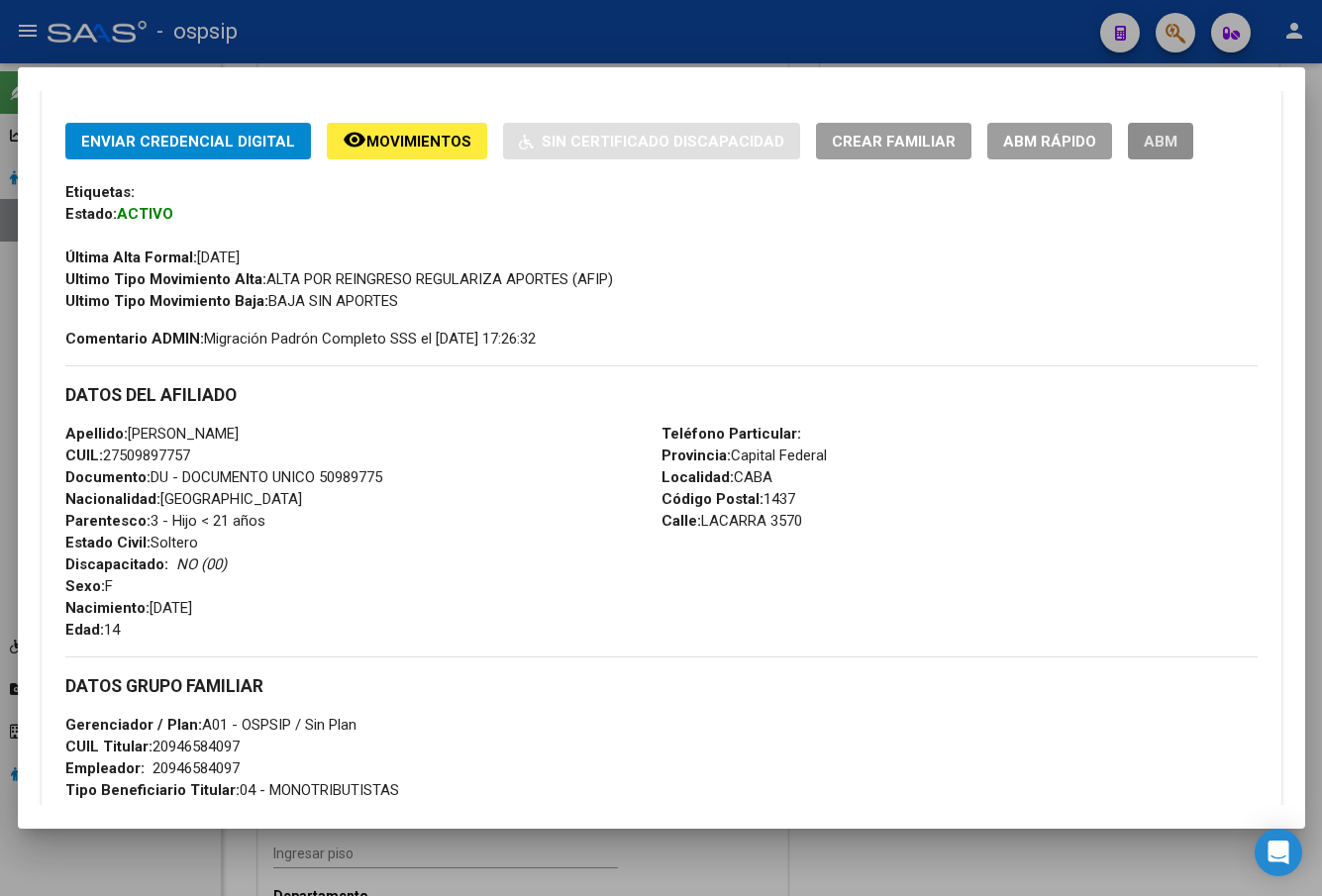 click on "ABM" at bounding box center [1161, 142] 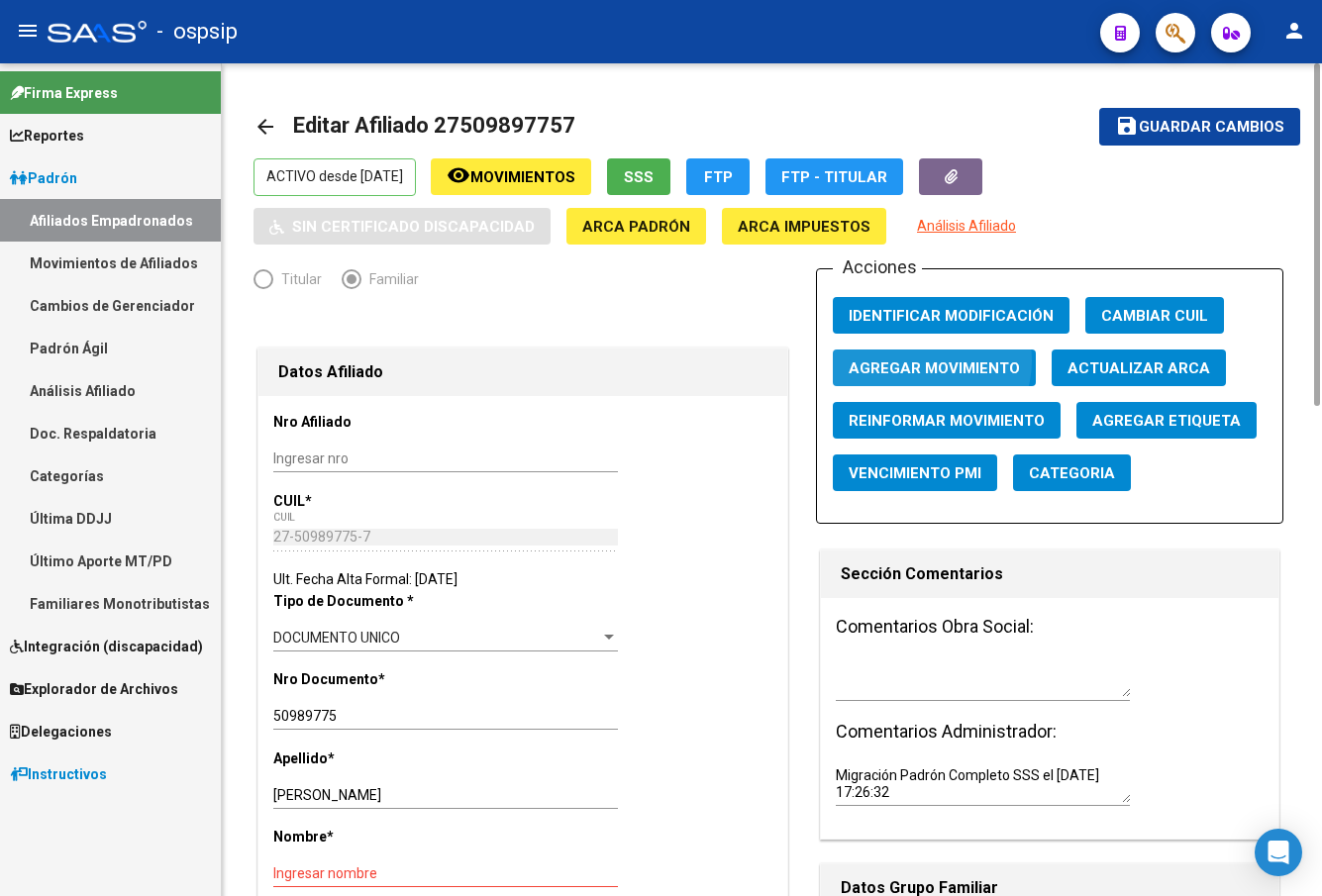 click on "Agregar Movimiento" 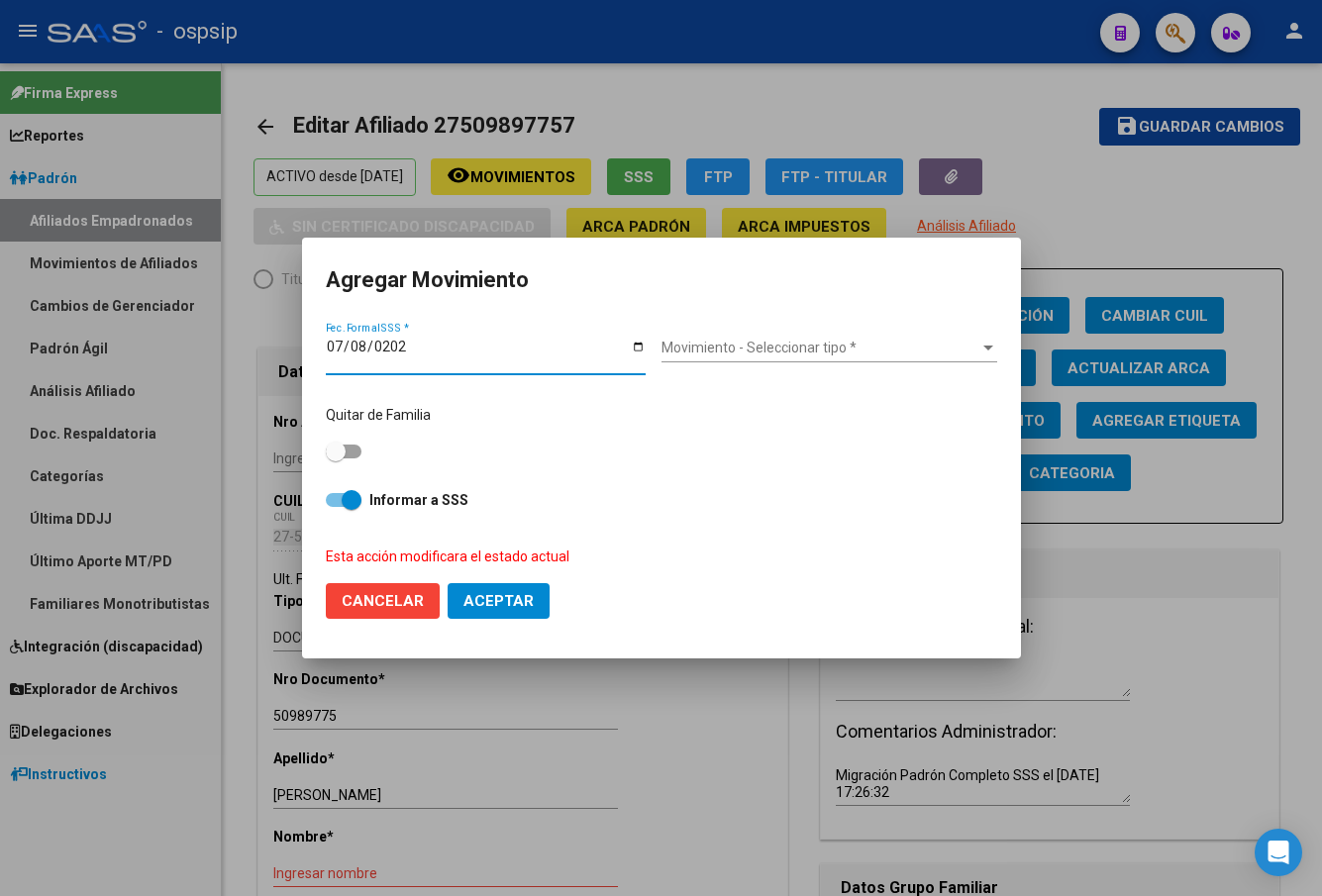 type on "[DATE]" 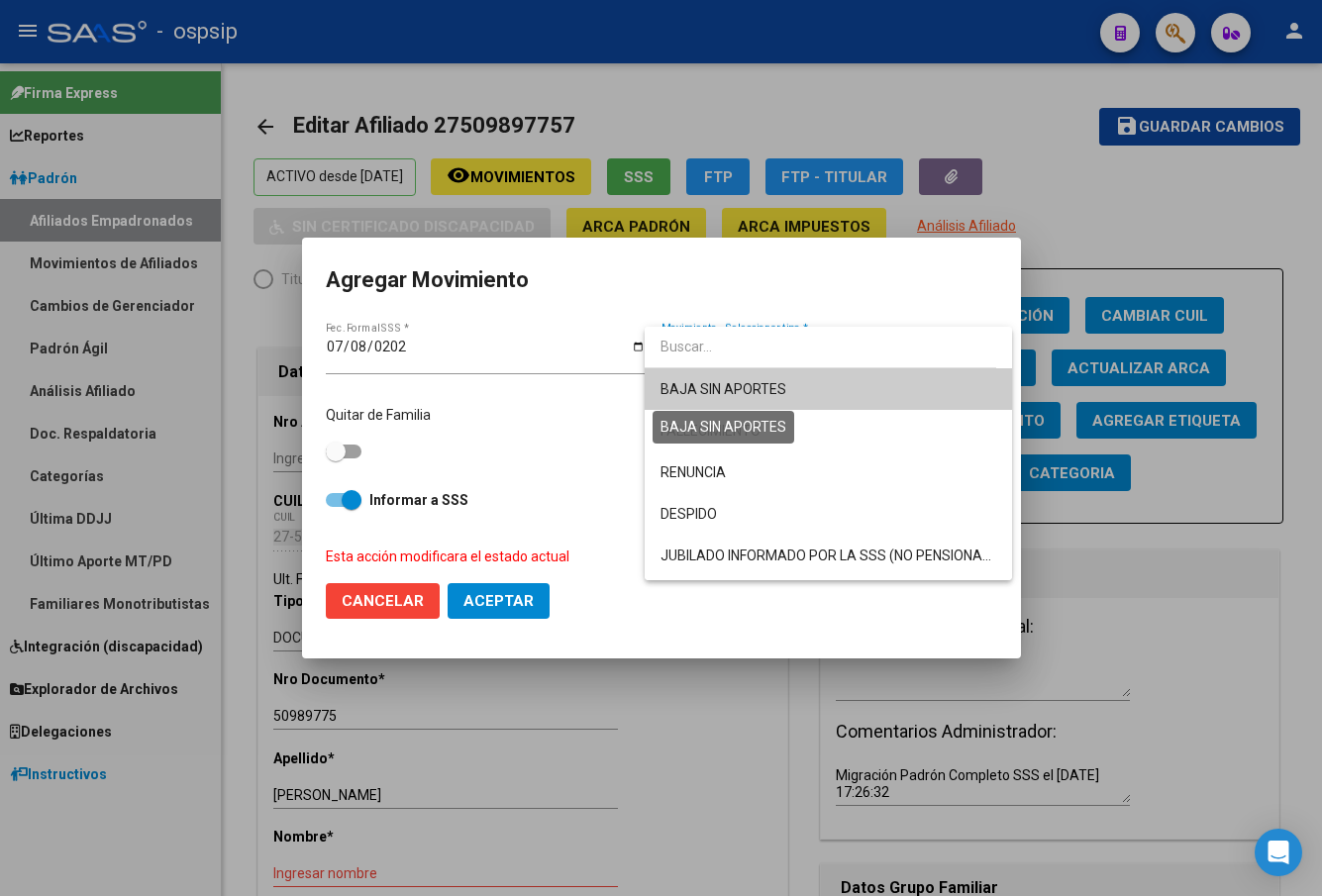click on "BAJA SIN APORTES" at bounding box center [723, 389] 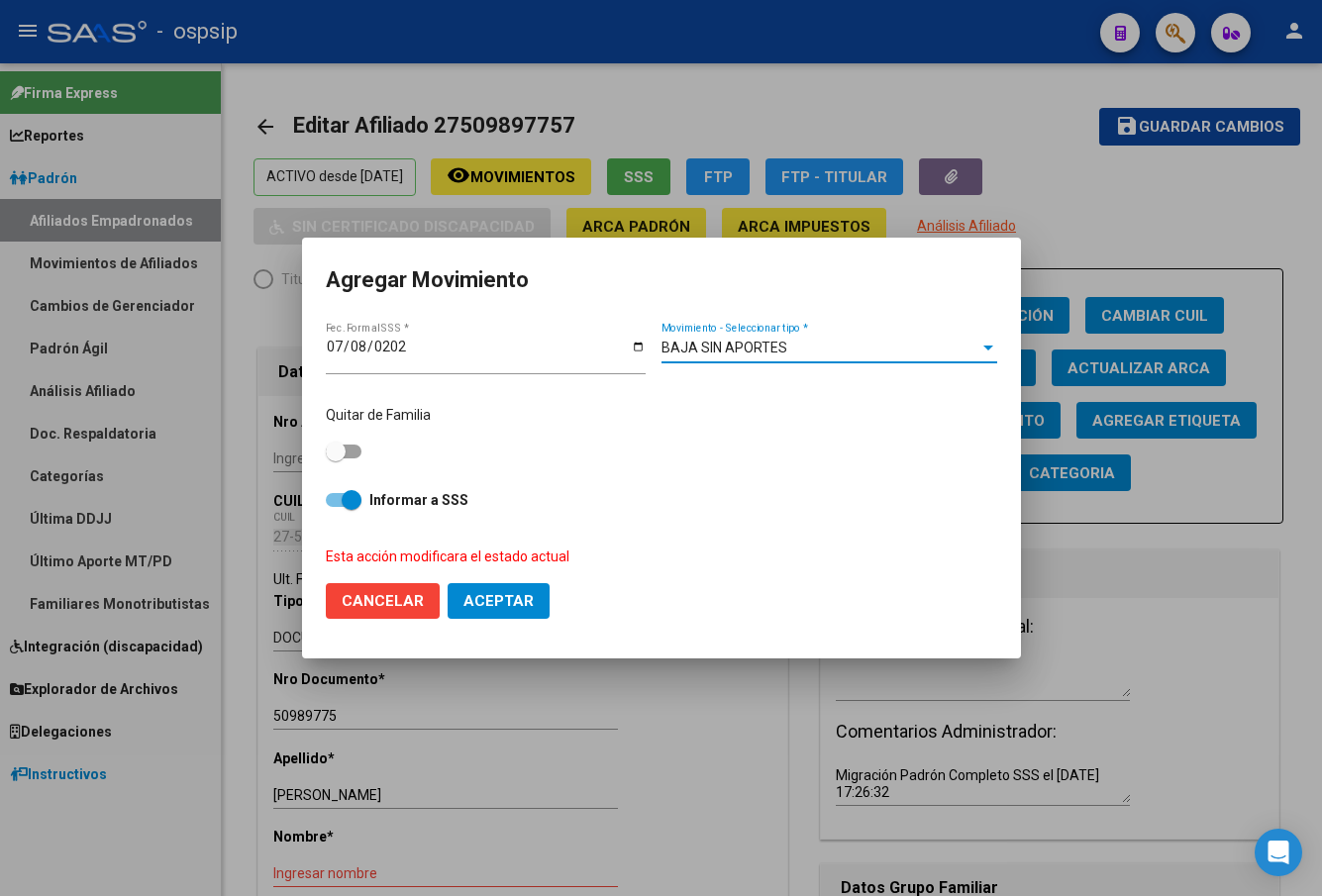 click at bounding box center [336, 451] 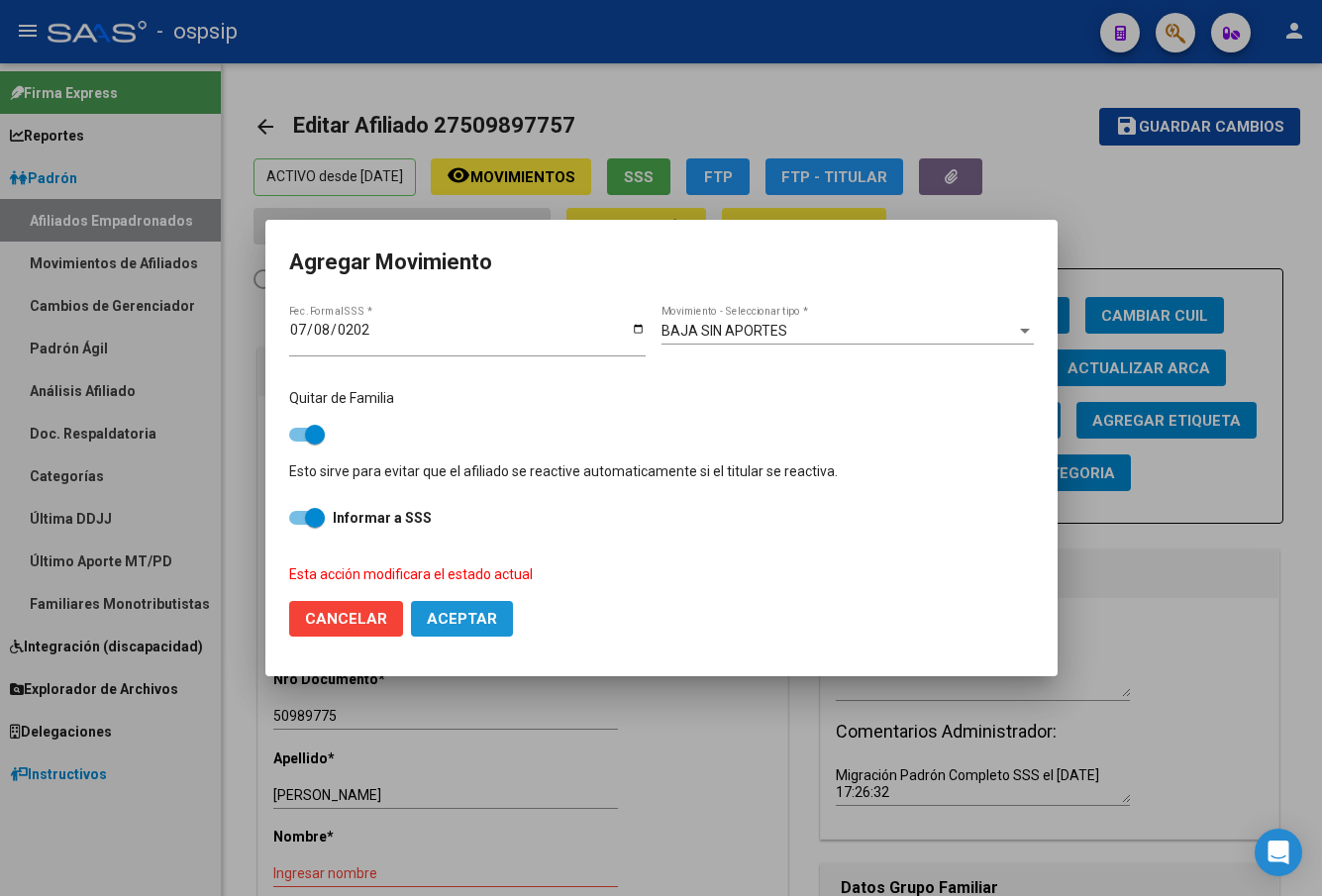 click on "Aceptar" 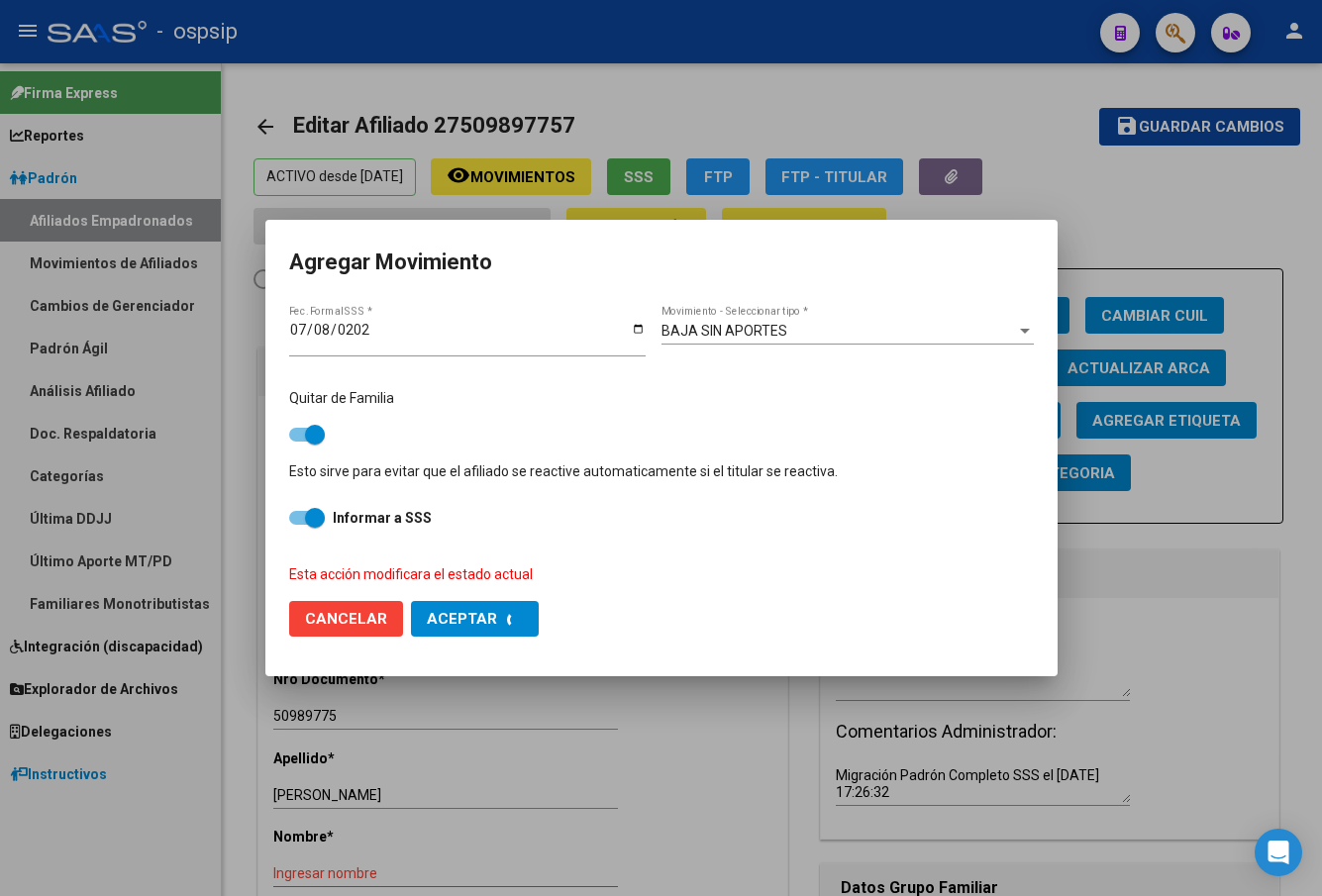 checkbox on "false" 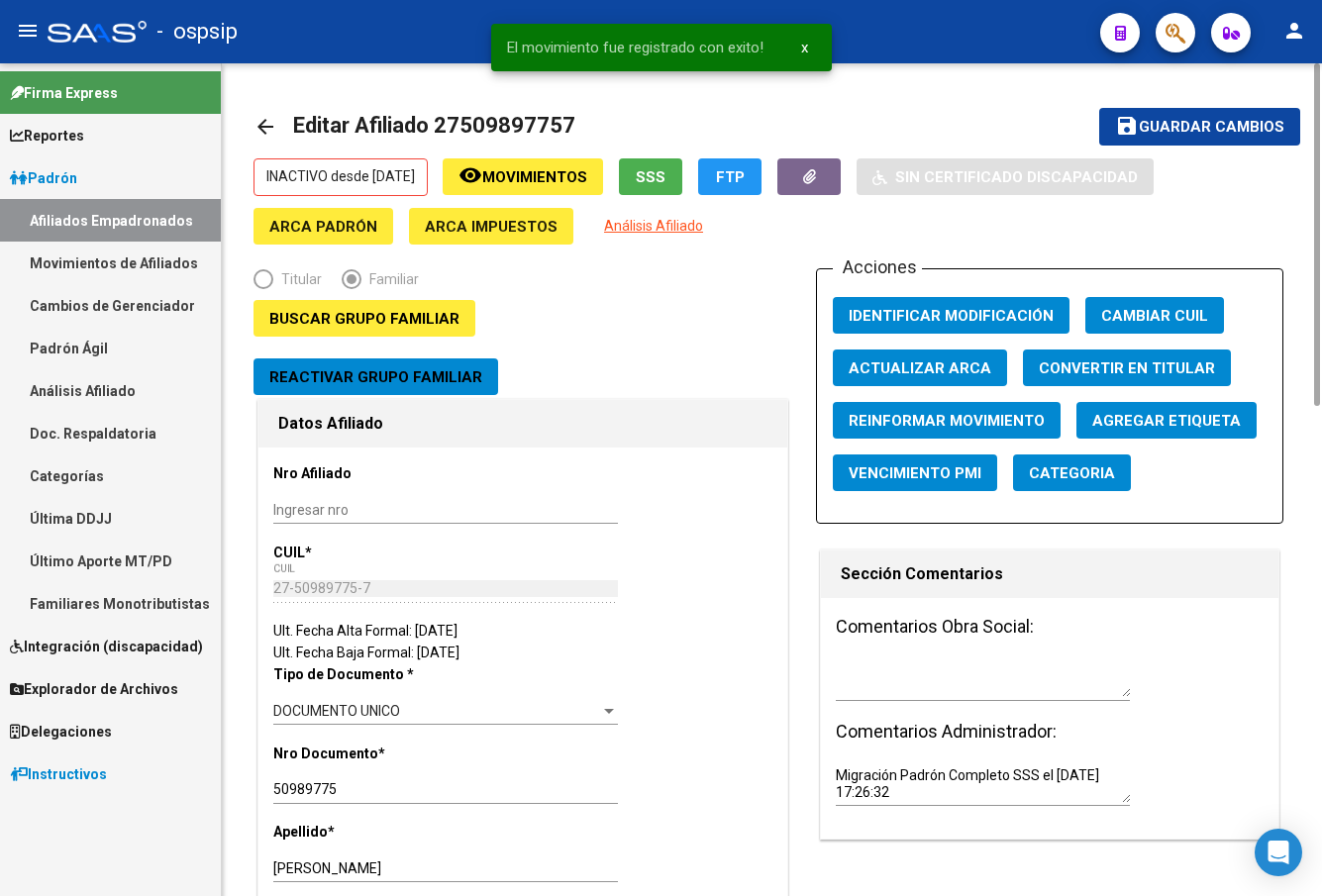 click on "Guardar cambios" 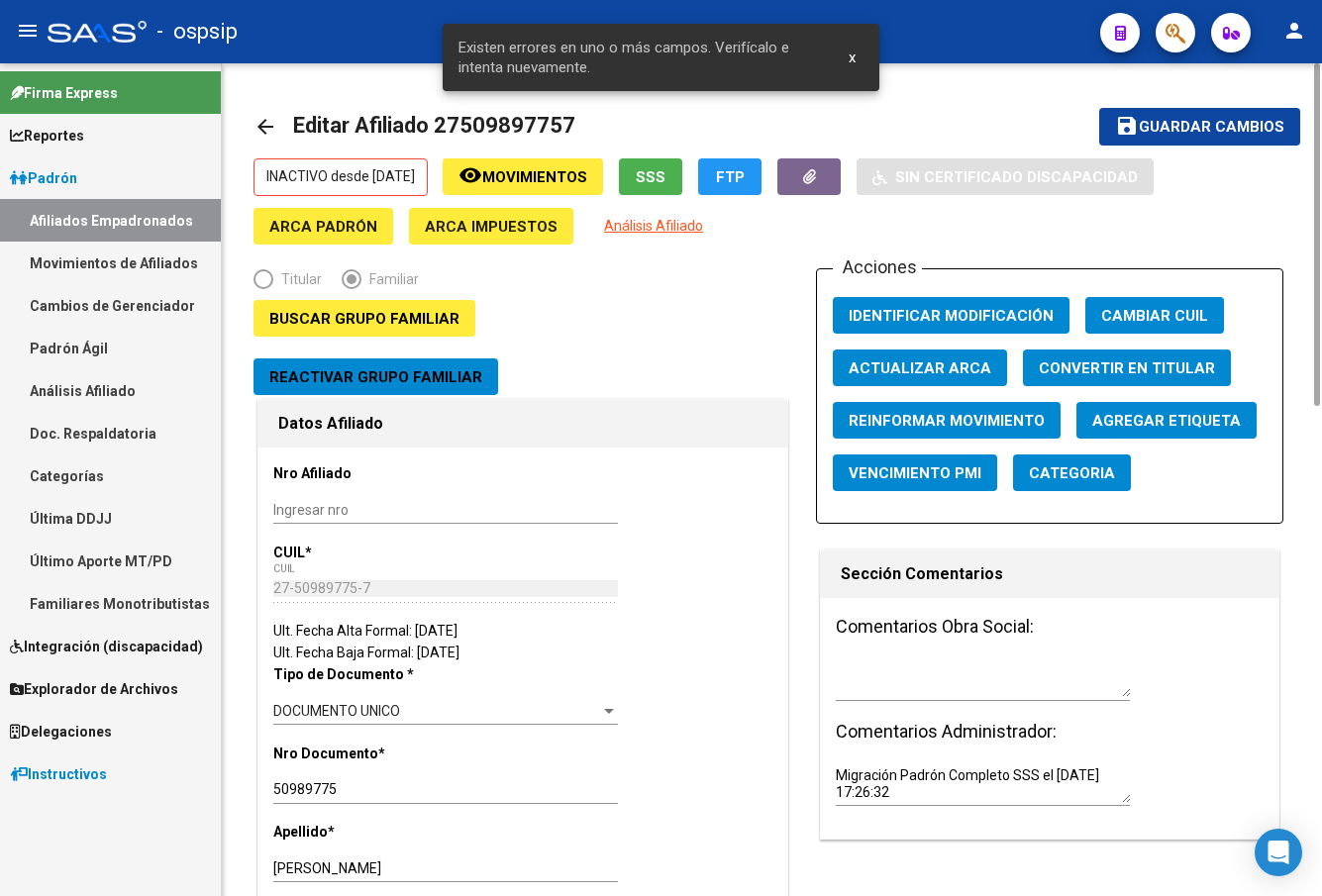 scroll, scrollTop: 594, scrollLeft: 0, axis: vertical 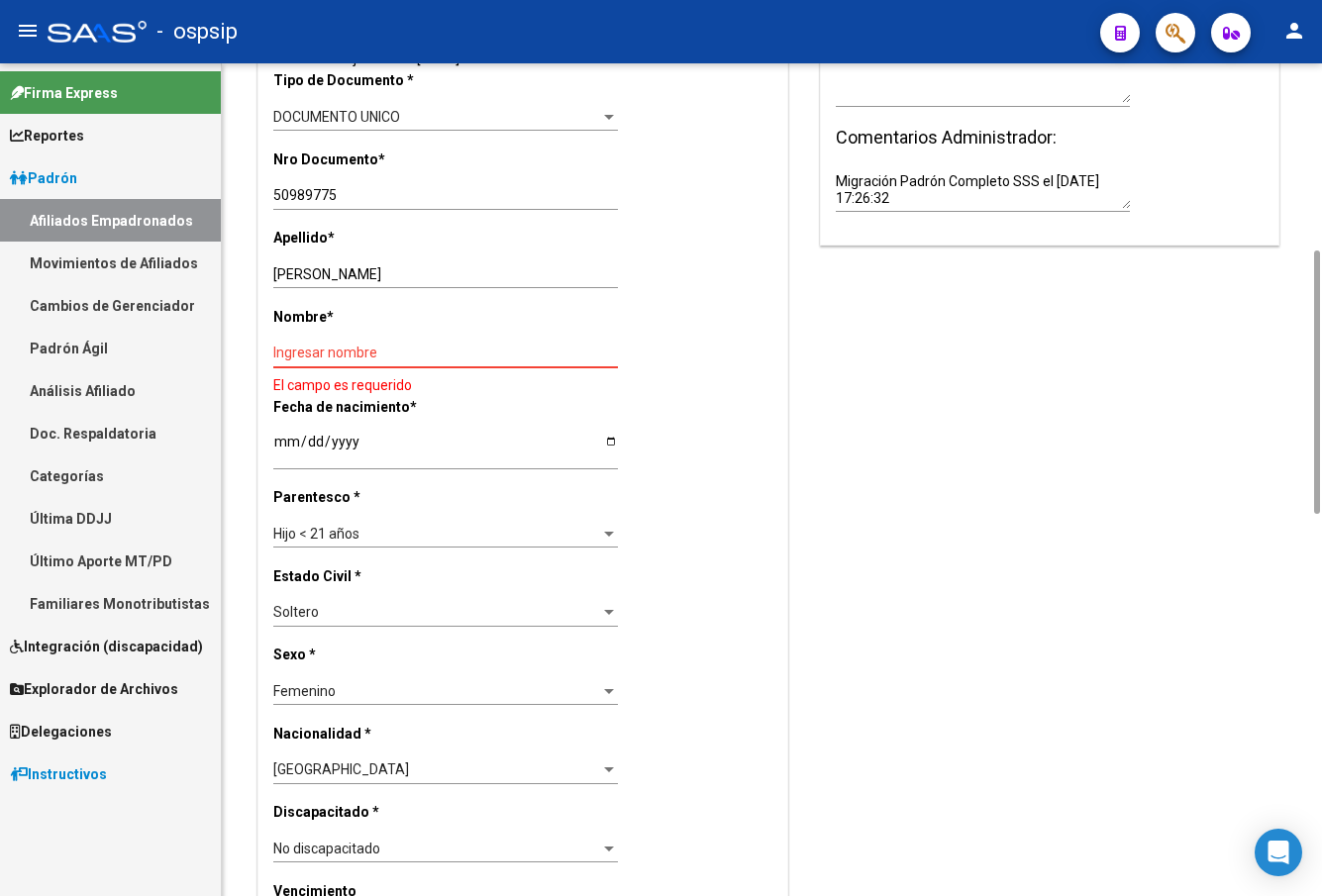 click on "Ingresar nombre" at bounding box center (446, 352) 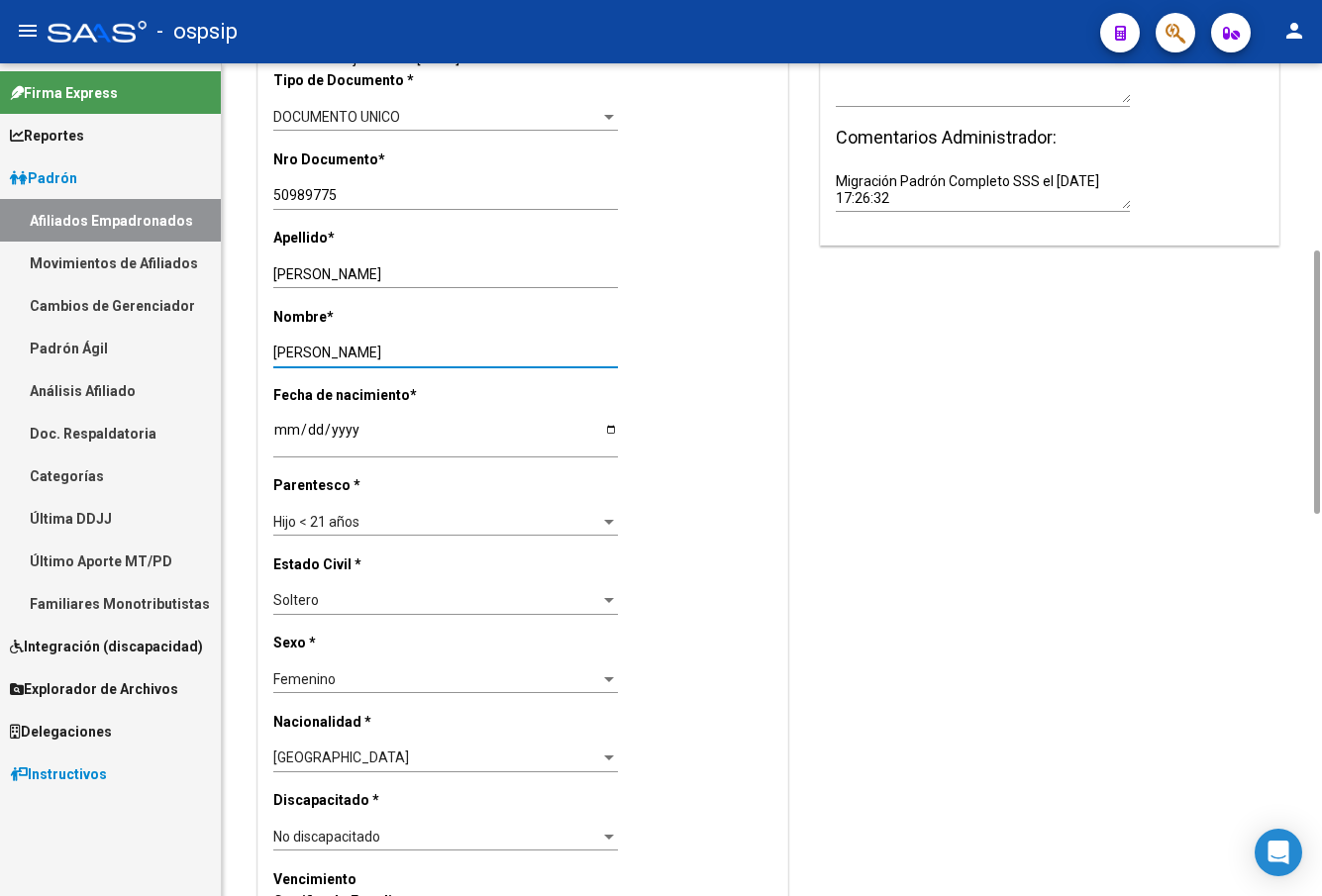type on "[PERSON_NAME]" 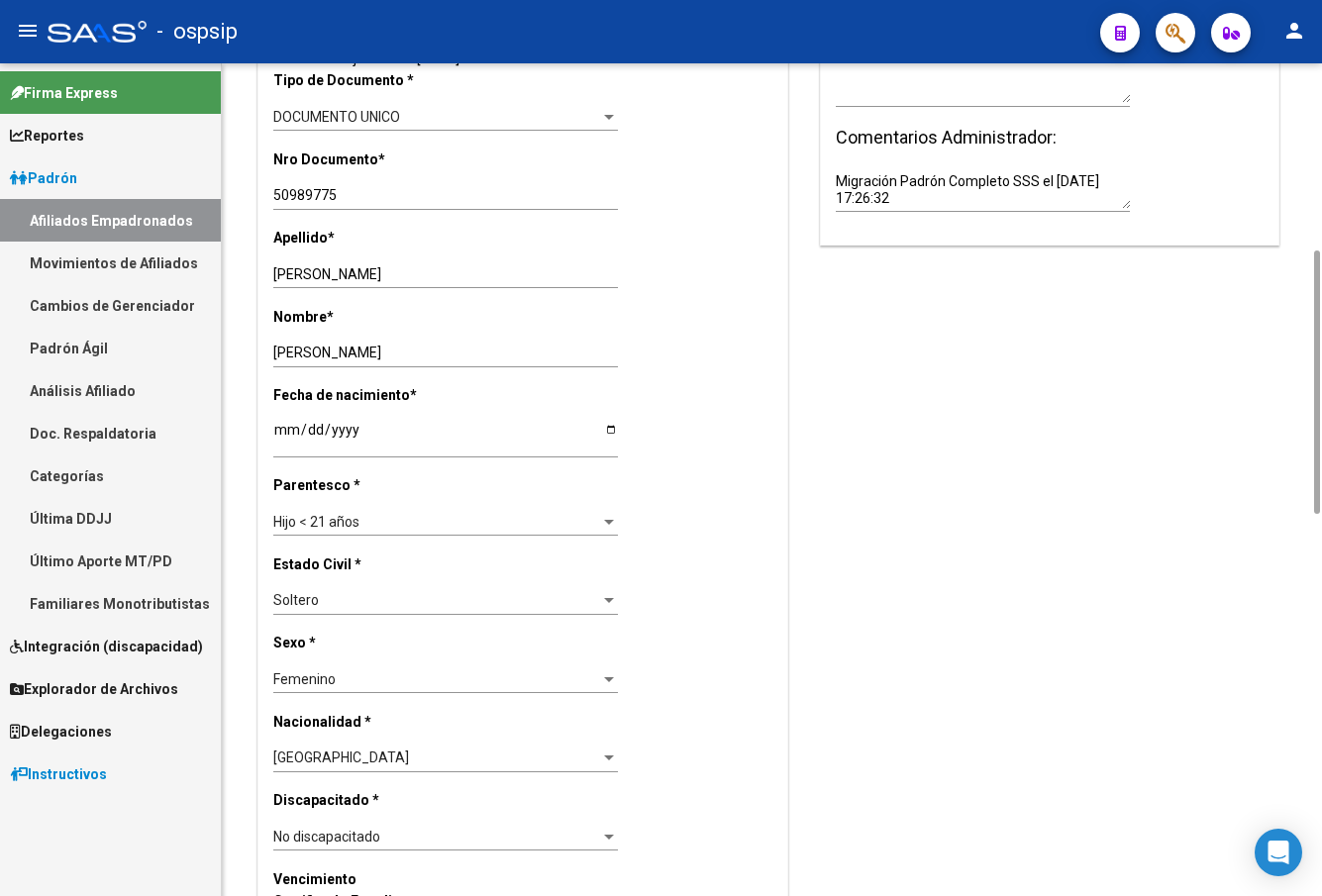click on "[PERSON_NAME] Ingresar apellido" 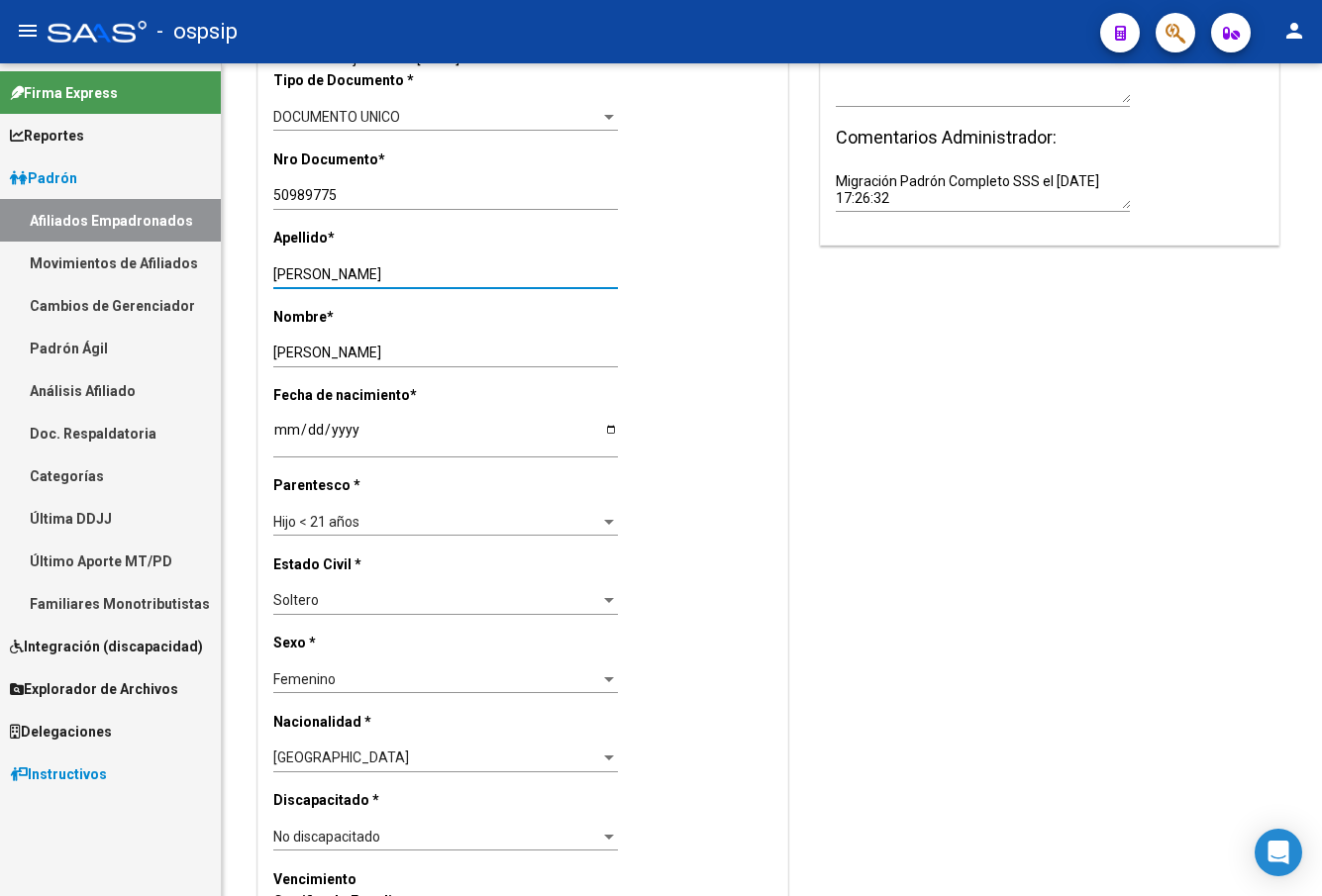 scroll, scrollTop: 0, scrollLeft: 0, axis: both 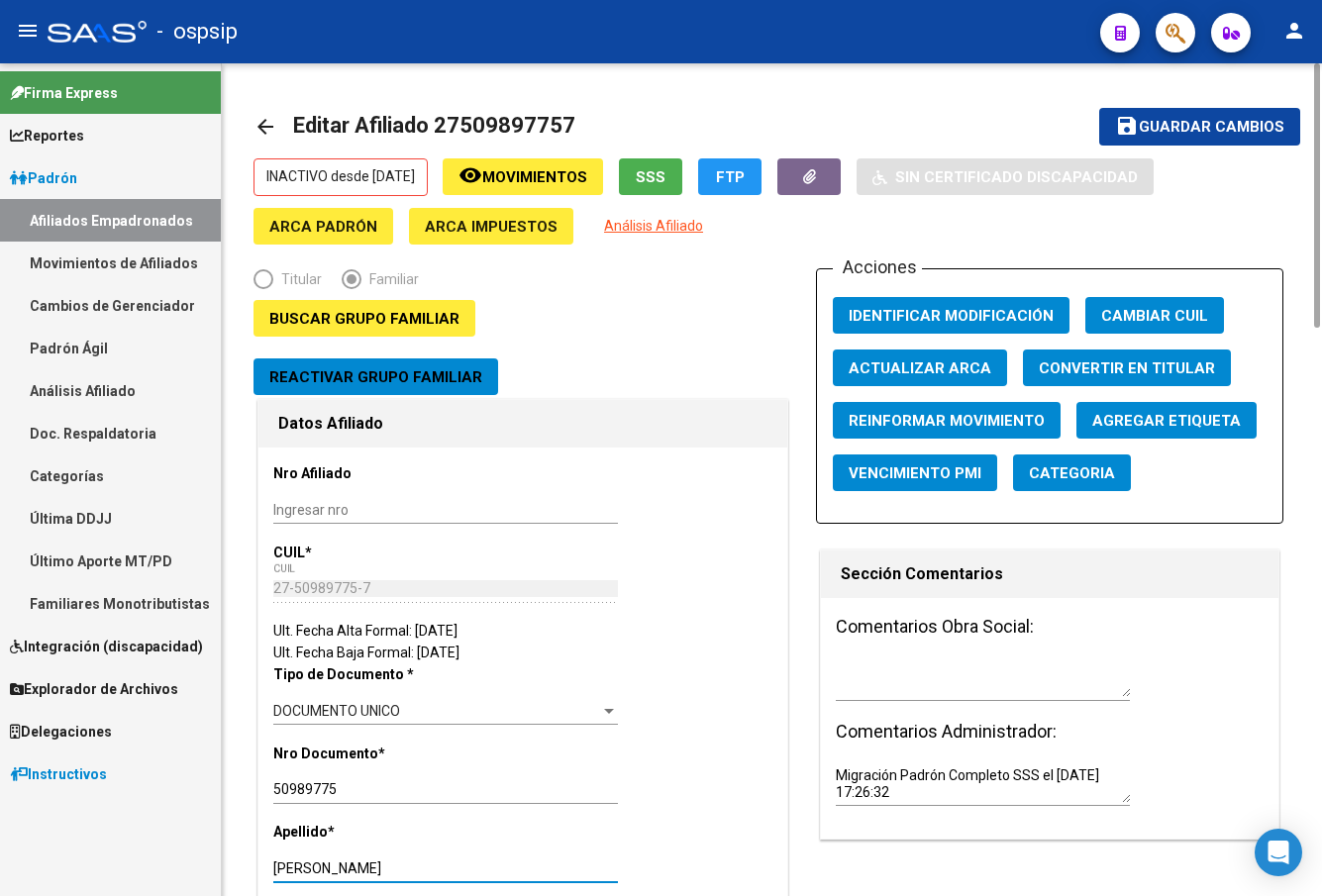 type on "[PERSON_NAME]" 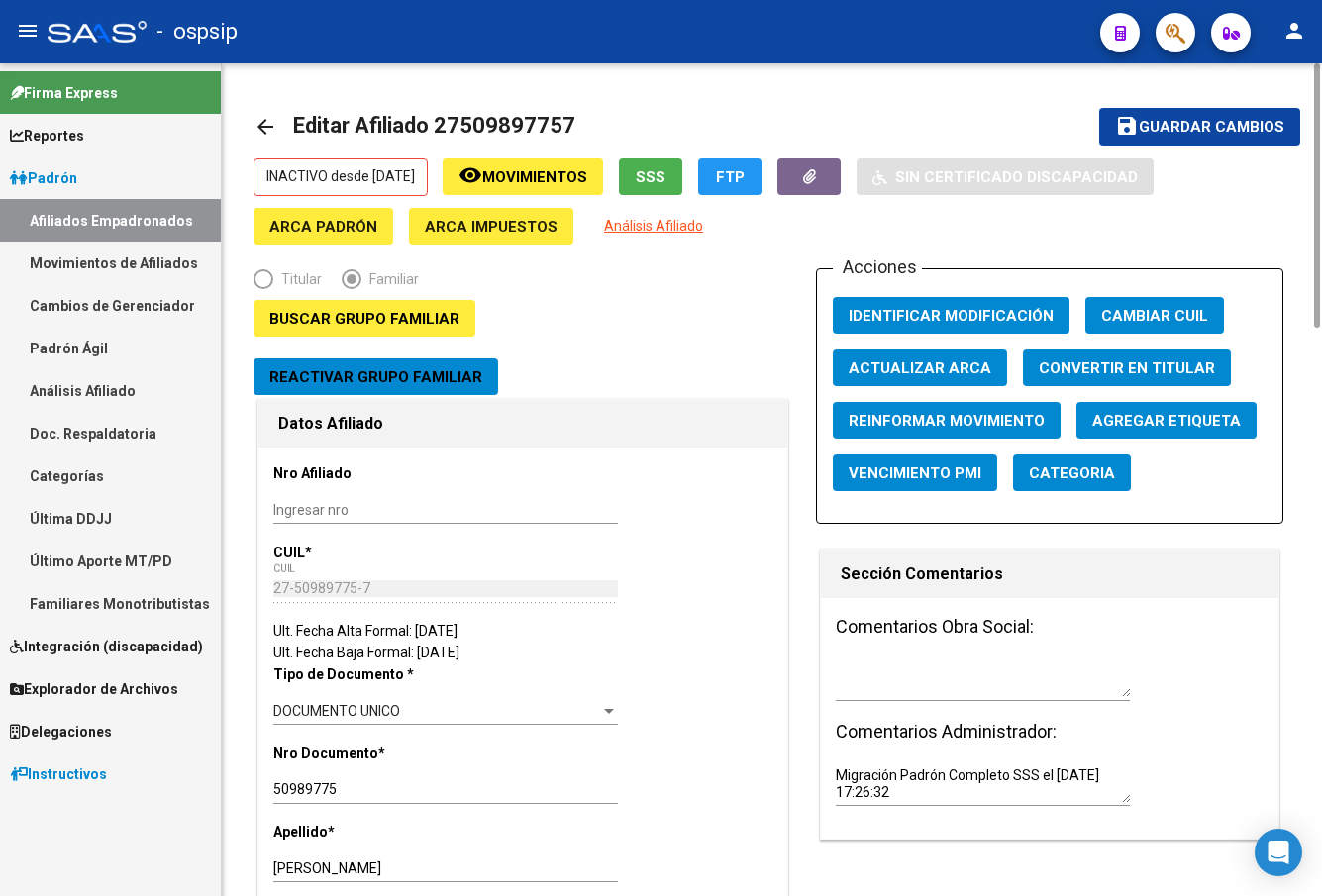click on "arrow_back" 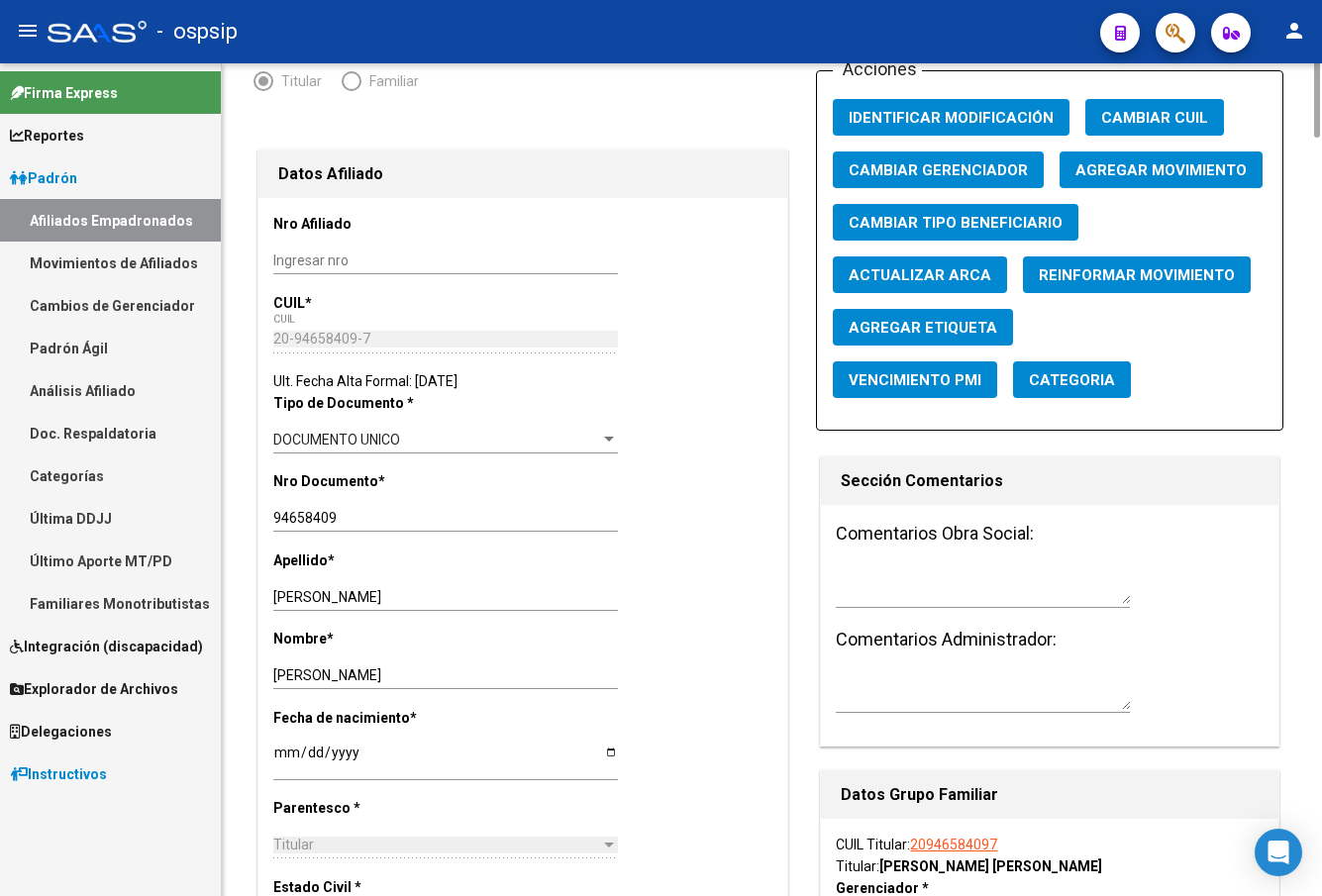 scroll, scrollTop: 0, scrollLeft: 0, axis: both 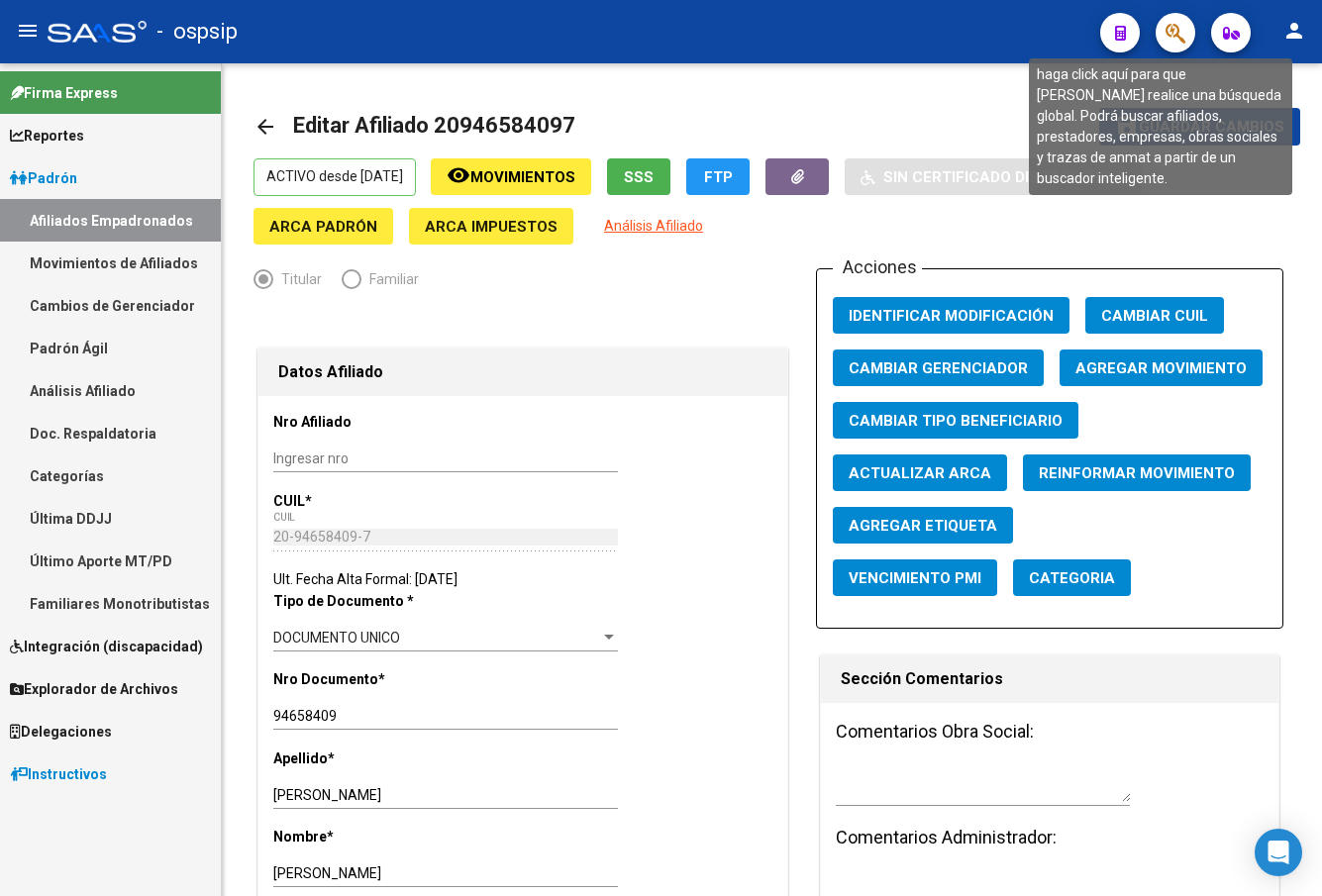 click 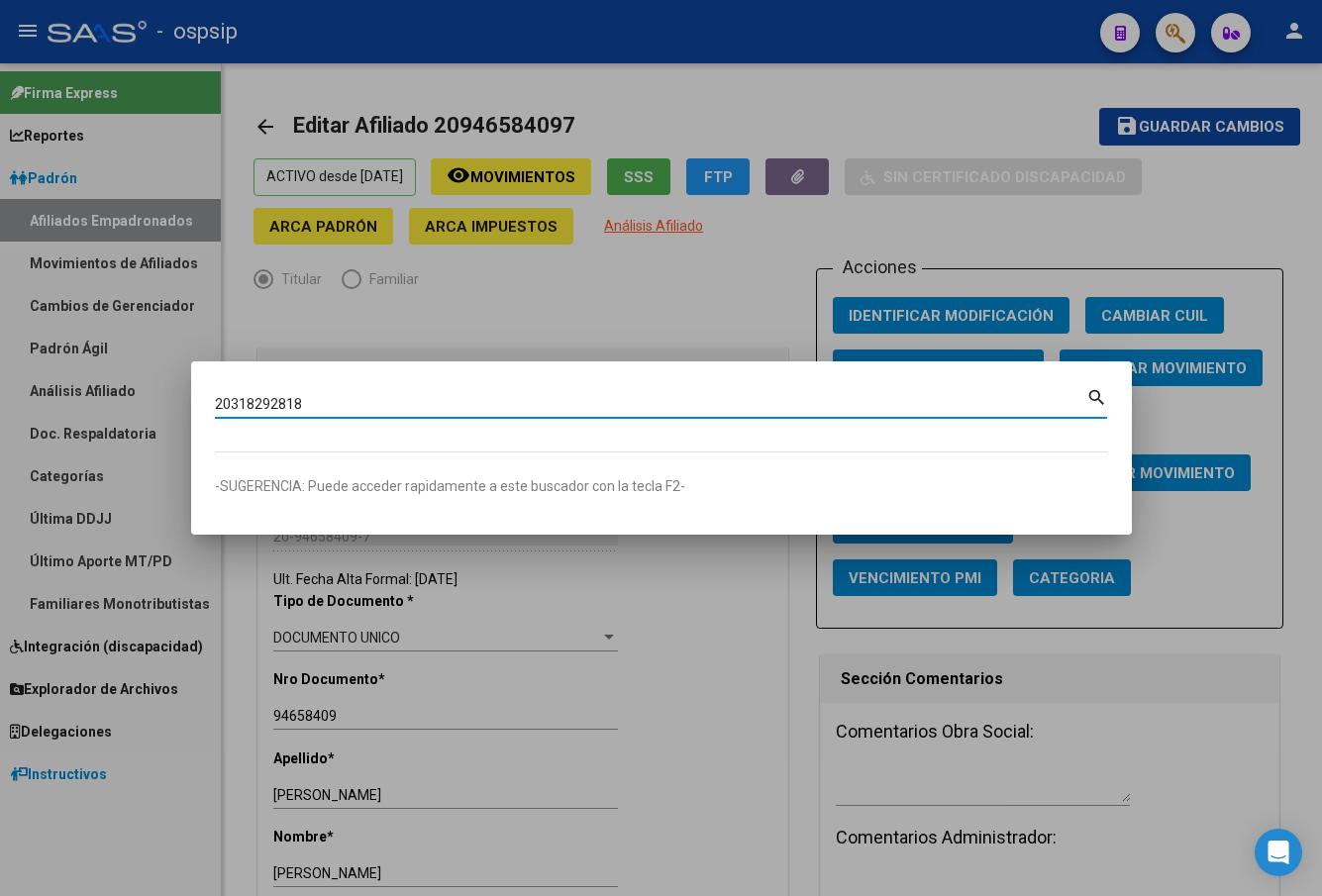 type on "20318292818" 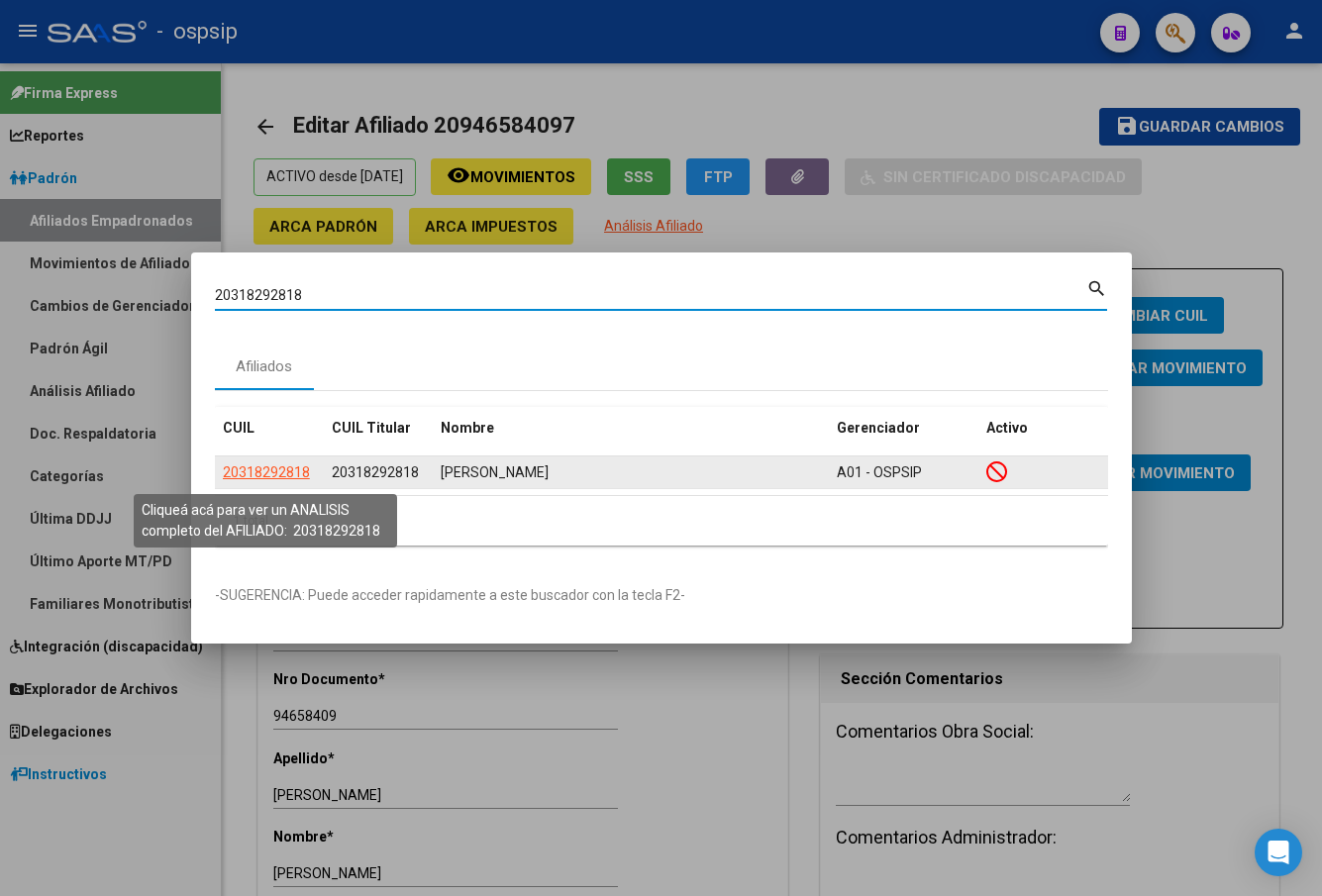 click on "20318292818" 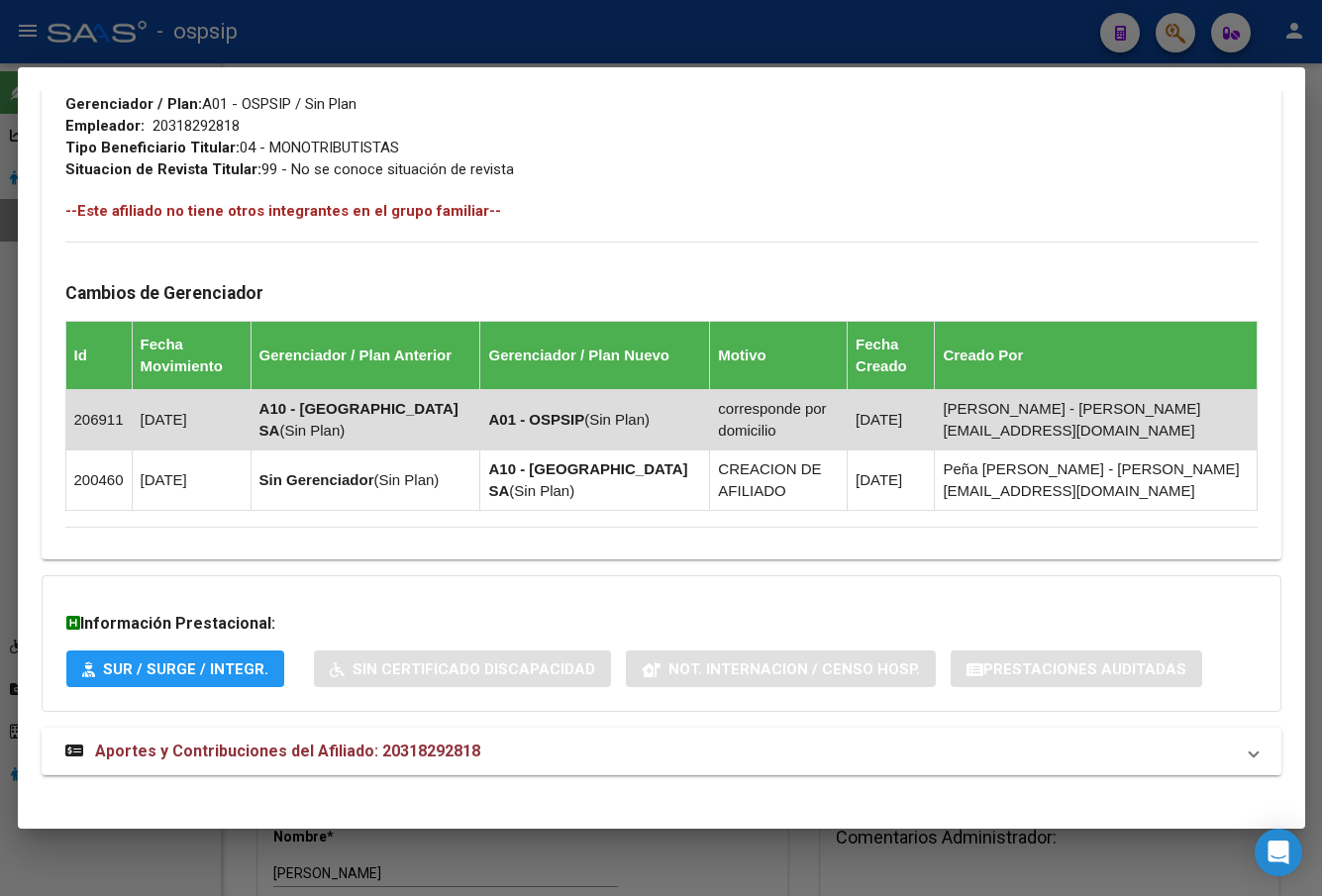 scroll, scrollTop: 991, scrollLeft: 0, axis: vertical 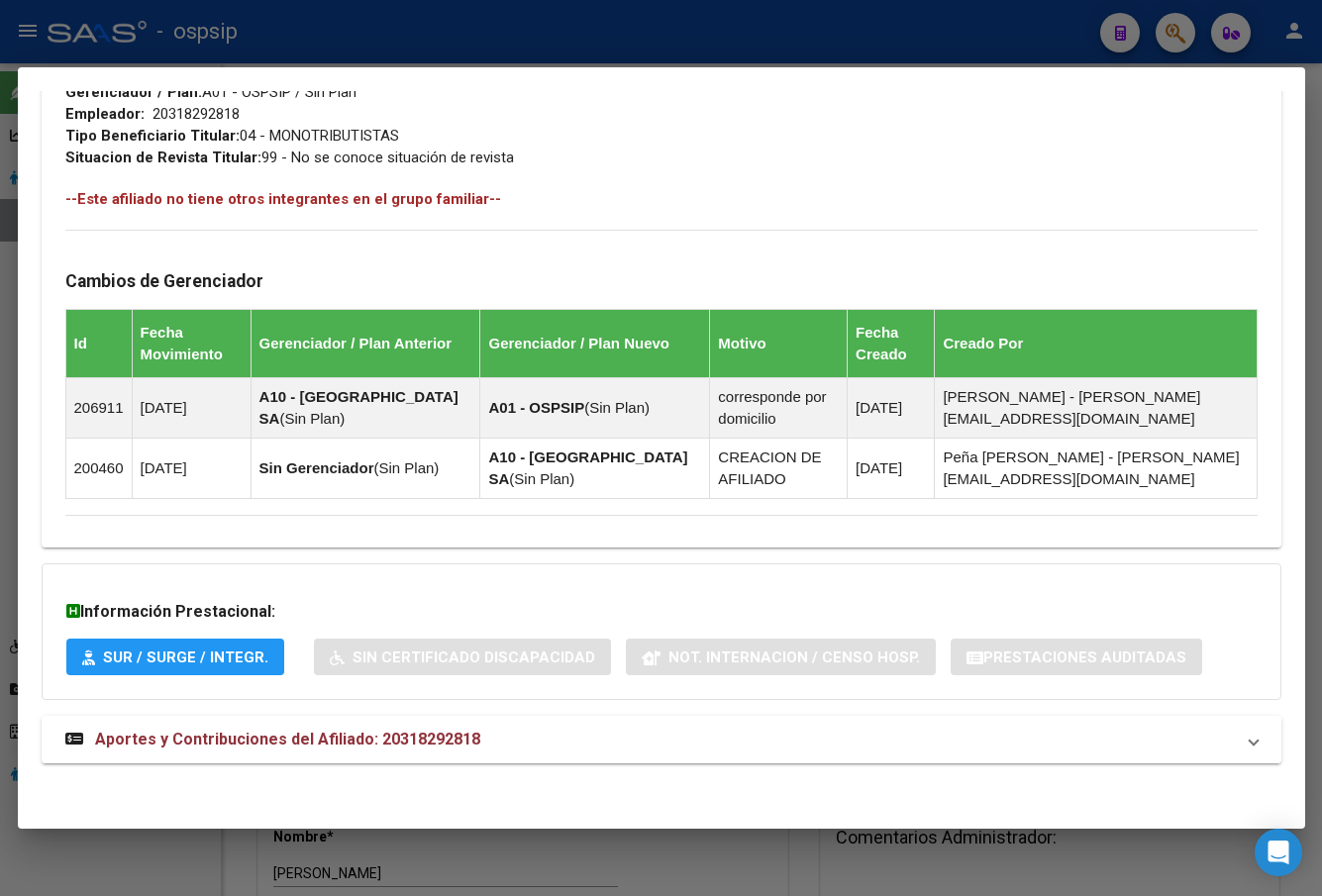 click on "Aportes y Contribuciones del Afiliado: 20318292818" at bounding box center (287, 739) 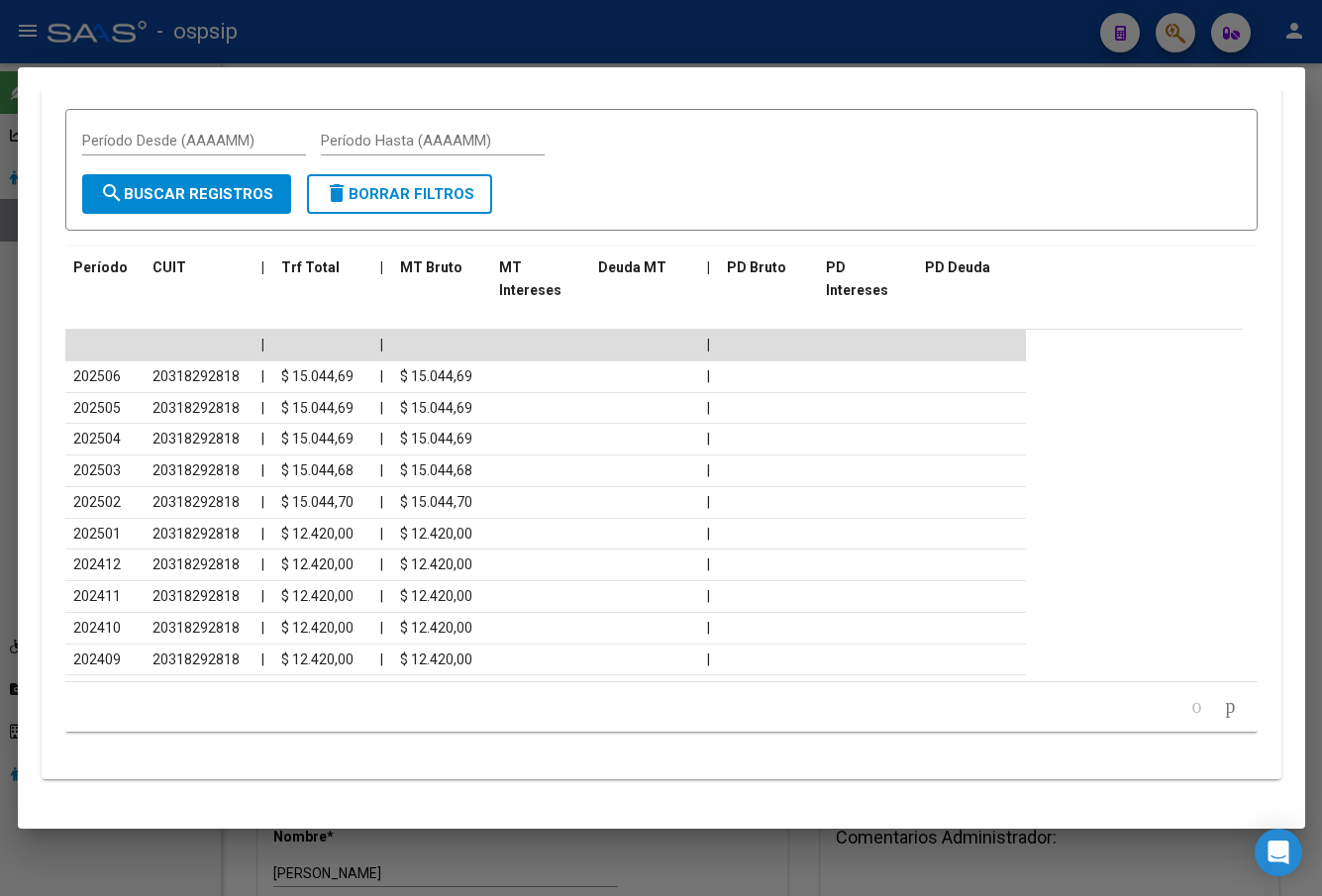 scroll, scrollTop: 1856, scrollLeft: 0, axis: vertical 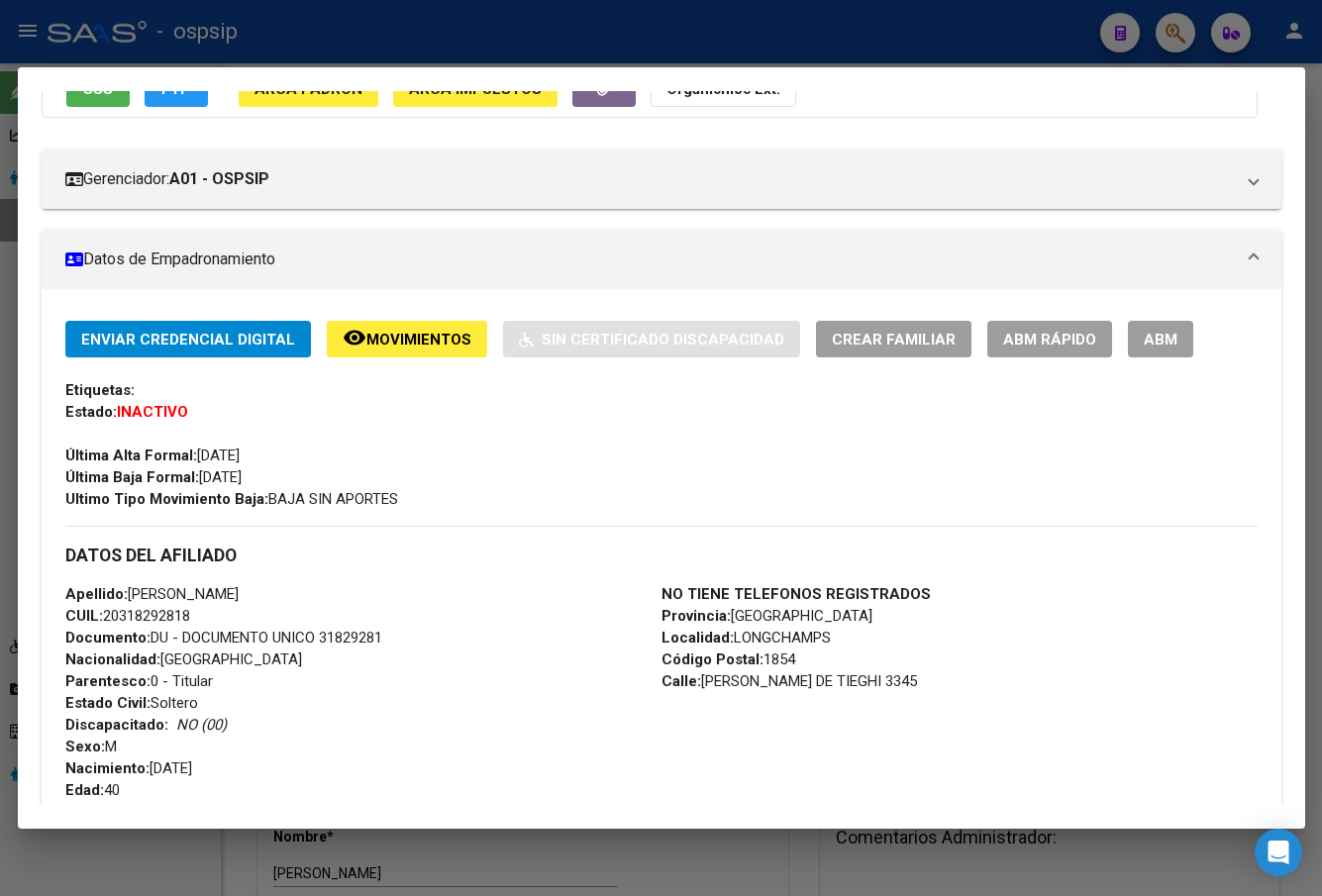 click on "ABM" at bounding box center (1161, 340) 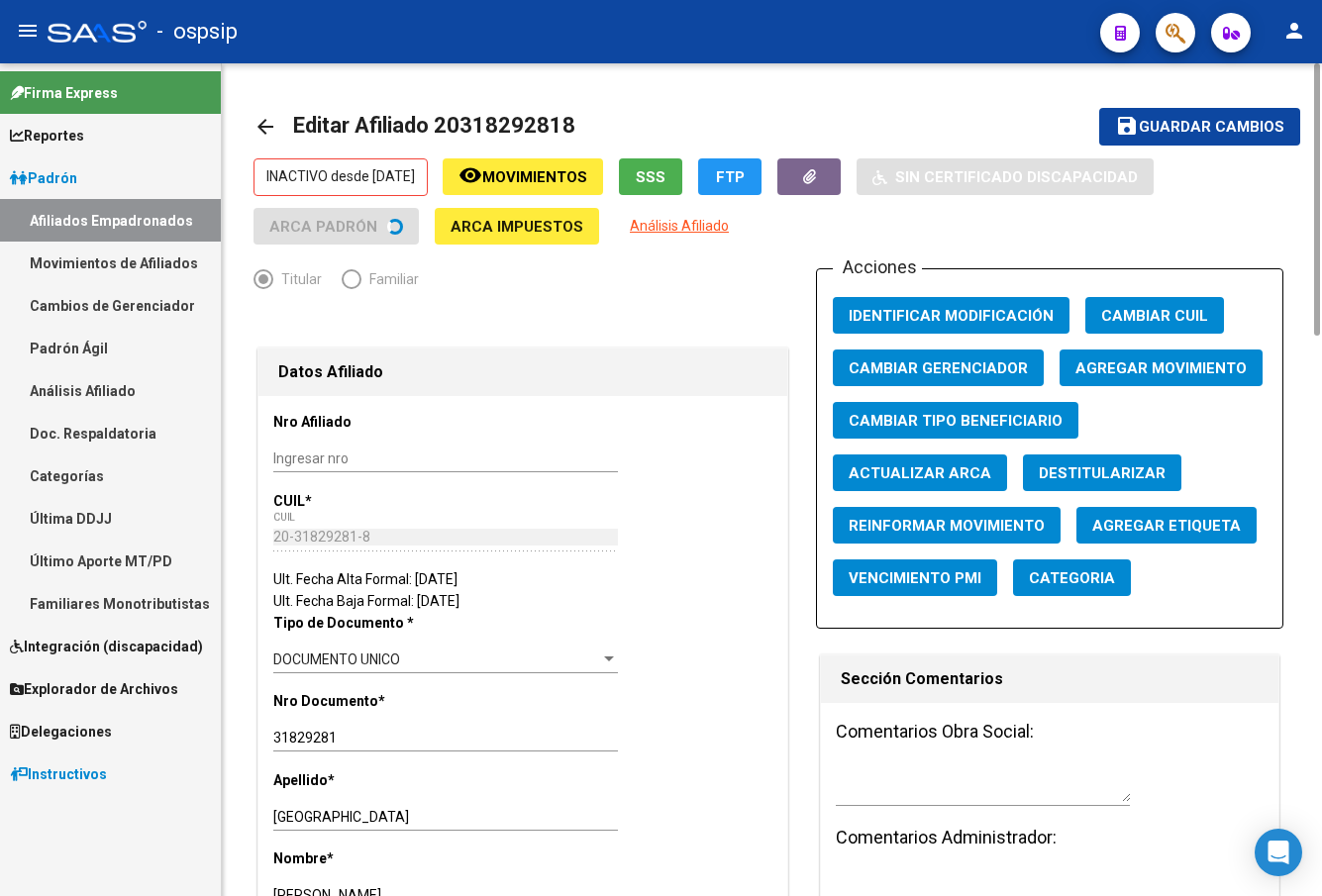click on "Agregar Movimiento" 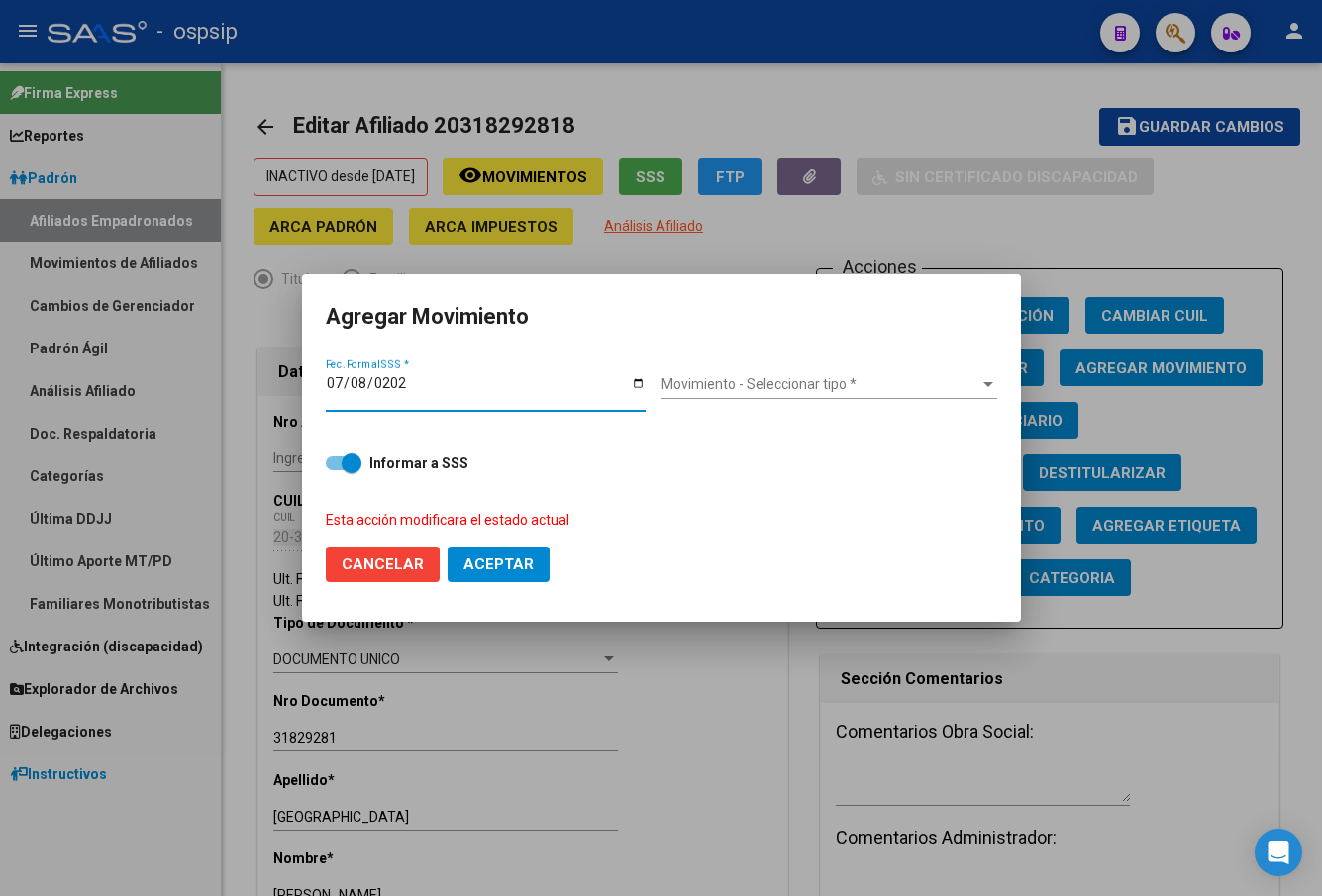 type on "[DATE]" 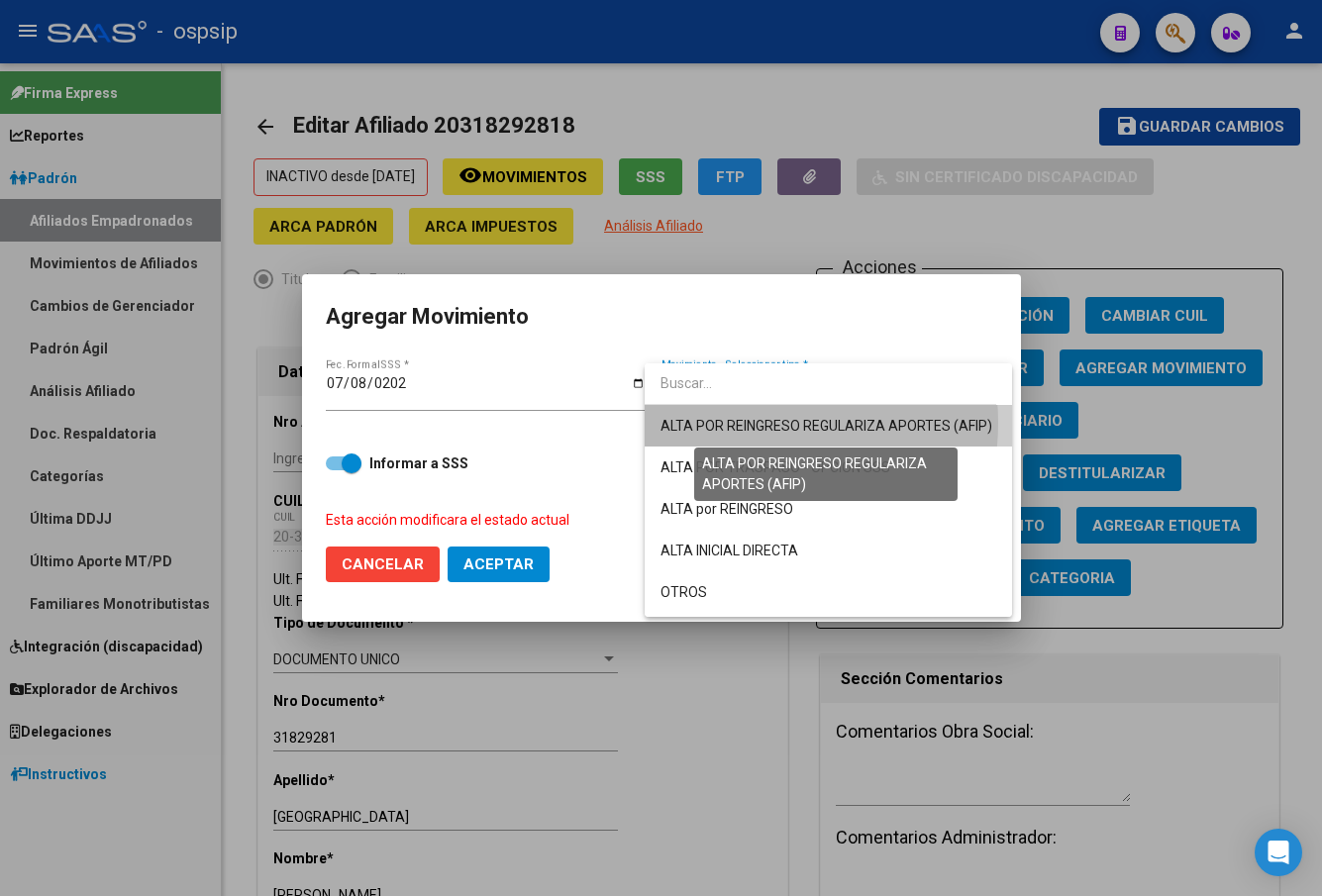 click on "ALTA POR REINGRESO REGULARIZA APORTES (AFIP)" at bounding box center (826, 426) 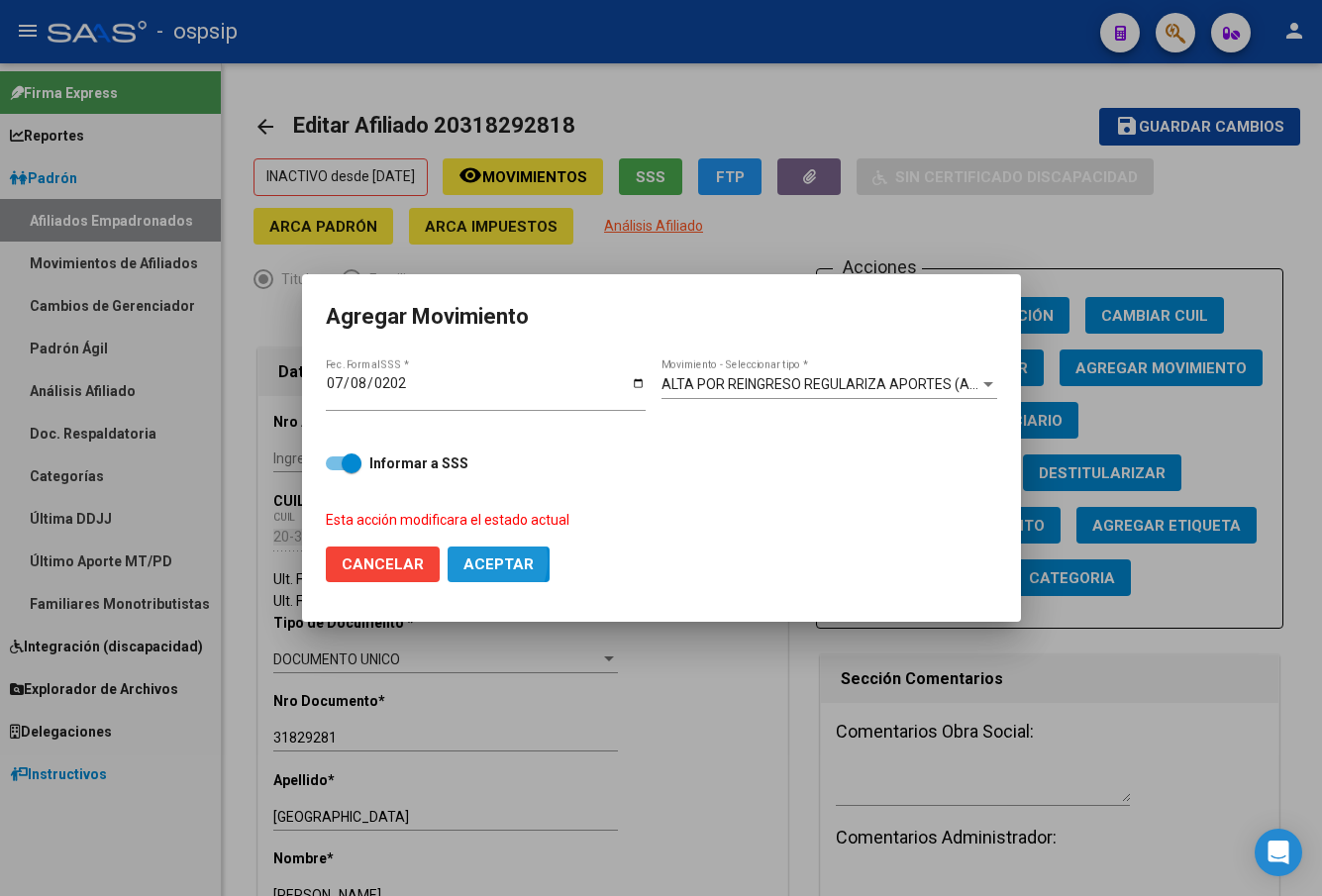 click on "Aceptar" 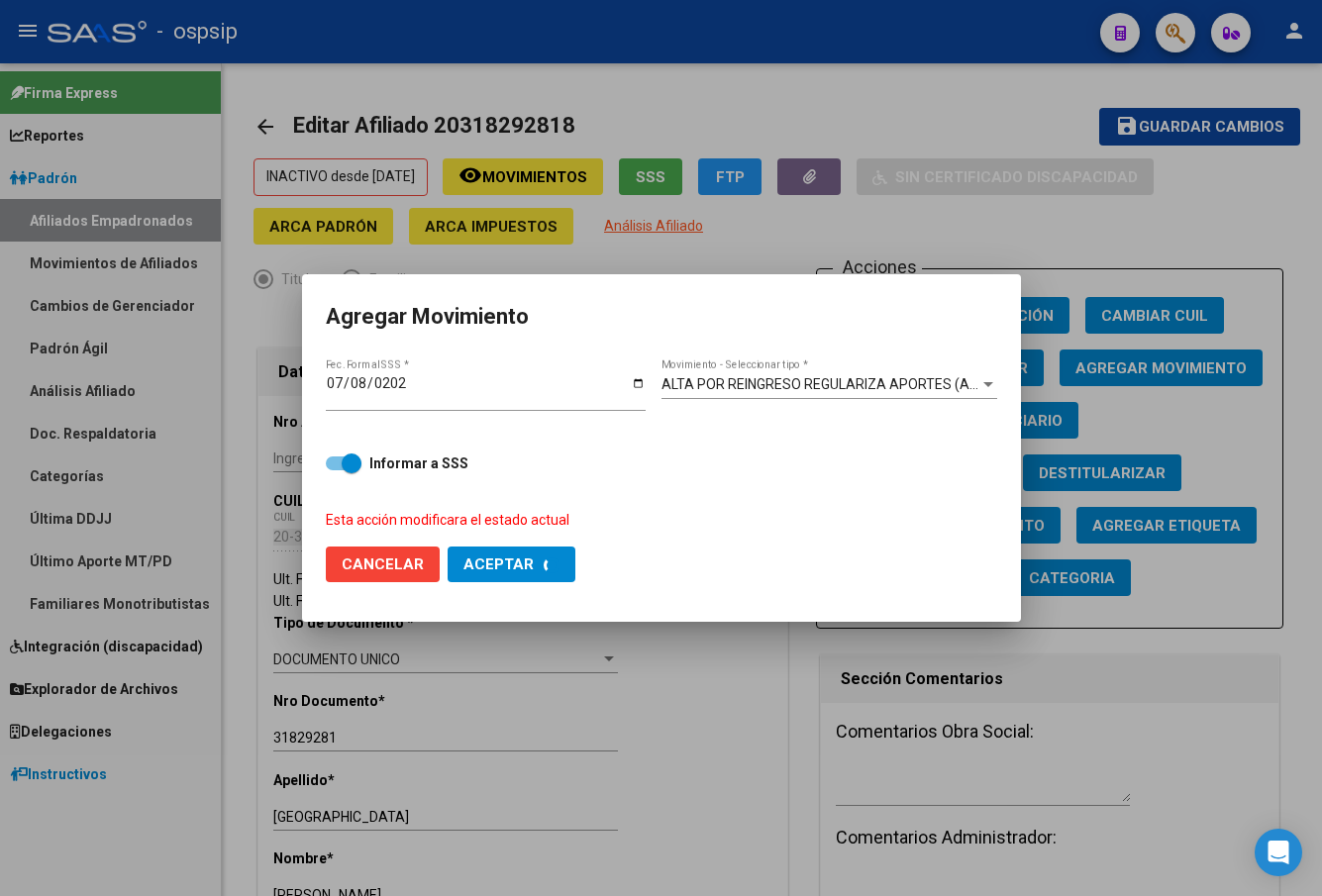 checkbox on "false" 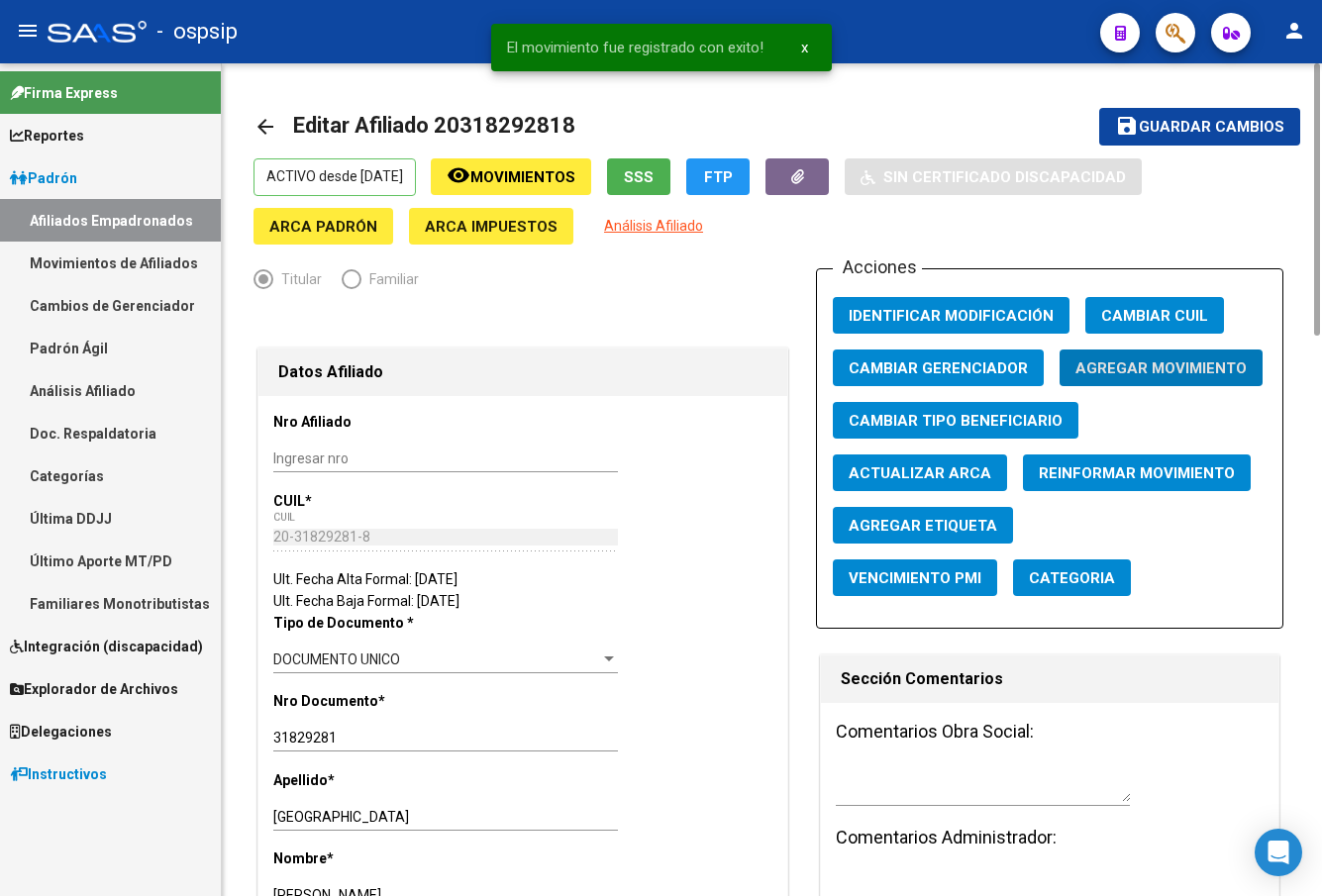 click on "Guardar cambios" 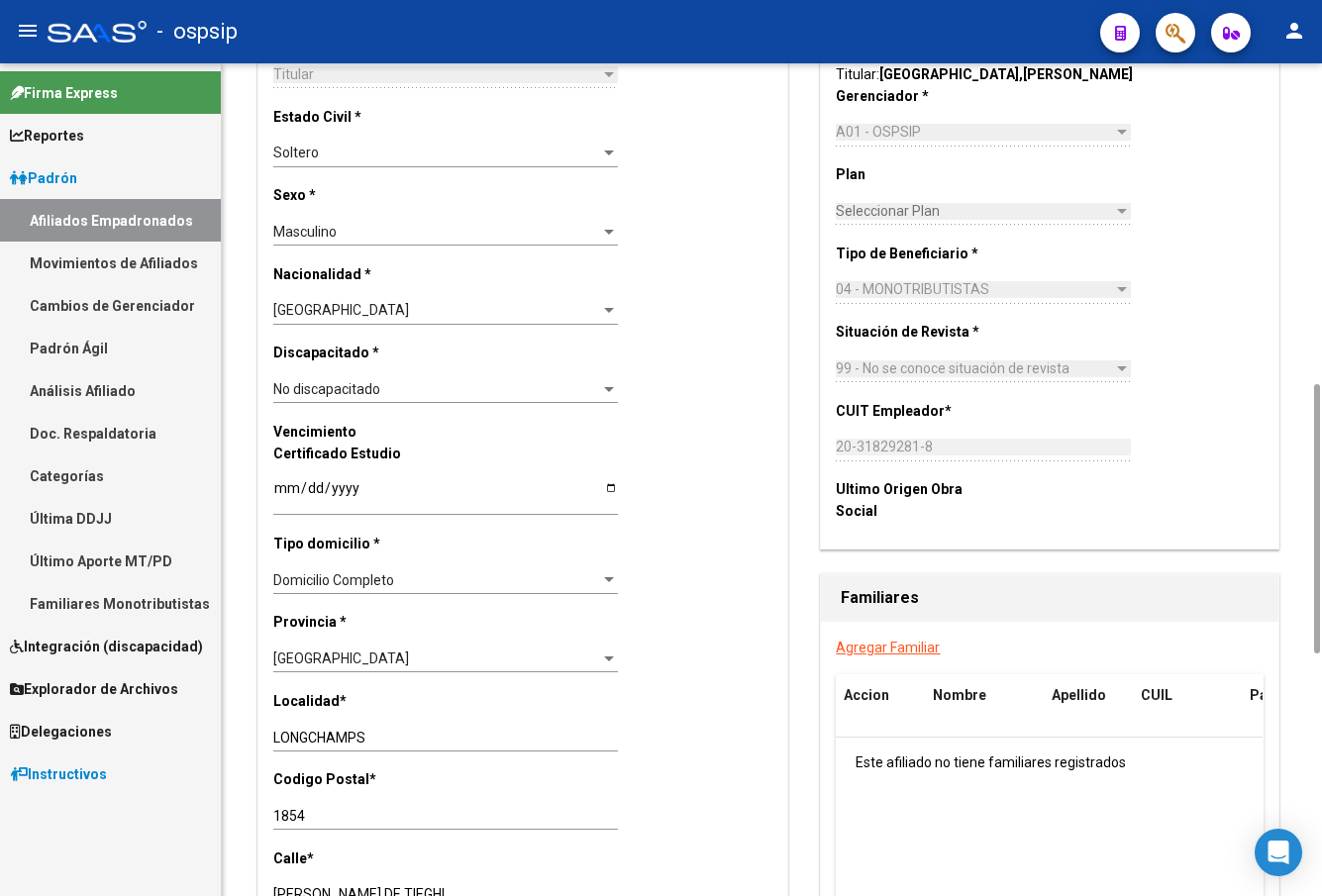 scroll, scrollTop: 1386, scrollLeft: 0, axis: vertical 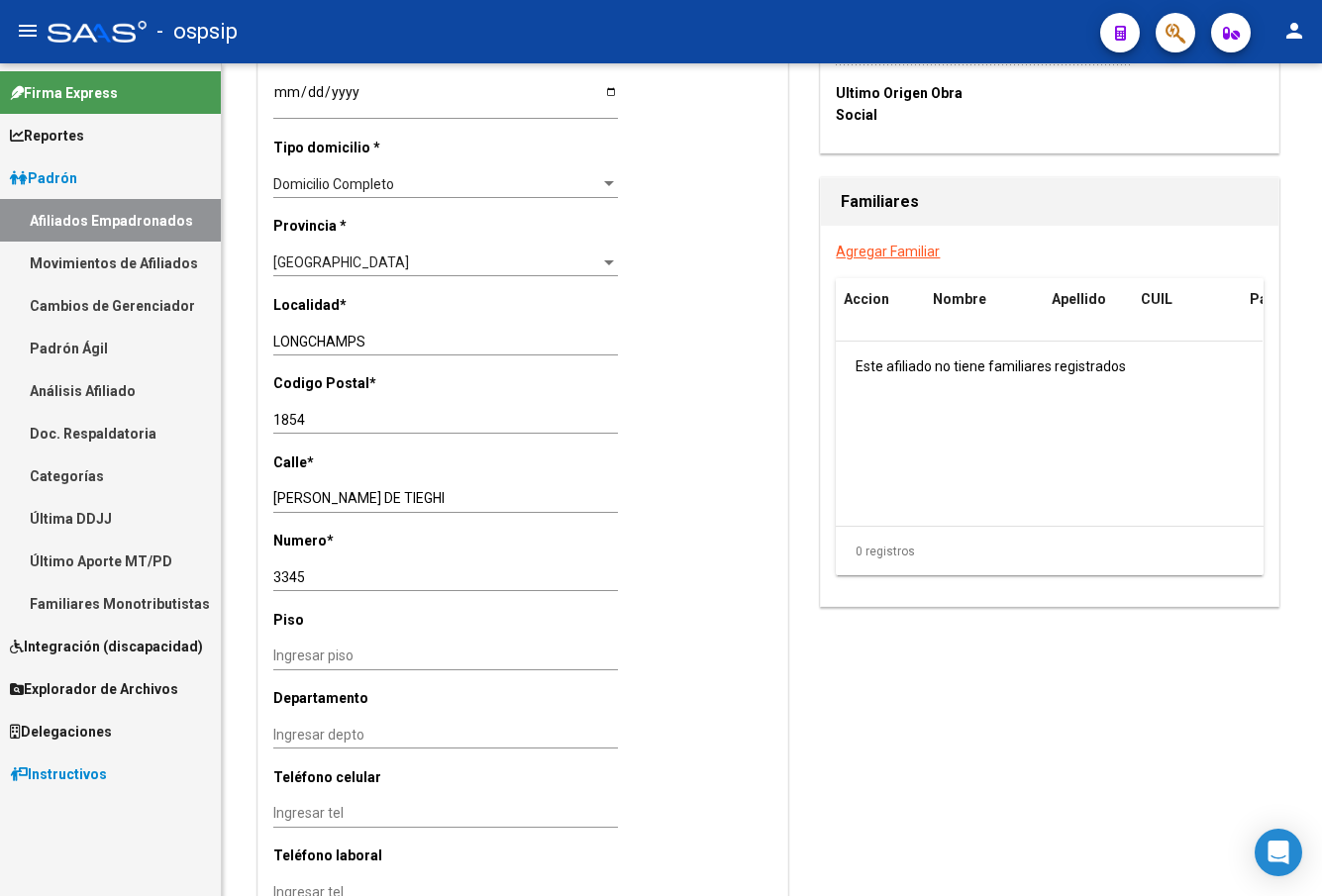click on "-   ospsip" 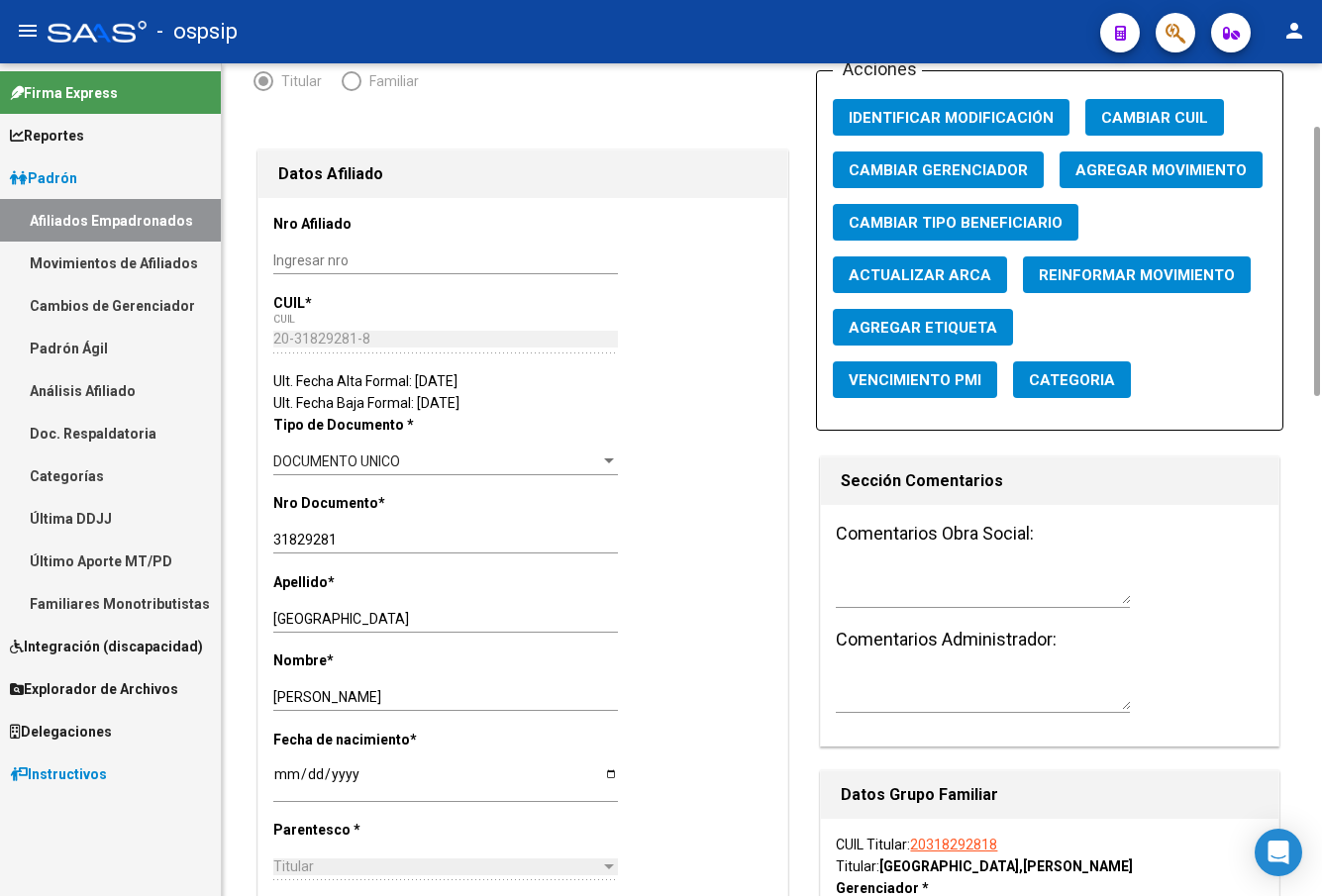 scroll, scrollTop: 0, scrollLeft: 0, axis: both 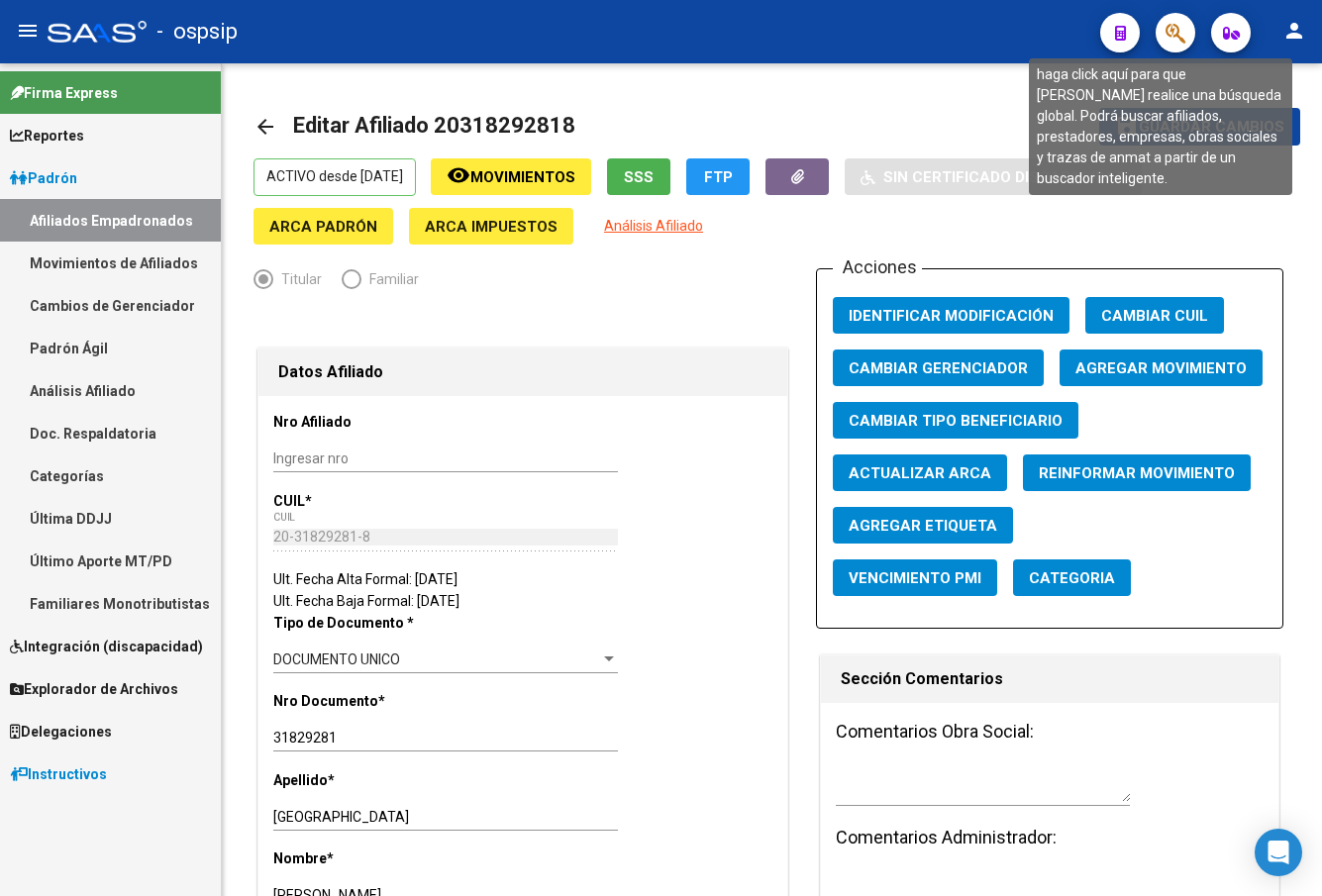 click 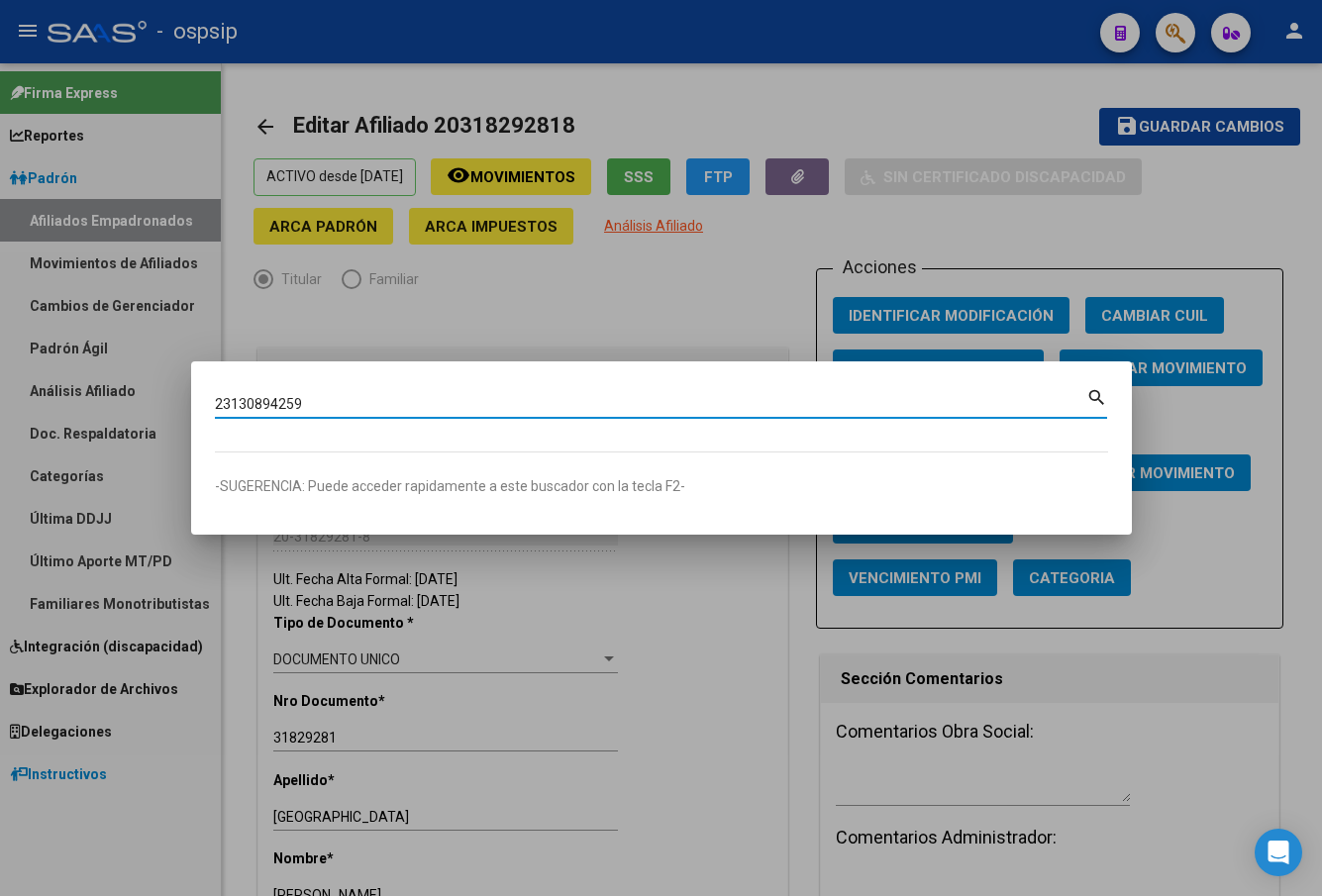 type on "23130894259" 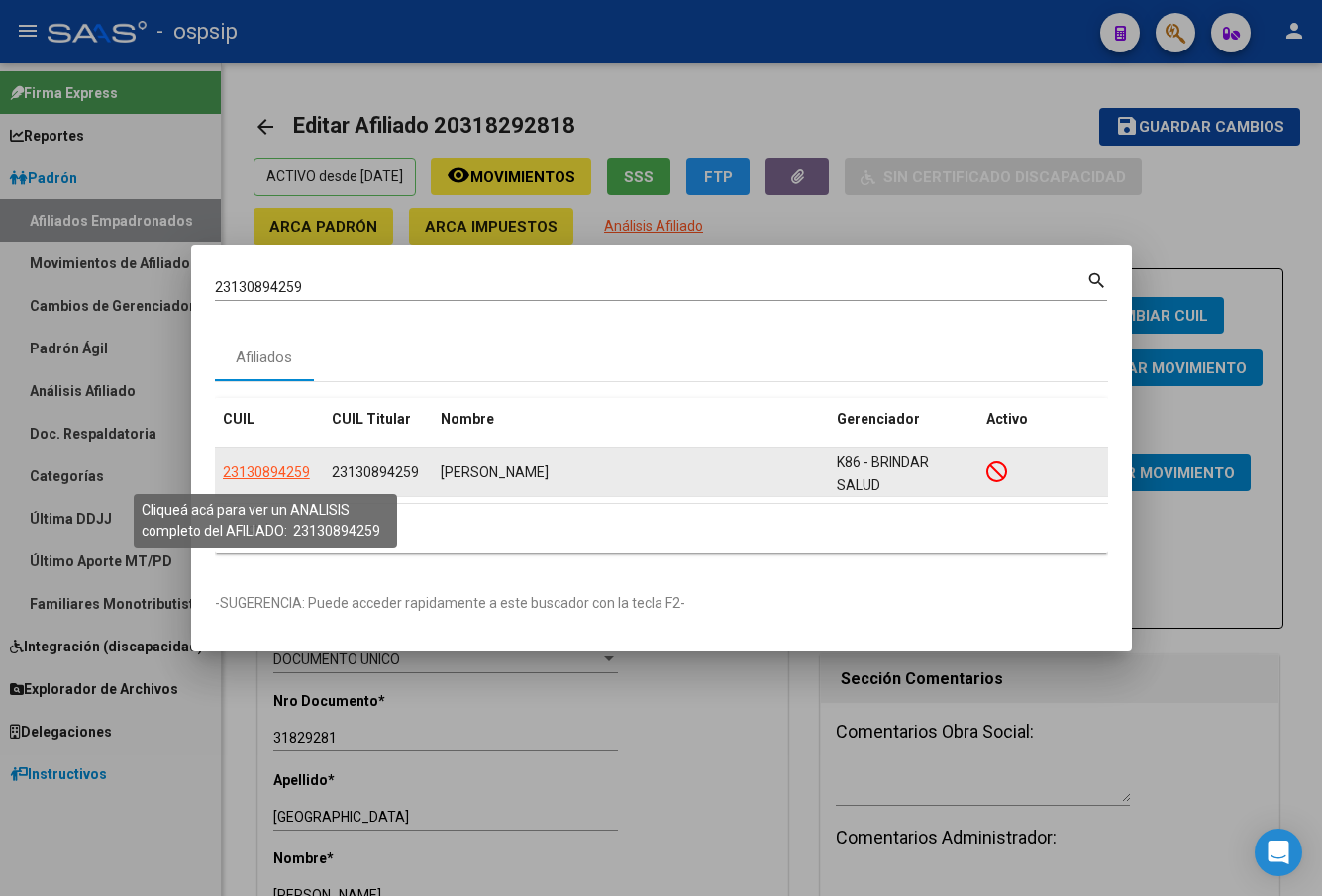 click on "23130894259" 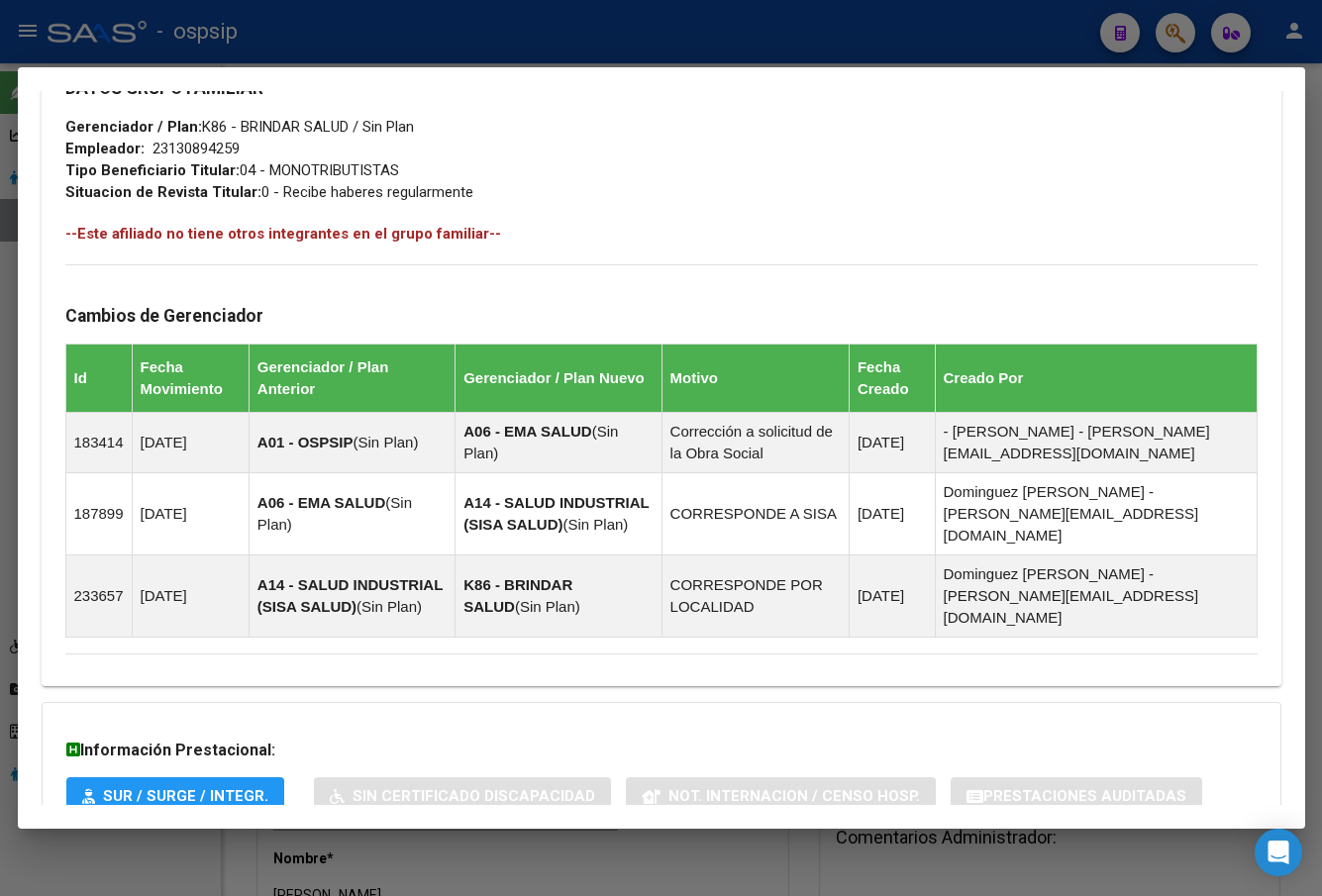 scroll, scrollTop: 1089, scrollLeft: 0, axis: vertical 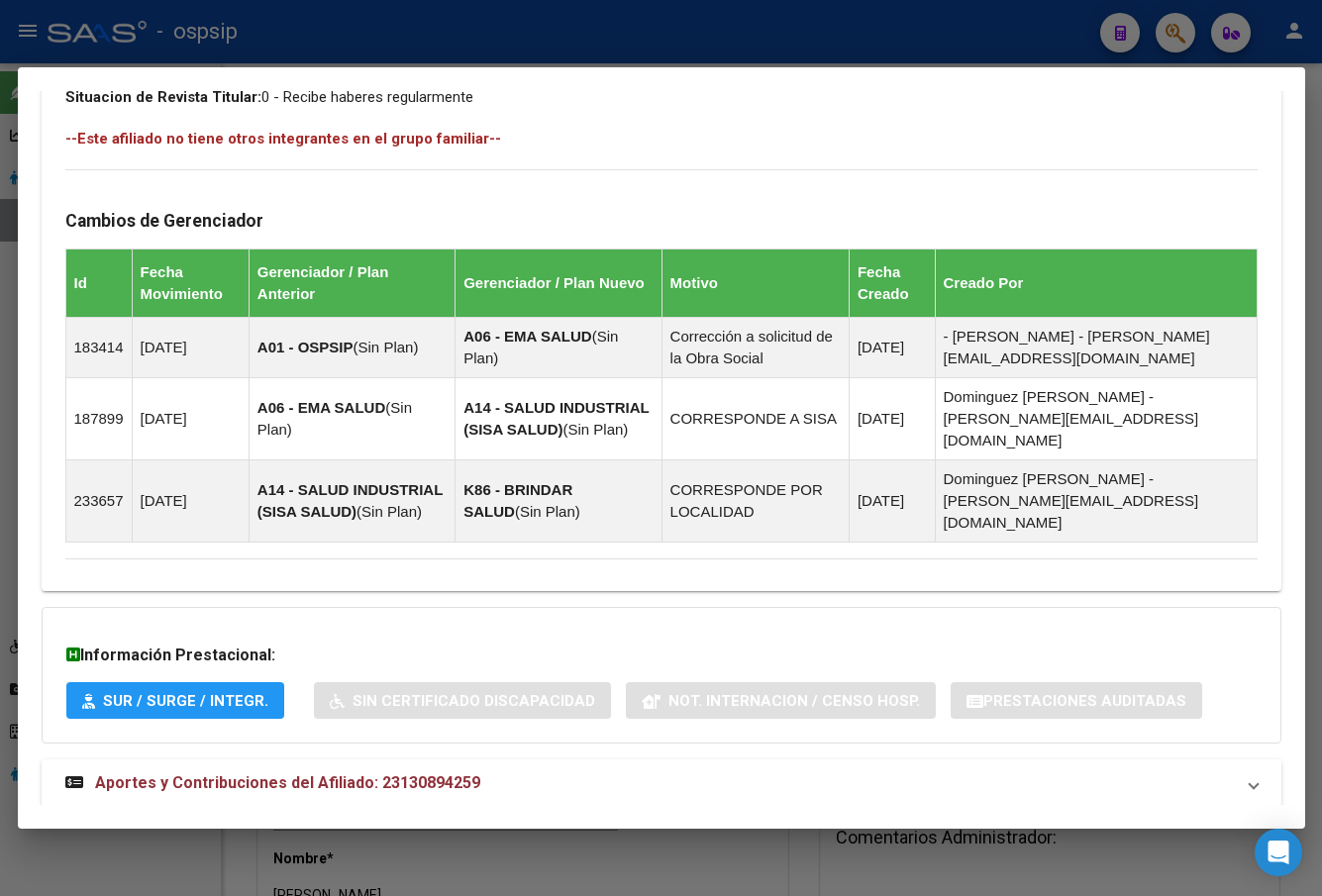 click on "Aportes y Contribuciones del Afiliado: 23130894259" at bounding box center (287, 782) 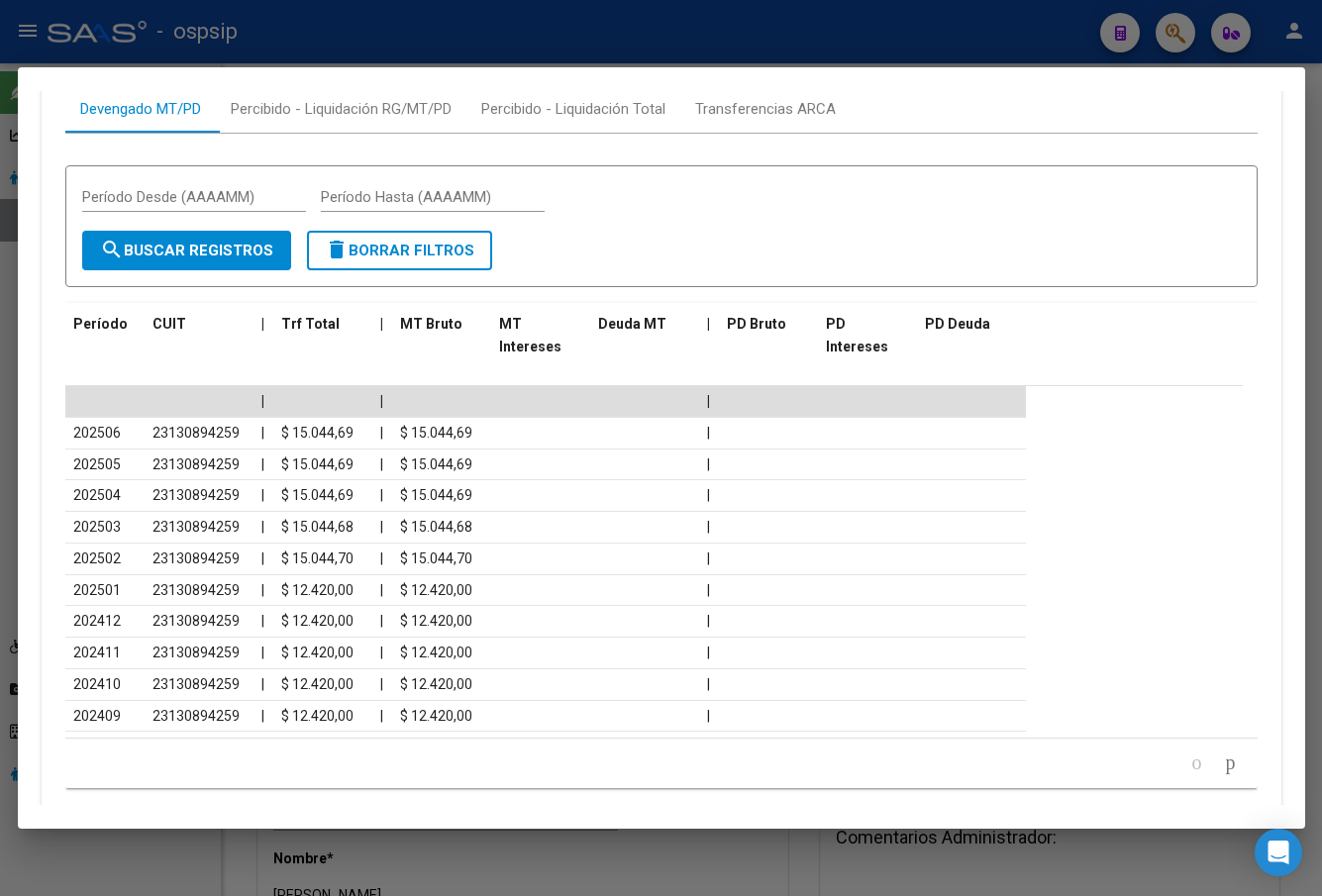 scroll, scrollTop: 1954, scrollLeft: 0, axis: vertical 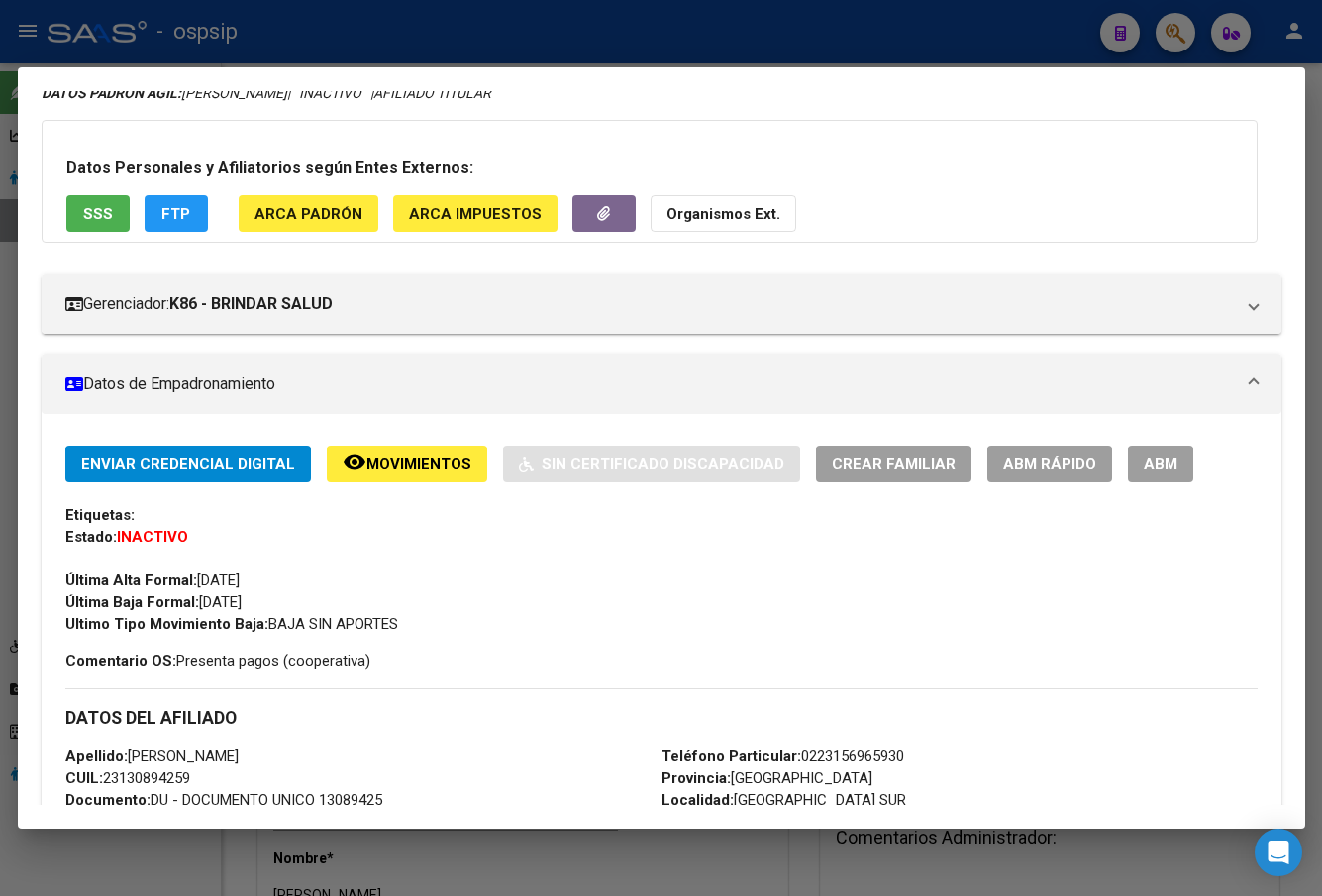 click on "ABM" at bounding box center [1161, 463] 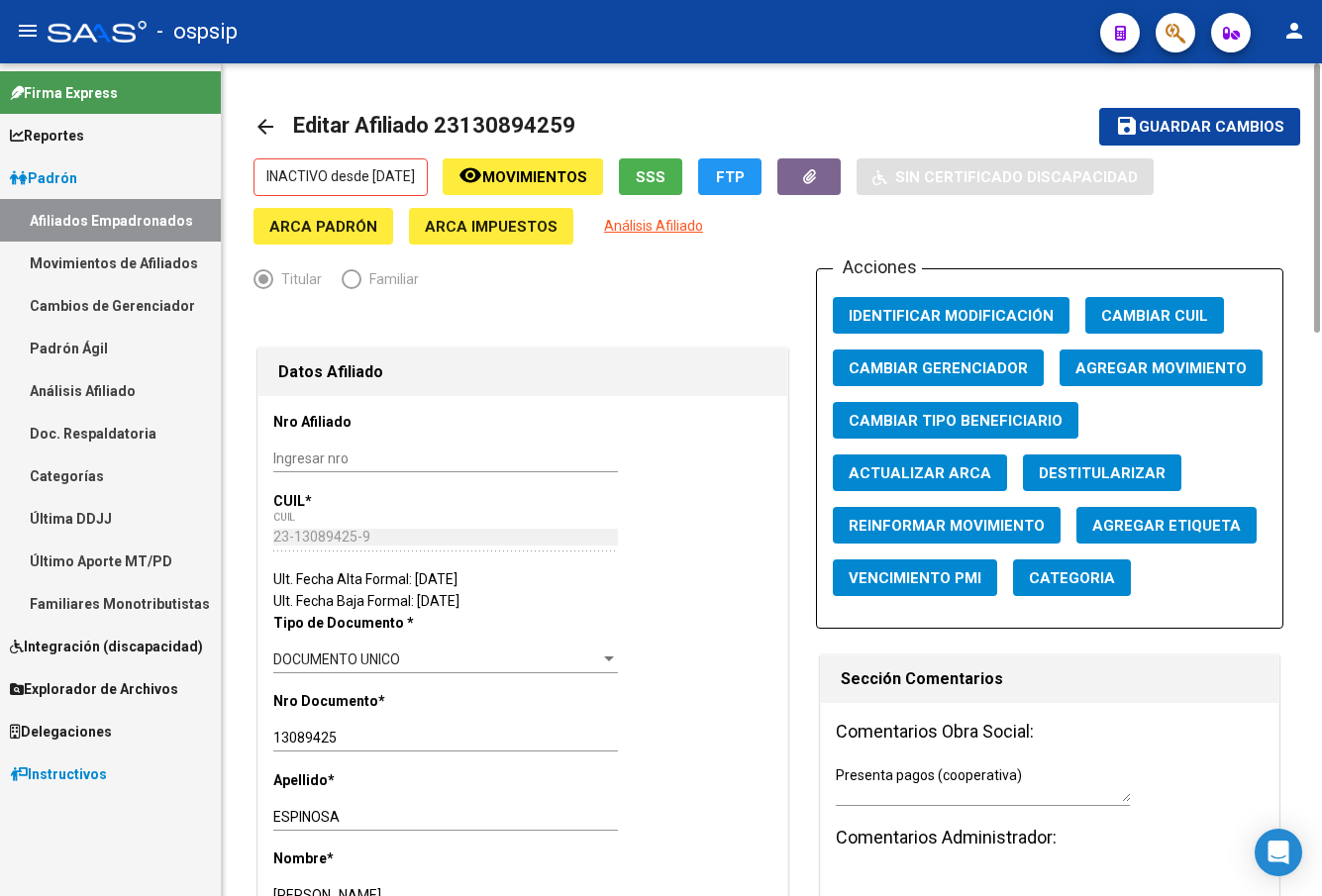 click on "Agregar Movimiento" 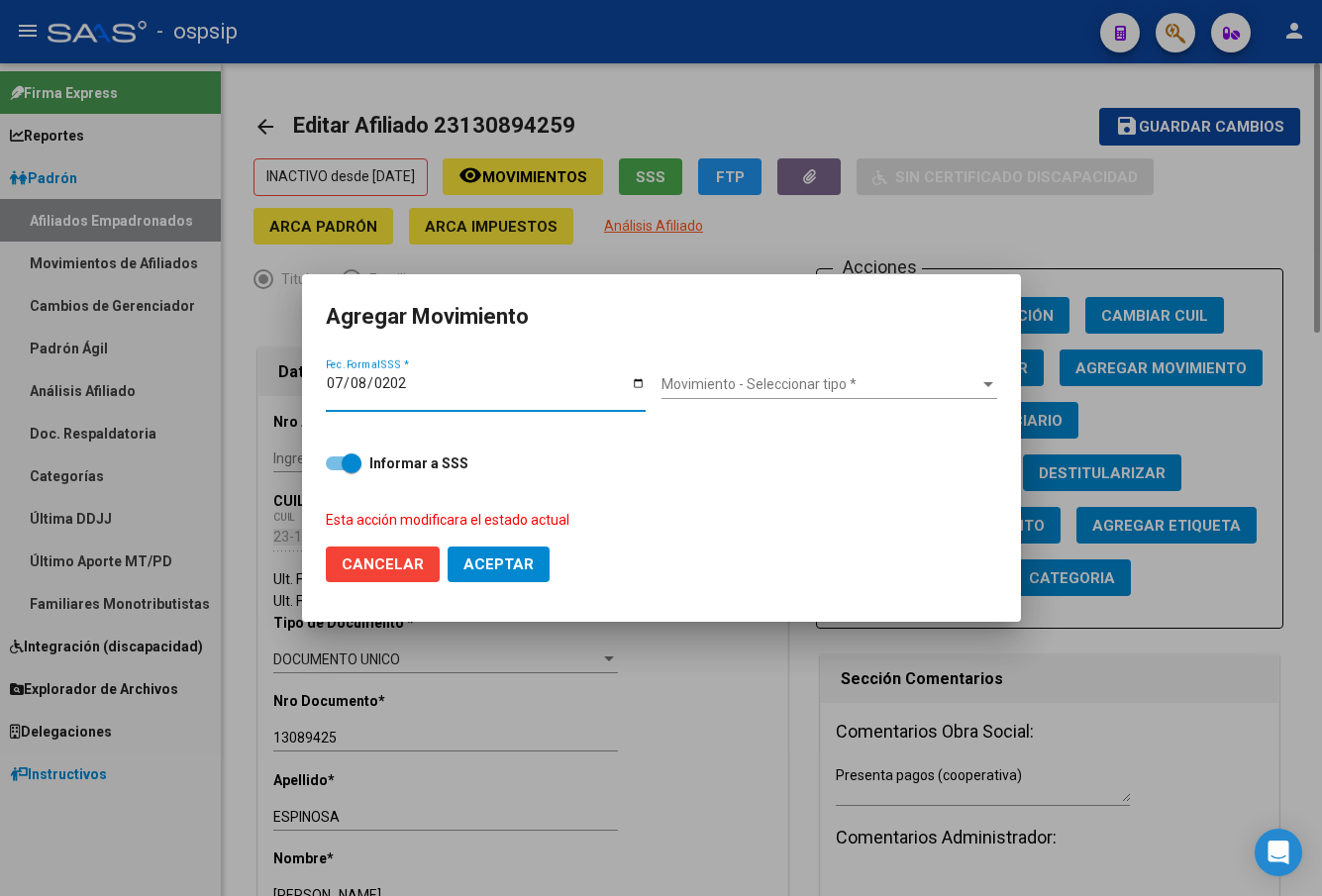 type on "[DATE]" 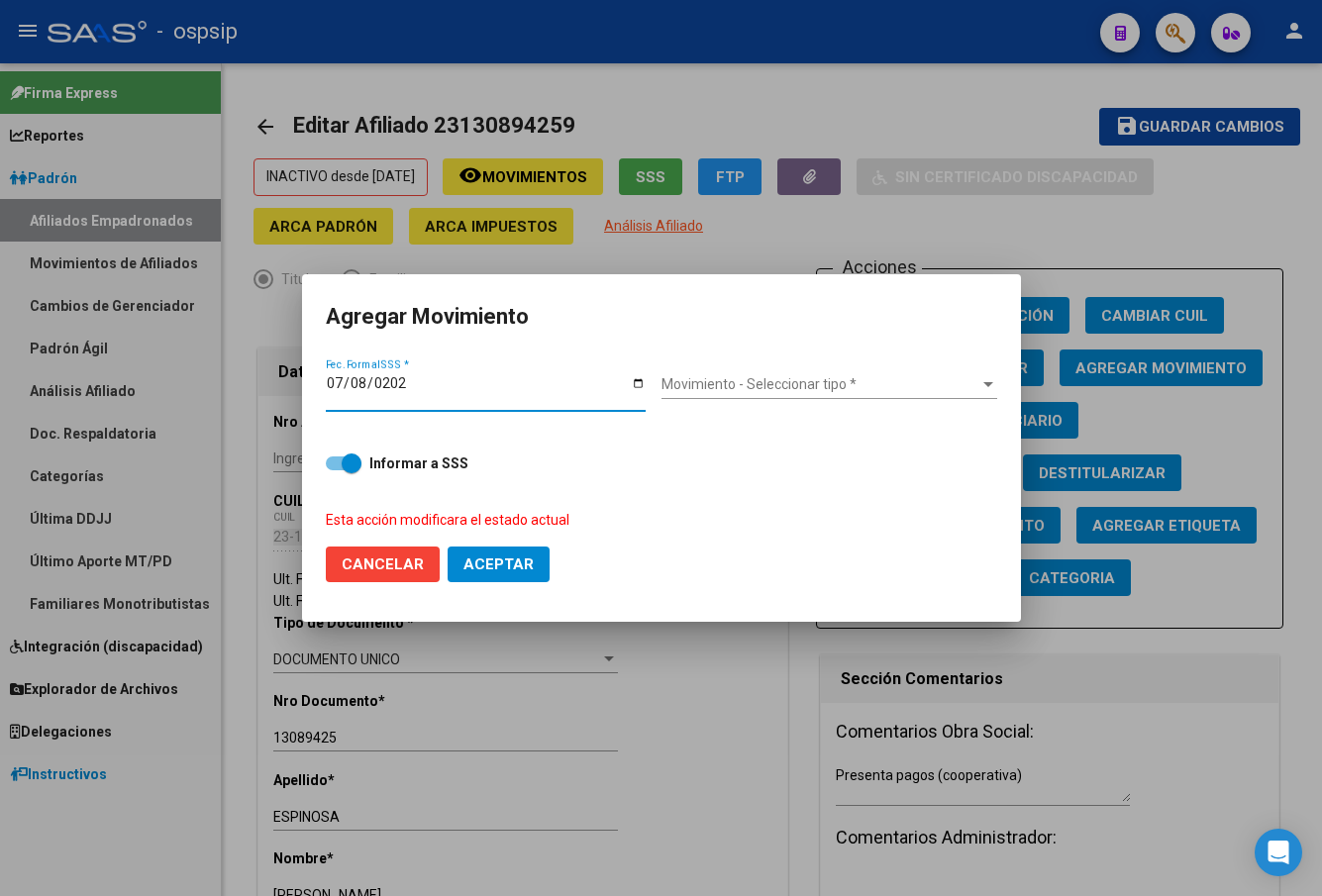 click on "Movimiento - Seleccionar tipo *" at bounding box center [820, 384] 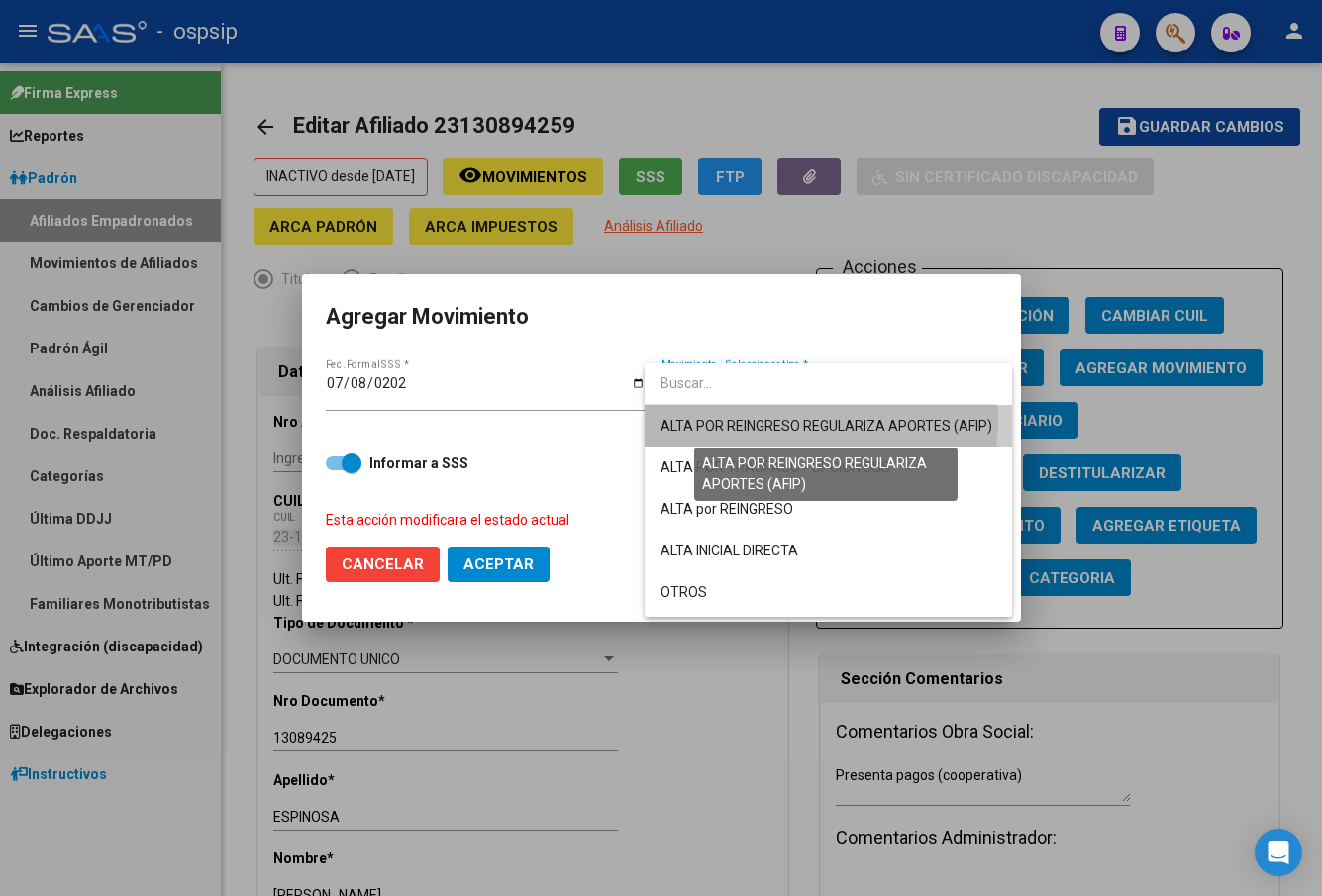 click on "ALTA POR REINGRESO REGULARIZA APORTES (AFIP)" at bounding box center [826, 426] 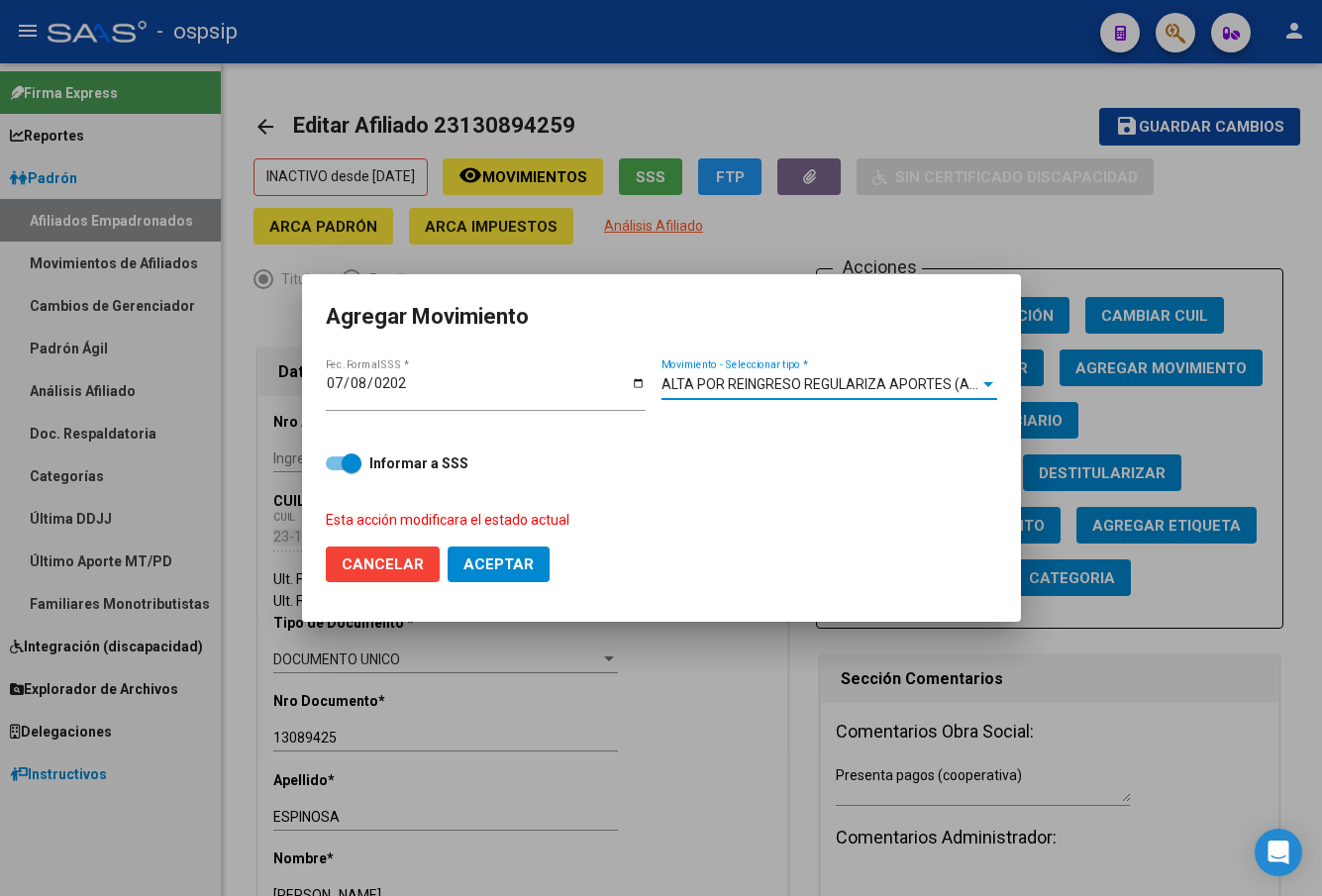 click on "Aceptar" 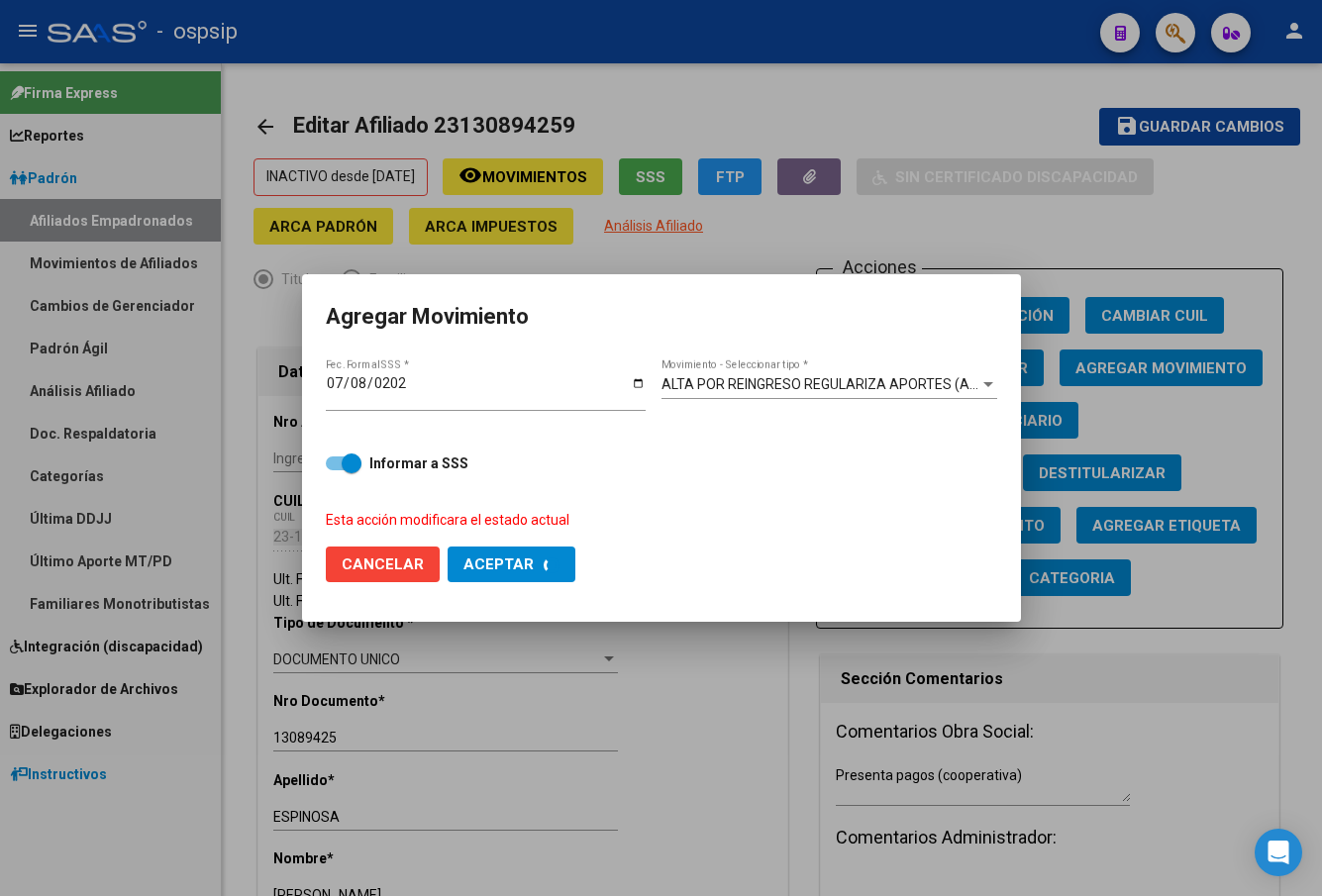 checkbox on "false" 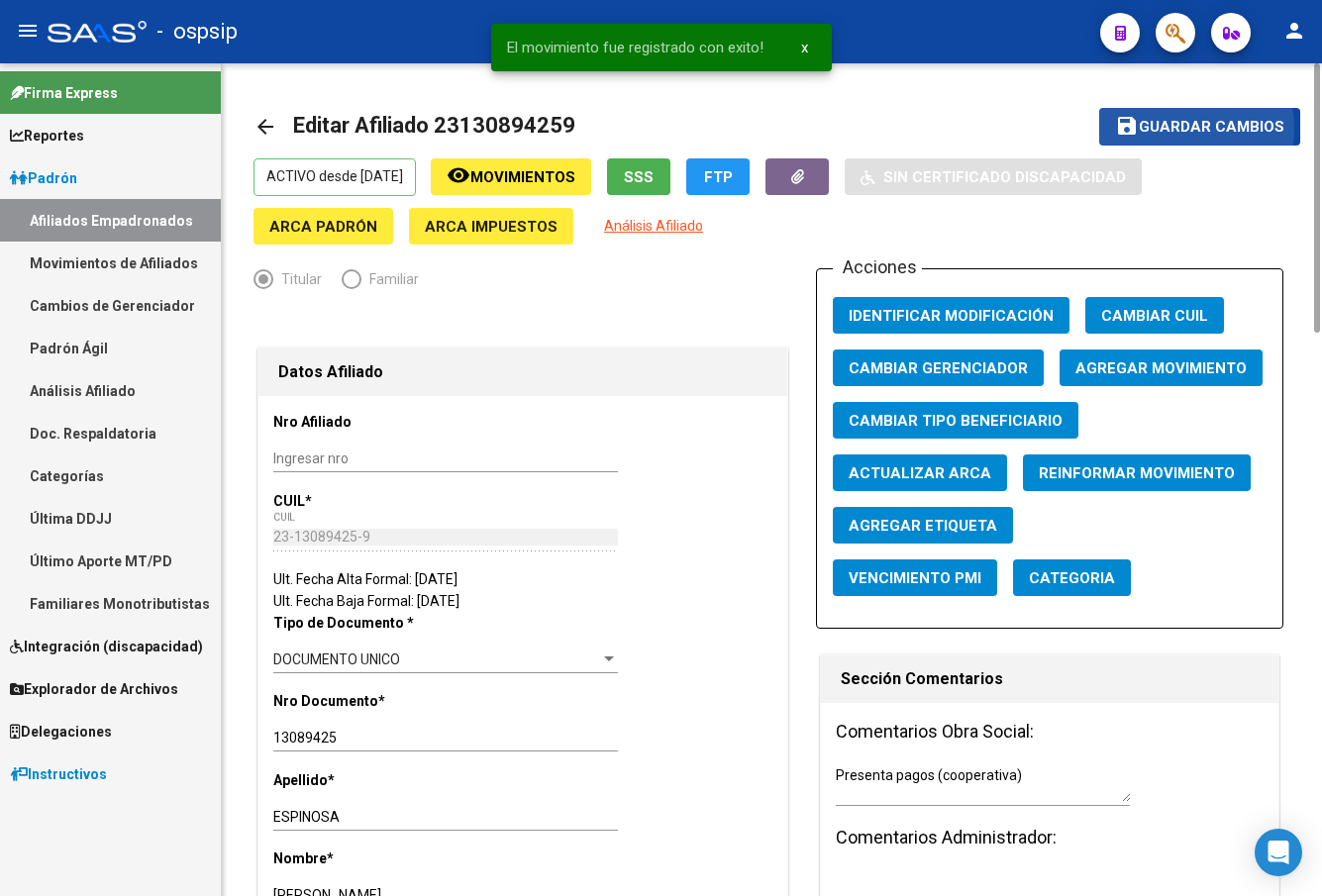 click on "Guardar cambios" 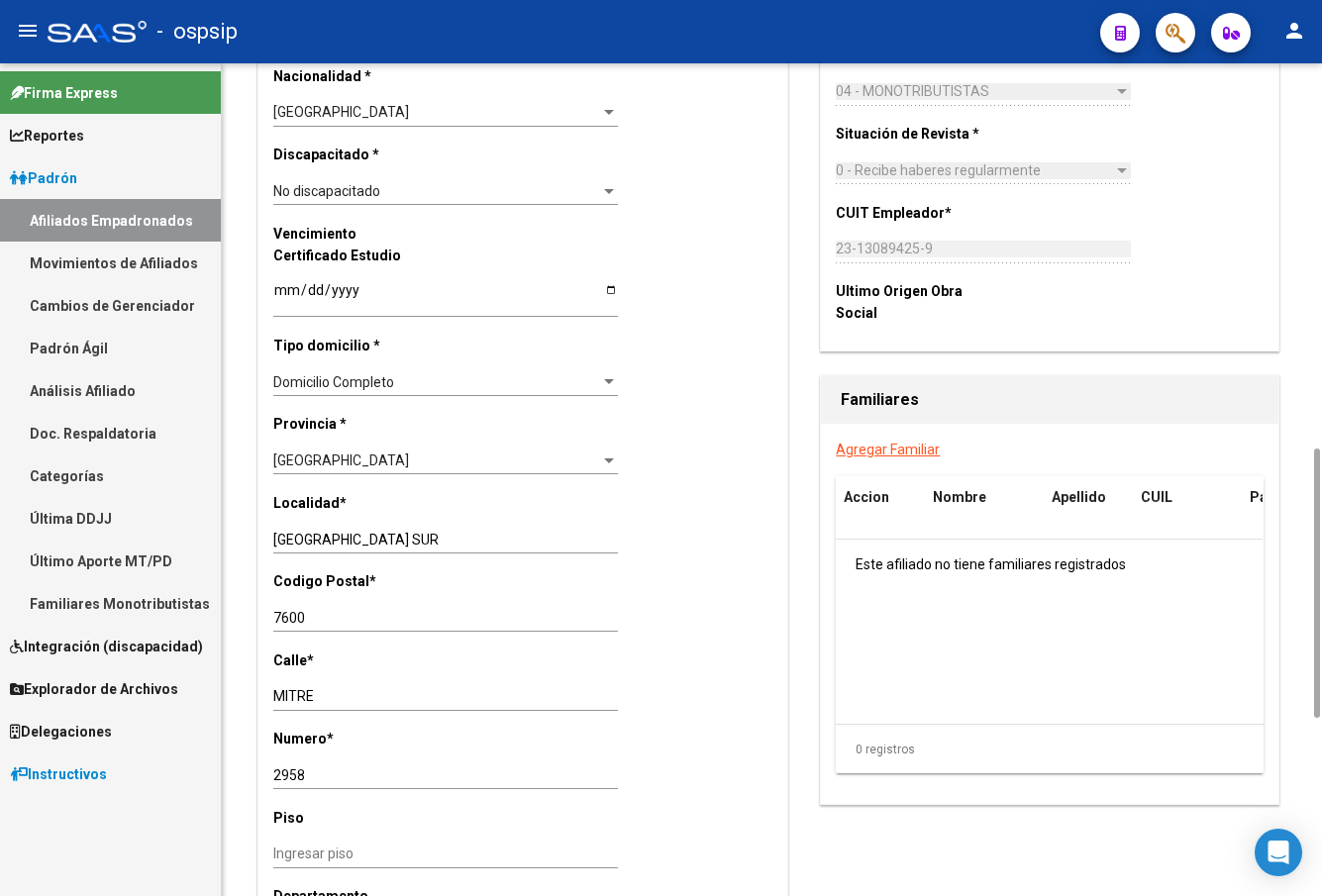scroll, scrollTop: 1386, scrollLeft: 0, axis: vertical 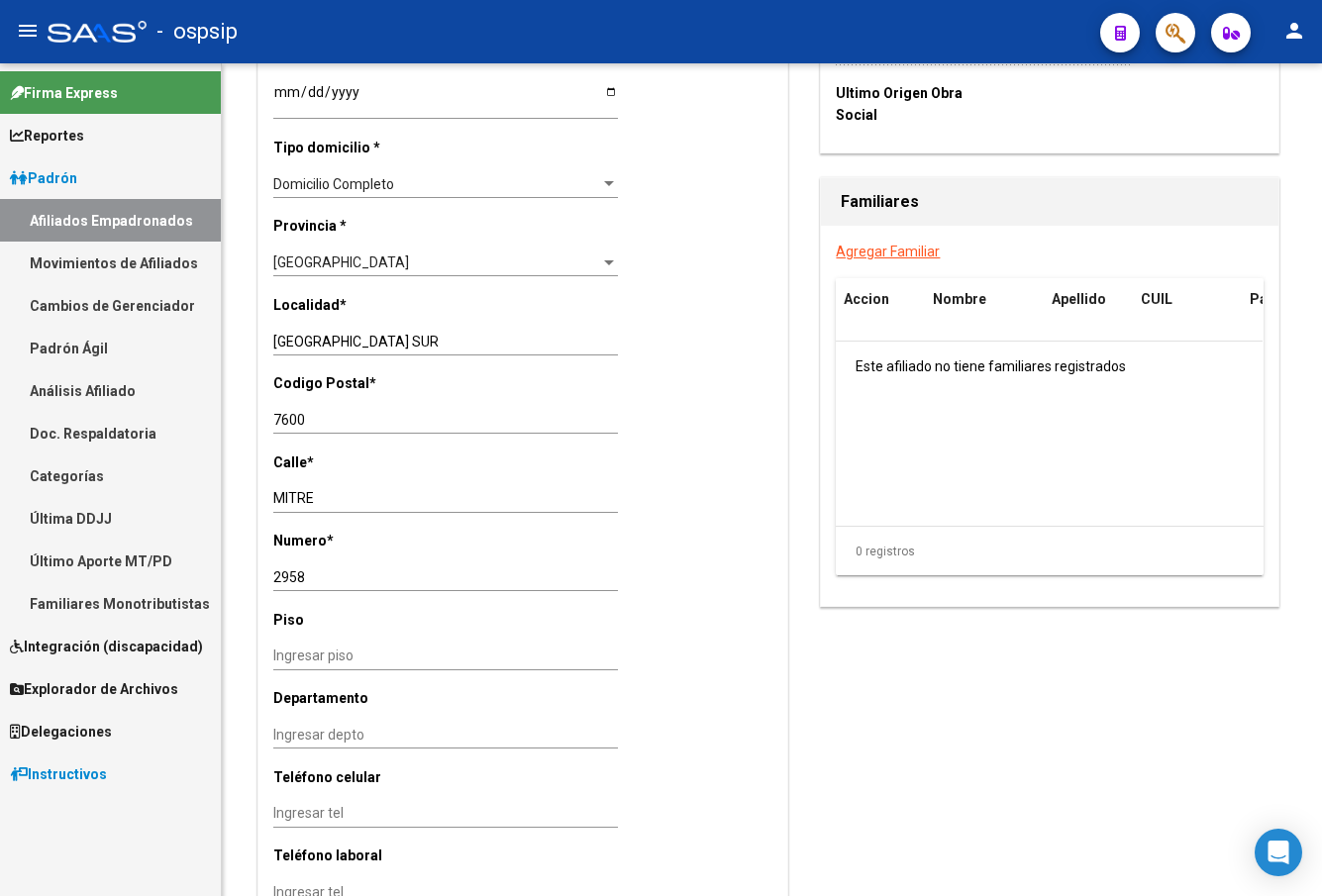 drag, startPoint x: 348, startPoint y: 35, endPoint x: 341, endPoint y: 46, distance: 13.038405 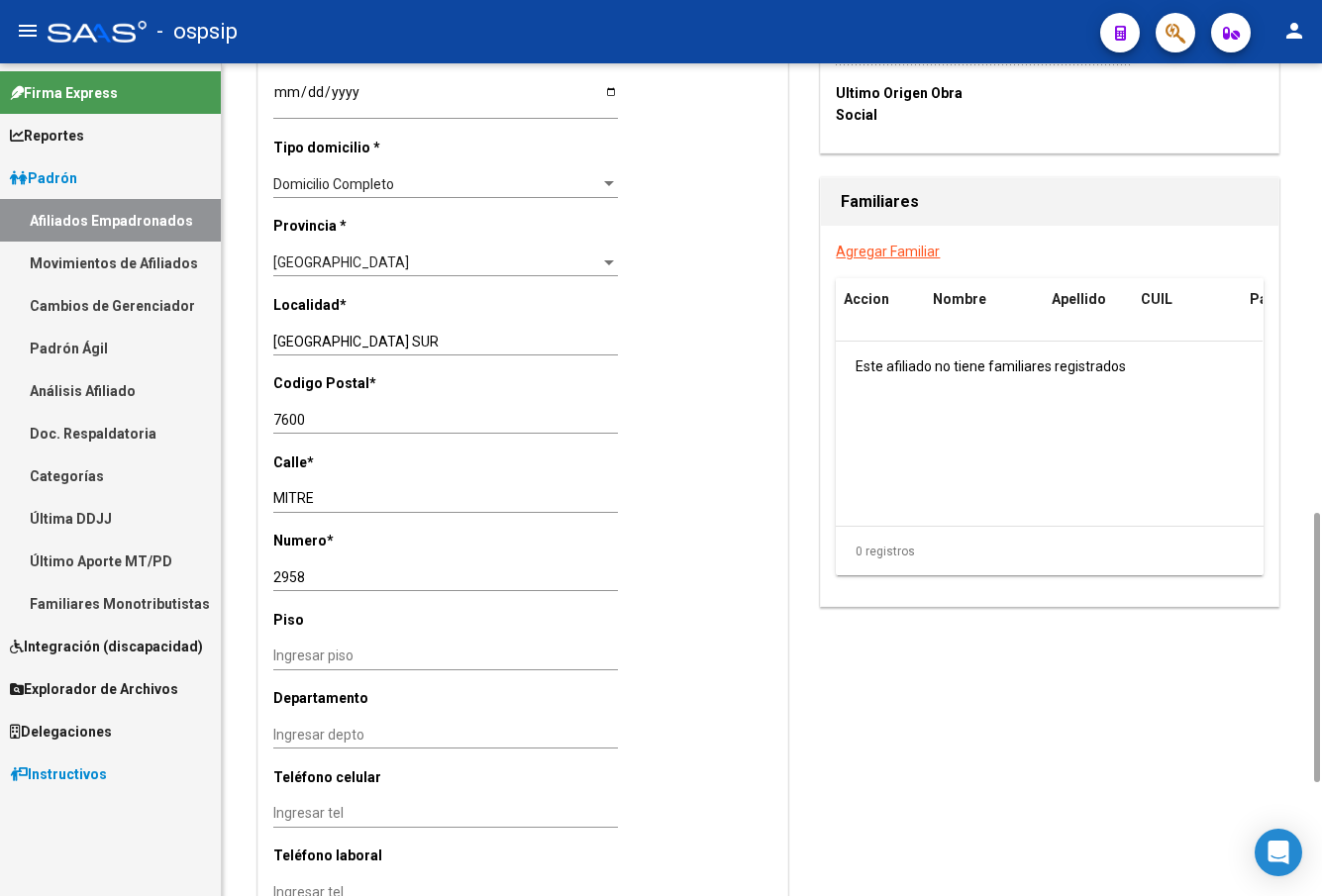 scroll, scrollTop: 594, scrollLeft: 0, axis: vertical 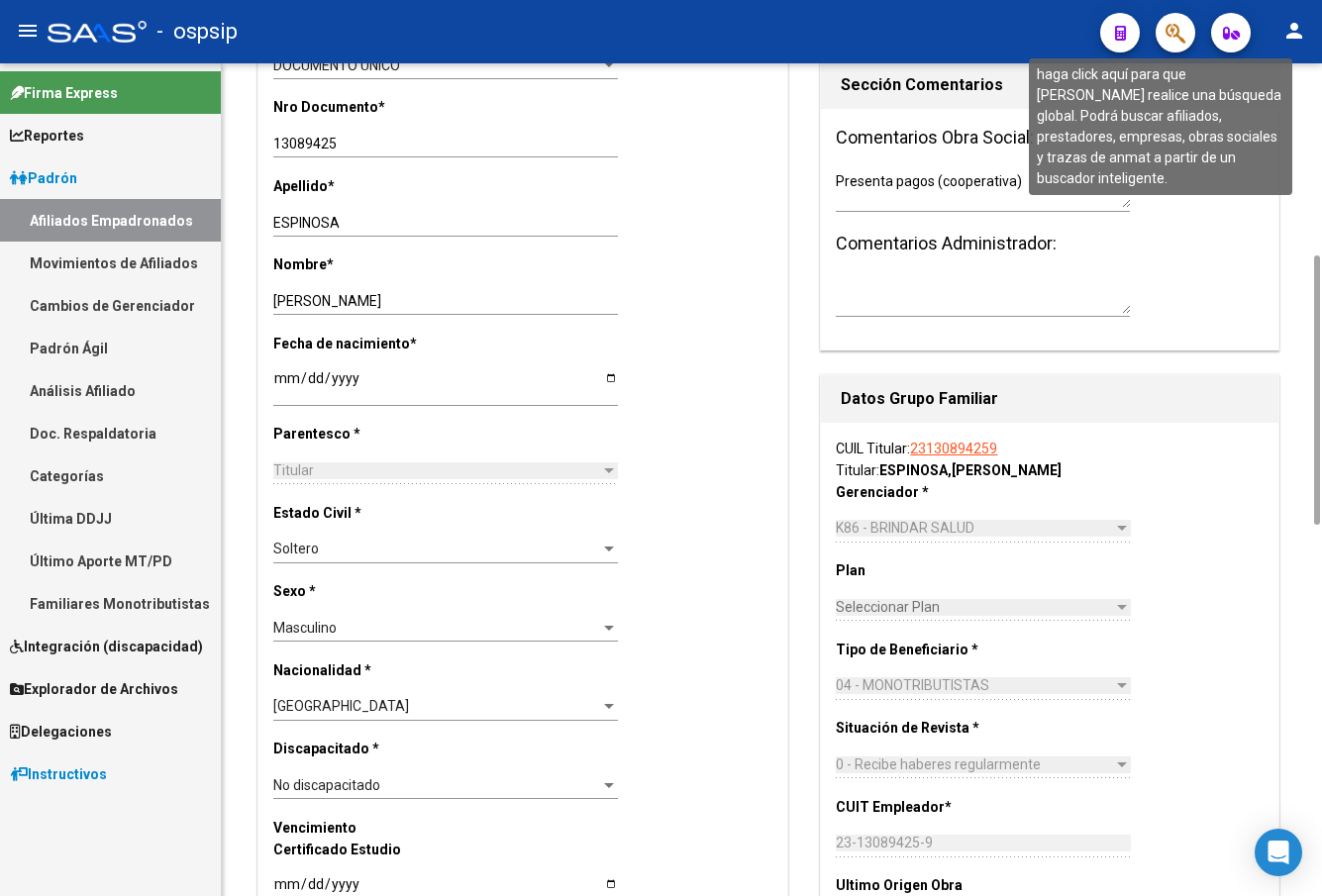 click 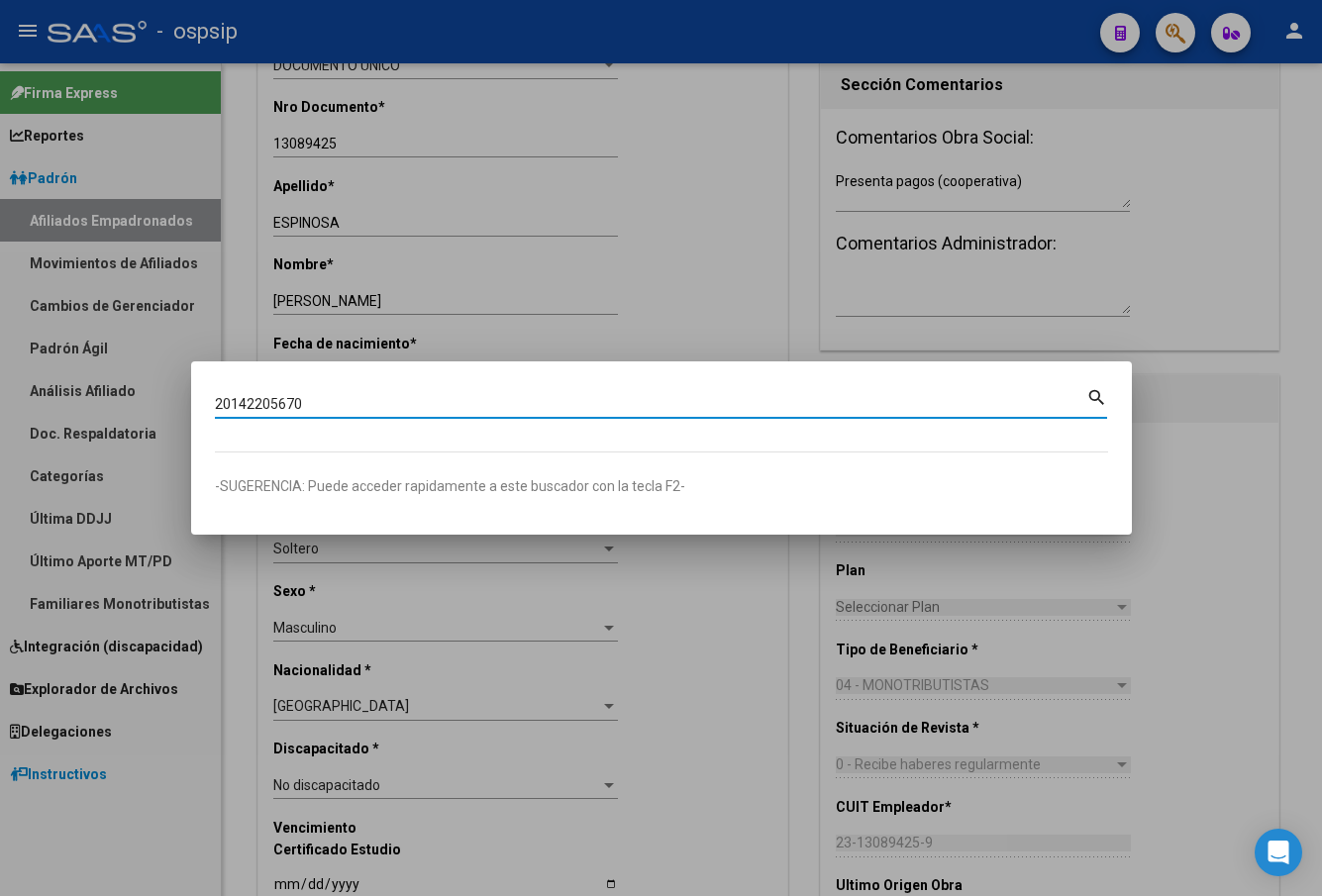 type on "20142205670" 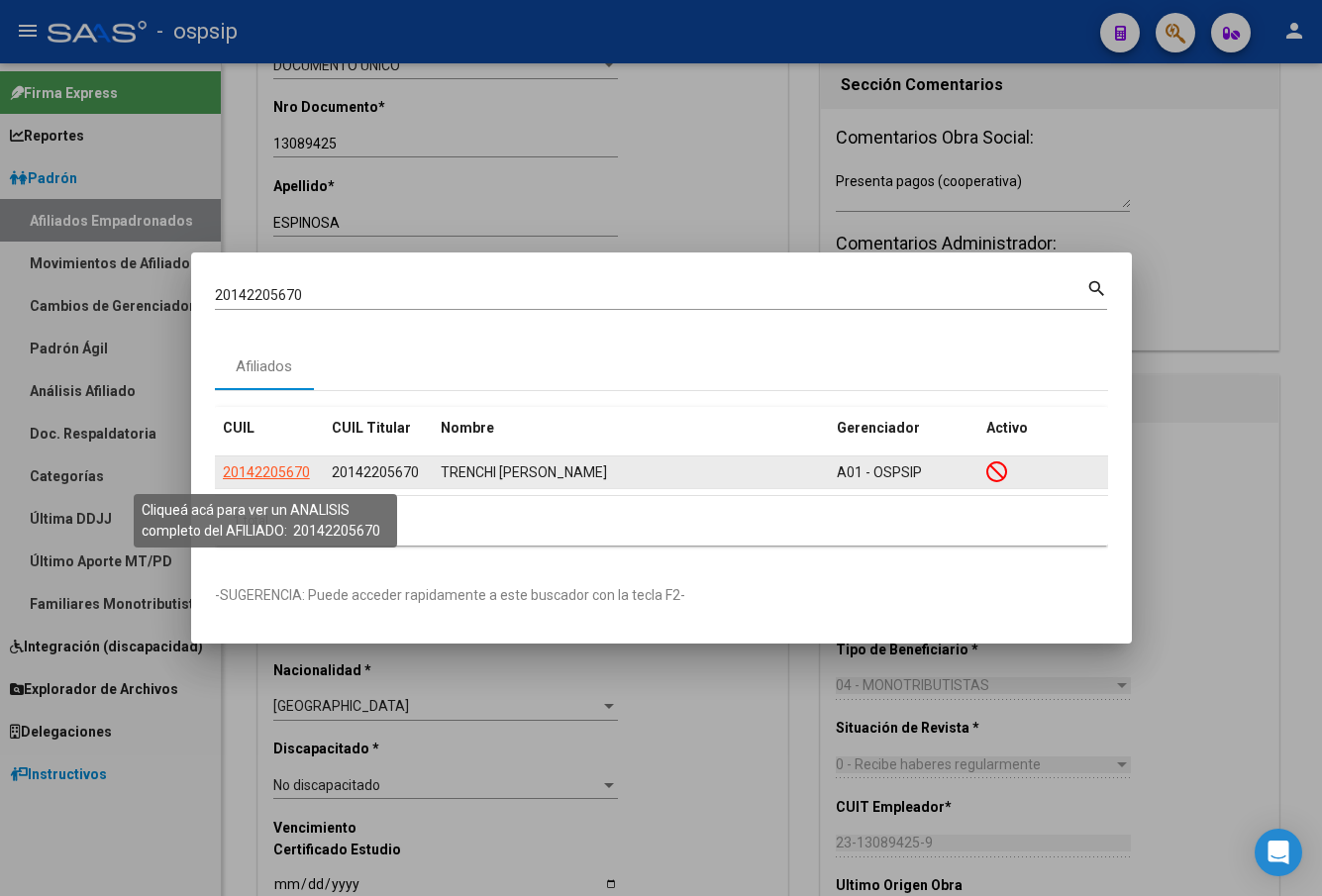 click on "20142205670" 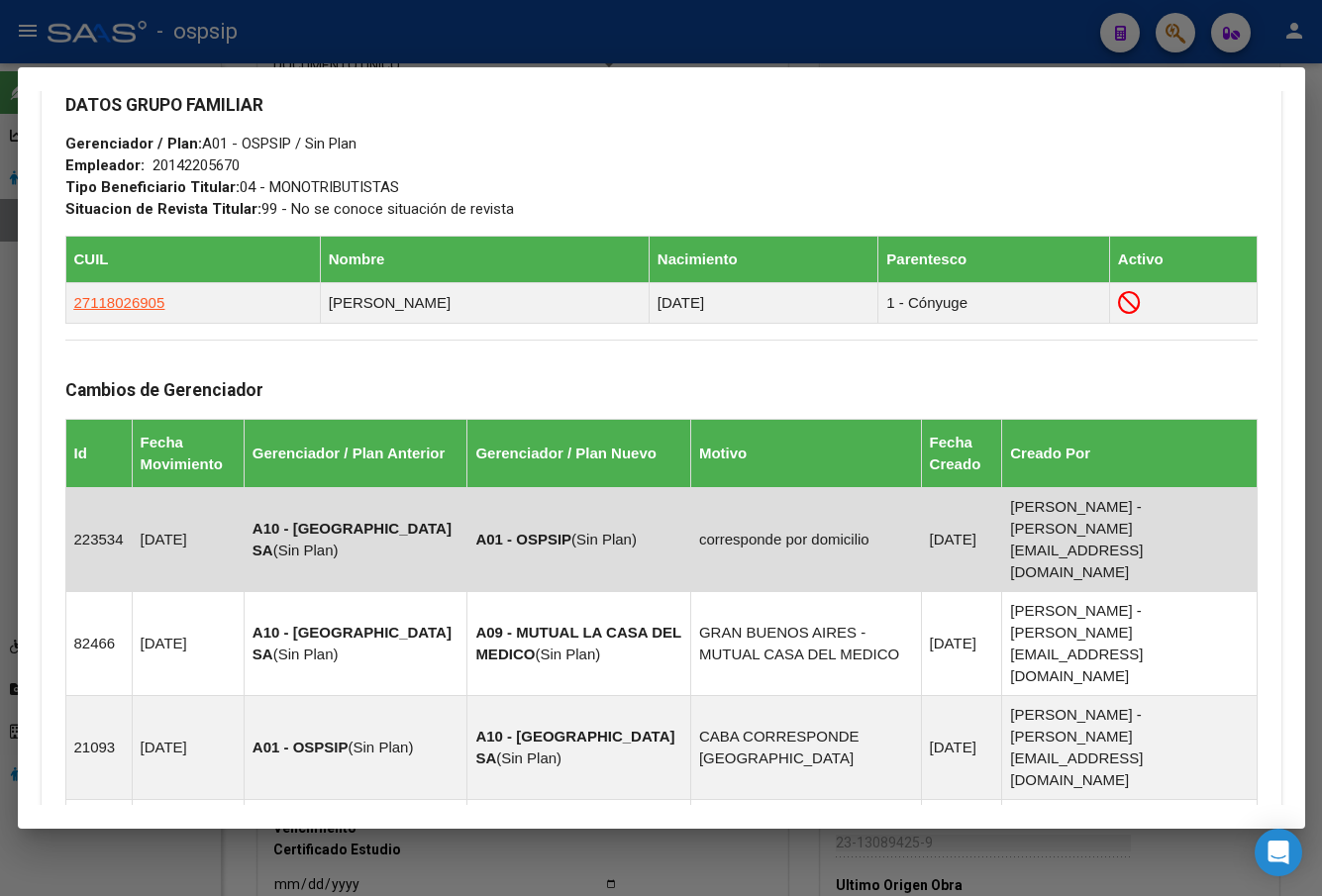 scroll, scrollTop: 1290, scrollLeft: 0, axis: vertical 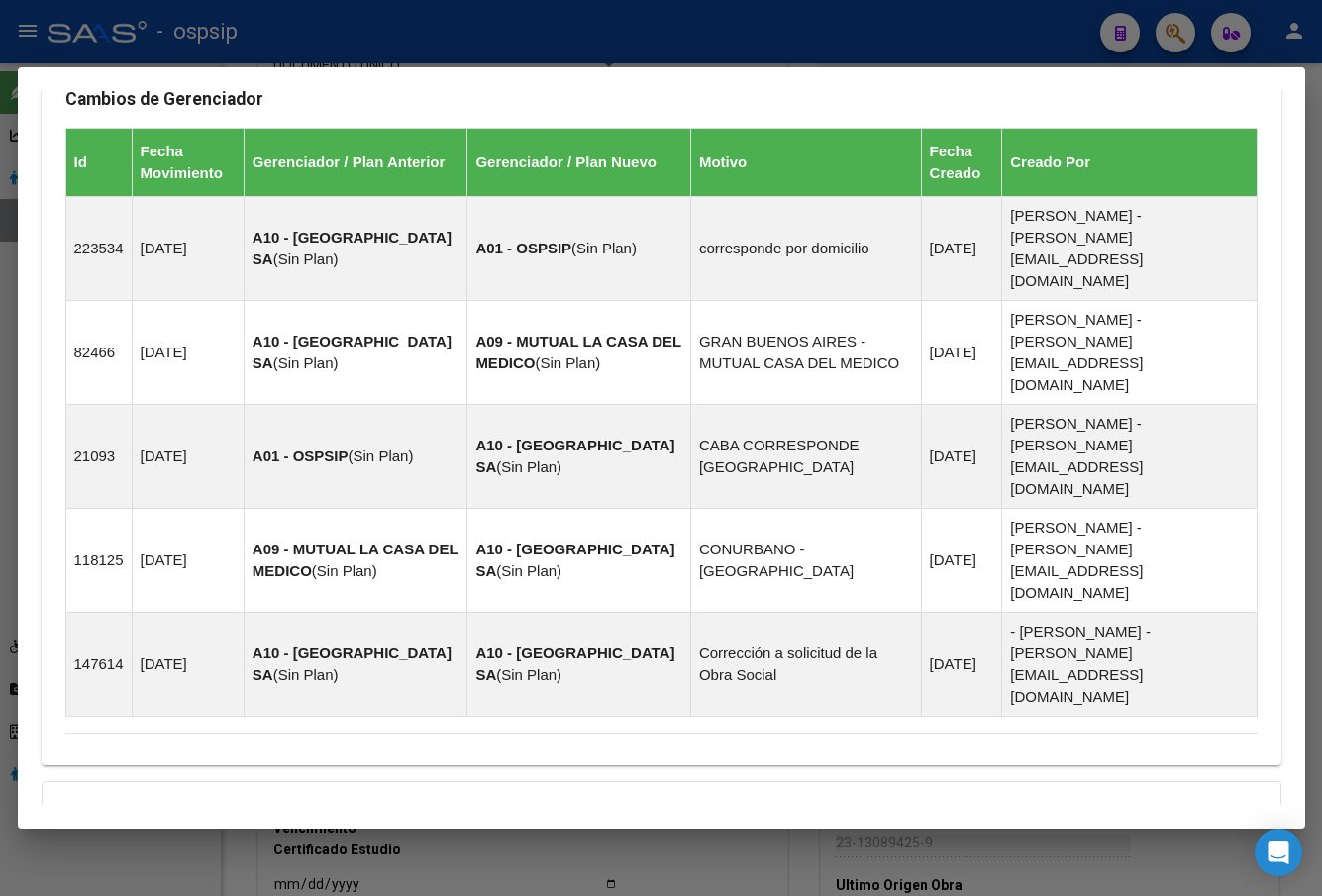 click on "Aportes y Contribuciones del Afiliado: 20142205670" at bounding box center [287, 956] 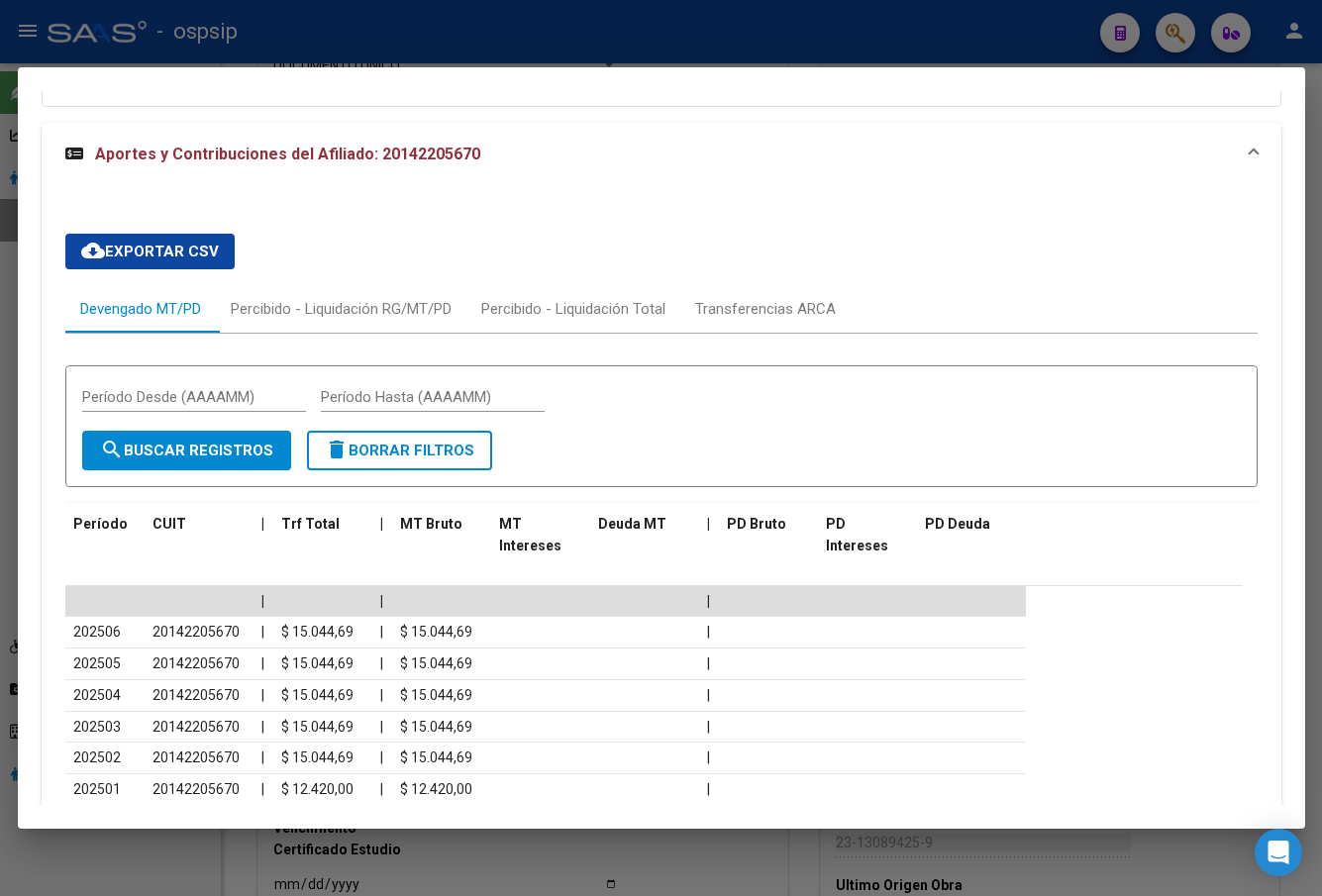 scroll, scrollTop: 2155, scrollLeft: 0, axis: vertical 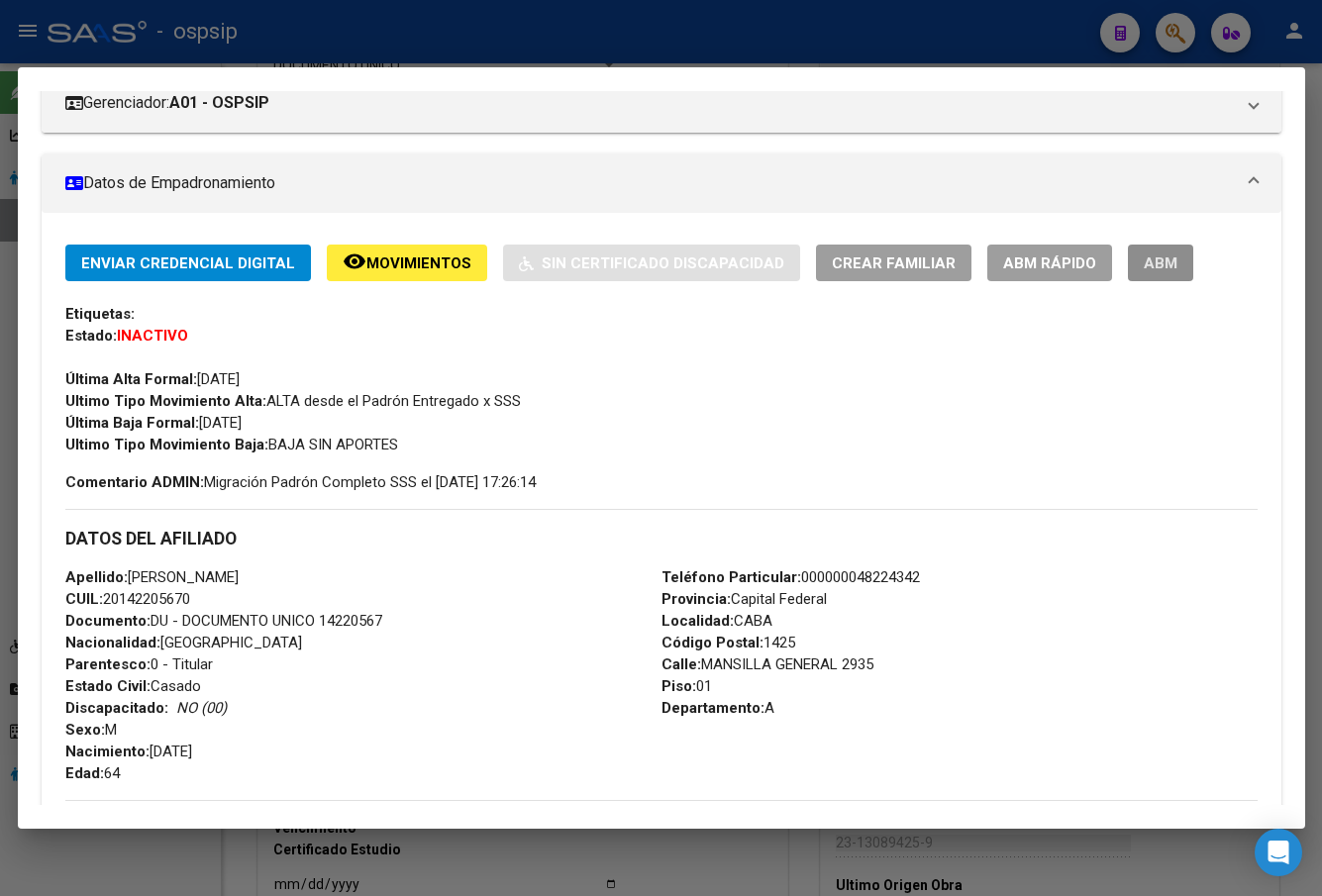 click on "ABM" at bounding box center (1161, 262) 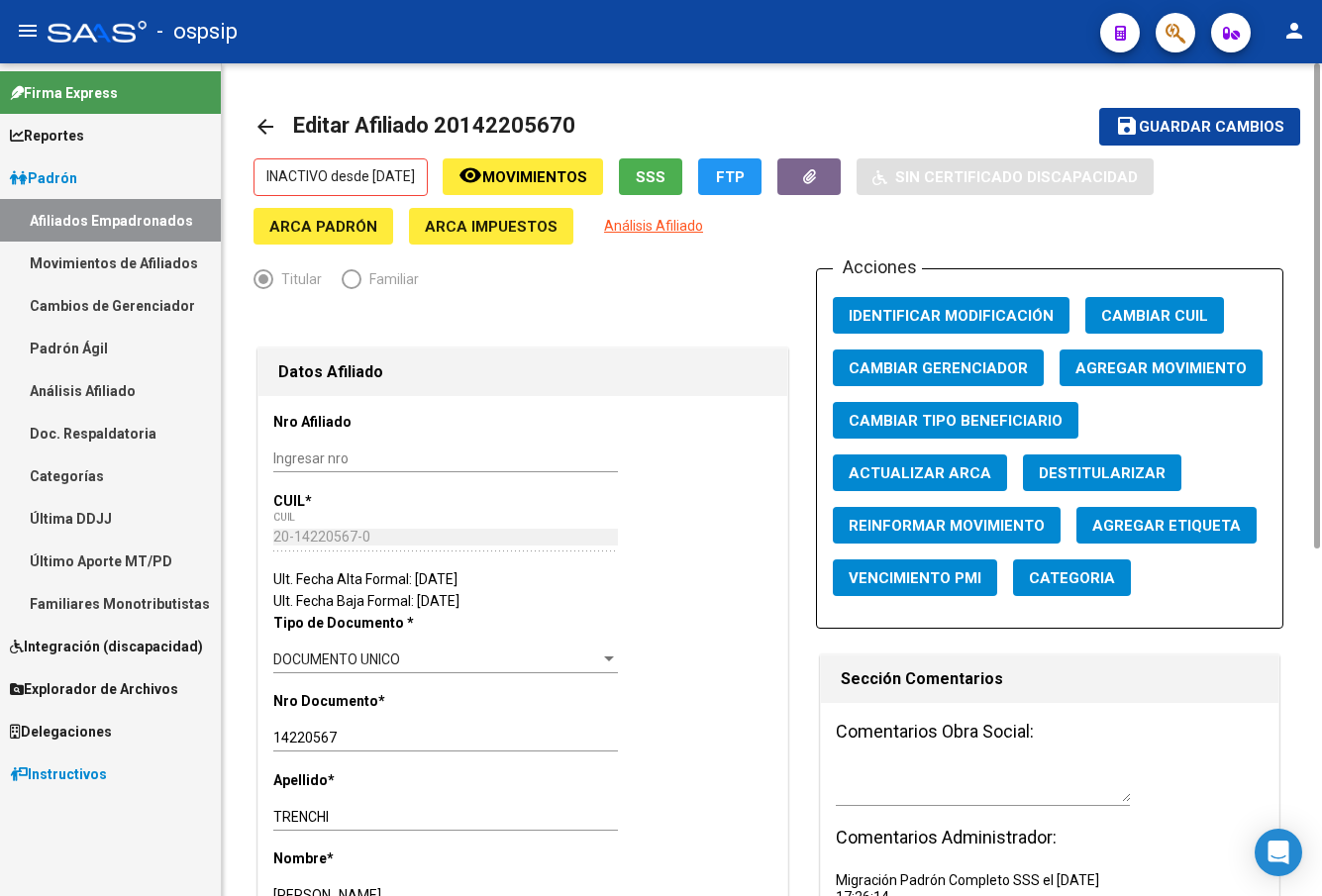 click on "Agregar Movimiento" 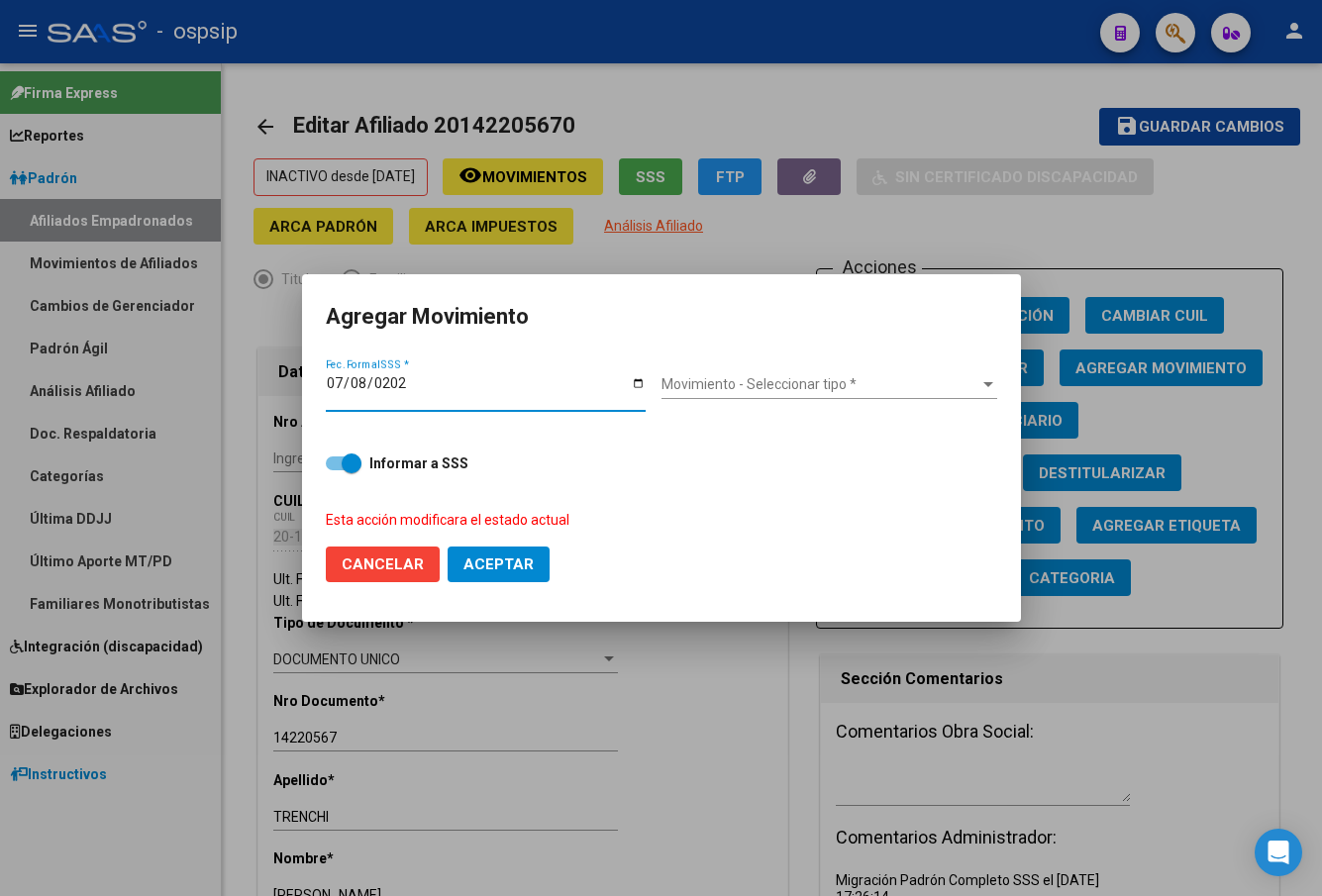 type on "[DATE]" 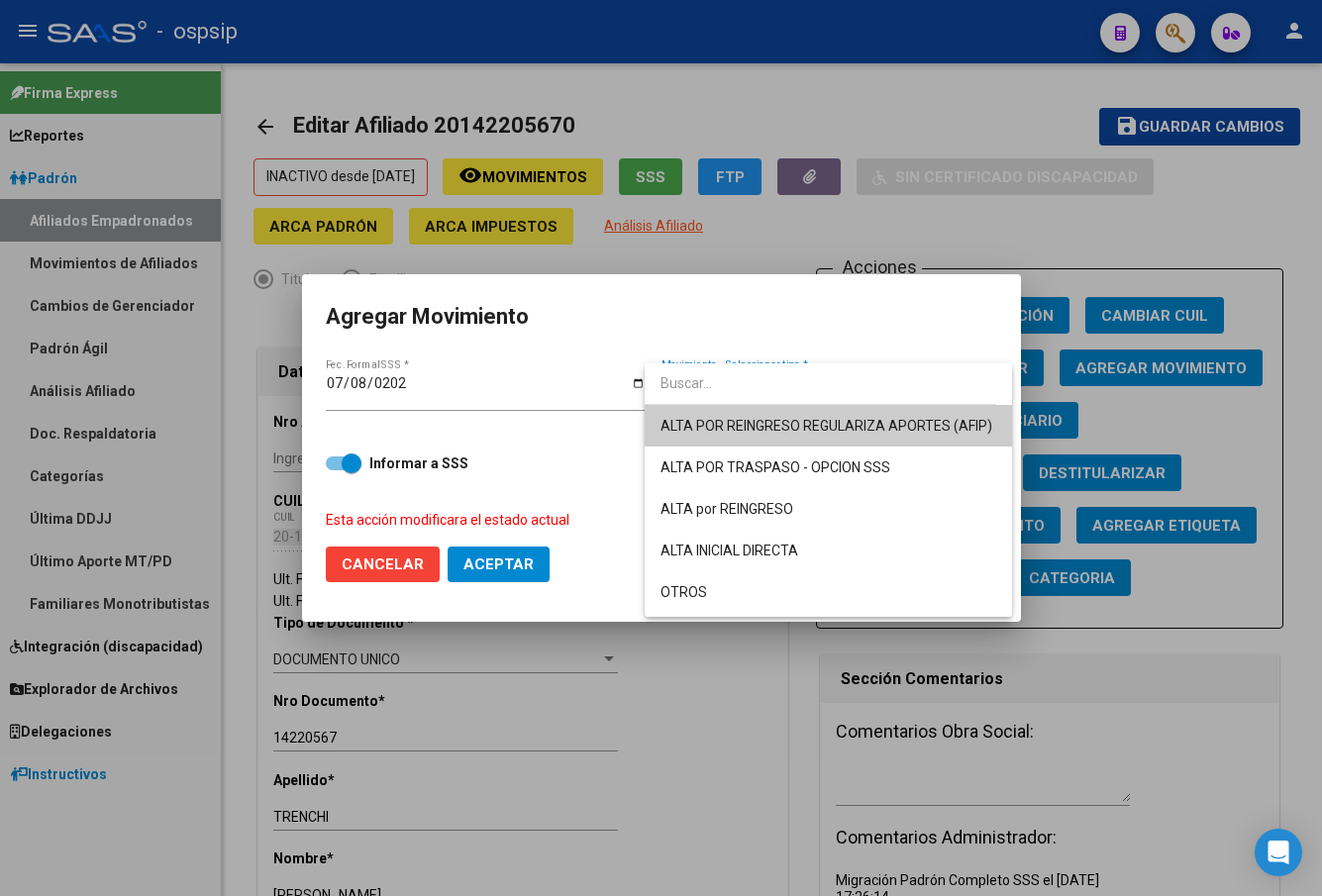 click on "ALTA POR REINGRESO REGULARIZA APORTES (AFIP)" at bounding box center [828, 426] 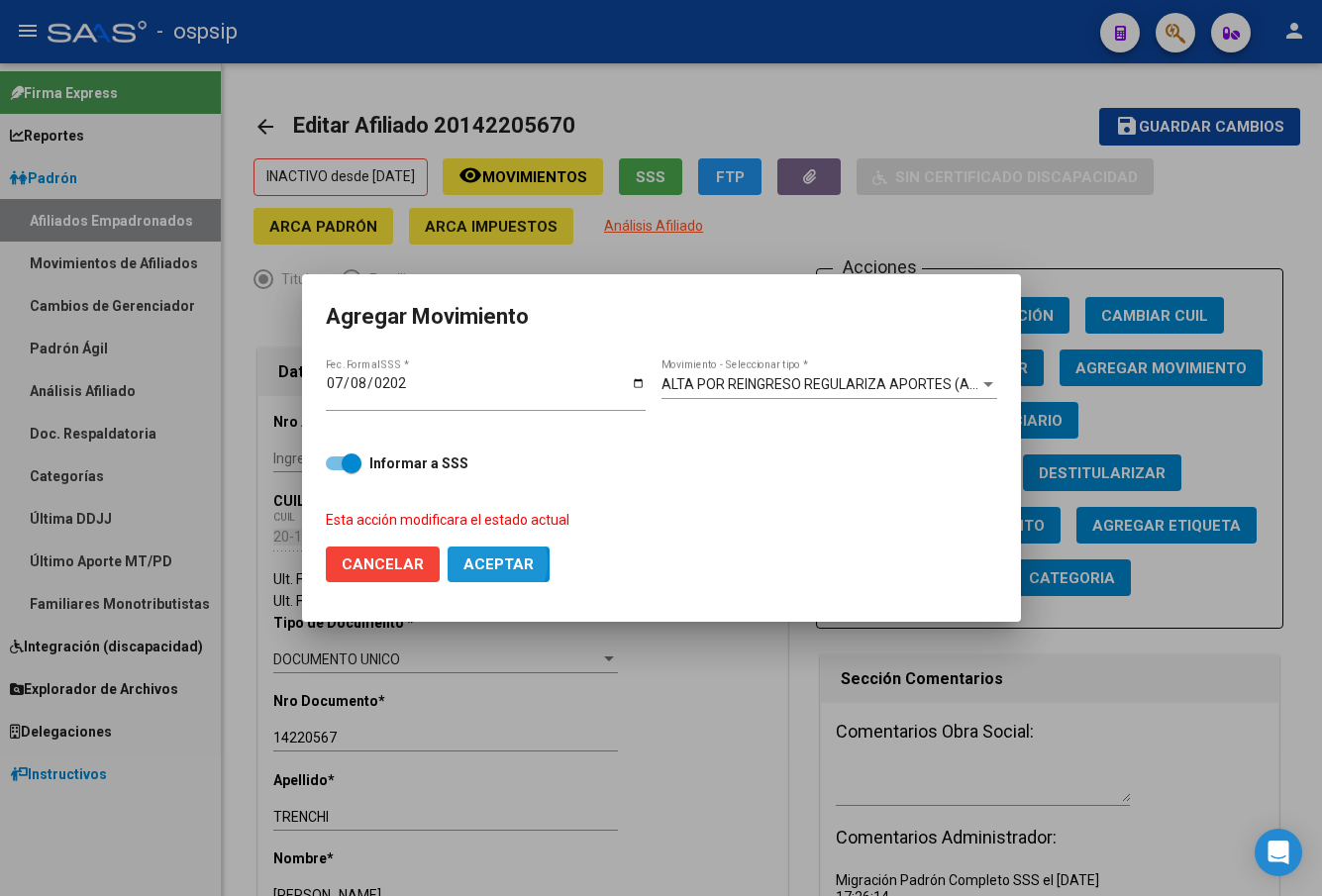 click on "Aceptar" 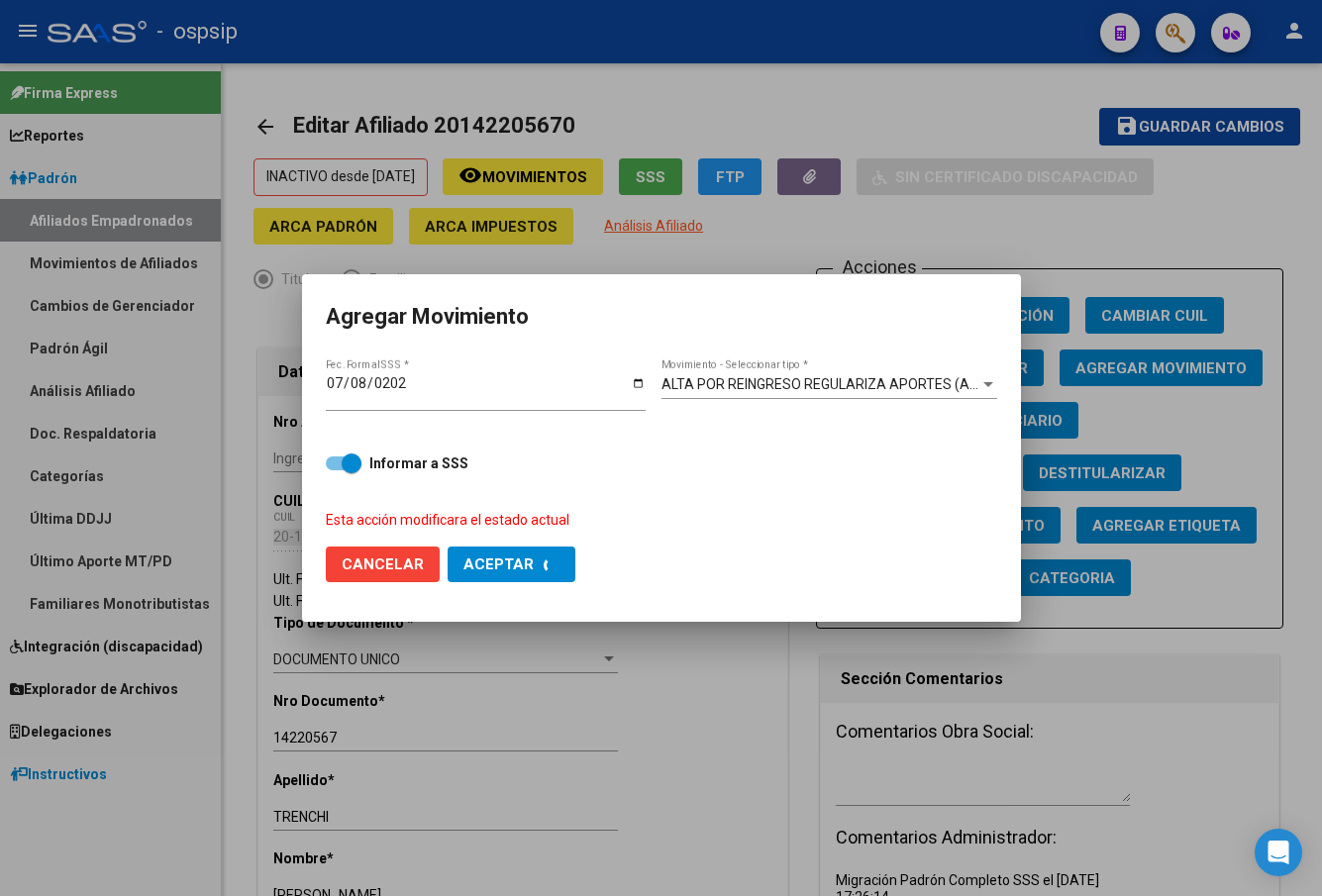checkbox on "false" 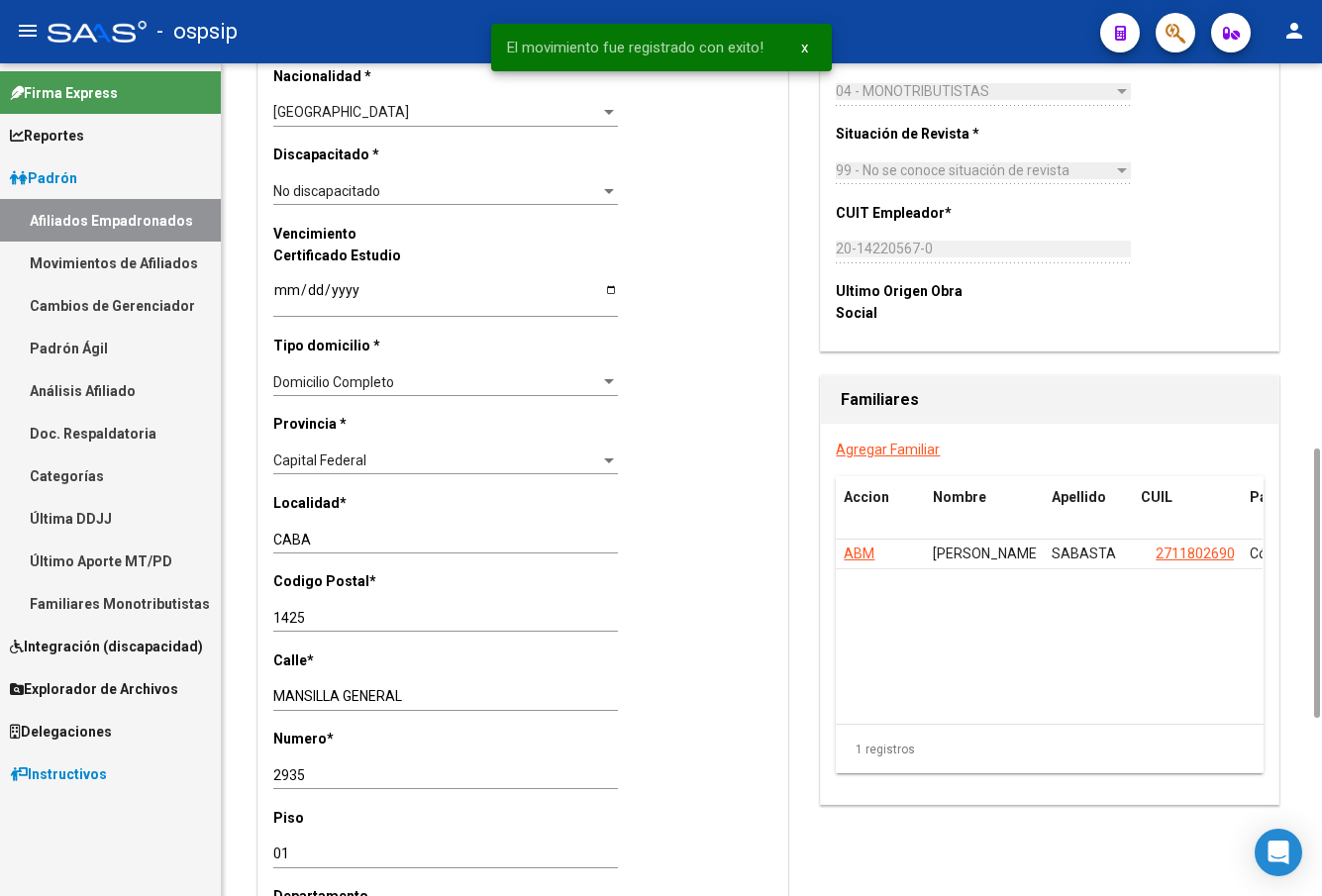 scroll, scrollTop: 0, scrollLeft: 0, axis: both 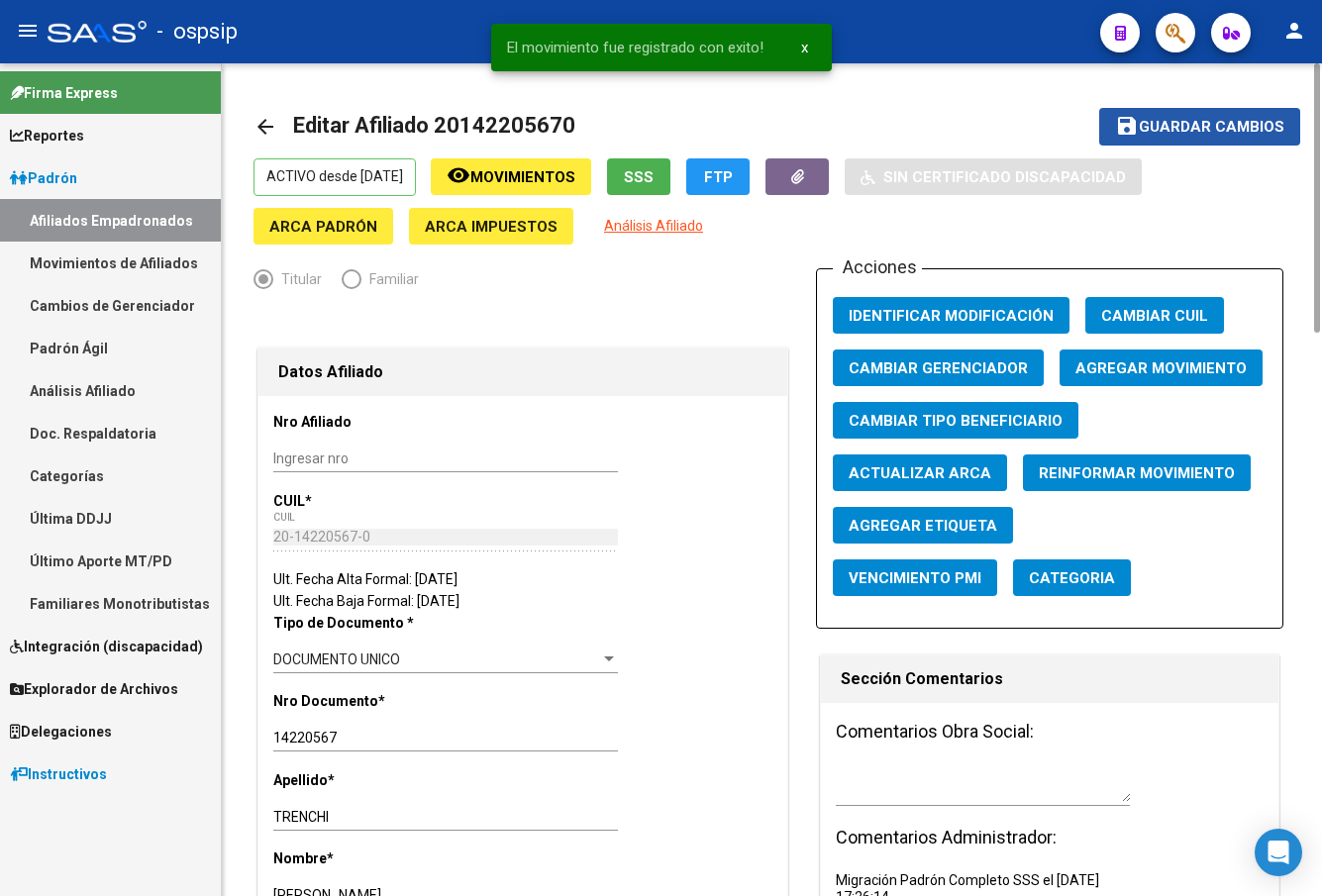 click on "Guardar cambios" 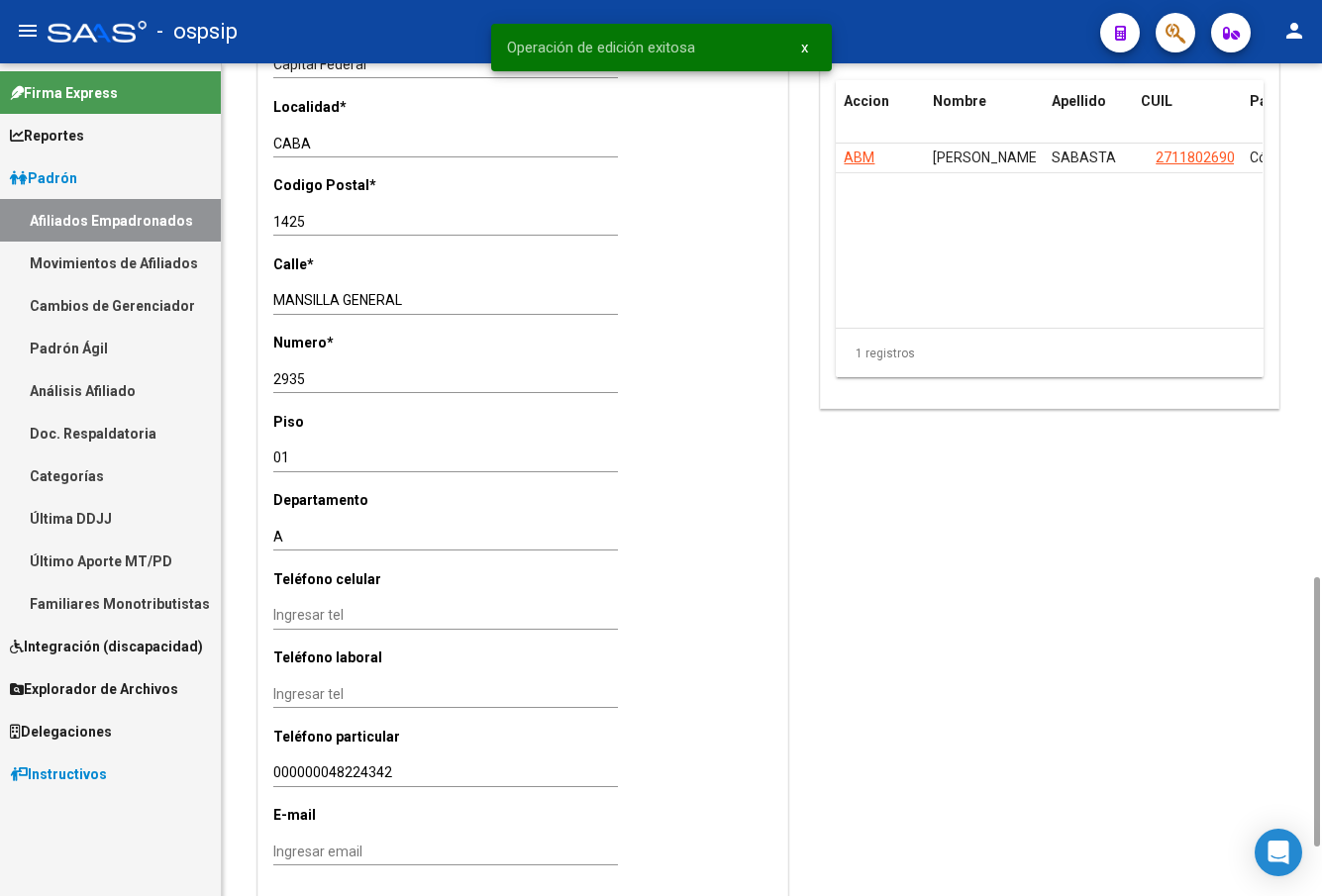 scroll, scrollTop: 1188, scrollLeft: 0, axis: vertical 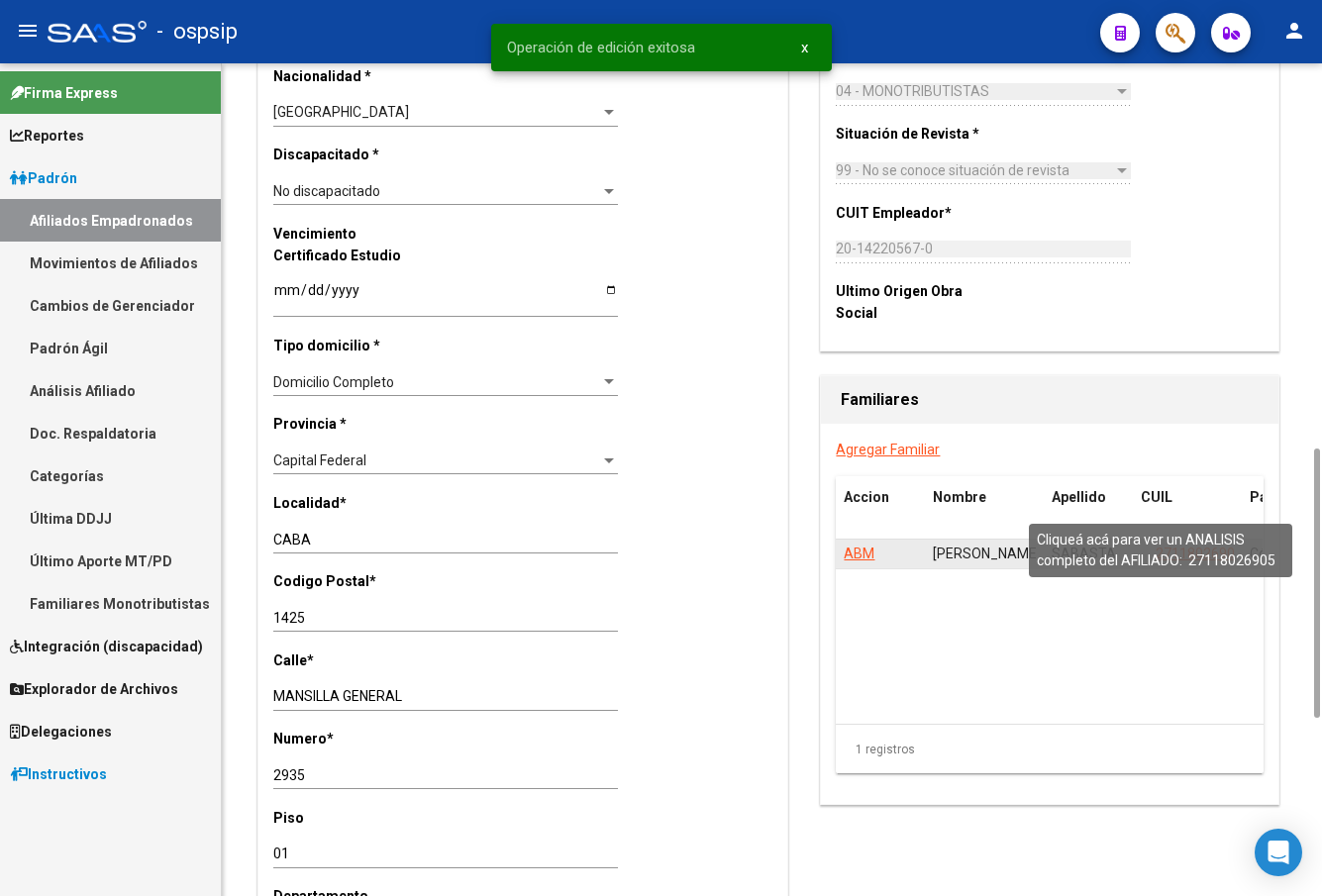 click on "27118026905" 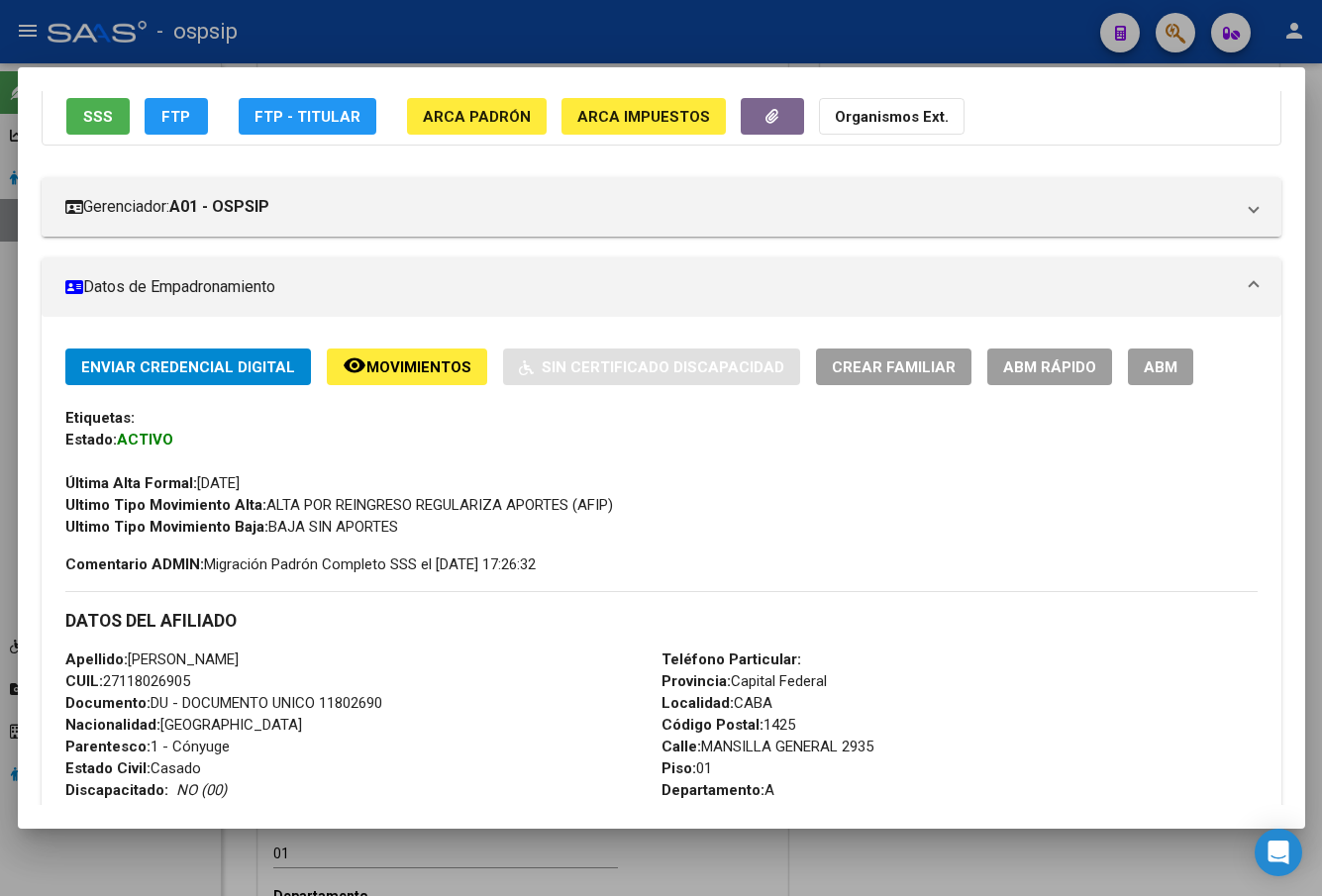 scroll, scrollTop: 297, scrollLeft: 0, axis: vertical 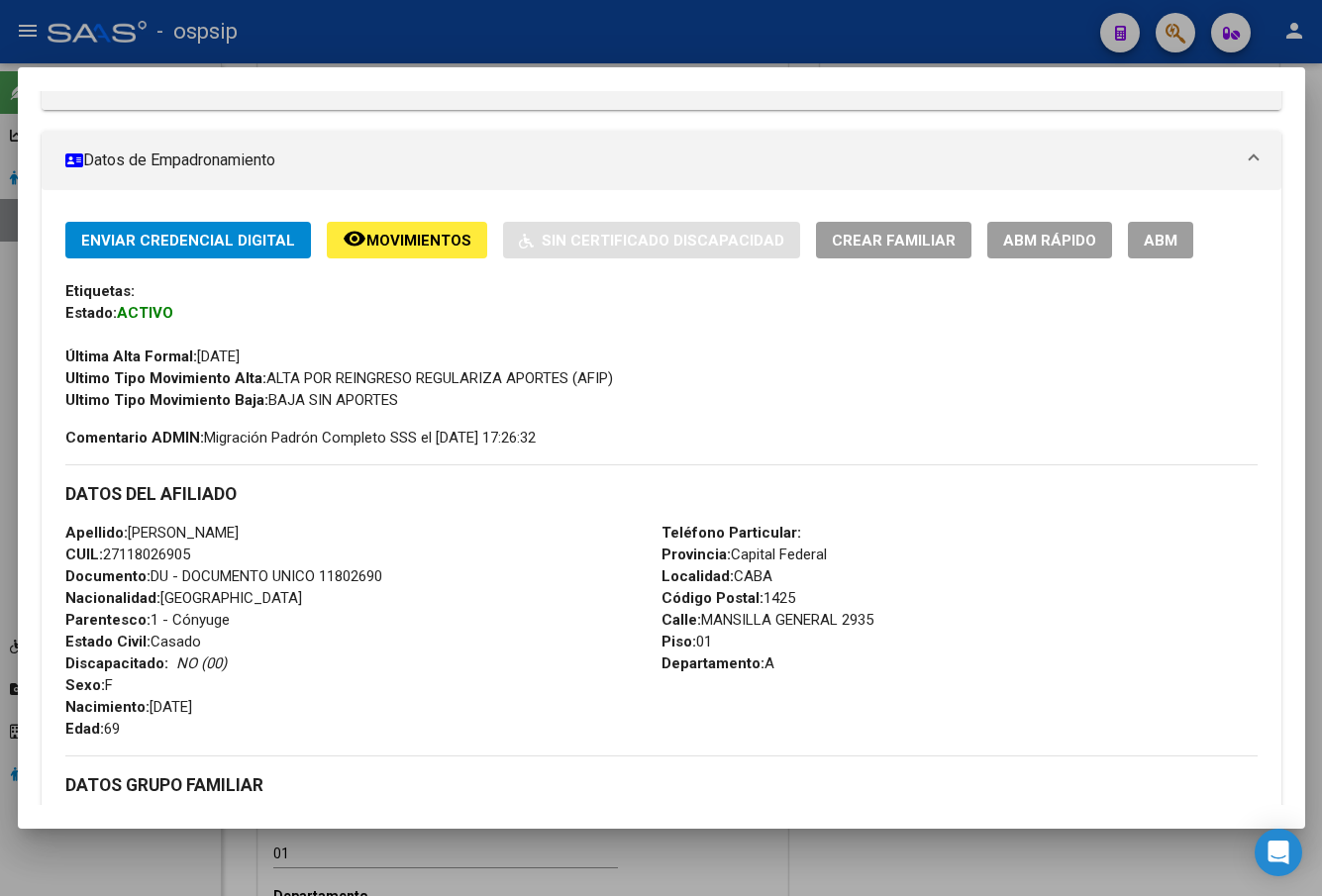 click on "ABM" at bounding box center (1161, 241) 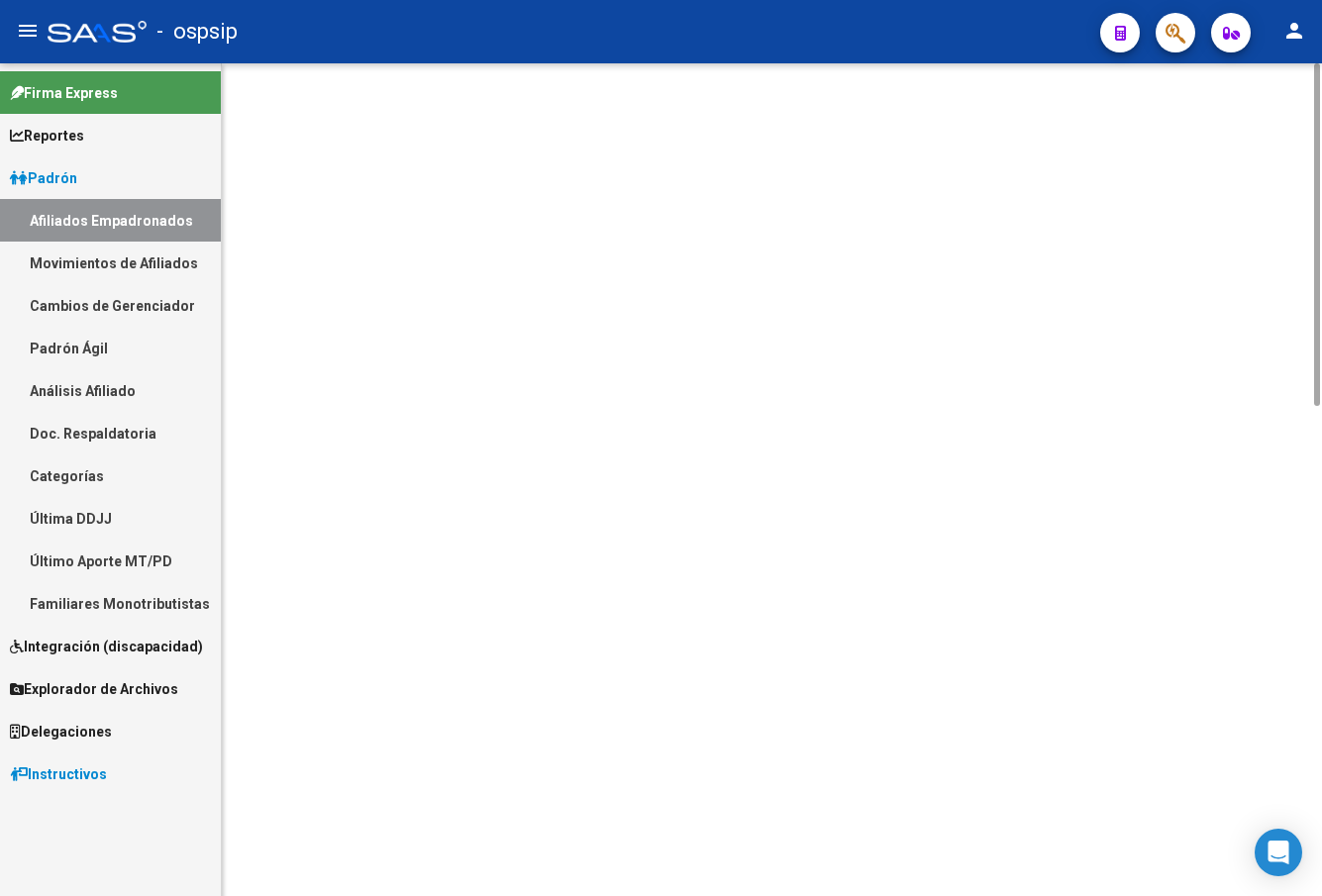 scroll, scrollTop: 0, scrollLeft: 0, axis: both 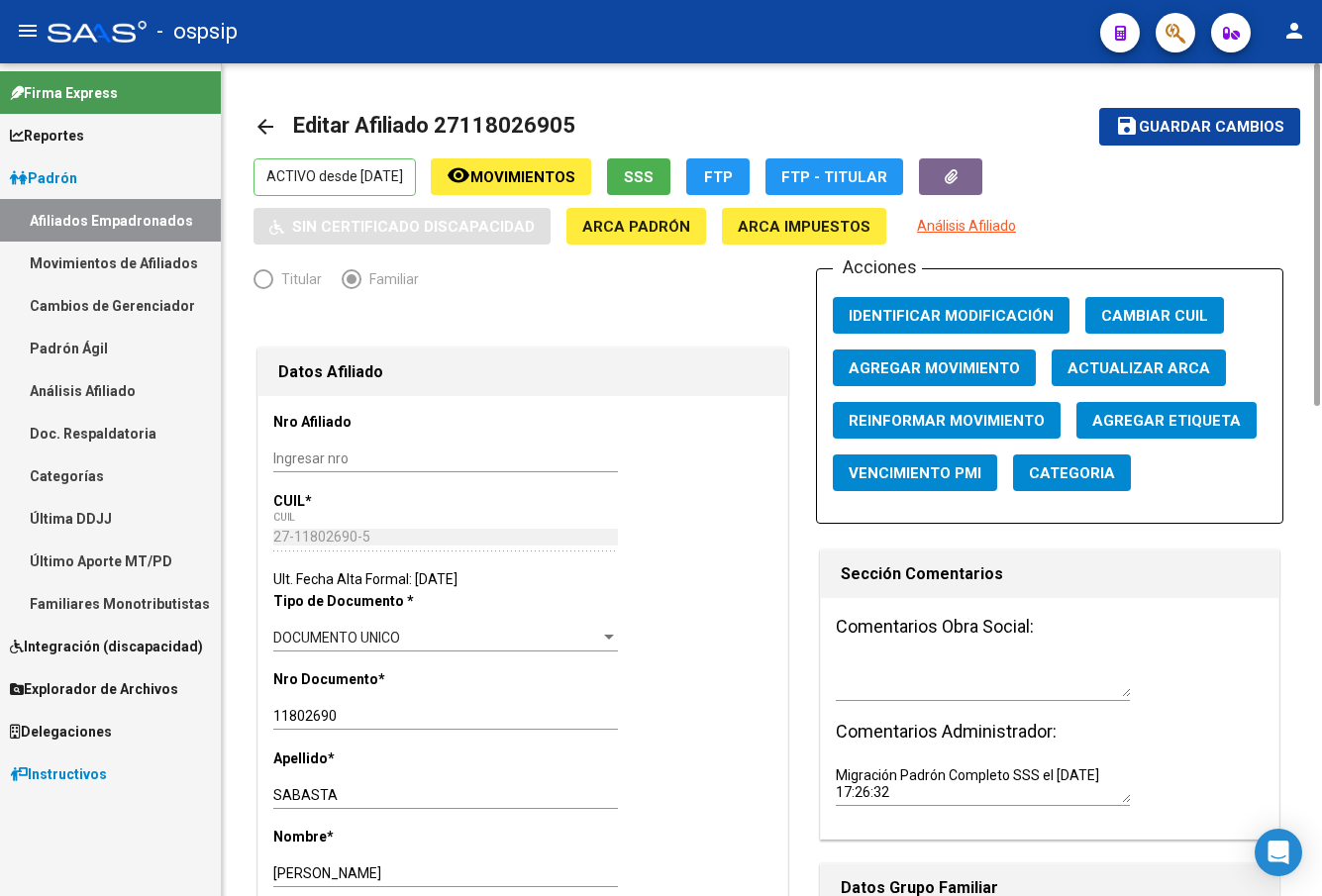 click on "Agregar Movimiento" 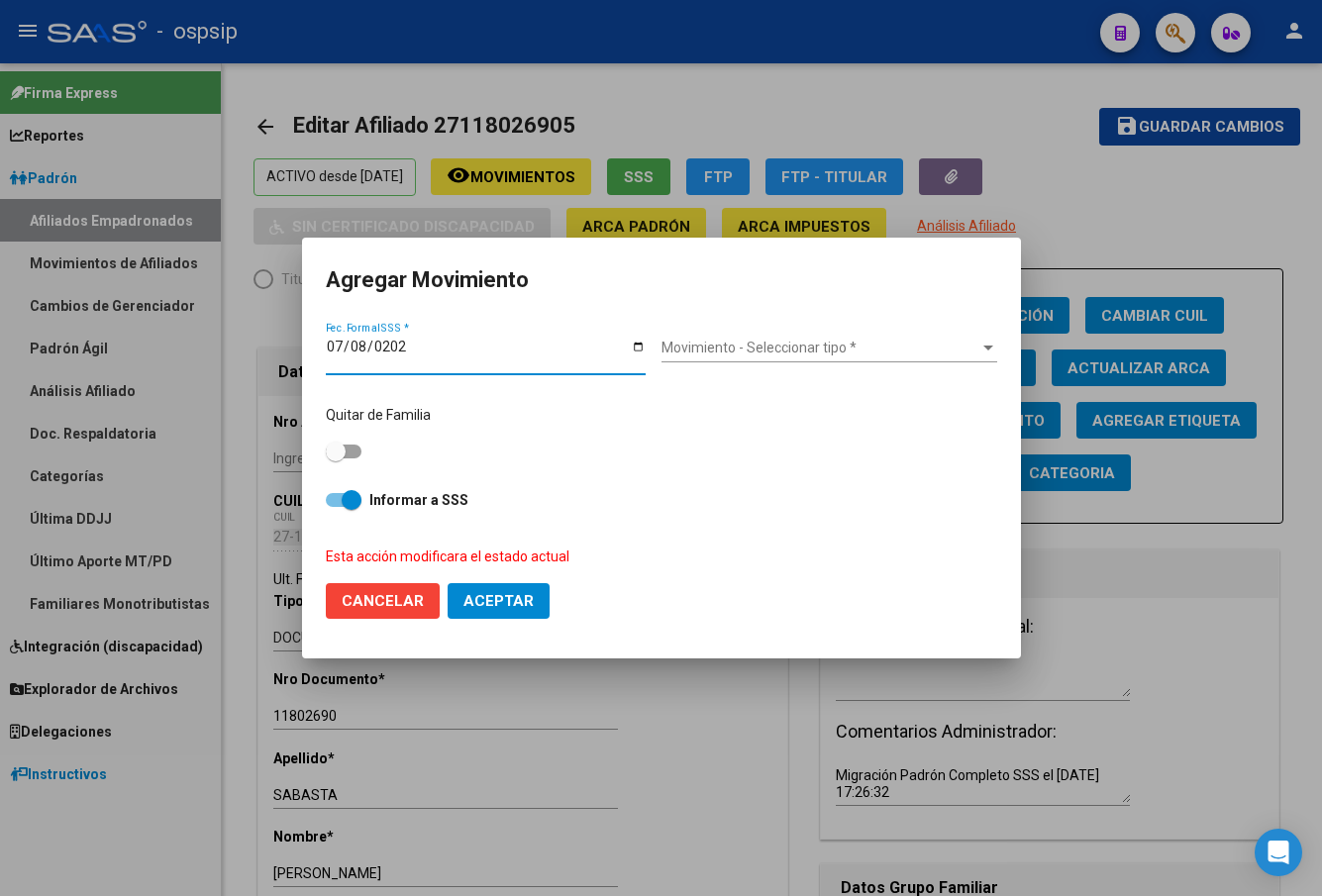type on "[DATE]" 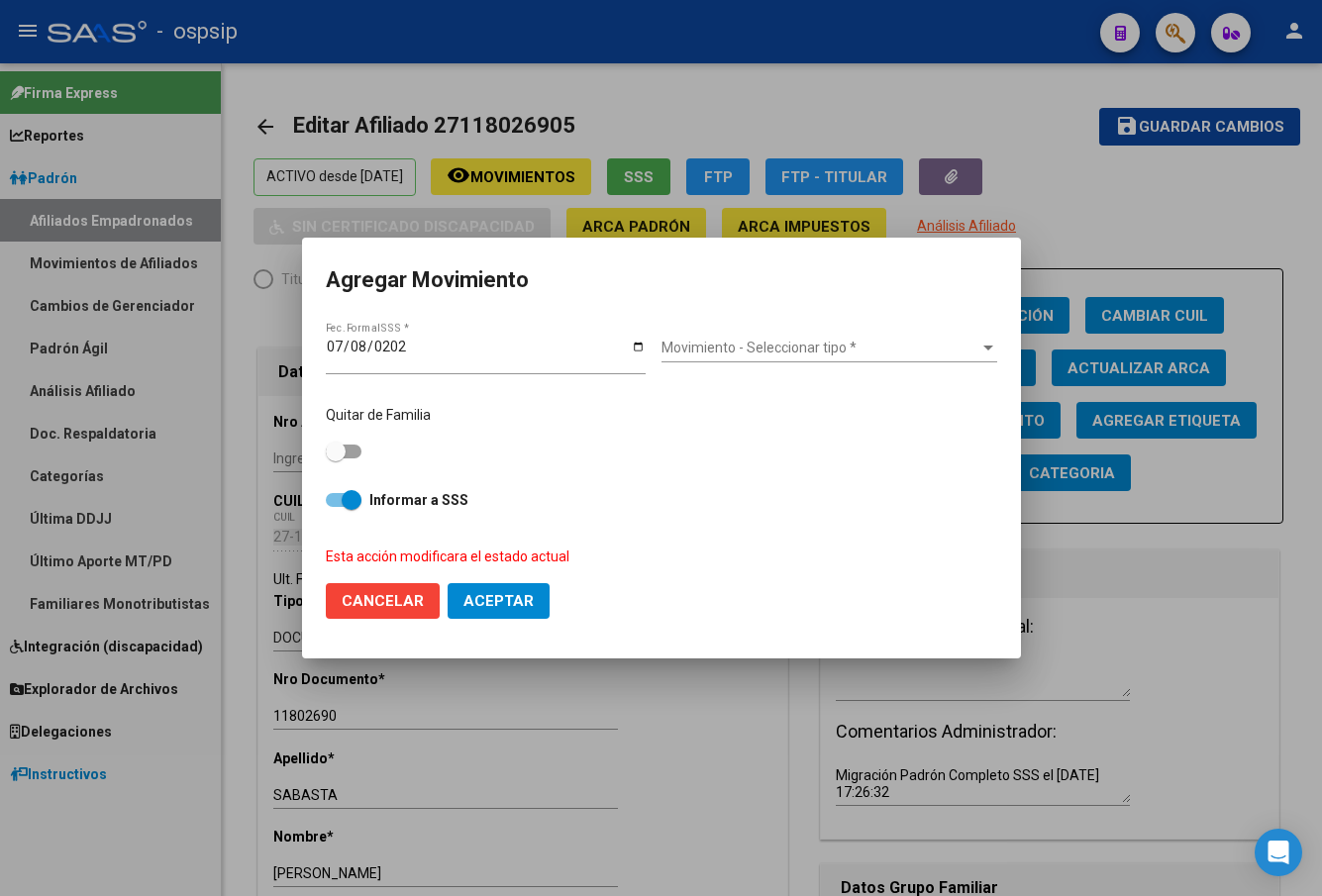 click on "Movimiento - Seleccionar tipo * Movimiento - Seleccionar tipo *" at bounding box center [829, 348] 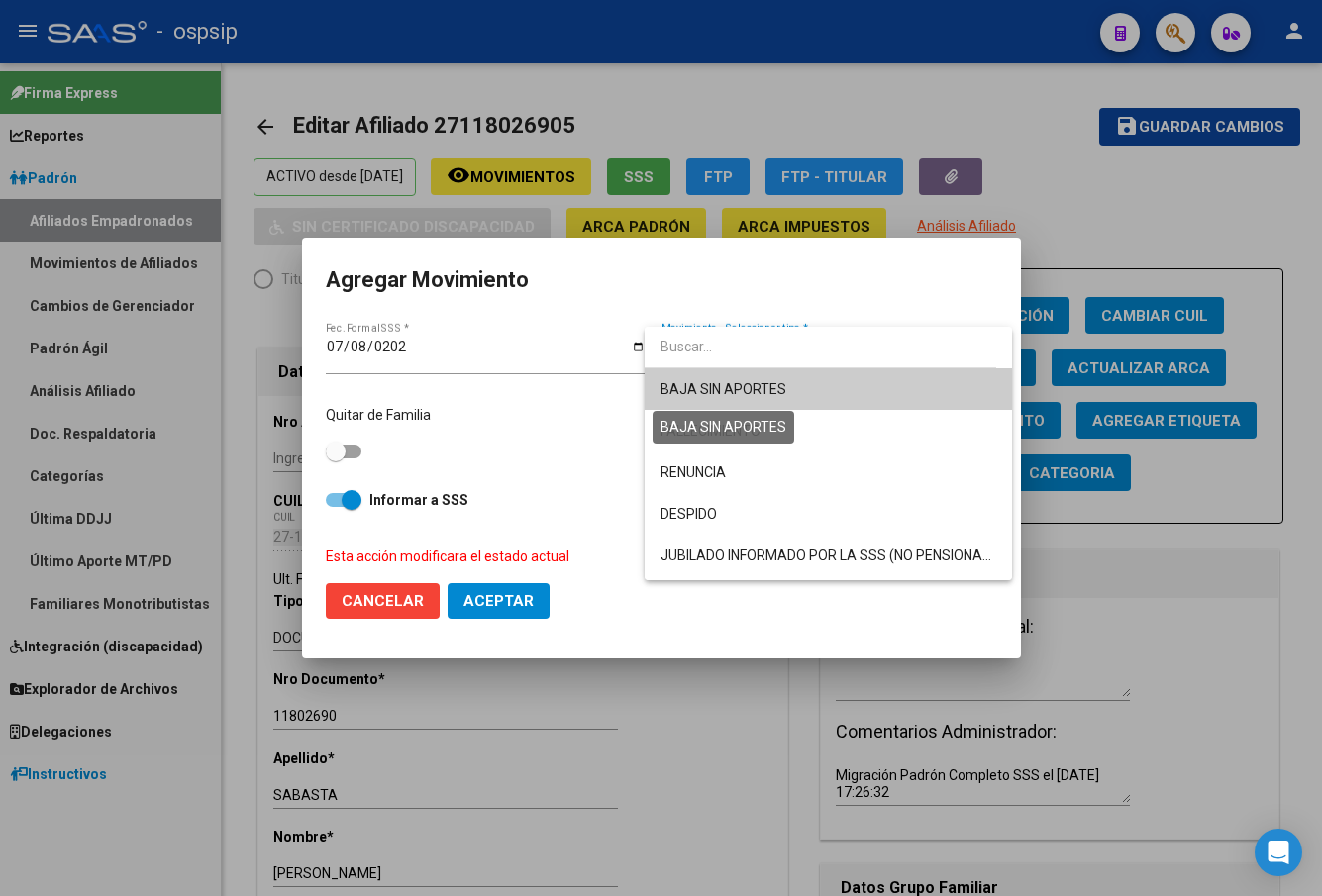 click on "BAJA SIN APORTES" at bounding box center (723, 389) 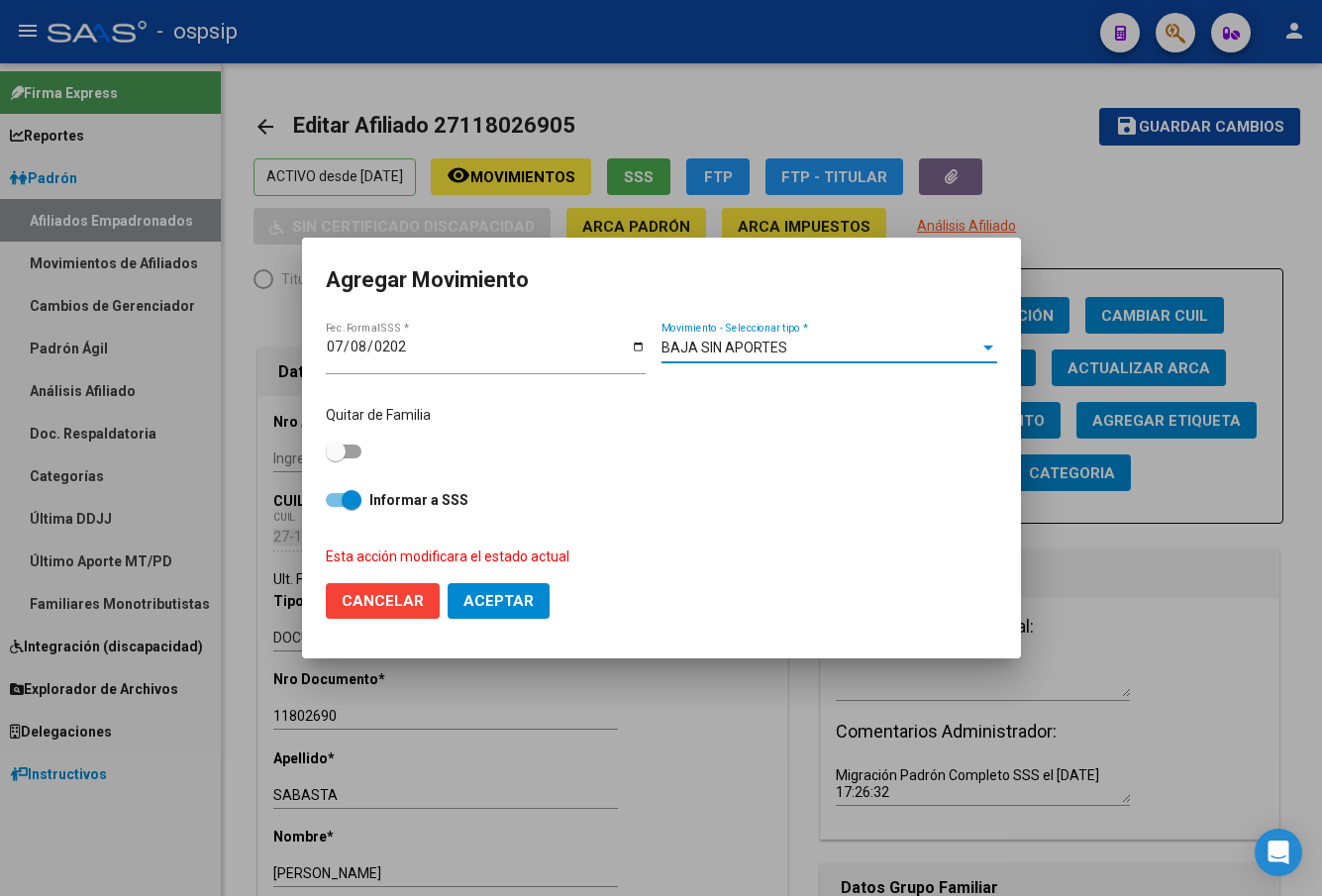 click at bounding box center (336, 451) 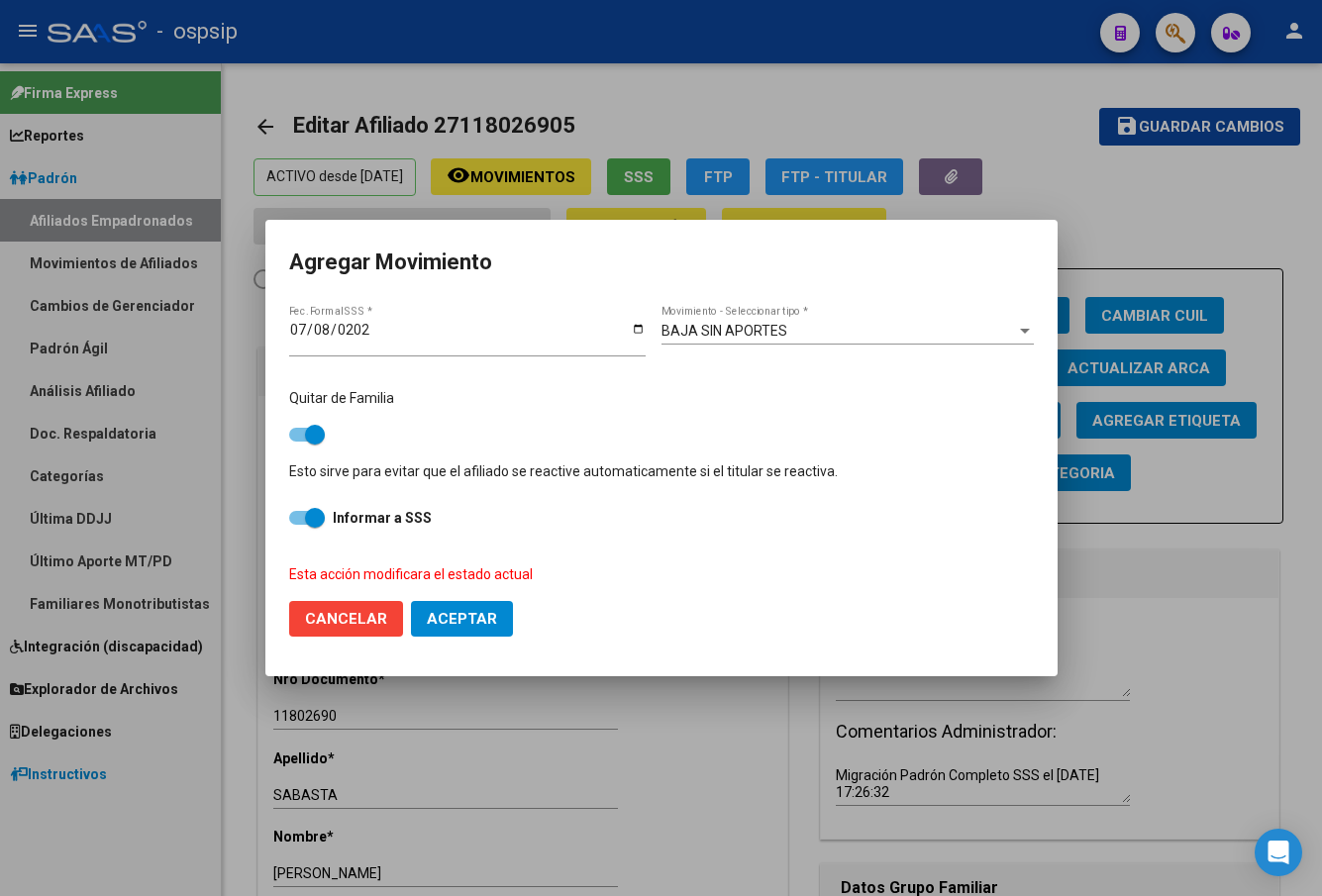 click on "Aceptar" 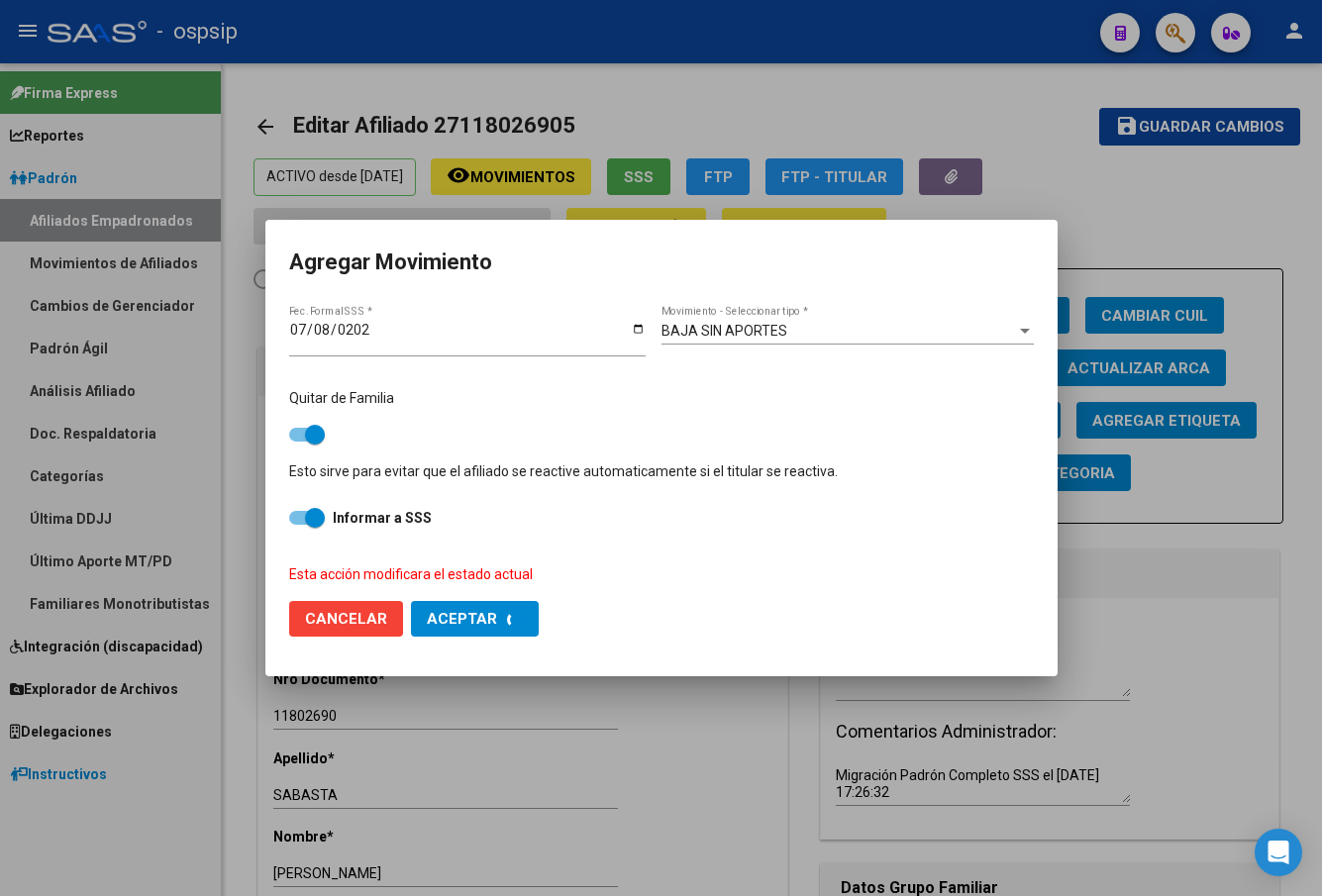 checkbox on "false" 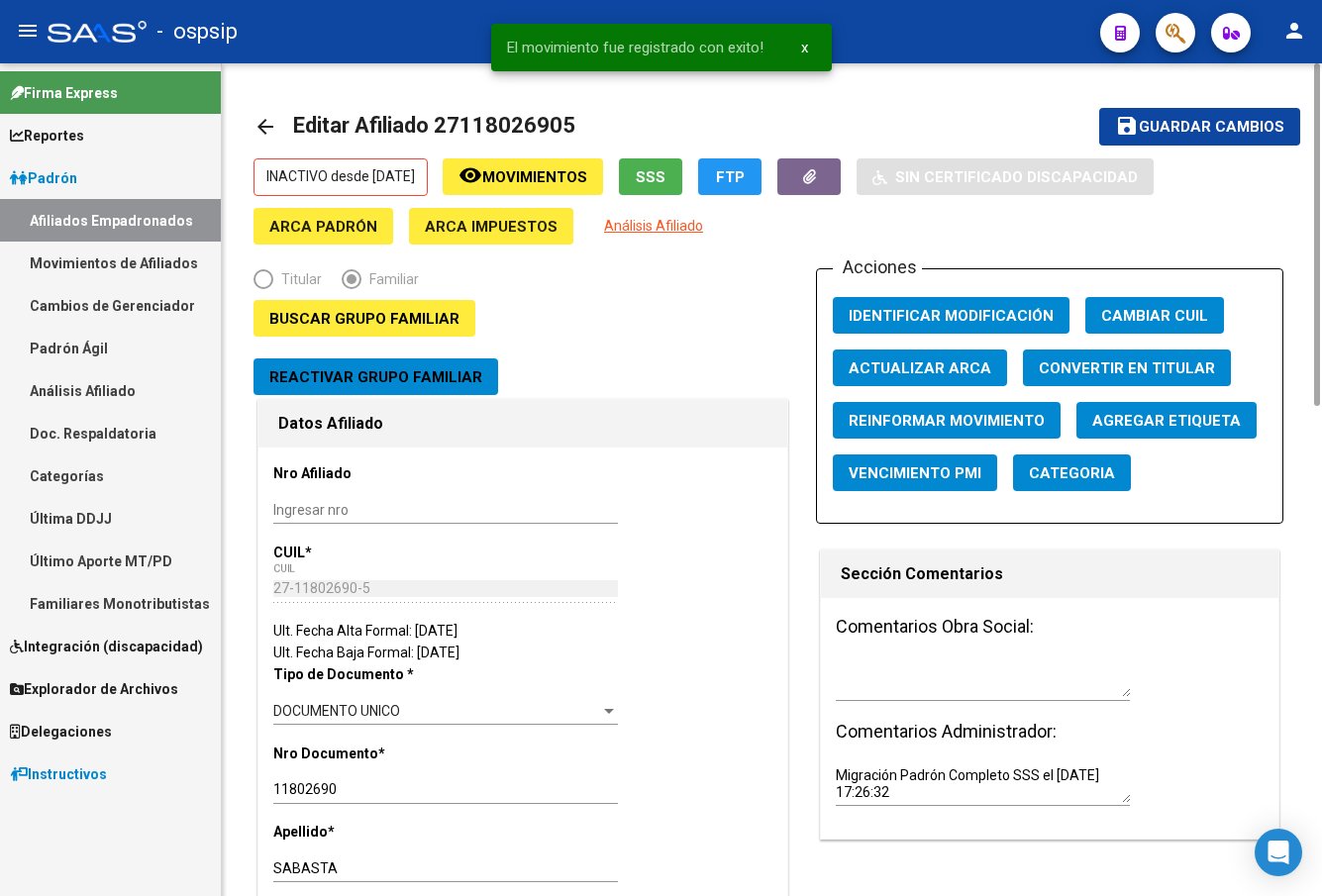 click on "save Guardar cambios" 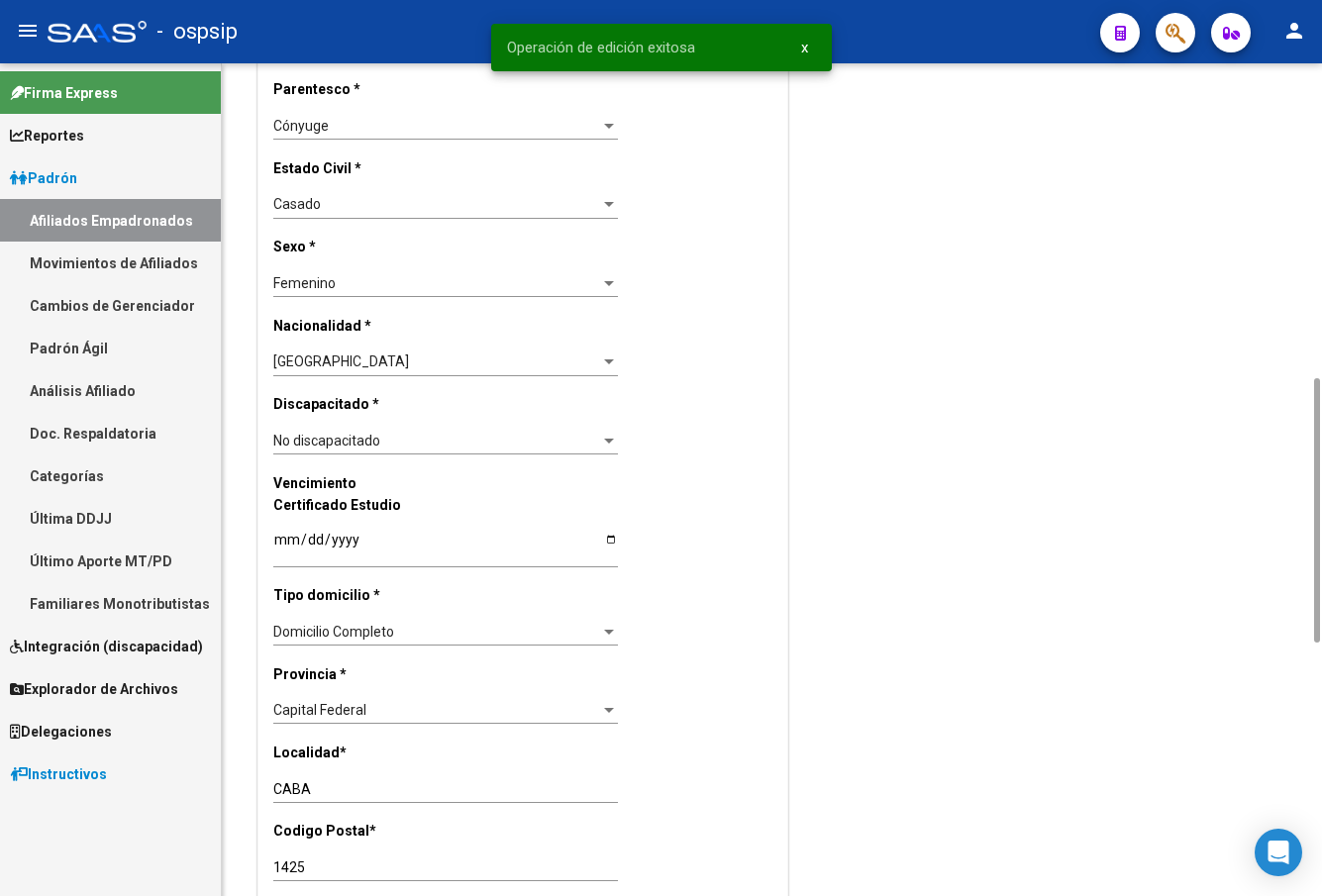 scroll, scrollTop: 1386, scrollLeft: 0, axis: vertical 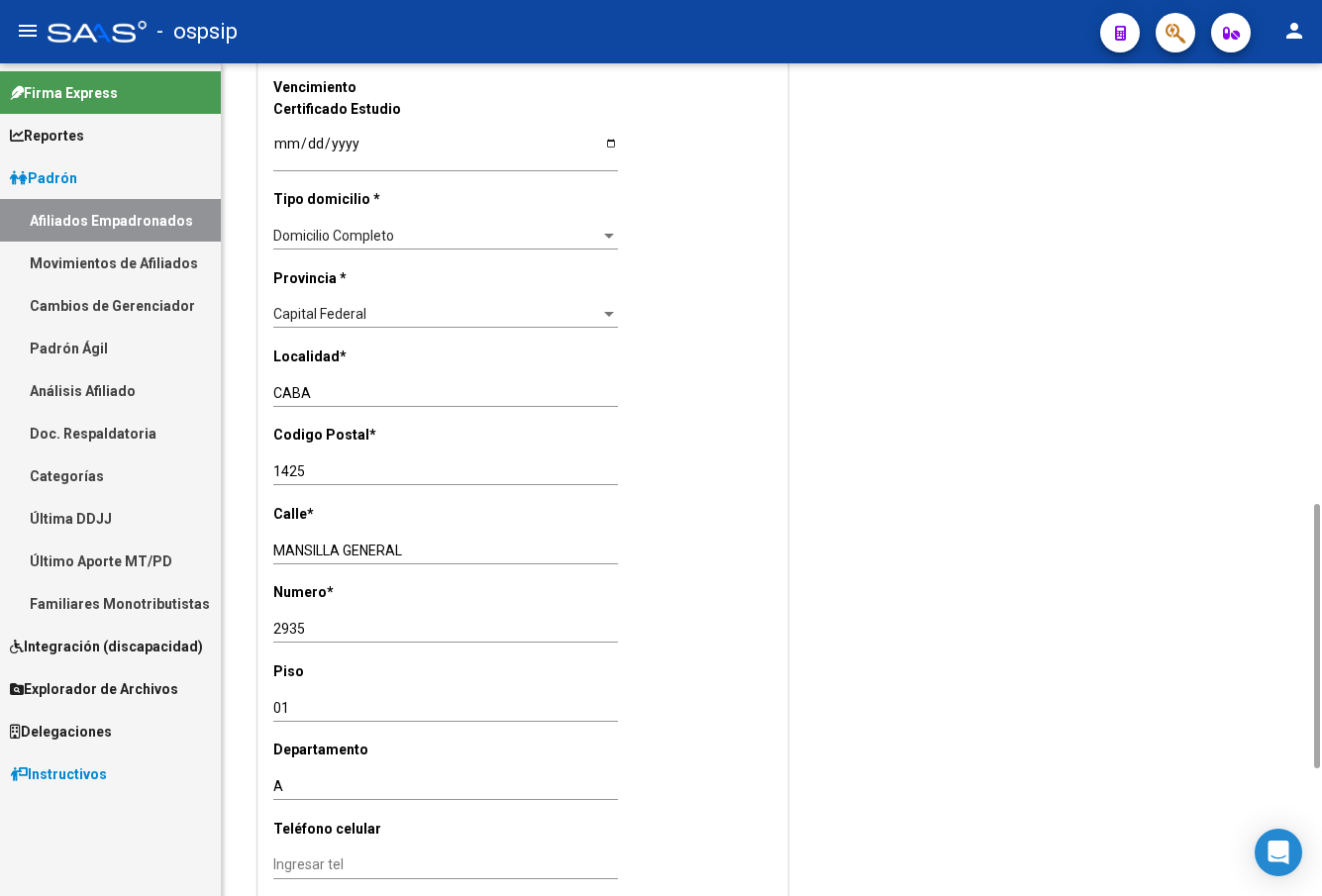 drag, startPoint x: 375, startPoint y: 31, endPoint x: 528, endPoint y: 272, distance: 285.46453 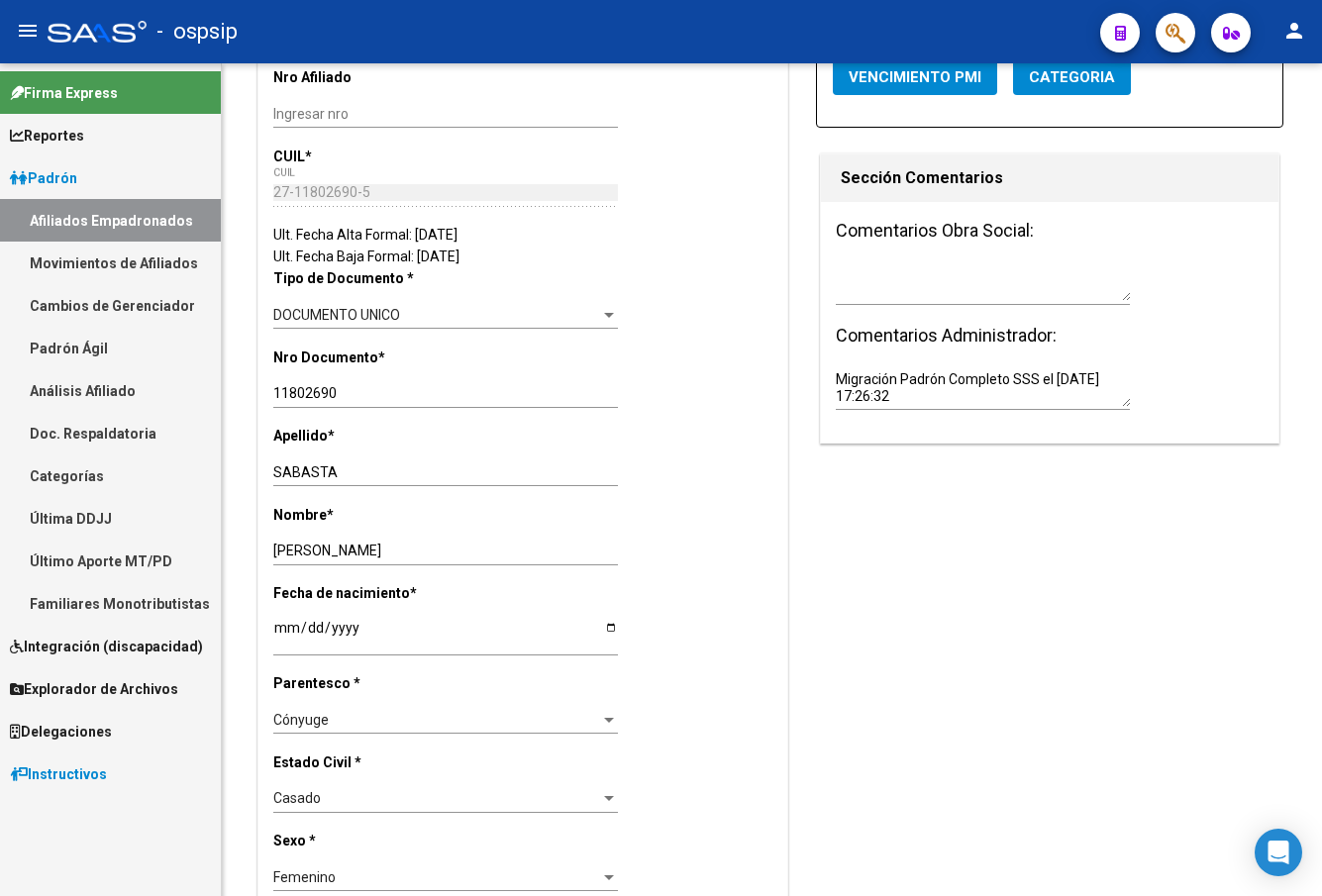 scroll, scrollTop: 0, scrollLeft: 0, axis: both 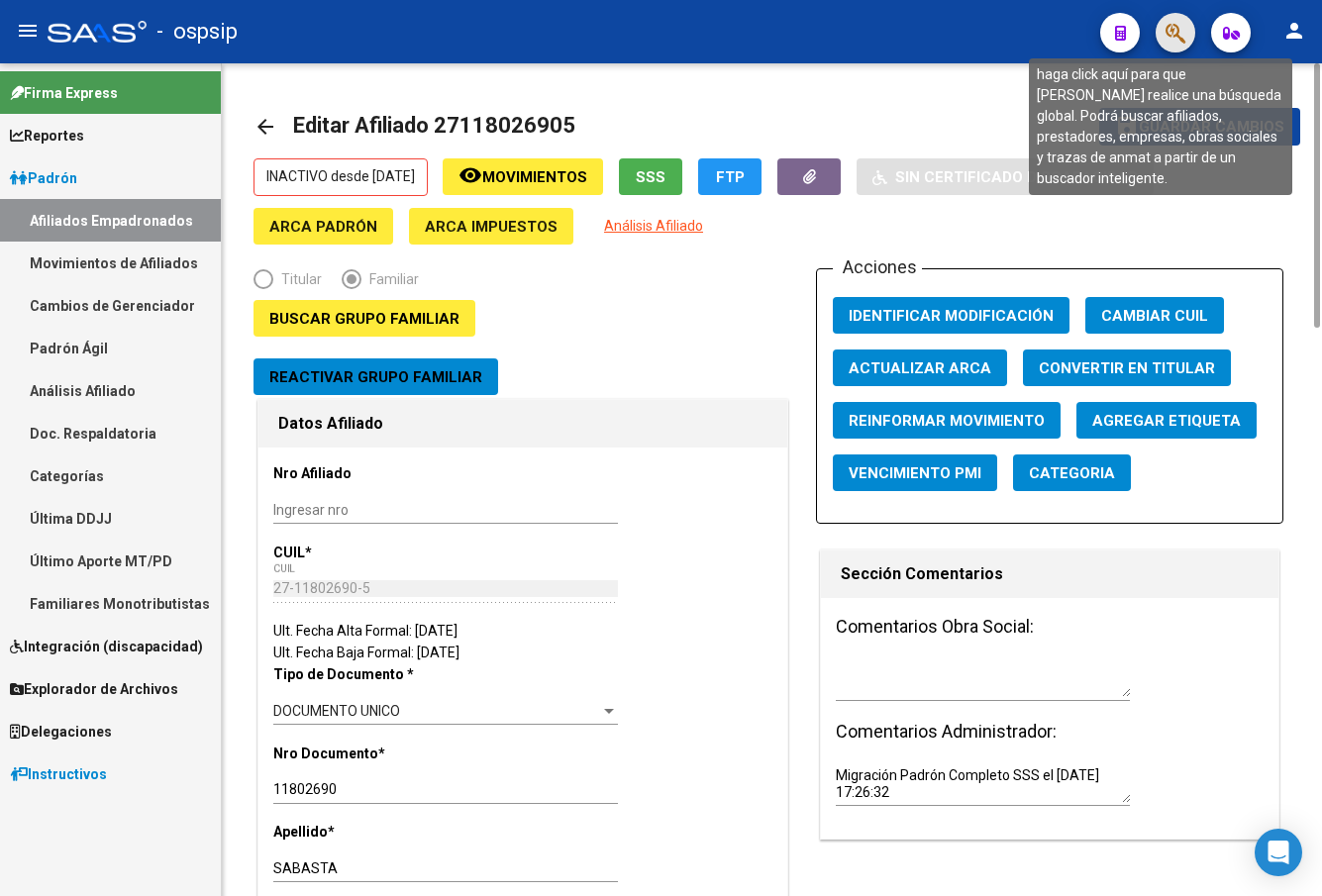 click 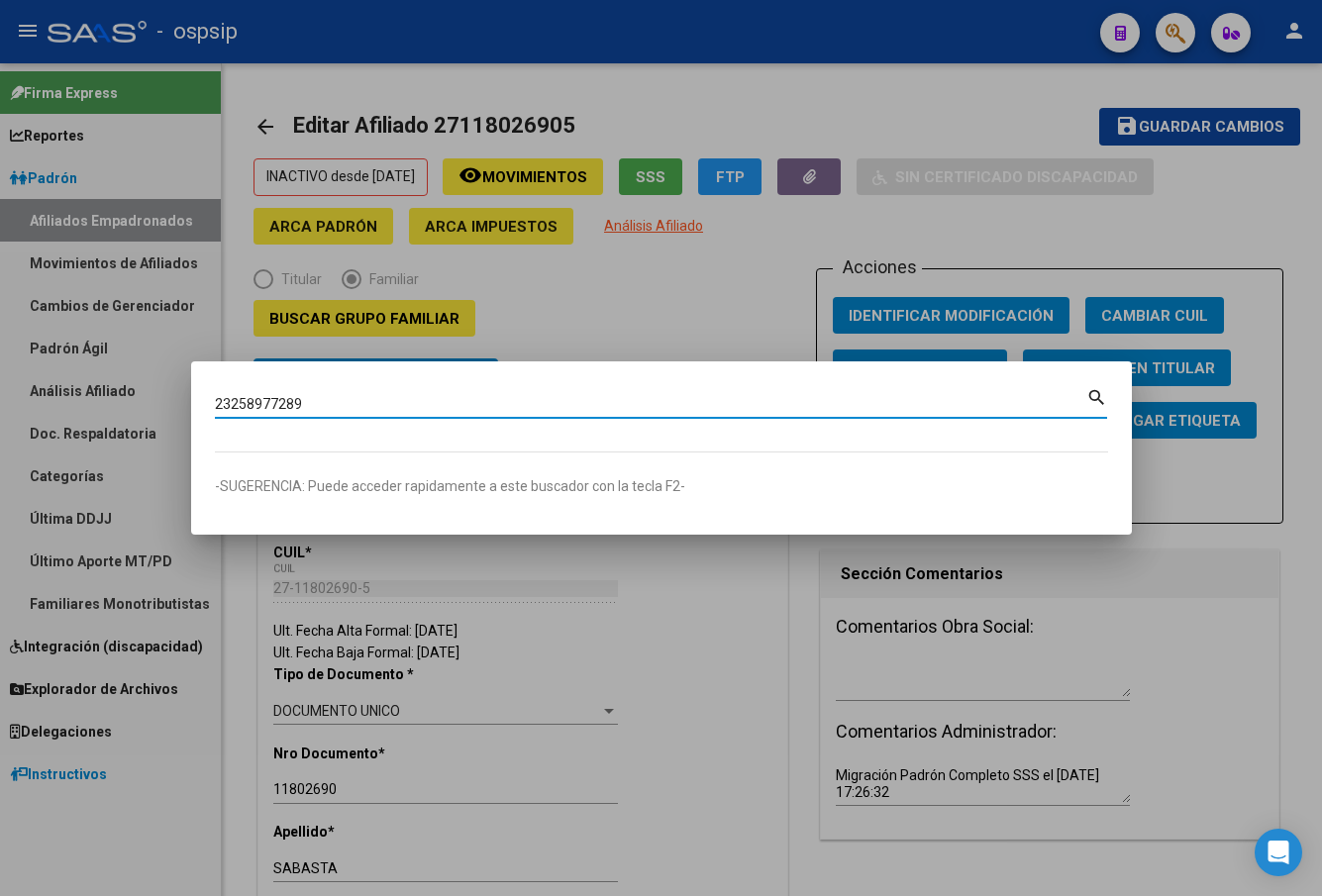 type on "23258977289" 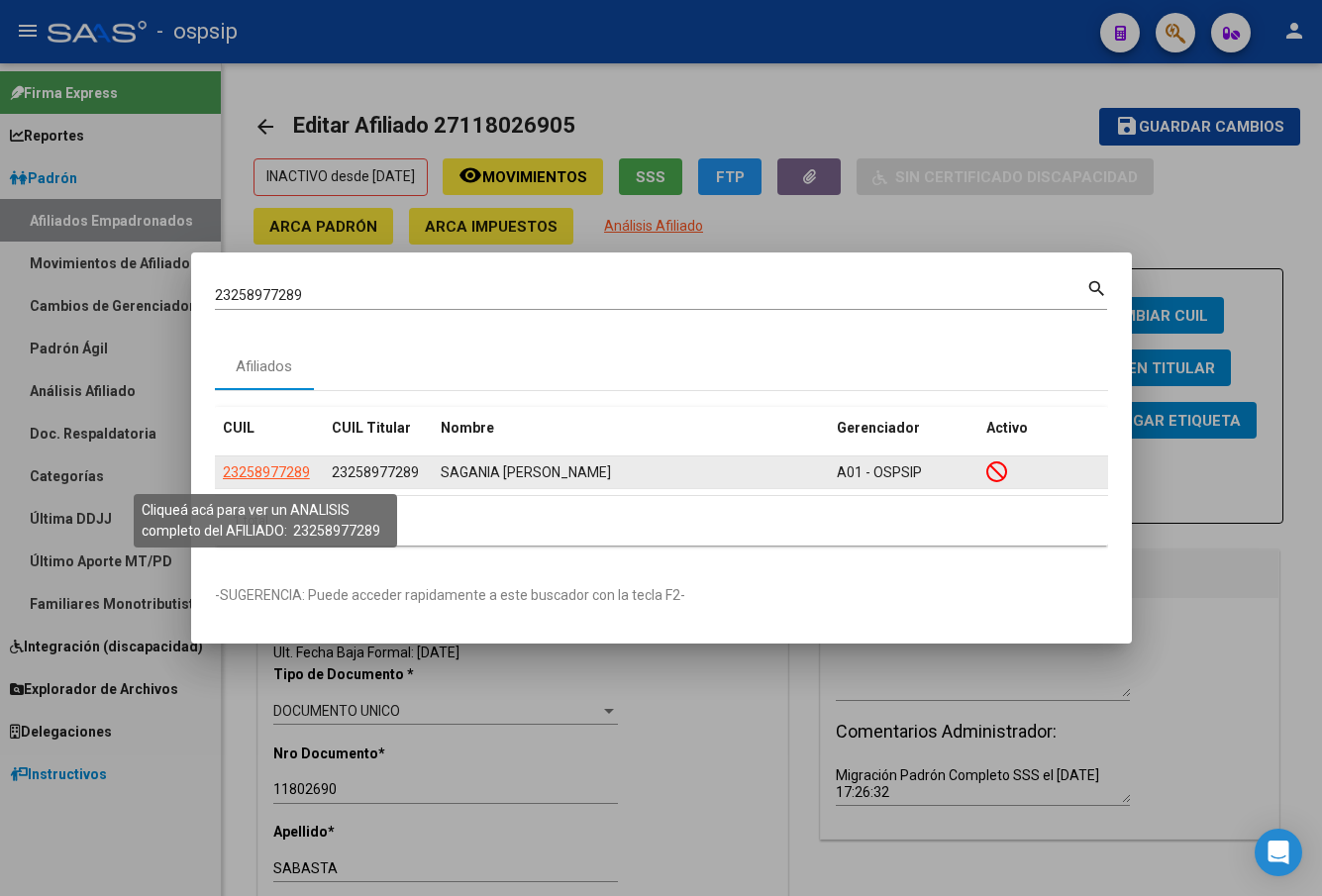 click on "23258977289" 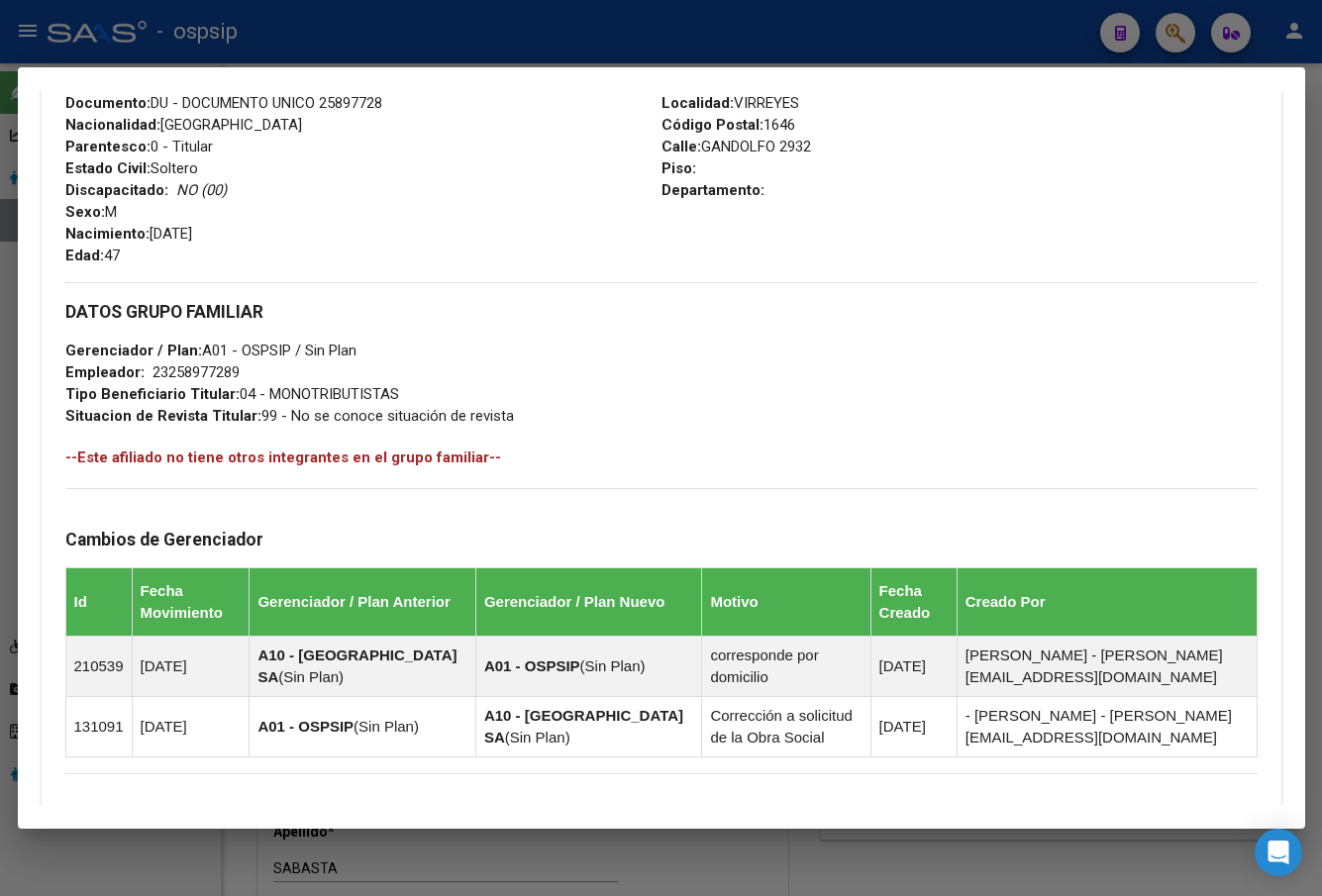 scroll, scrollTop: 1050, scrollLeft: 0, axis: vertical 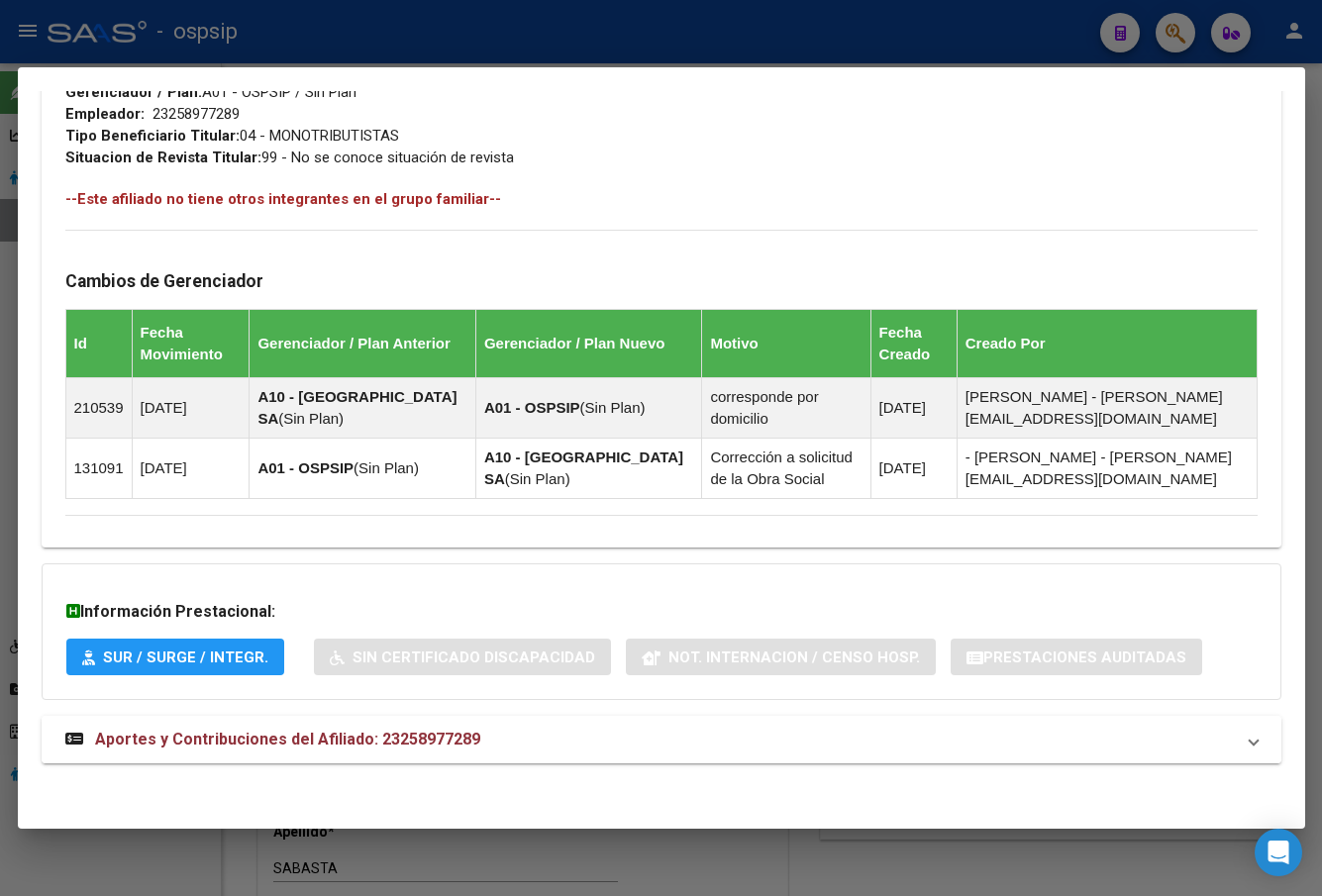 click on "Aportes y Contribuciones del Afiliado: 23258977289" at bounding box center [272, 740] 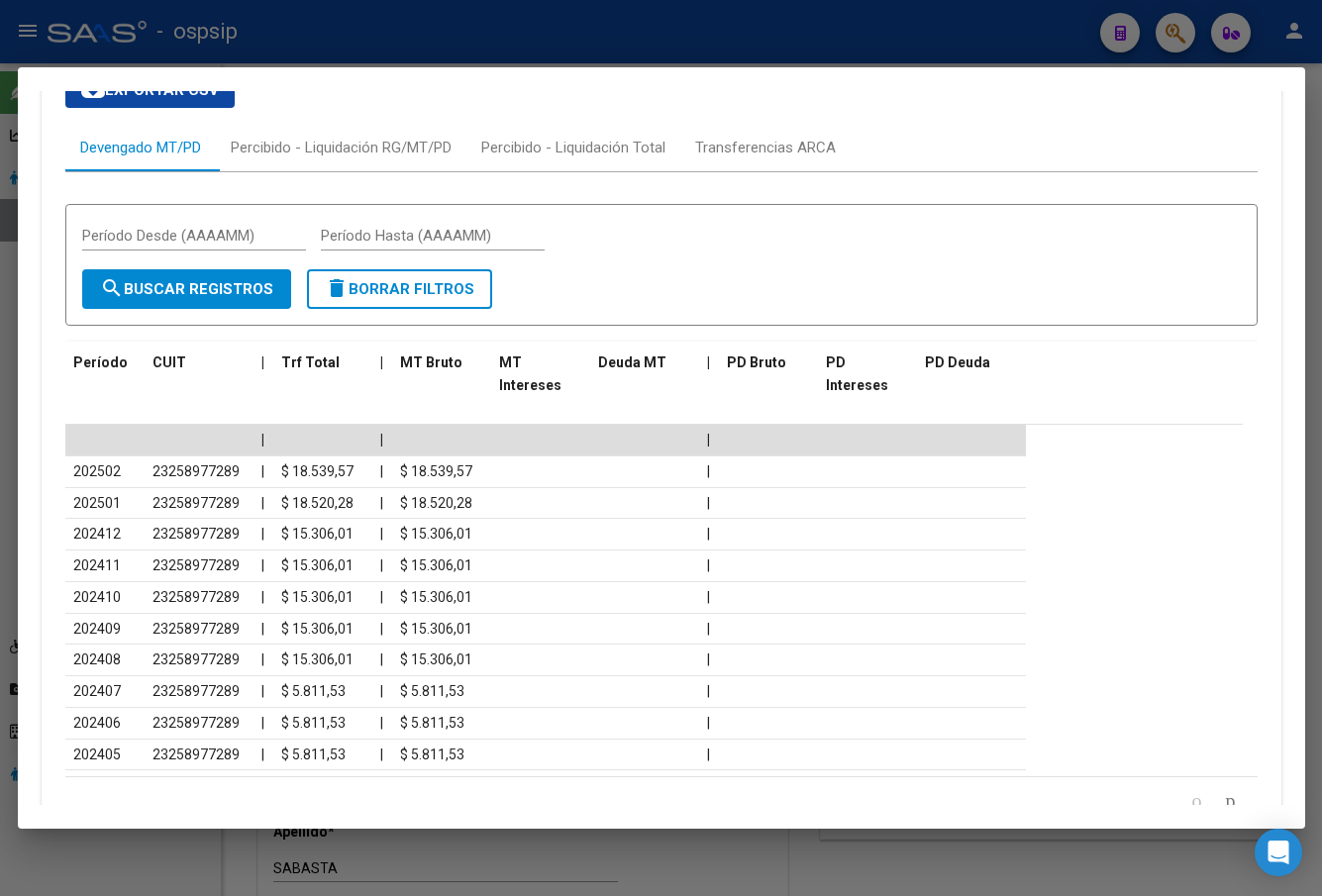 scroll, scrollTop: 1916, scrollLeft: 0, axis: vertical 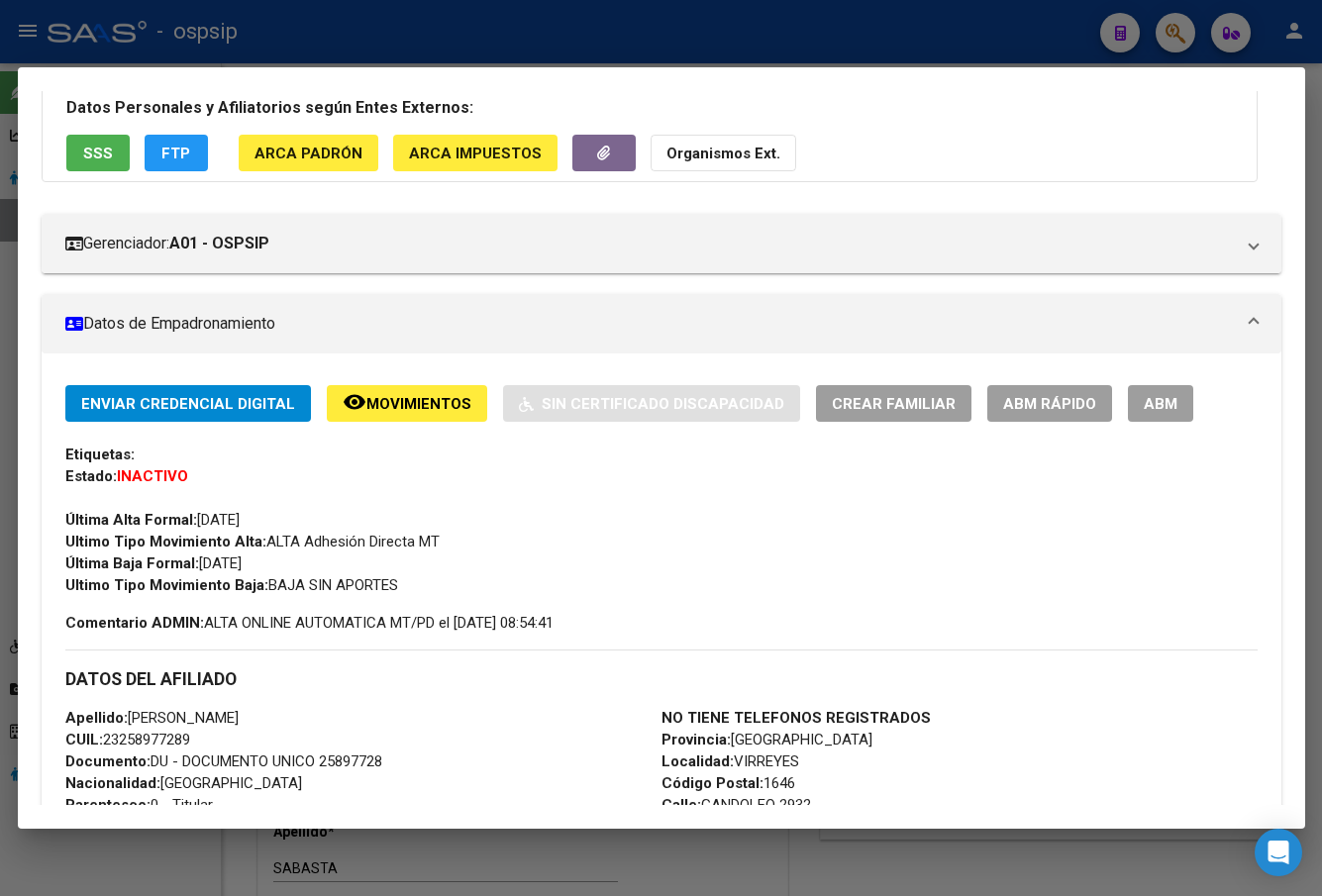 drag, startPoint x: 349, startPoint y: 48, endPoint x: 367, endPoint y: 69, distance: 27.658633 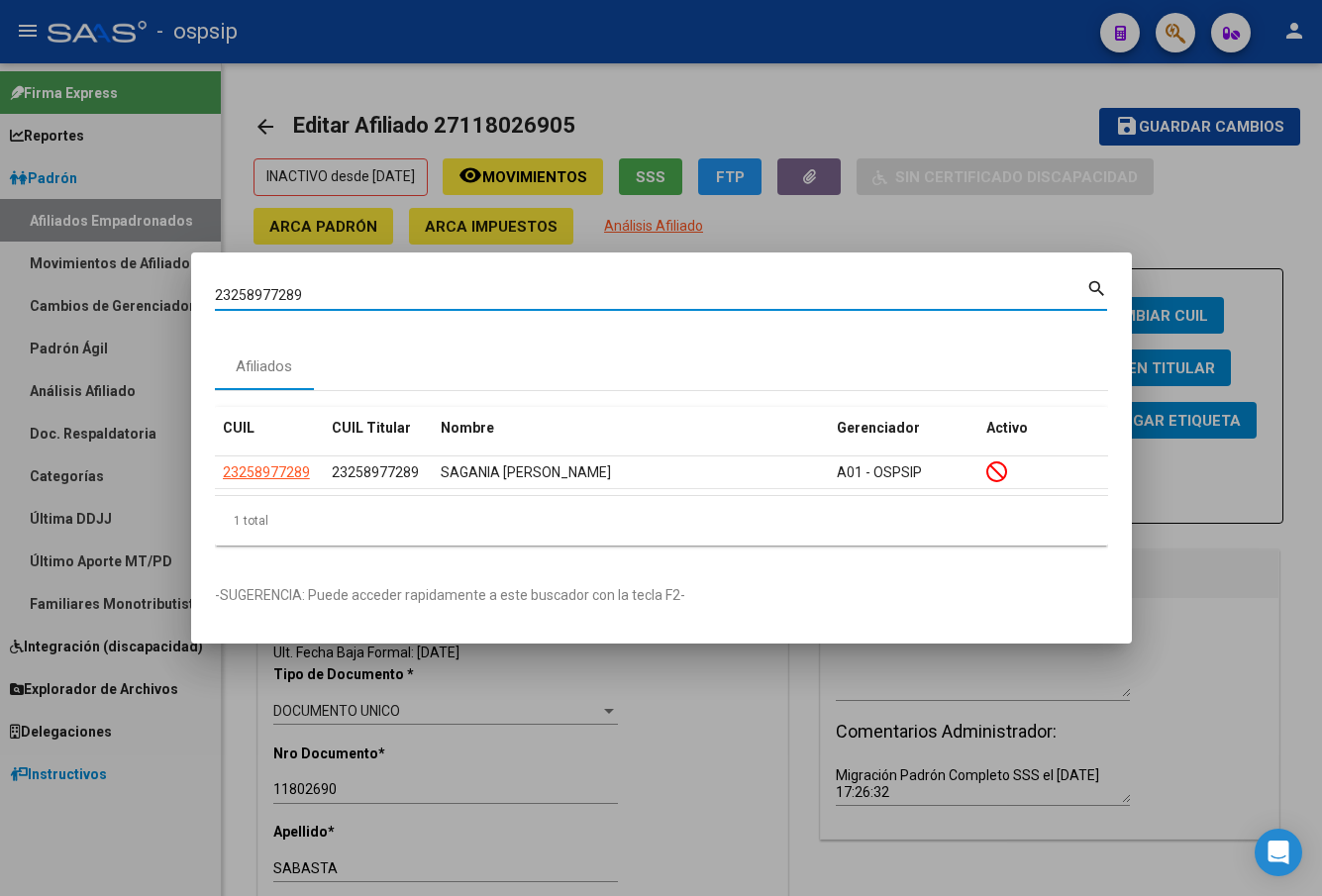 click on "23258977289" at bounding box center (651, 295) 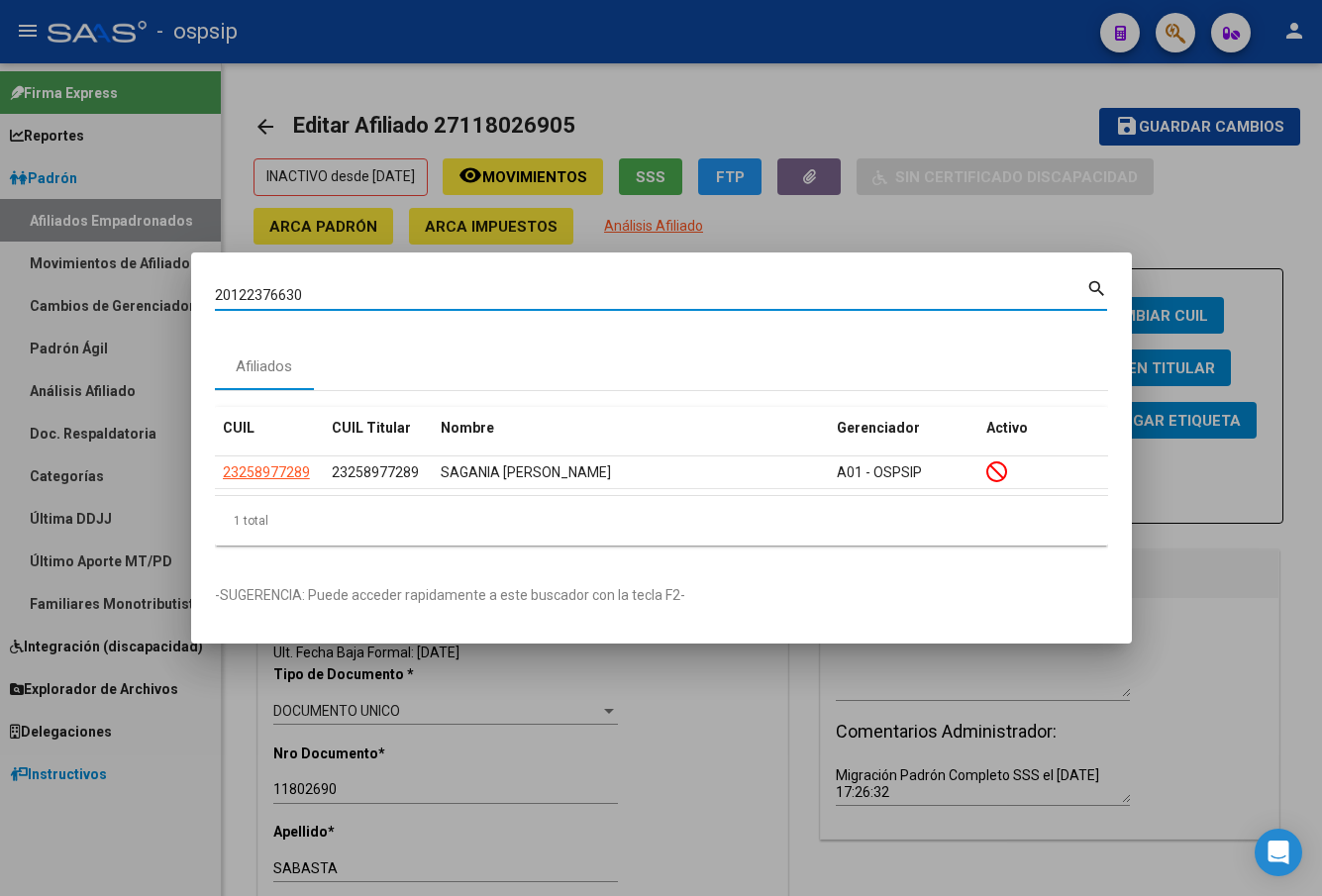 type on "20122376630" 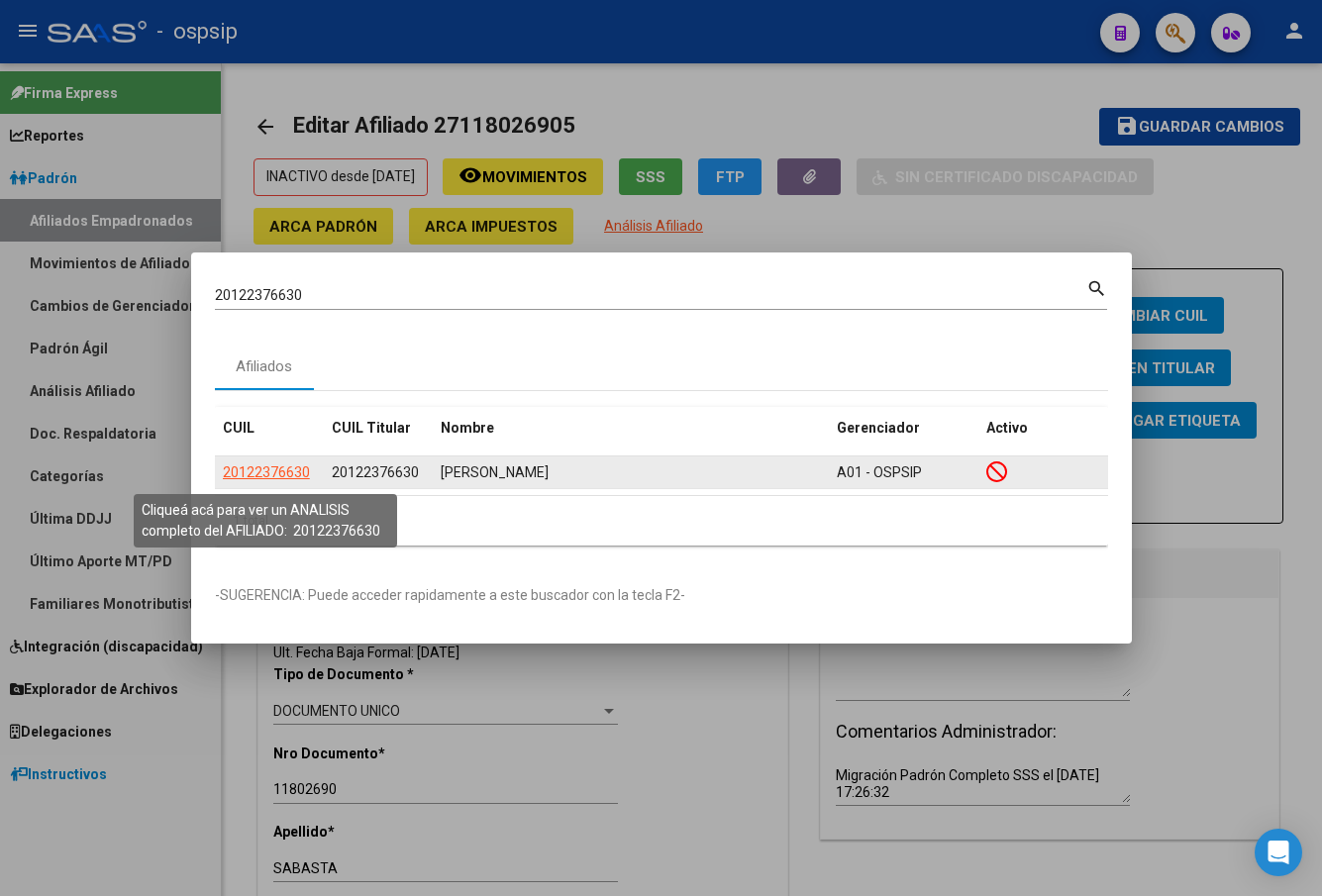 click on "20122376630" 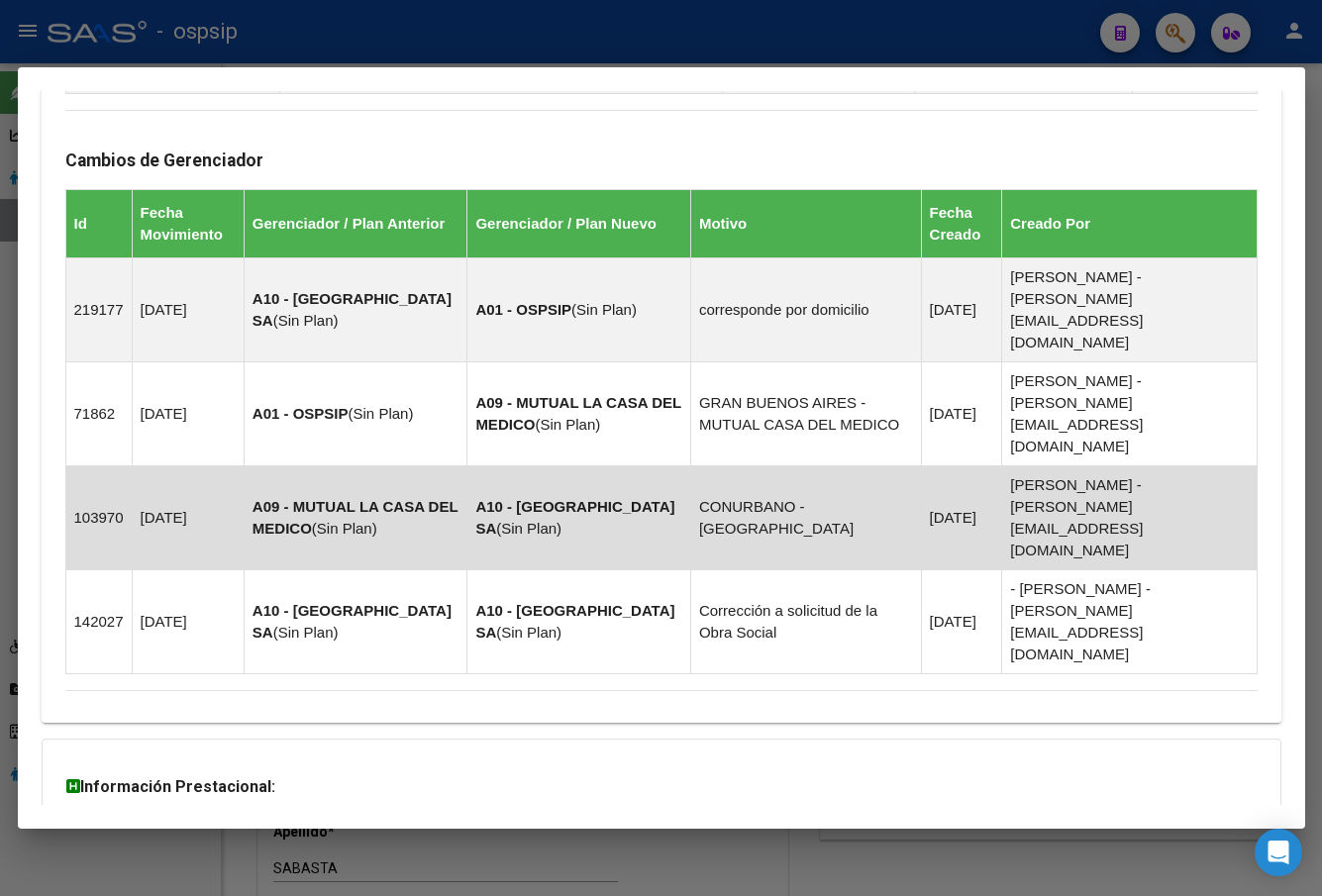 scroll, scrollTop: 1192, scrollLeft: 0, axis: vertical 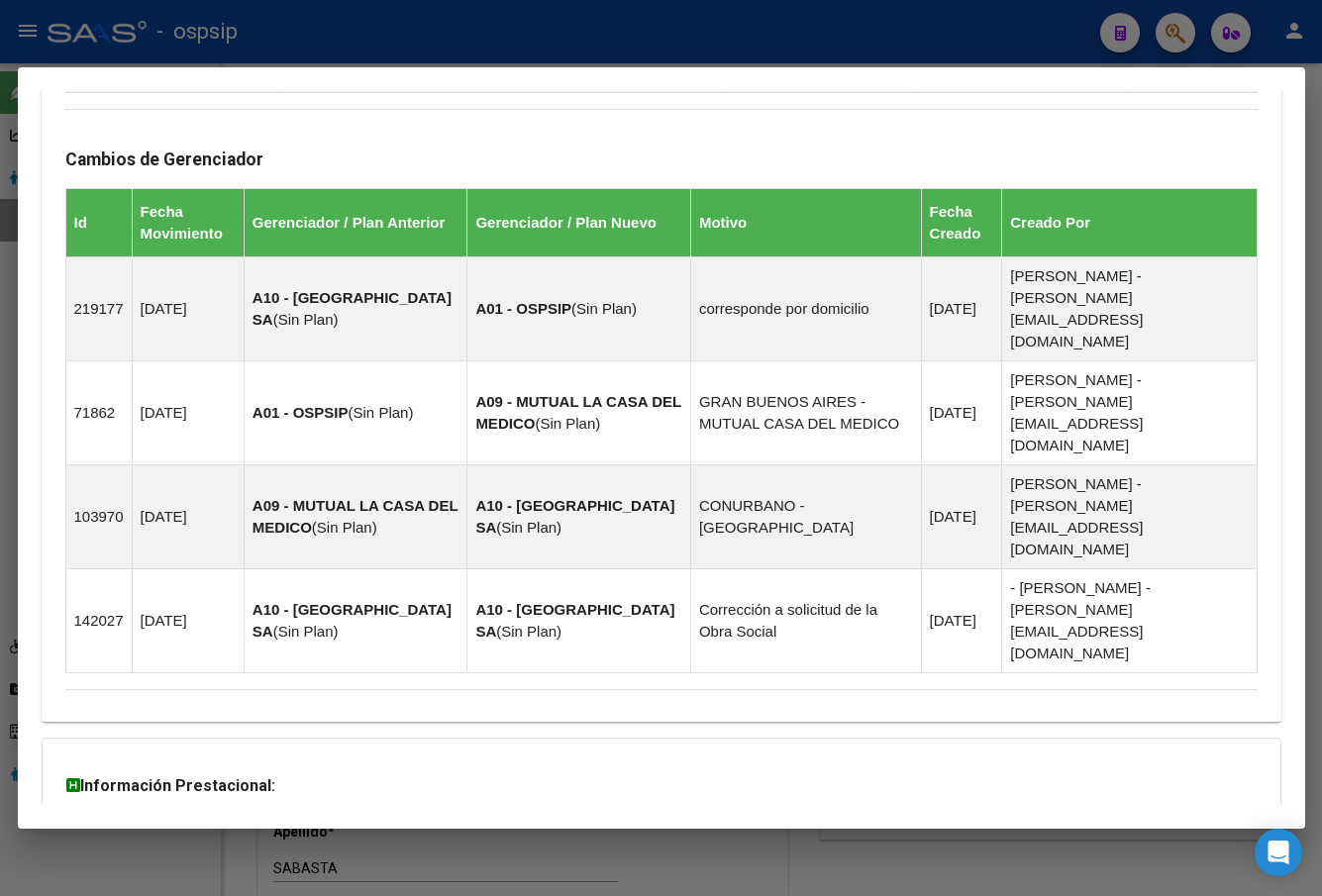 click on "Aportes y Contribuciones del Afiliado: 20122376630" at bounding box center [287, 913] 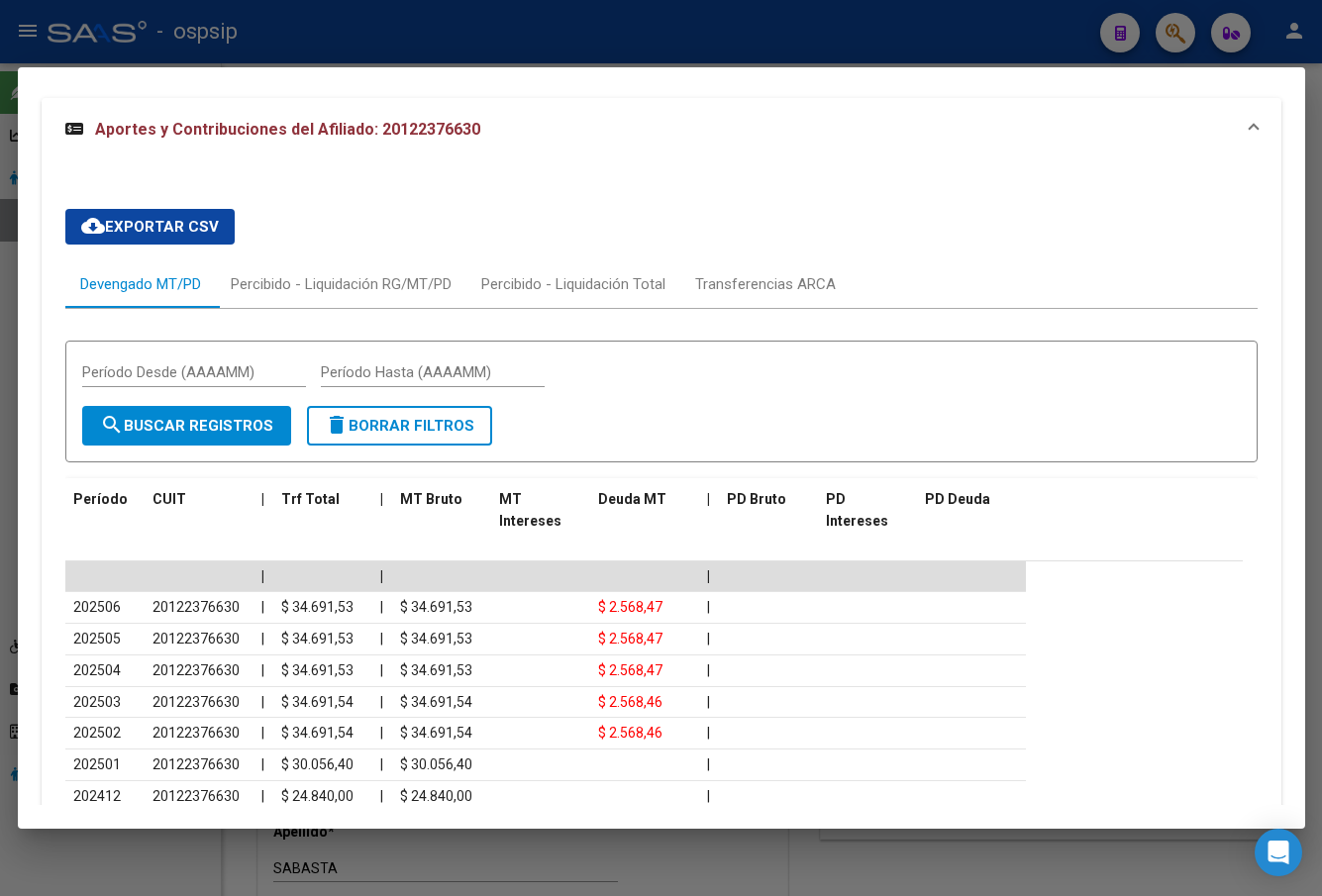 scroll, scrollTop: 2057, scrollLeft: 0, axis: vertical 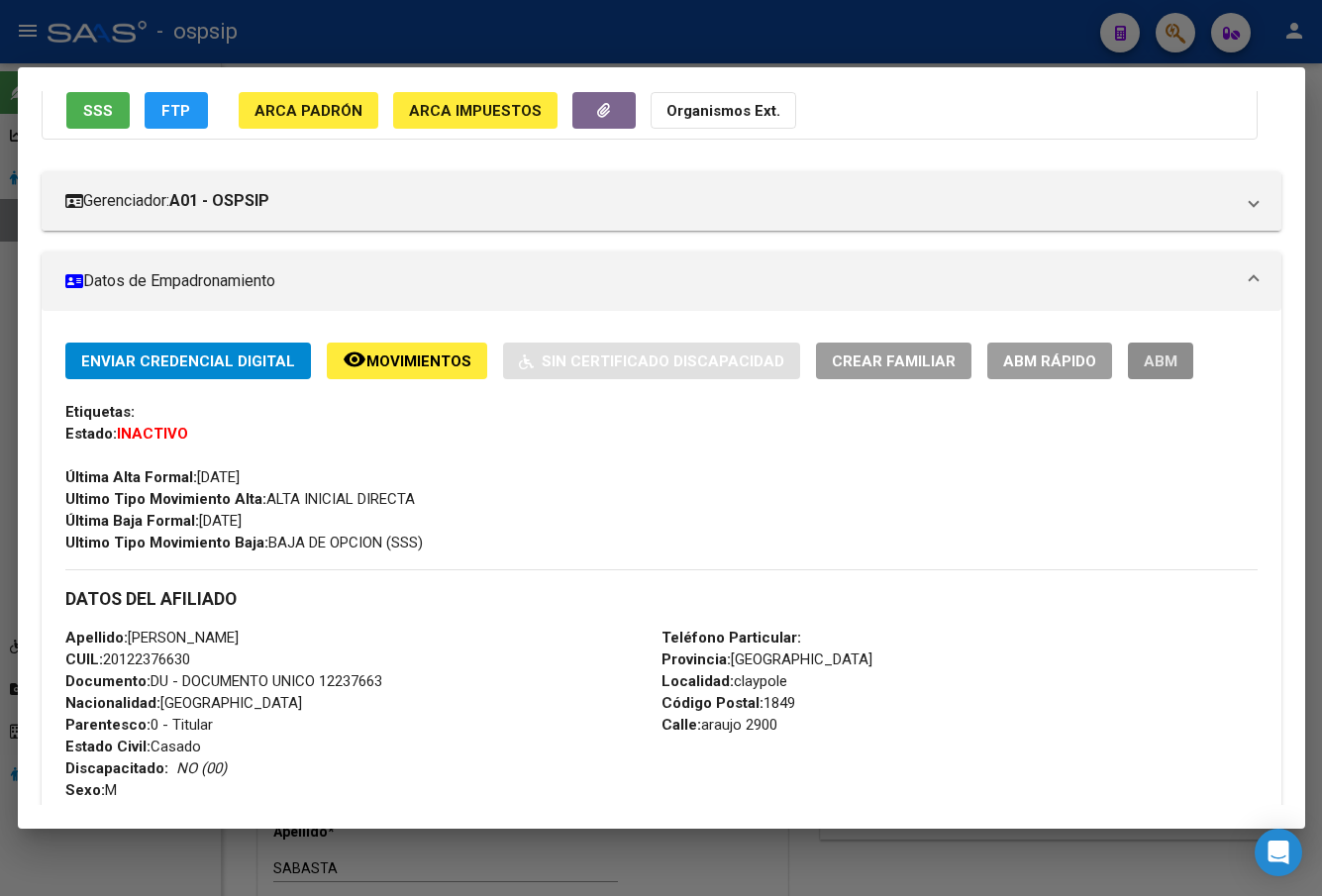 click on "ABM" at bounding box center [1161, 361] 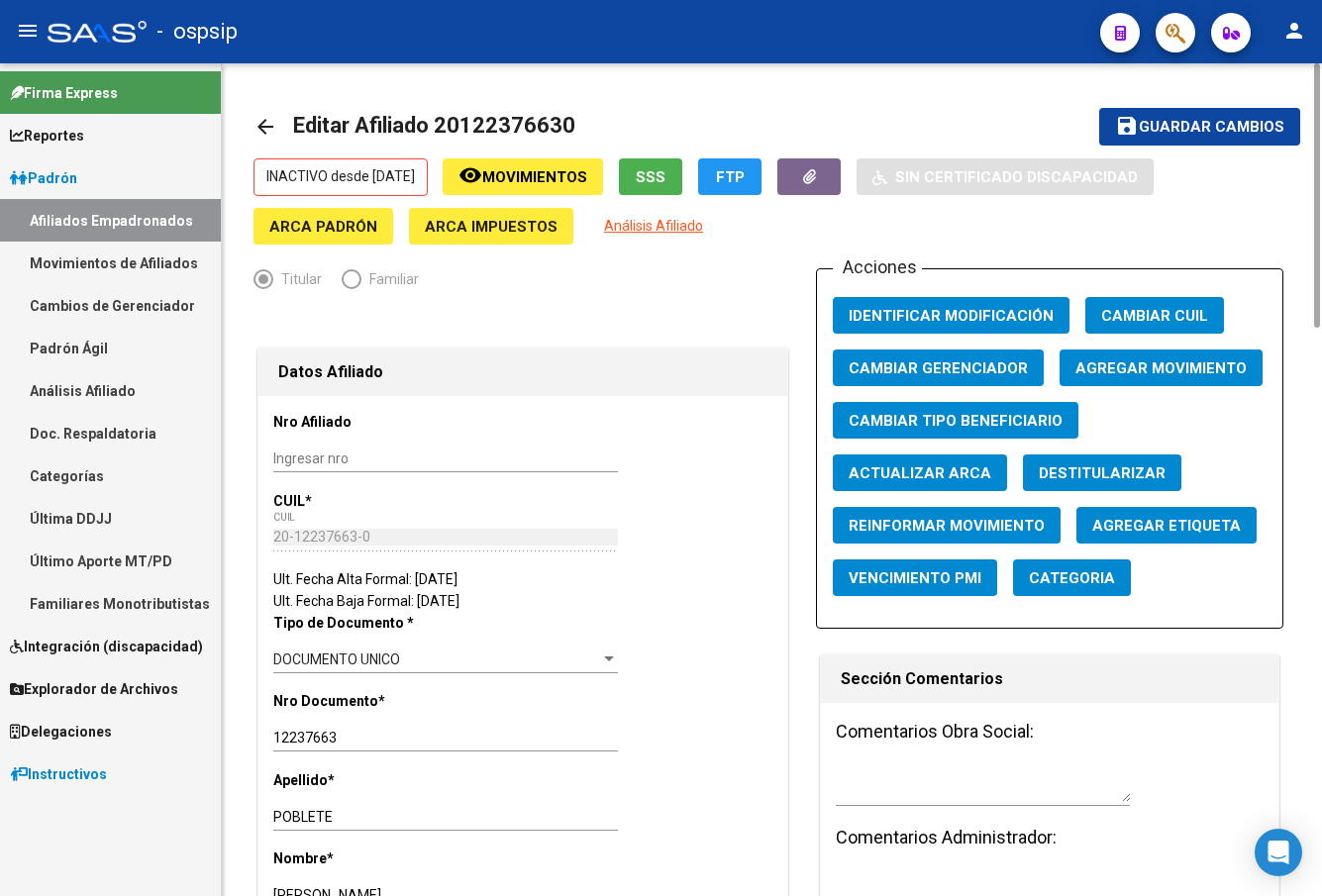 click on "Agregar Movimiento" 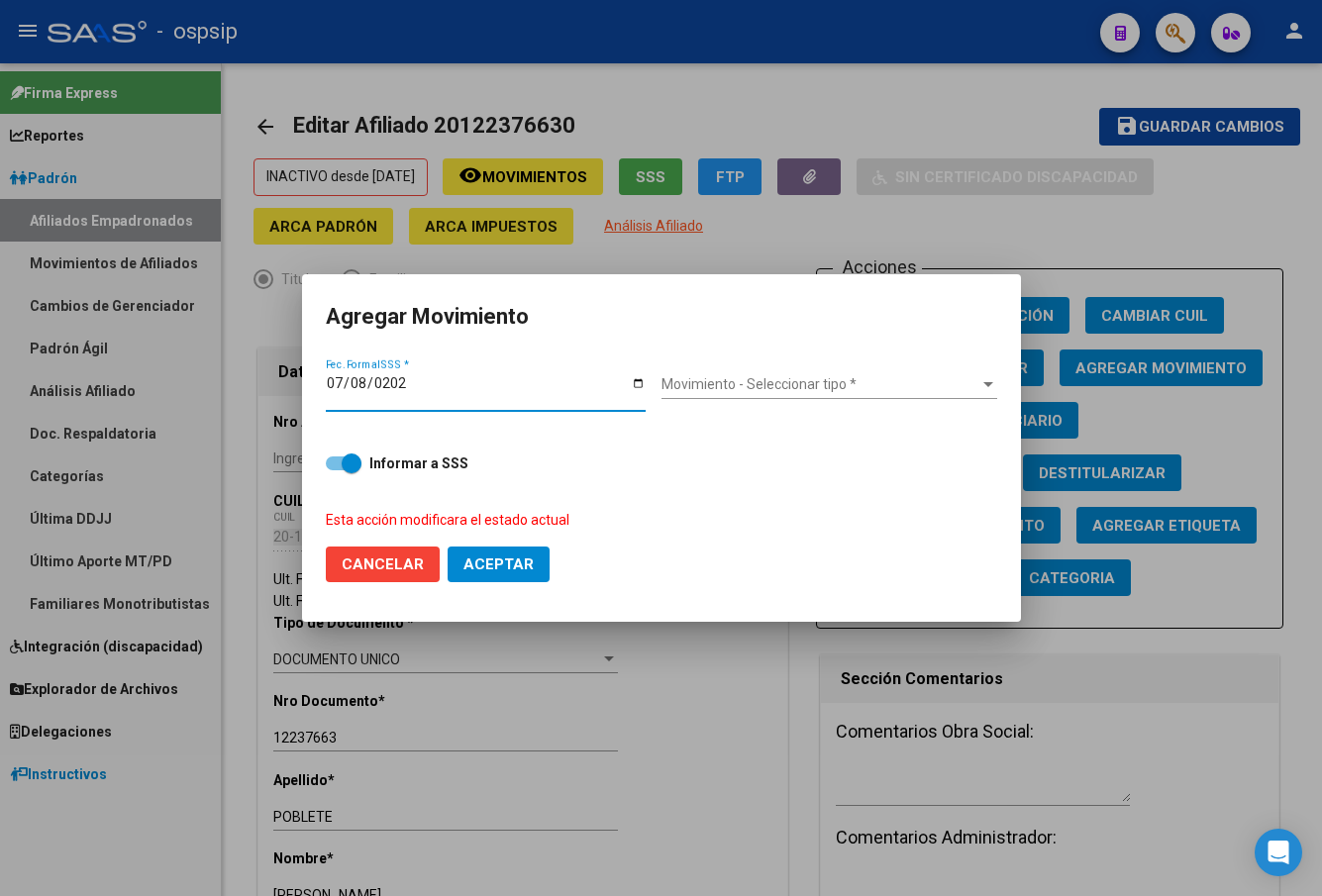 type on "[DATE]" 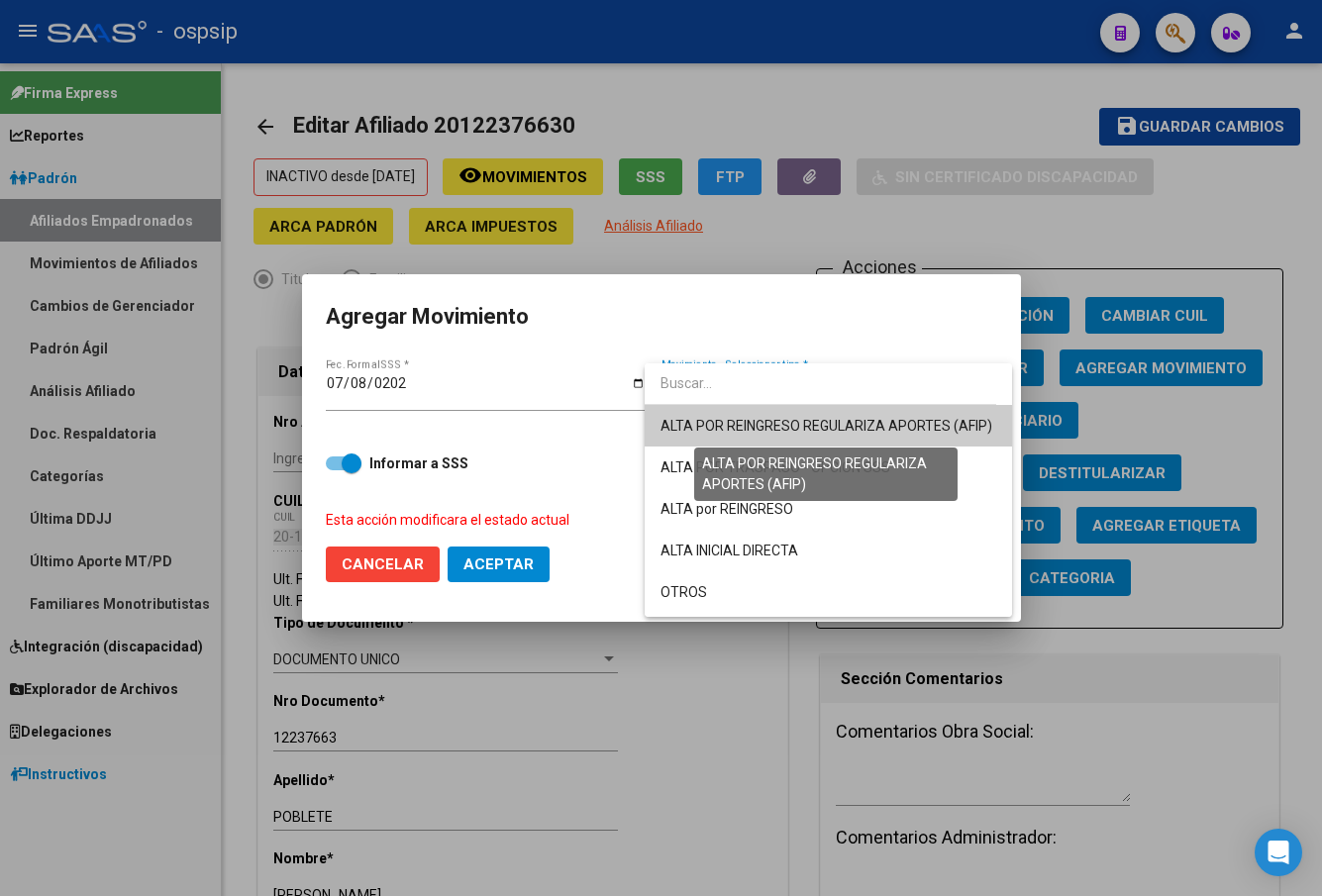 click on "ALTA POR REINGRESO REGULARIZA APORTES (AFIP)" at bounding box center (826, 426) 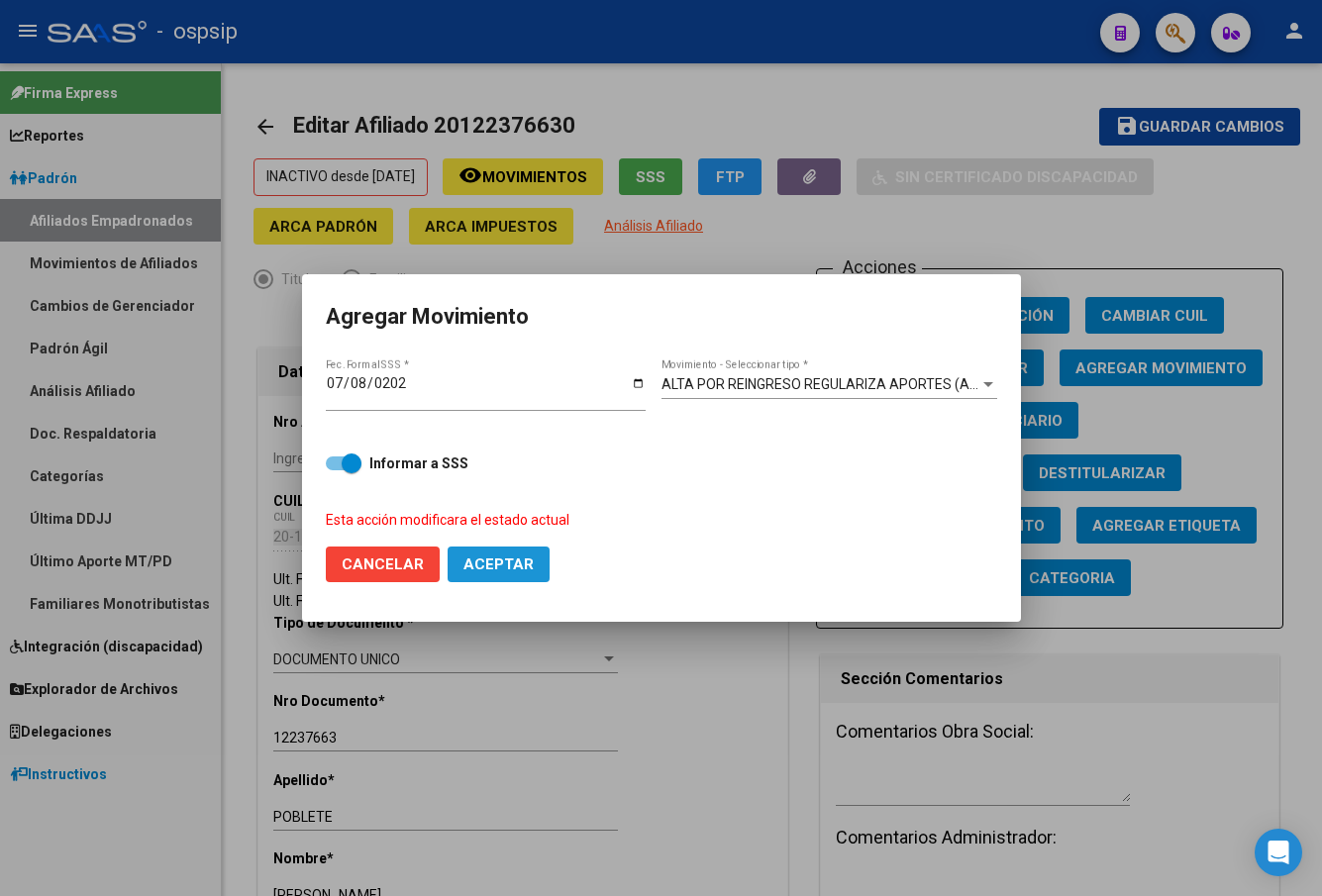 click on "Aceptar" 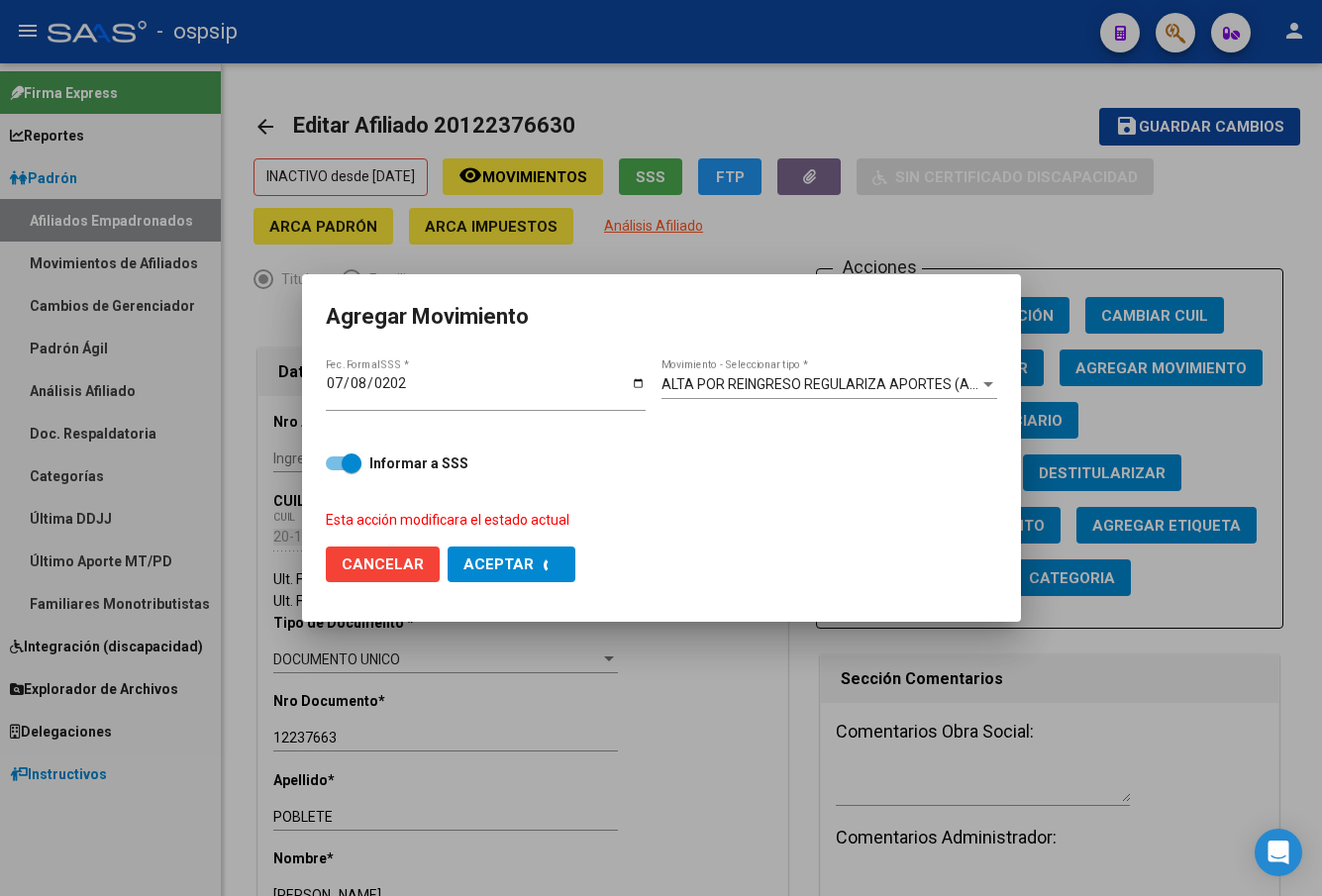 checkbox on "false" 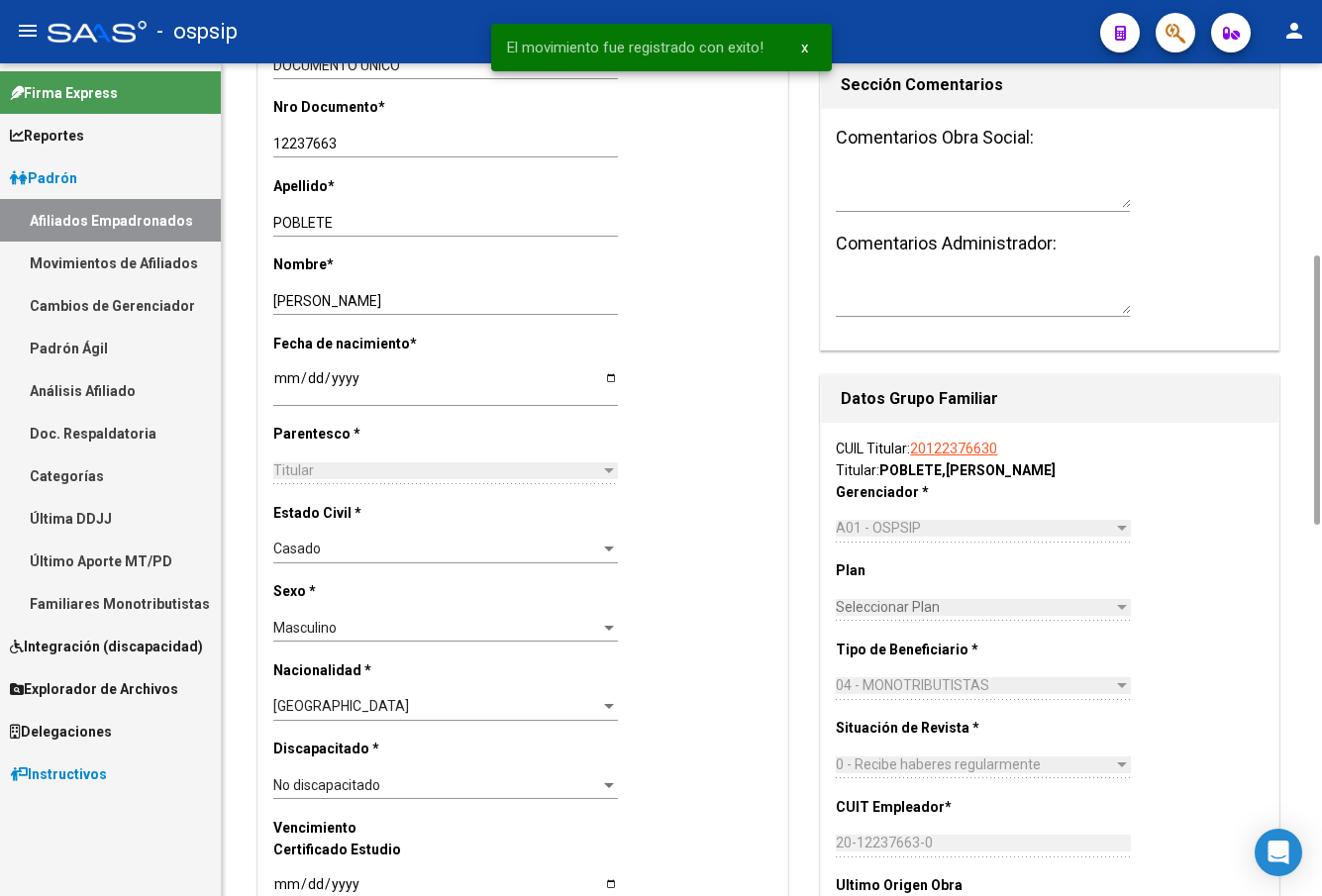 scroll, scrollTop: 0, scrollLeft: 0, axis: both 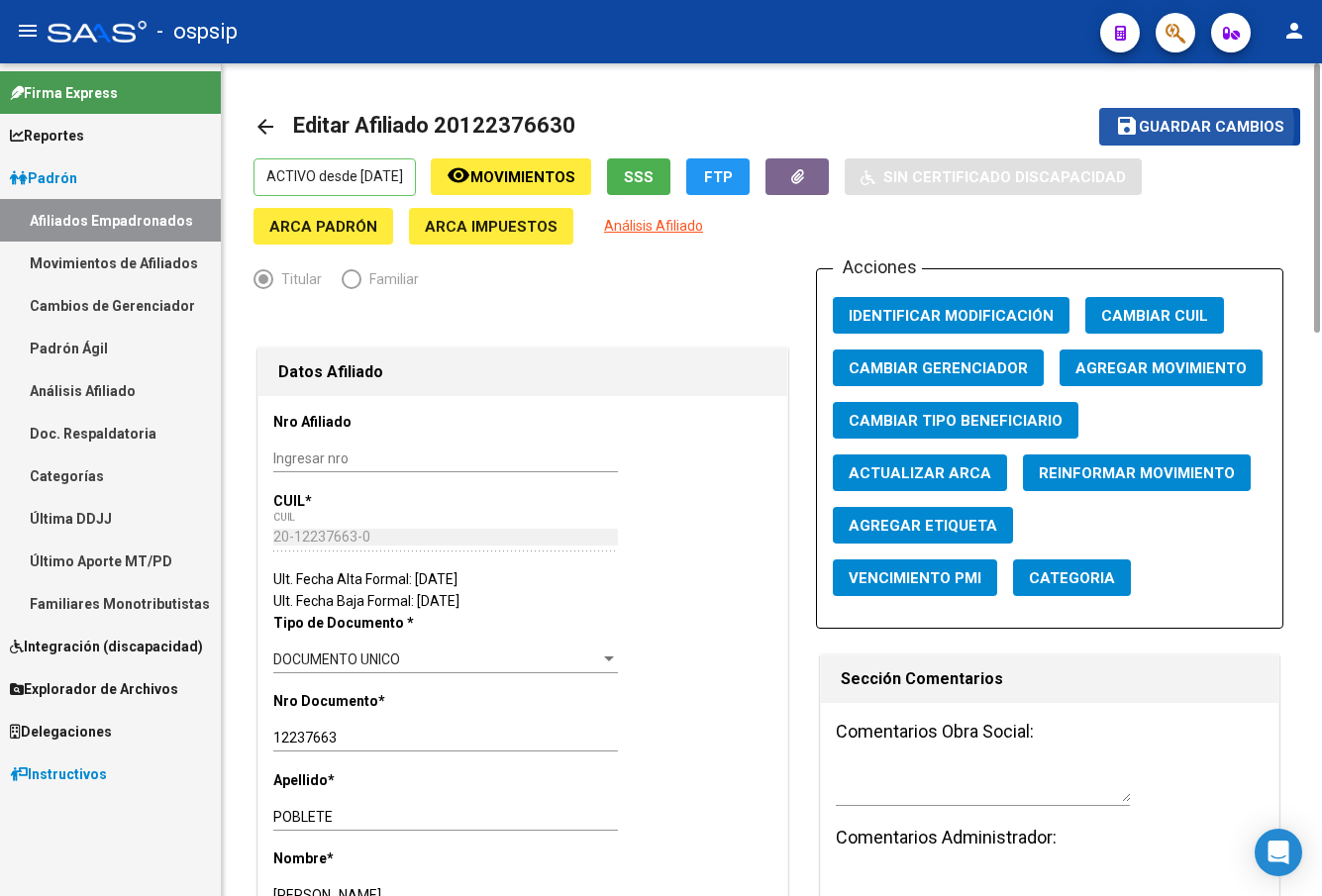 click on "Guardar cambios" 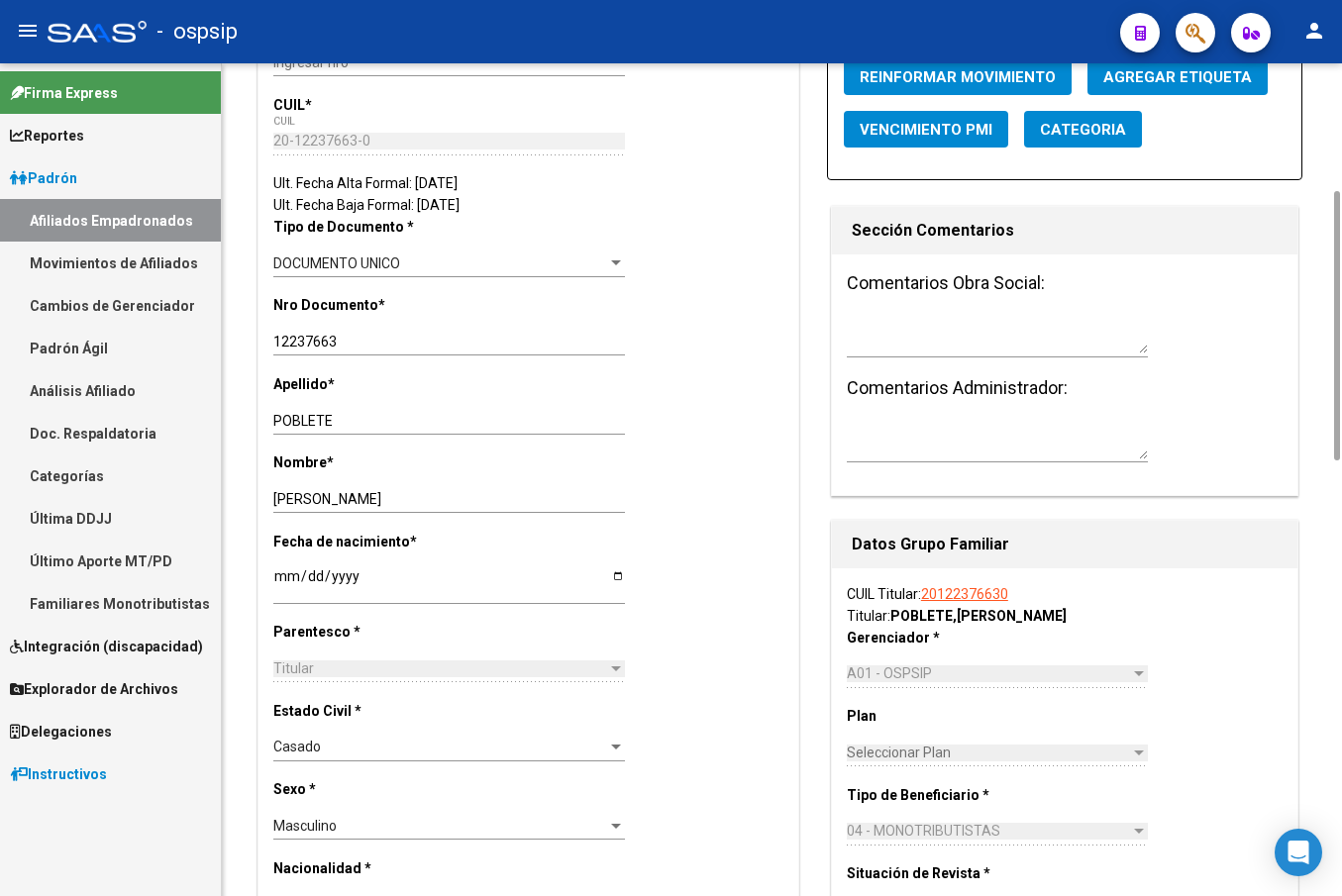 scroll, scrollTop: 0, scrollLeft: 0, axis: both 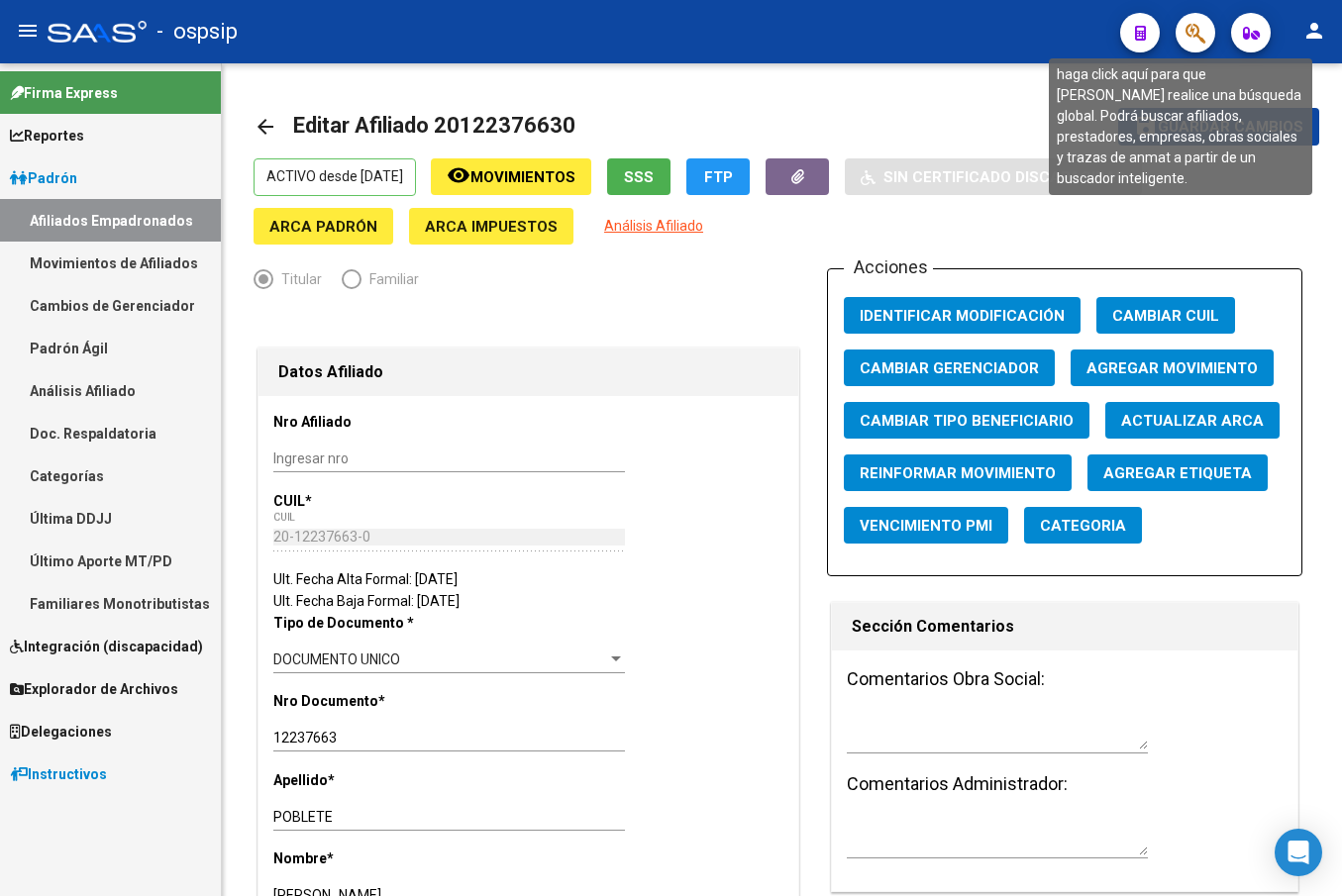click 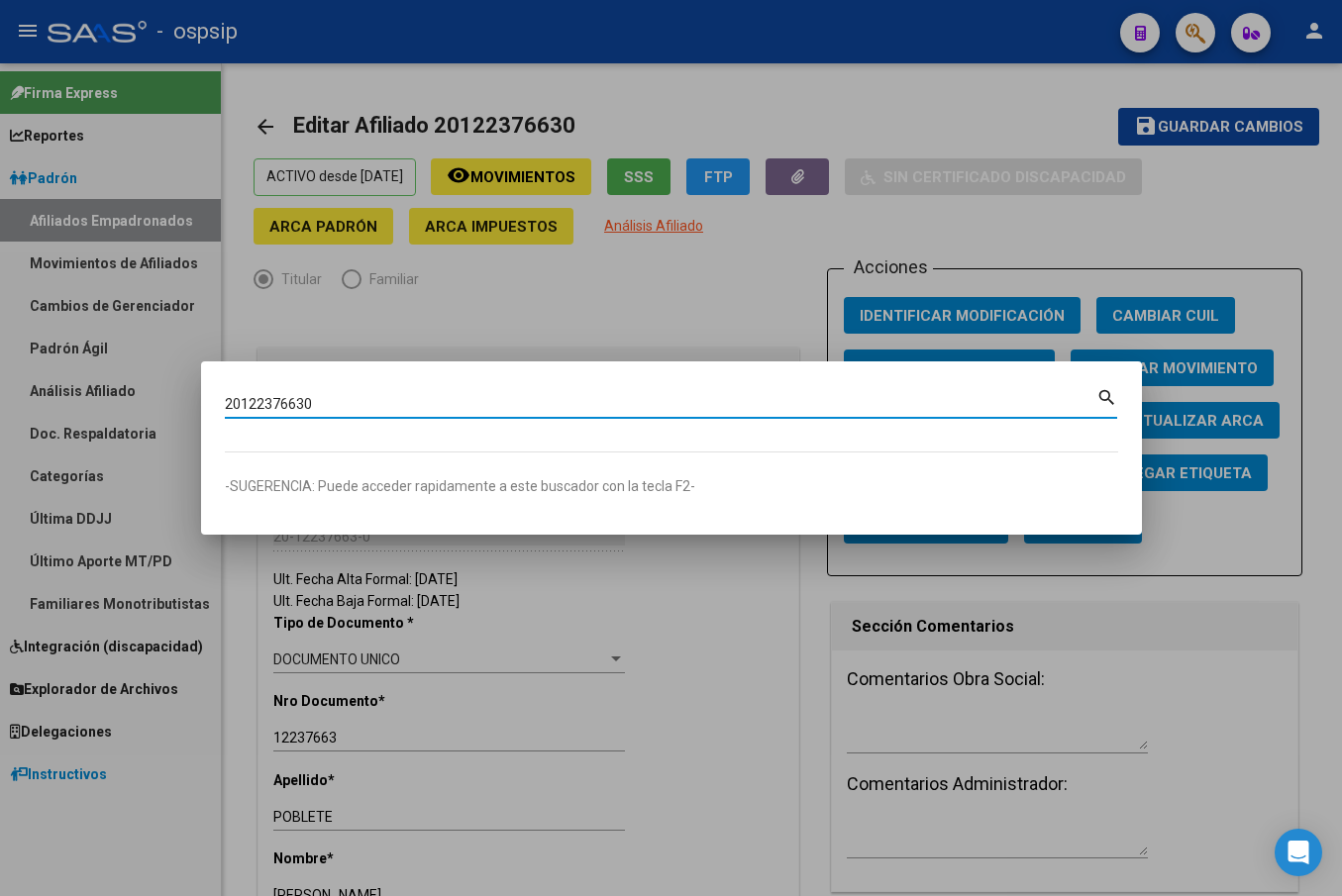 type on "20122376630" 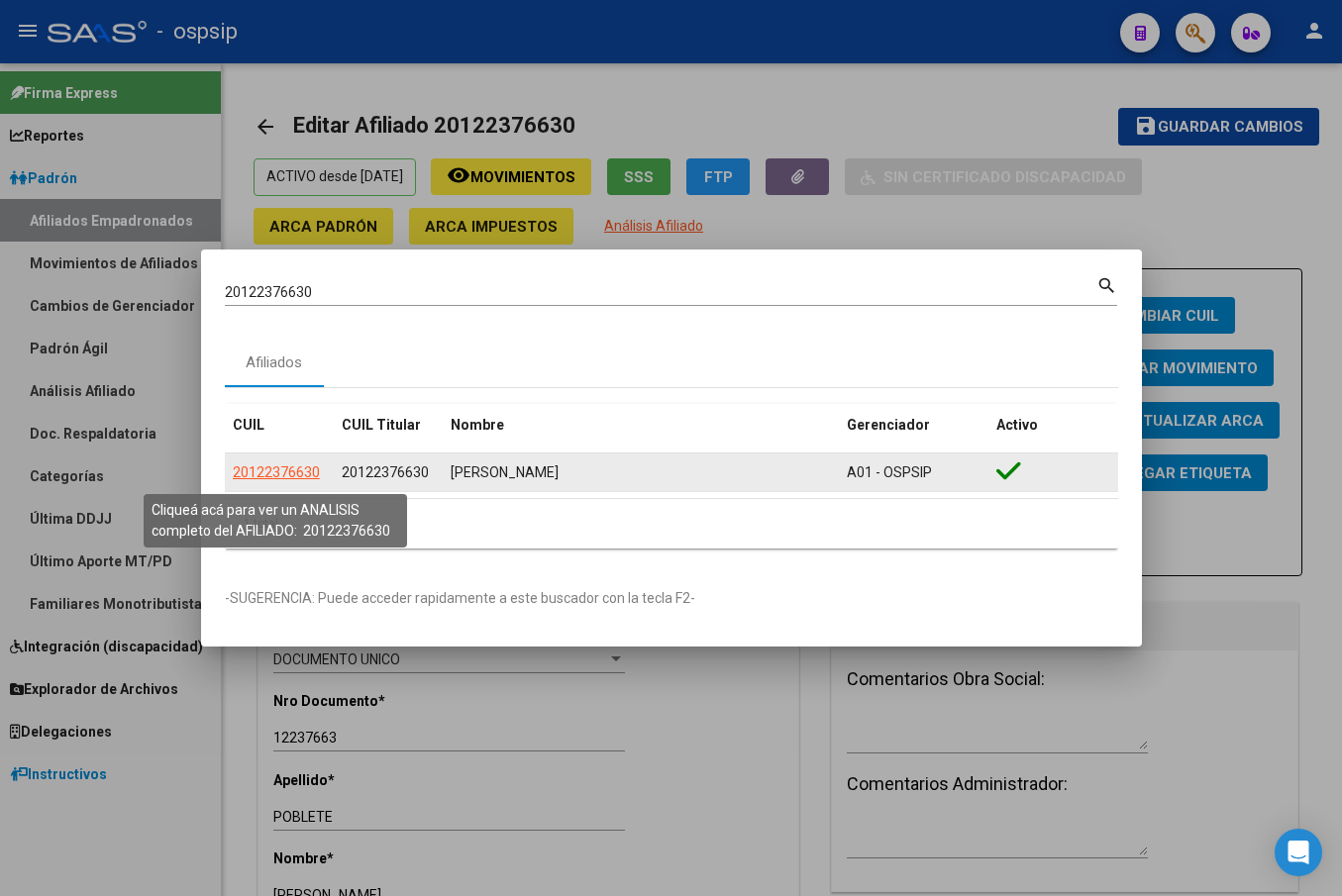 click on "20122376630" 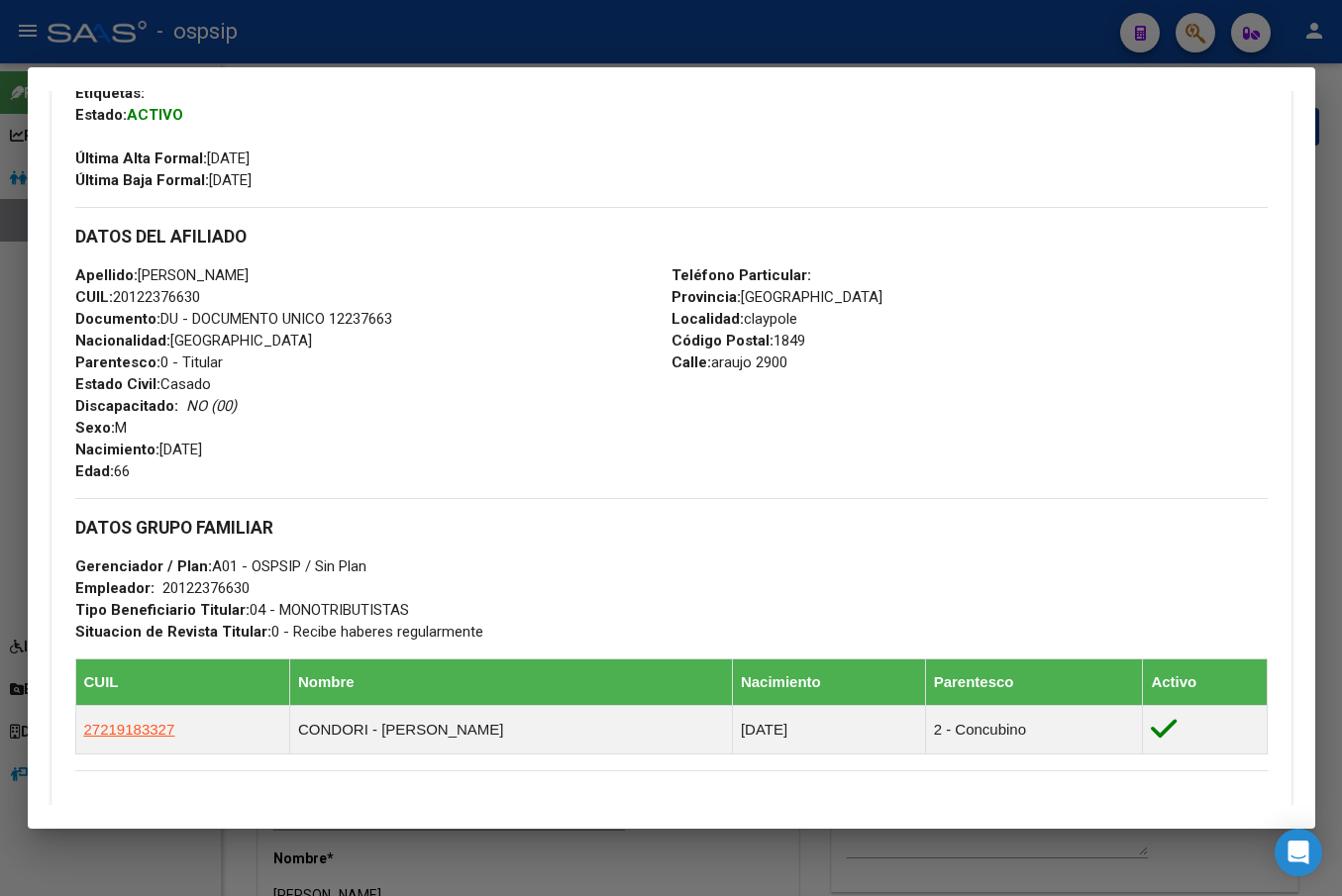 scroll, scrollTop: 594, scrollLeft: 0, axis: vertical 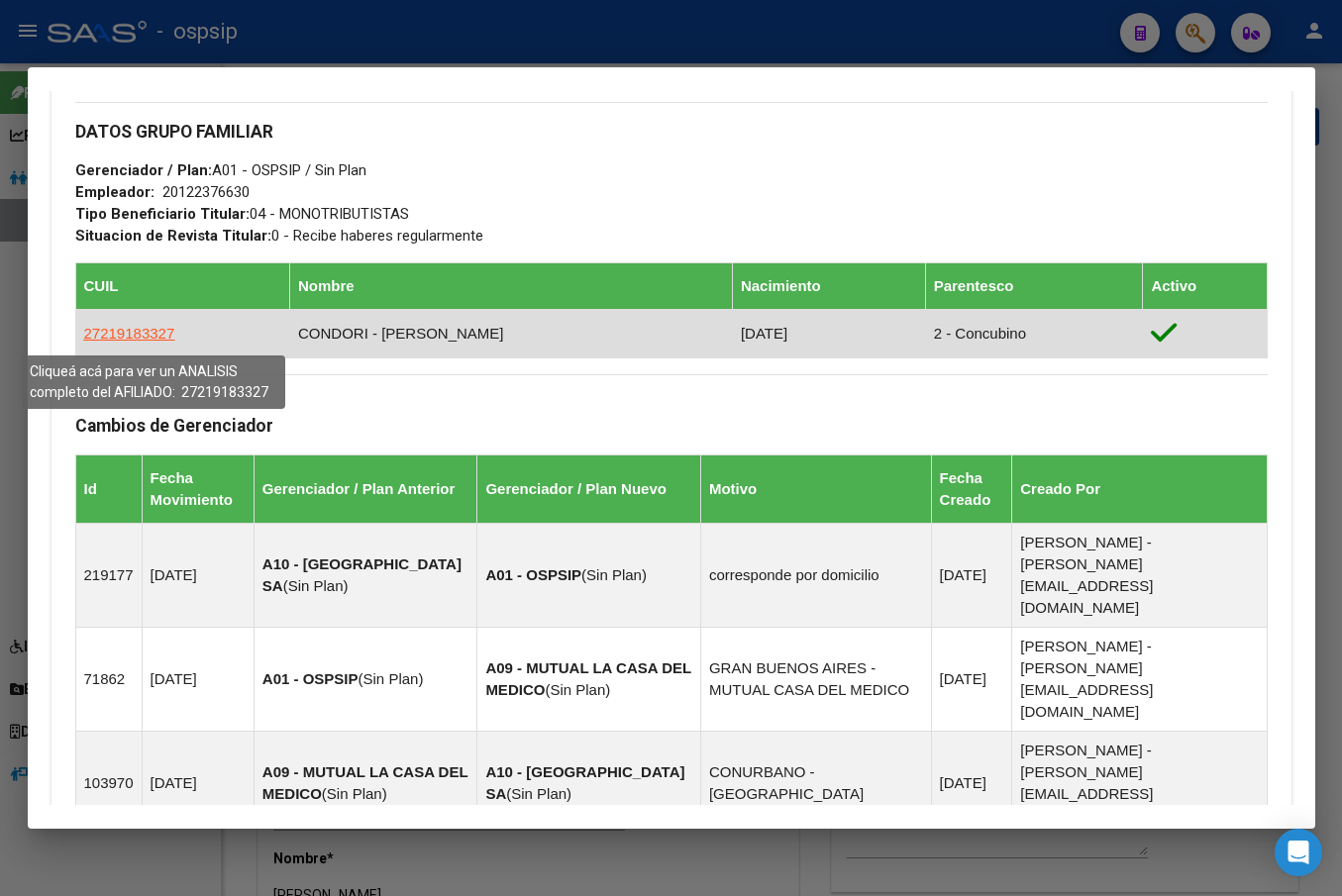 click on "27219183327" at bounding box center [130, 333] 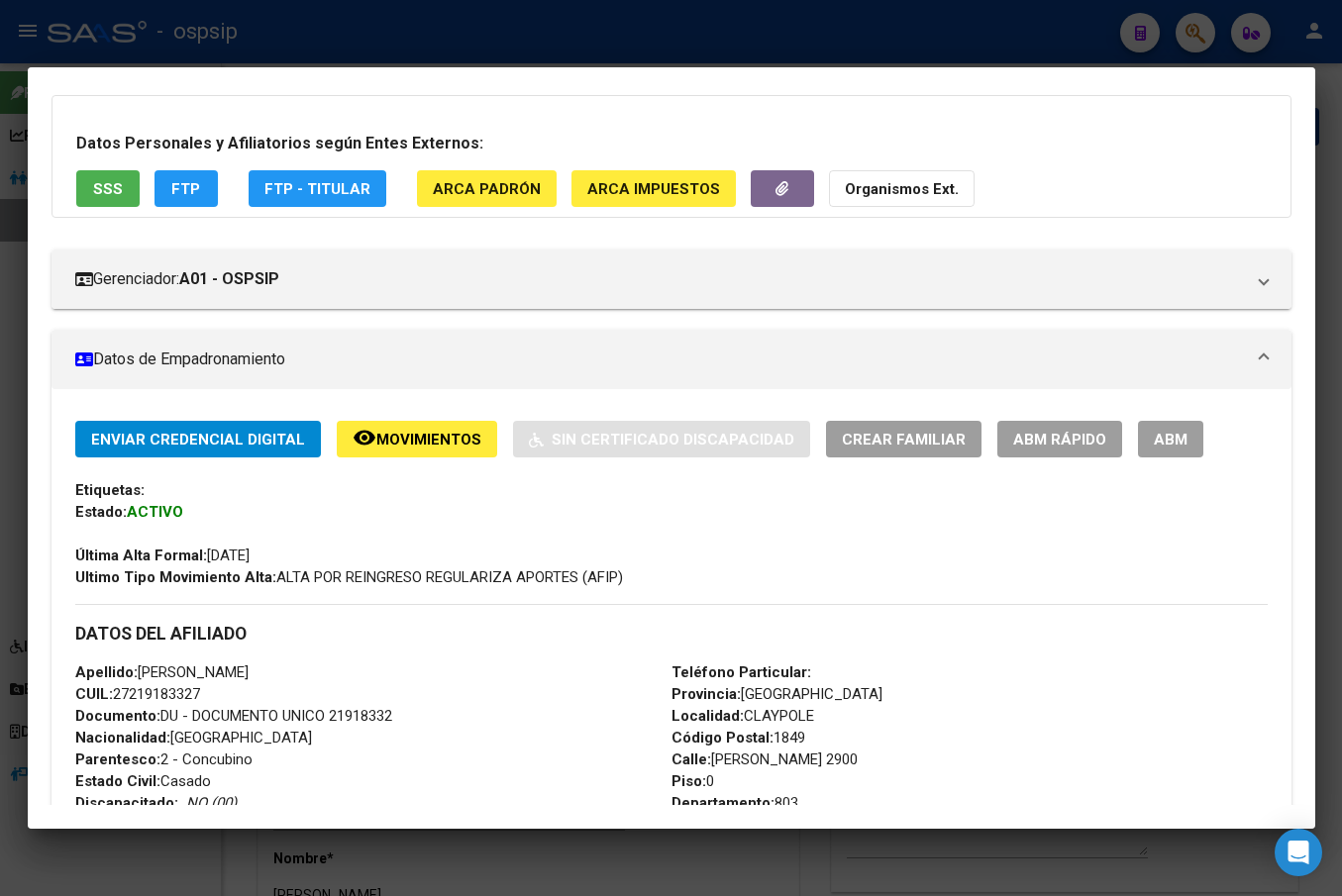 scroll, scrollTop: 99, scrollLeft: 0, axis: vertical 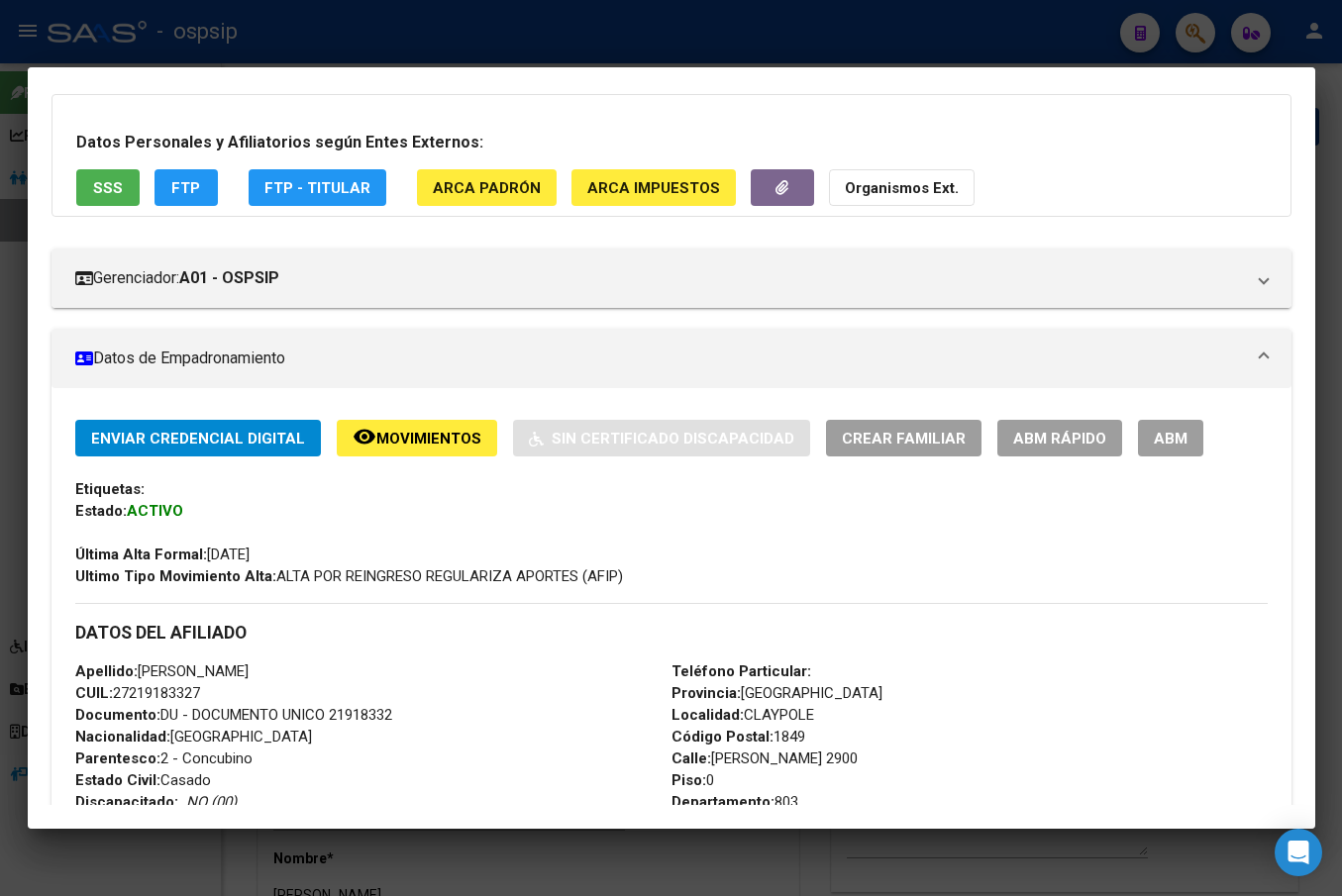 click on "ABM" at bounding box center (1171, 439) 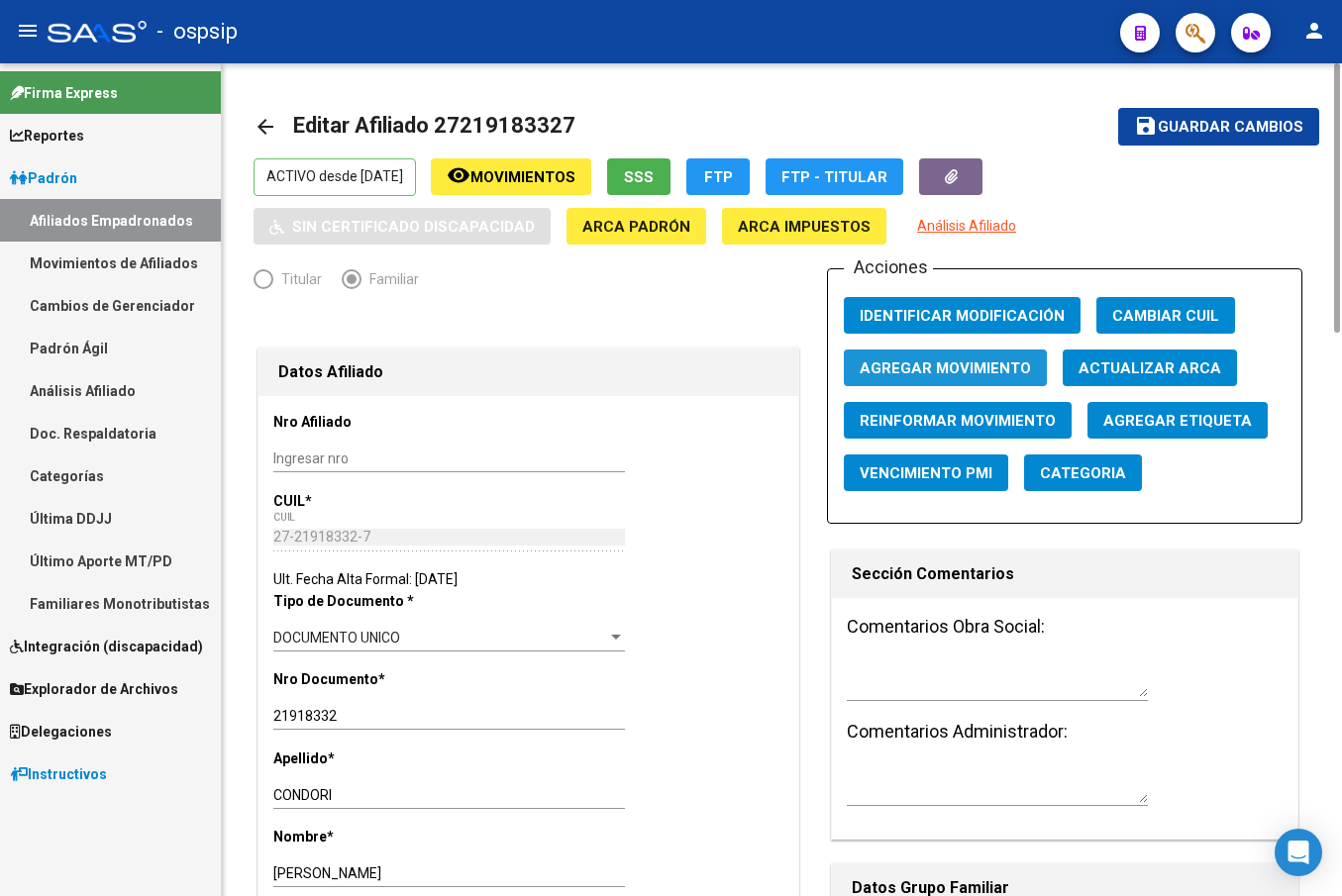 click on "Agregar Movimiento" 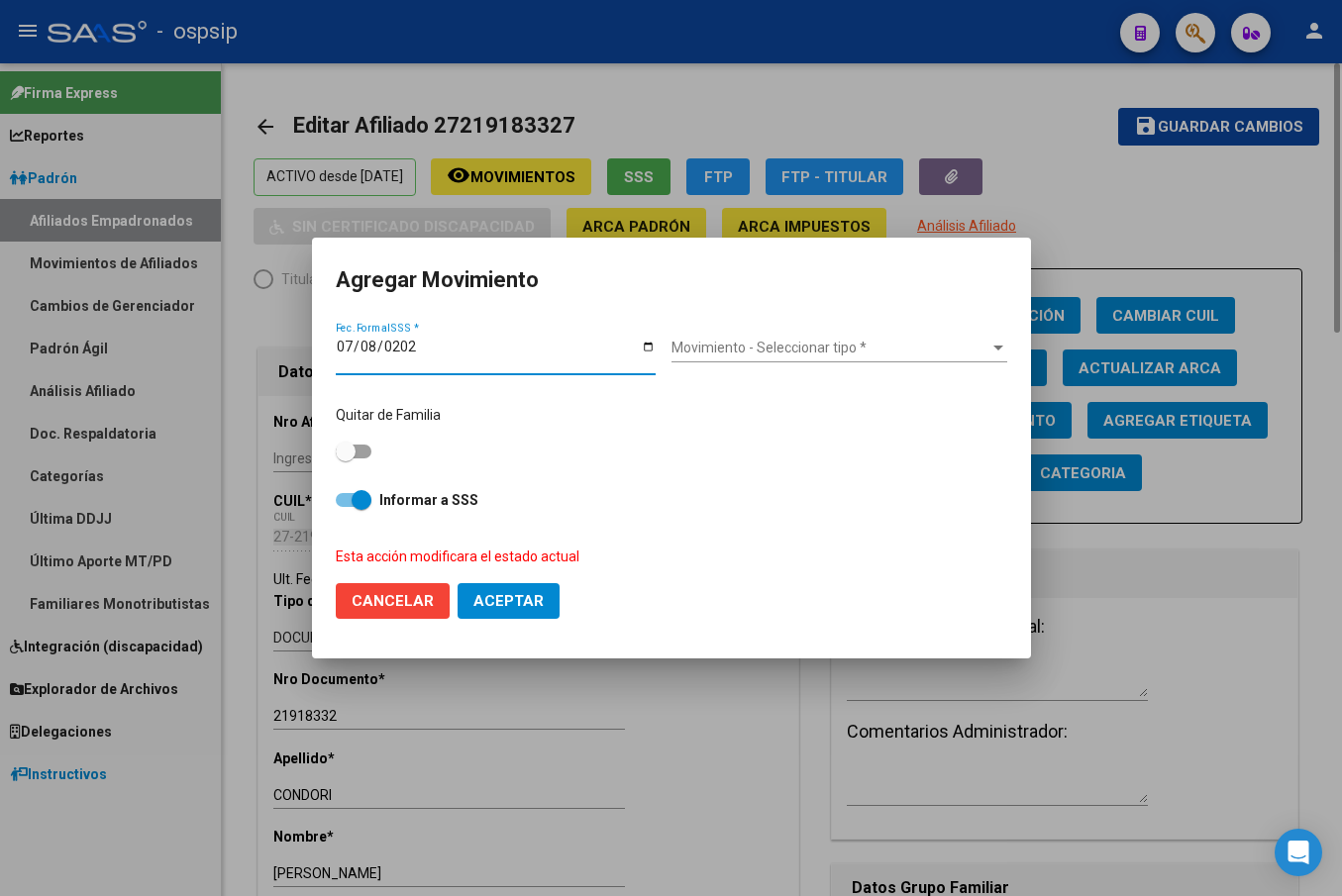 type on "[DATE]" 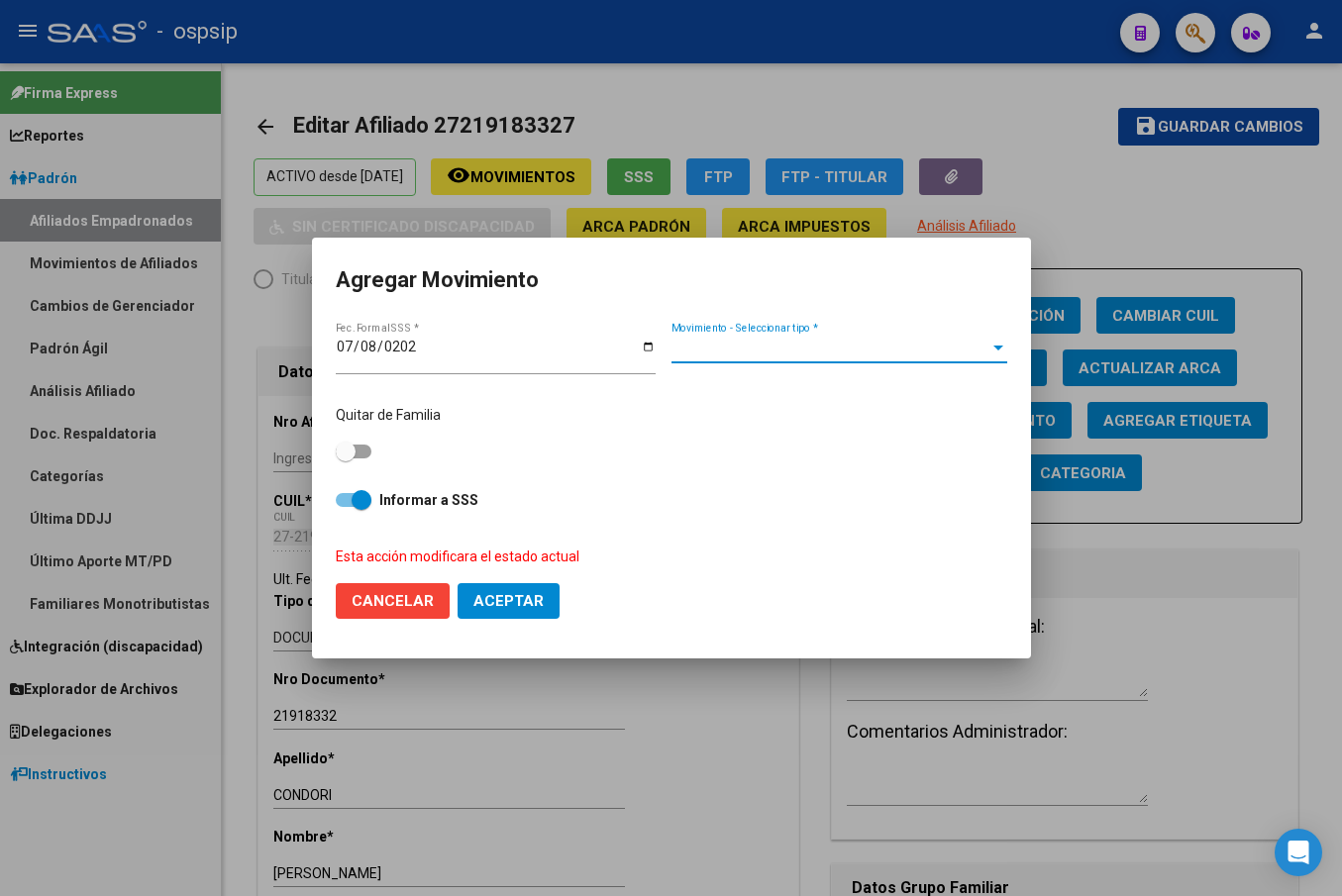 click on "Movimiento - Seleccionar tipo *" at bounding box center (830, 348) 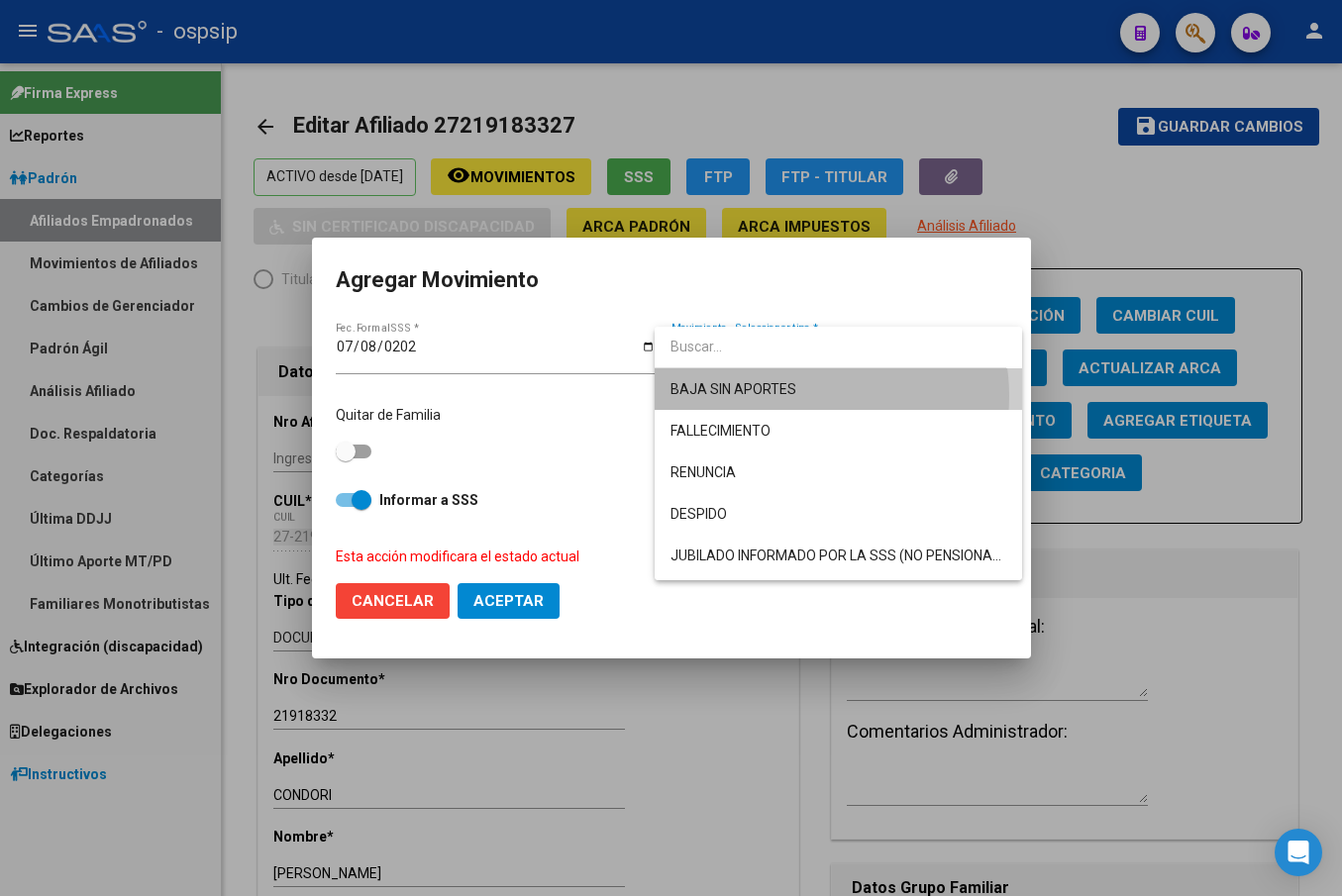 click on "BAJA SIN APORTES" at bounding box center [838, 389] 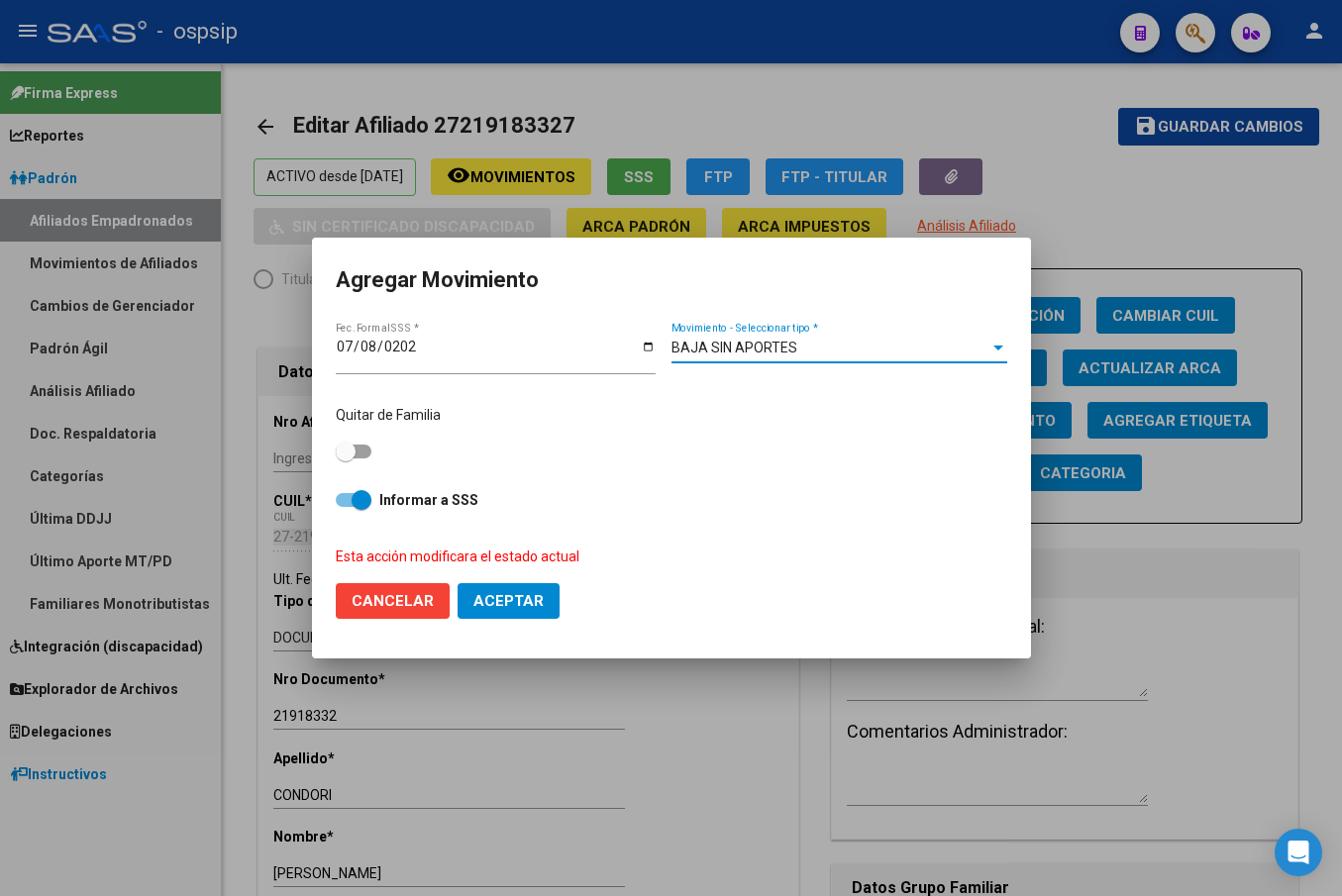 click at bounding box center (346, 451) 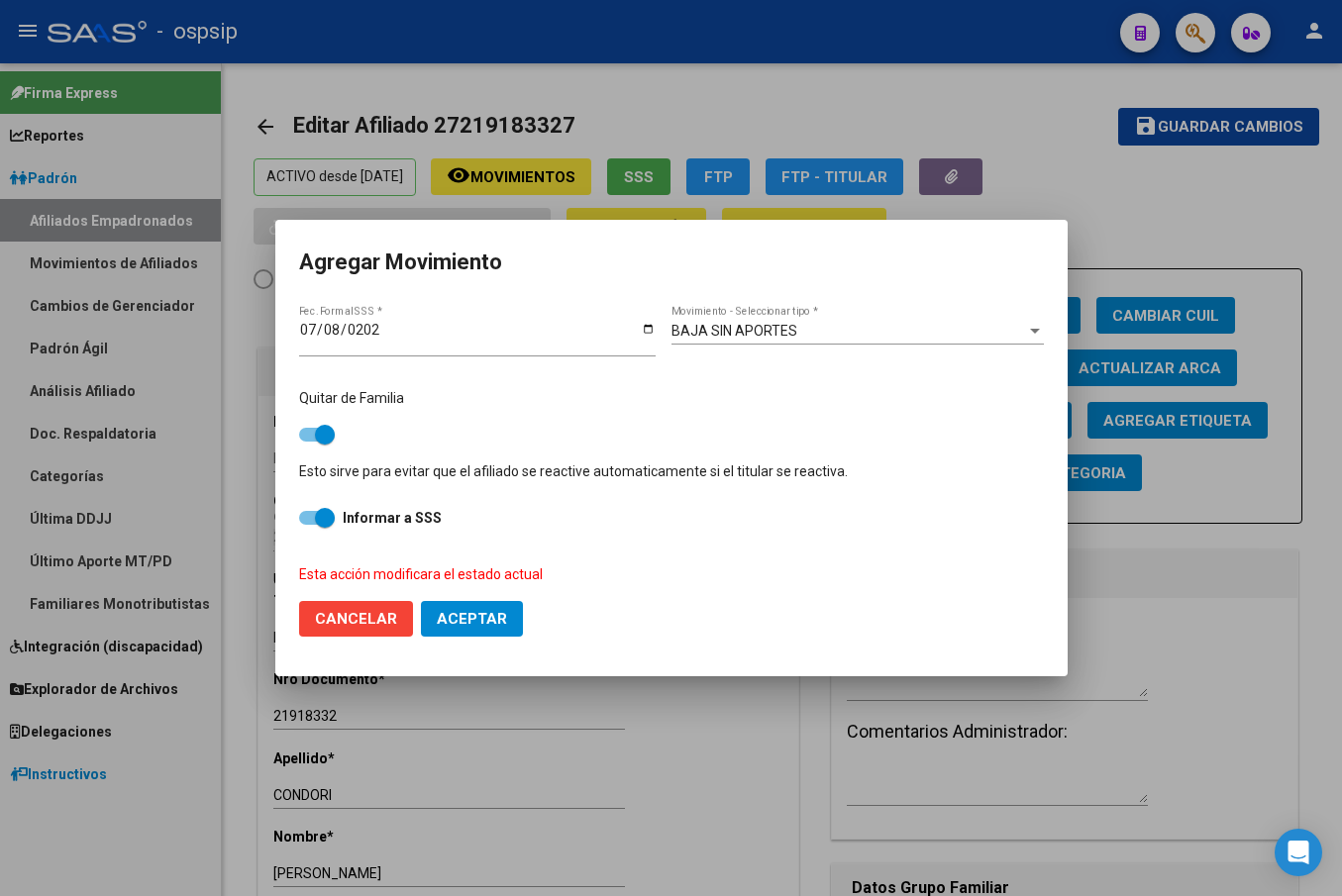 click on "Aceptar" 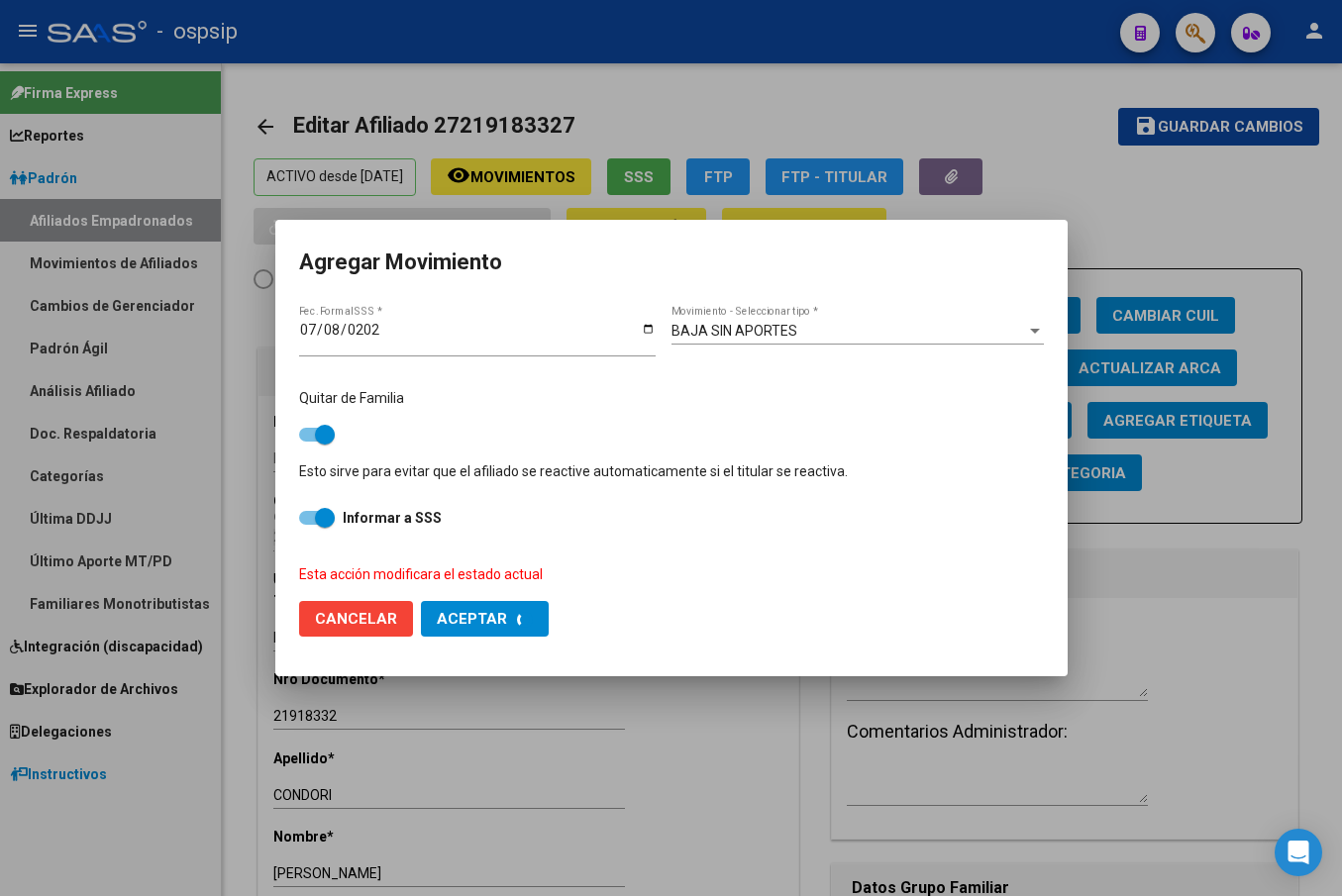 checkbox on "false" 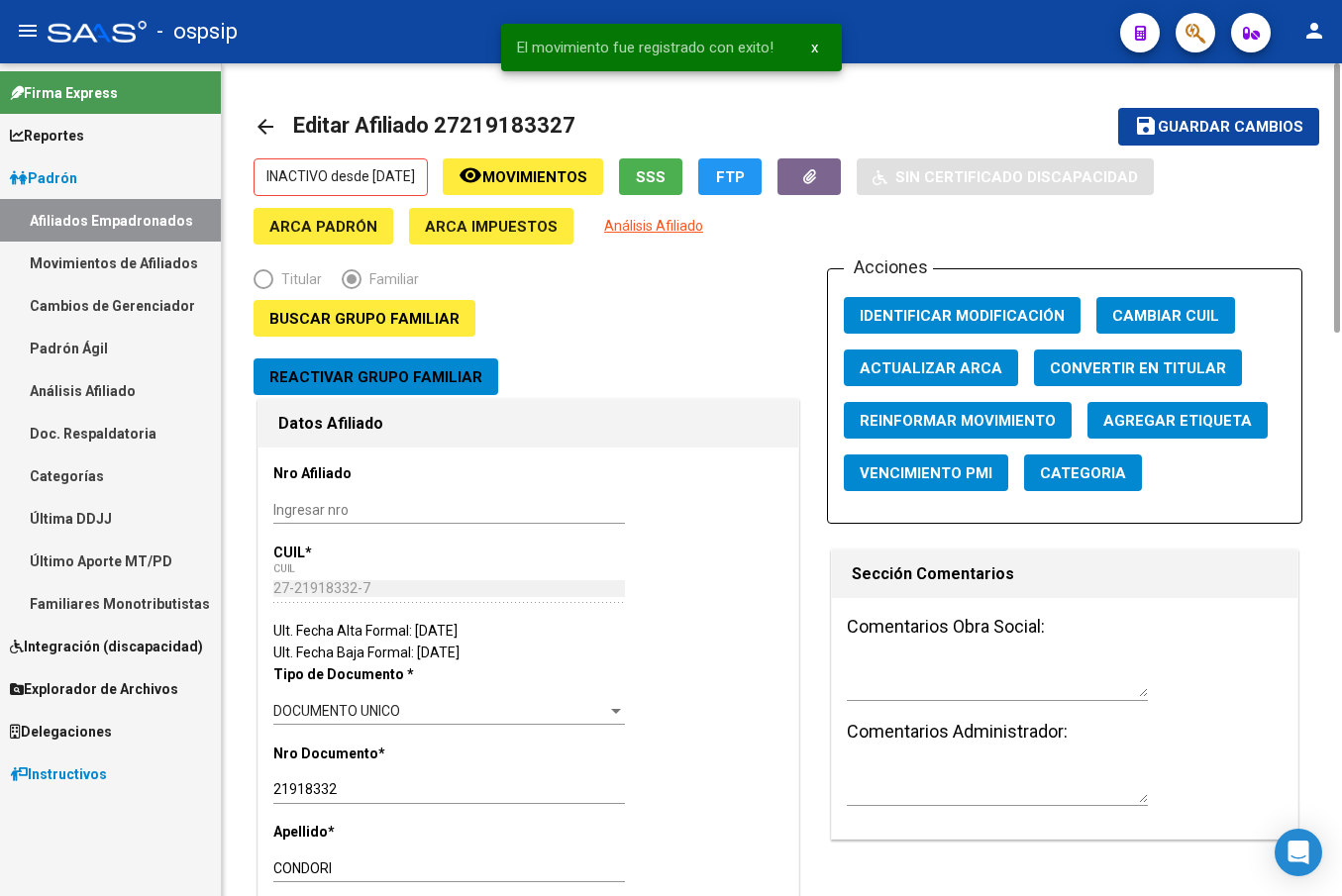 click on "save Guardar cambios" 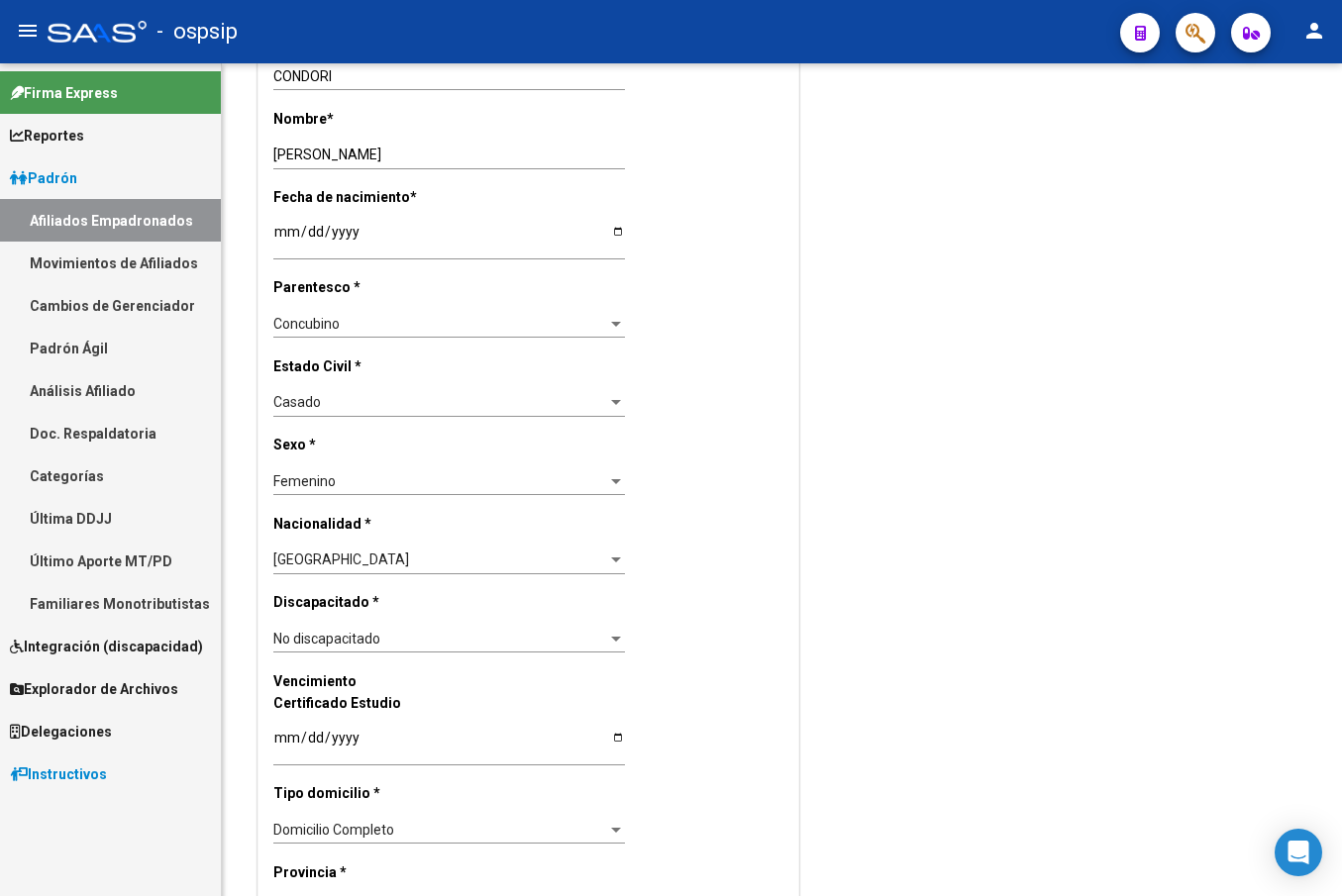 scroll, scrollTop: 0, scrollLeft: 0, axis: both 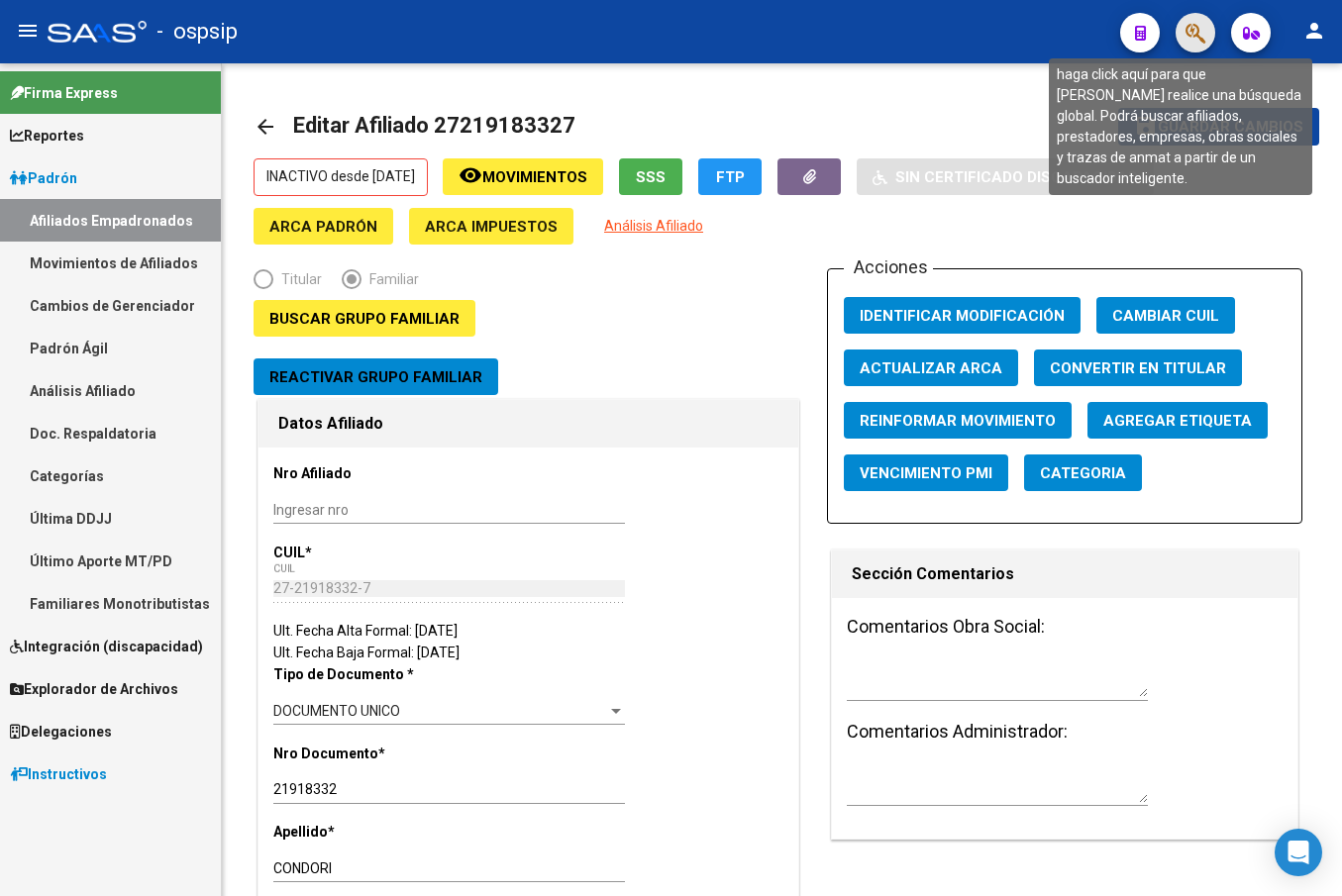 click 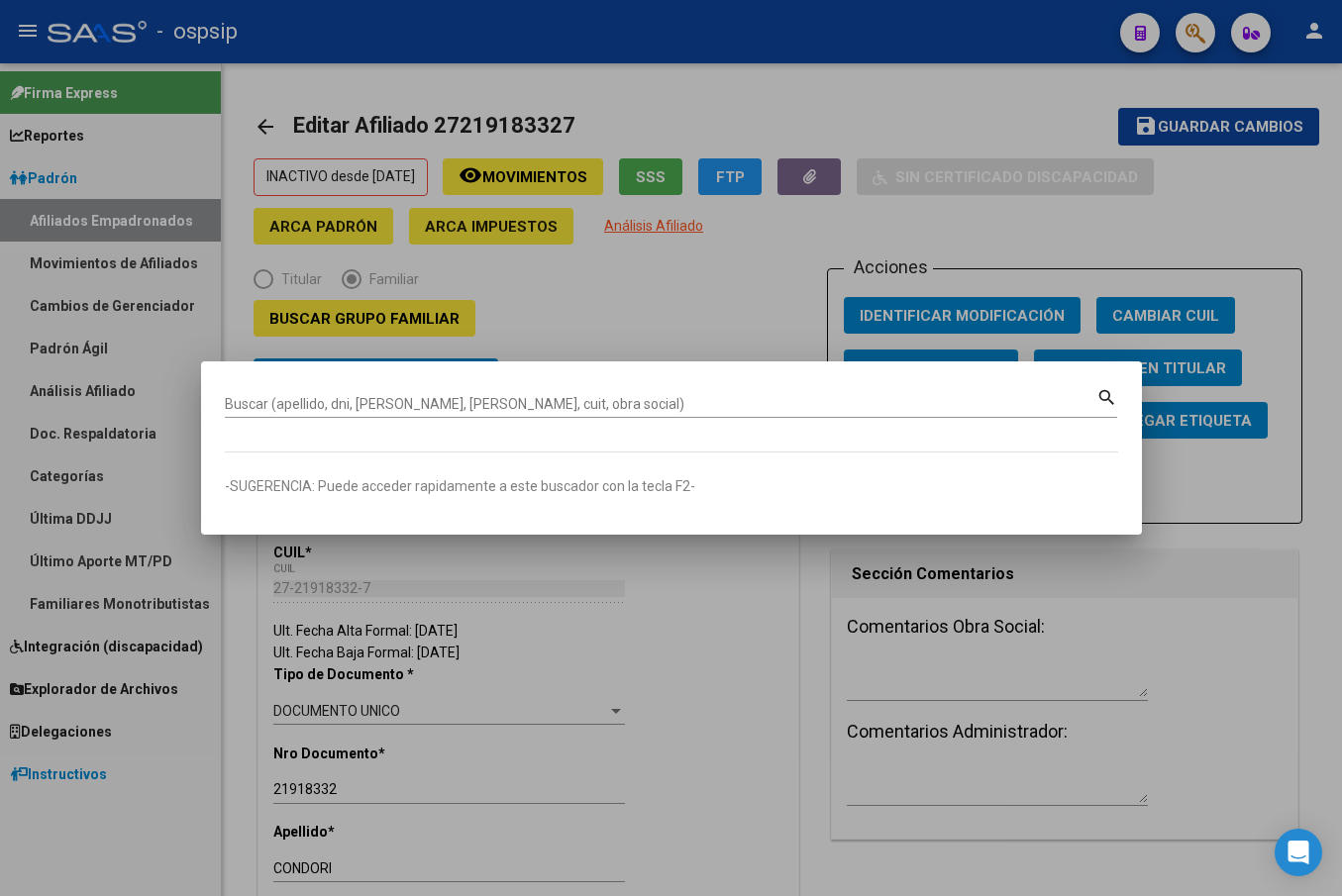 click on "Buscar (apellido, dni, [PERSON_NAME], [PERSON_NAME], cuit, obra social)" at bounding box center (661, 404) 